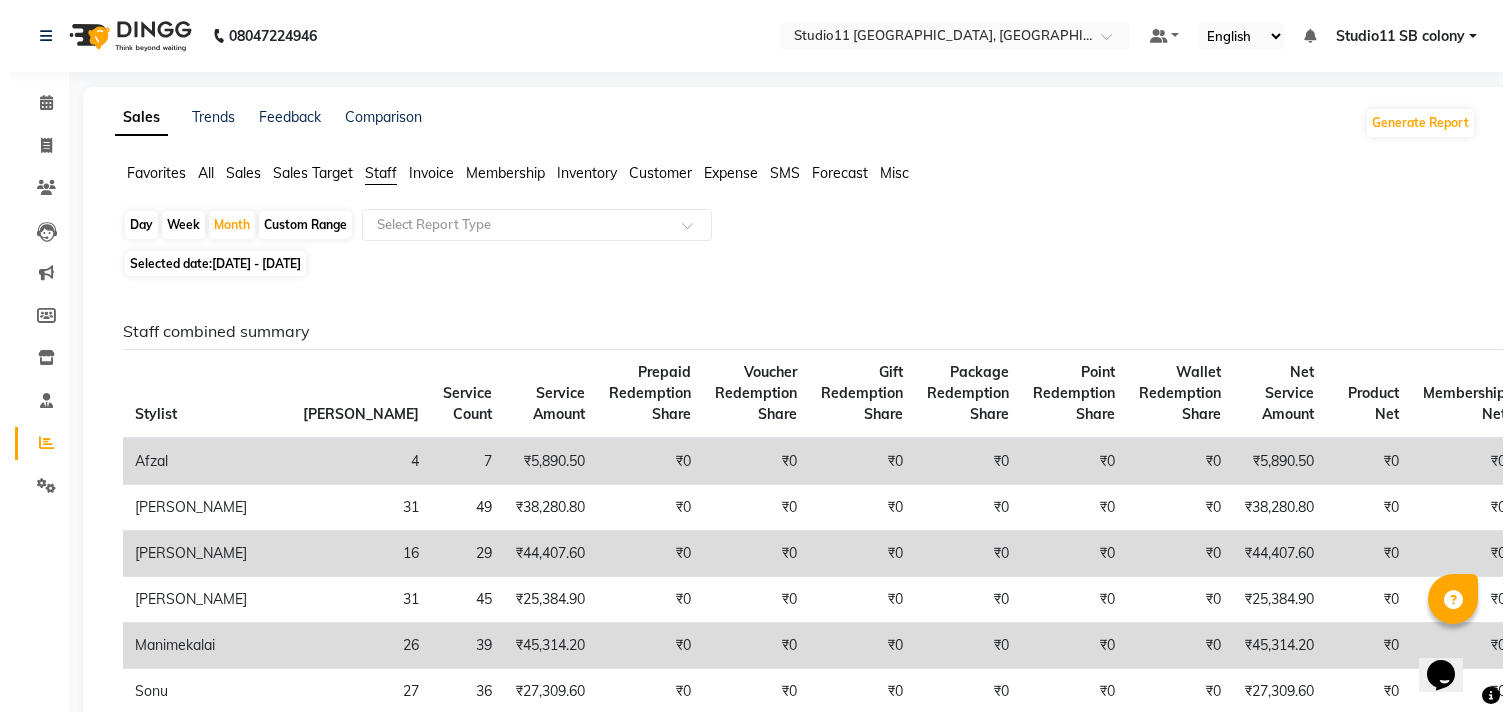 scroll, scrollTop: 0, scrollLeft: 0, axis: both 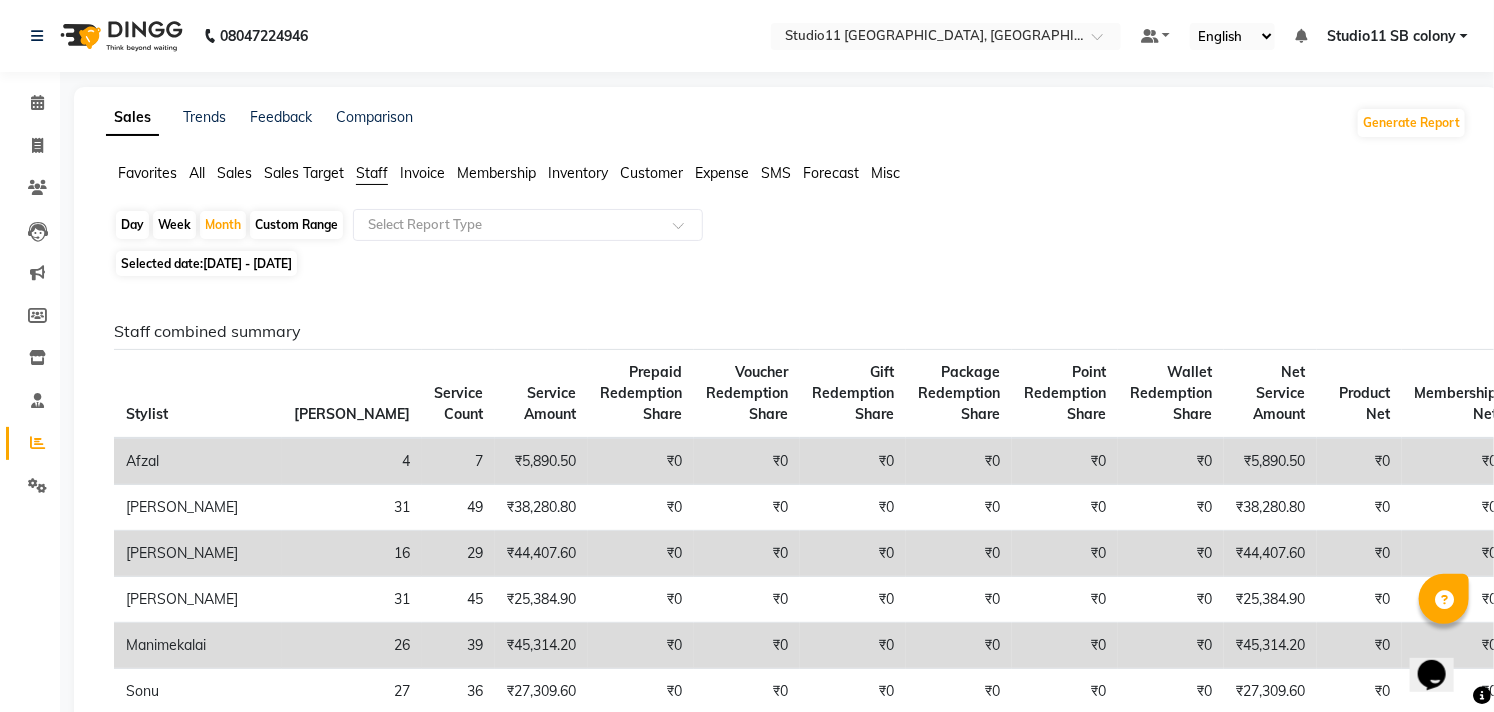 click on "Invoice" 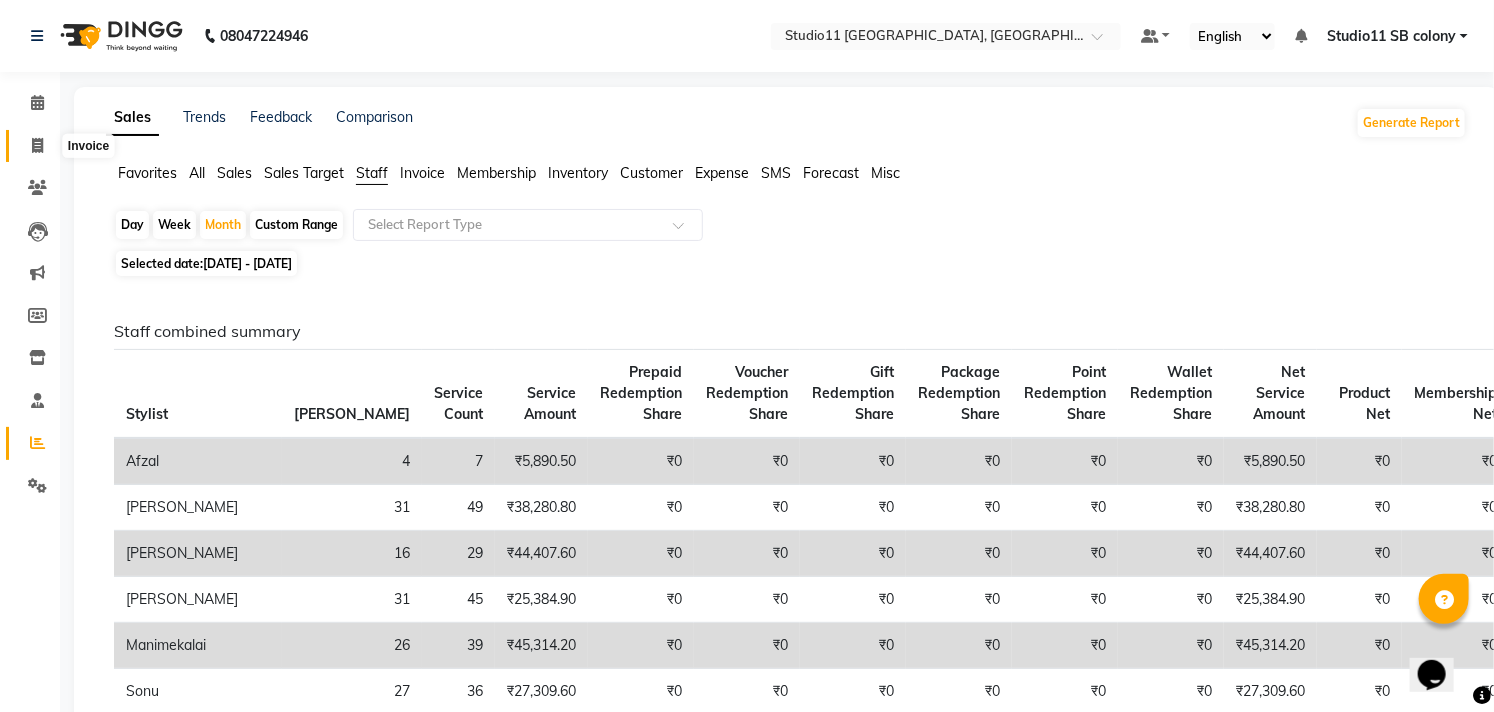 click 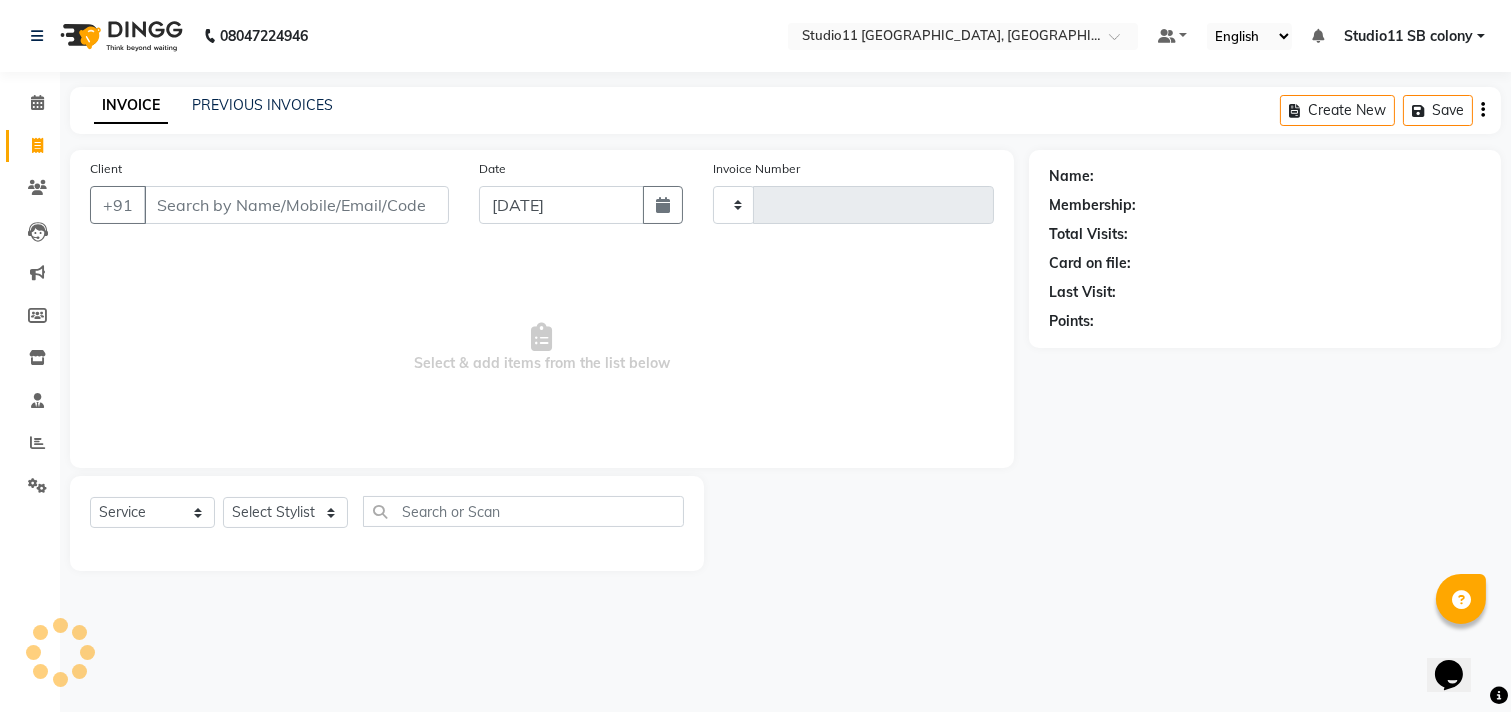 type on "1418" 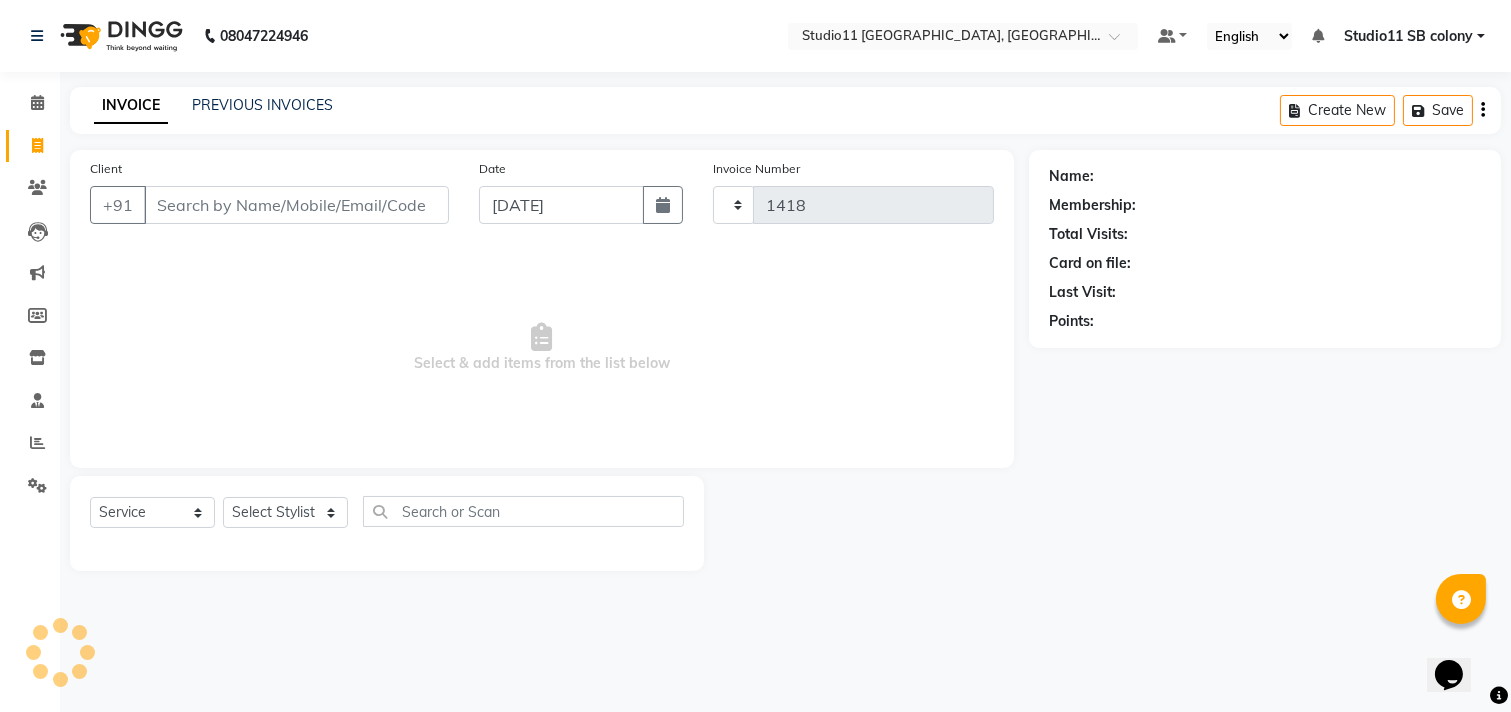 select on "7717" 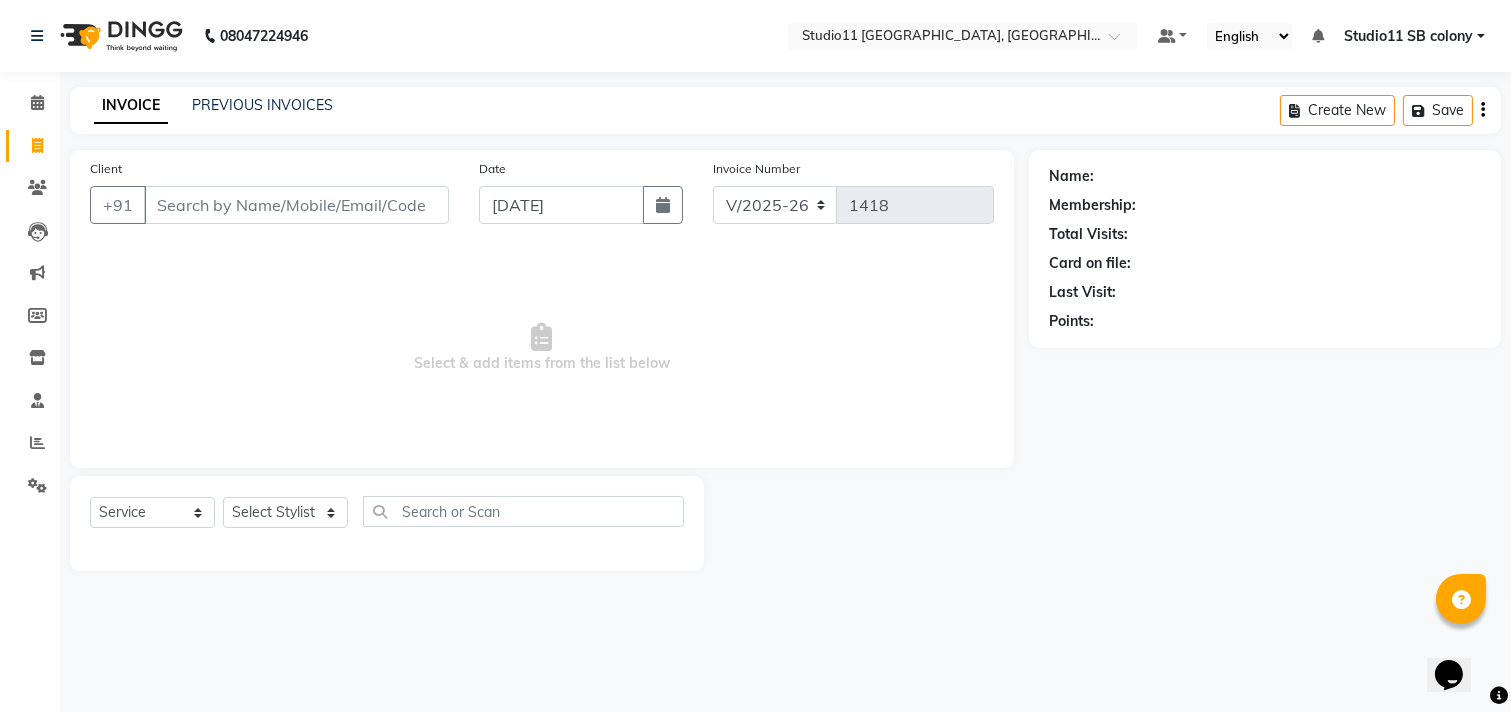click on "Client" at bounding box center (296, 205) 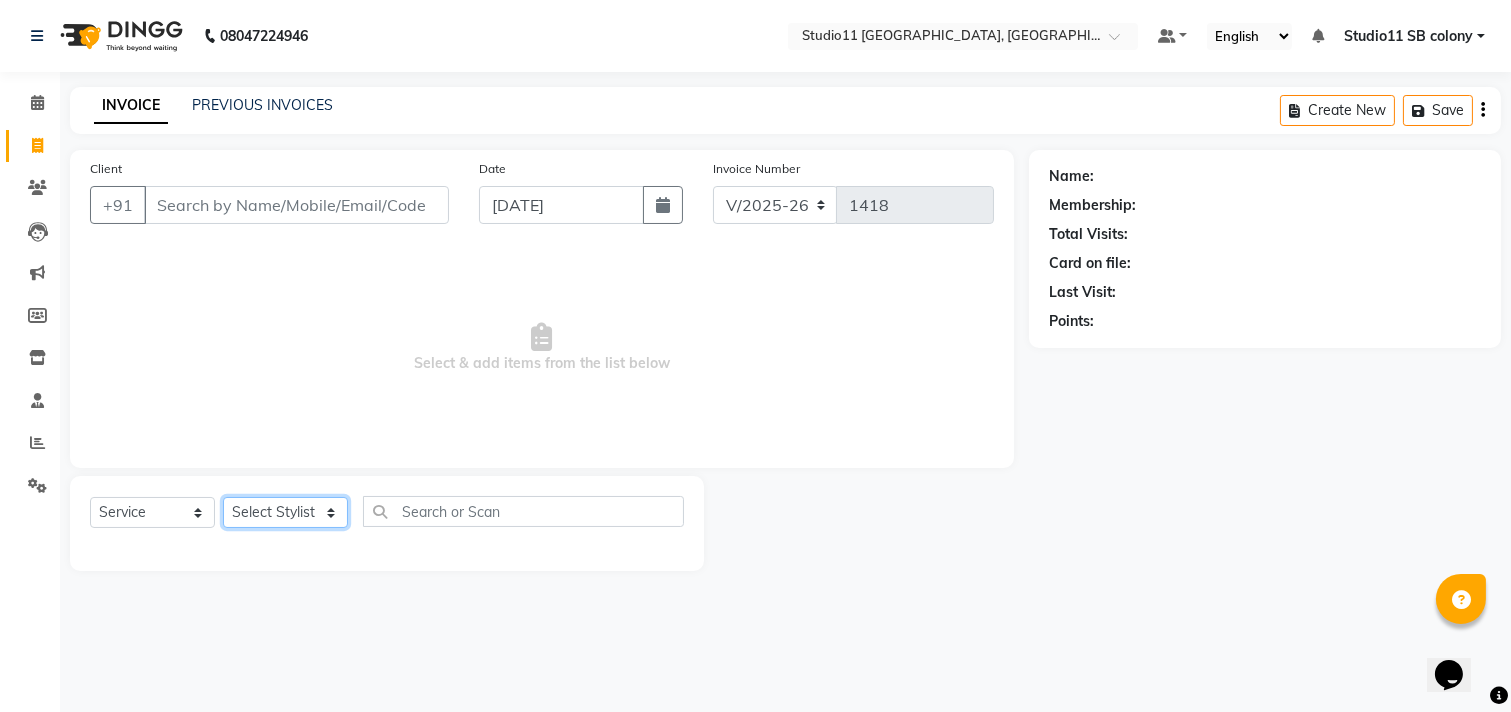 click on "Select Stylist" 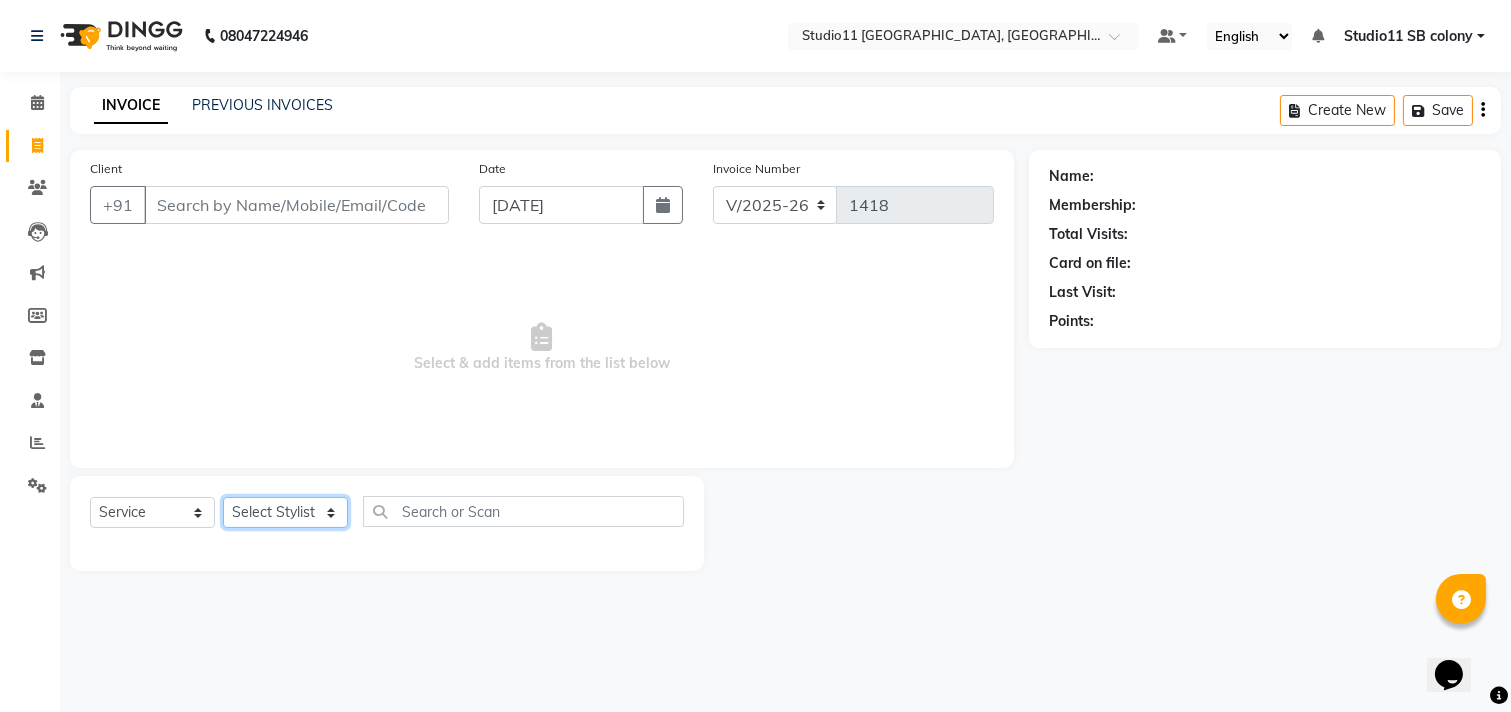 select on "70879" 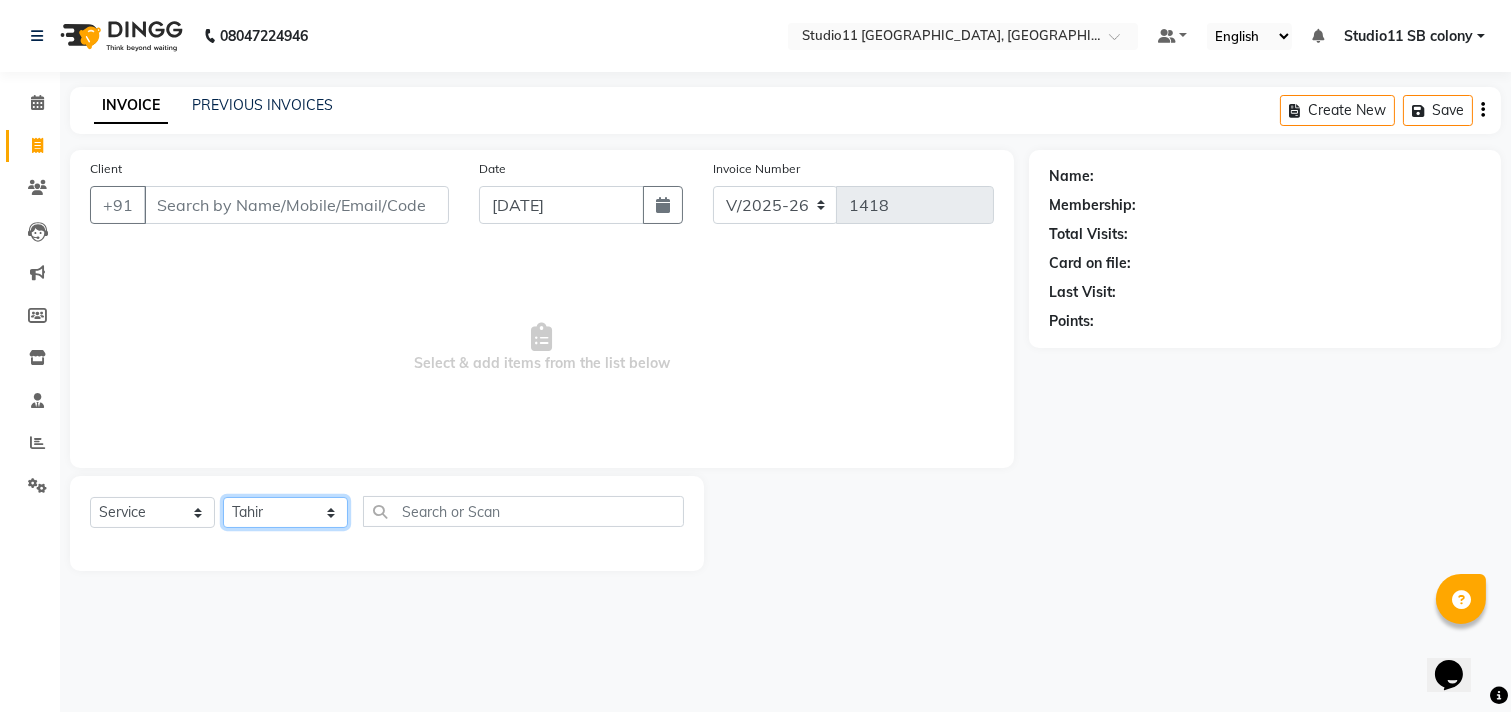 click on "Select Stylist Afzal Akbar Dani Jeni Josna kaif lavanya manimekalai Praveen Sonu Studio11 SB colony Tahir tamil" 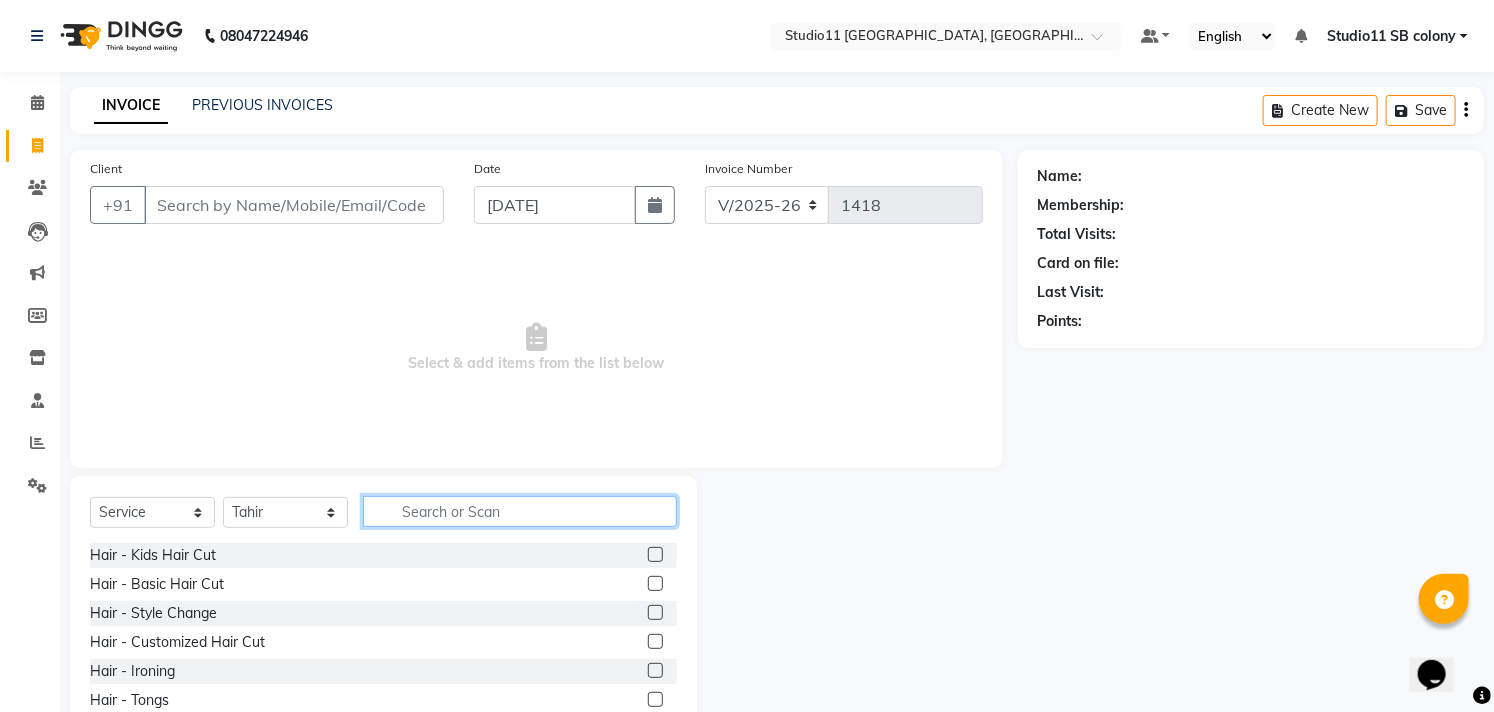 click 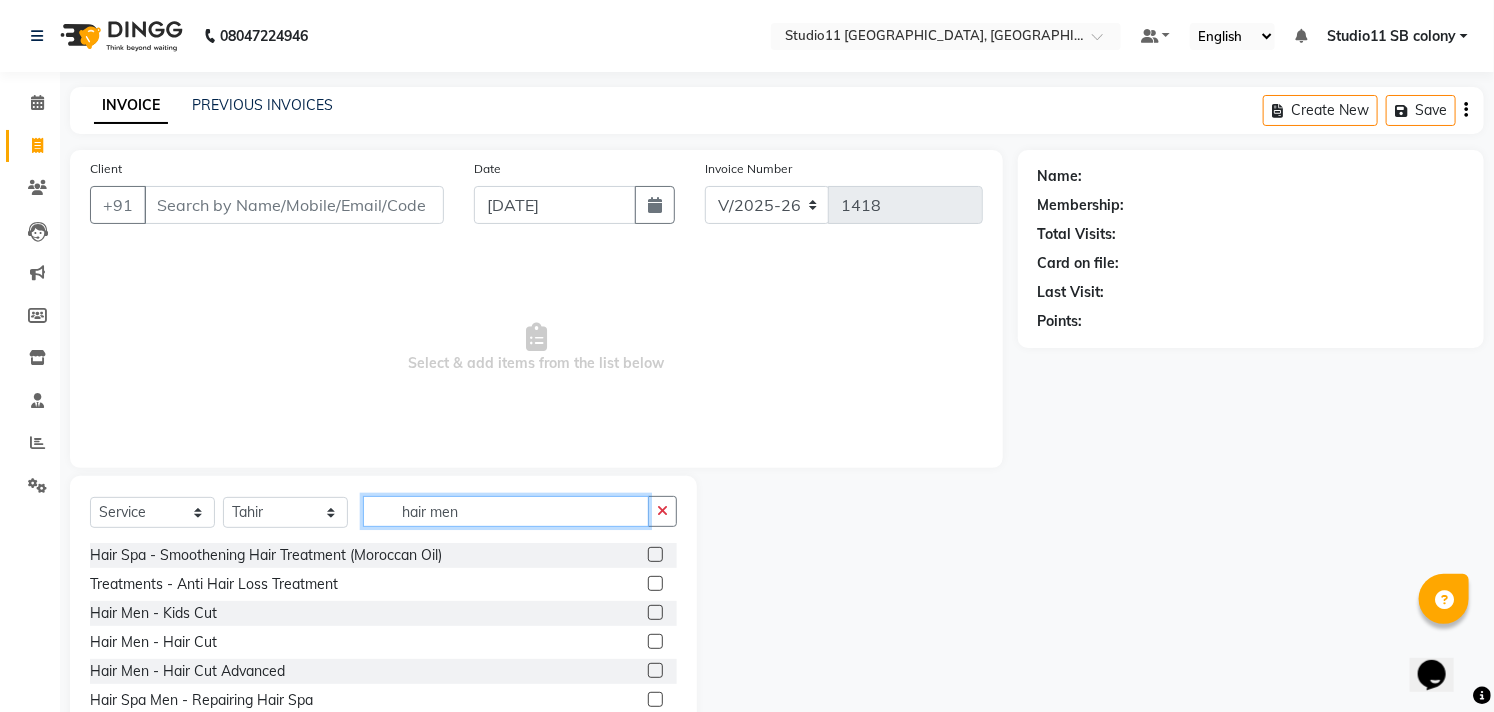 type on "hair men" 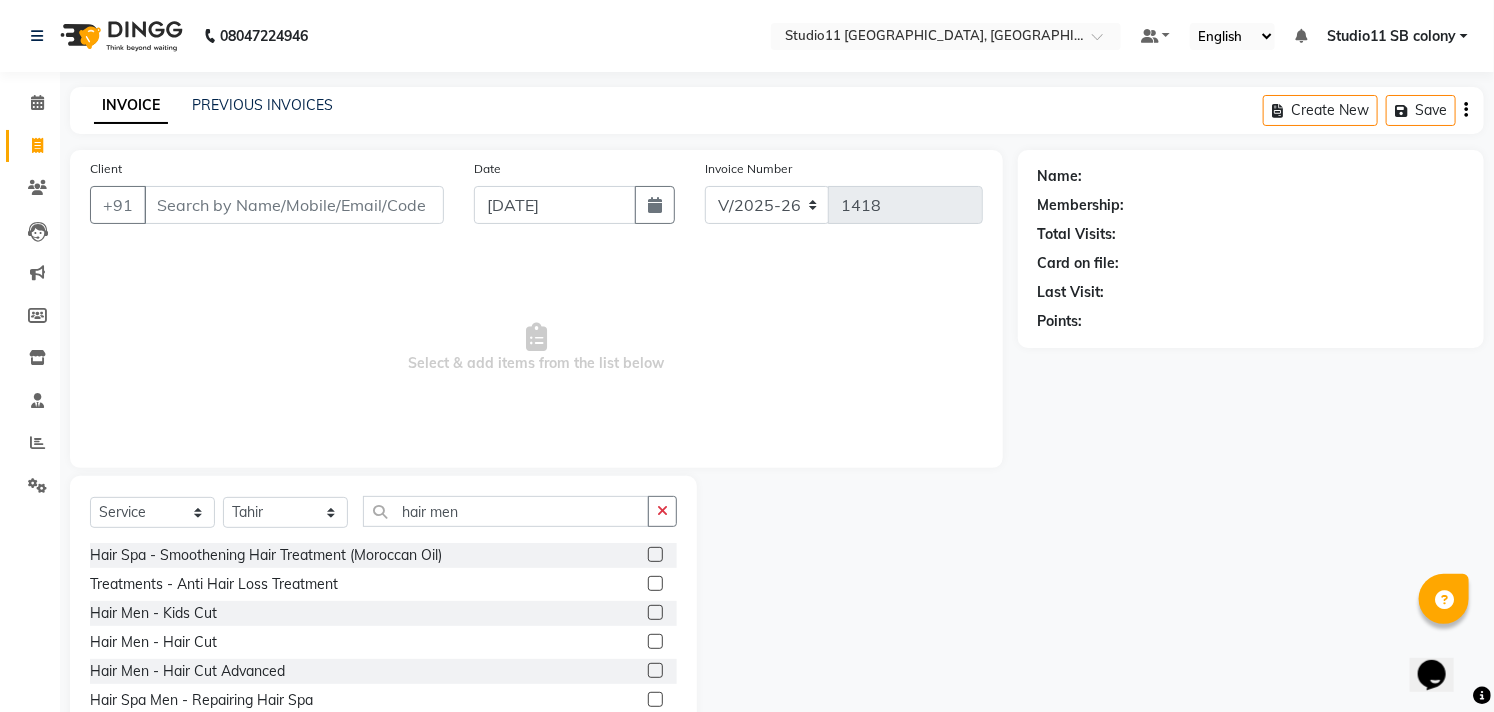 click 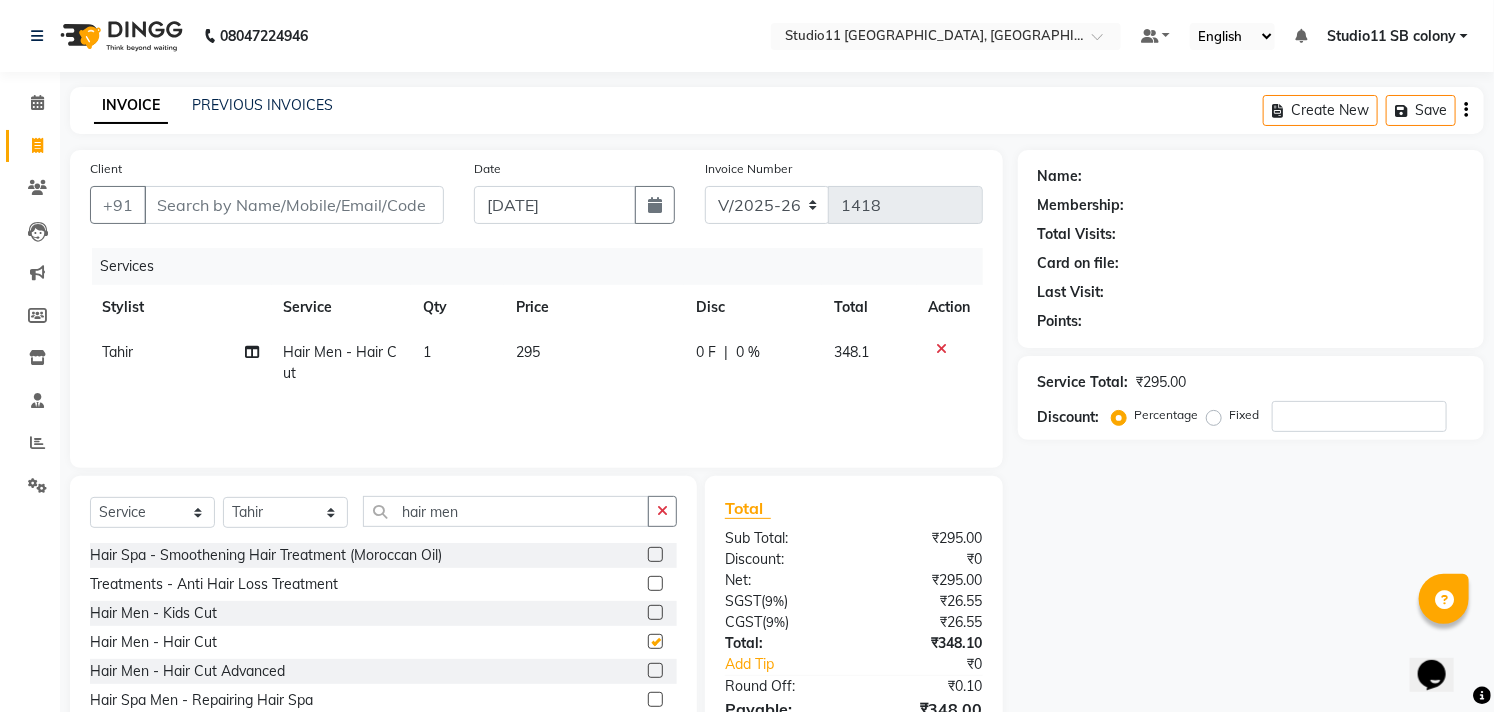 checkbox on "false" 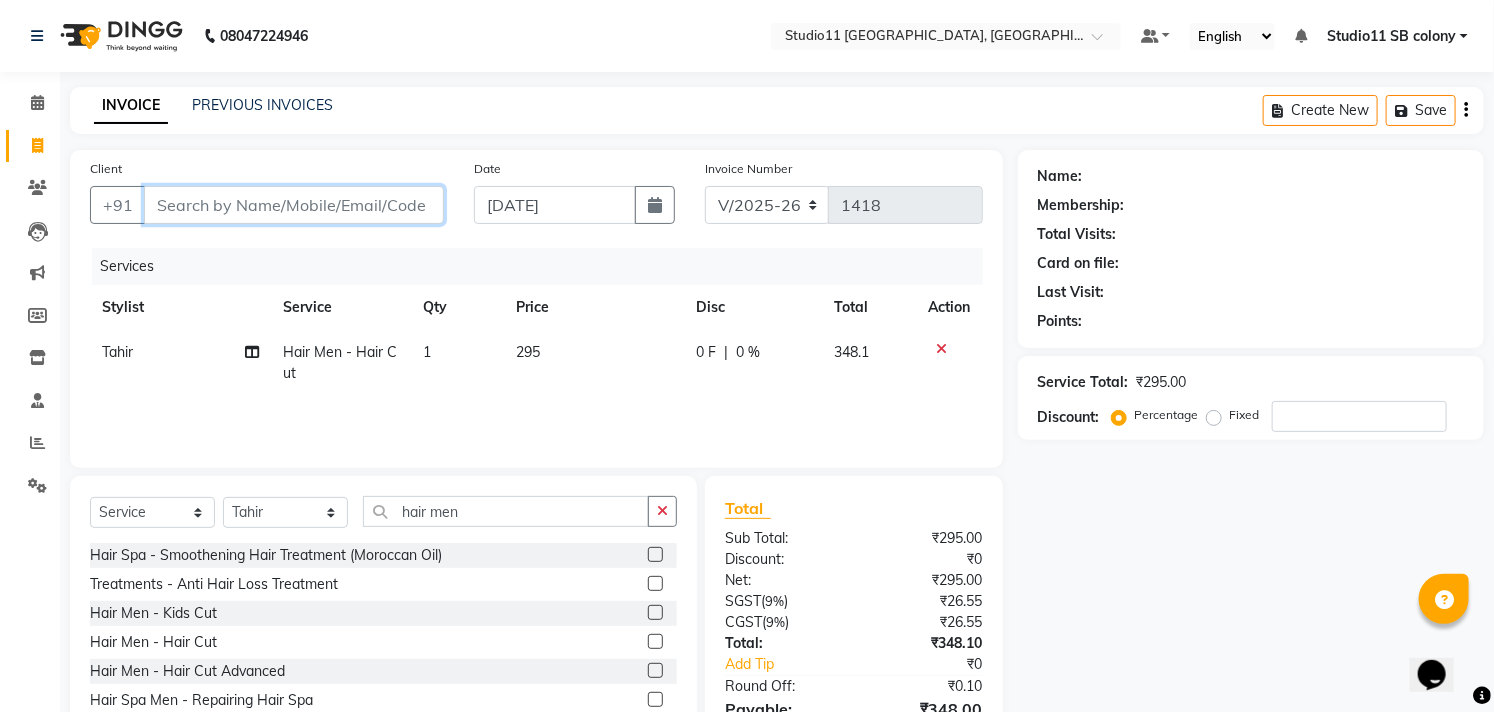 click on "Client" at bounding box center (294, 205) 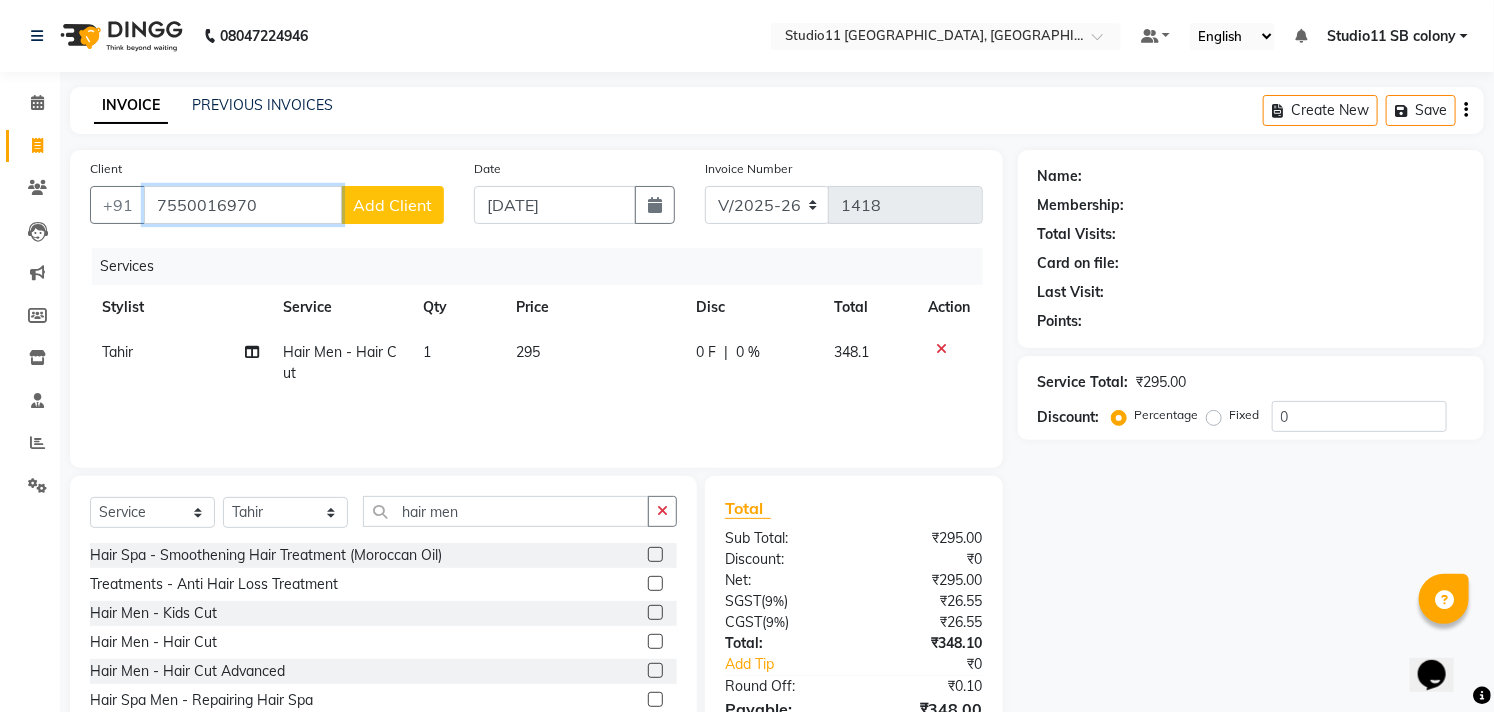 type on "7550016970" 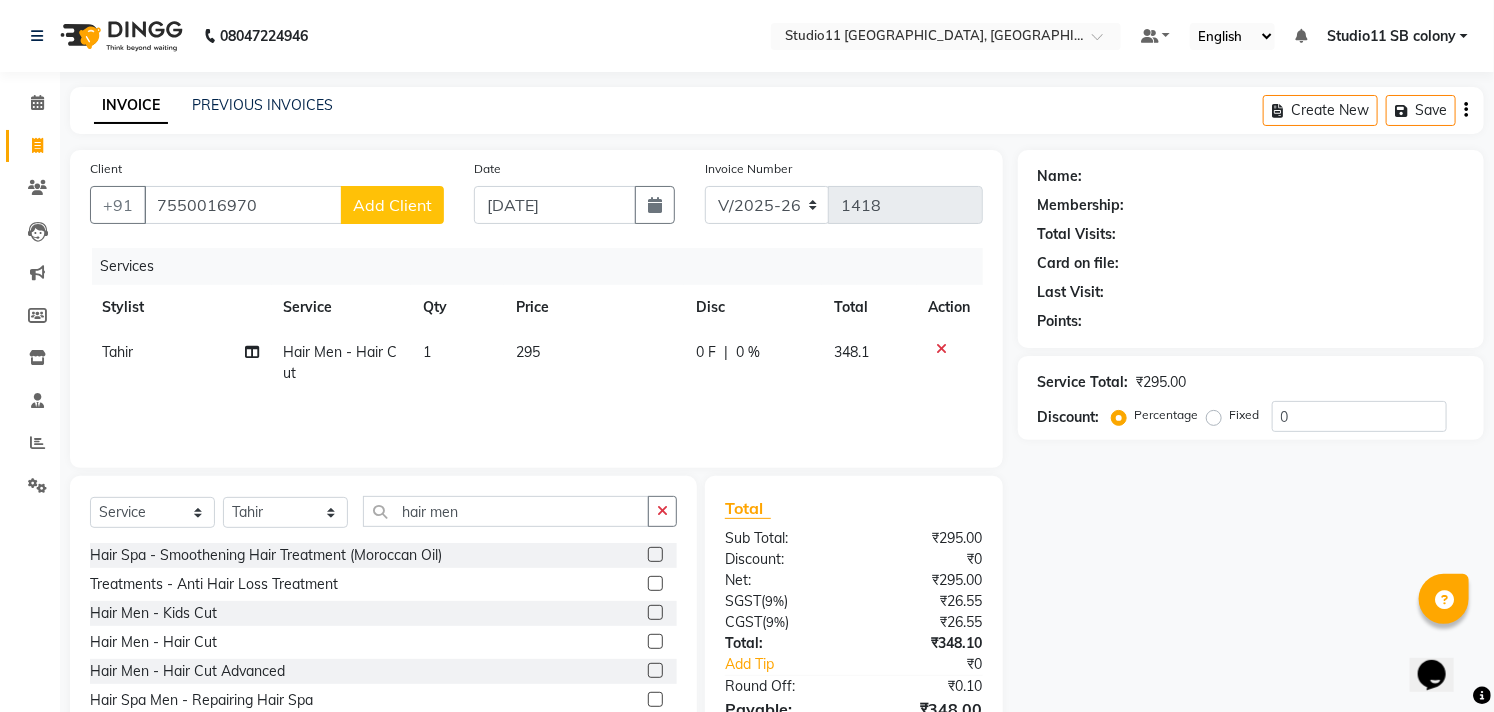 click on "Add Client" 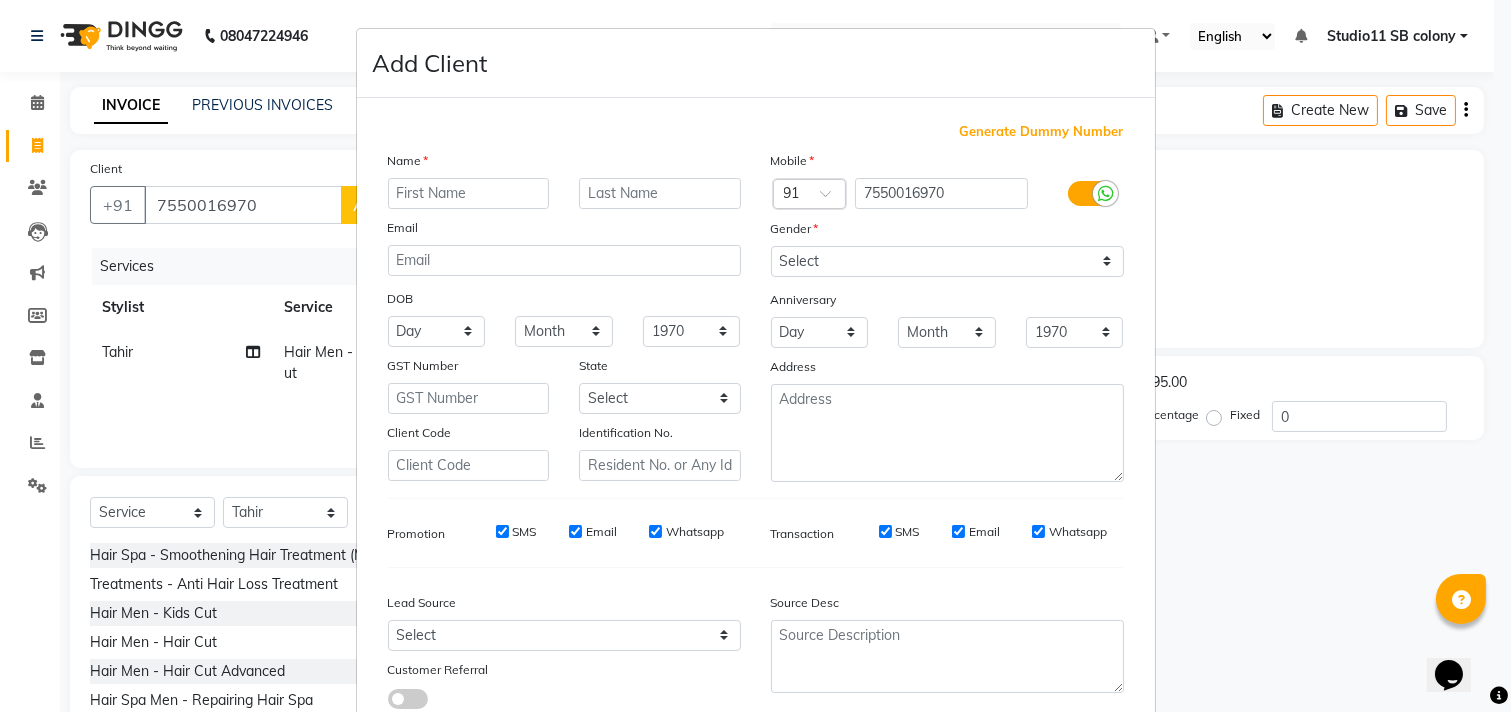 click at bounding box center (469, 193) 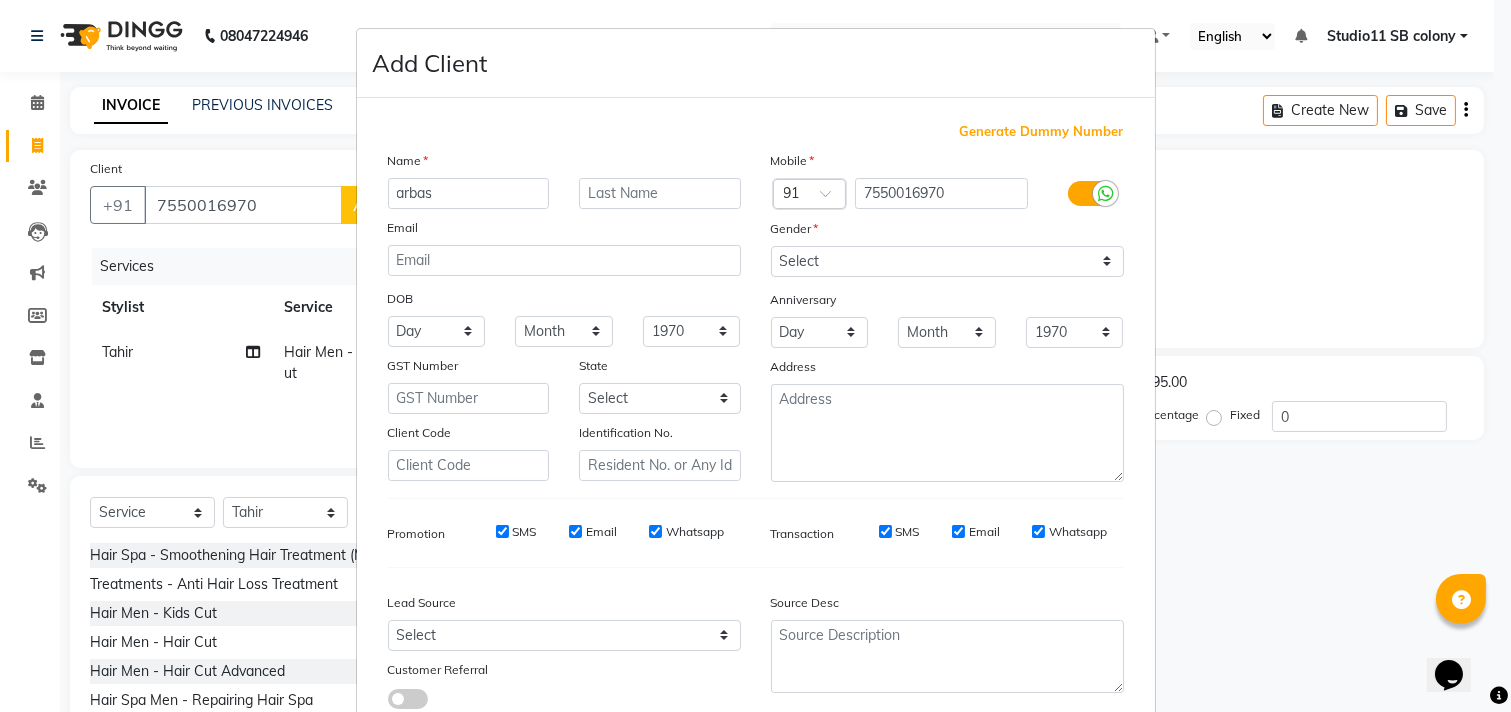 type on "arbas" 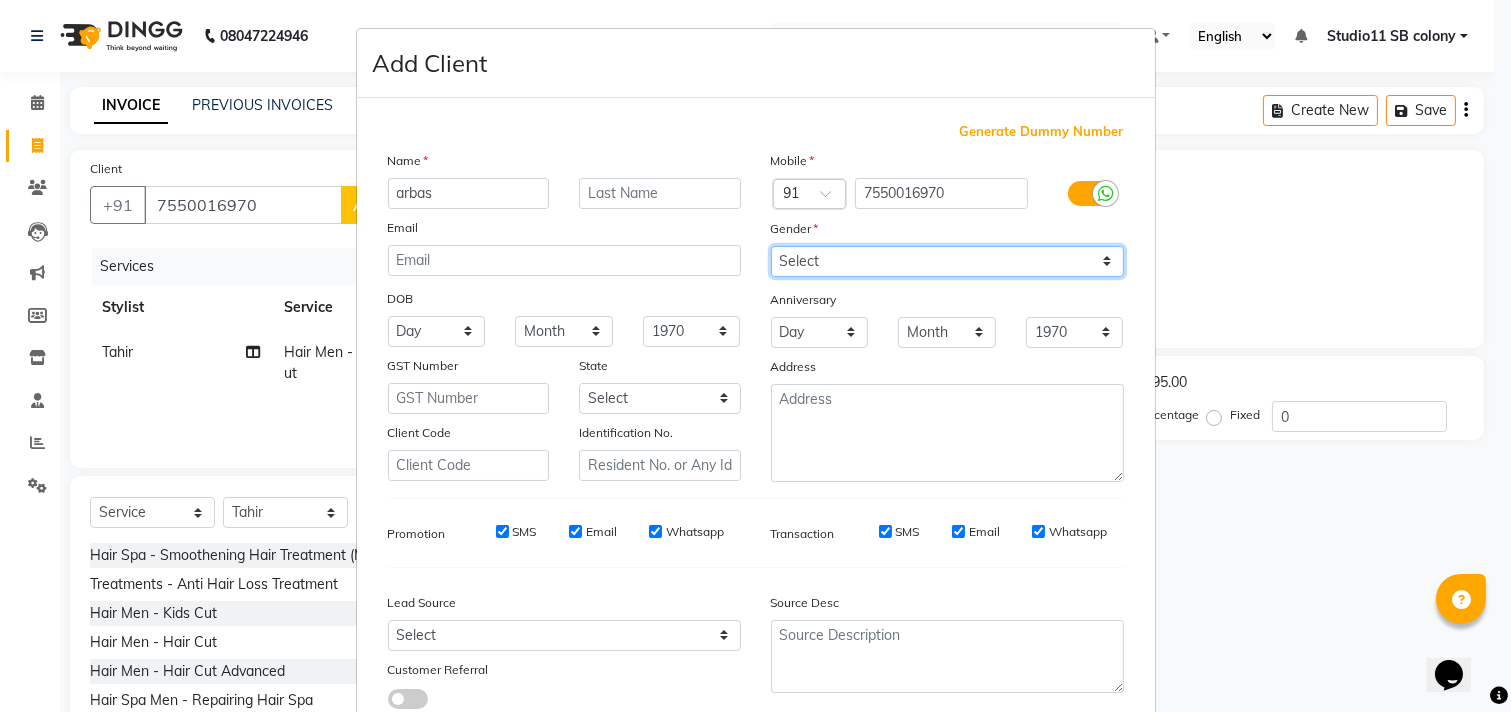 click on "Select Male Female Other Prefer Not To Say" at bounding box center [947, 261] 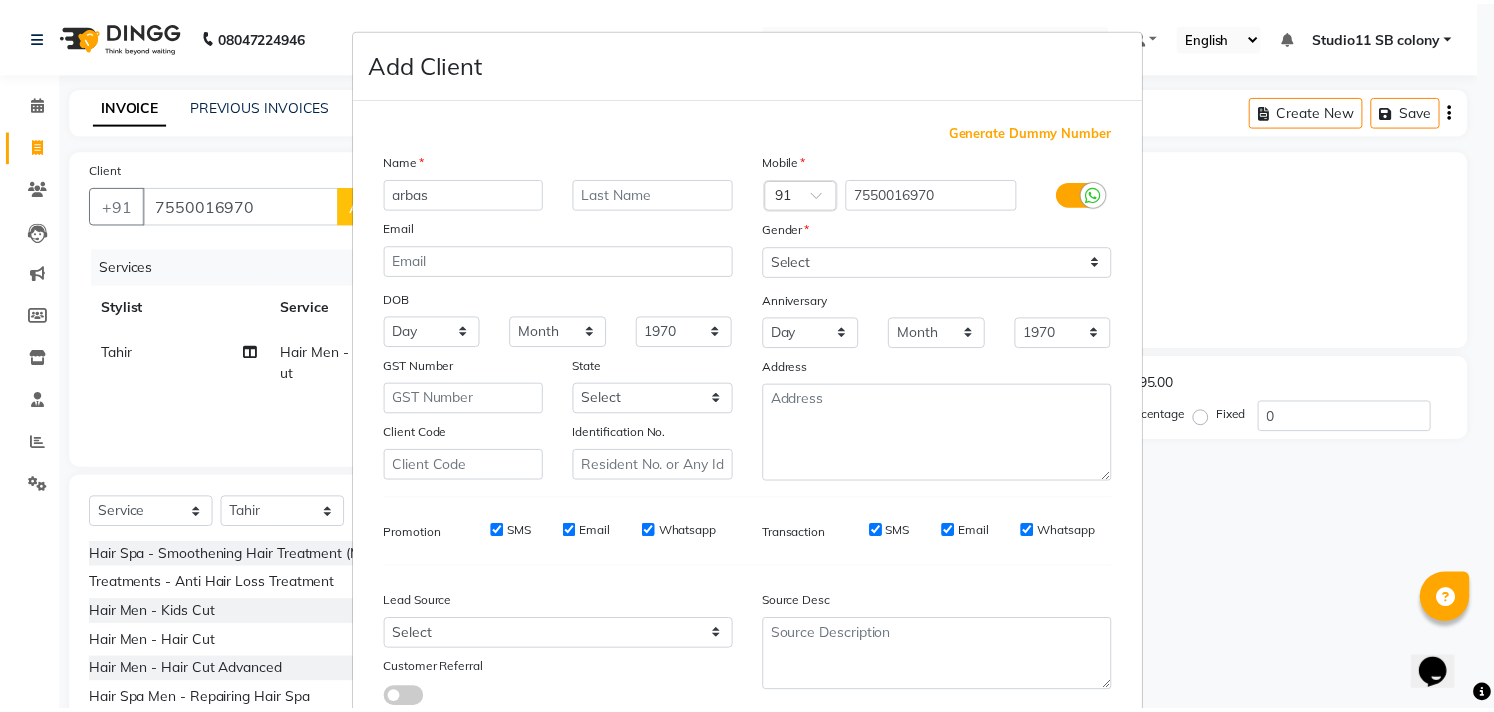 scroll, scrollTop: 138, scrollLeft: 0, axis: vertical 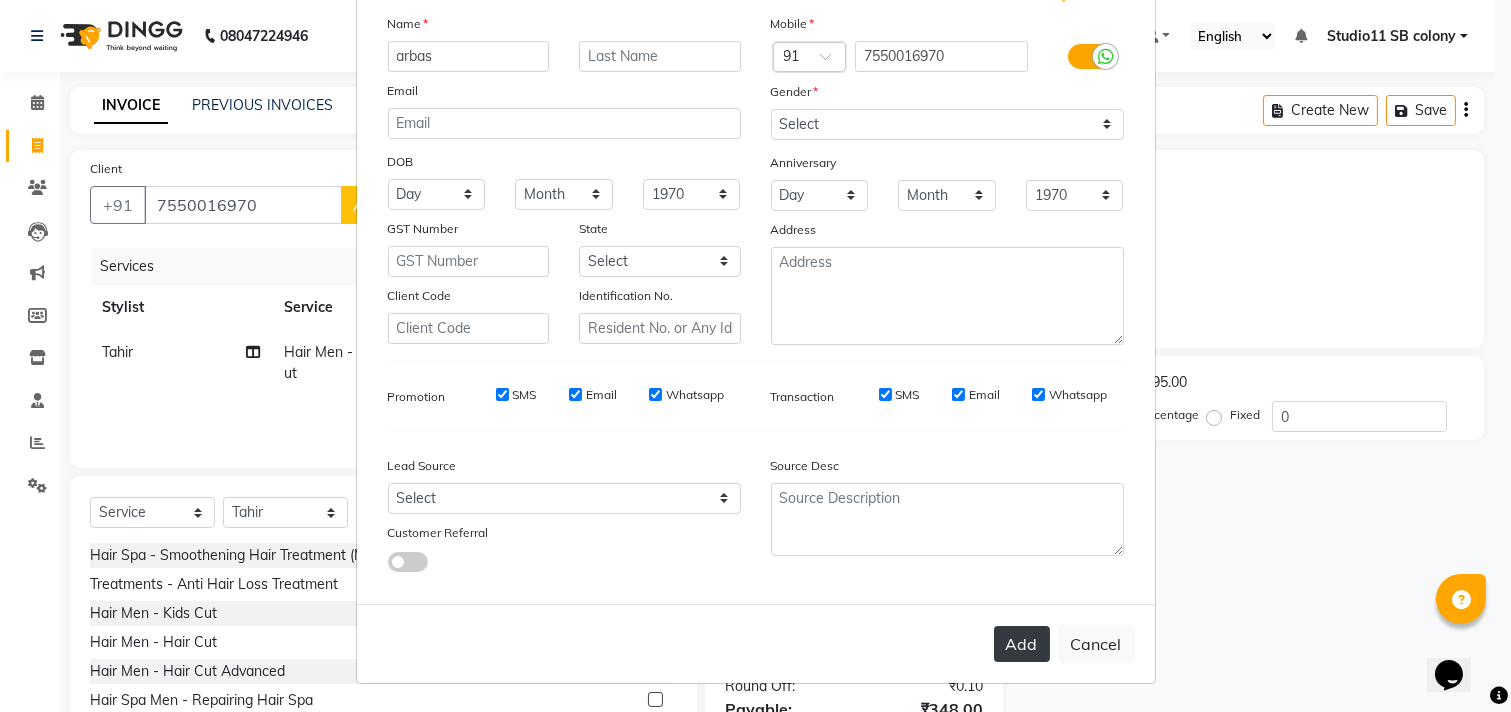 click on "Add" at bounding box center [1022, 644] 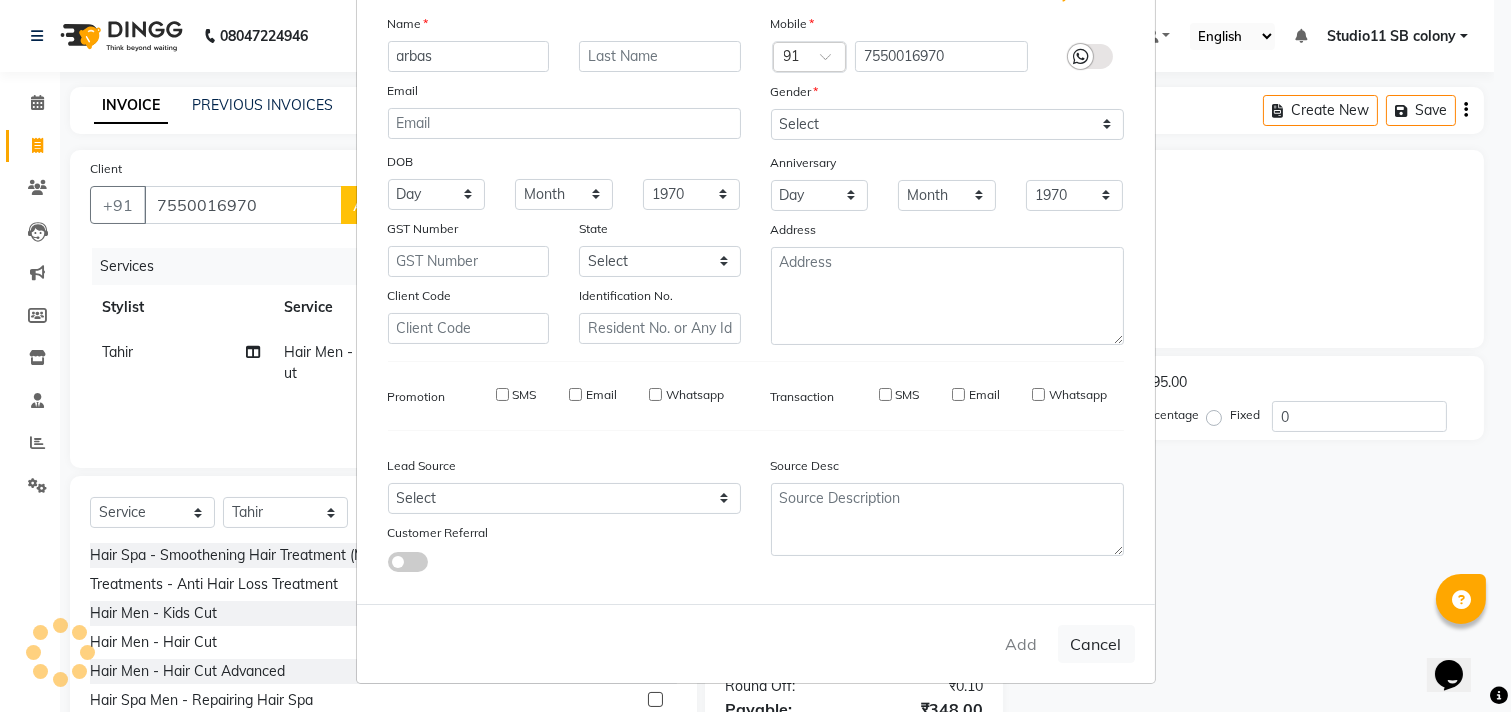 type 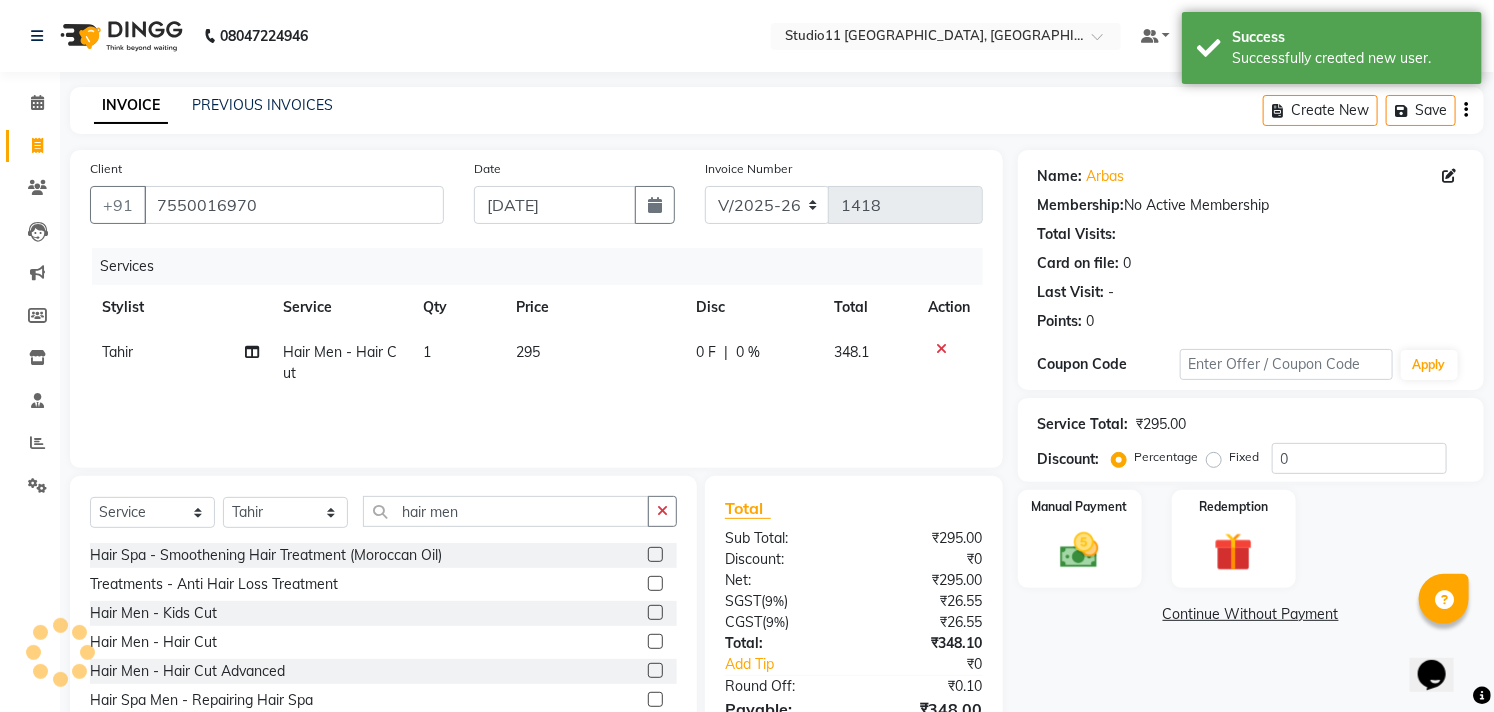 scroll, scrollTop: 108, scrollLeft: 0, axis: vertical 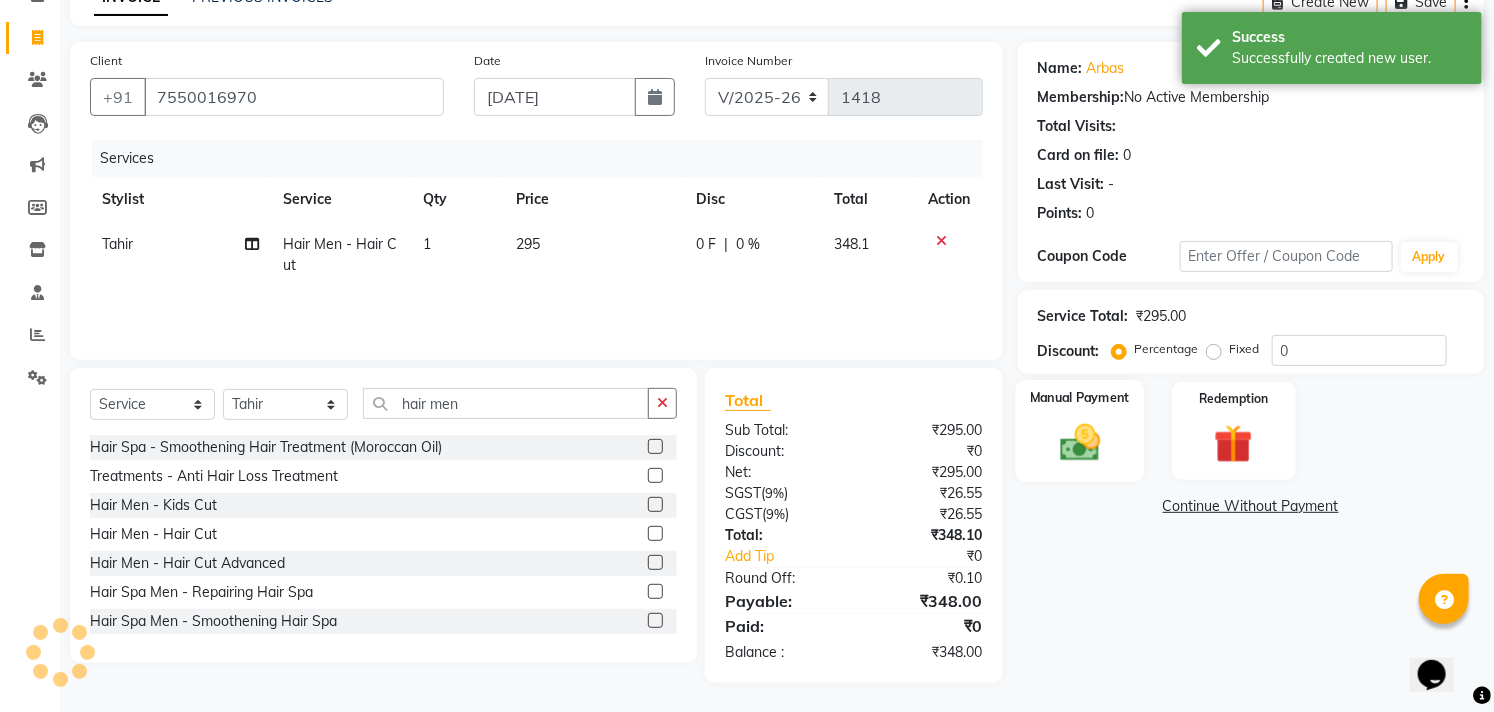 click on "Manual Payment" 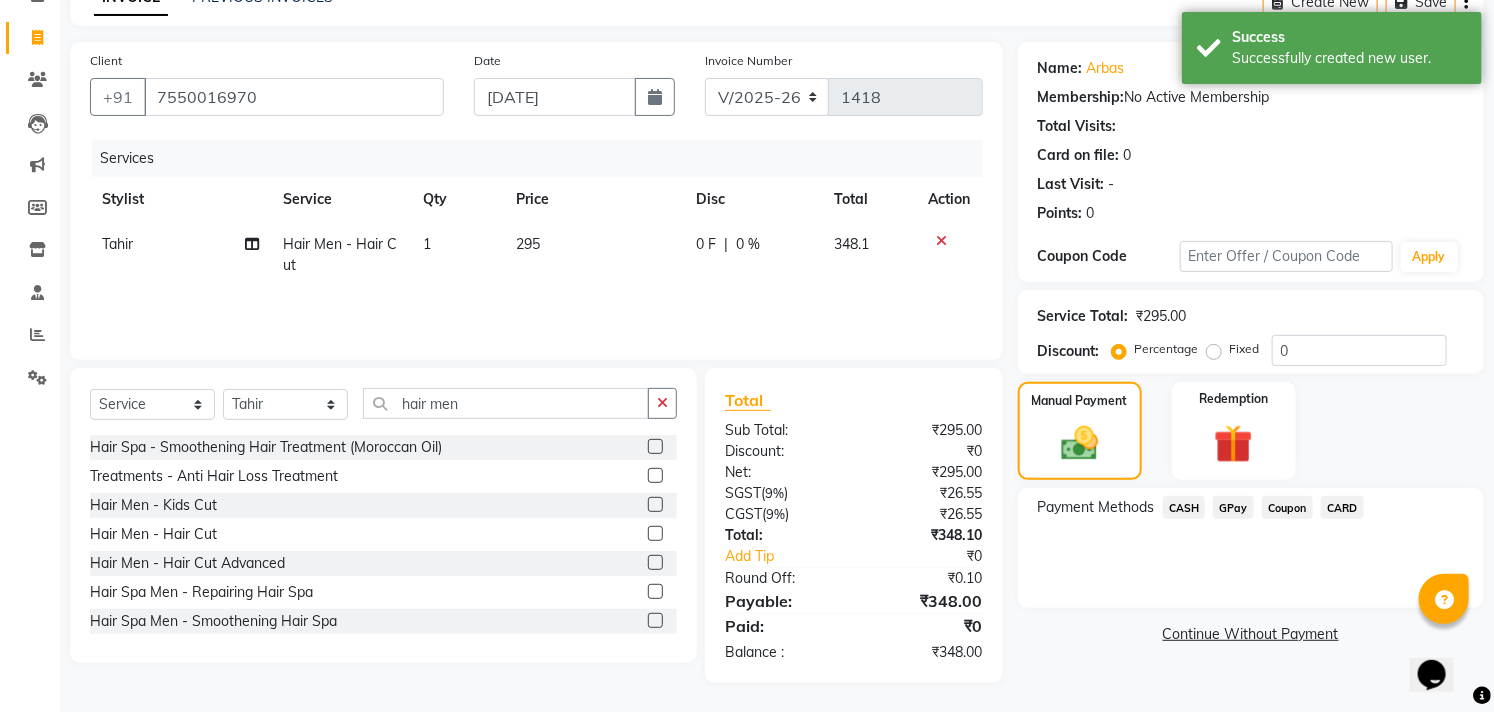 click on "GPay" 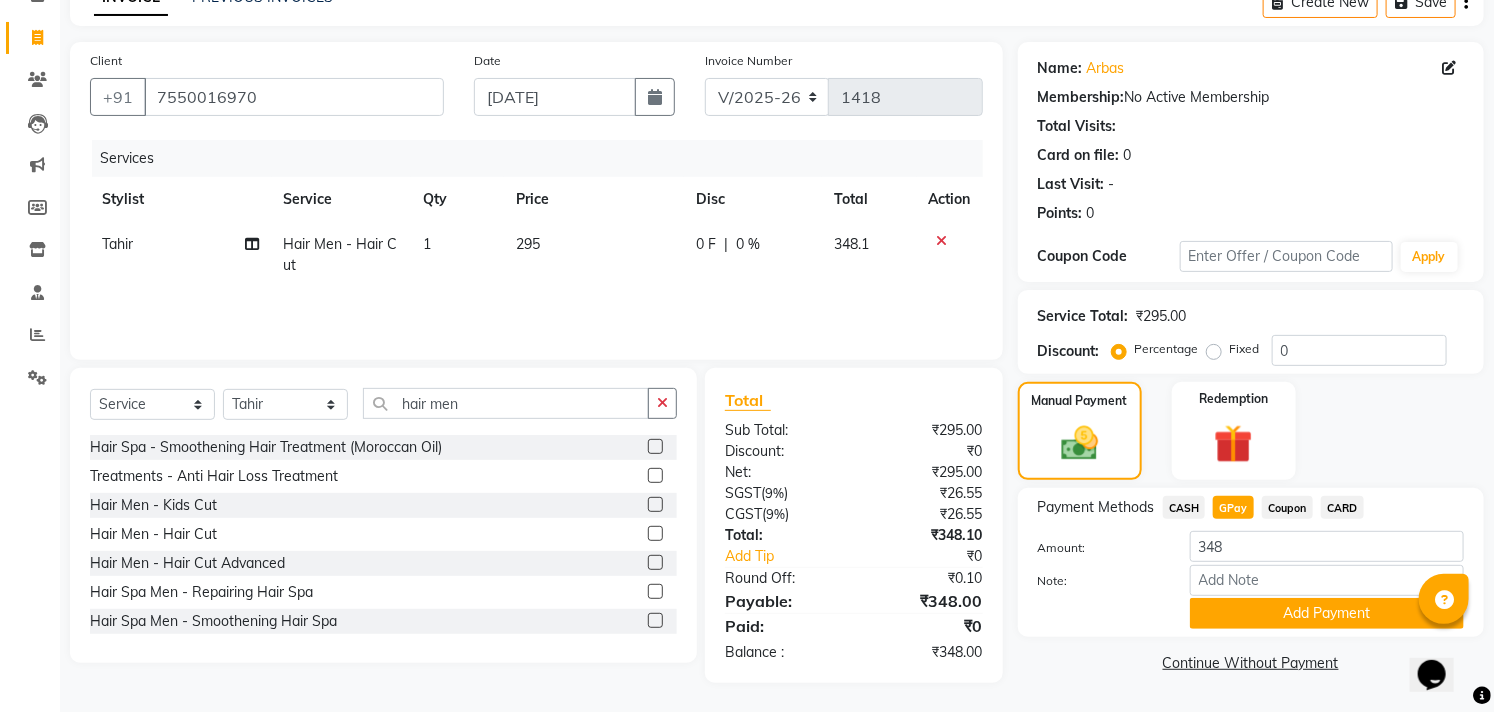 click on "CASH" 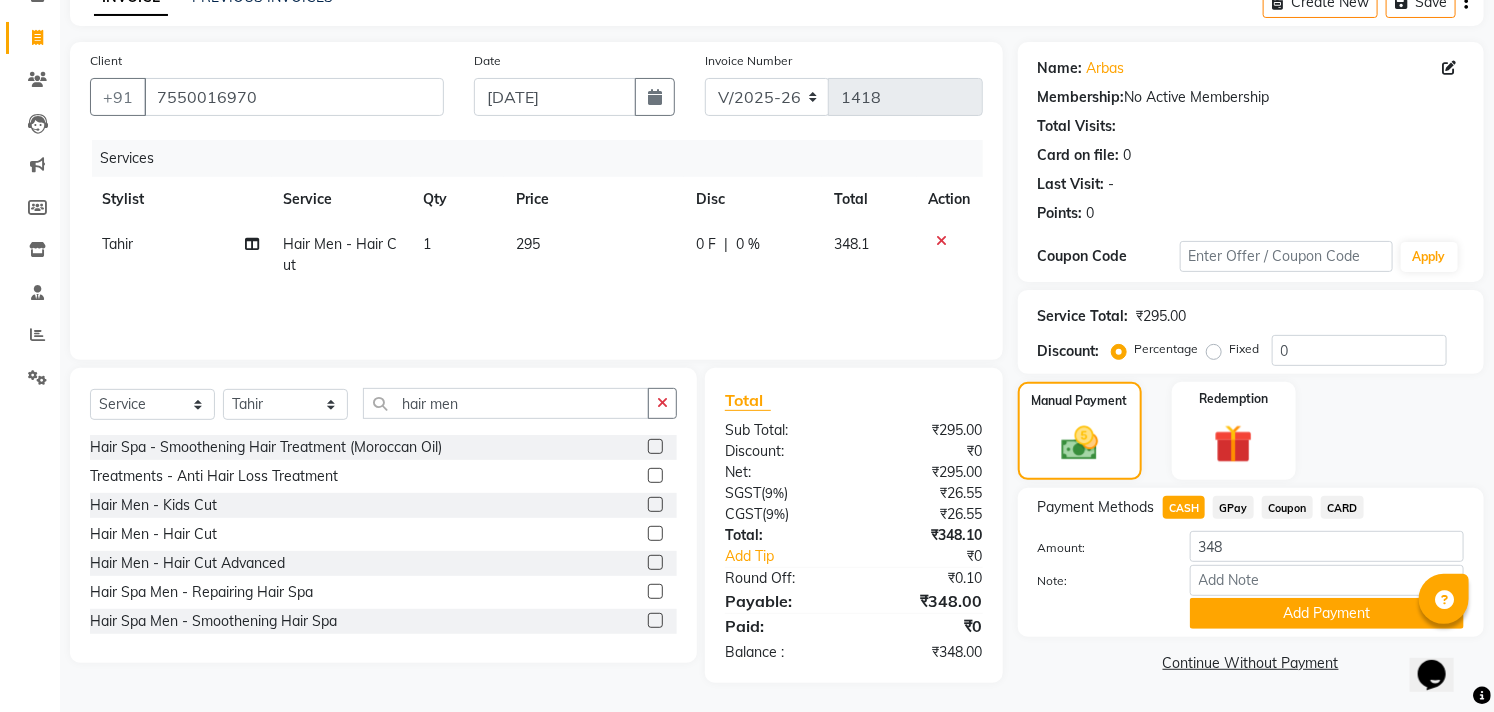 drag, startPoint x: 1291, startPoint y: 618, endPoint x: 1312, endPoint y: 596, distance: 30.413813 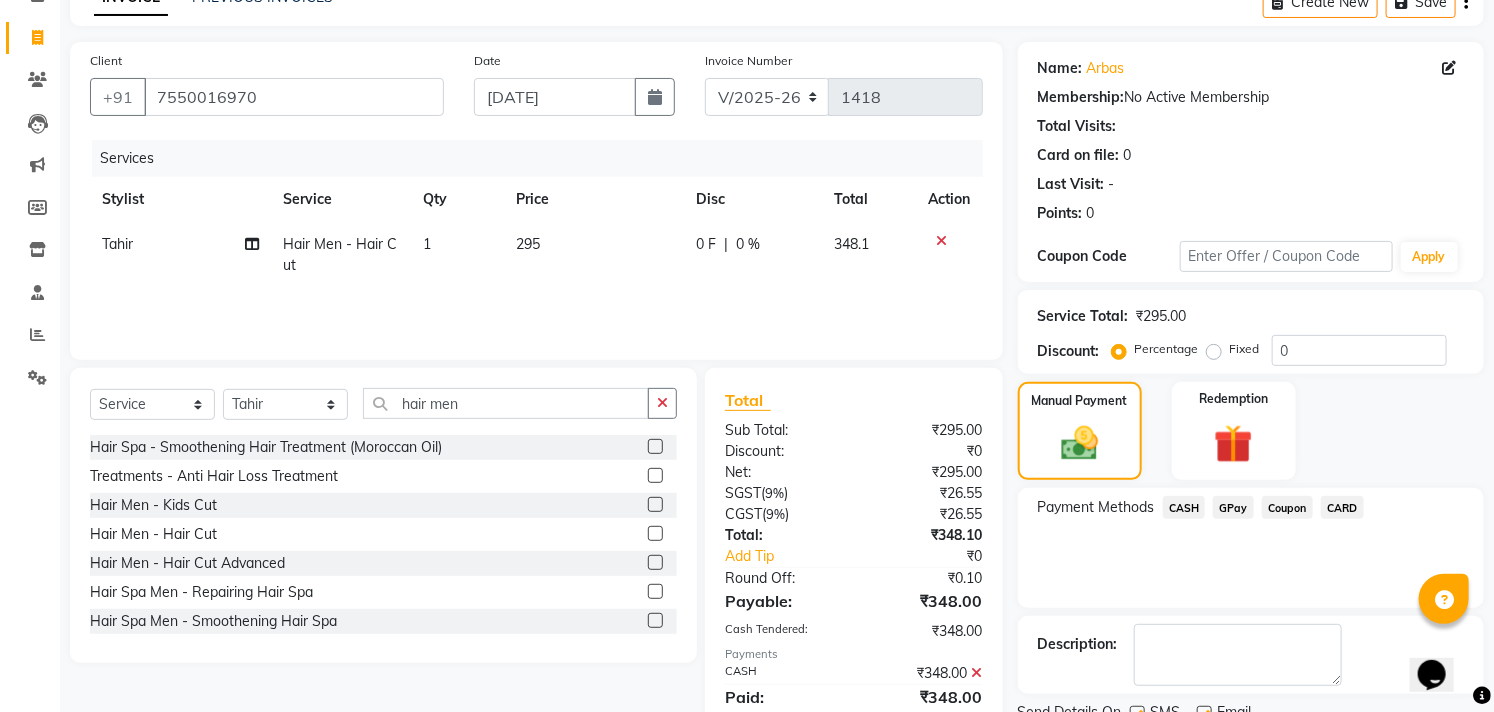 scroll, scrollTop: 187, scrollLeft: 0, axis: vertical 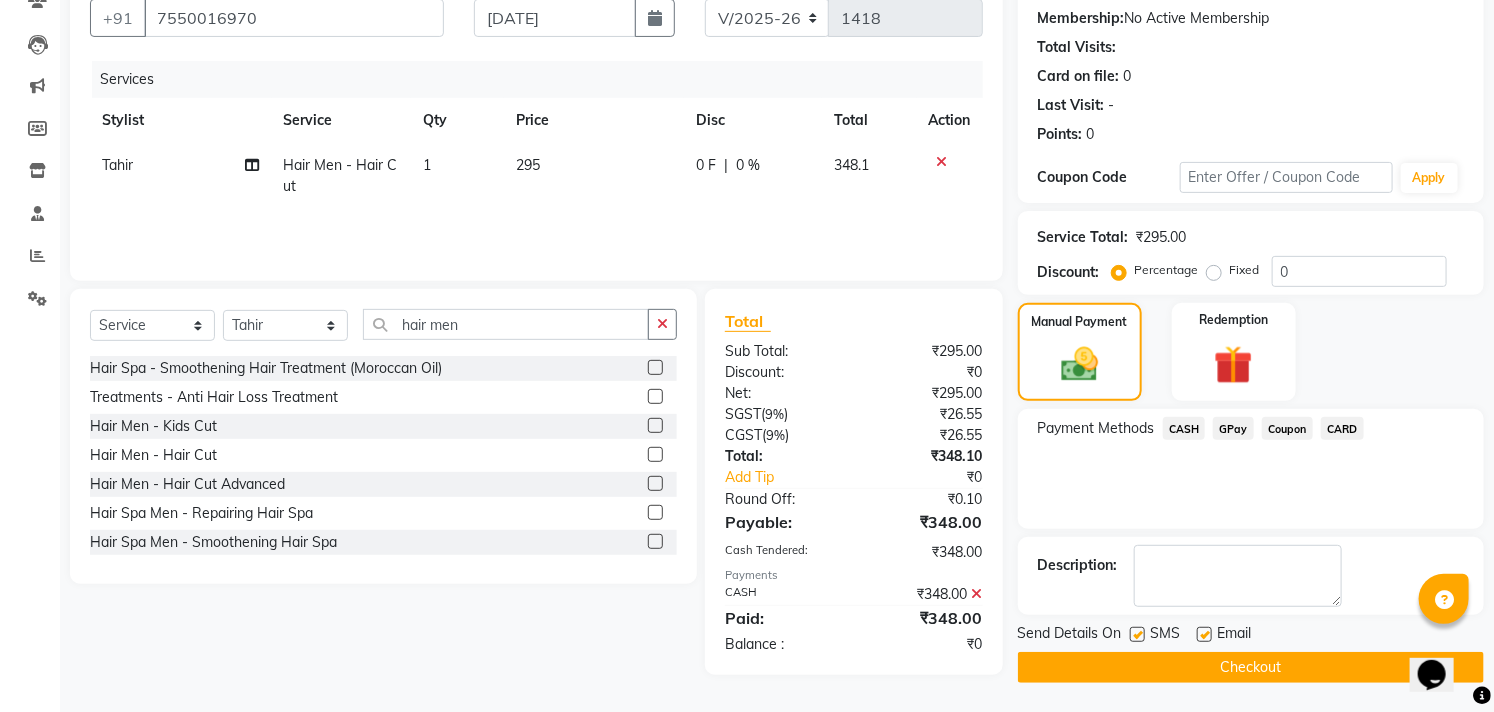 click 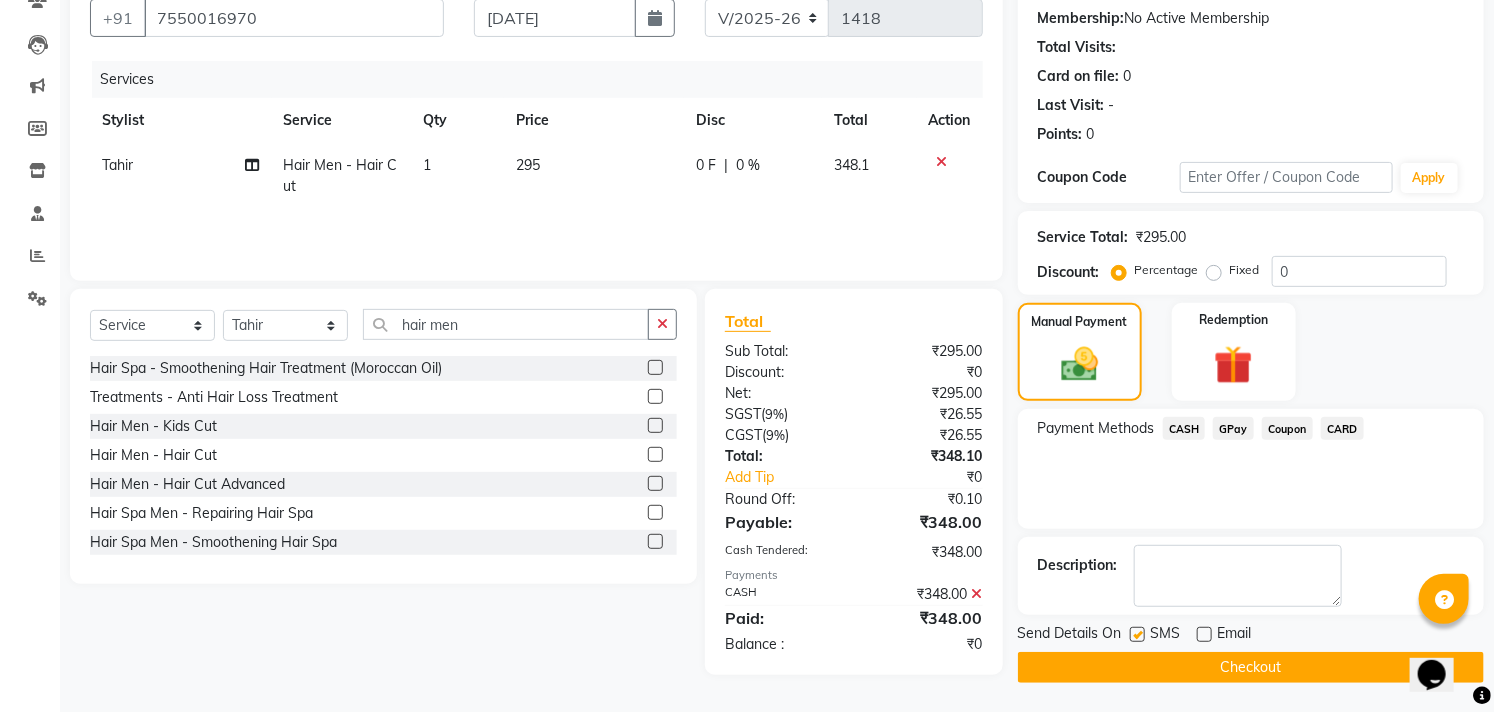 click on "Checkout" 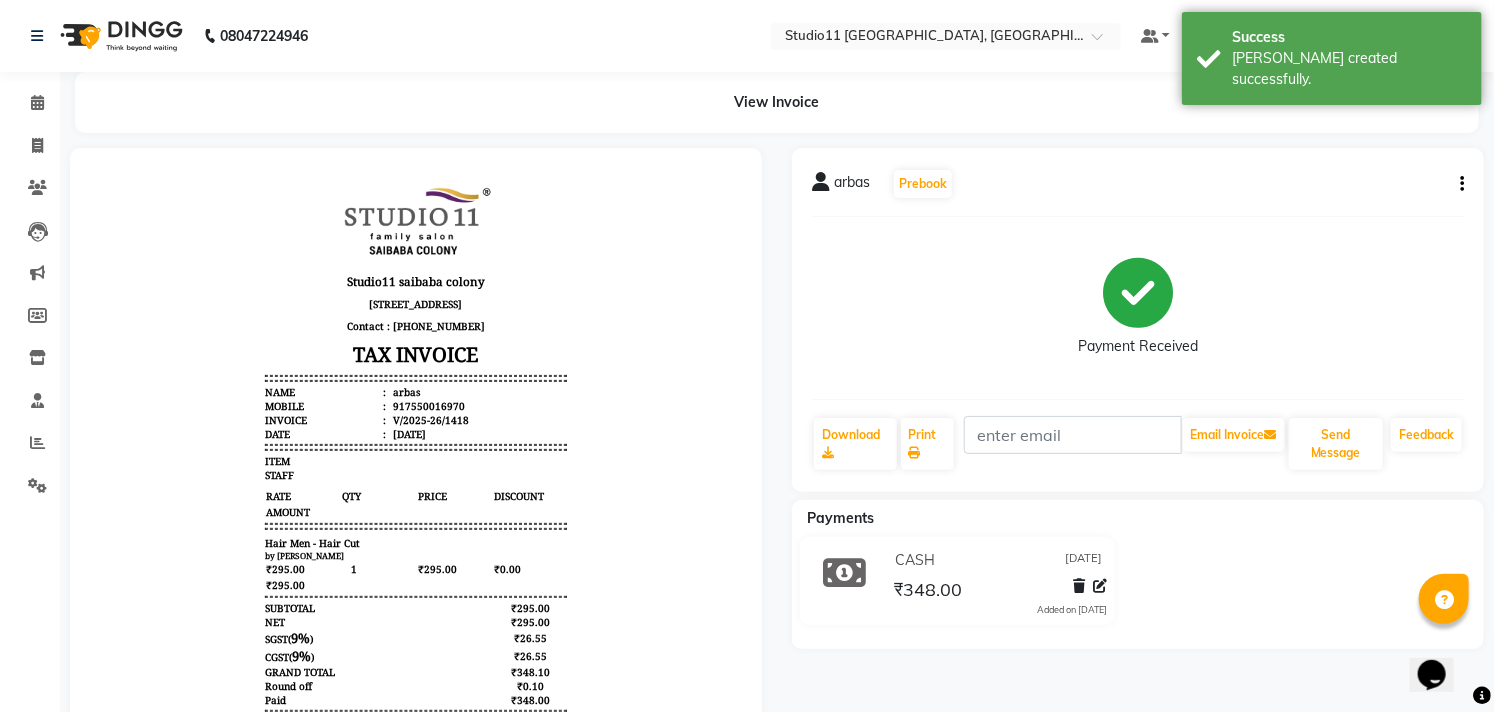 scroll, scrollTop: 0, scrollLeft: 0, axis: both 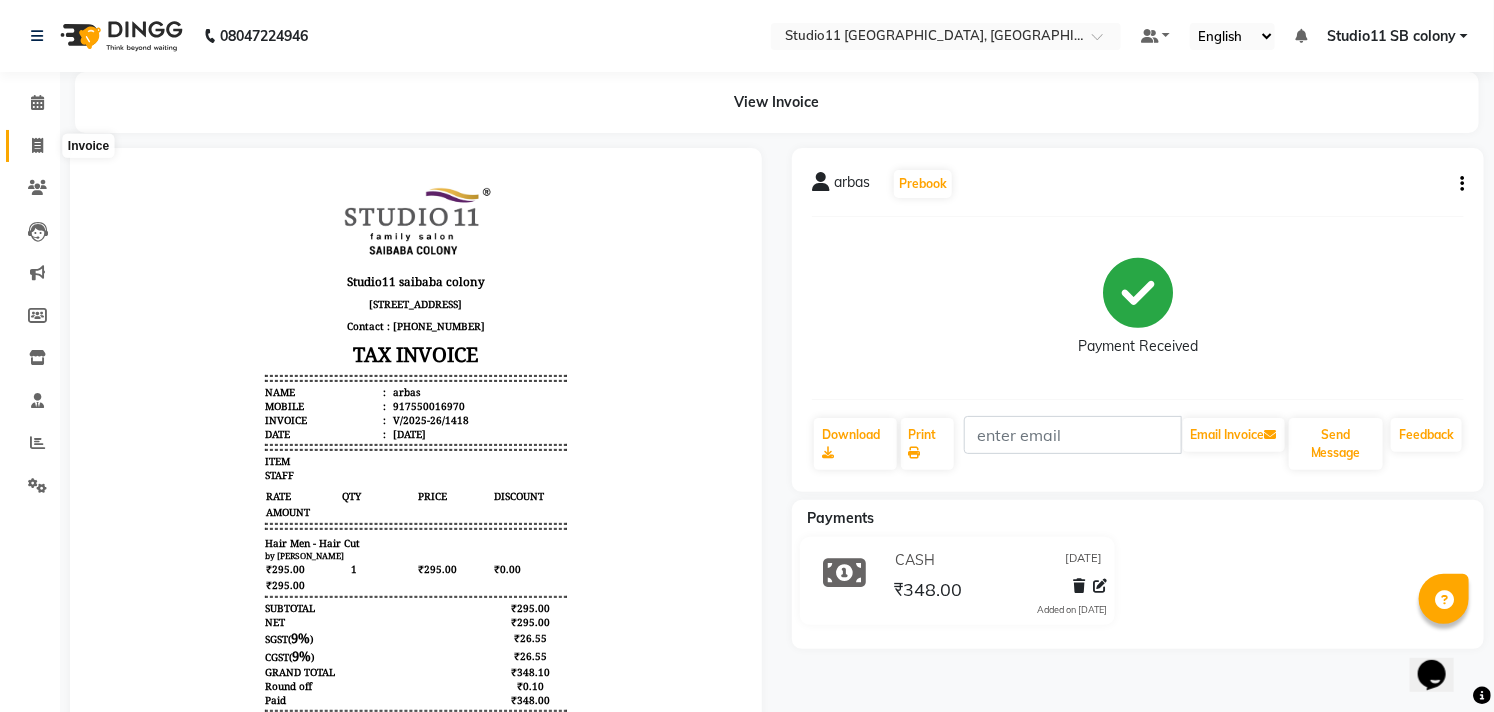 click 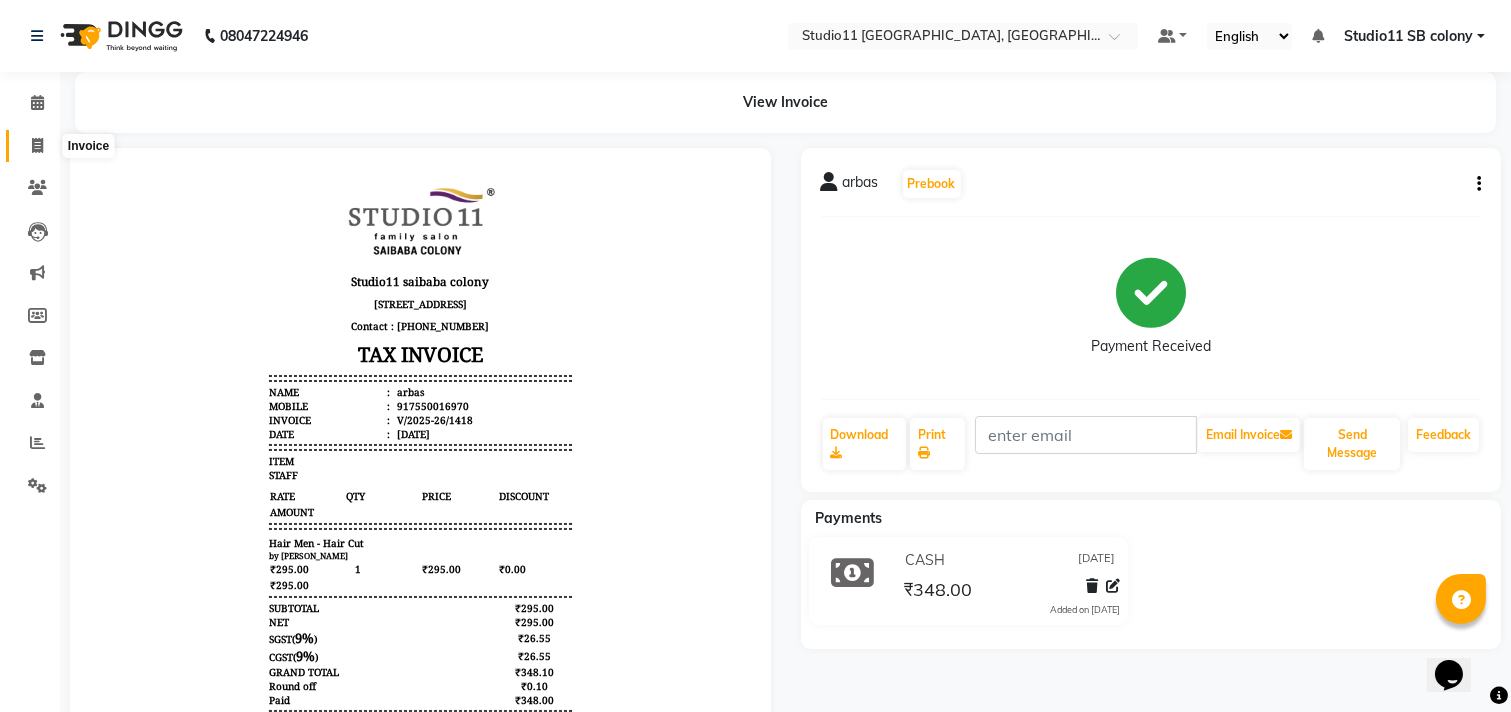 select on "service" 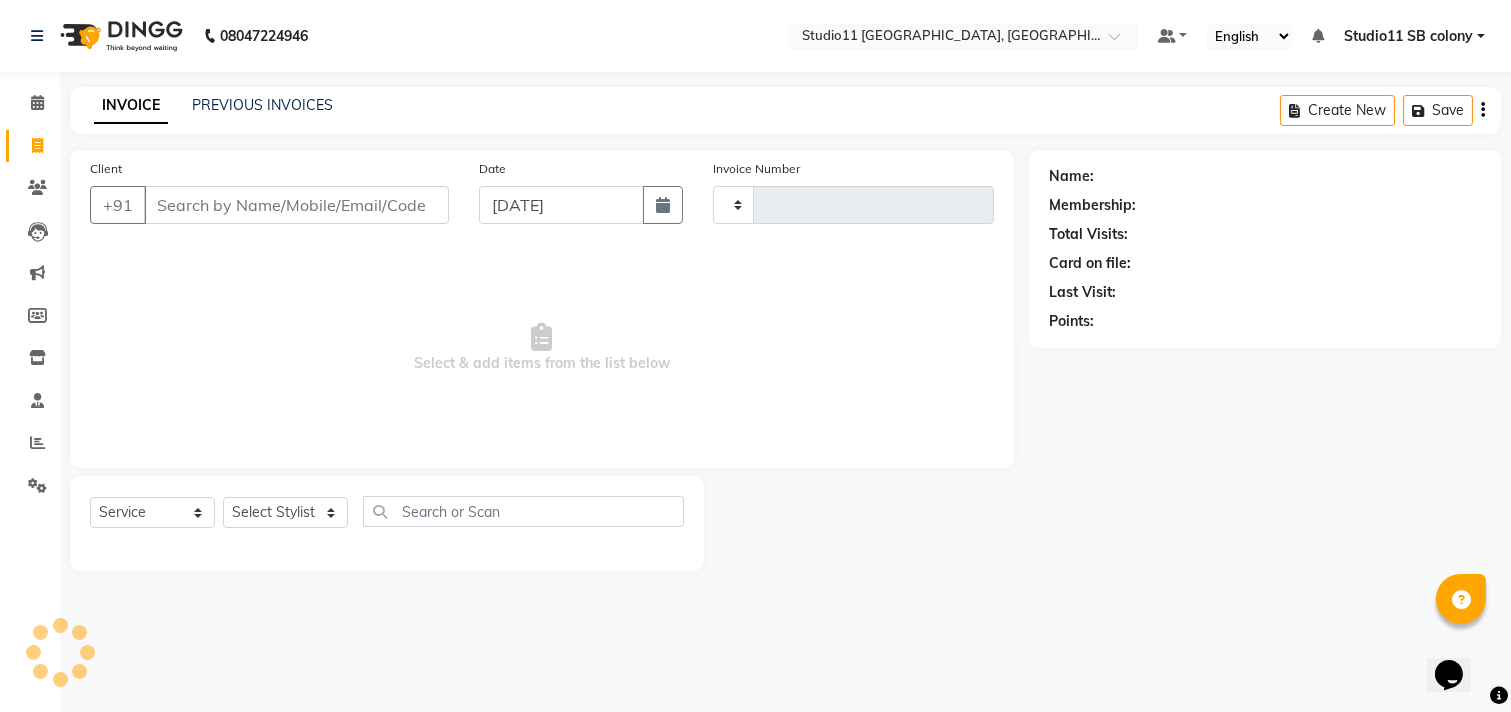 type on "1419" 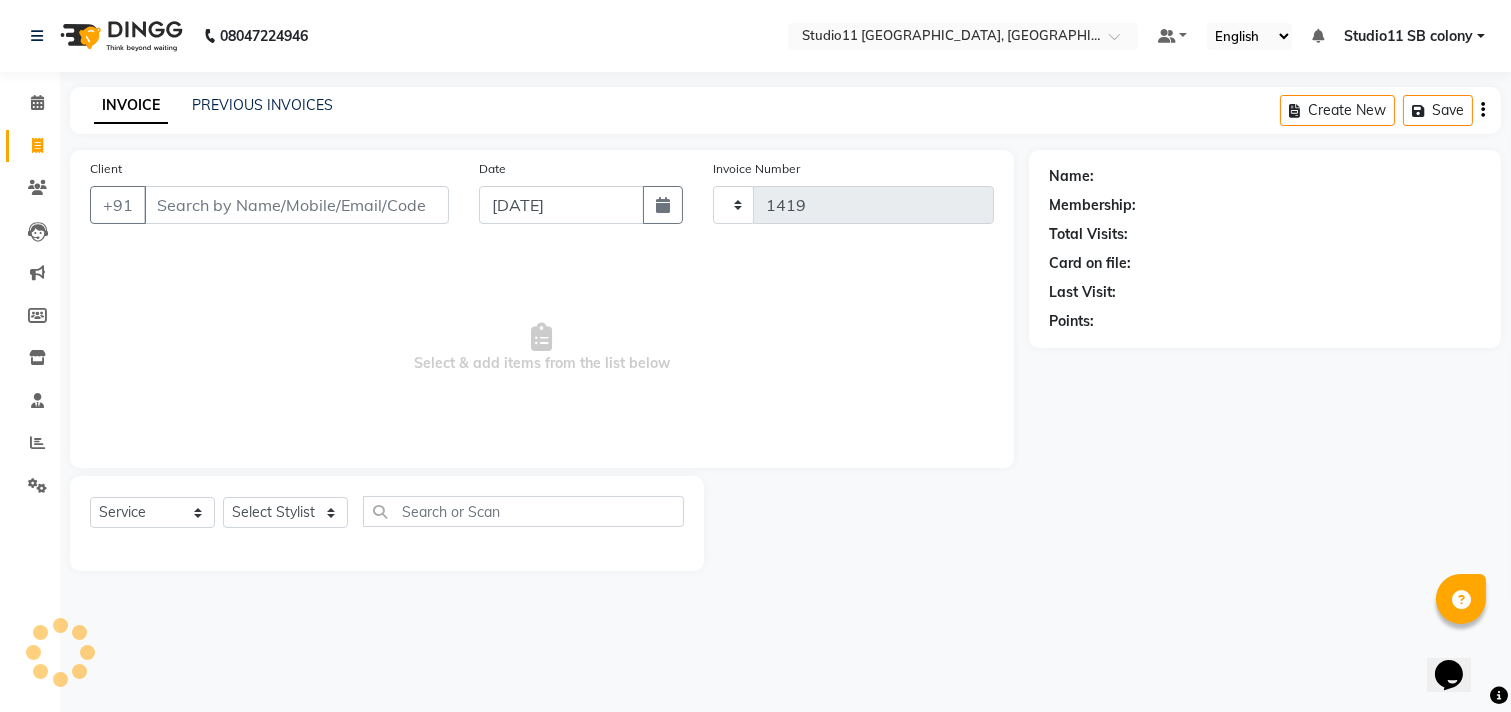select on "7717" 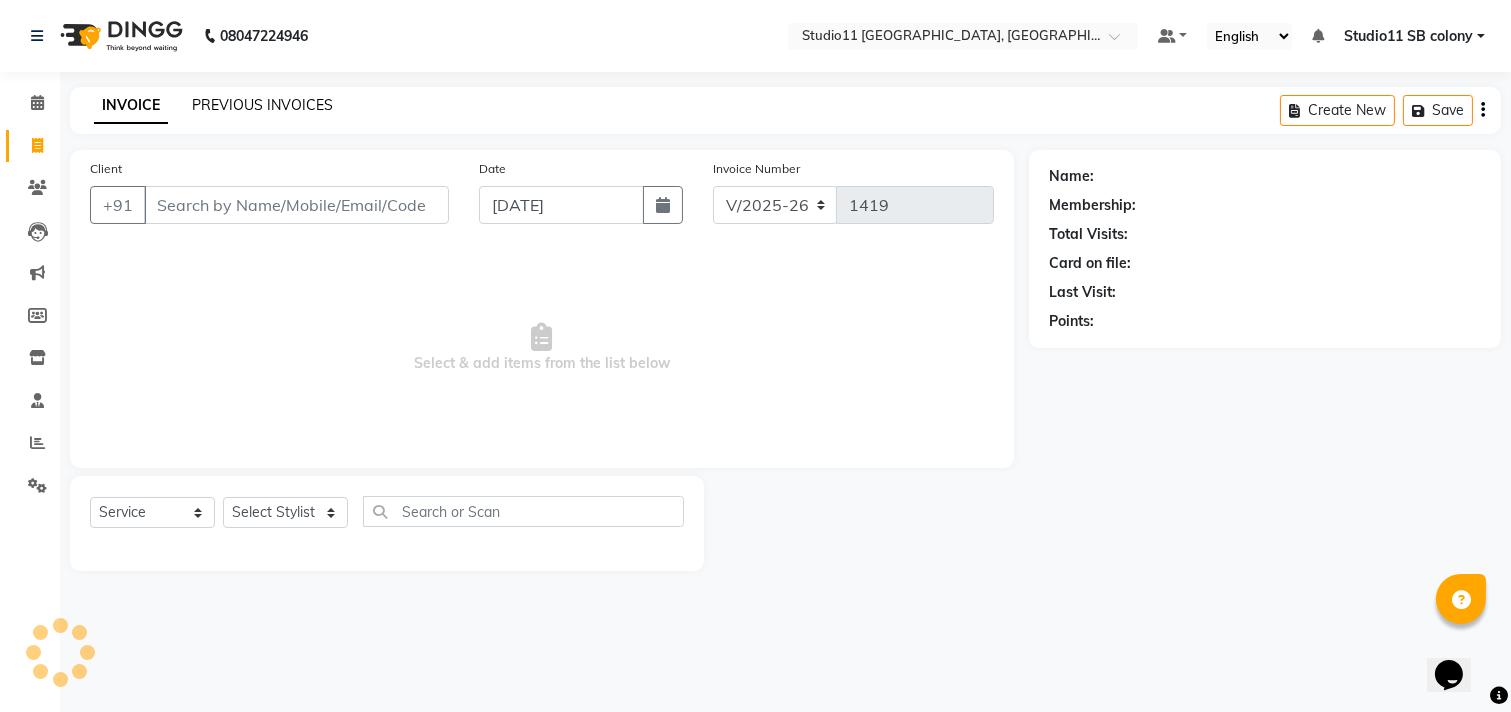 click on "PREVIOUS INVOICES" 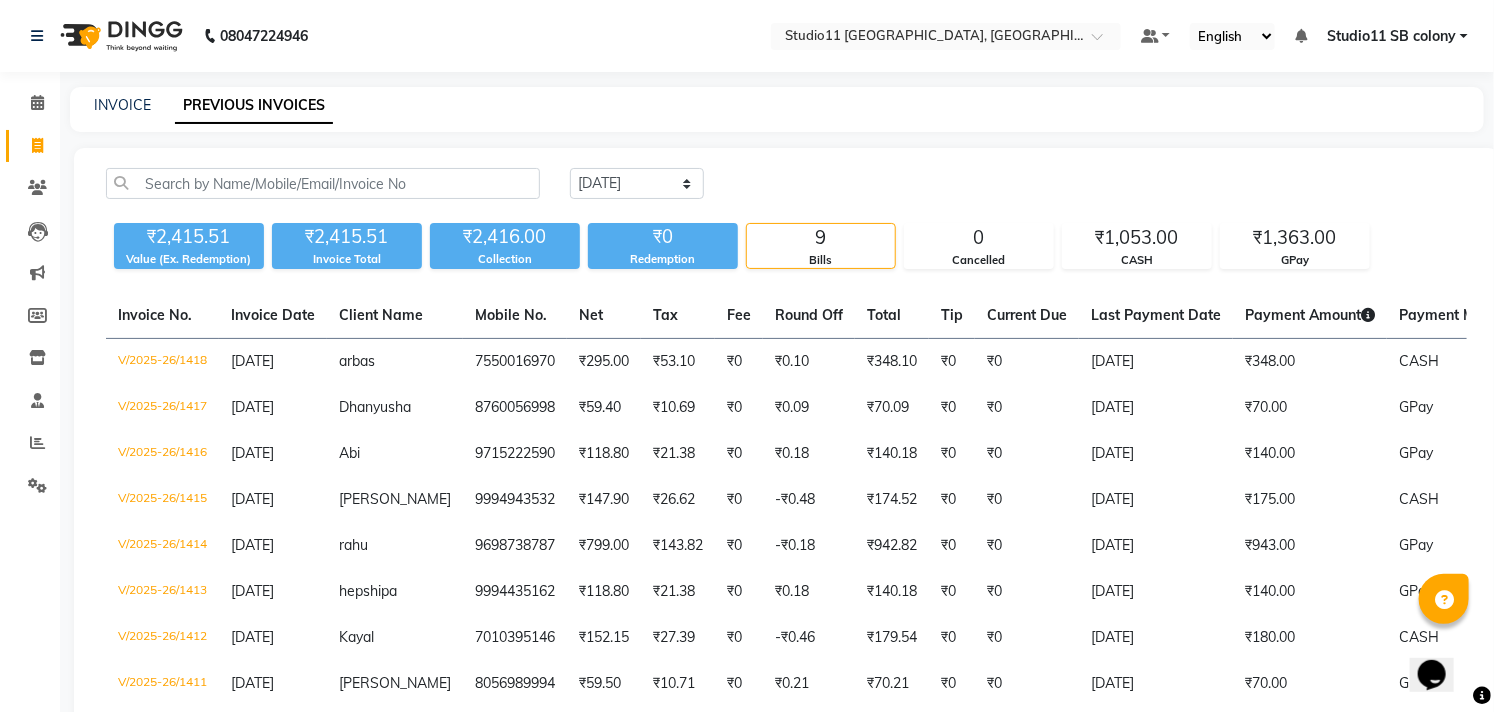 click on "INVOICE PREVIOUS INVOICES" 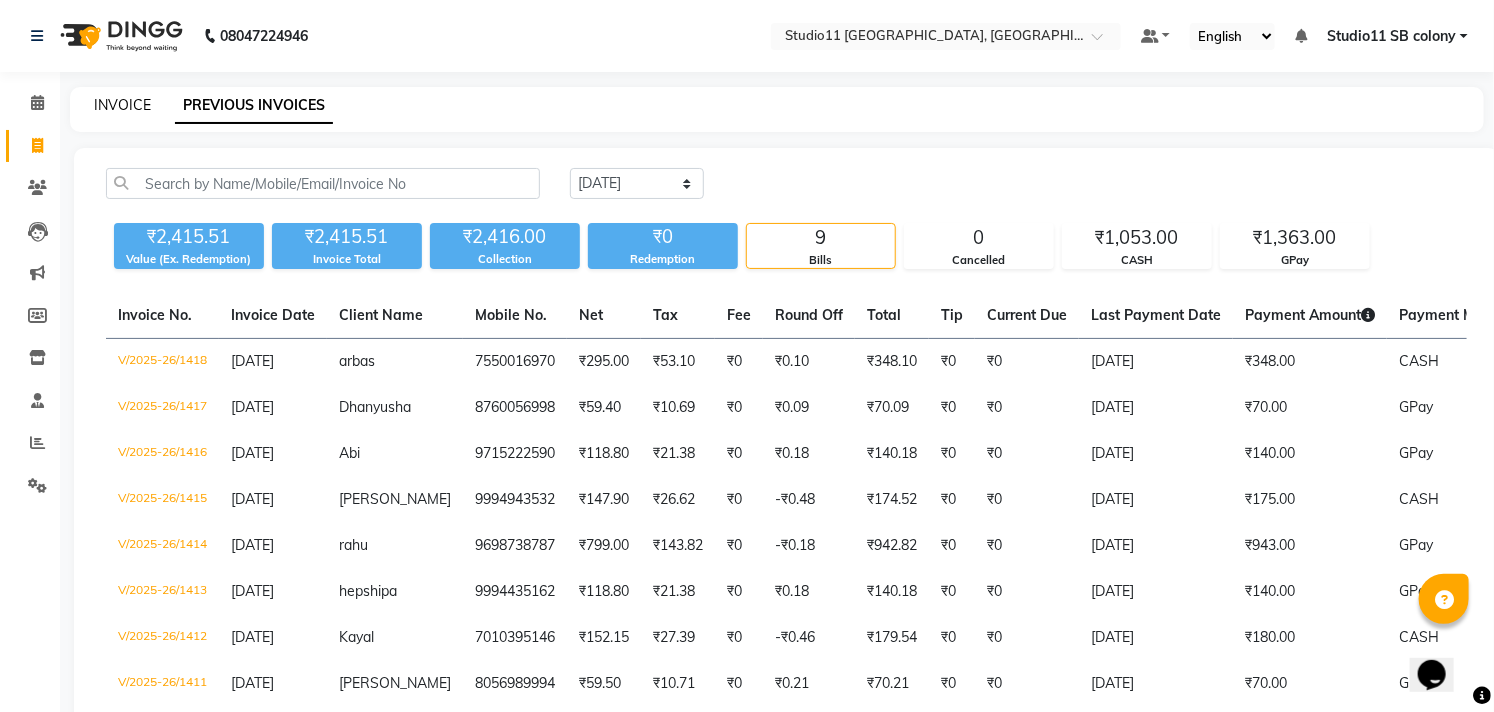 click on "INVOICE" 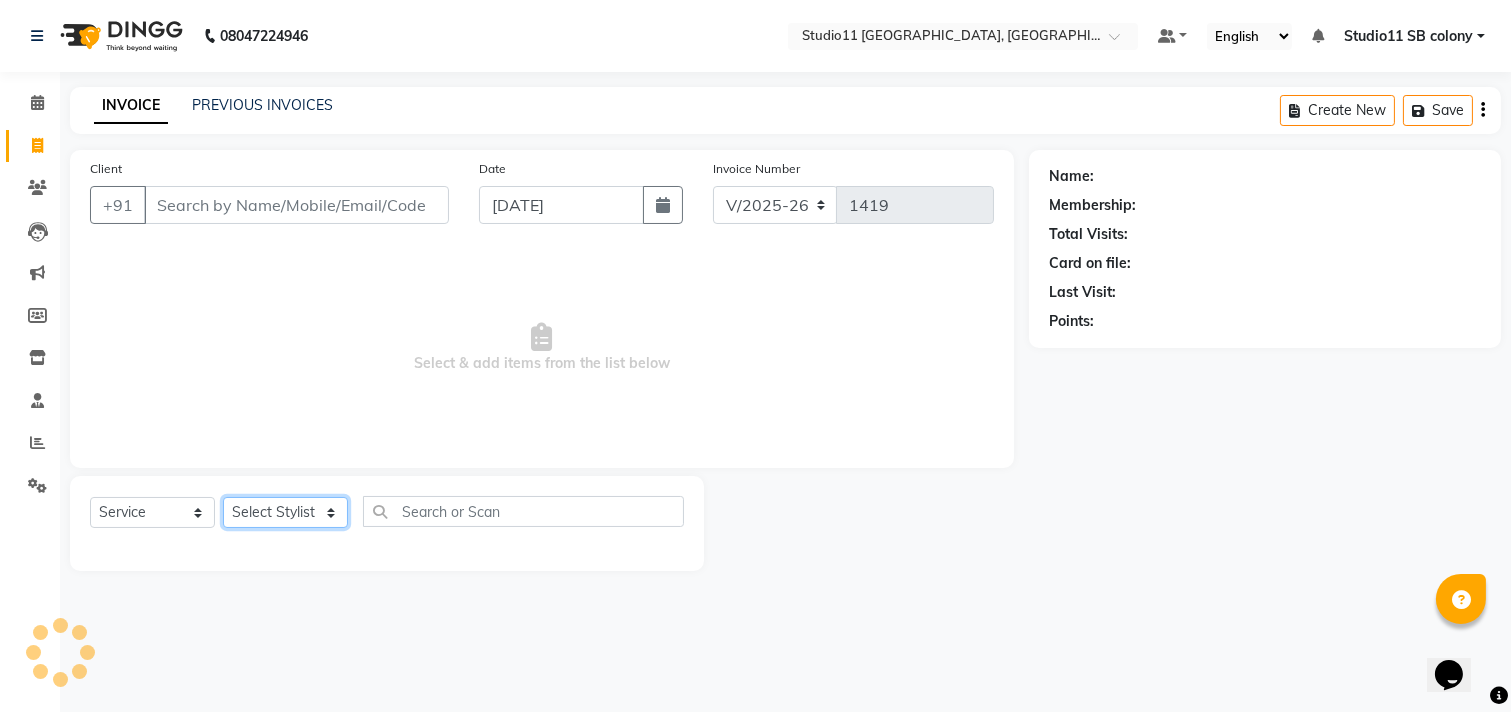 click on "Select Stylist Afzal Akbar Dani Jeni Josna kaif lavanya manimekalai Praveen Sonu Studio11 SB colony Tahir tamil" 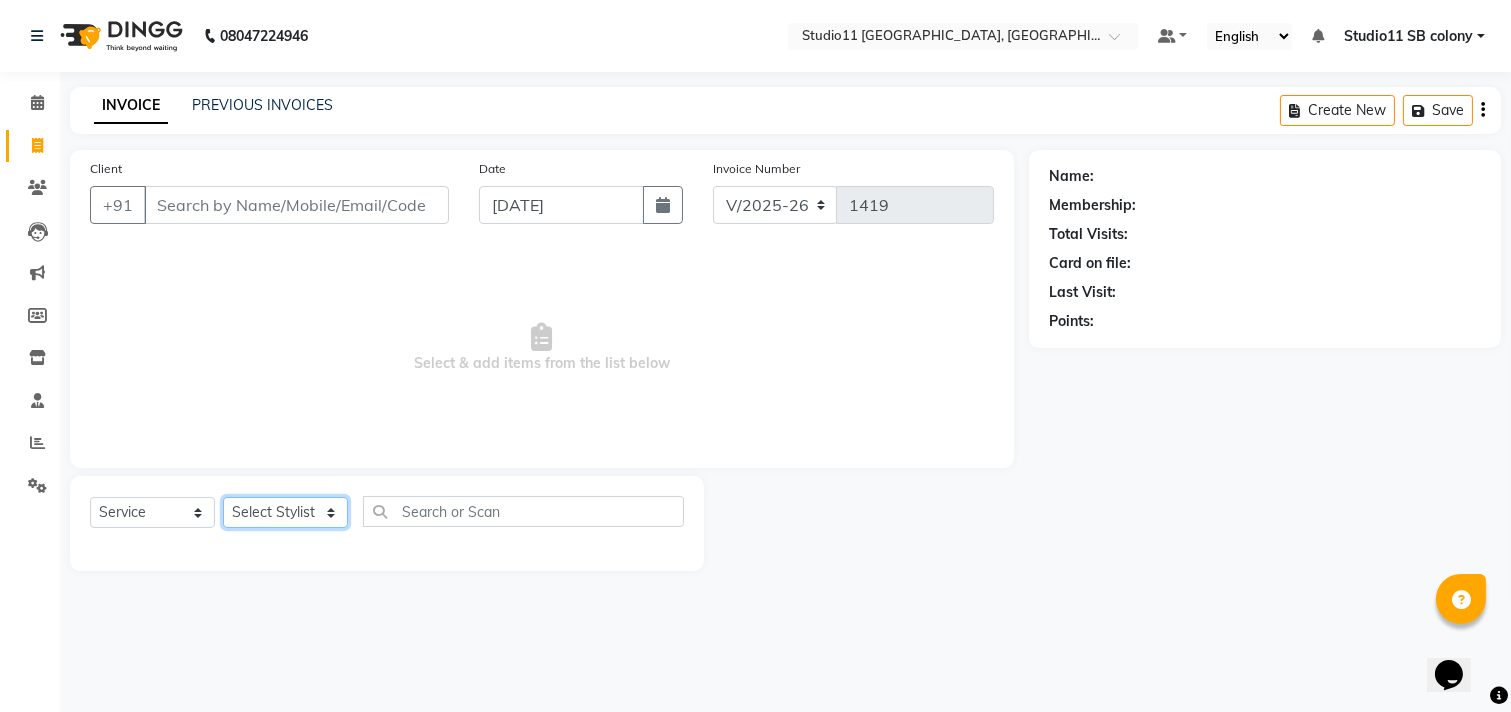 select on "69575" 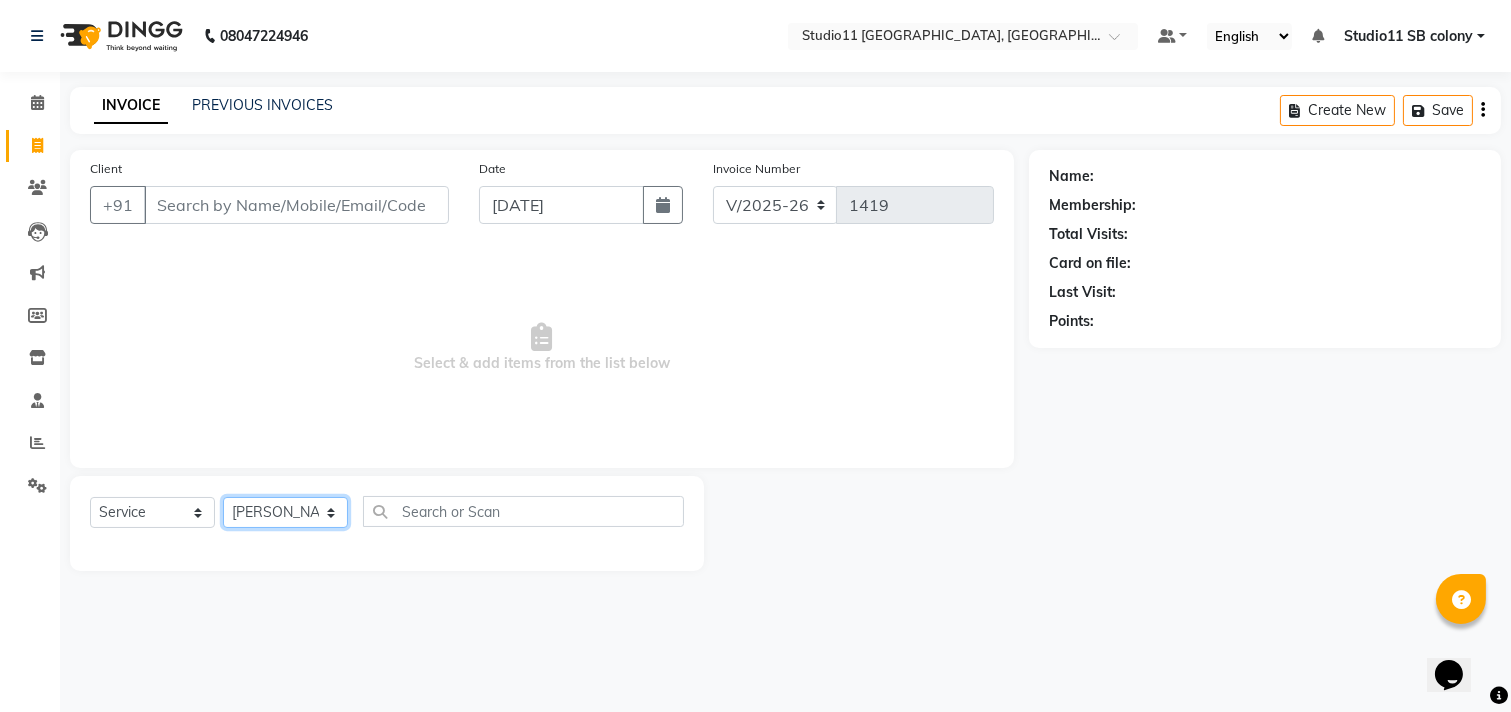 click on "Select Stylist Afzal Akbar Dani Jeni Josna kaif lavanya manimekalai Praveen Sonu Studio11 SB colony Tahir tamil" 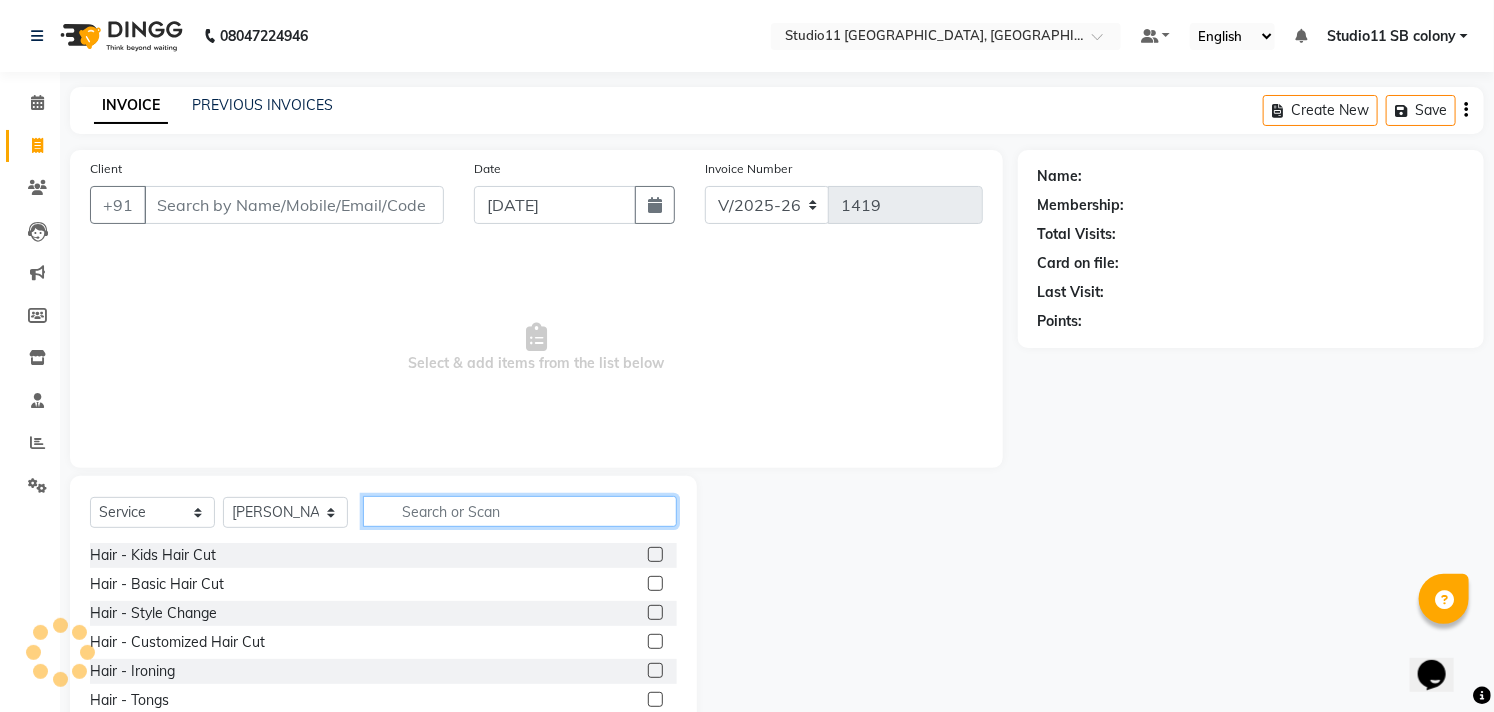 click 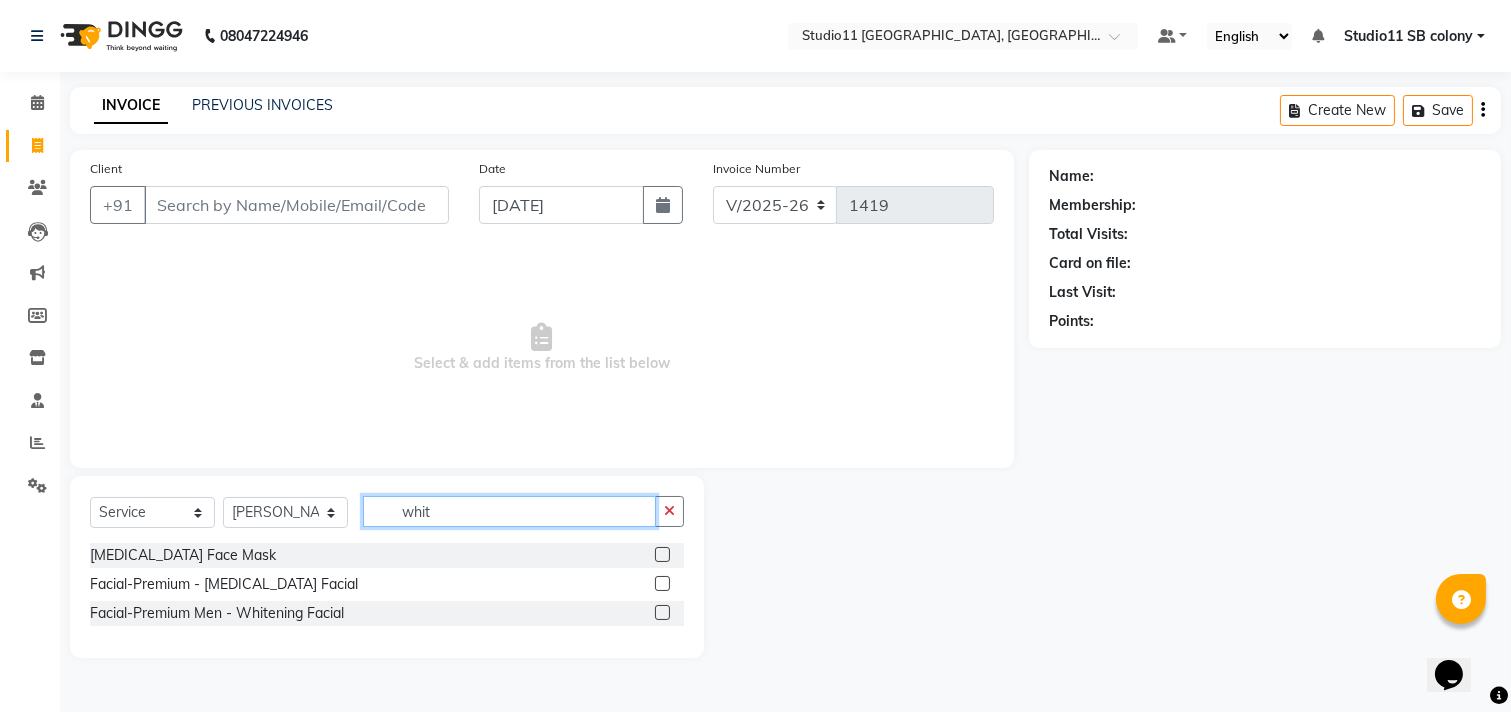 type on "whit" 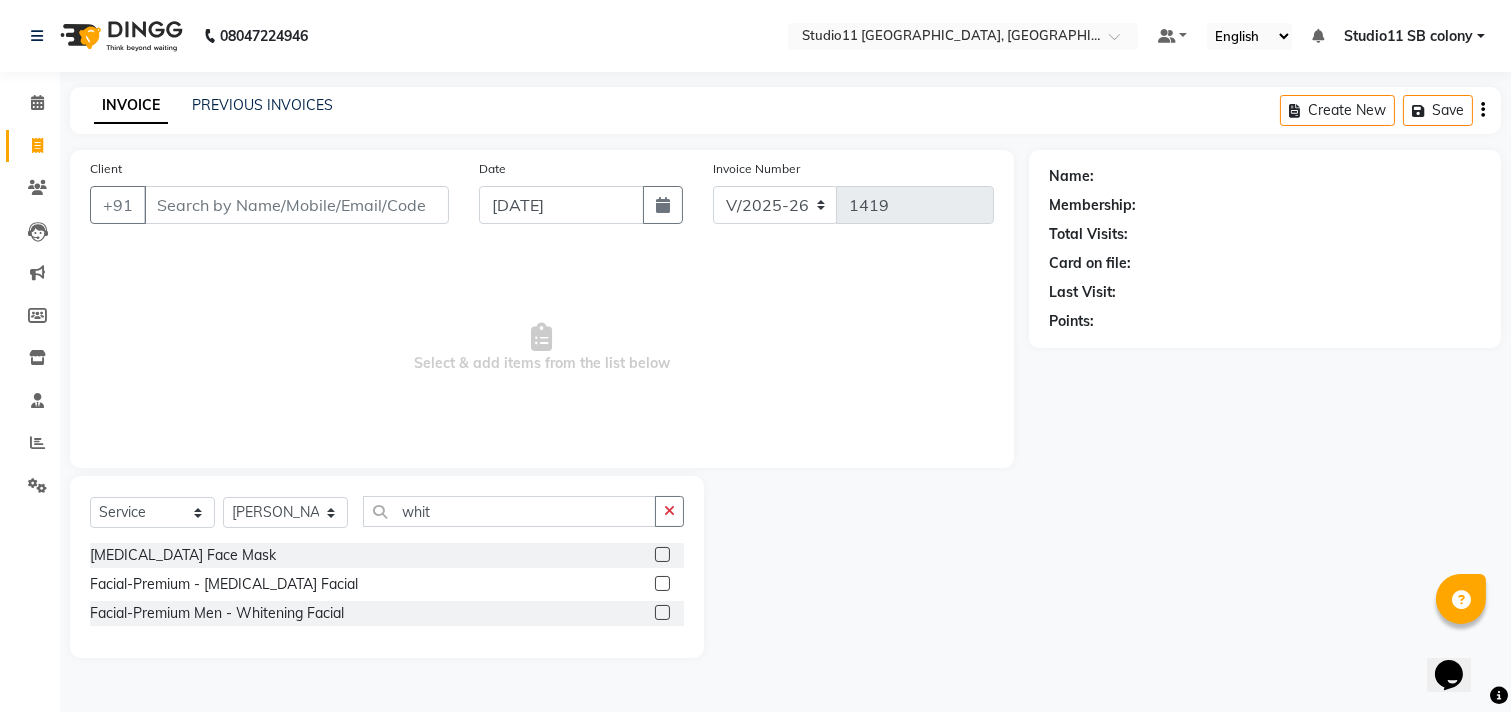 click 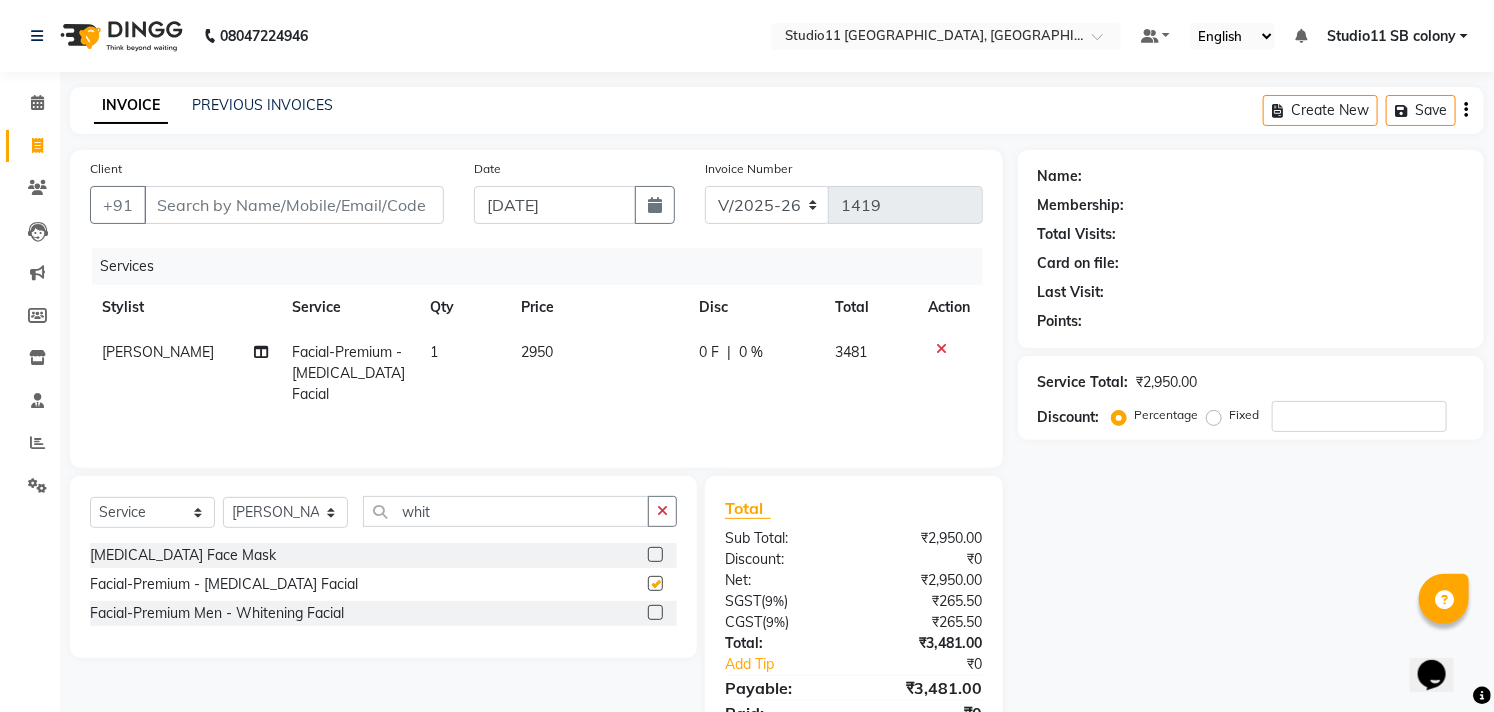checkbox on "false" 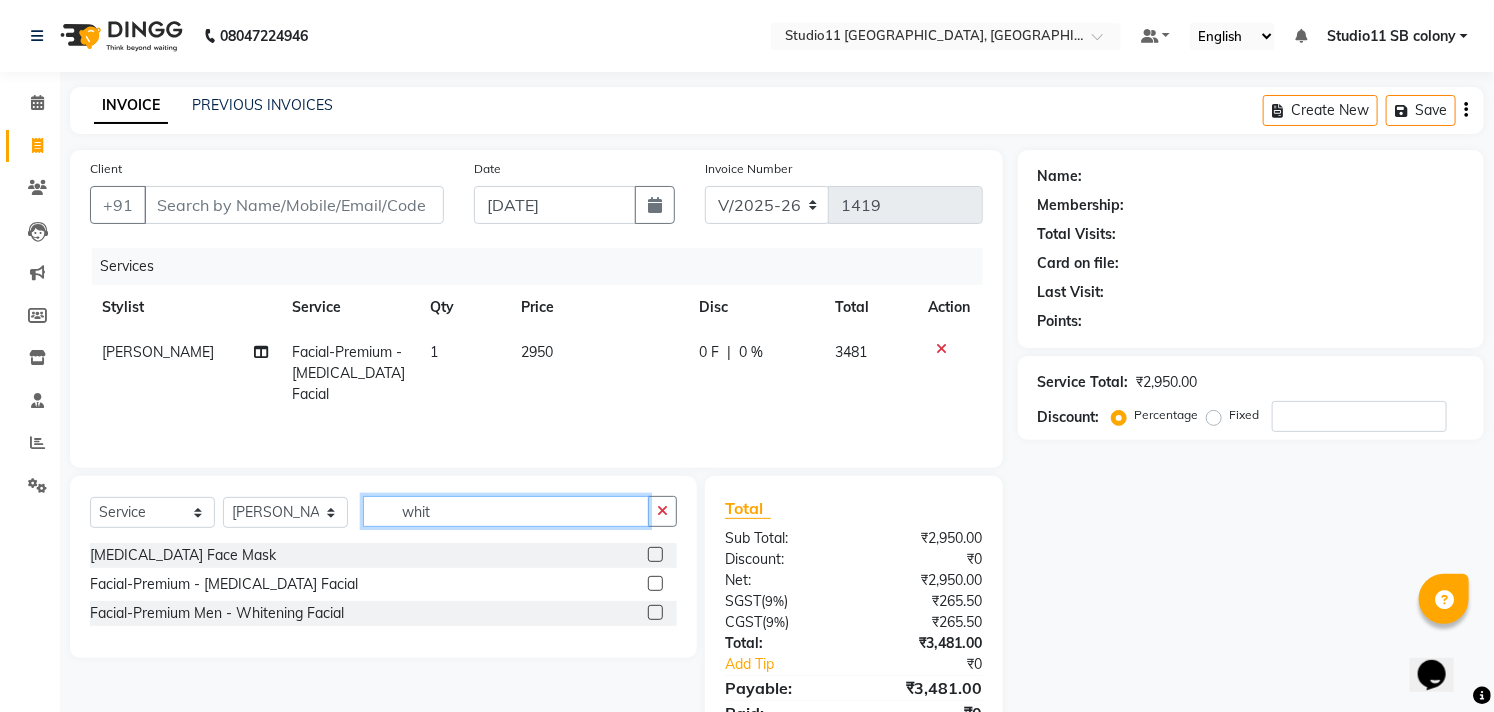 click on "whit" 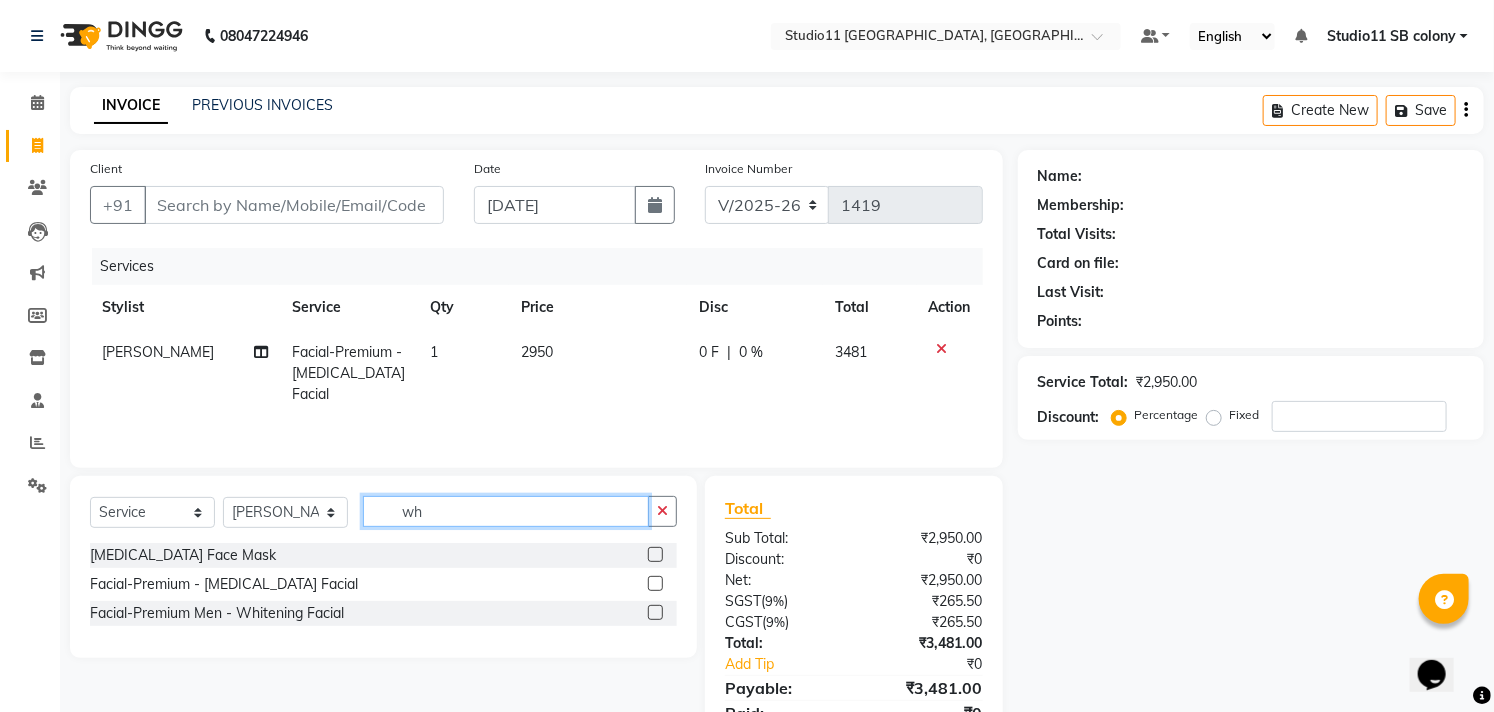 type on "w" 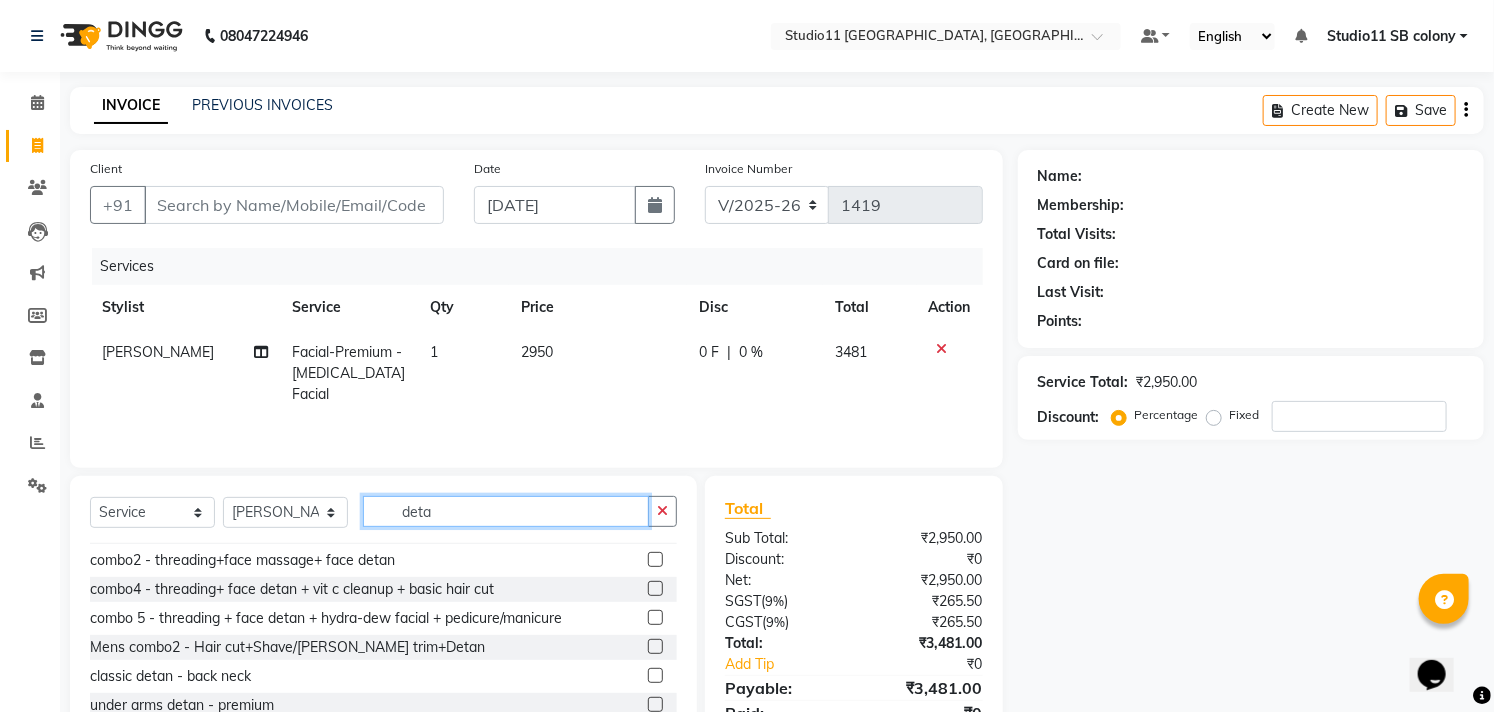 scroll, scrollTop: 32, scrollLeft: 0, axis: vertical 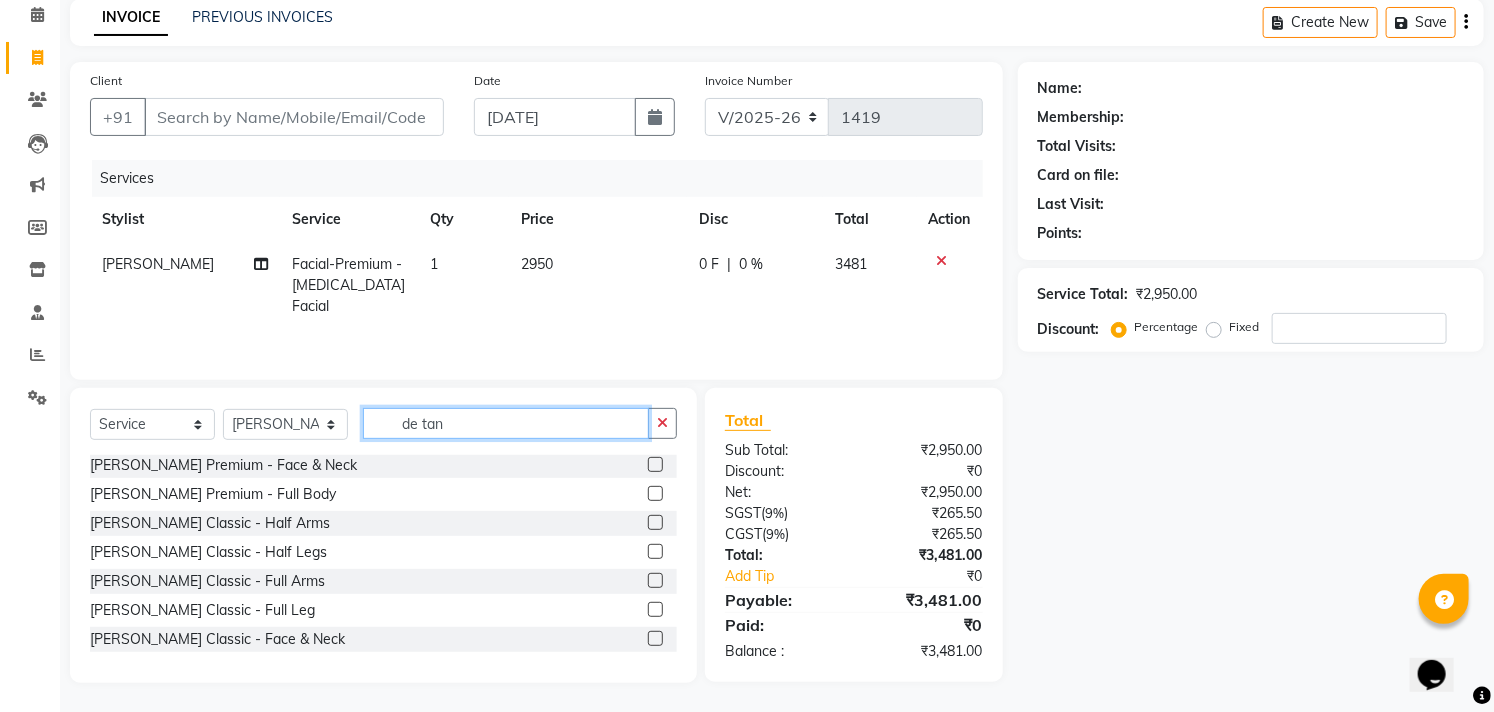 type on "de tan" 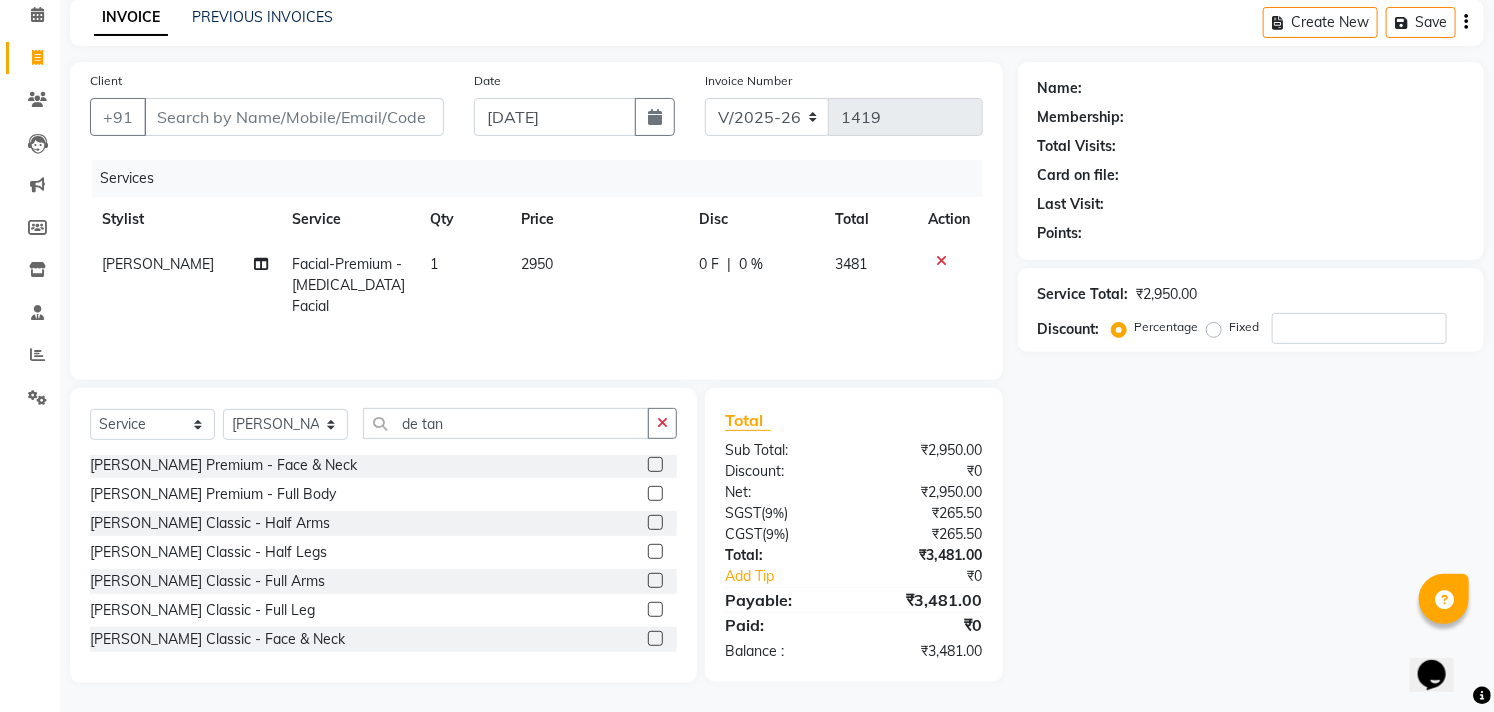 click 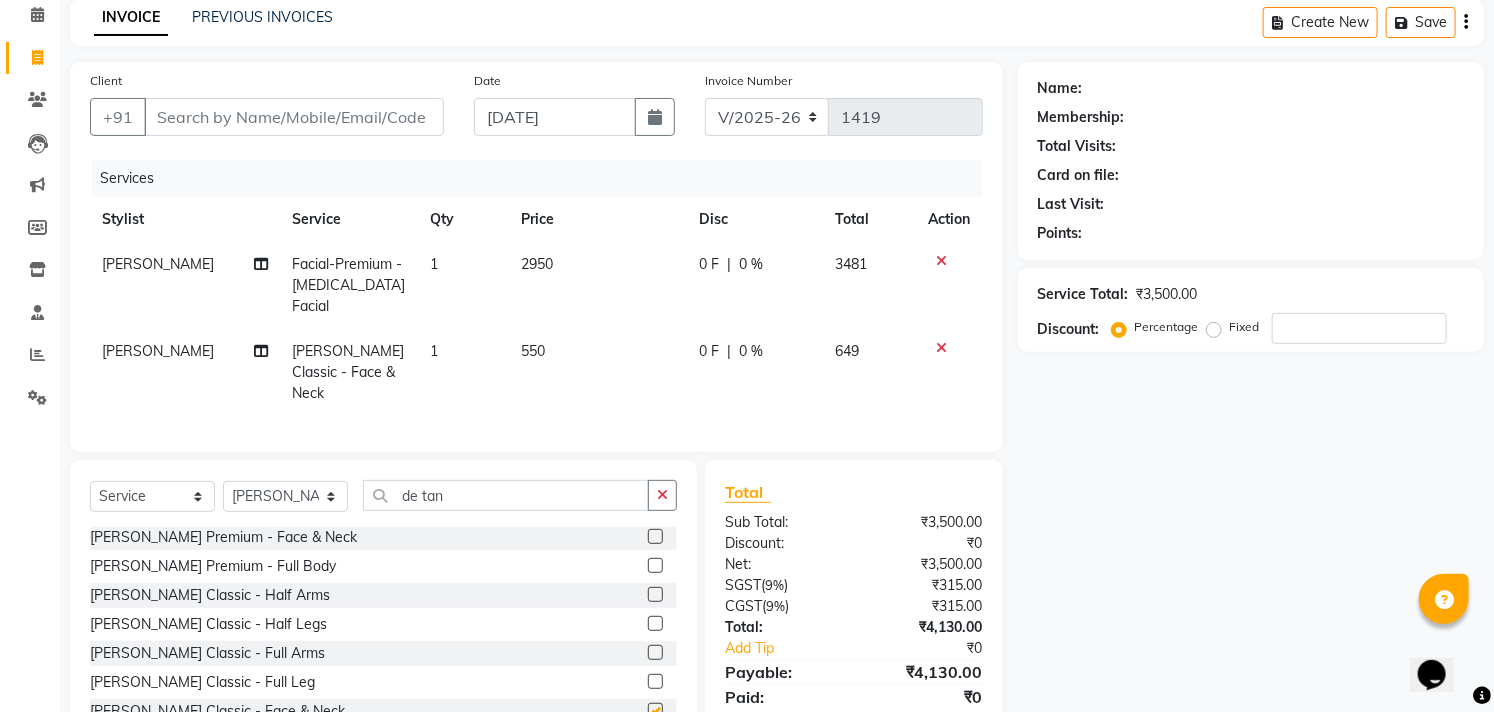 checkbox on "false" 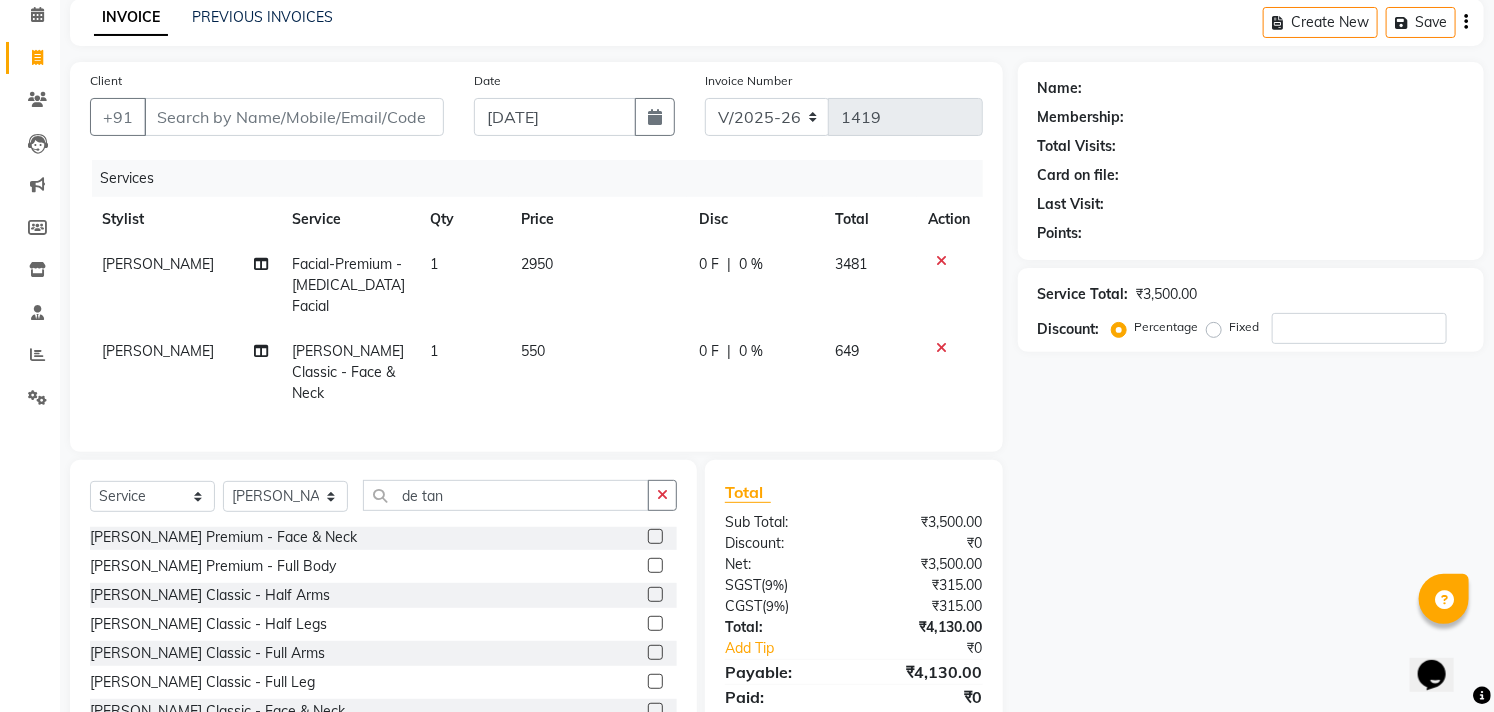 click on "550" 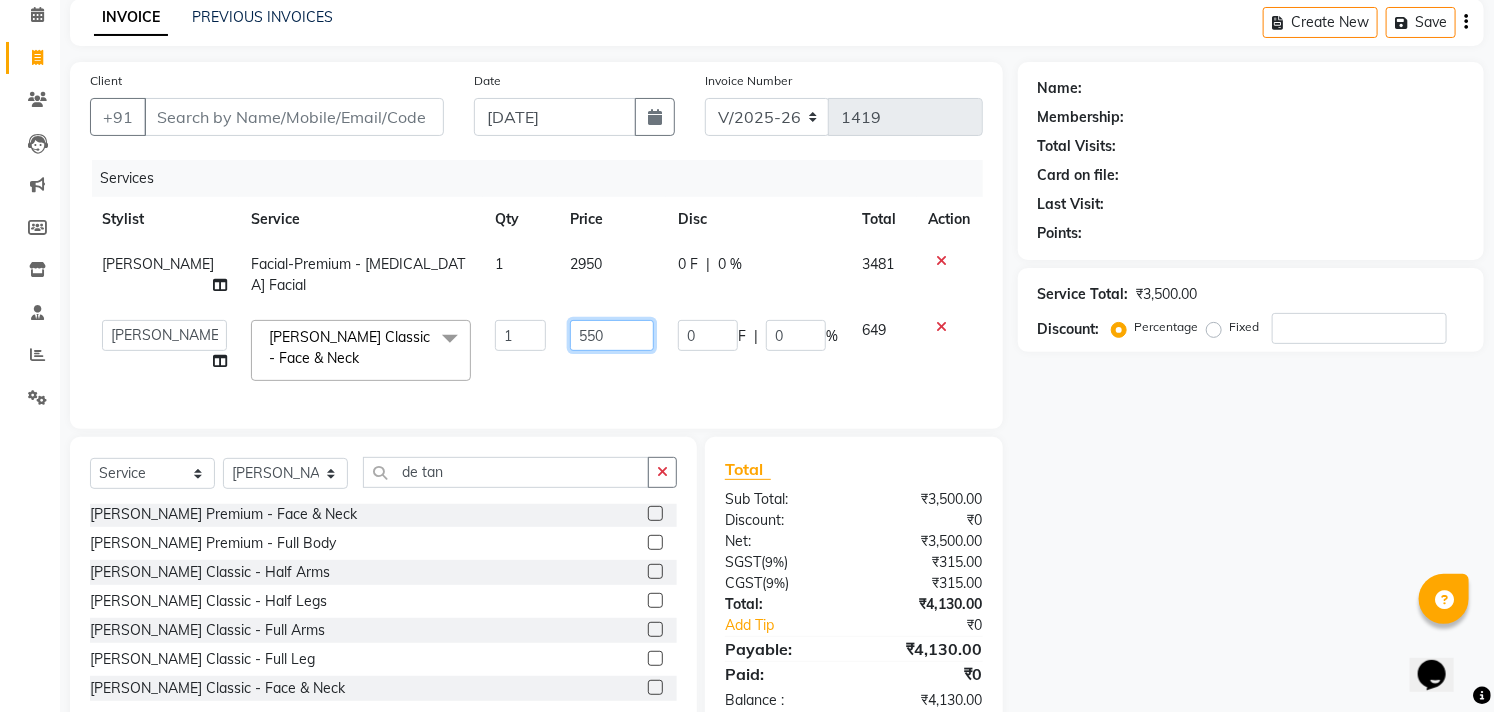 click on "550" 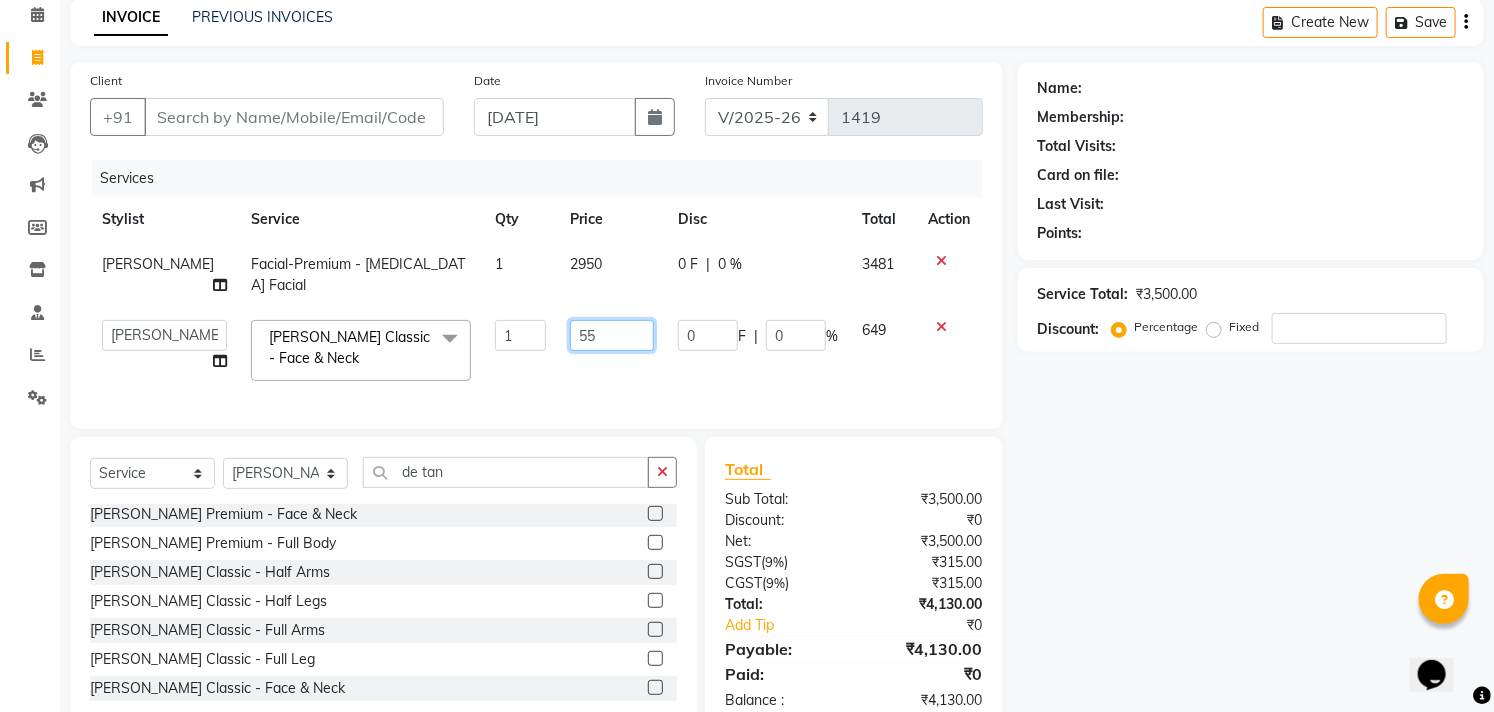type on "5" 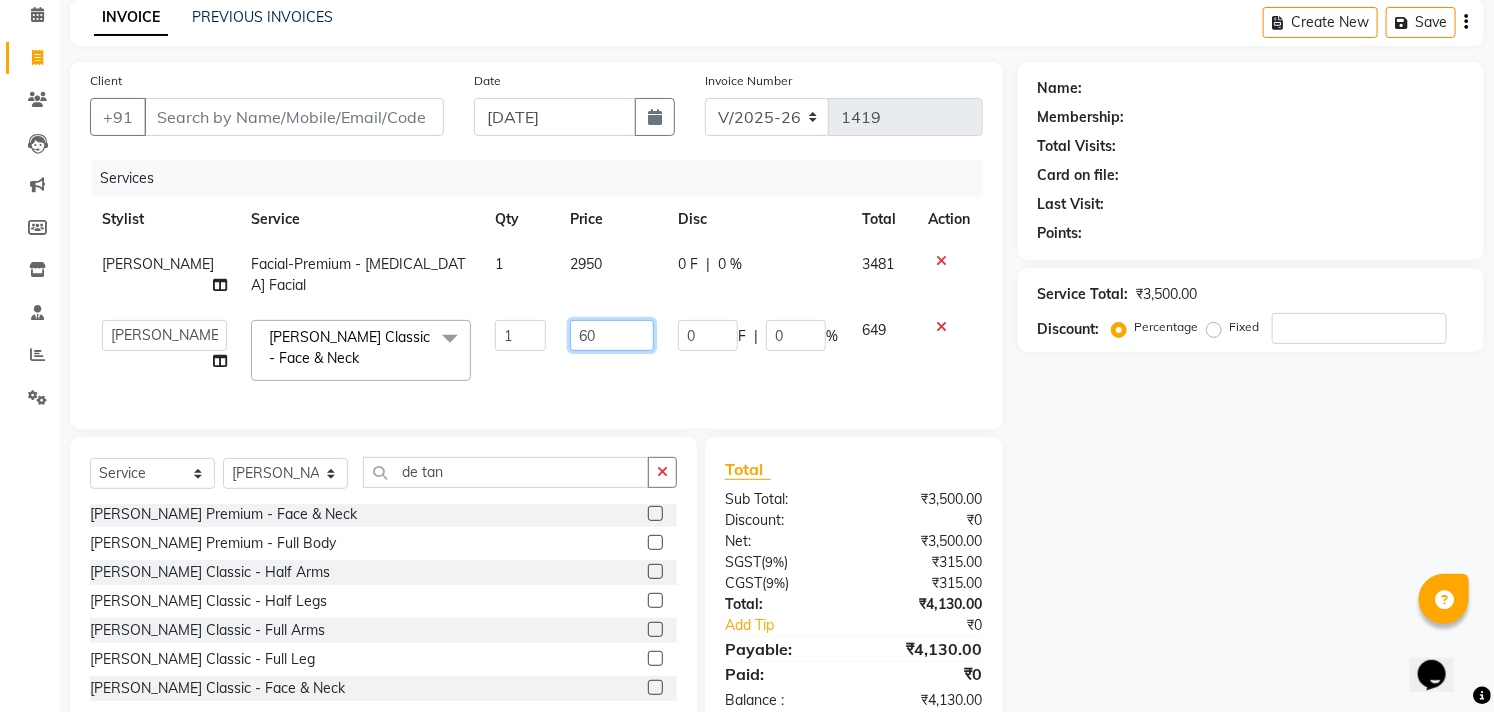 type on "600" 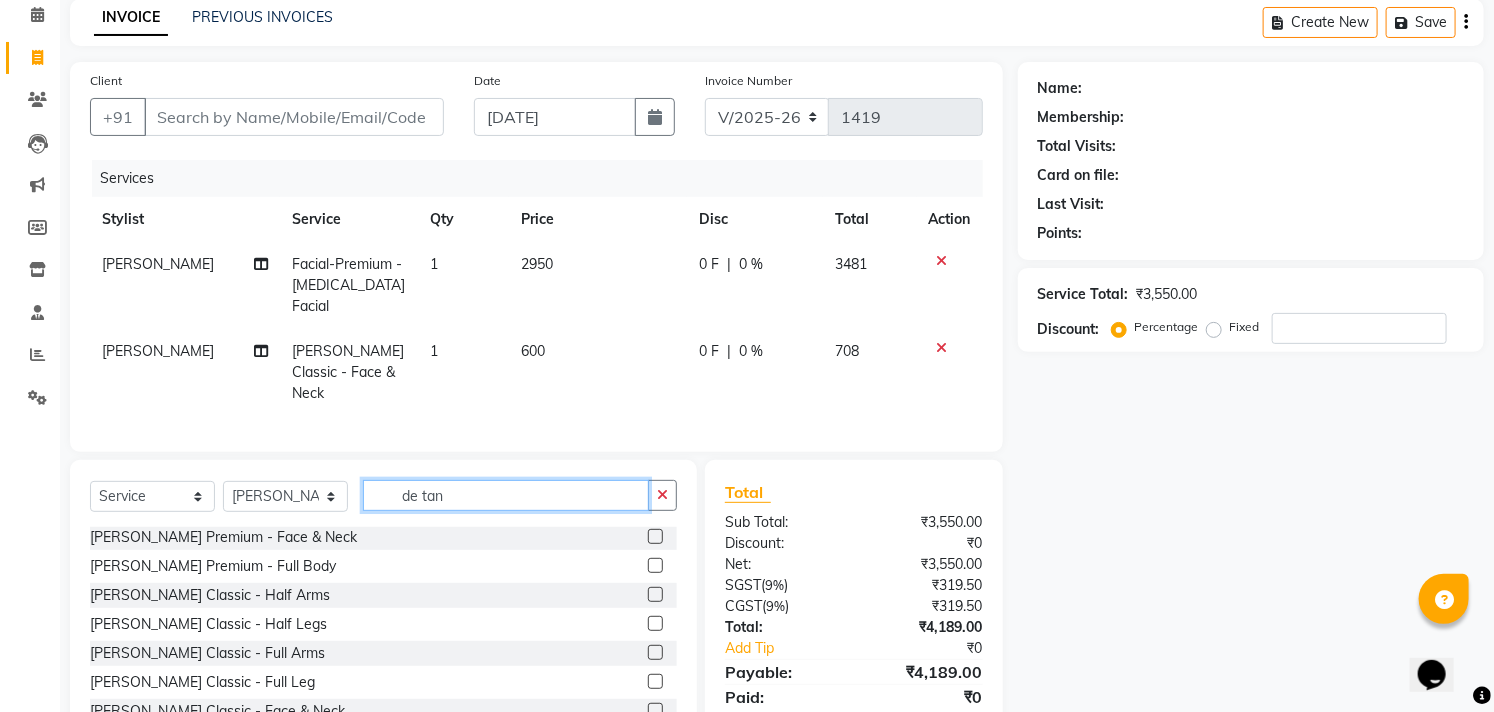click on "Select  Service  Product  Membership  Package Voucher Prepaid Gift Card  Select Stylist Afzal Akbar Dani Jeni Josna kaif lavanya manimekalai Praveen Sonu Studio11 SB colony Tahir tamil de tan" 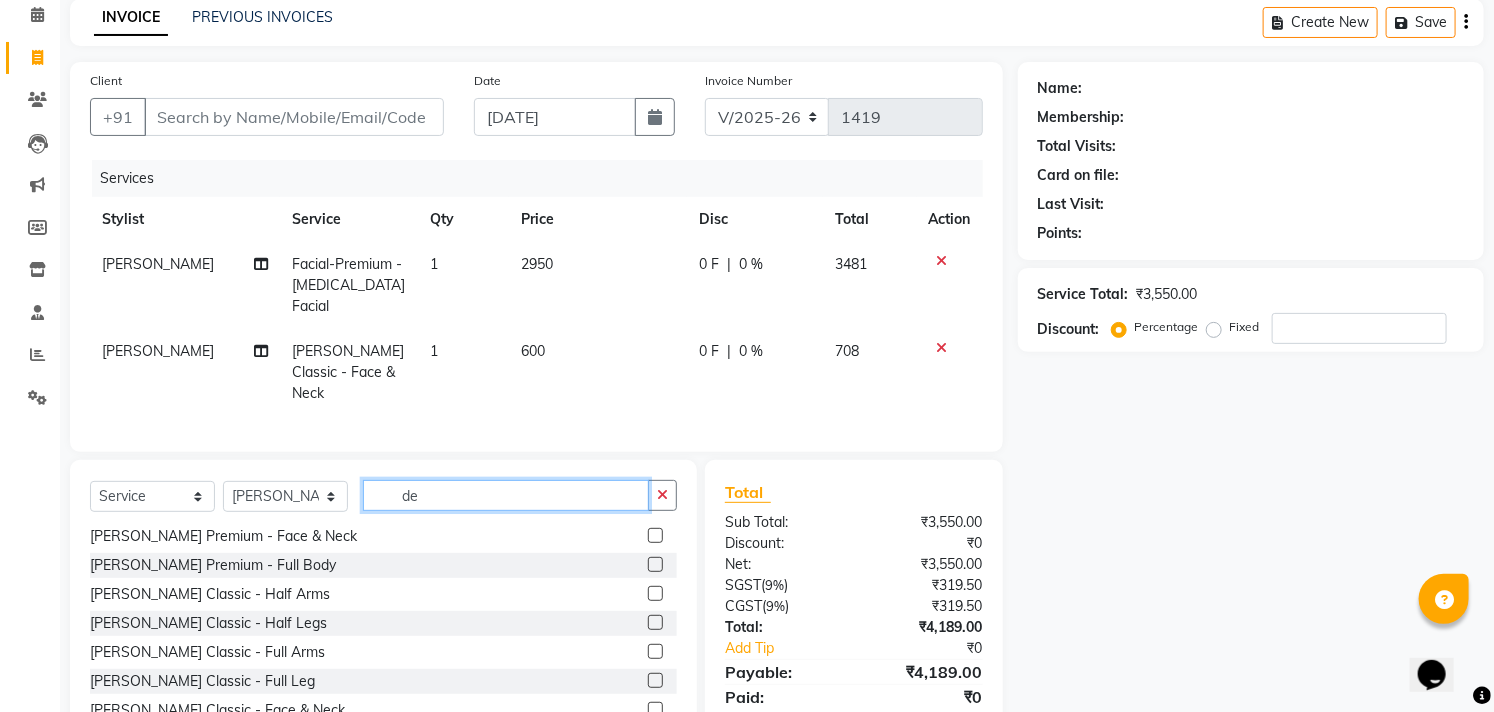 type on "d" 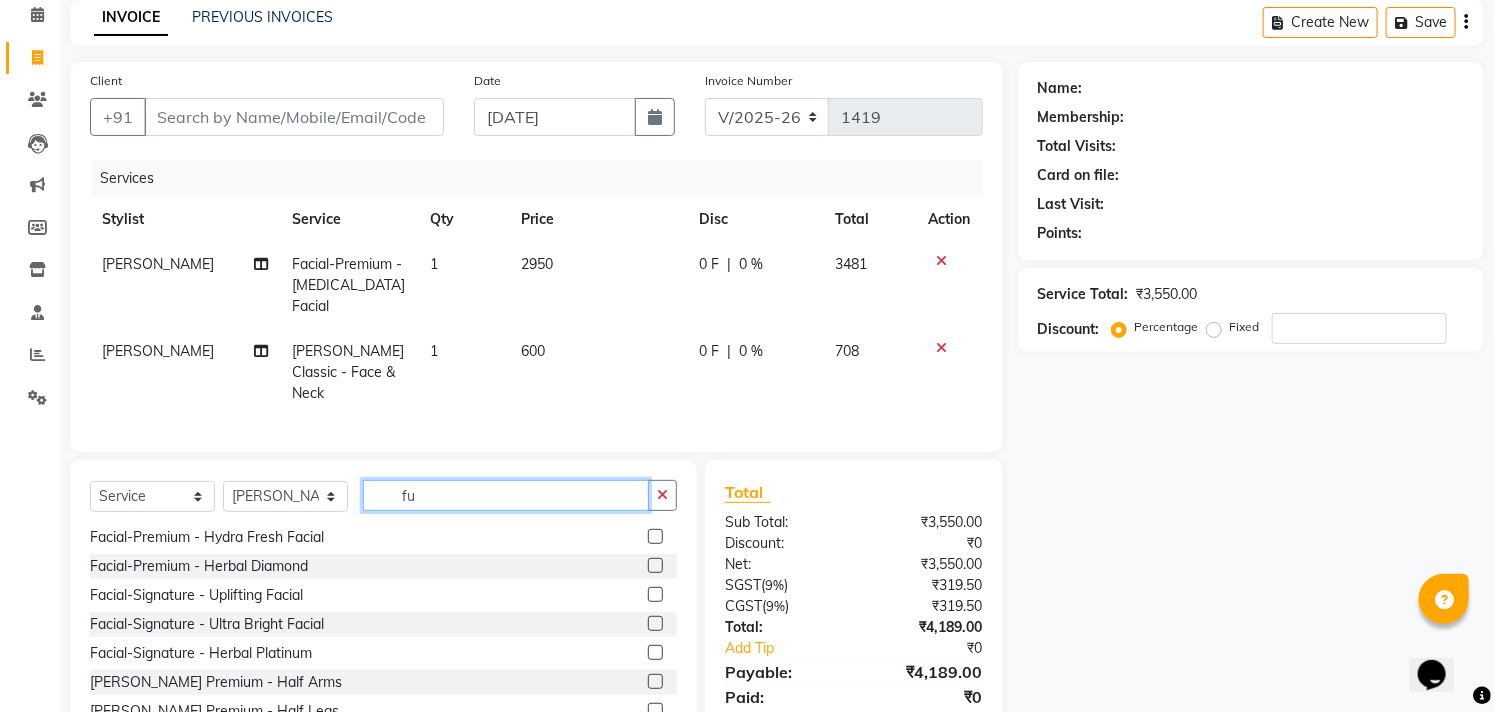 scroll, scrollTop: 0, scrollLeft: 0, axis: both 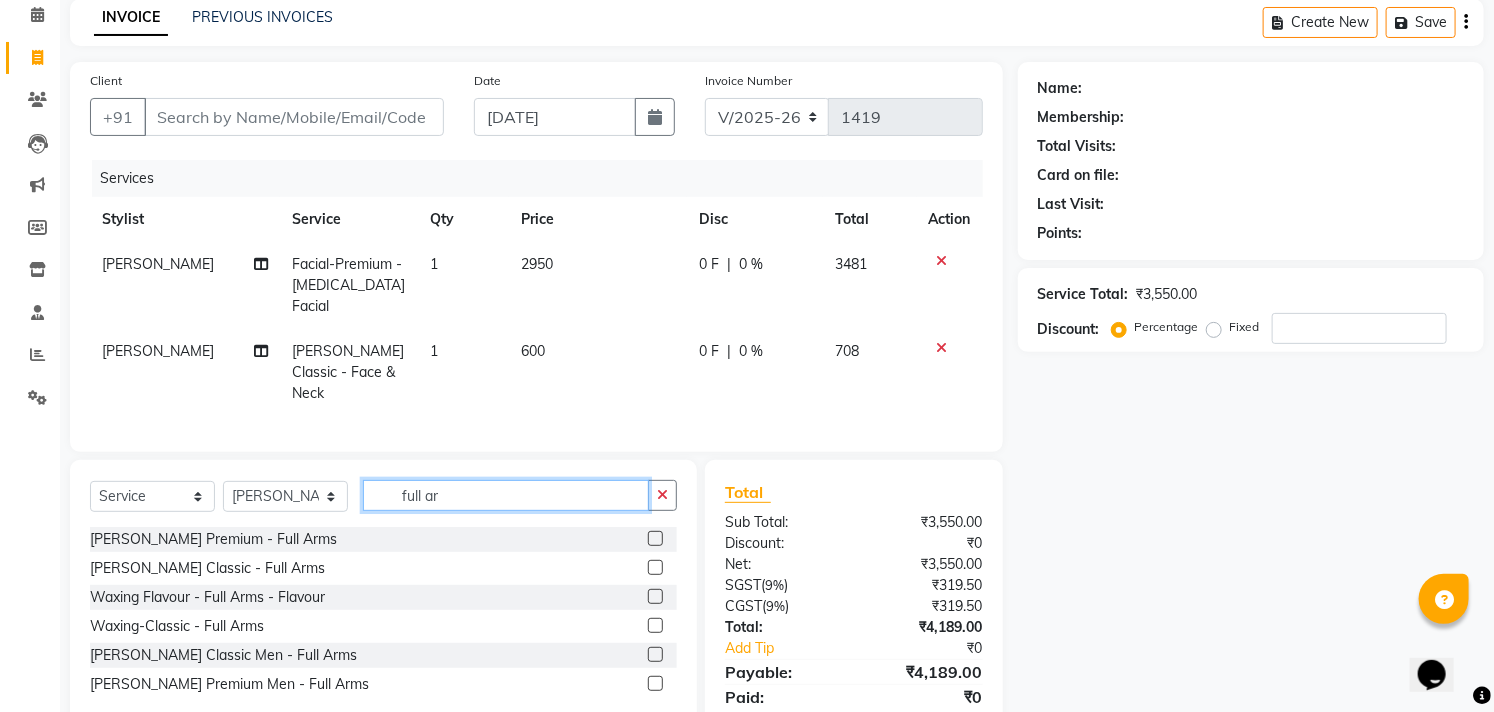 type on "full ar" 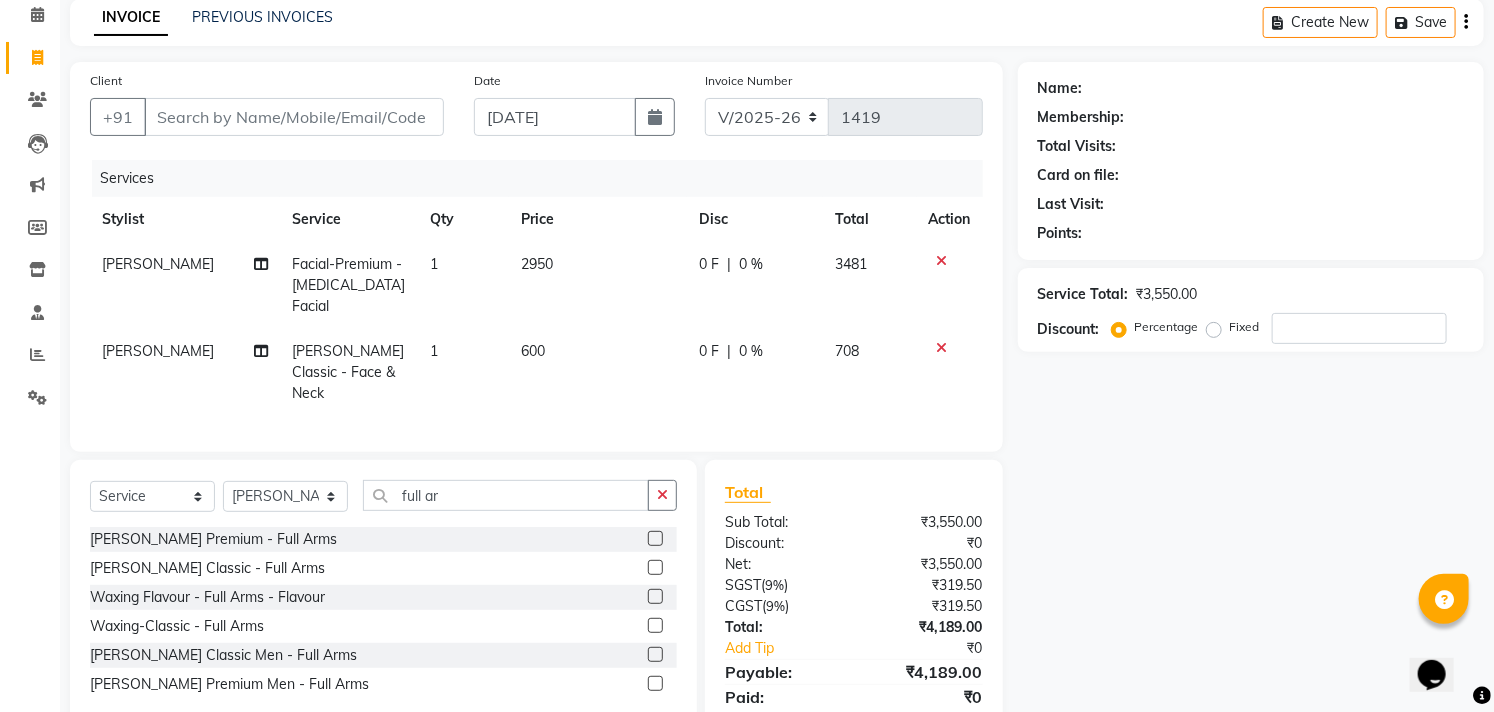 click 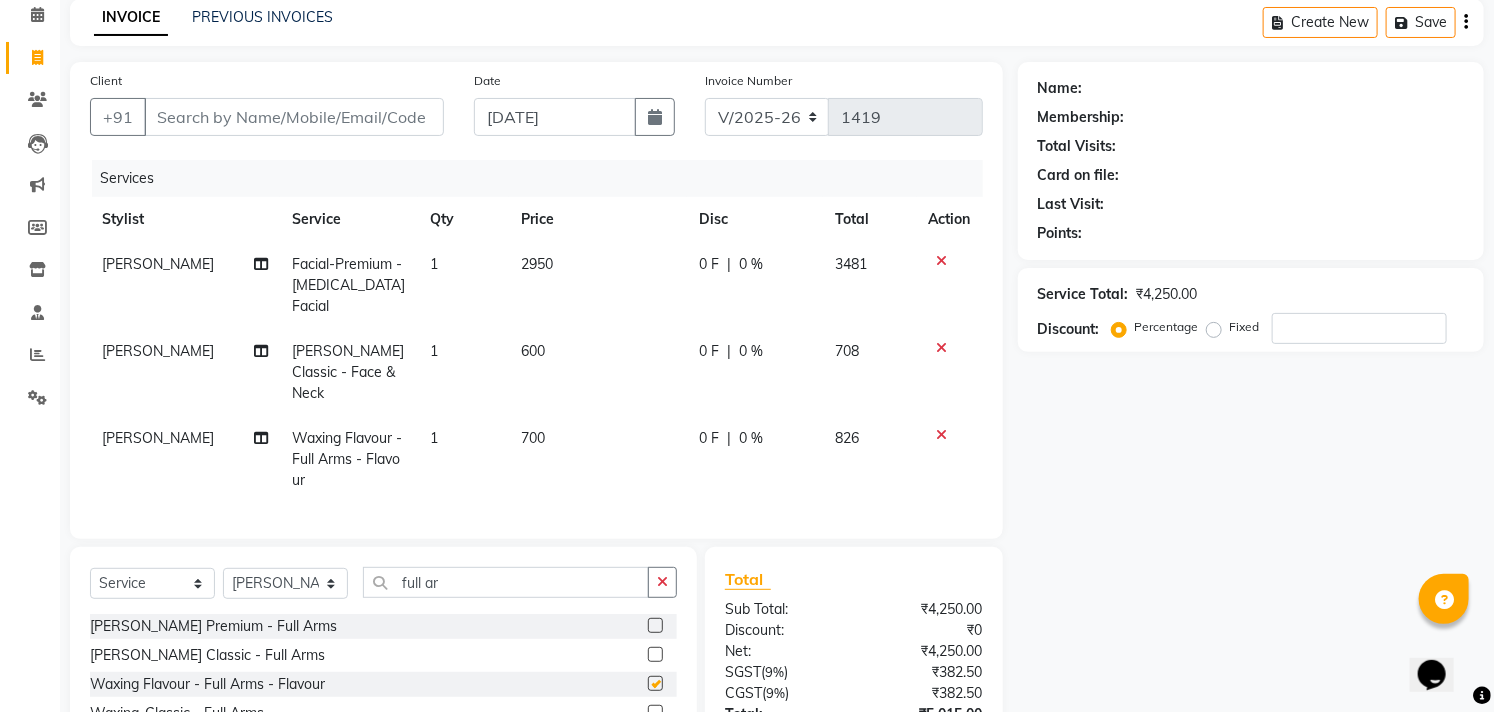 checkbox on "false" 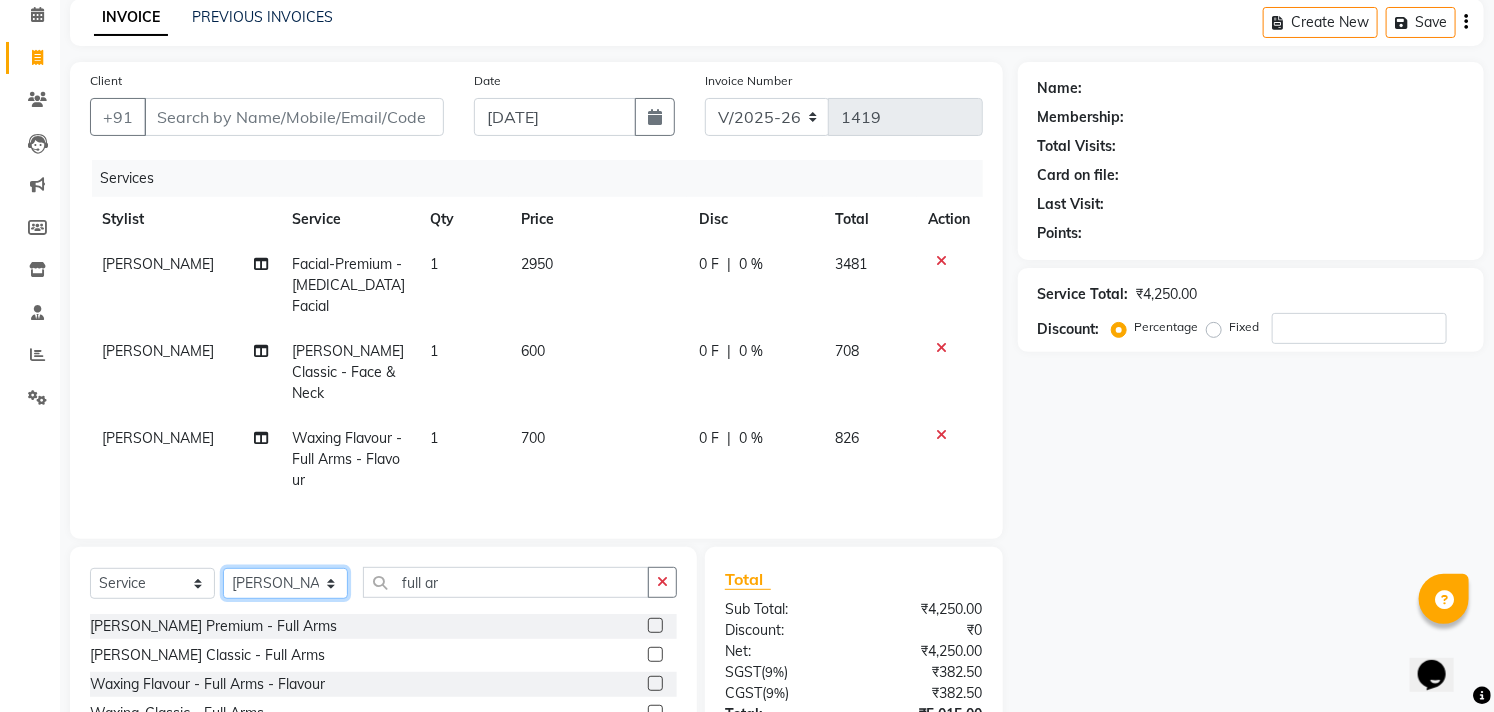 click on "Select Stylist Afzal Akbar Dani Jeni Josna kaif lavanya manimekalai Praveen Sonu Studio11 SB colony Tahir tamil" 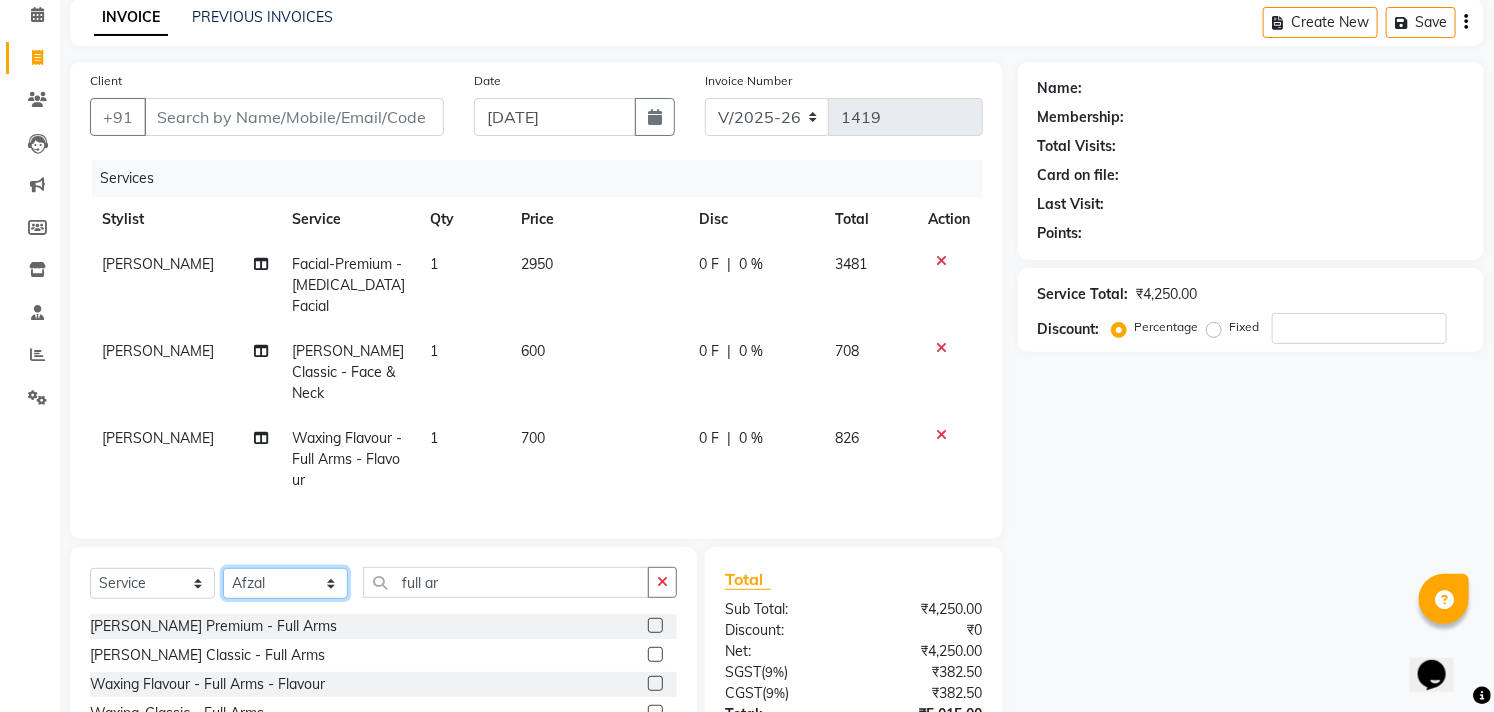 click on "Select Stylist Afzal Akbar Dani Jeni Josna kaif lavanya manimekalai Praveen Sonu Studio11 SB colony Tahir tamil" 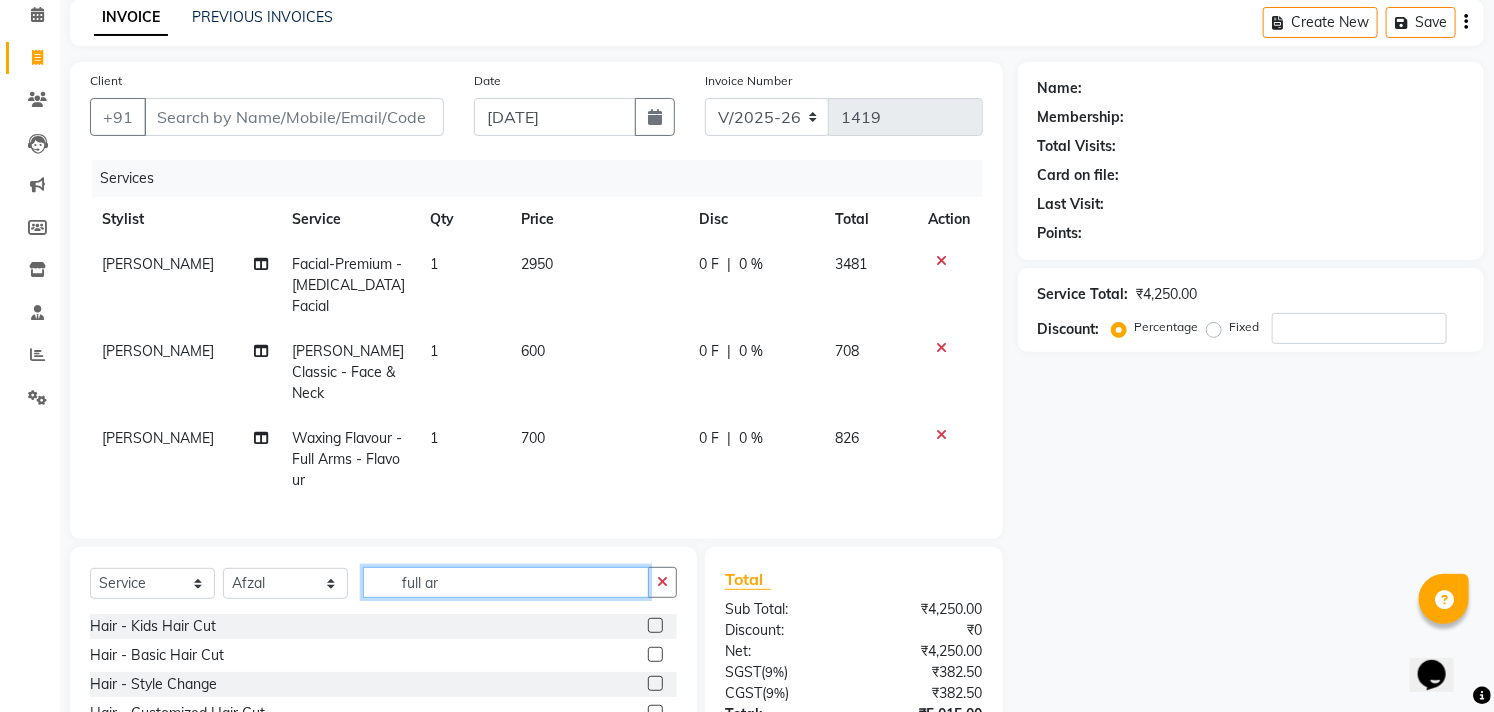 click on "full ar" 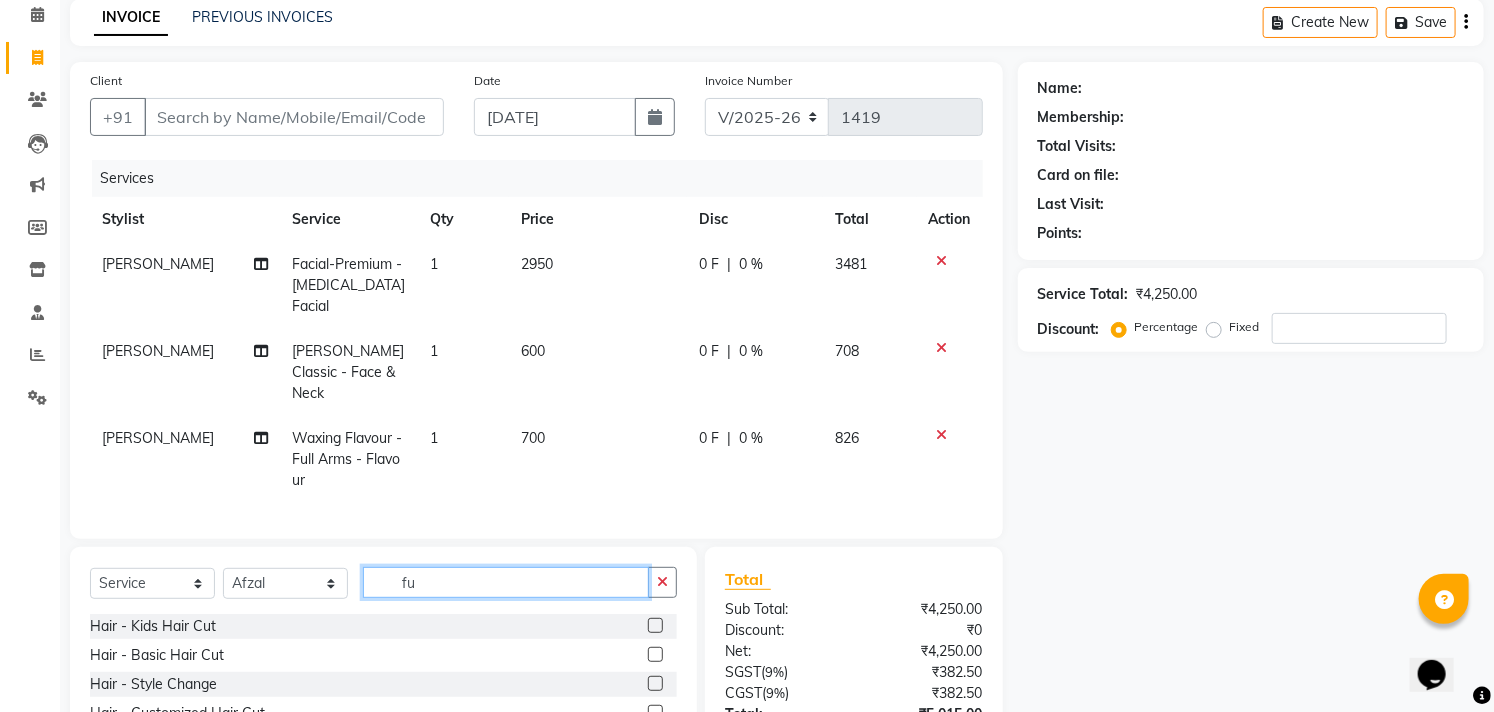 type on "f" 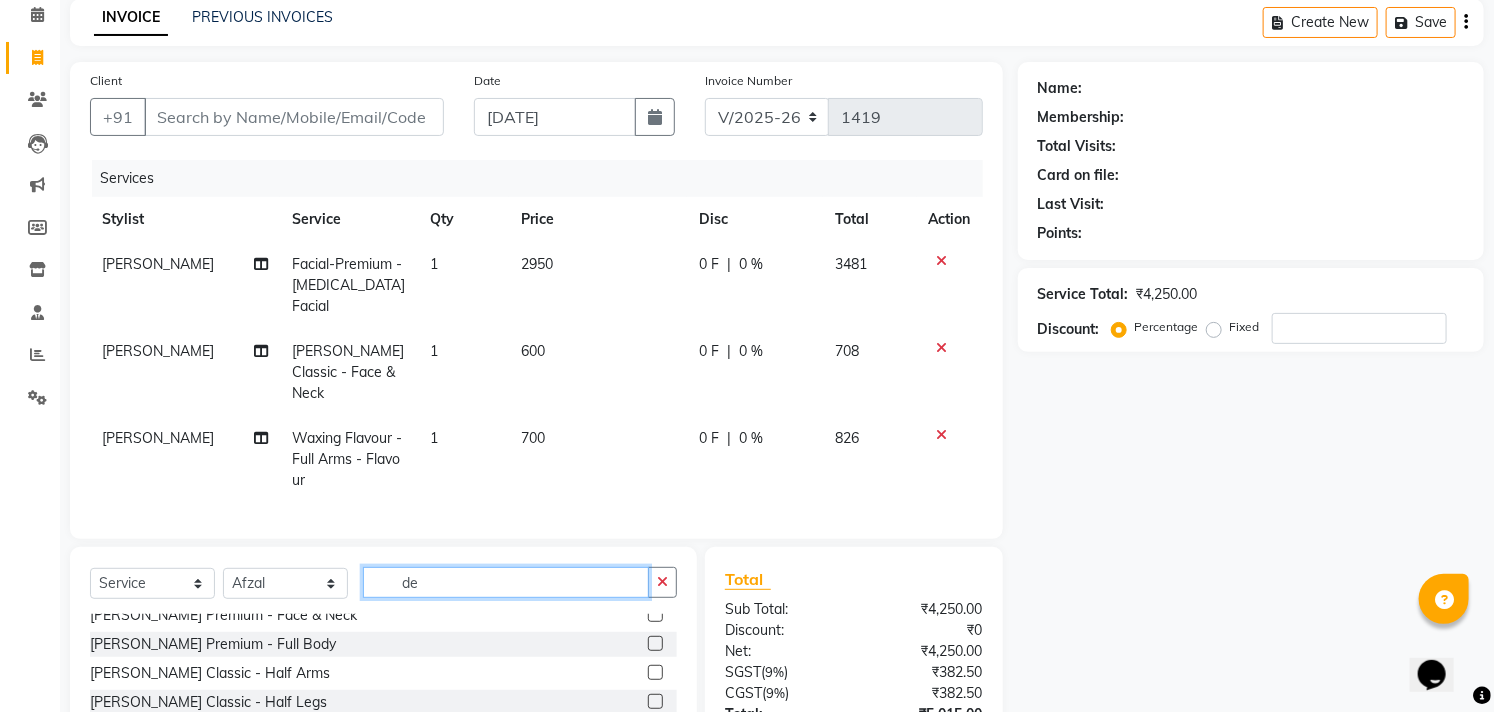 scroll, scrollTop: 231, scrollLeft: 0, axis: vertical 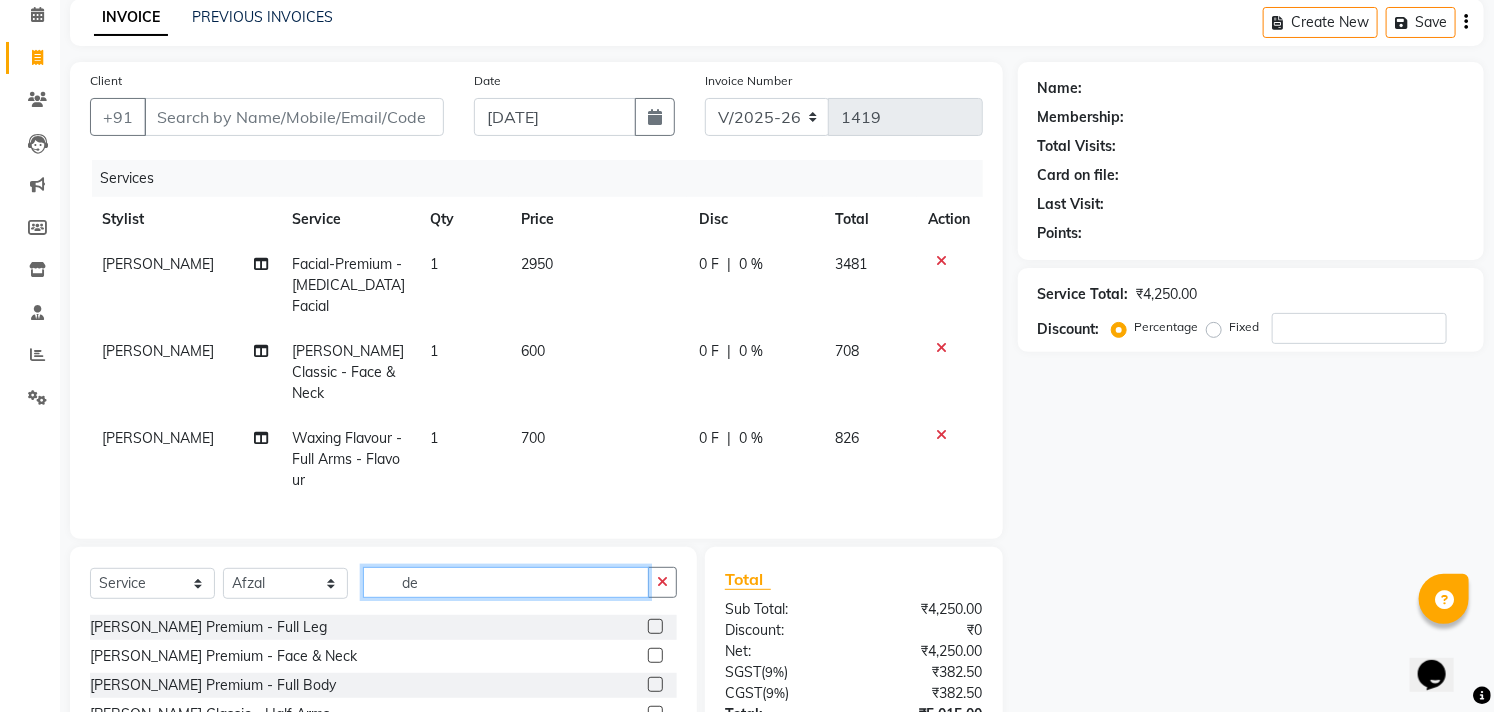 type on "de" 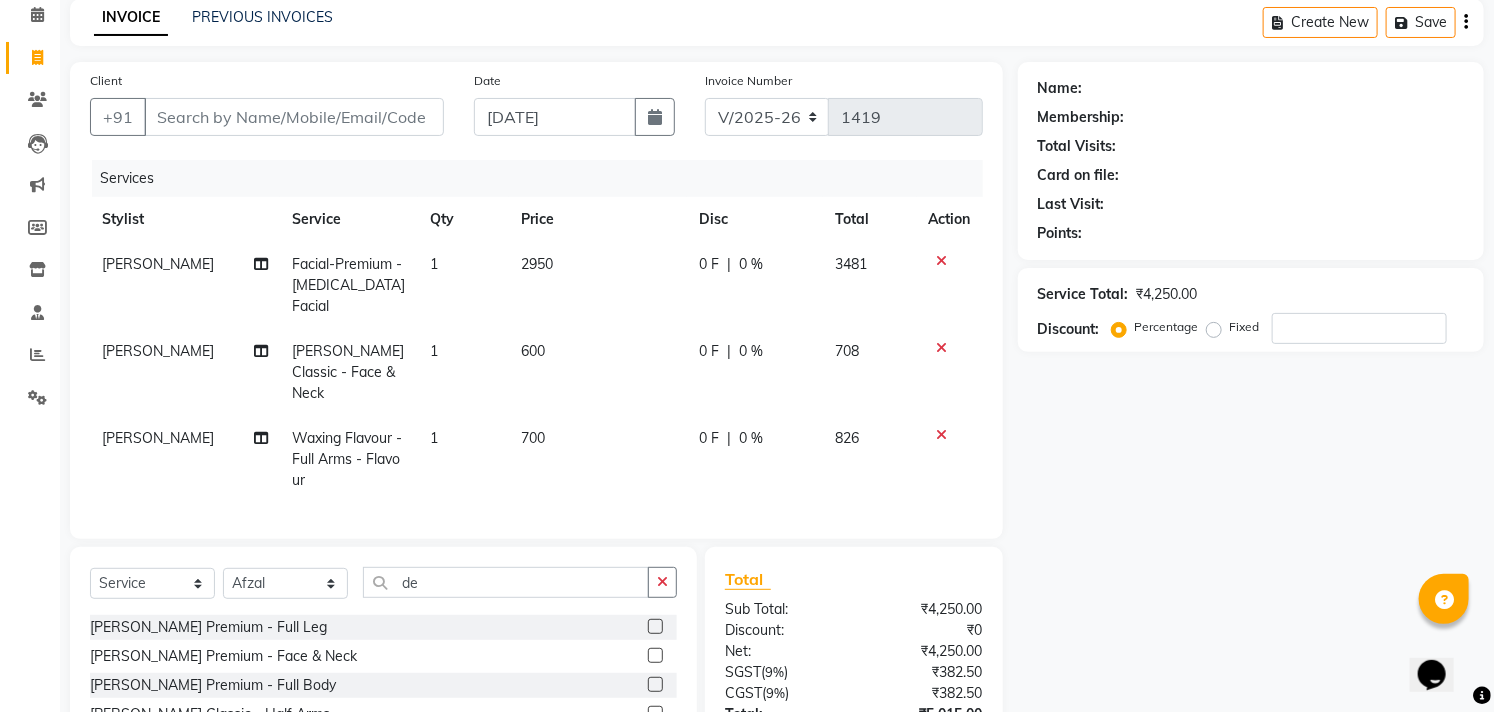 click 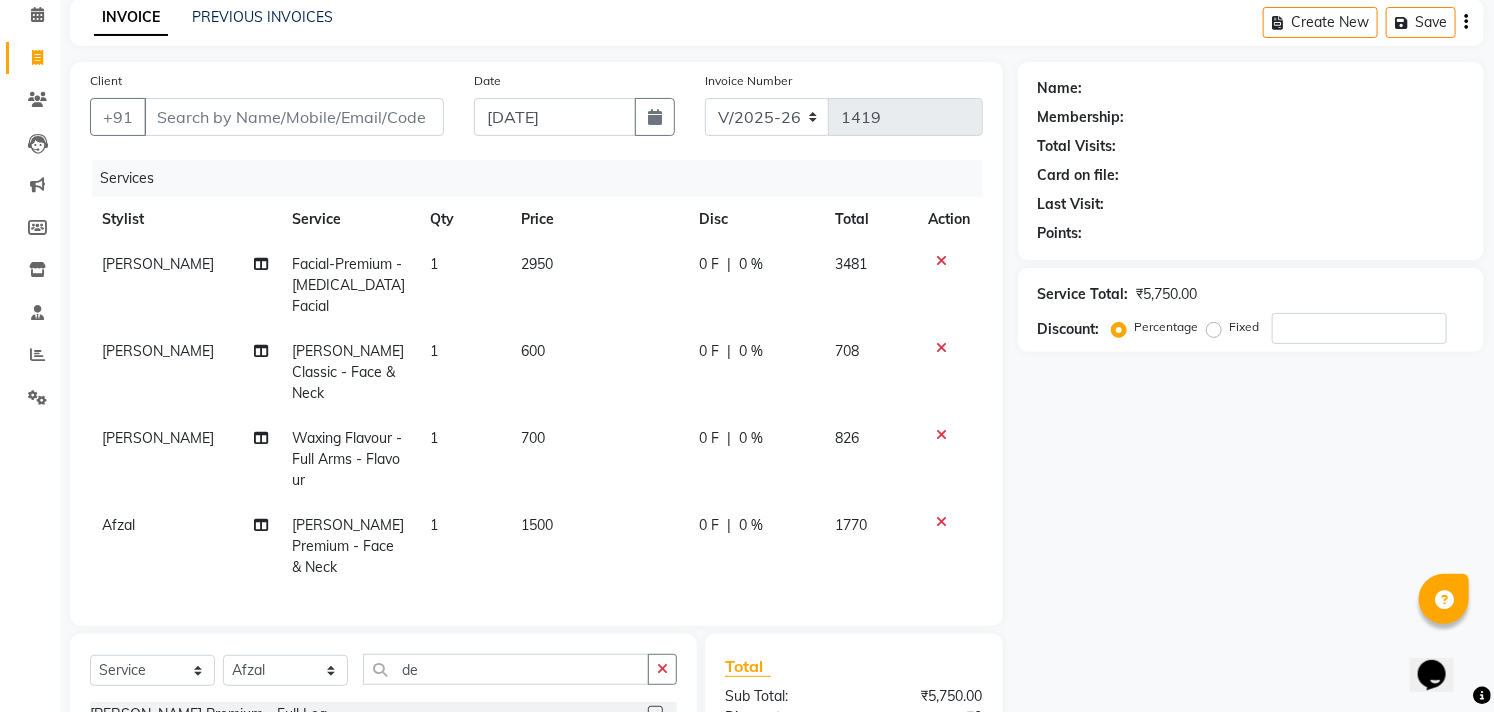 checkbox on "false" 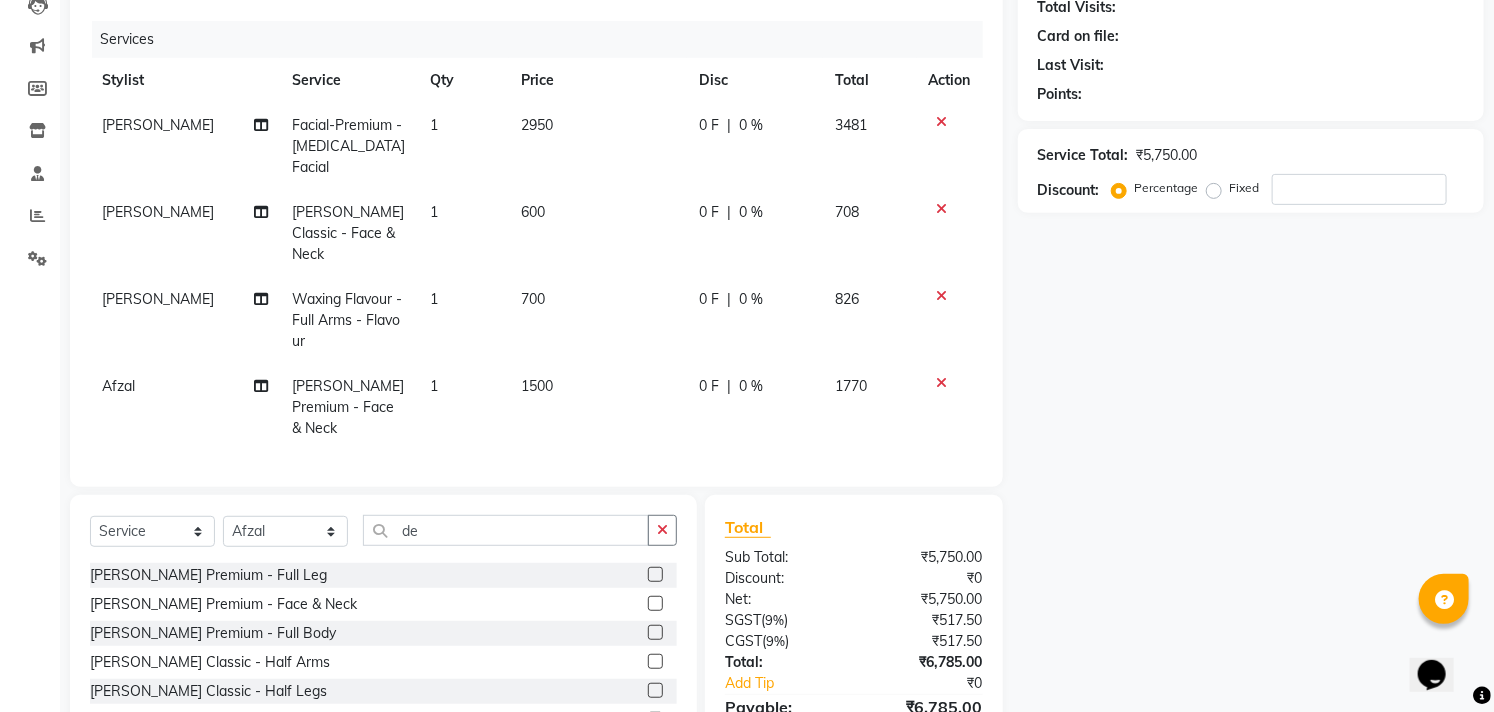 scroll, scrollTop: 255, scrollLeft: 0, axis: vertical 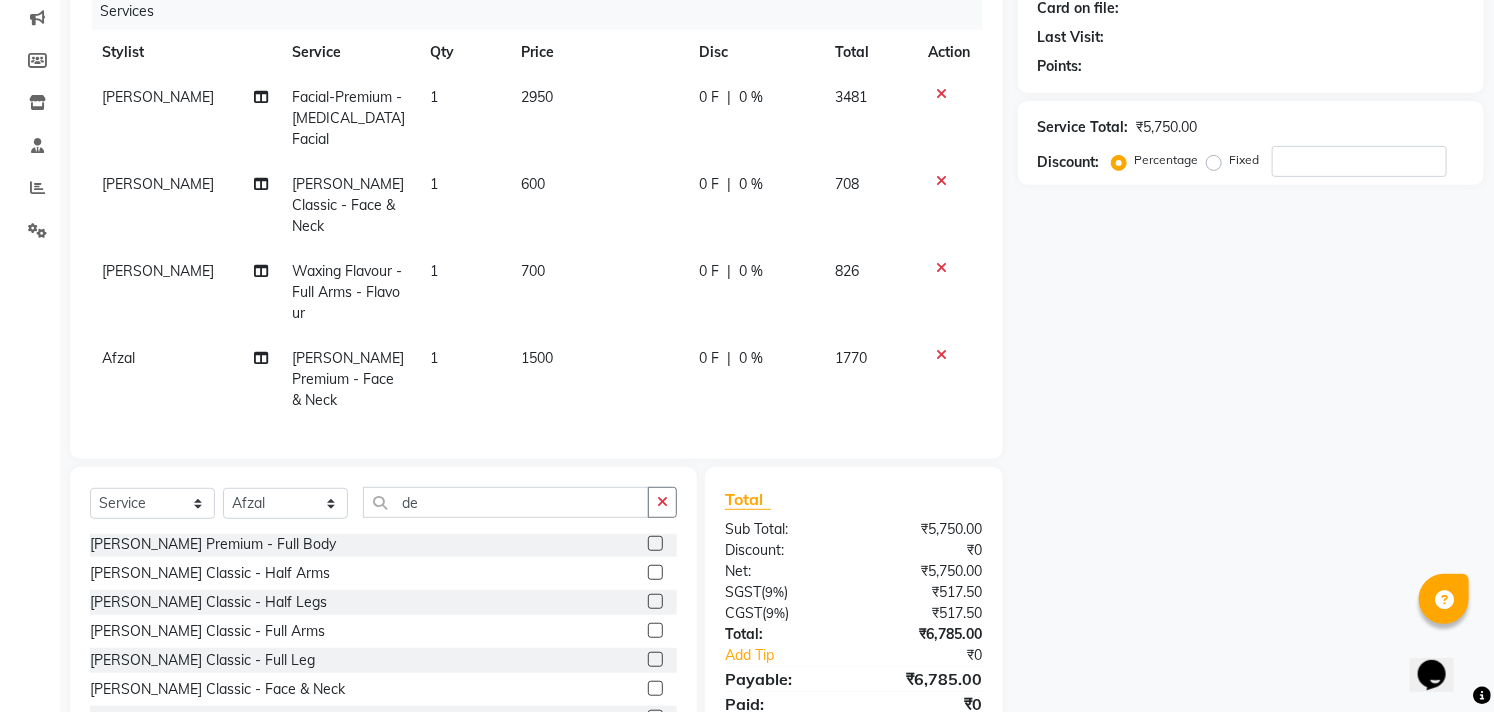 drag, startPoint x: 626, startPoint y: 638, endPoint x: 641, endPoint y: 510, distance: 128.87592 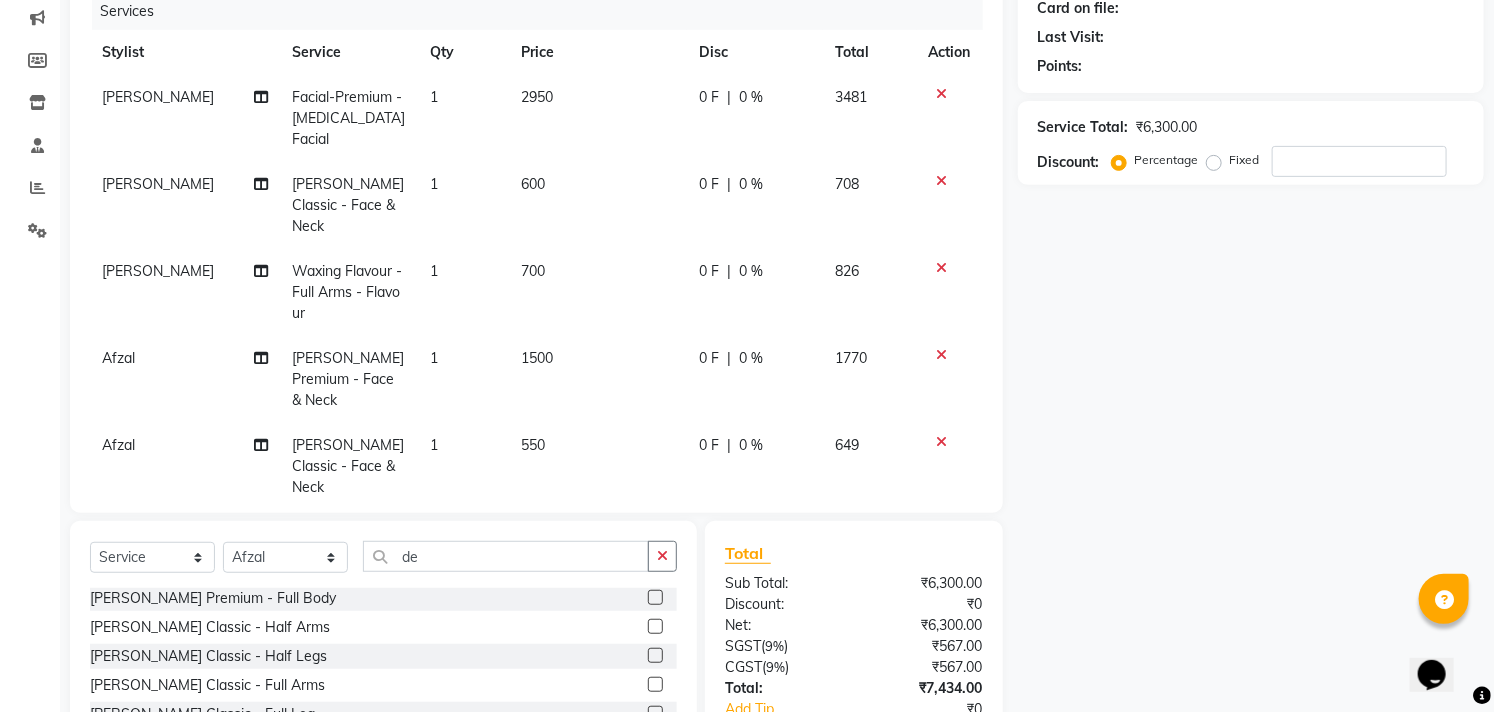 checkbox on "false" 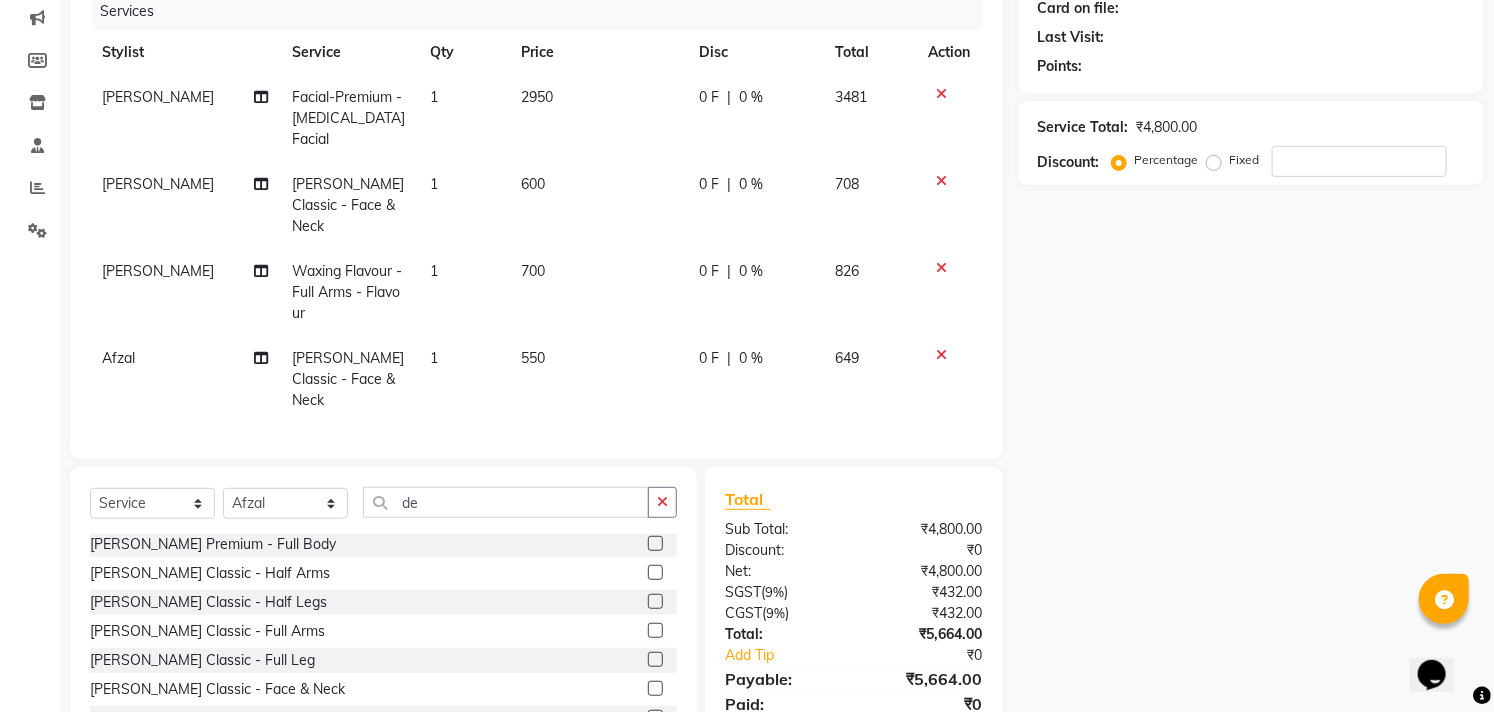 click on "550" 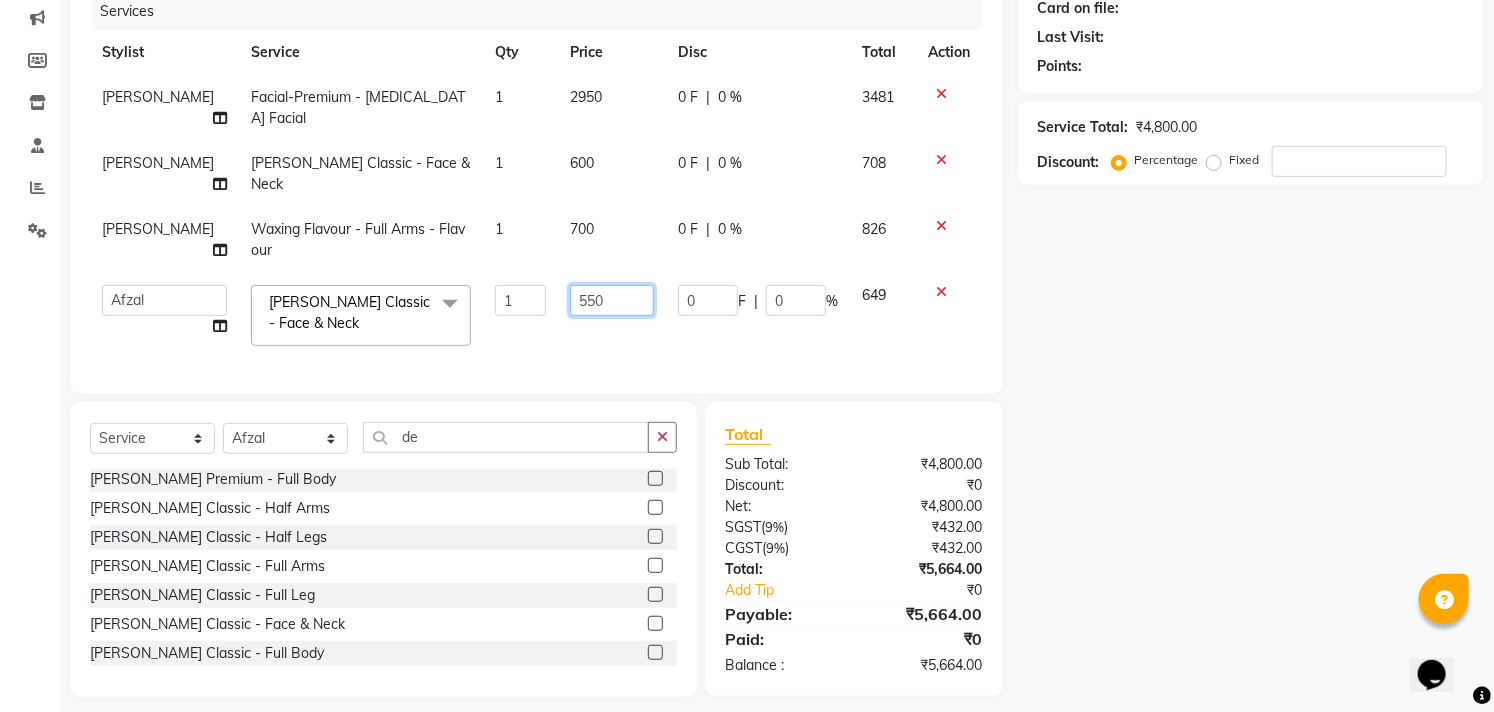 click on "550" 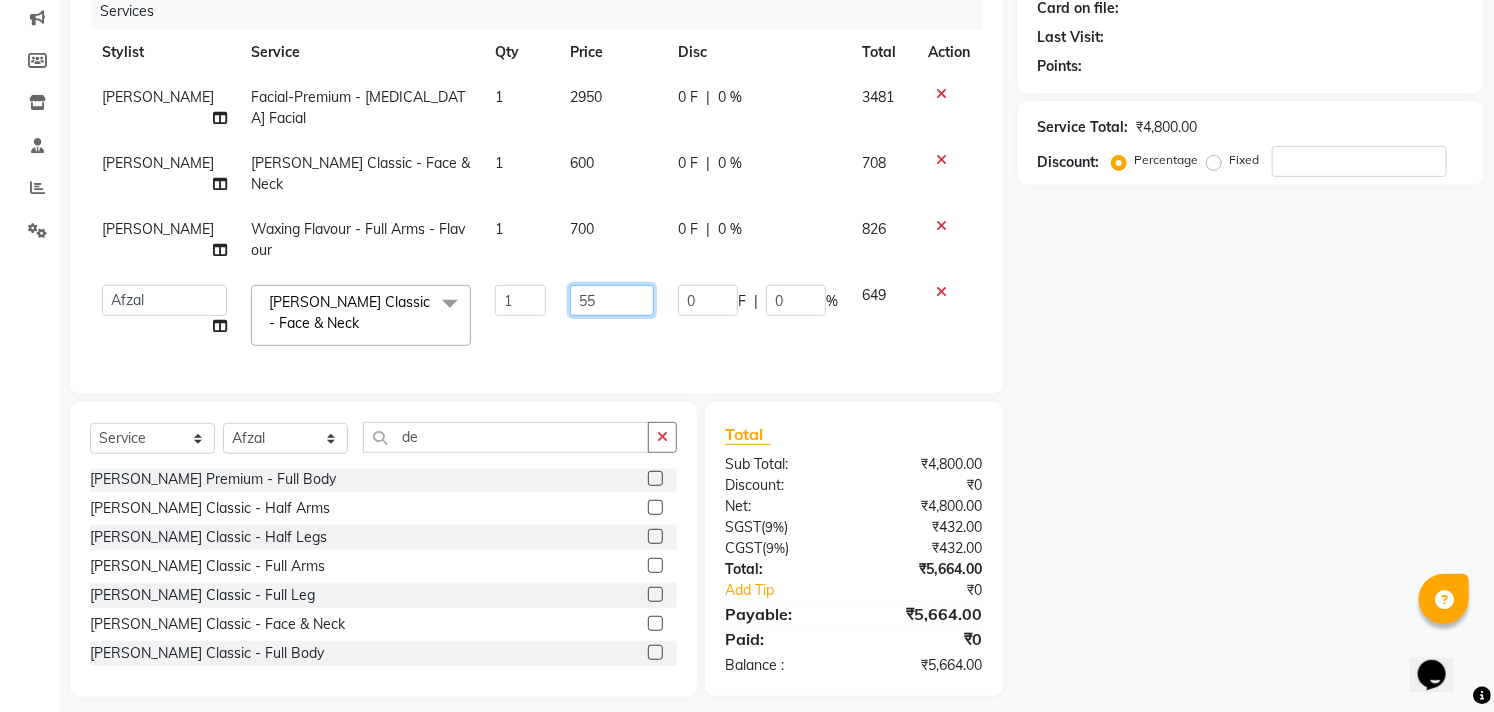 type on "5" 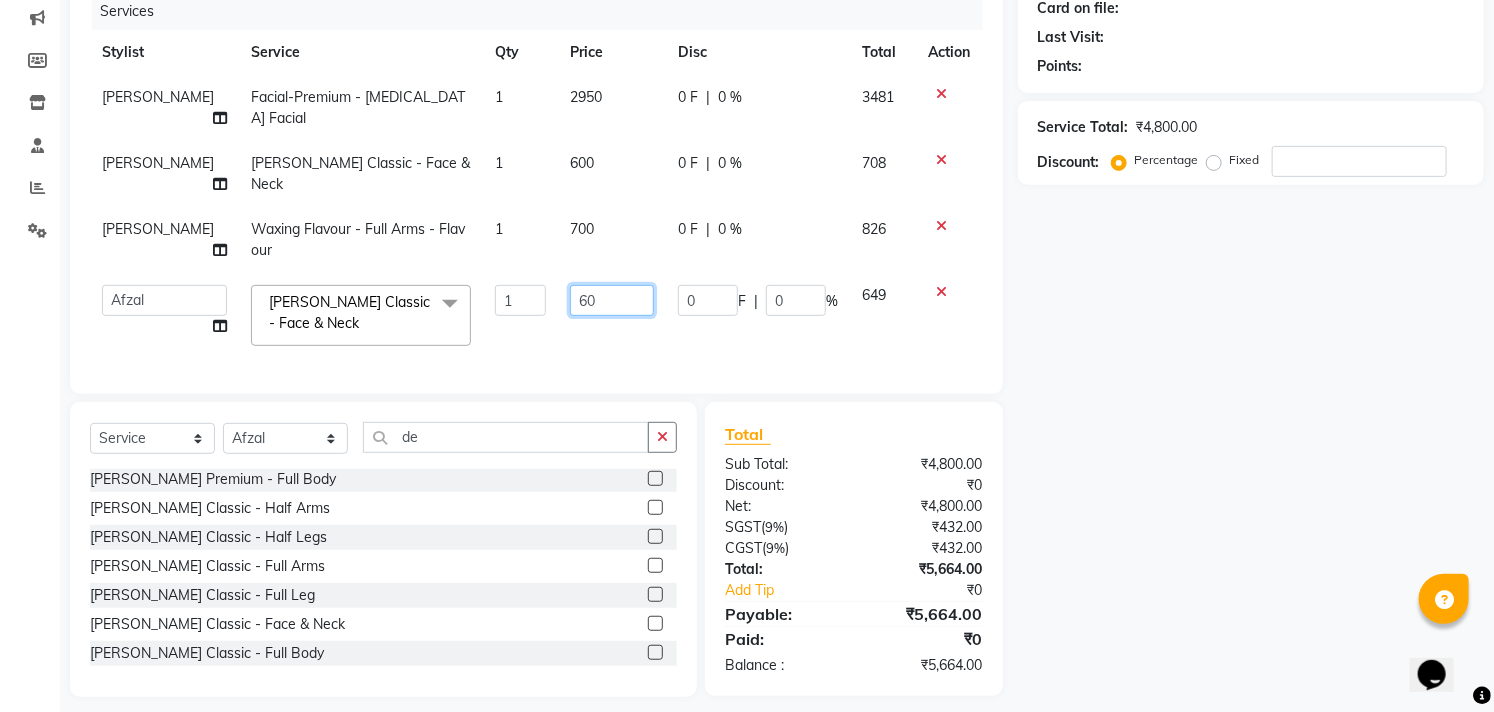 type on "600" 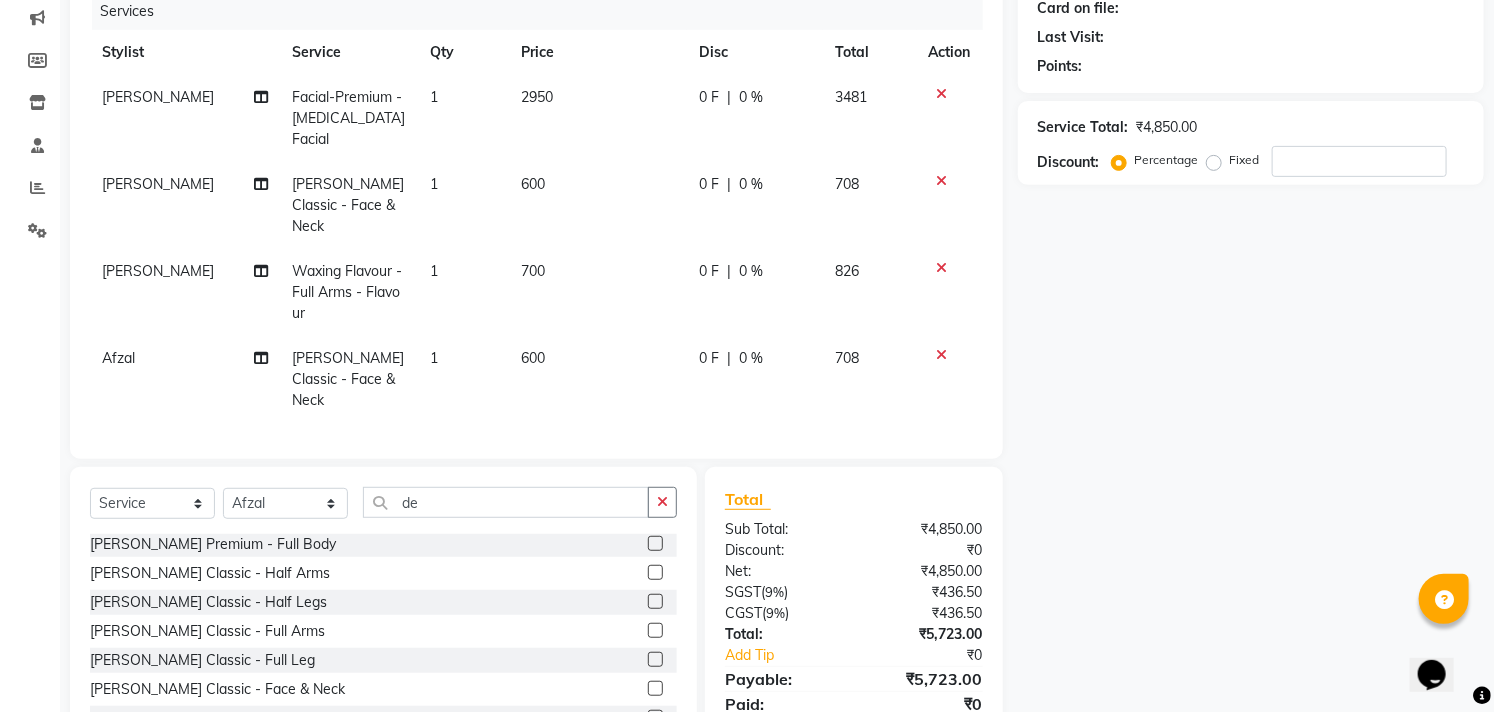 click on "Name: Membership: Total Visits: Card on file: Last Visit:  Points:  Service Total:  ₹4,850.00  Discount:  Percentage   Fixed" 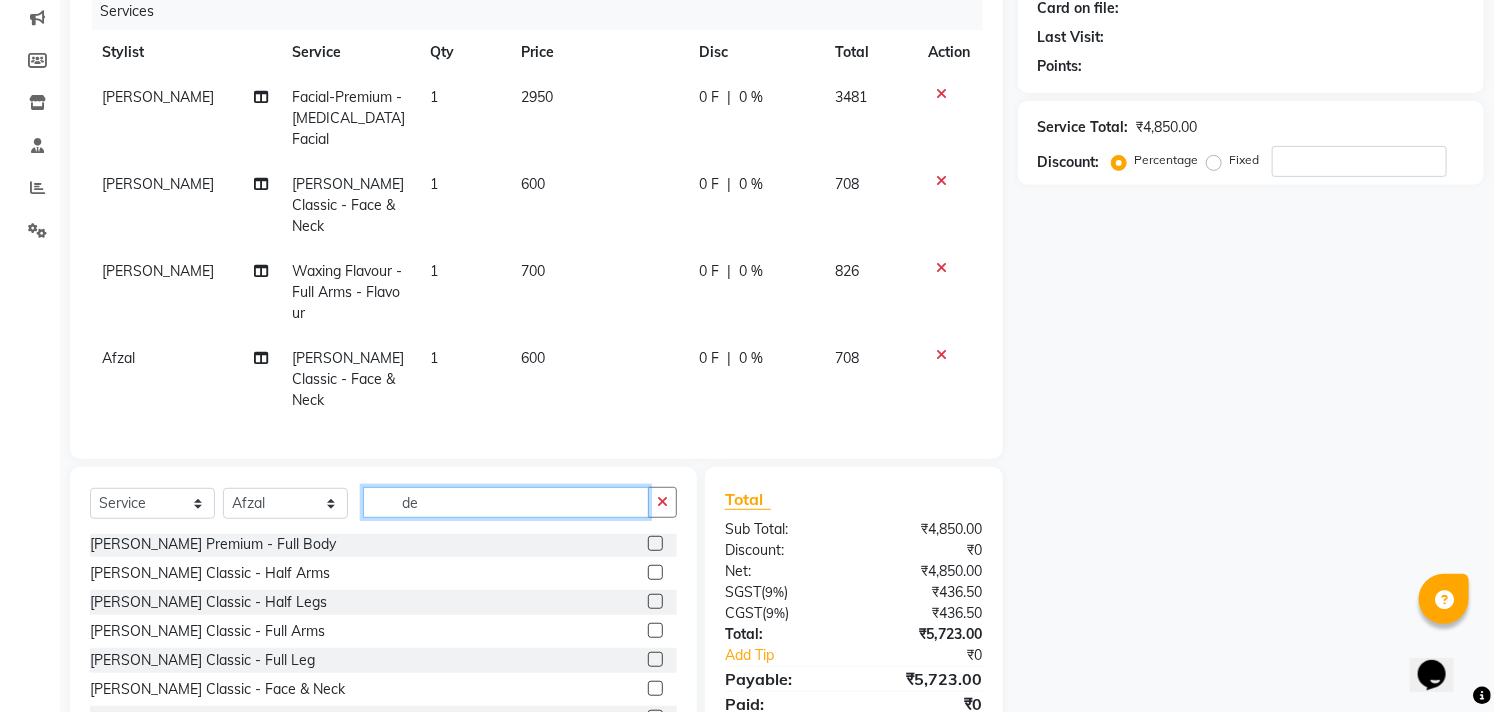 click on "de" 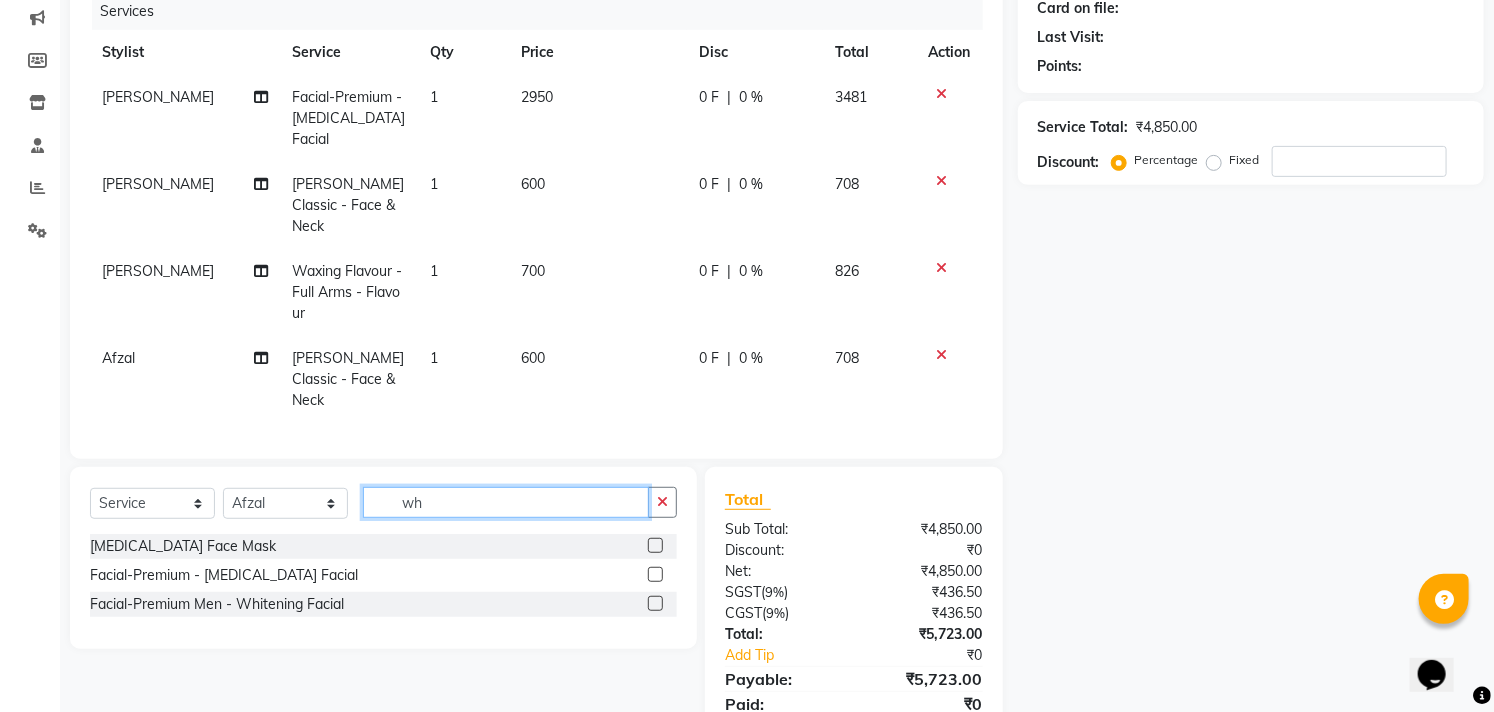 scroll, scrollTop: 0, scrollLeft: 0, axis: both 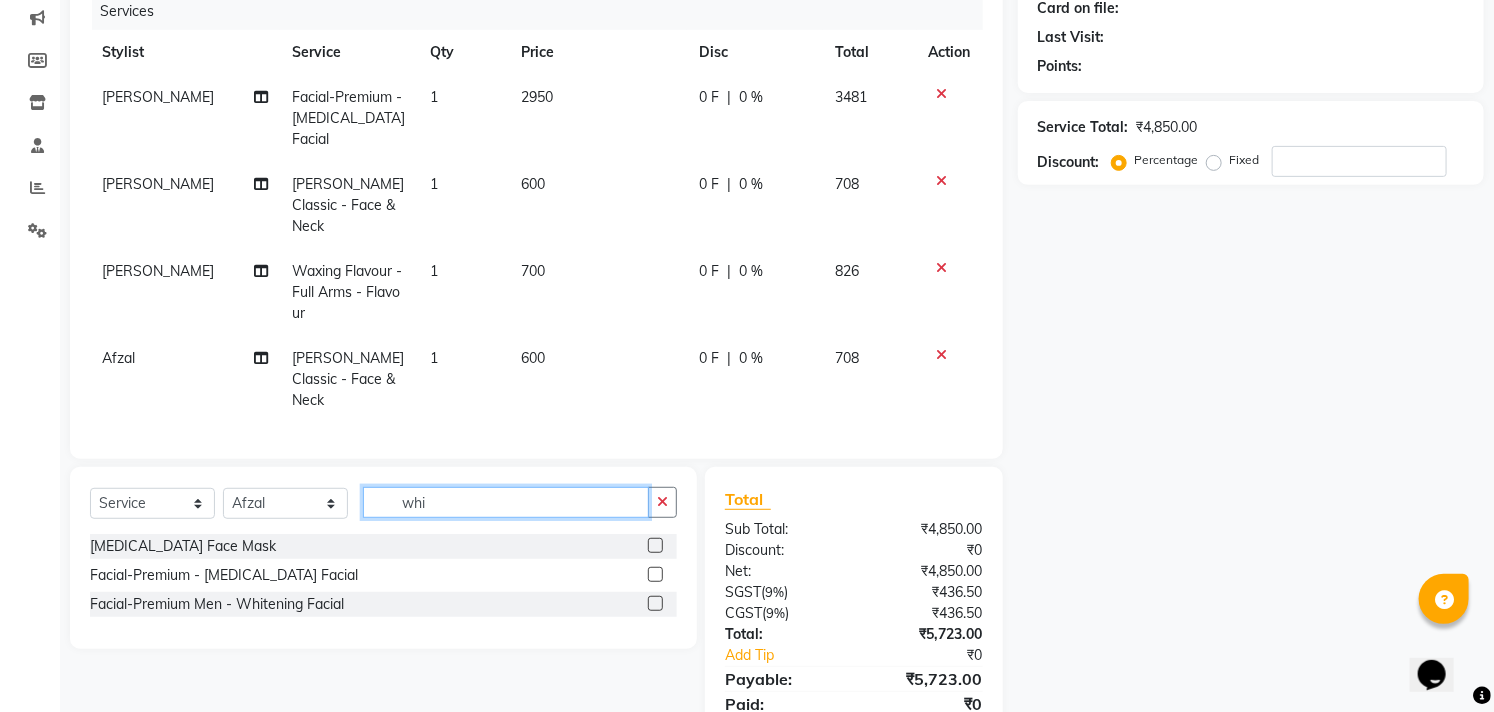 type on "whi" 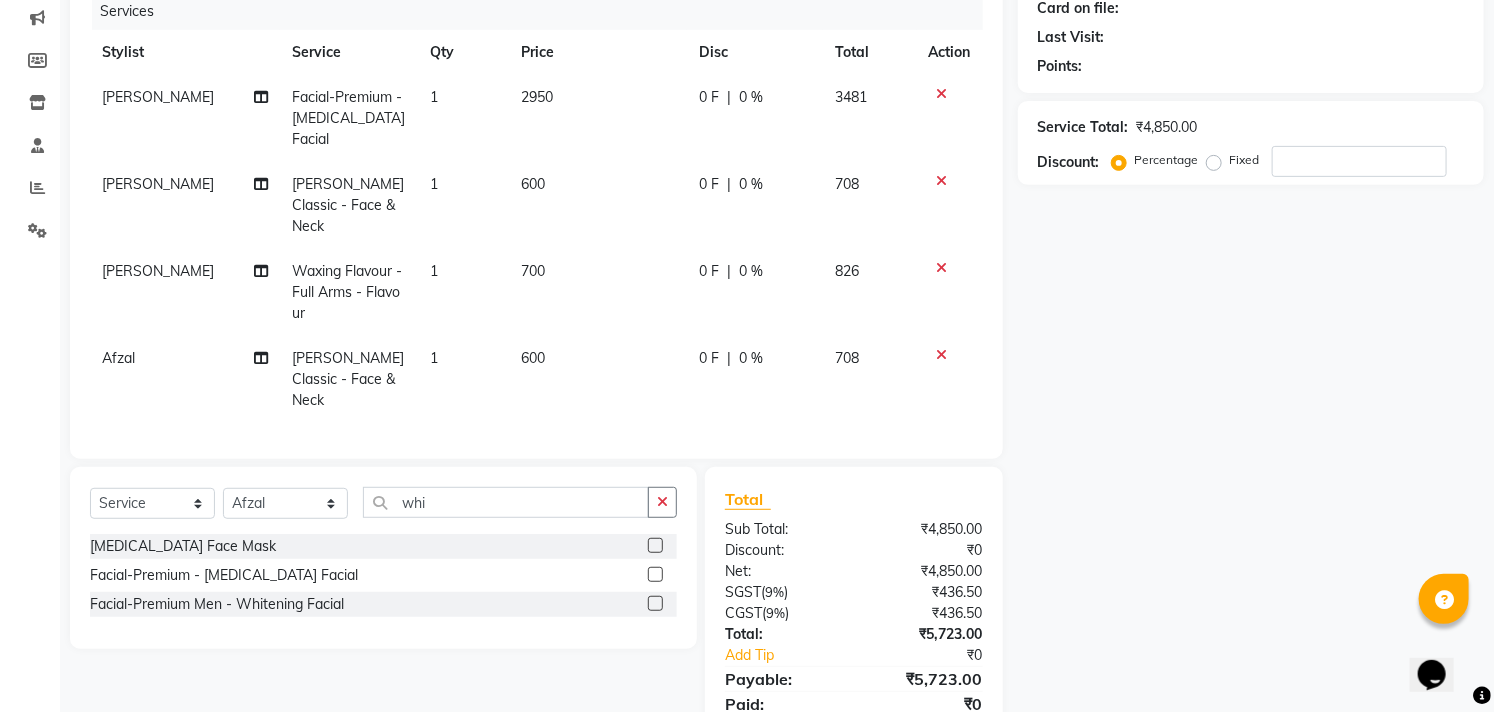 click 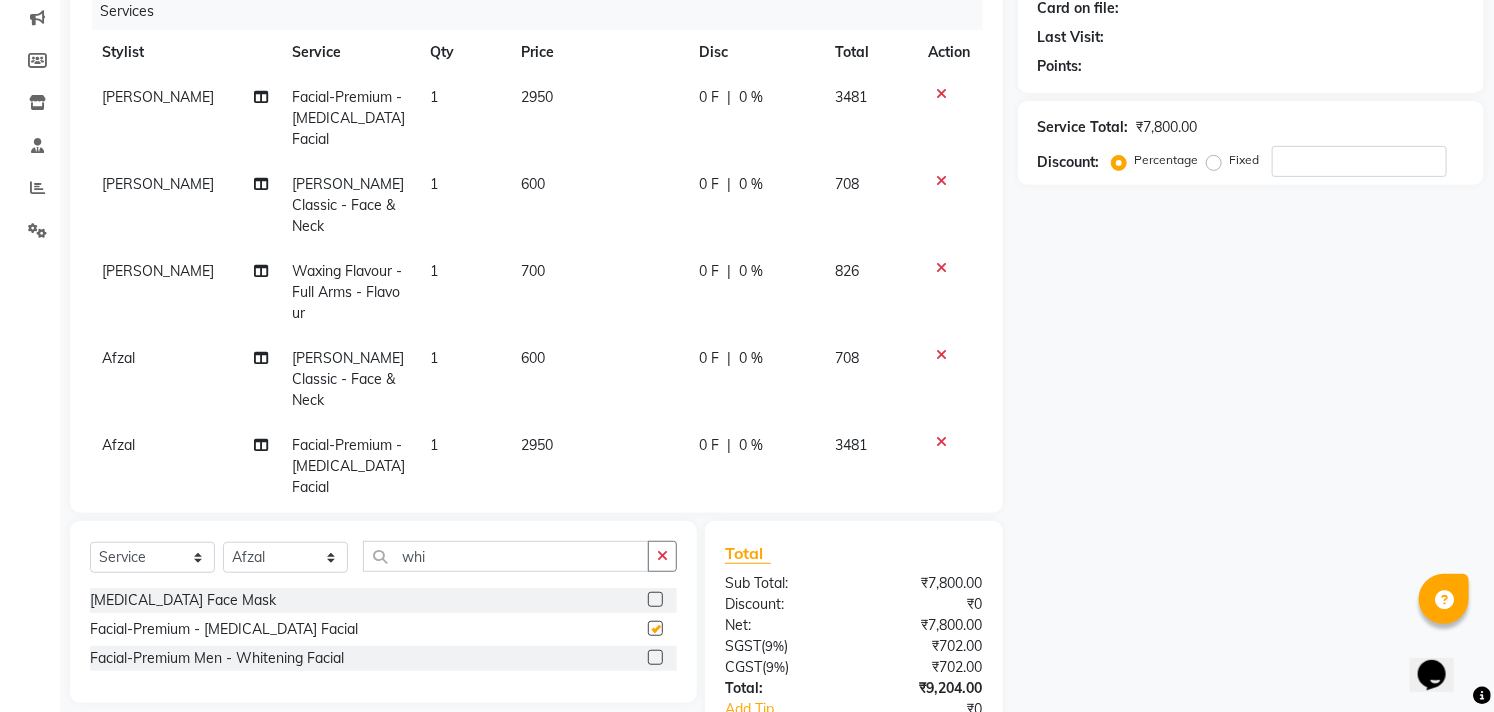checkbox on "false" 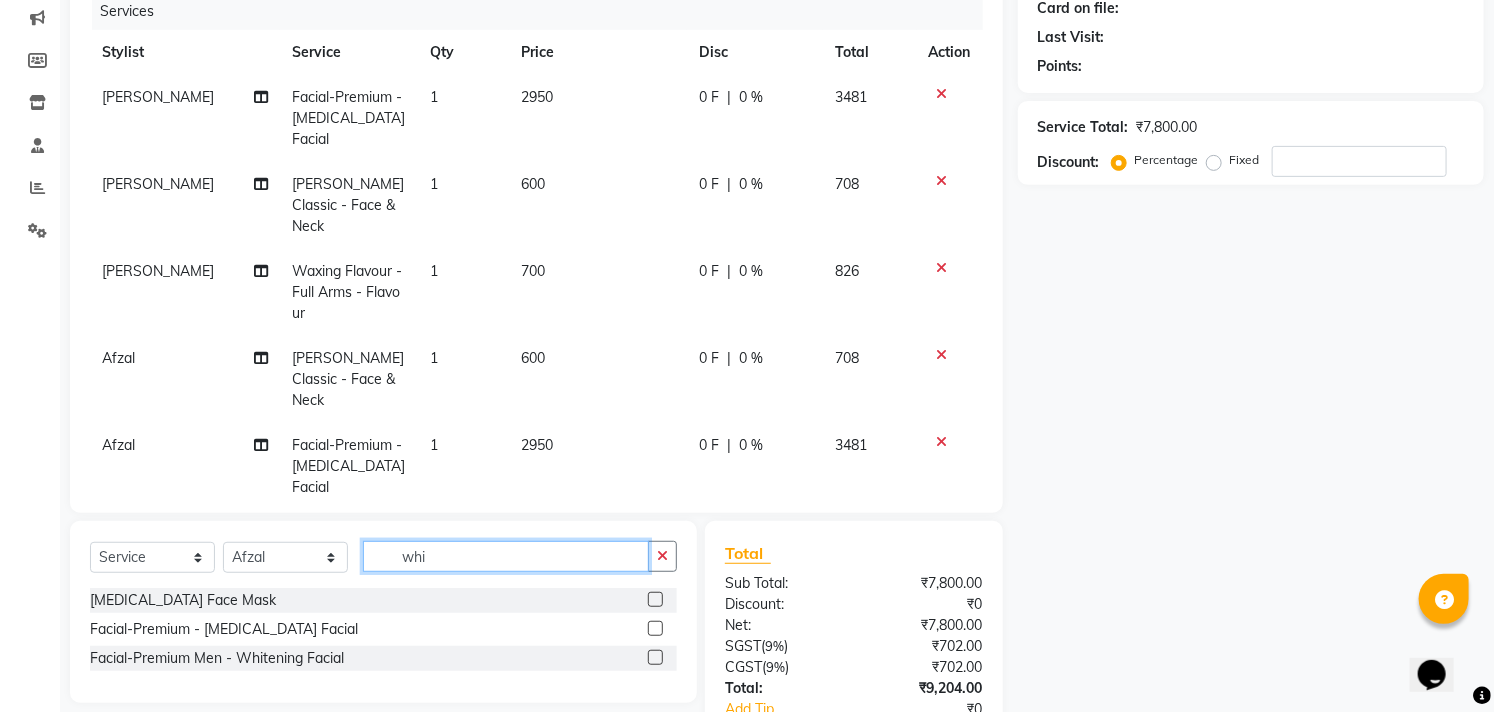 click on "whi" 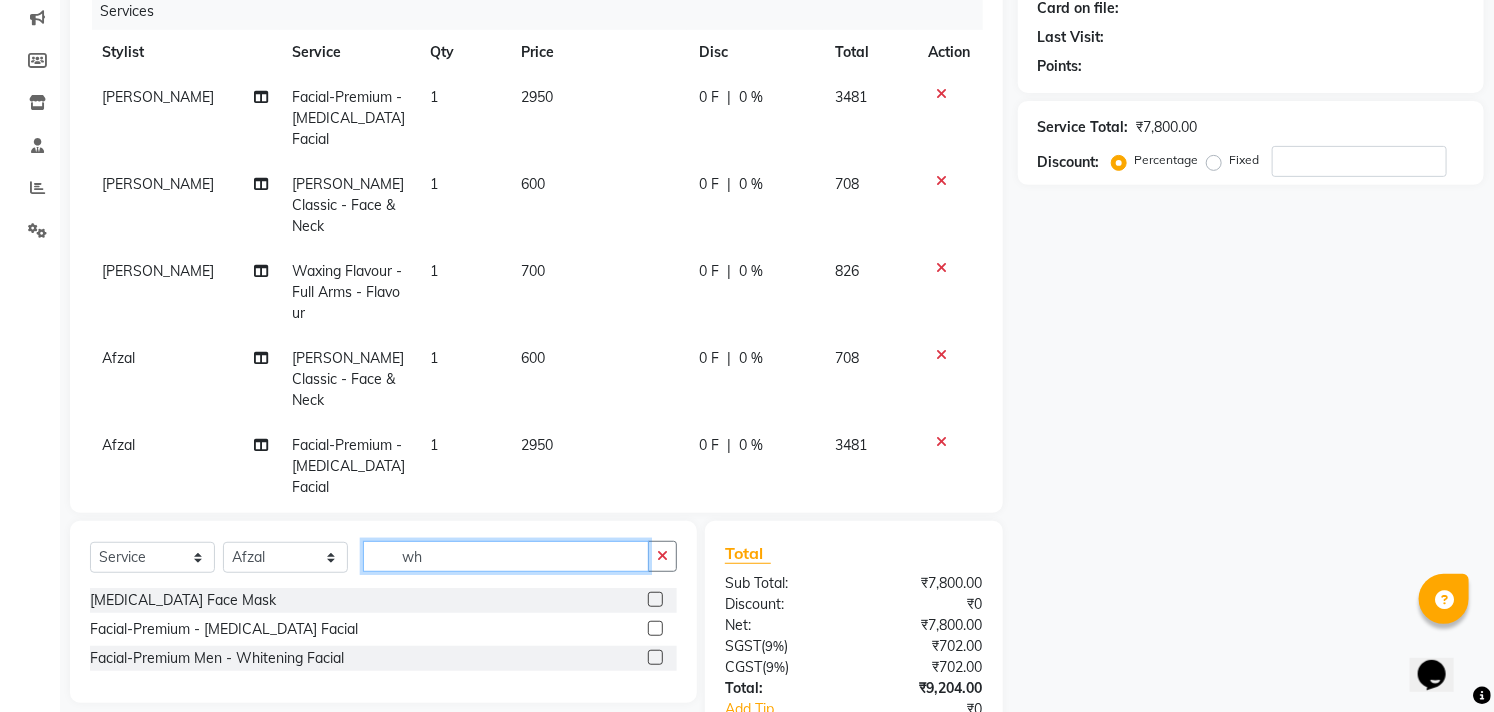 type on "w" 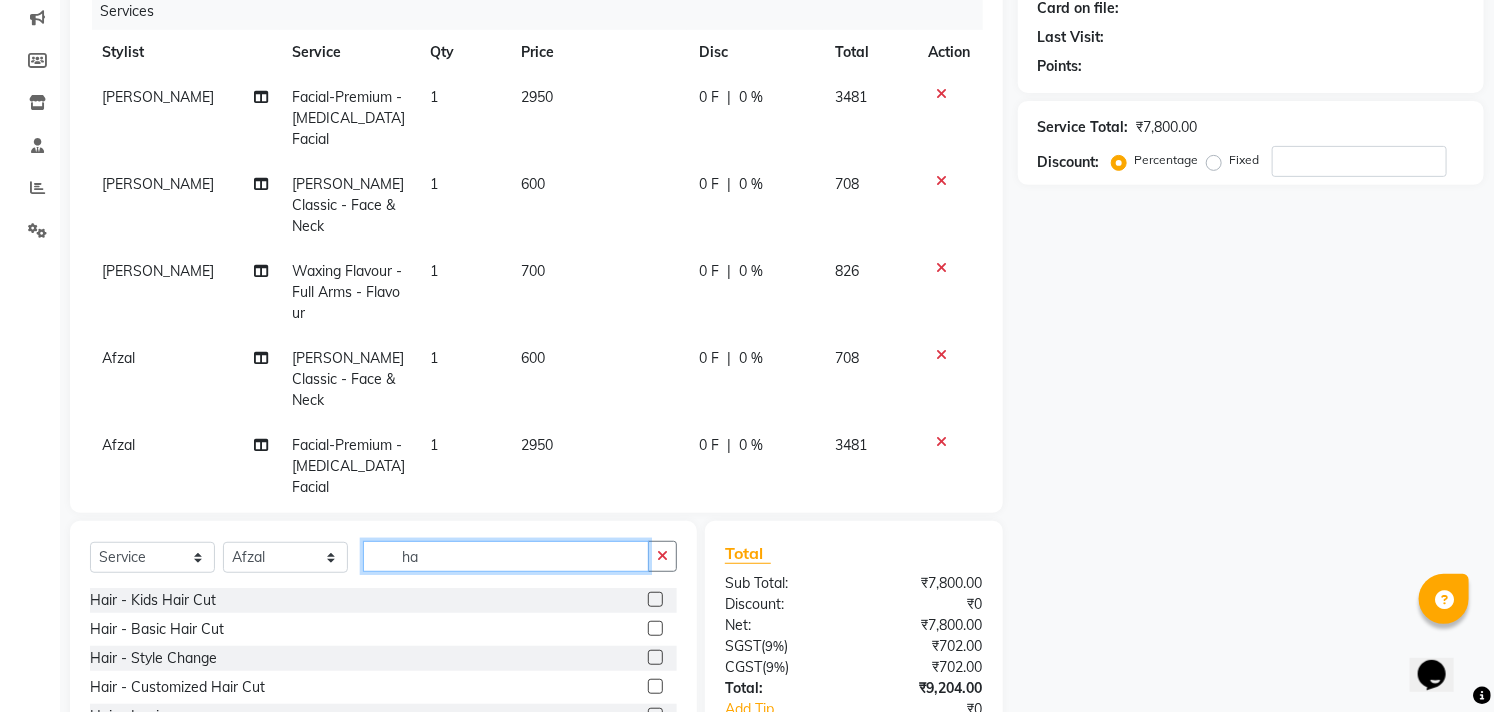 type on "h" 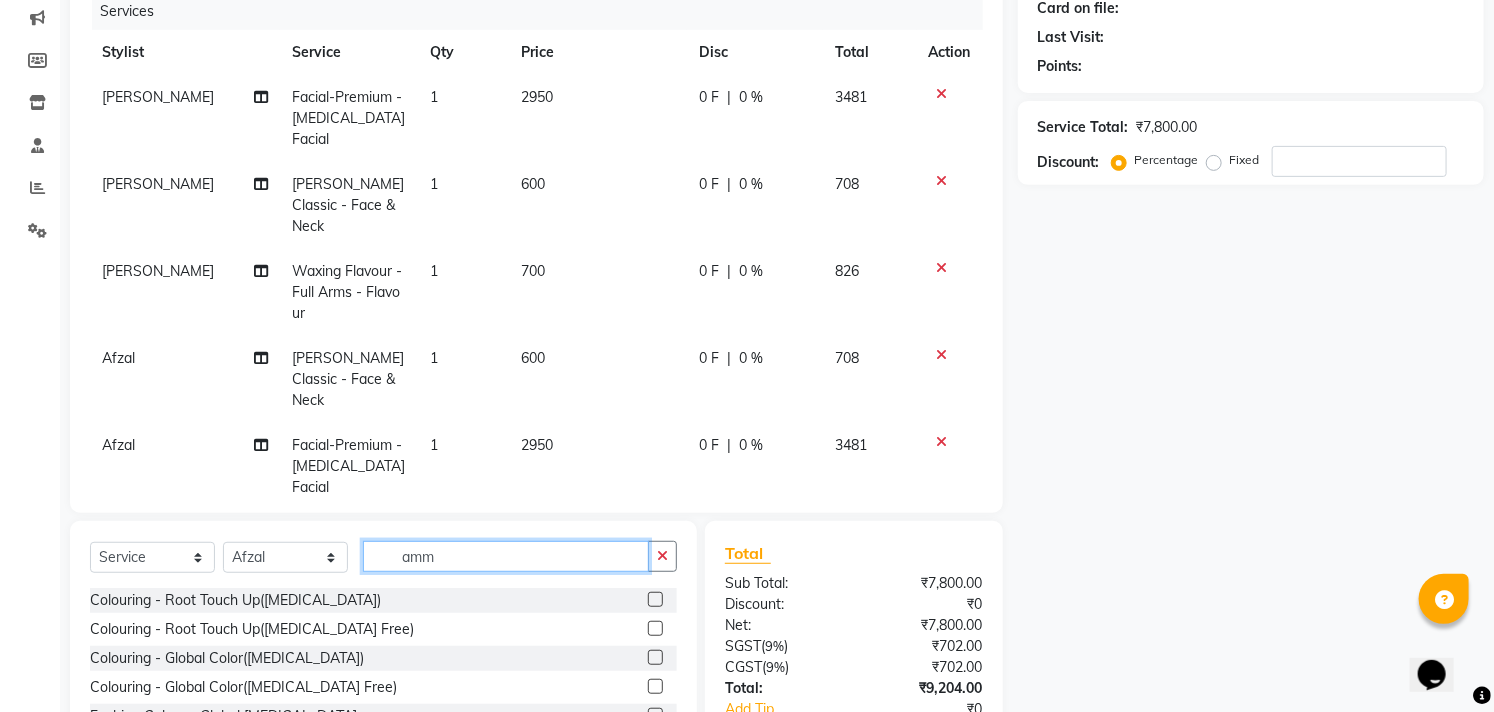 type on "amm" 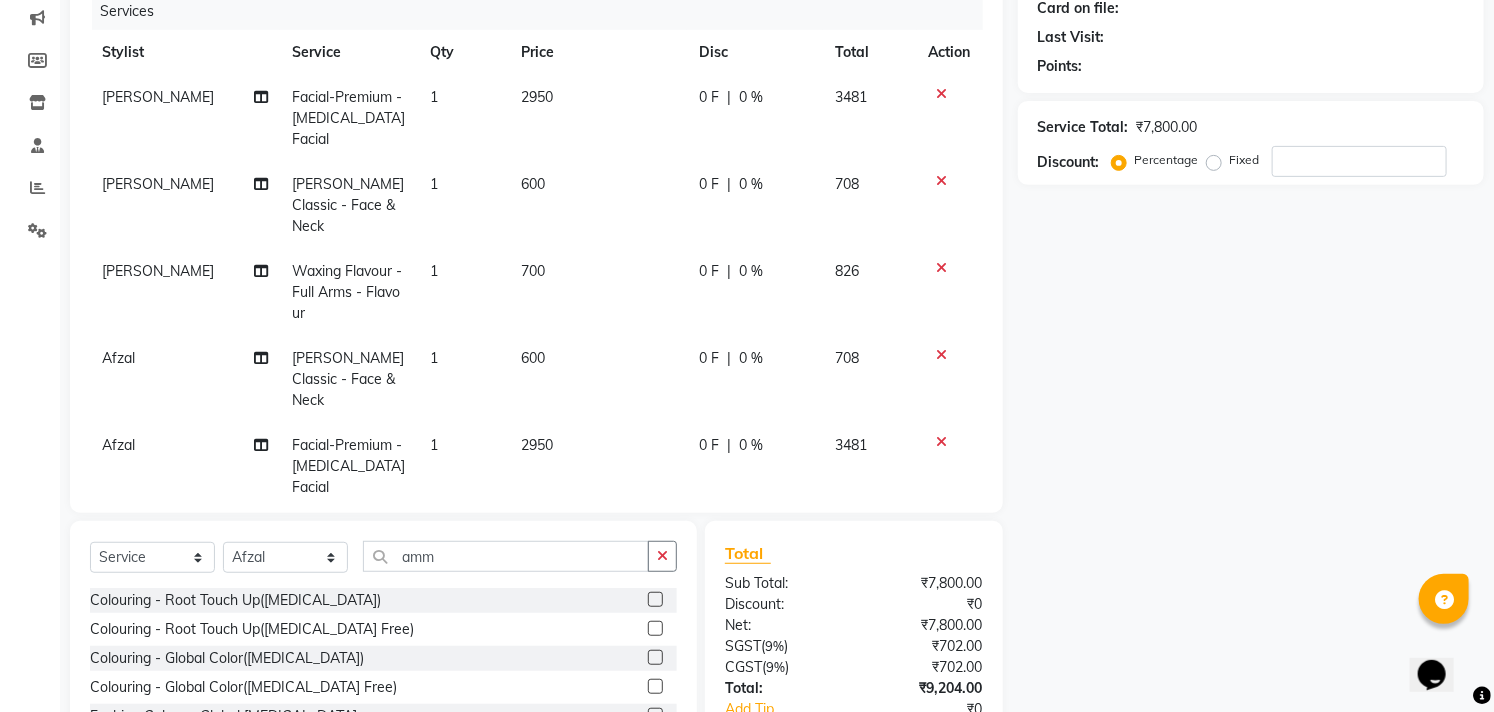 click 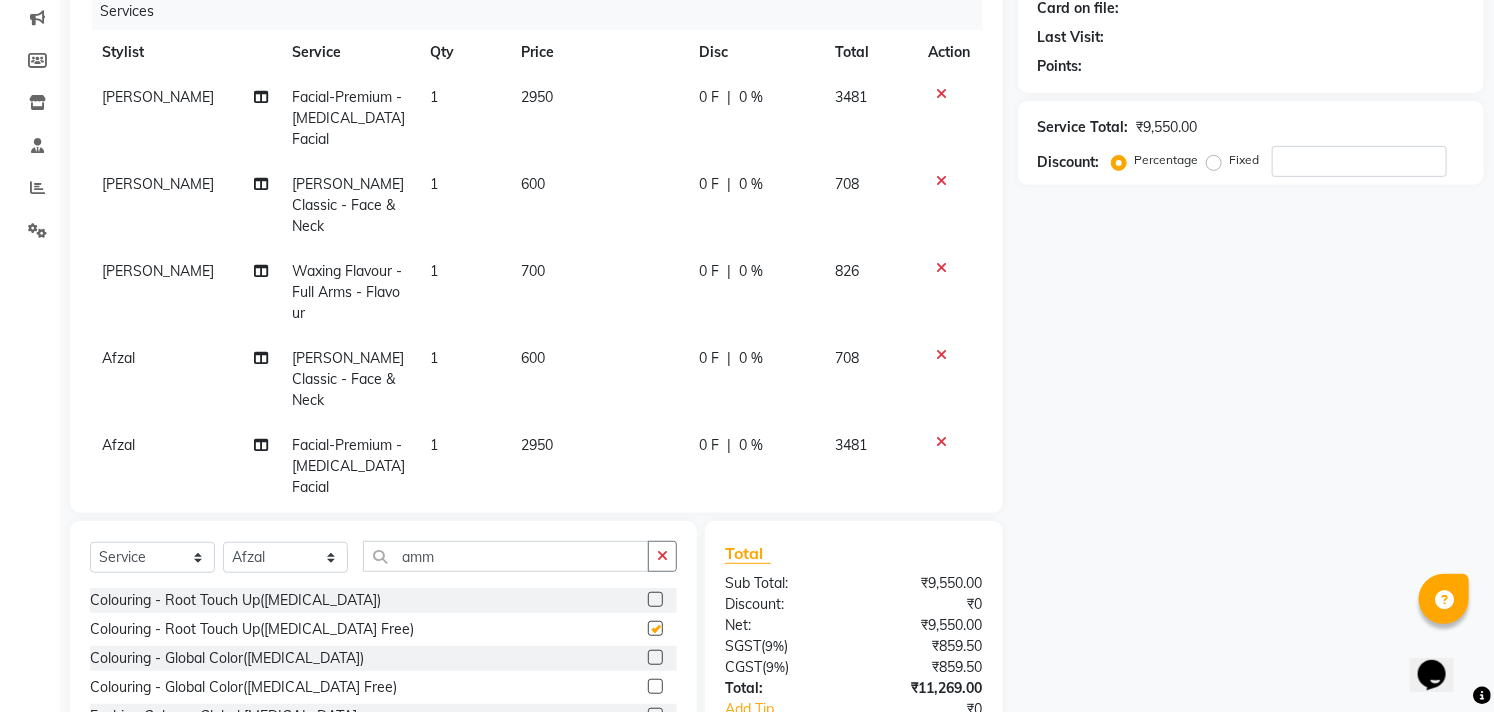 checkbox on "false" 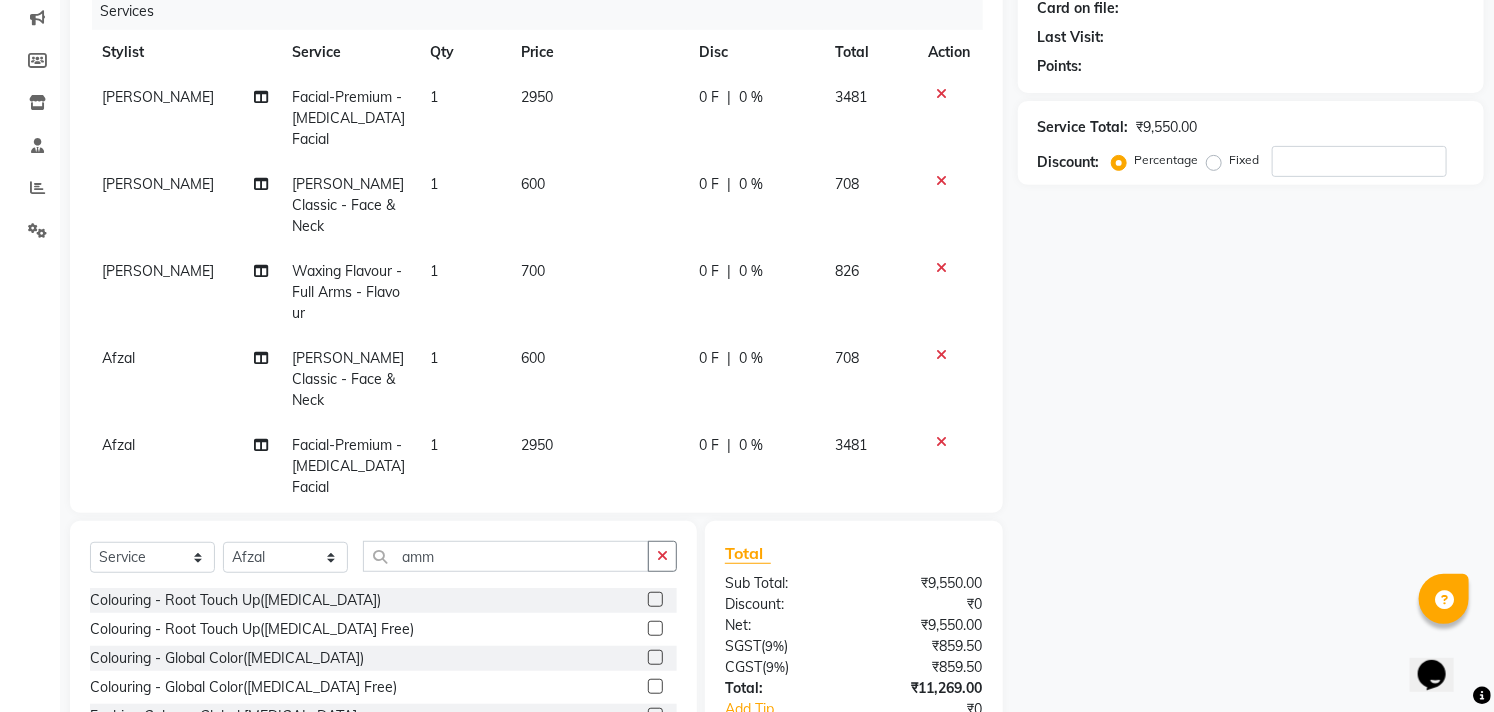 click on "1750" 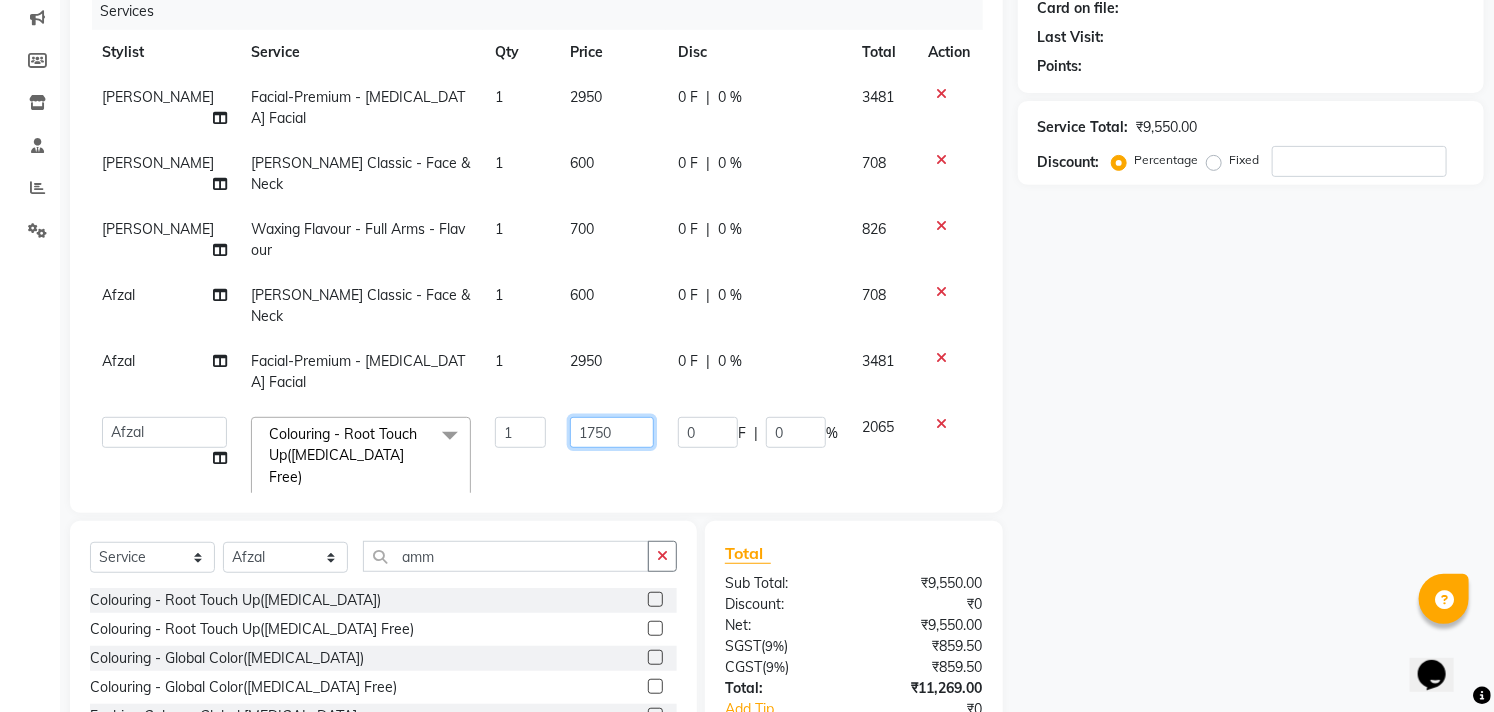 click on "1750" 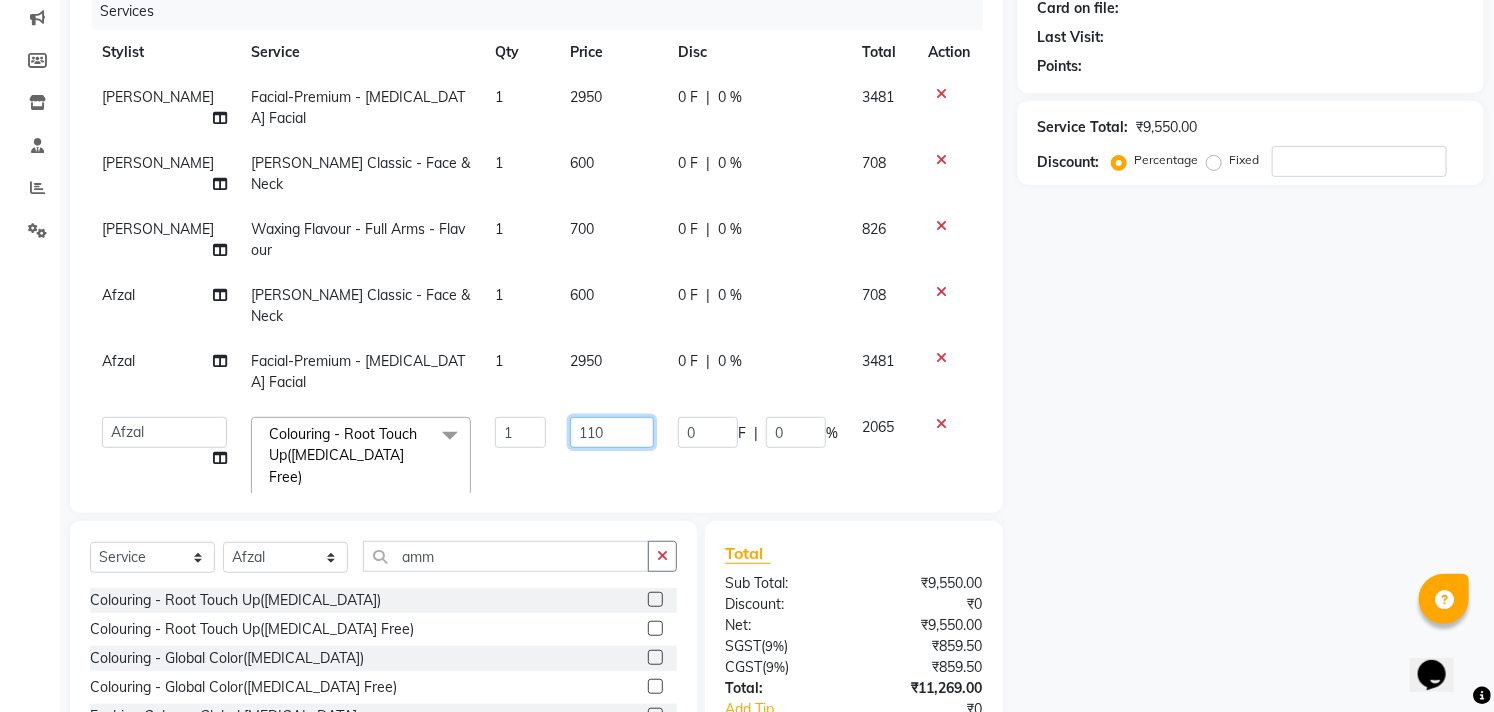 type on "1100" 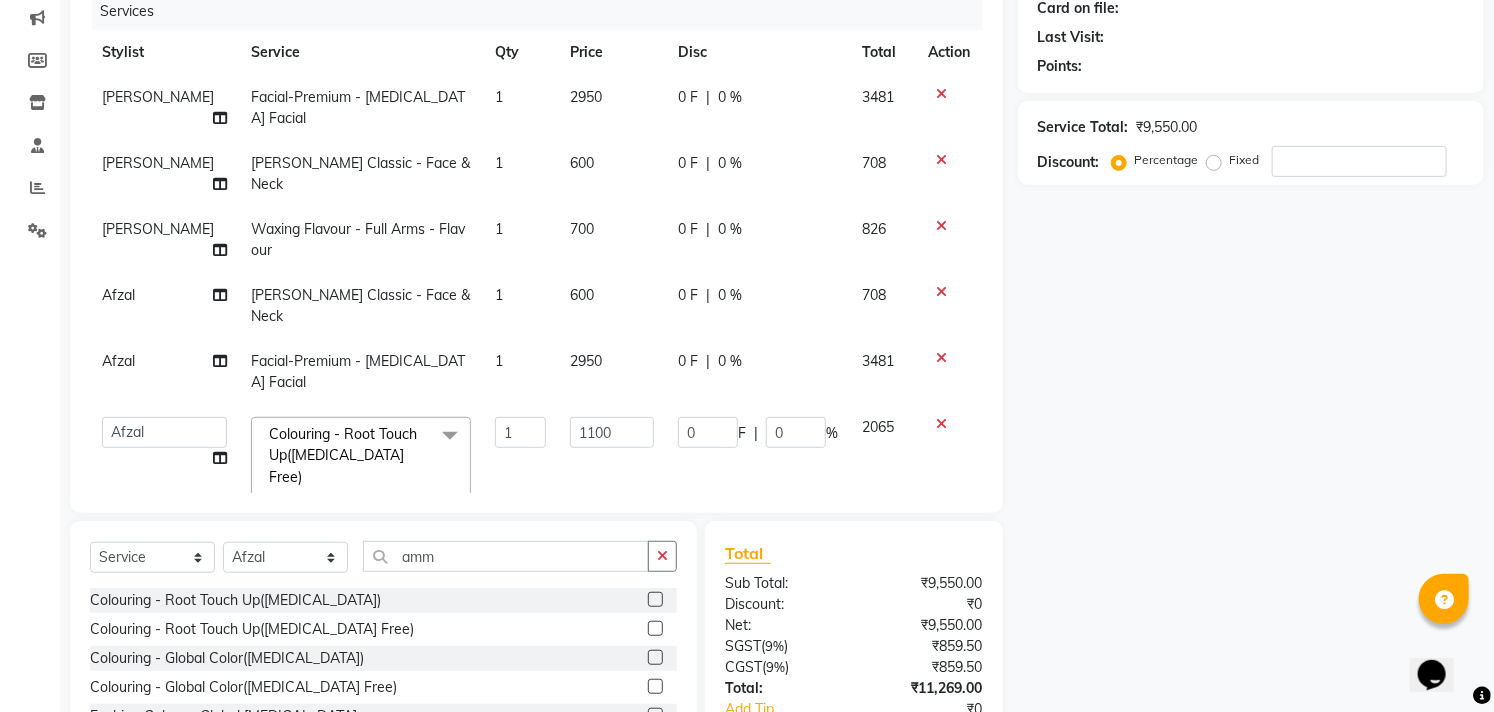 click on "Name: Membership: Total Visits: Card on file: Last Visit:  Points:  Service Total:  ₹9,550.00  Discount:  Percentage   Fixed" 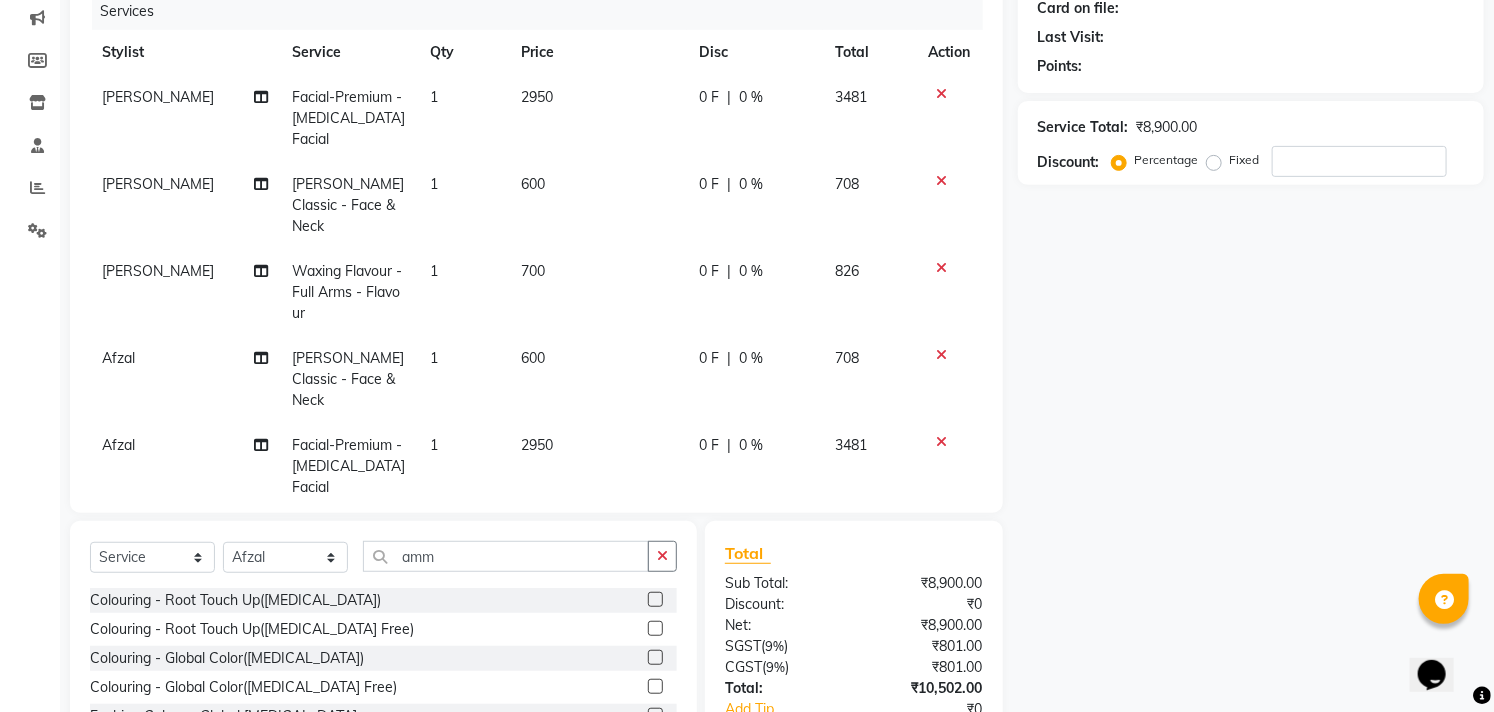 scroll, scrollTop: 388, scrollLeft: 0, axis: vertical 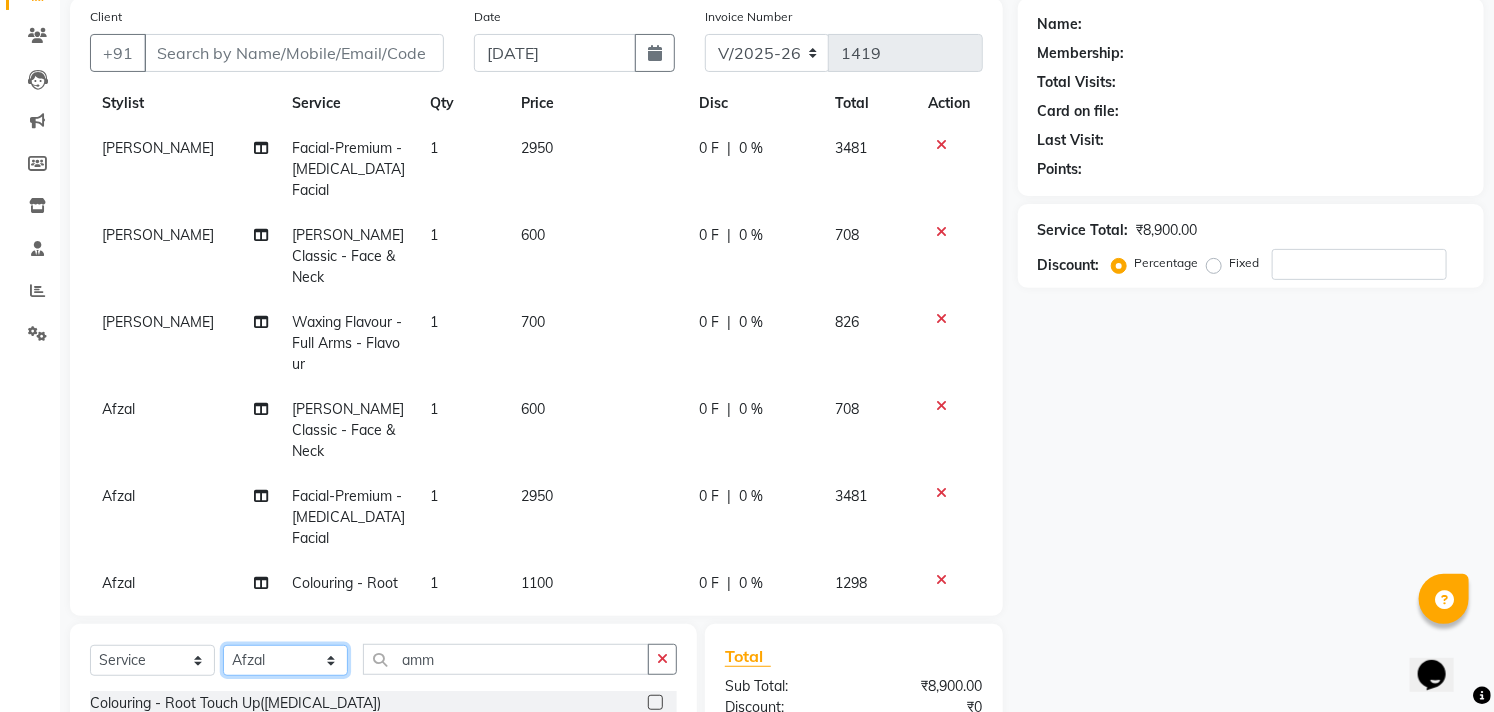 click on "Select Stylist Afzal Akbar Dani Jeni Josna kaif lavanya manimekalai Praveen Sonu Studio11 SB colony Tahir tamil" 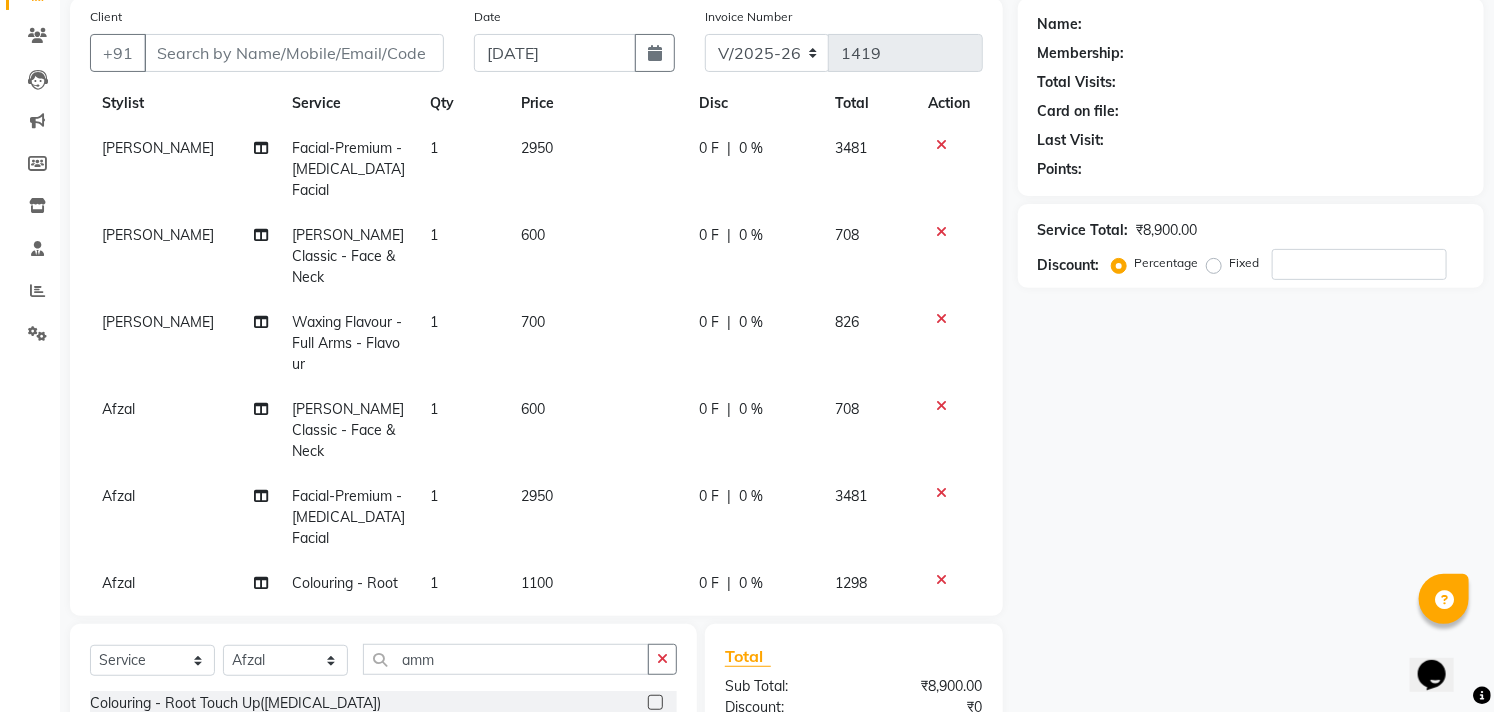 click on "0 F | 0 %" 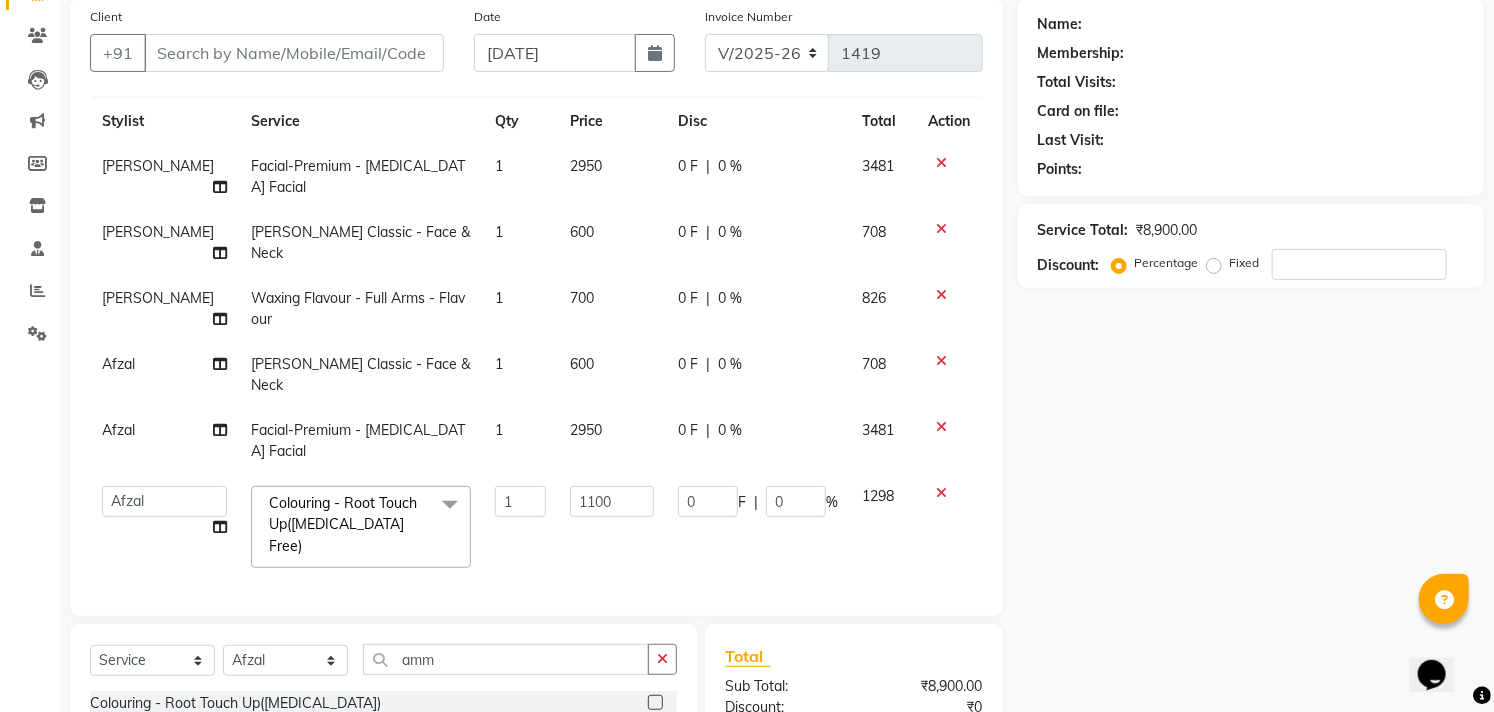 scroll, scrollTop: 0, scrollLeft: 0, axis: both 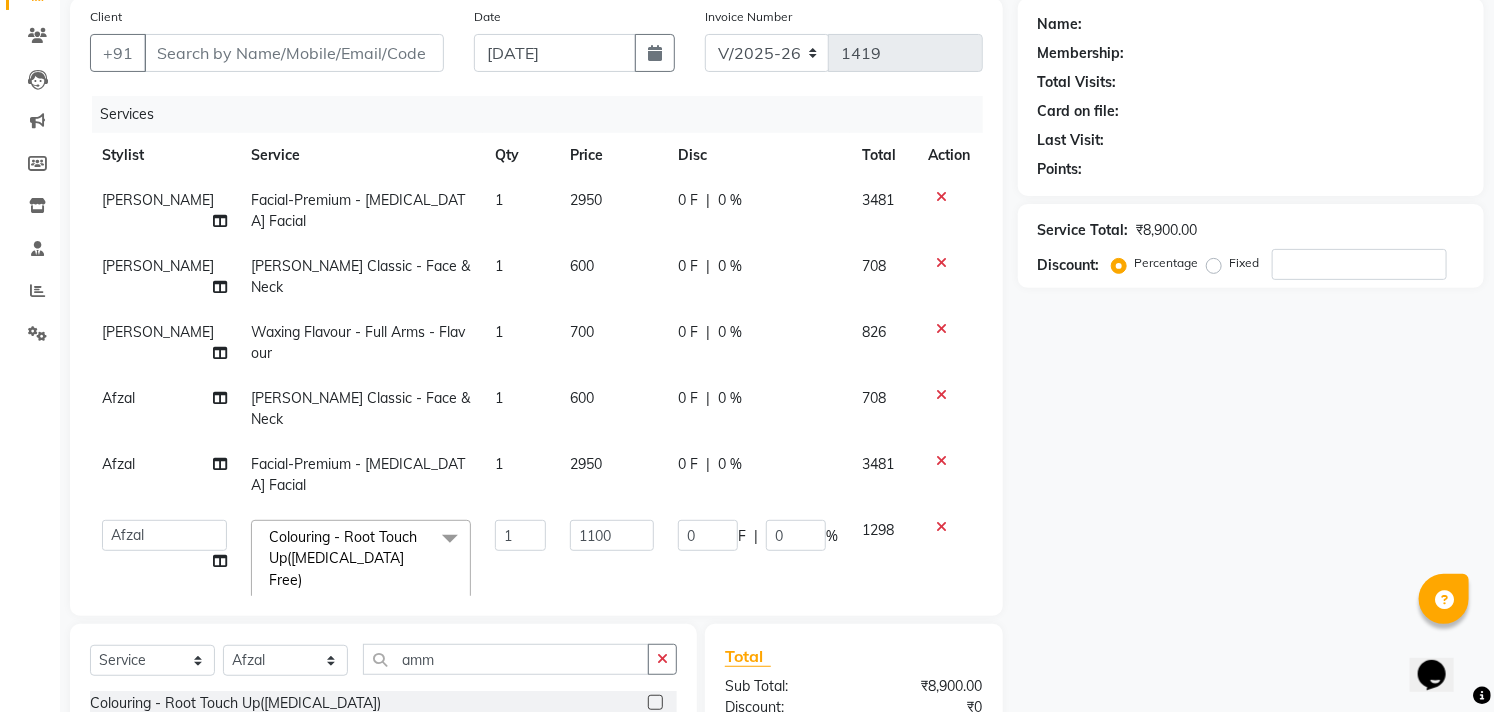 click on "Name: Membership: Total Visits: Card on file: Last Visit:  Points:  Service Total:  ₹8,900.00  Discount:  Percentage   Fixed" 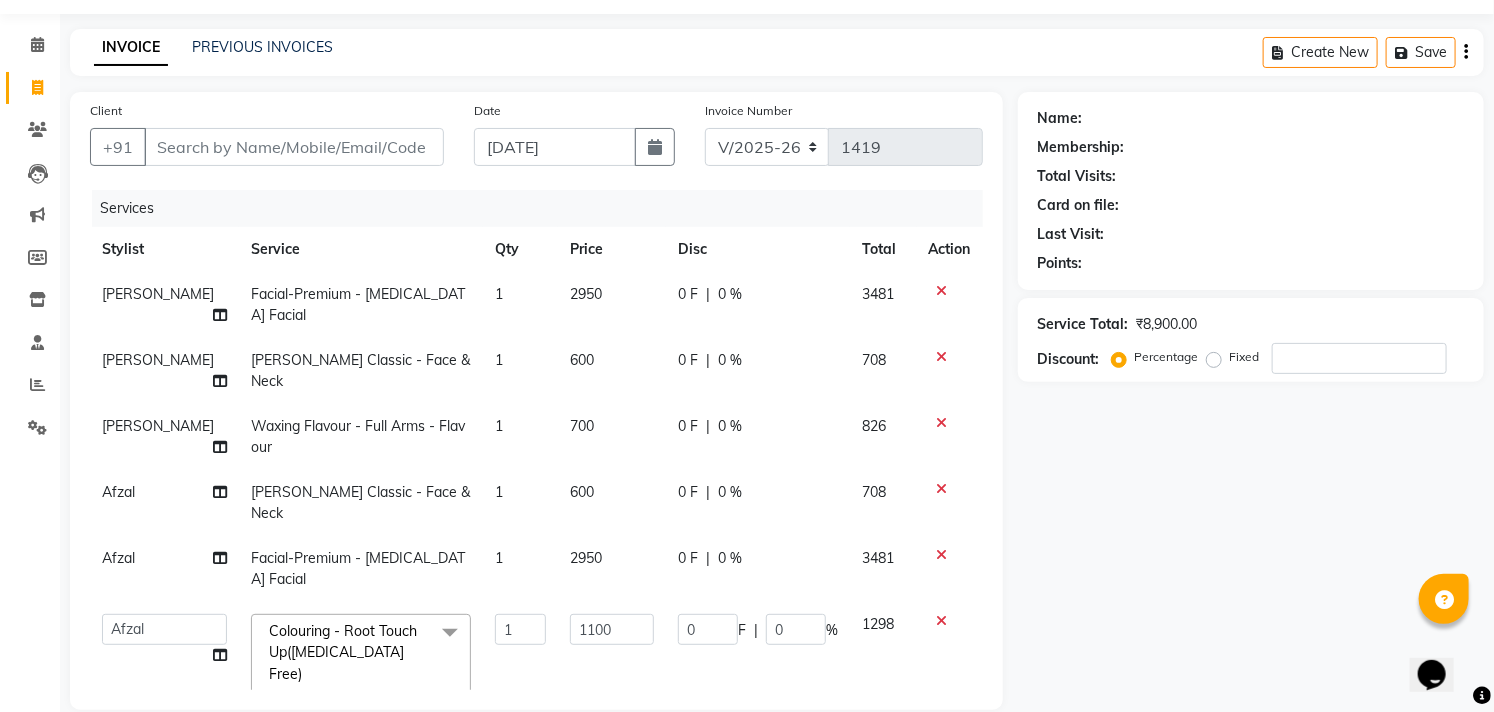 scroll, scrollTop: 55, scrollLeft: 0, axis: vertical 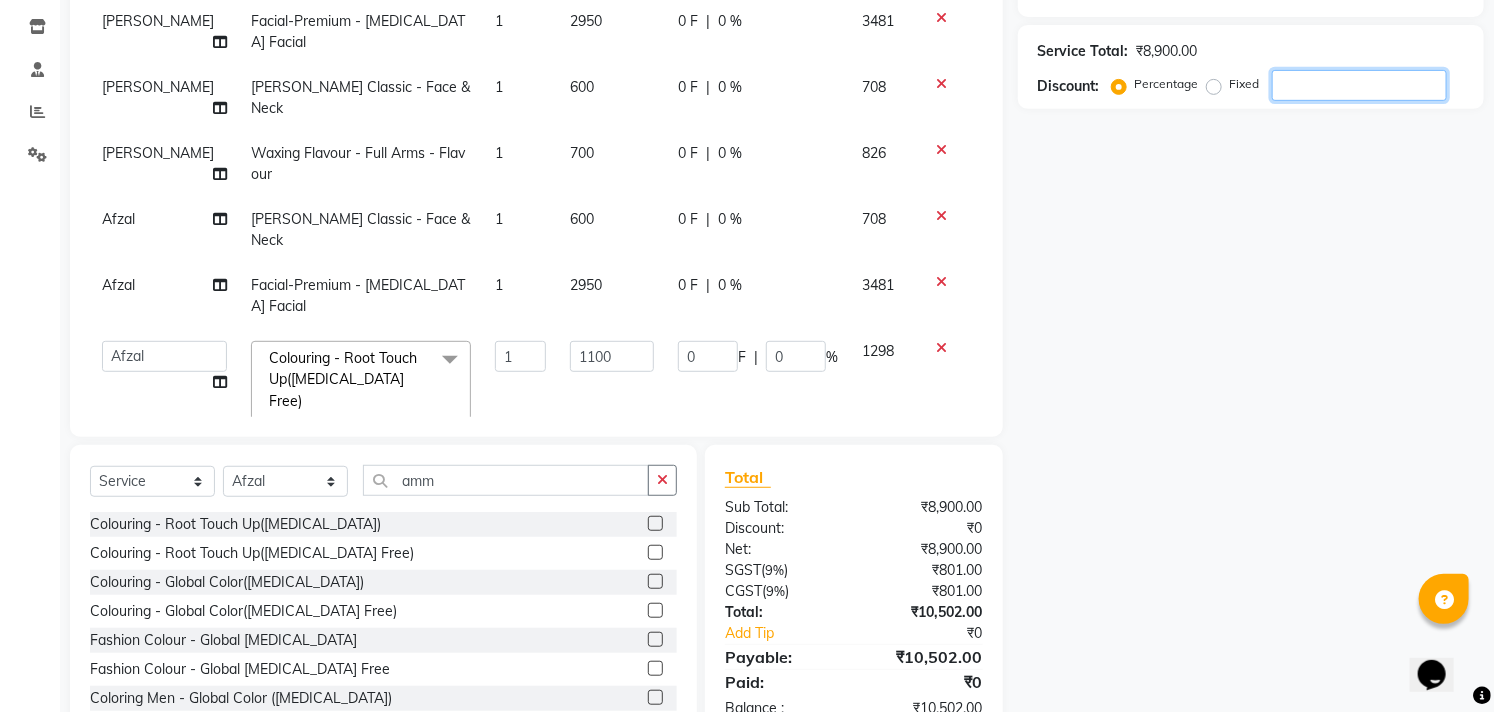 drag, startPoint x: 1485, startPoint y: 454, endPoint x: 1482, endPoint y: 494, distance: 40.112343 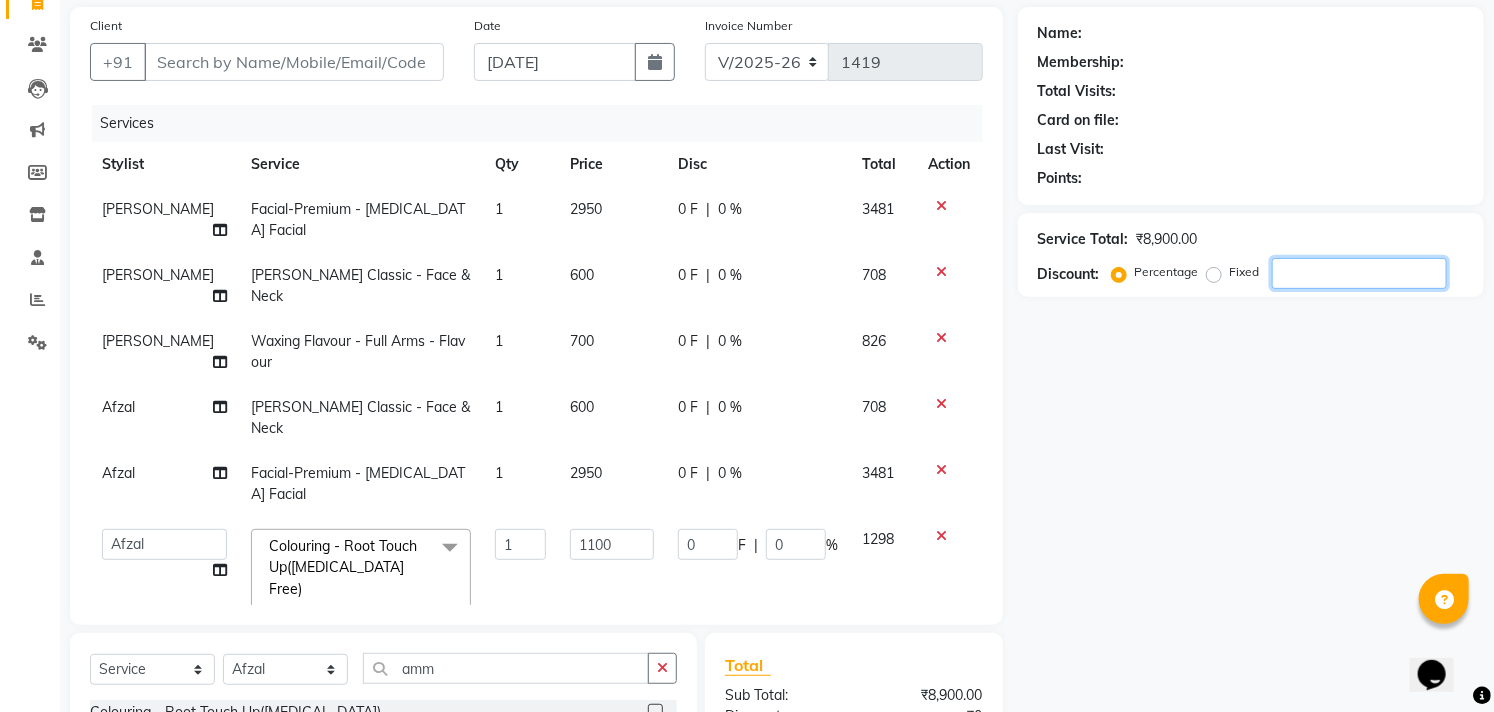 scroll, scrollTop: 127, scrollLeft: 0, axis: vertical 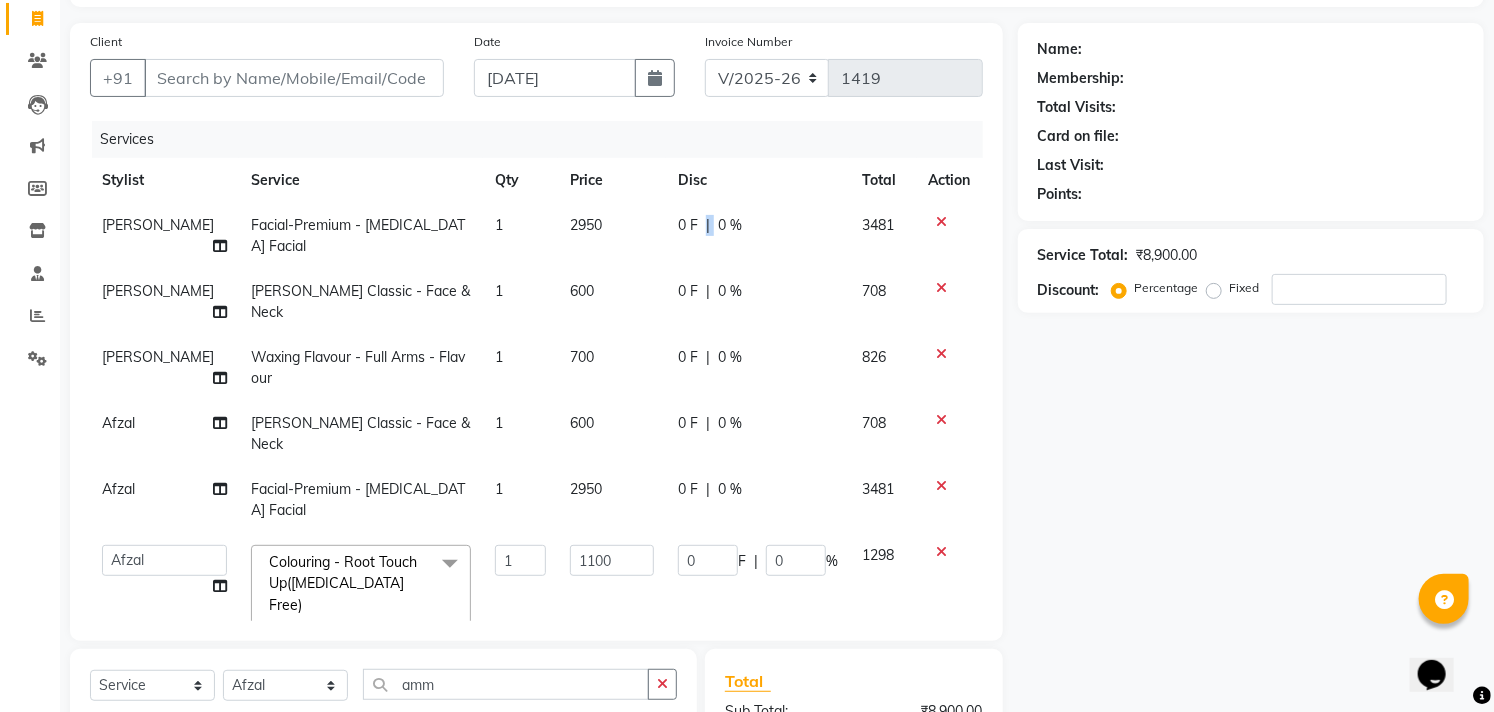 drag, startPoint x: 698, startPoint y: 243, endPoint x: 718, endPoint y: 251, distance: 21.540659 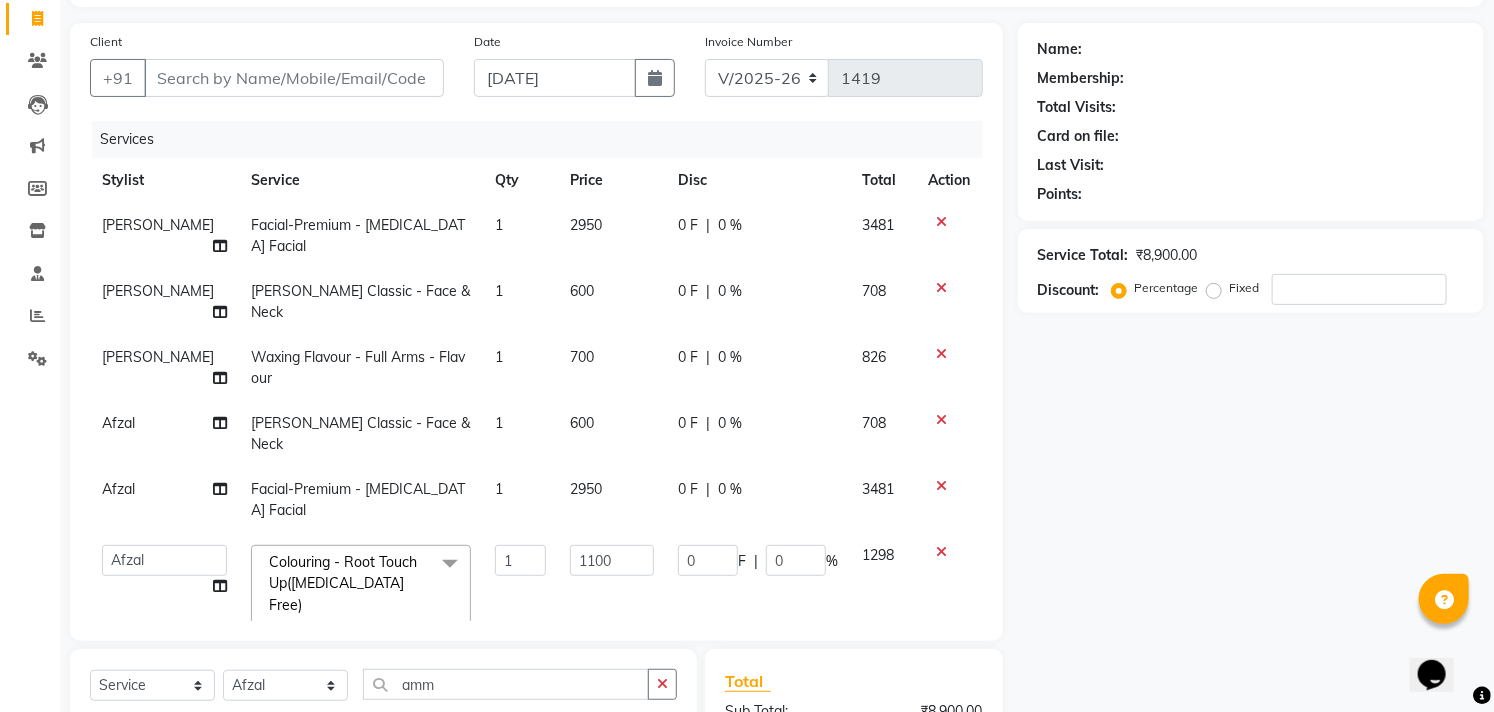 select on "69575" 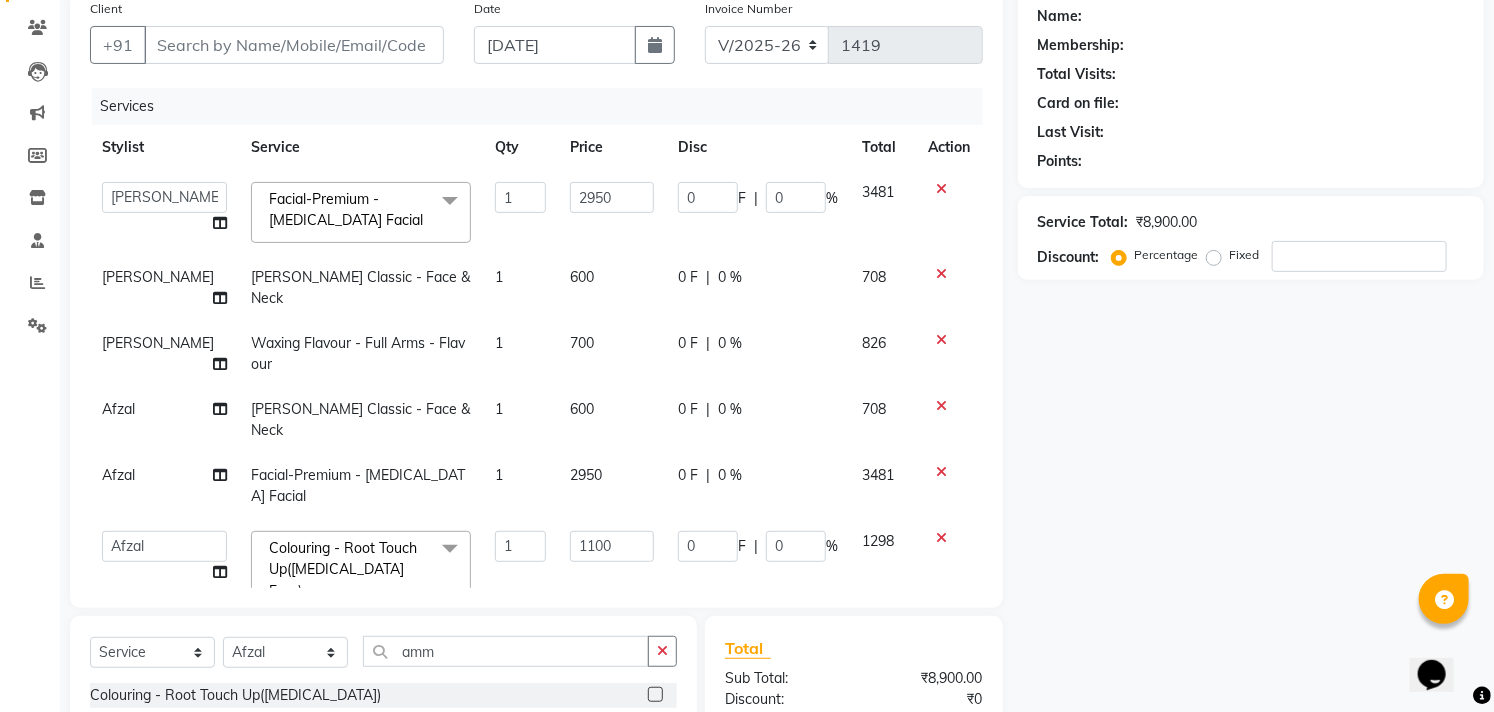 scroll, scrollTop: 114, scrollLeft: 0, axis: vertical 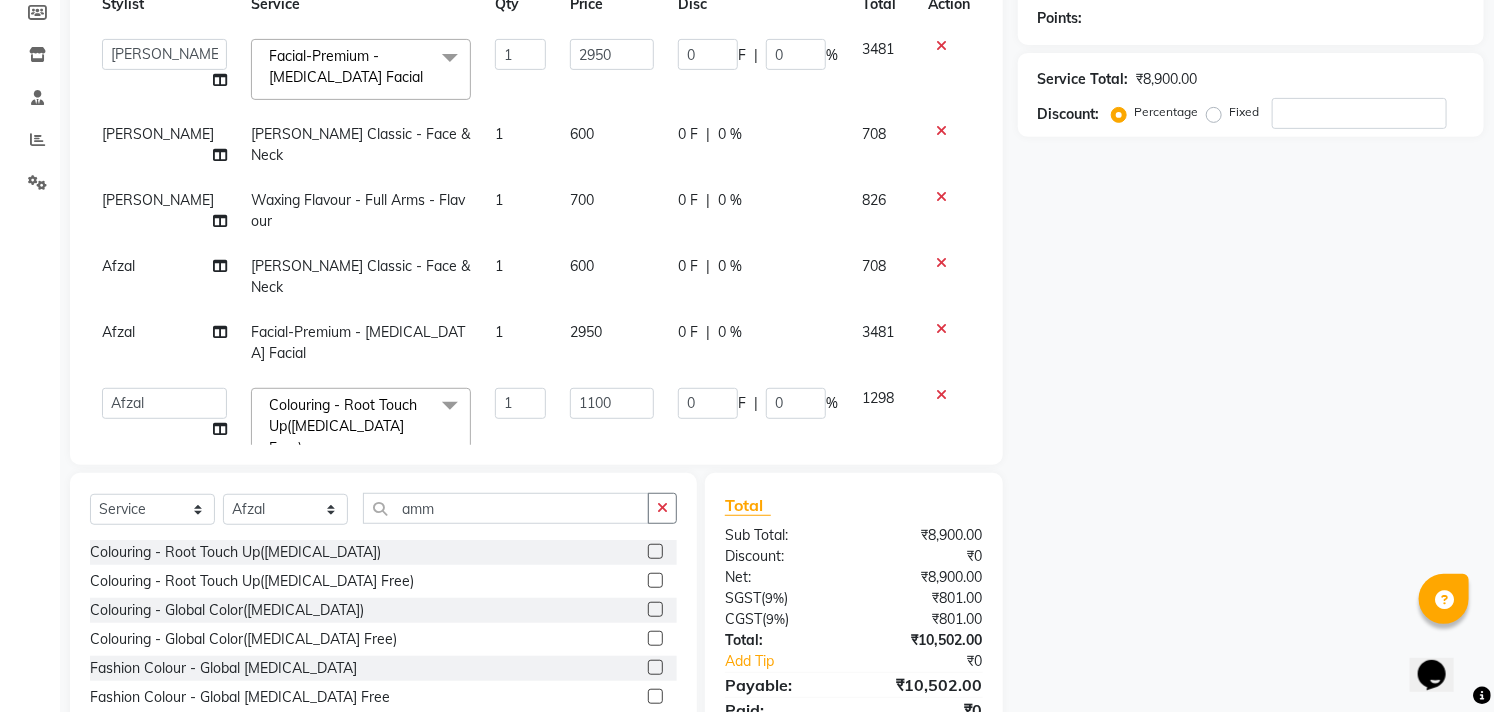 click on "Name: Membership: Total Visits: Card on file: Last Visit:  Points:  Service Total:  ₹8,900.00  Discount:  Percentage   Fixed" 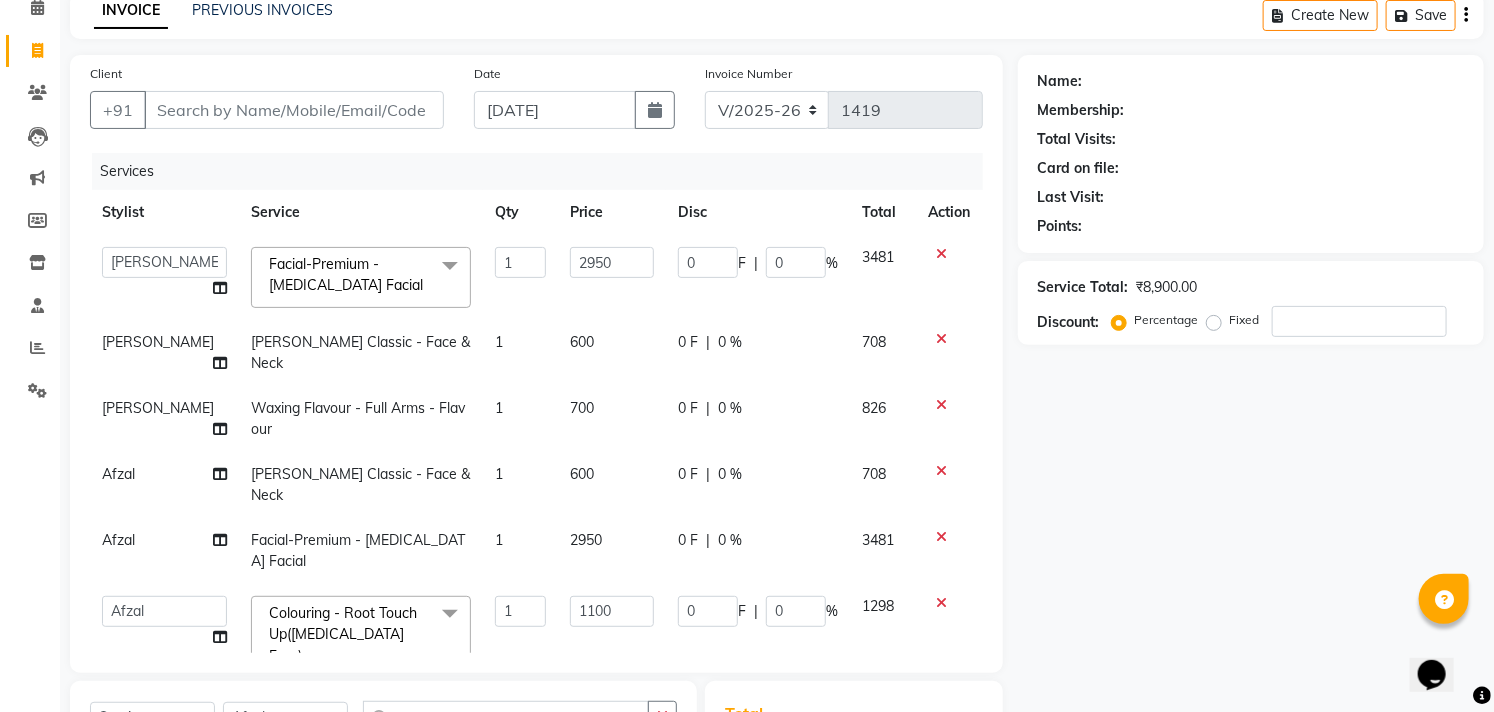 scroll, scrollTop: 94, scrollLeft: 0, axis: vertical 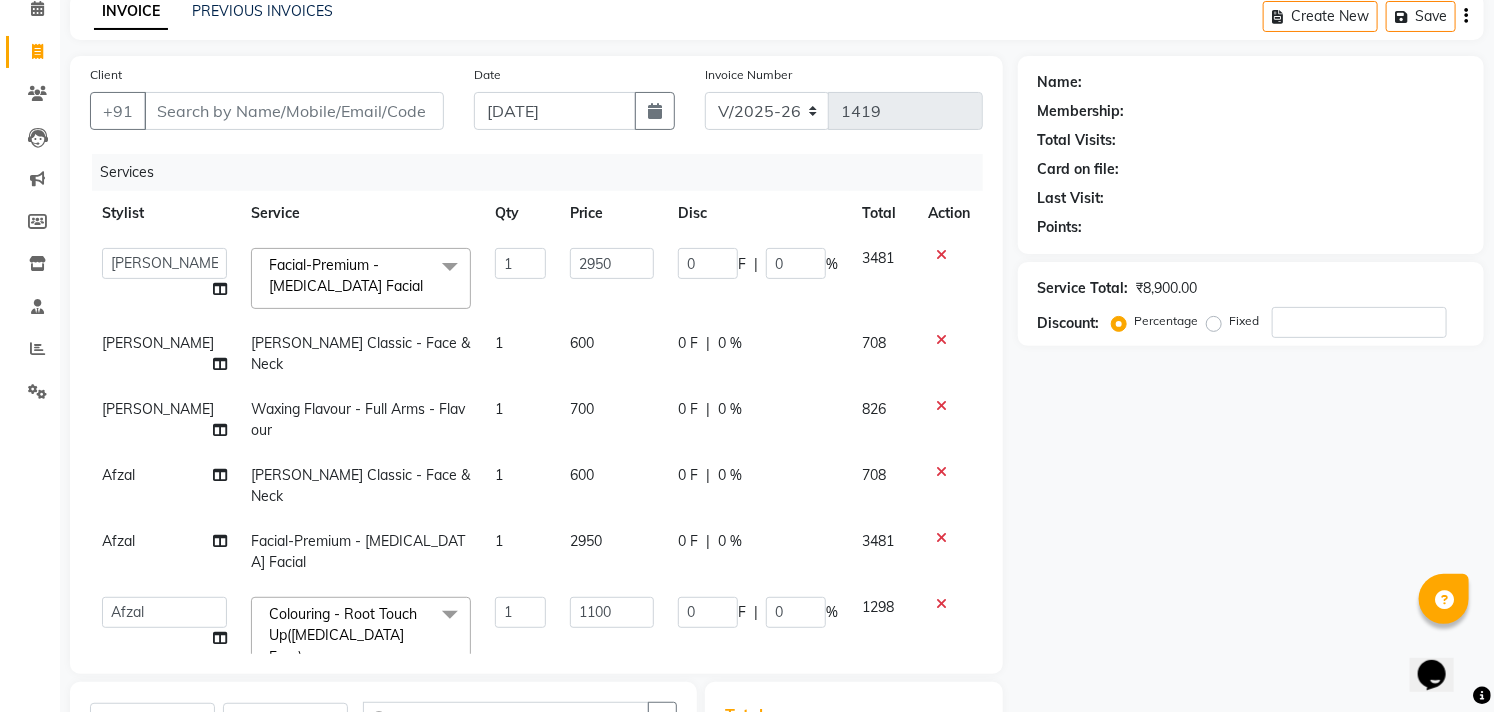 click on "1100" 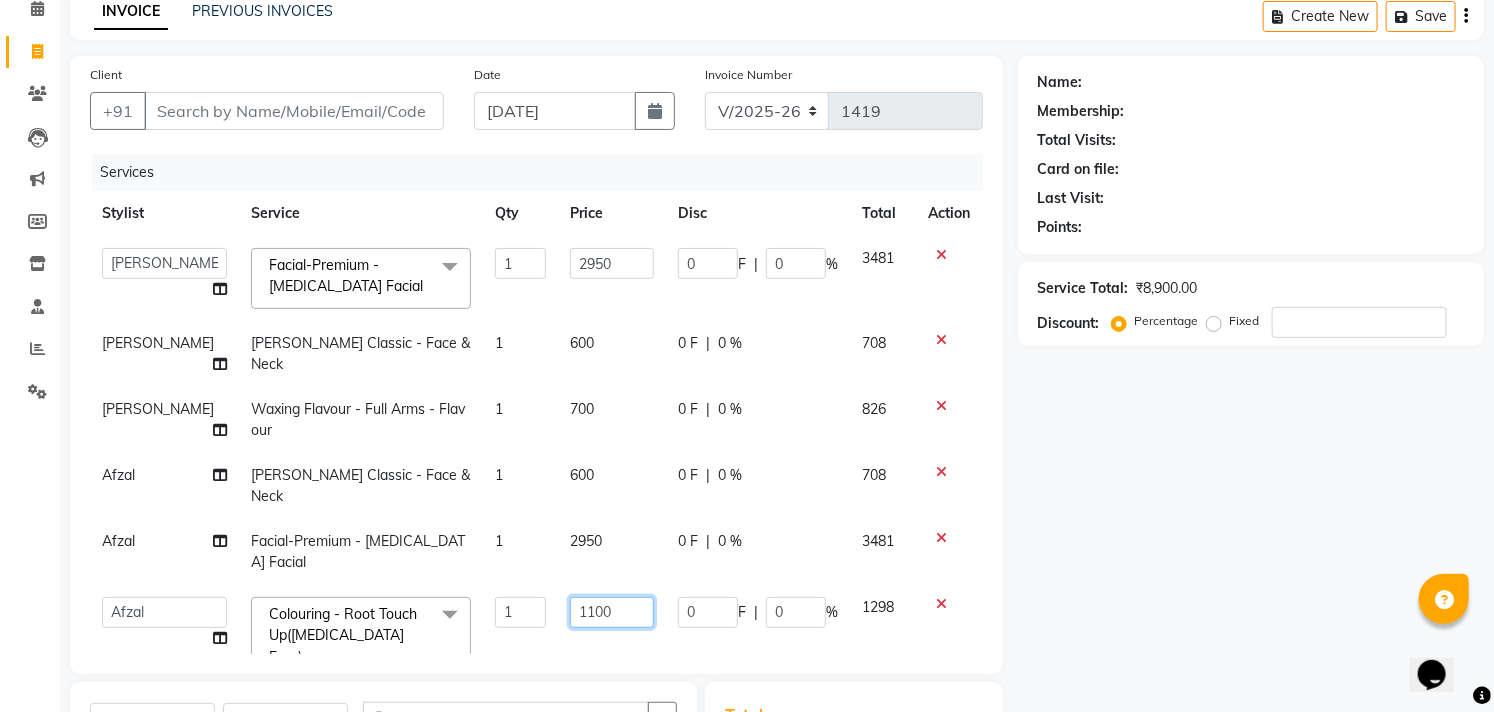 click on "1100" 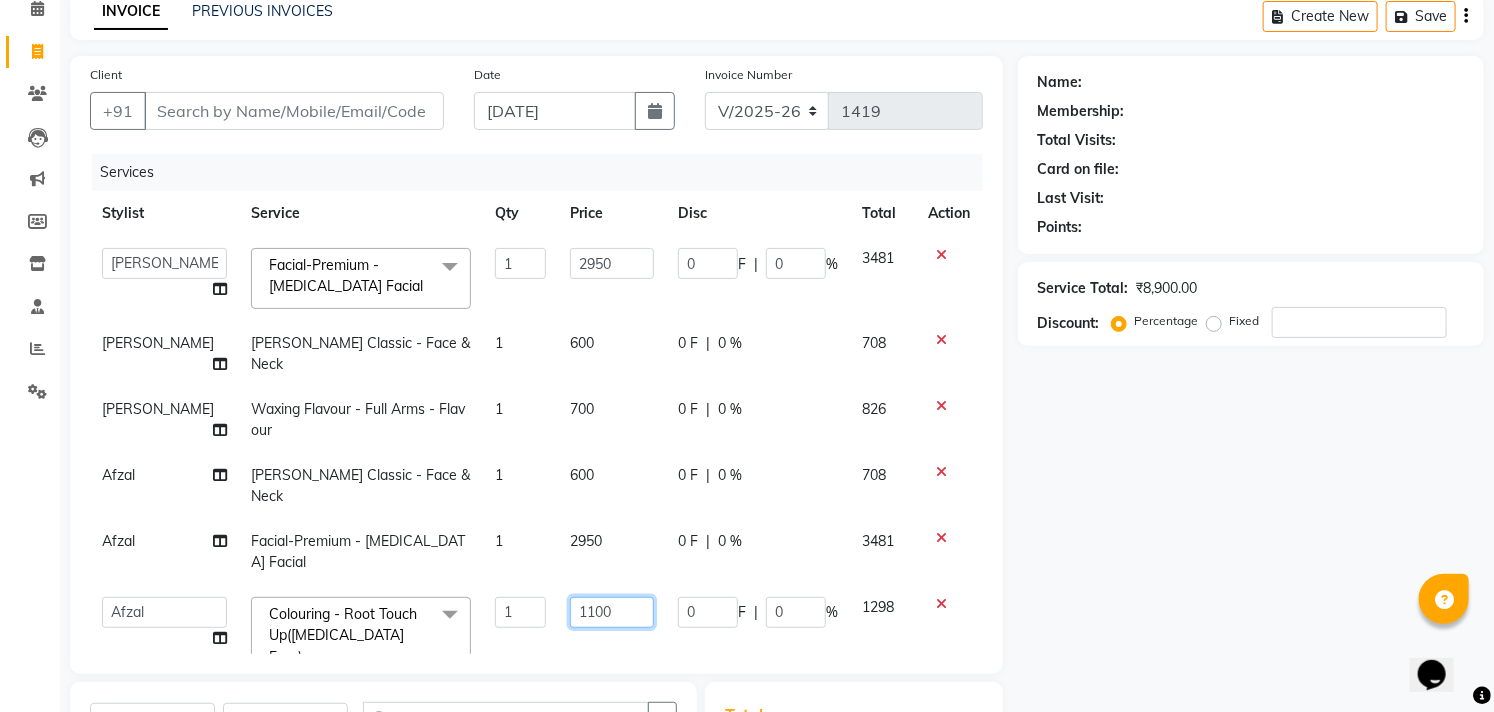 click on "1100" 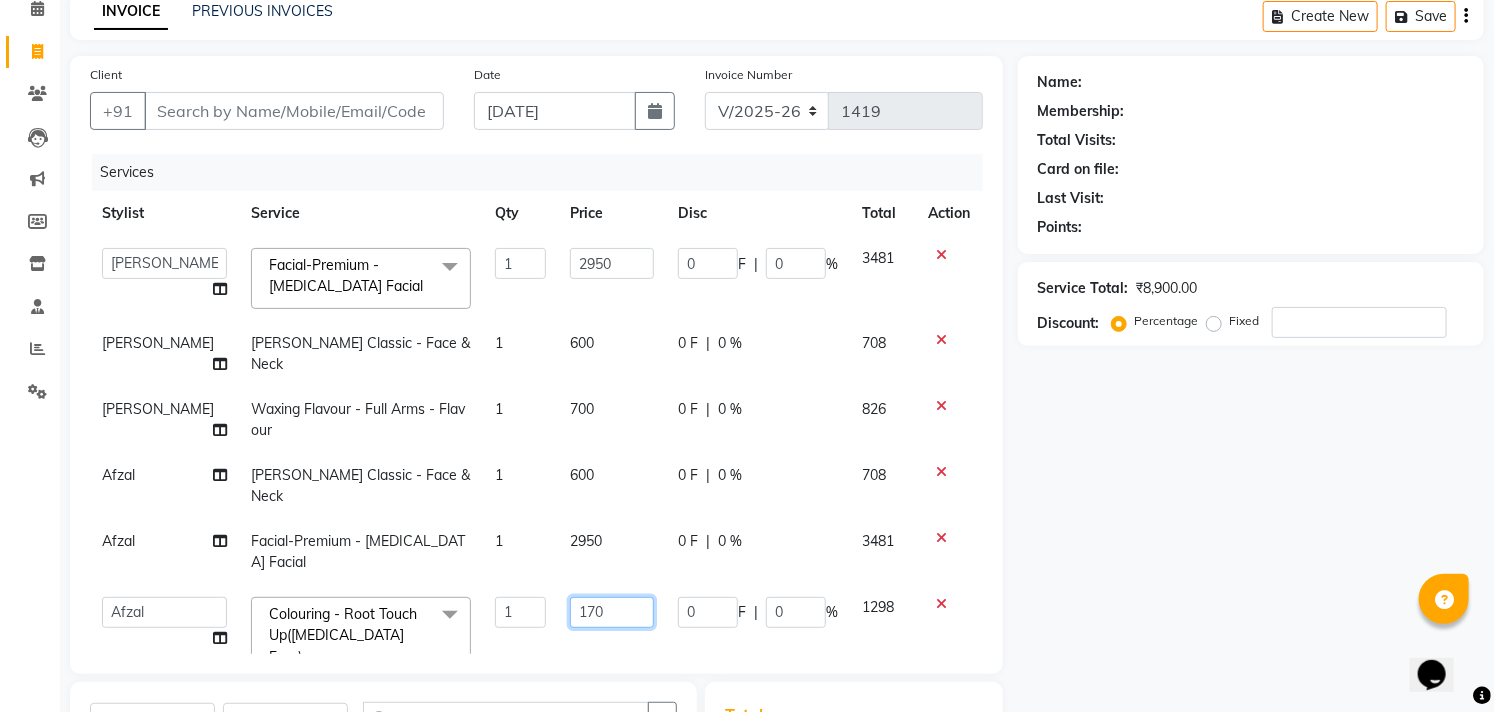 type on "1750" 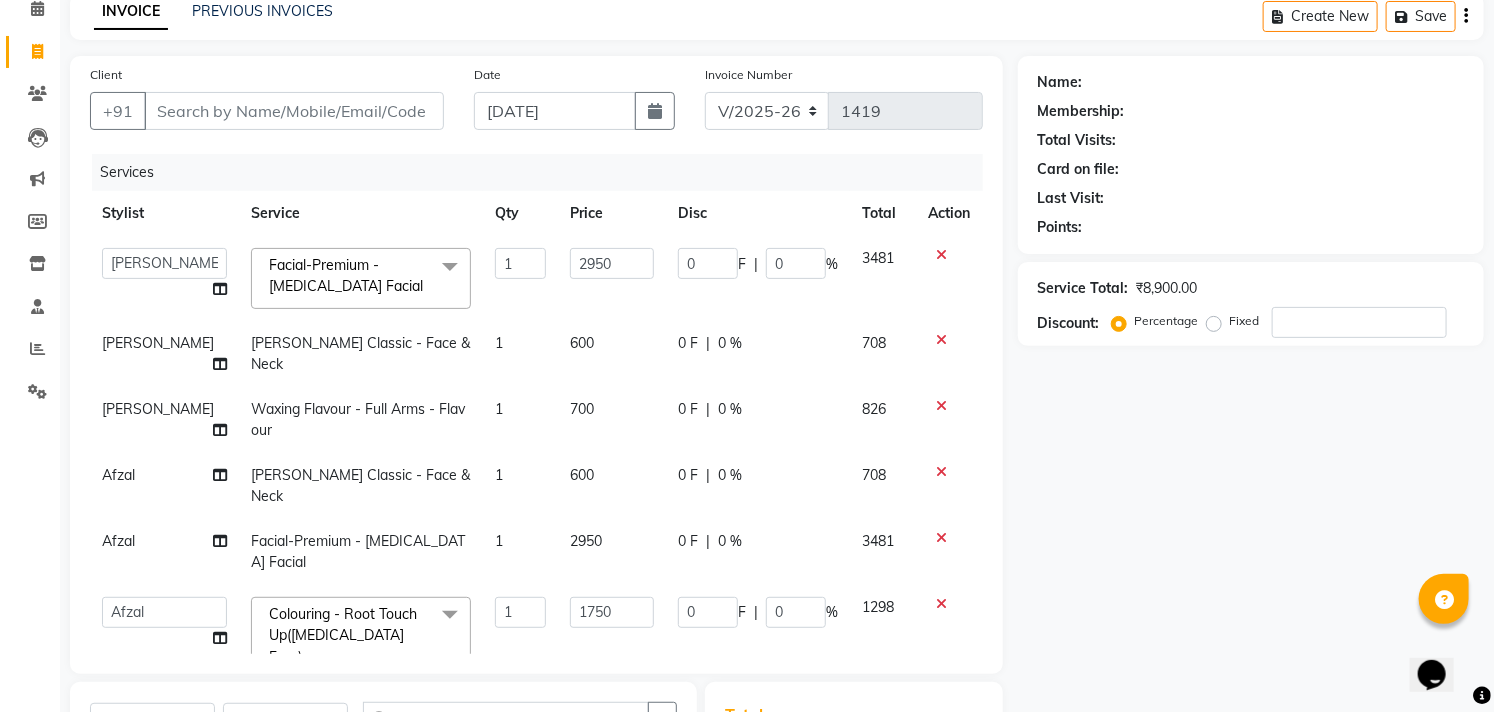 click on "Name: Membership: Total Visits: Card on file: Last Visit:  Points:  Service Total:  ₹8,900.00  Discount:  Percentage   Fixed" 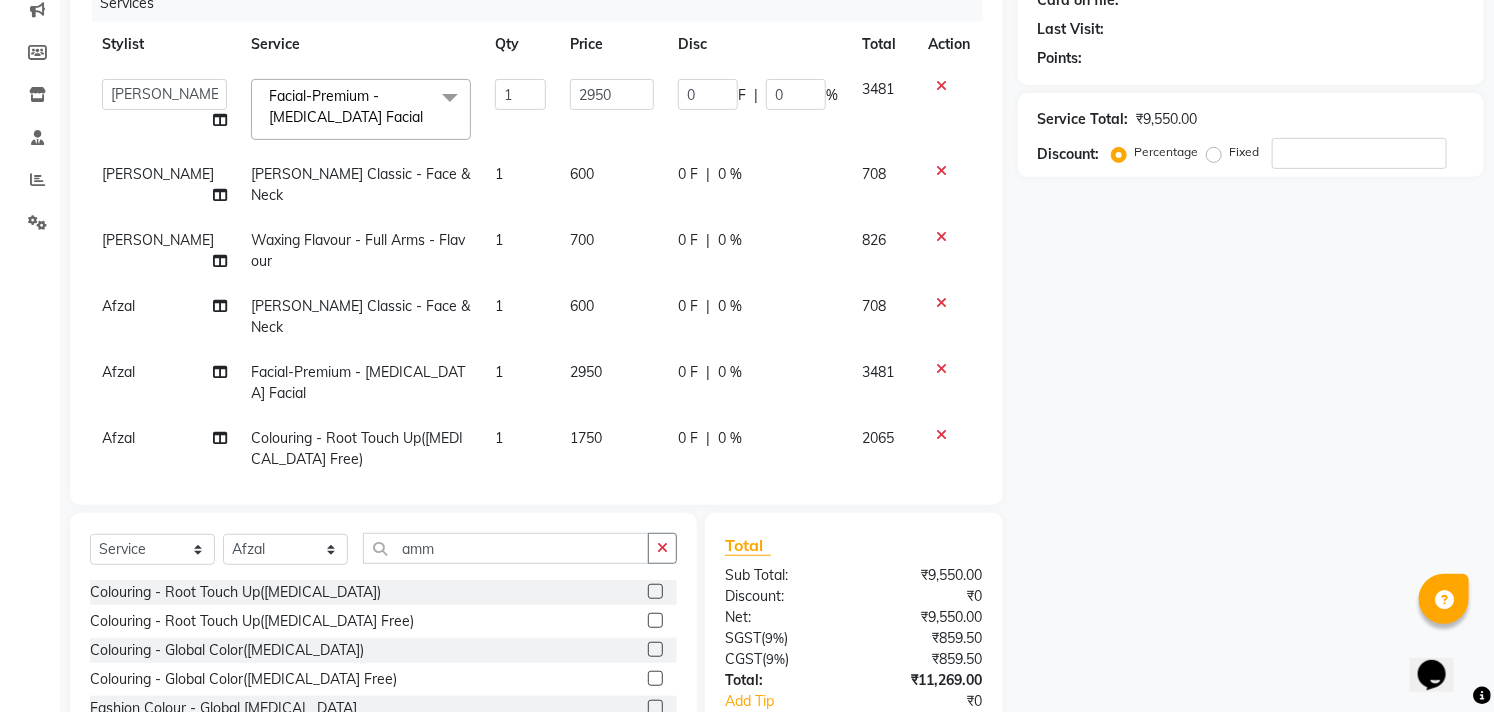 scroll, scrollTop: 271, scrollLeft: 0, axis: vertical 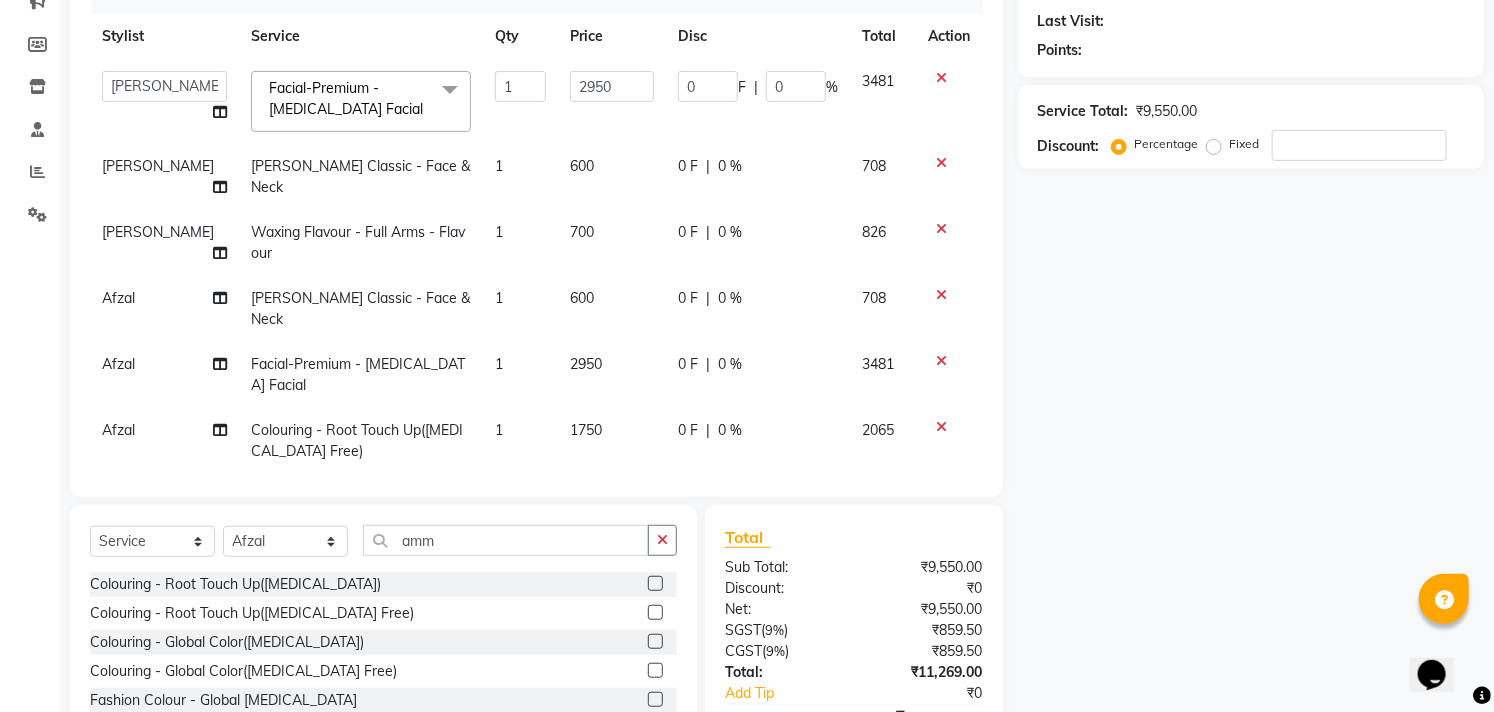 click on "Name: Membership: Total Visits: Card on file: Last Visit:  Points:  Service Total:  ₹9,550.00  Discount:  Percentage   Fixed" 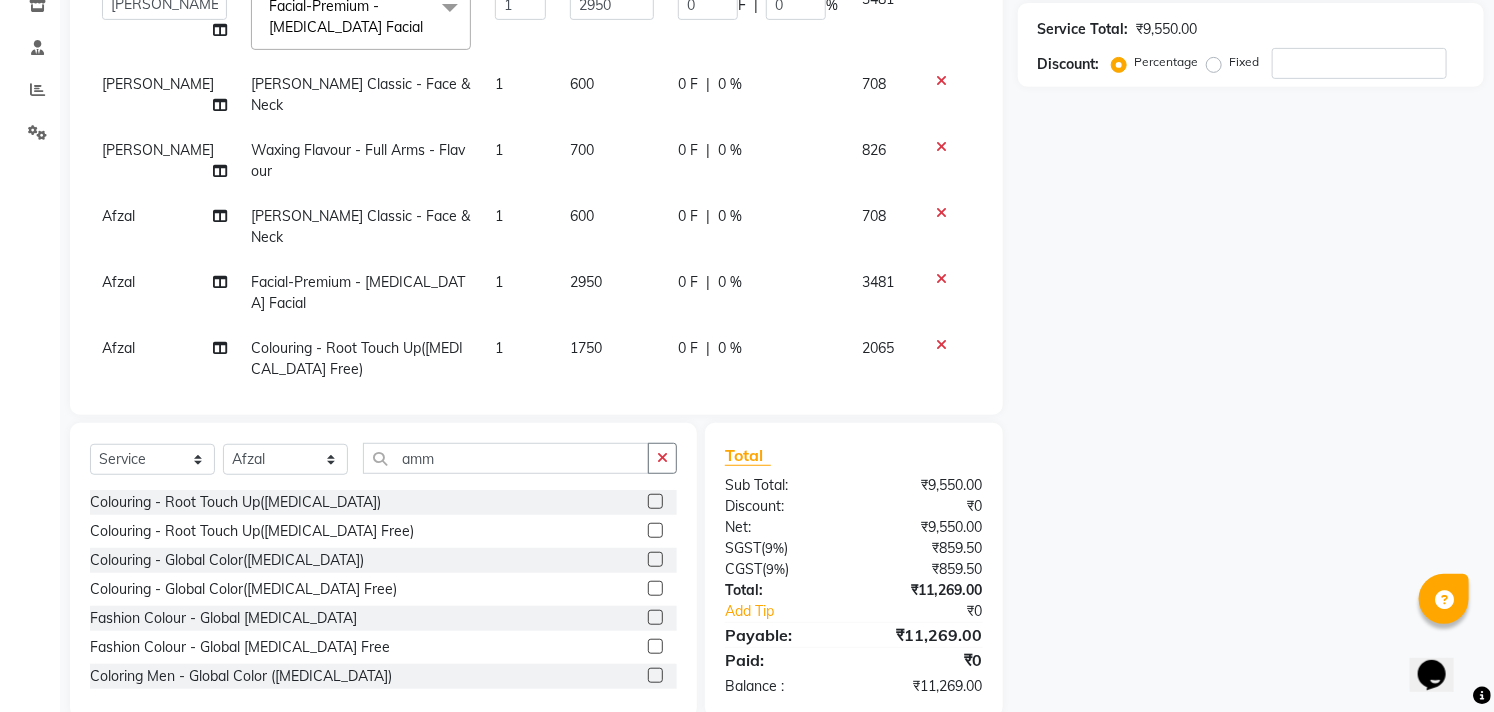 scroll, scrollTop: 376, scrollLeft: 0, axis: vertical 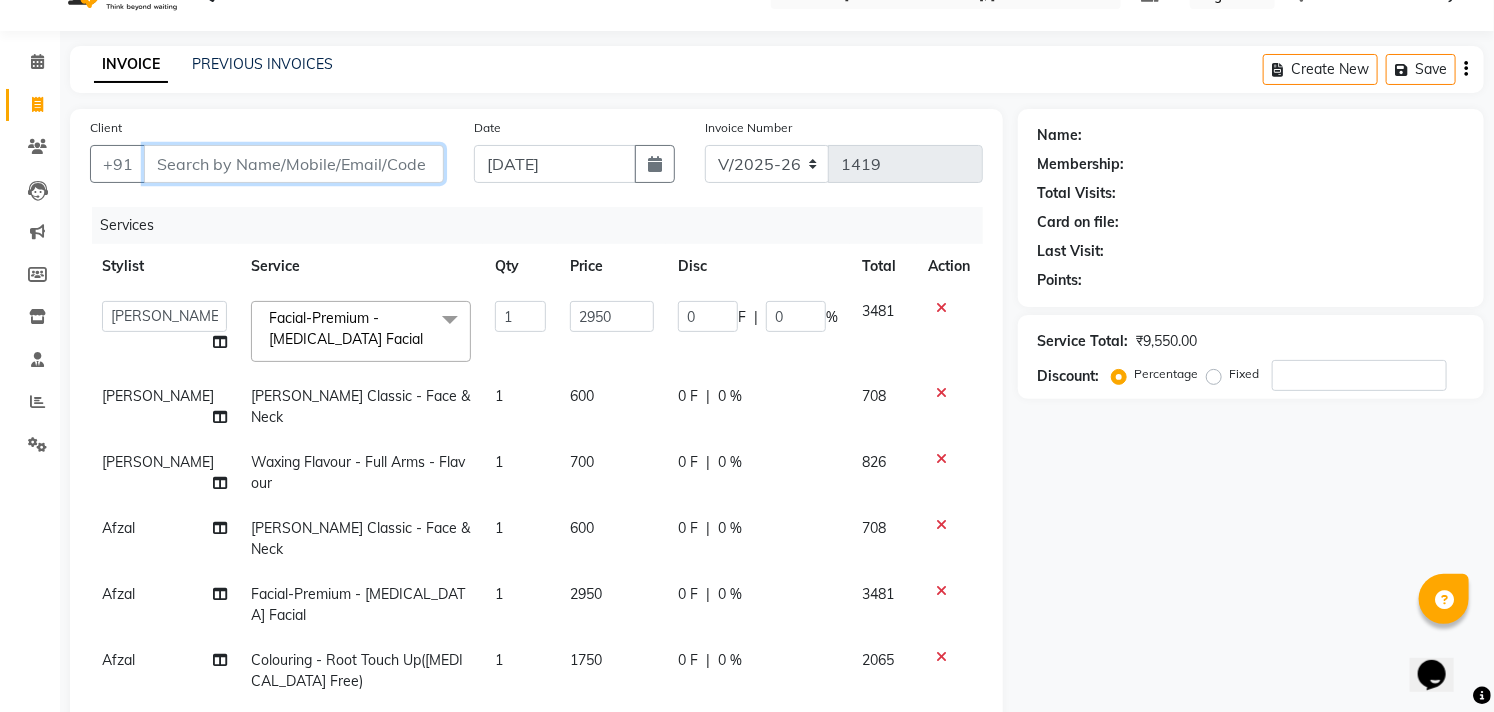 click on "Client" at bounding box center [294, 164] 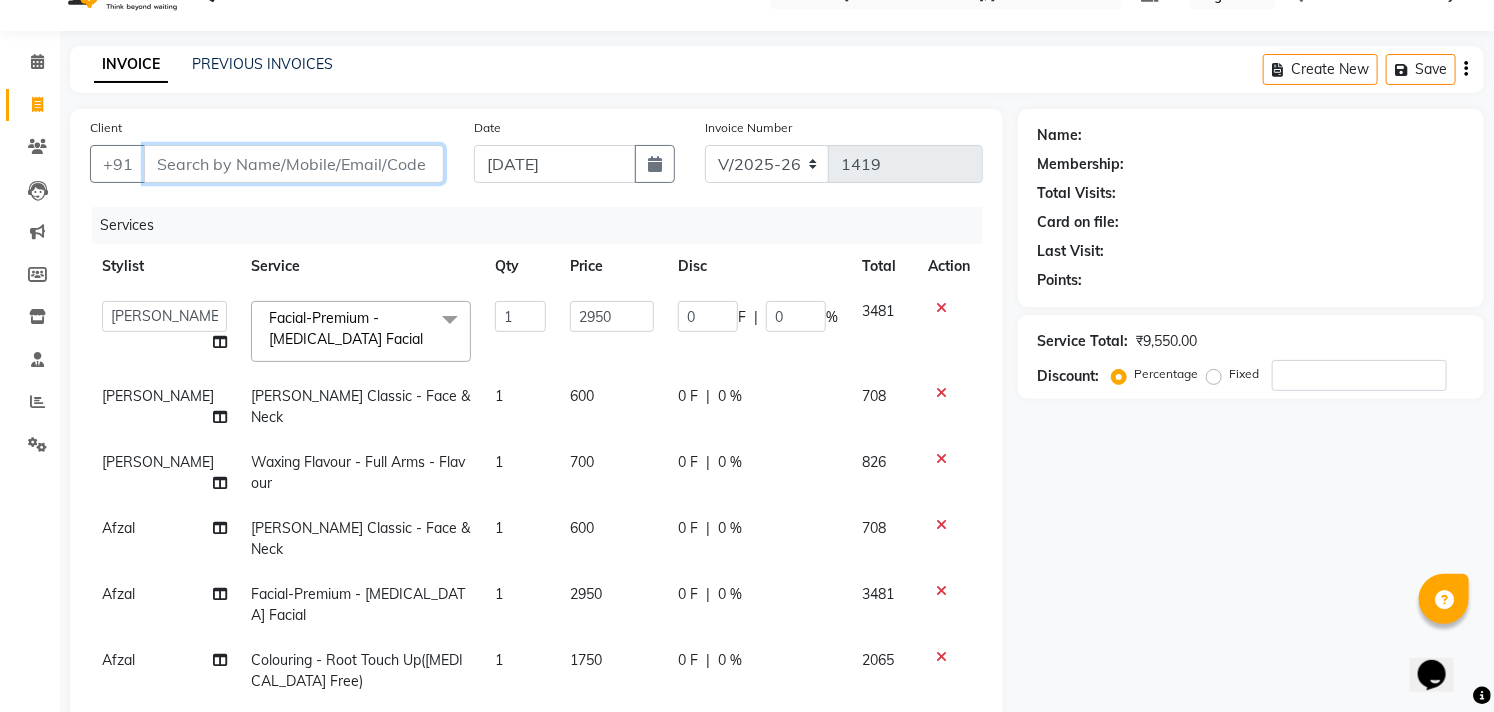 type on "9" 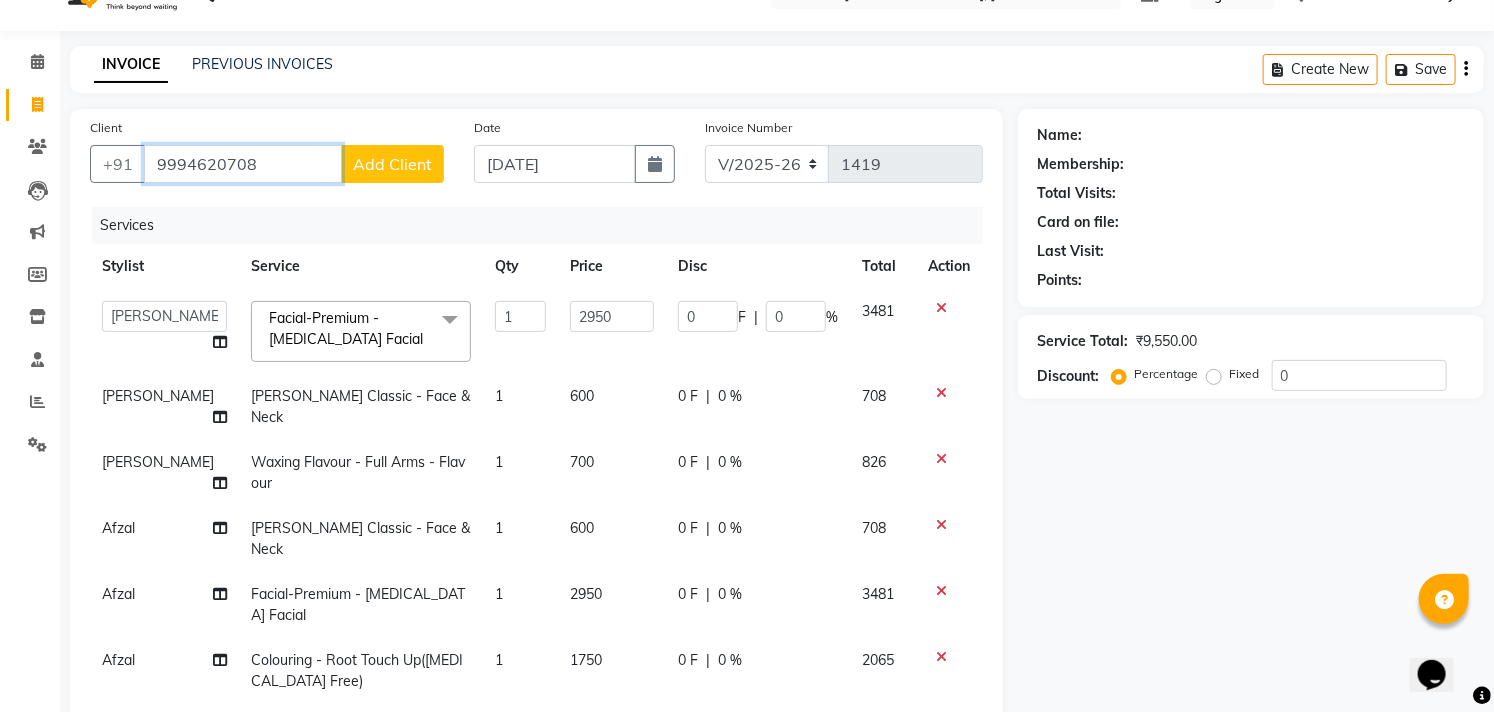 type on "9994620708" 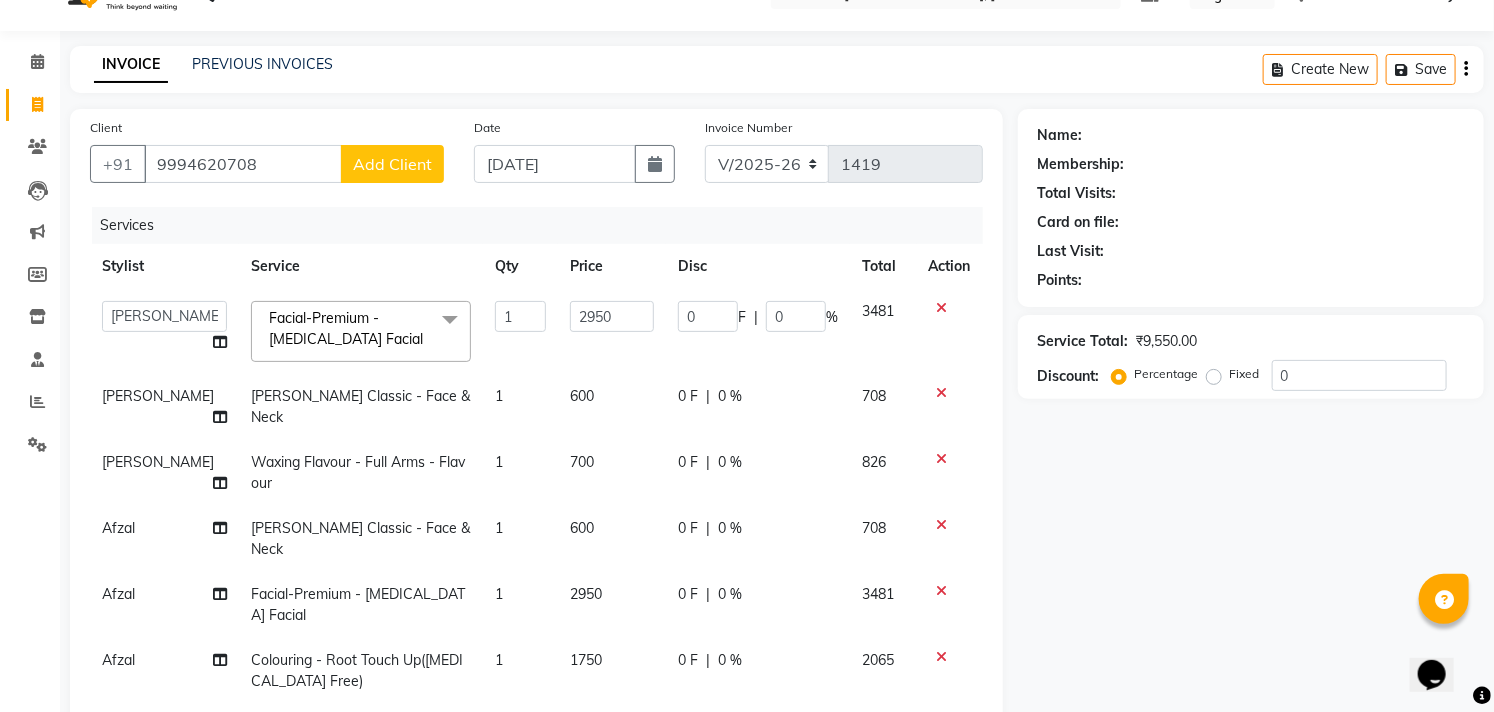 click on "Add Client" 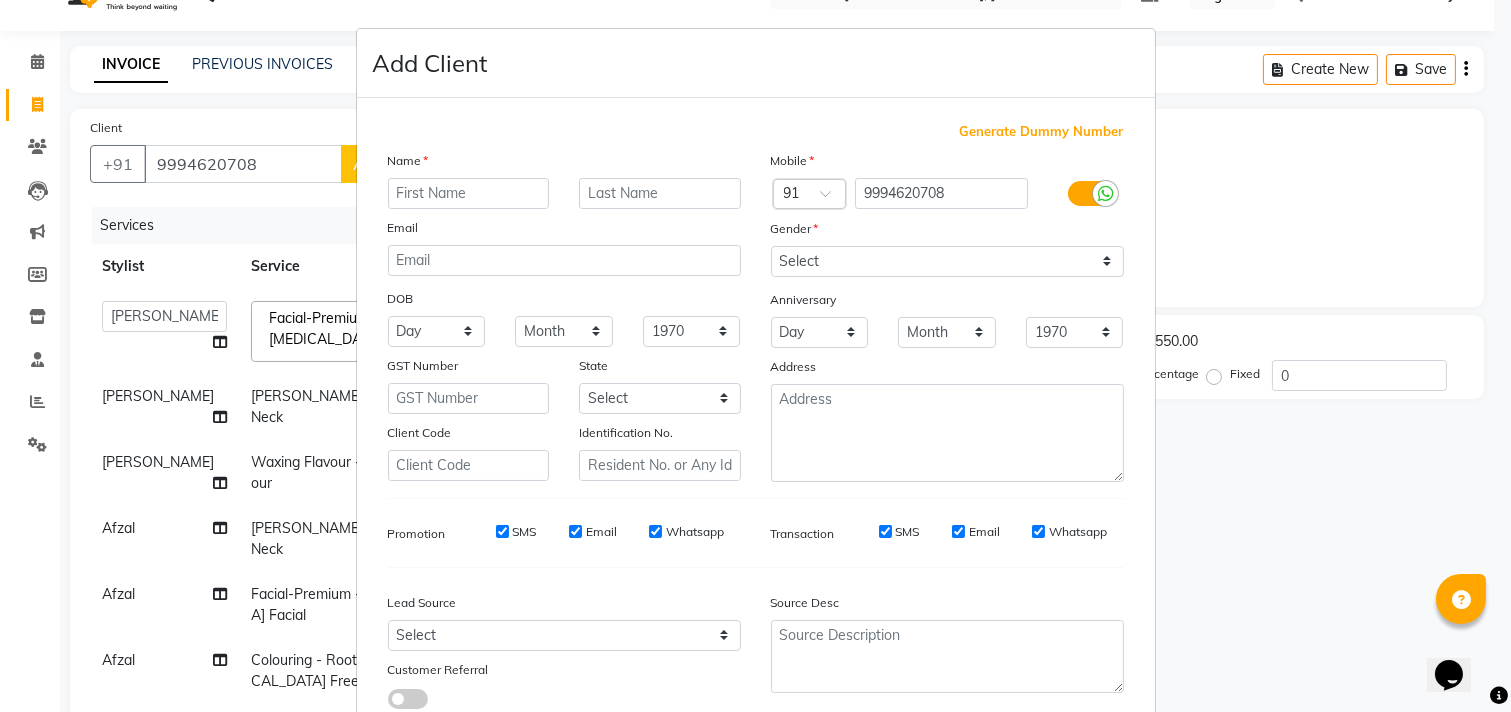 click at bounding box center [469, 193] 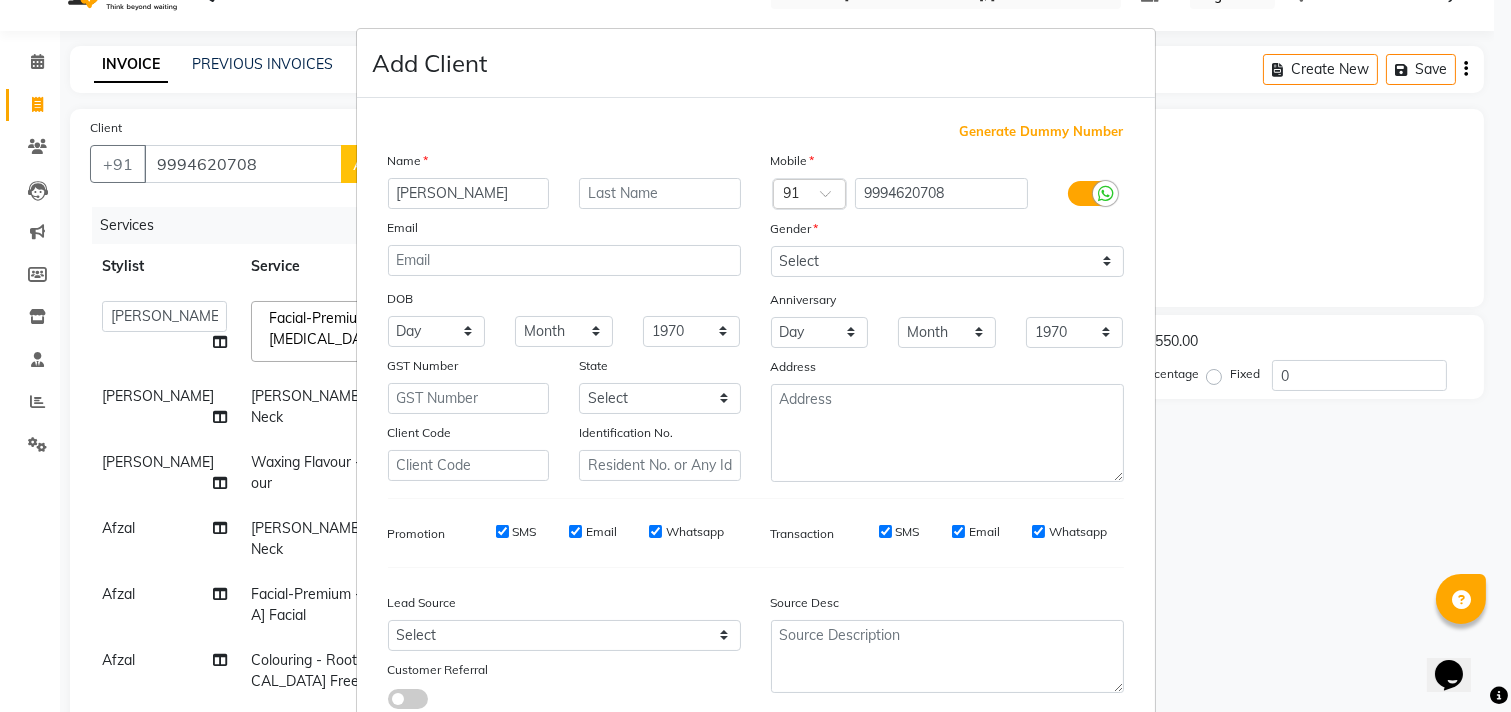 type on "[PERSON_NAME]" 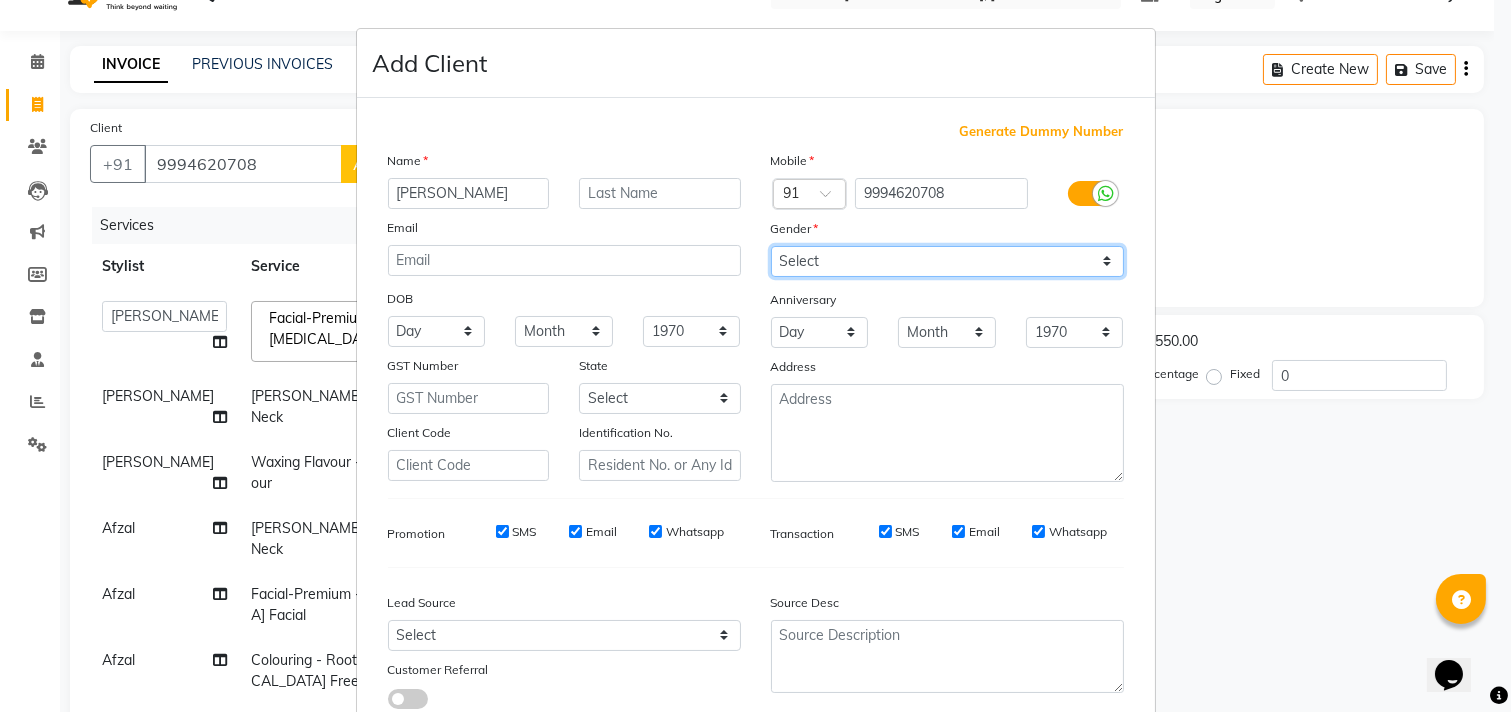 click on "Select Male Female Other Prefer Not To Say" at bounding box center (947, 261) 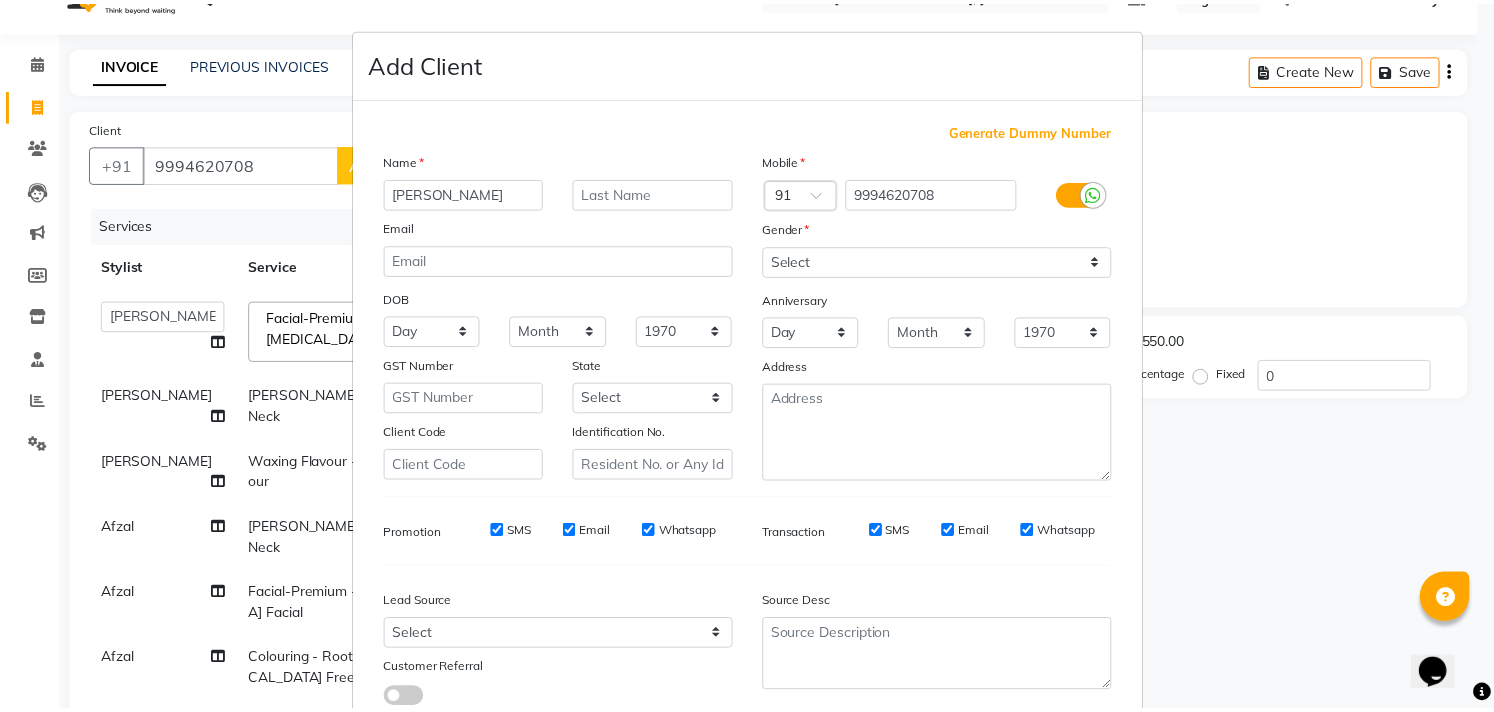 scroll, scrollTop: 138, scrollLeft: 0, axis: vertical 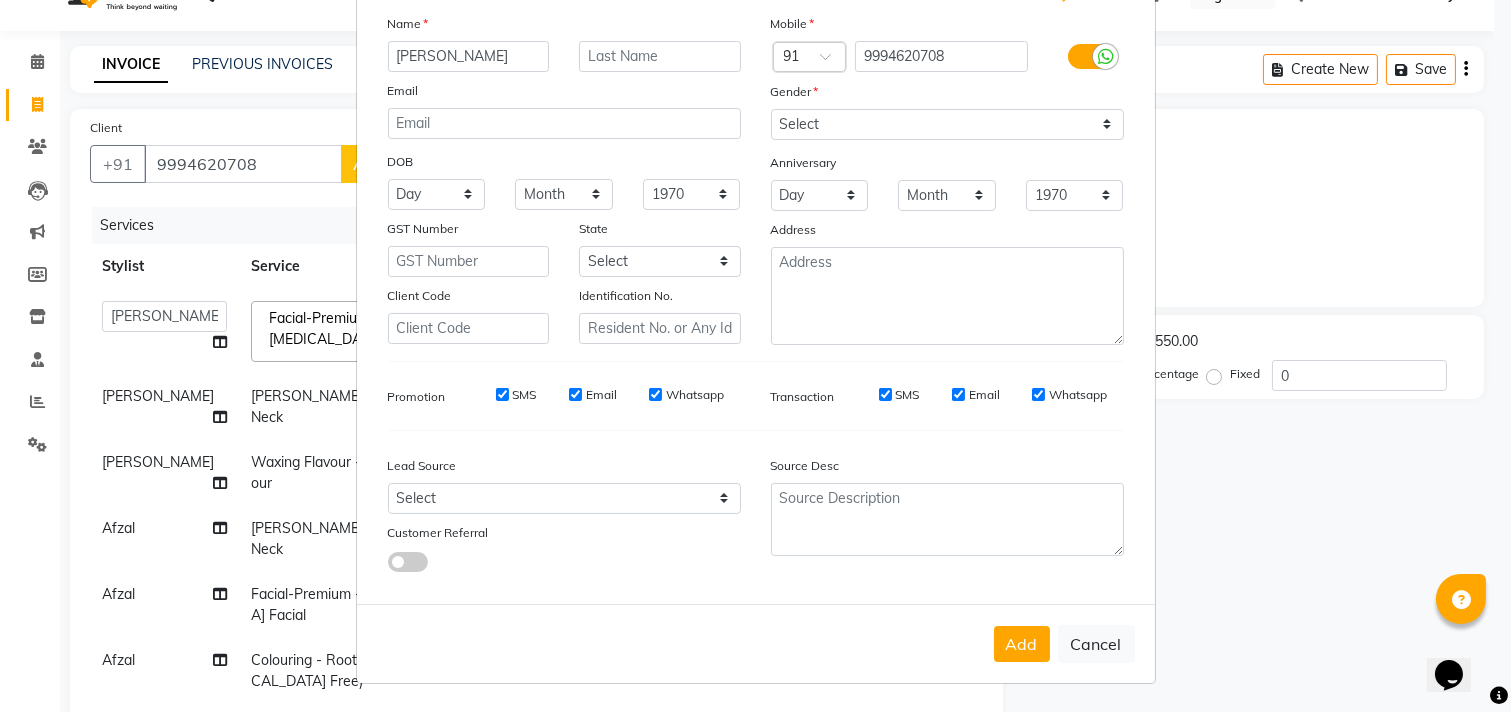 click on "Add" at bounding box center (1022, 644) 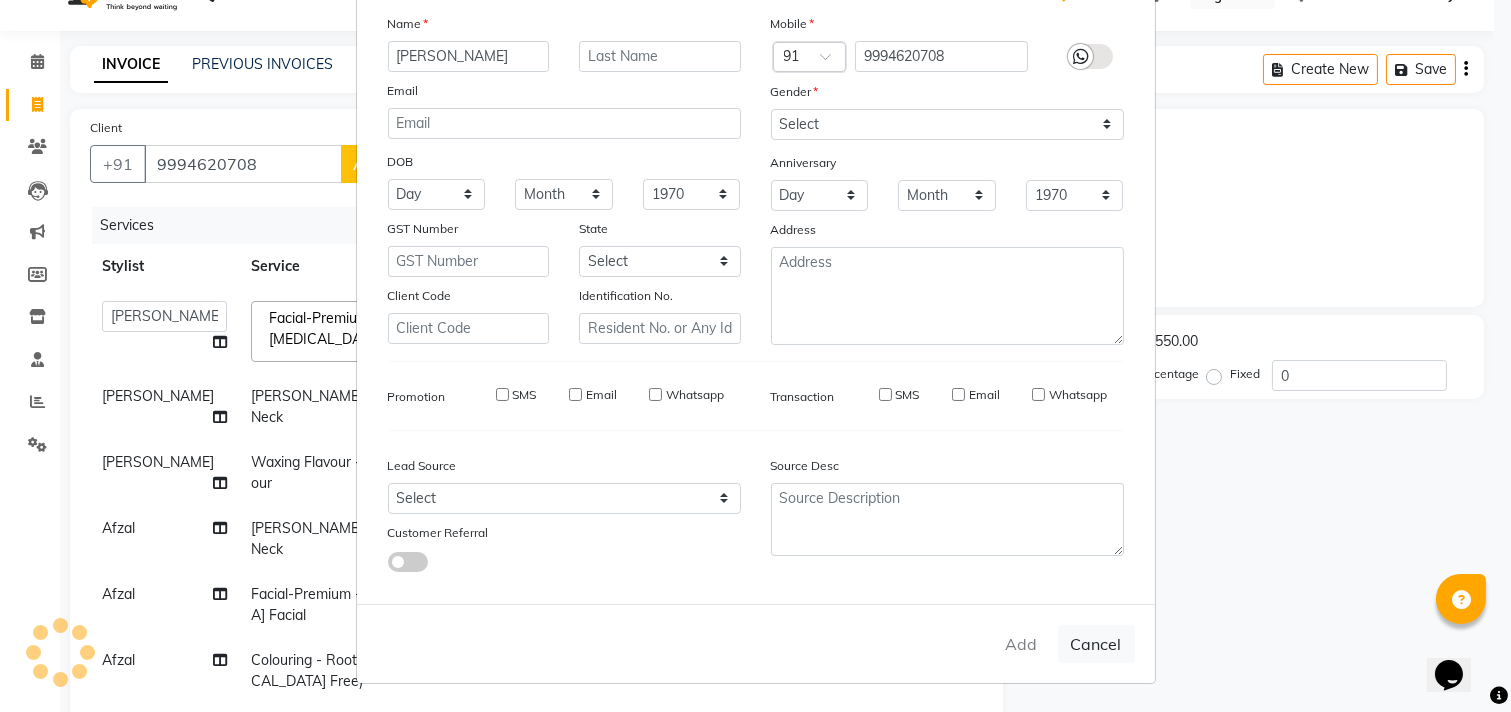 type 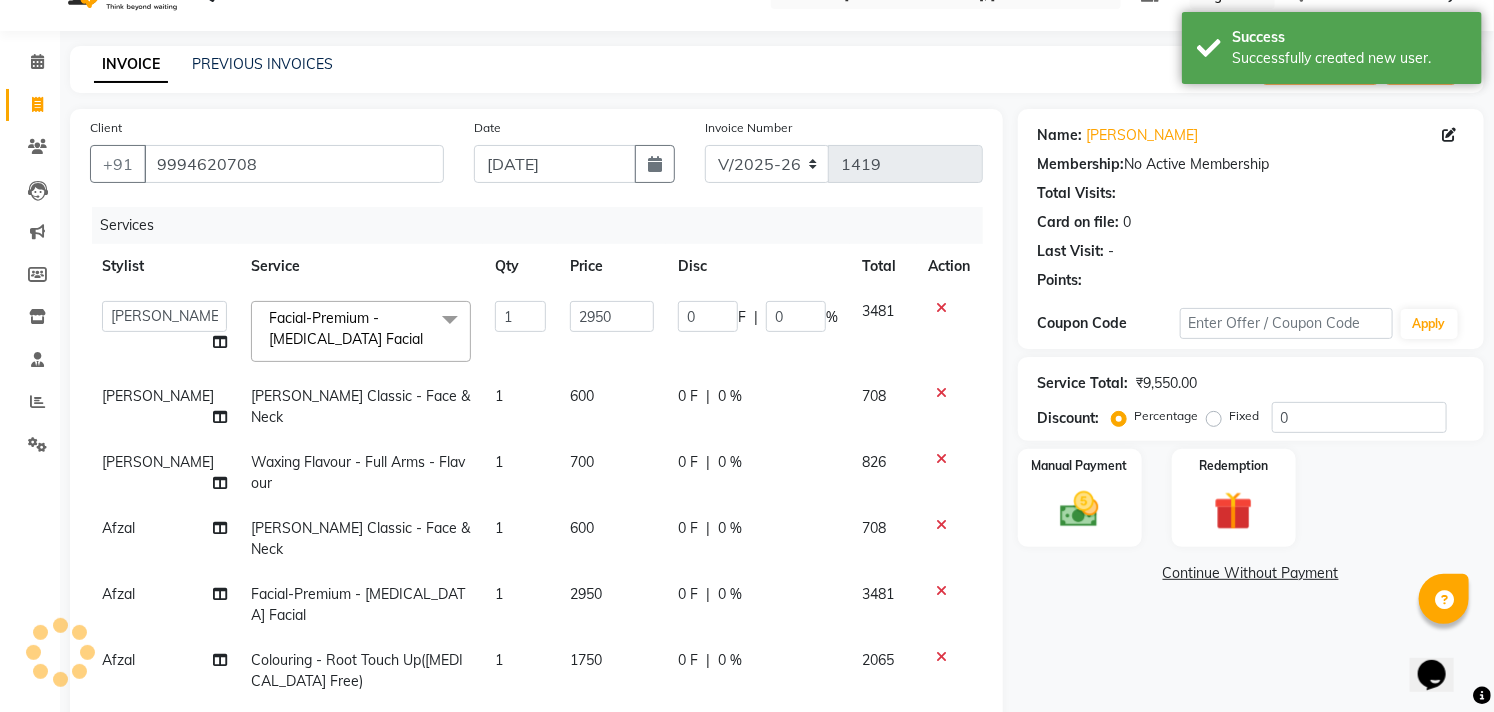 scroll, scrollTop: 376, scrollLeft: 0, axis: vertical 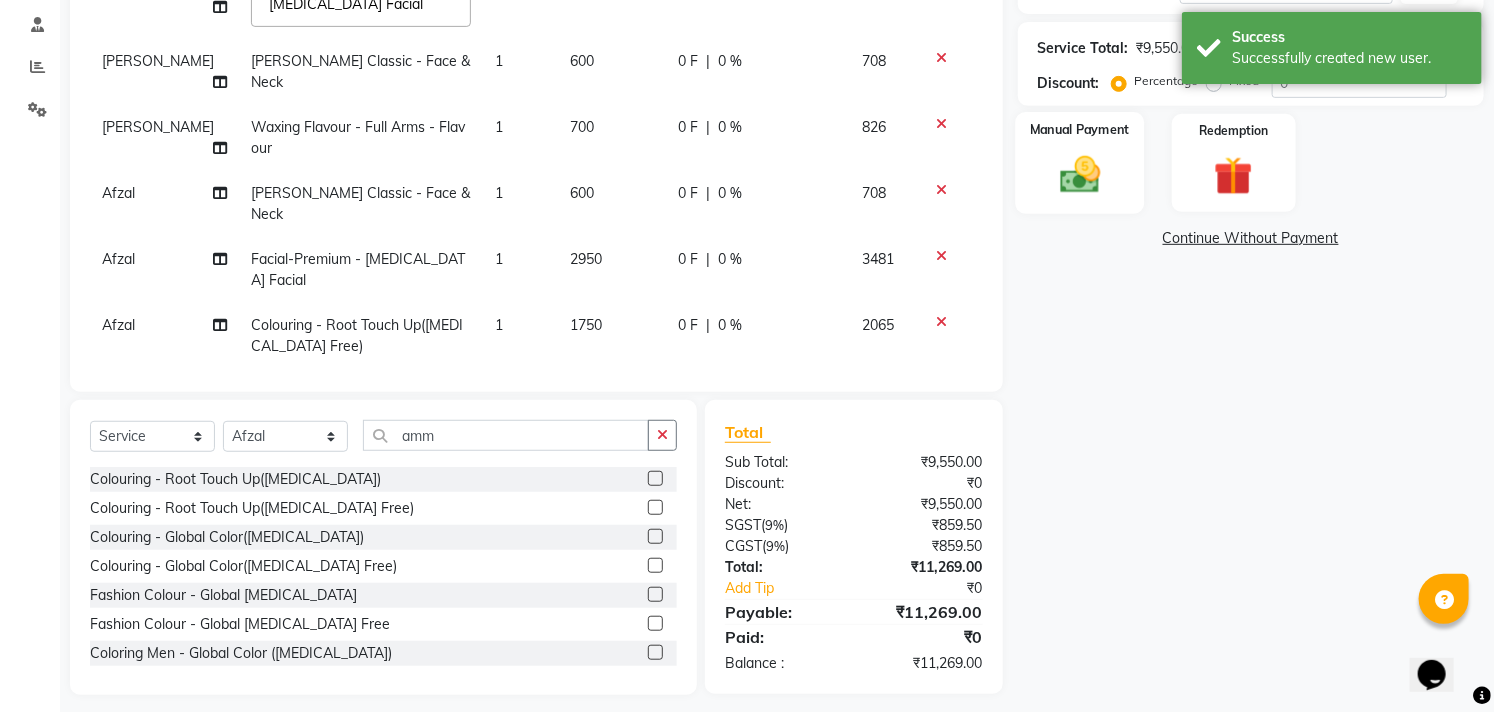 click 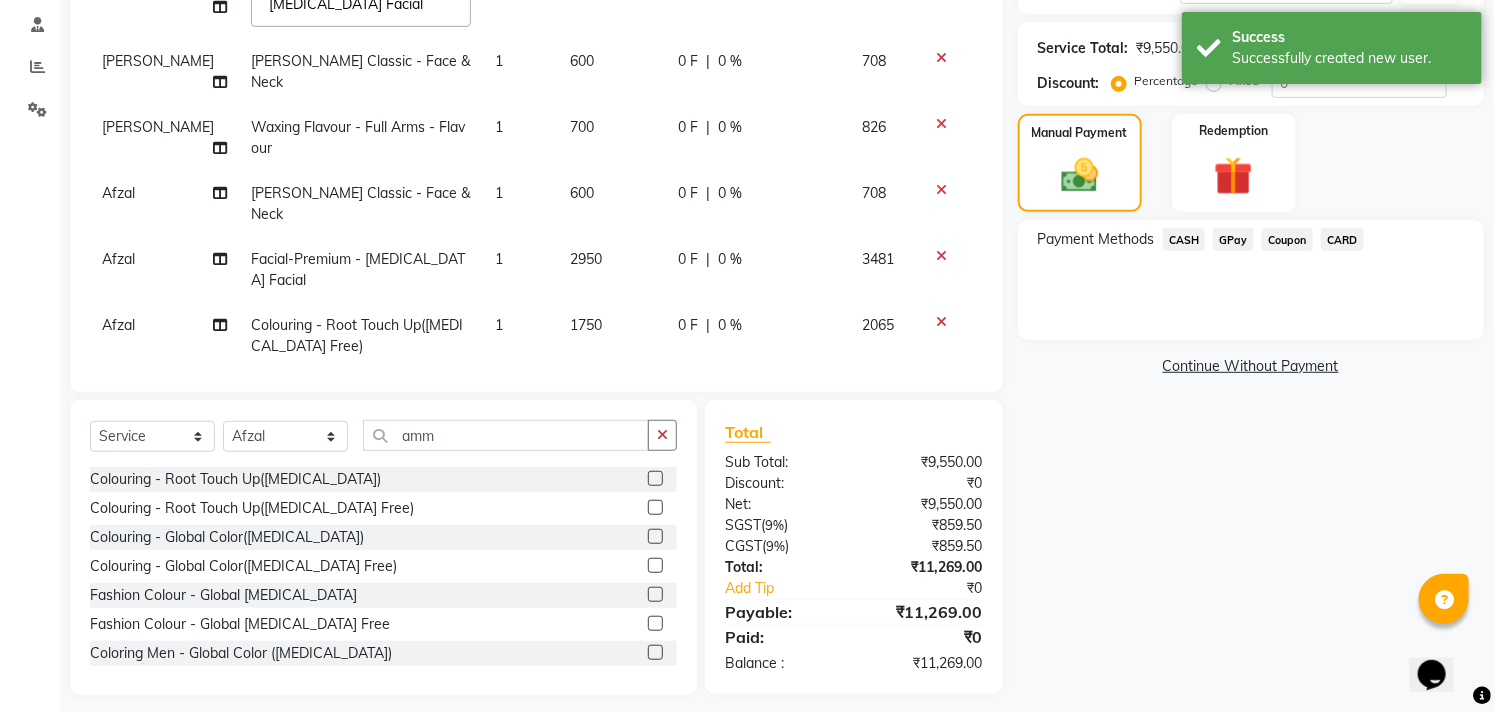 click on "GPay" 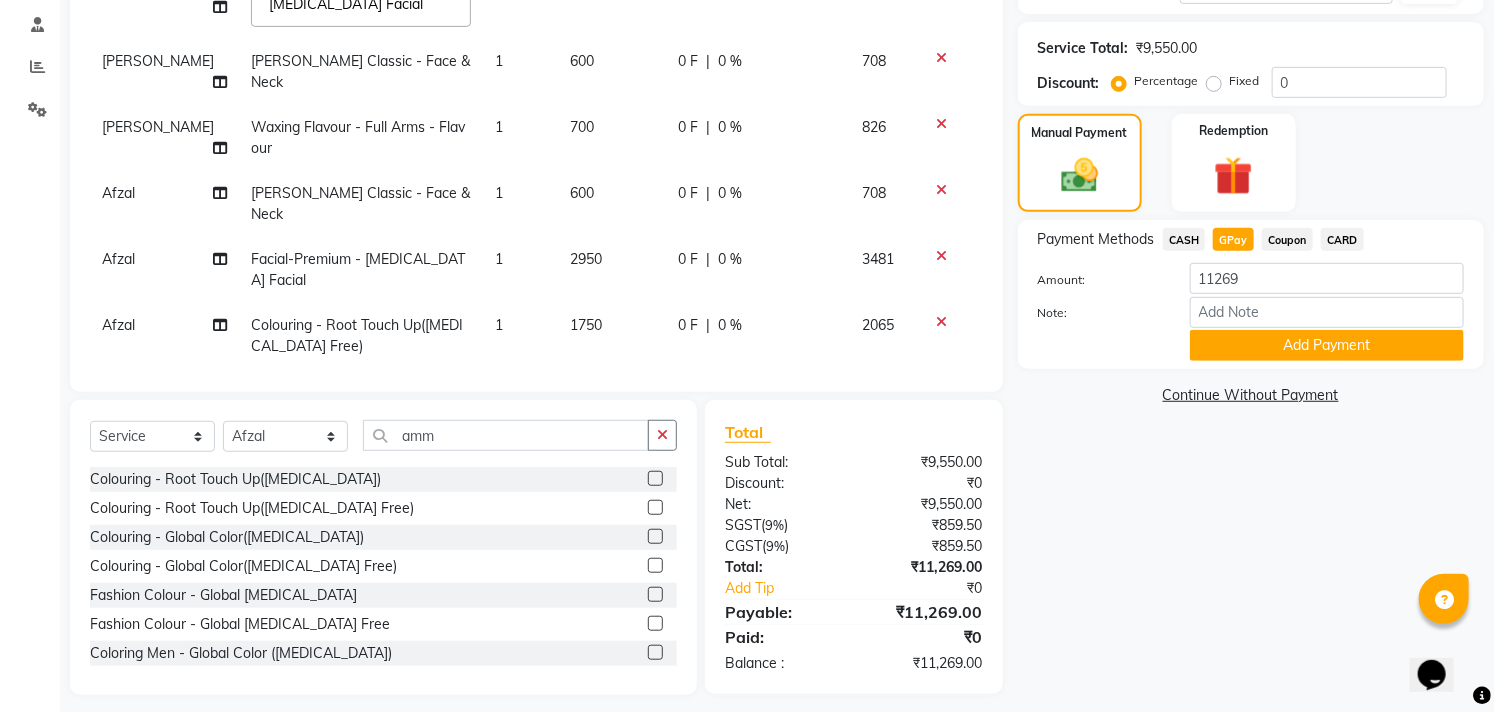 drag, startPoint x: 1274, startPoint y: 294, endPoint x: 1341, endPoint y: 240, distance: 86.05231 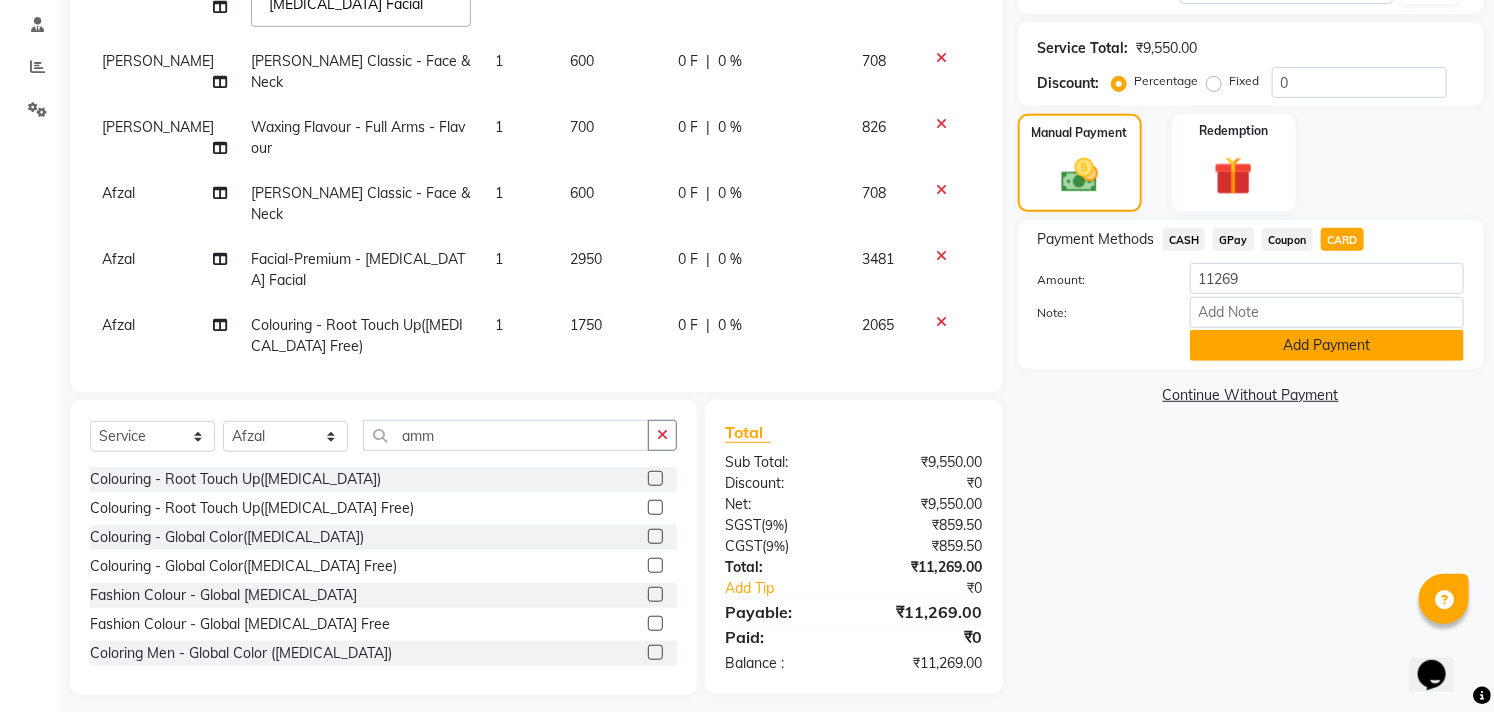 click on "Add Payment" 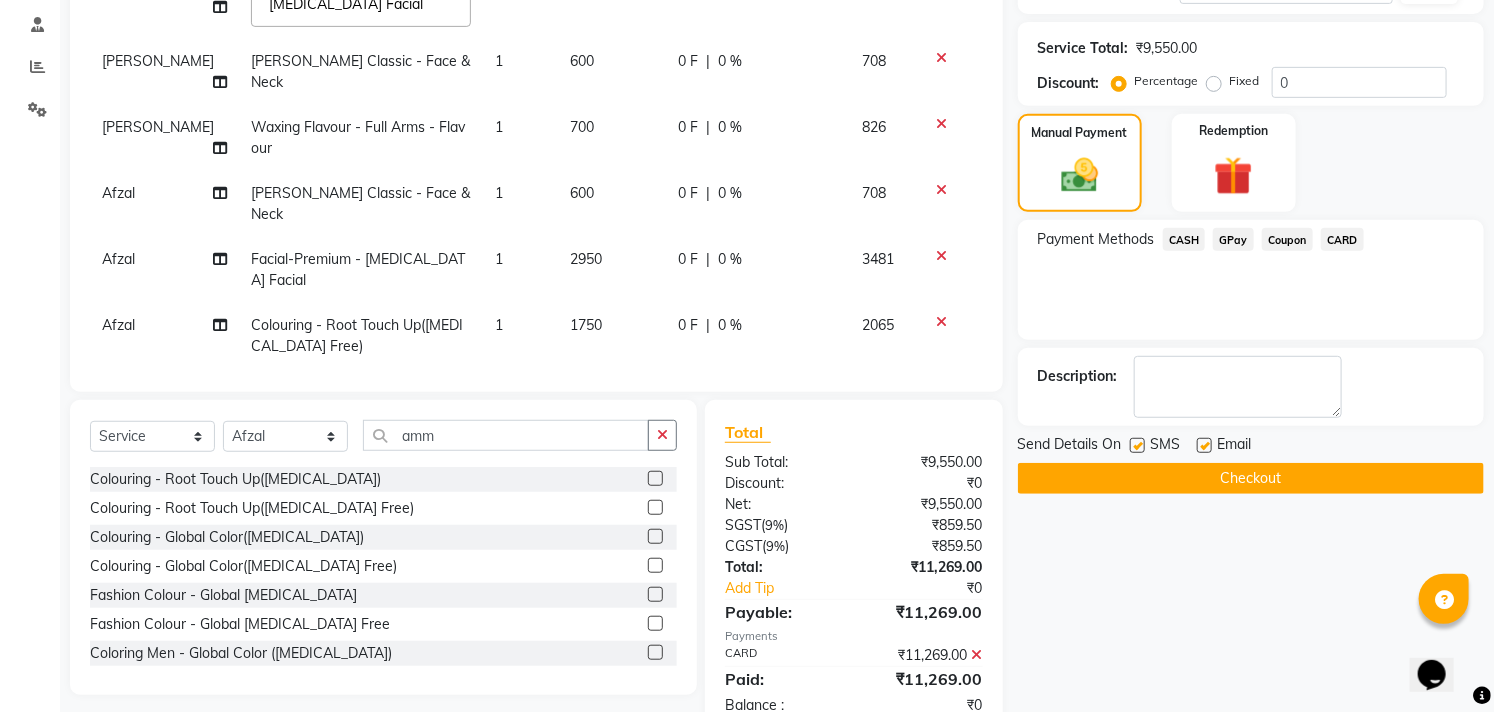 scroll, scrollTop: 417, scrollLeft: 0, axis: vertical 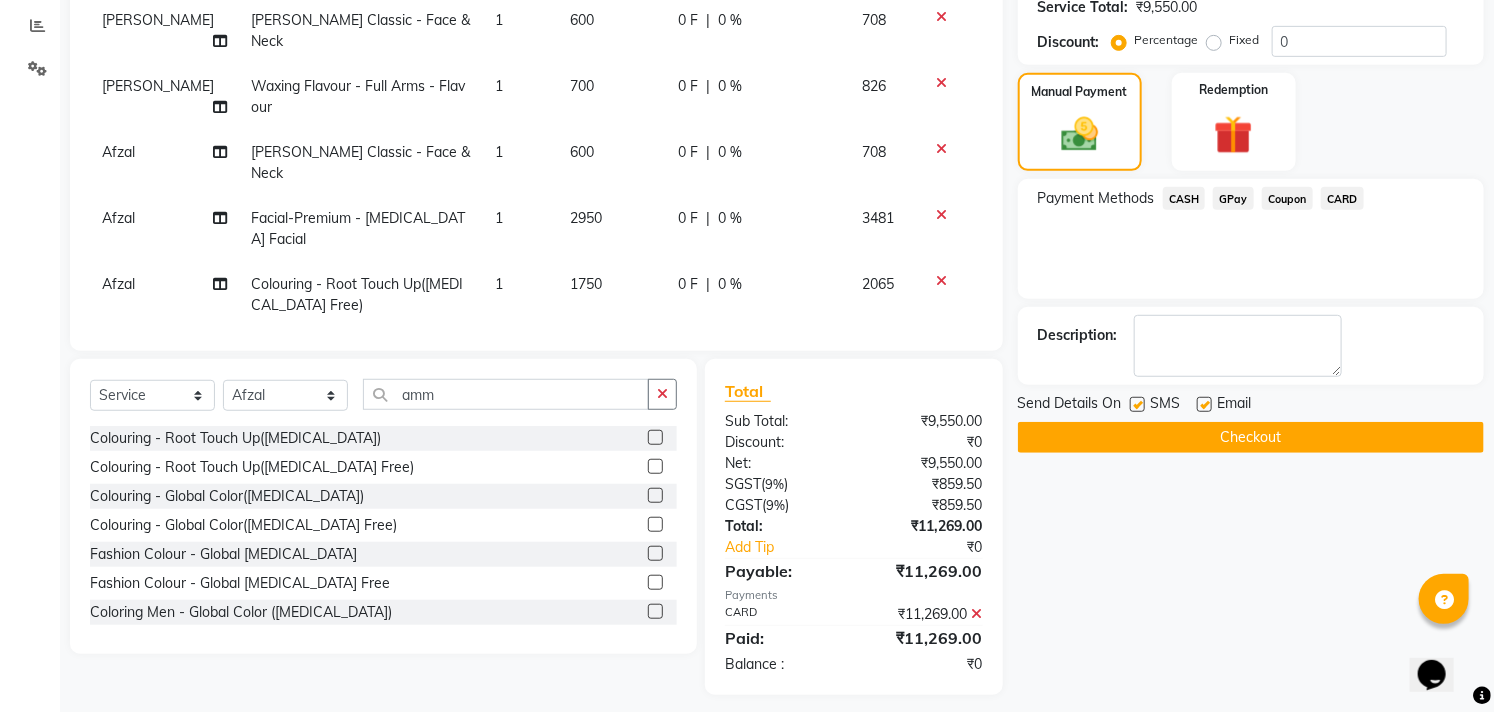 click 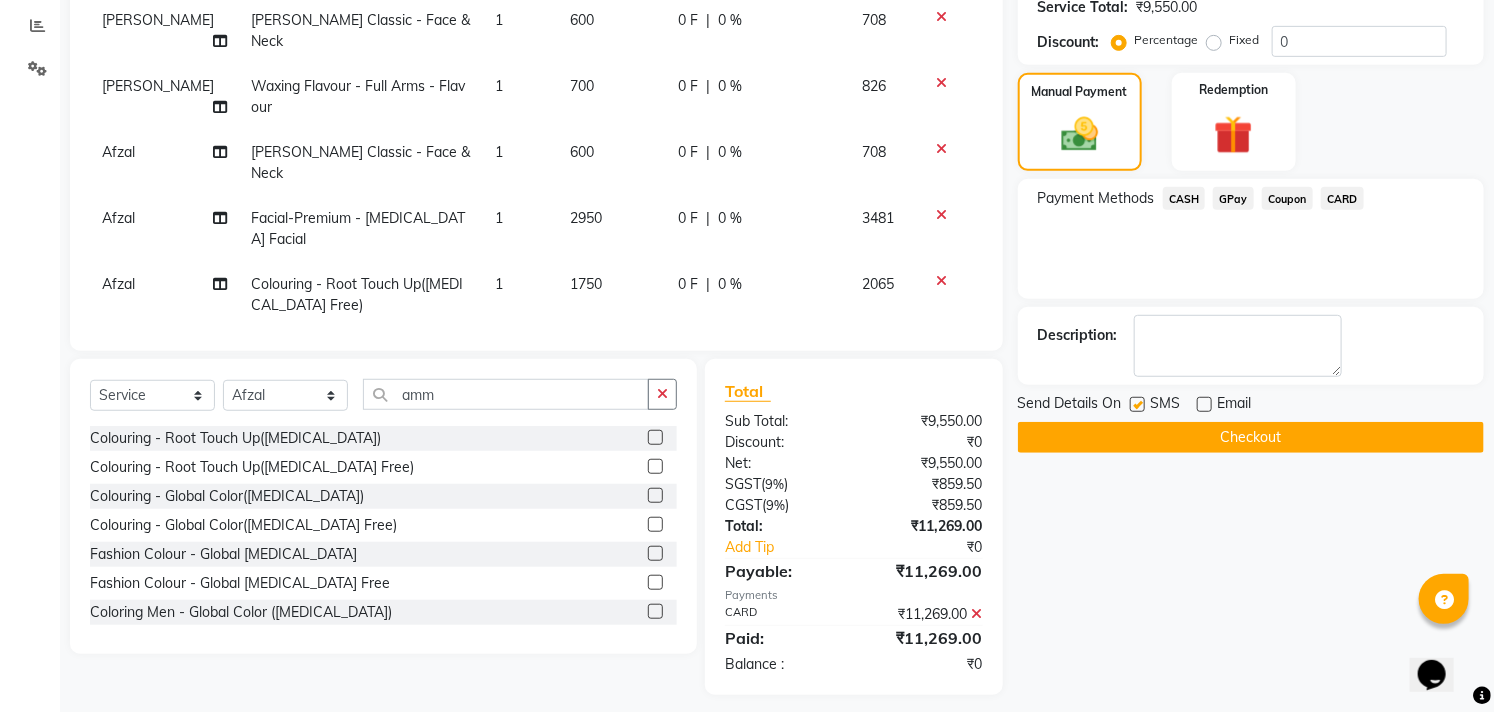drag, startPoint x: 1140, startPoint y: 401, endPoint x: 1142, endPoint y: 411, distance: 10.198039 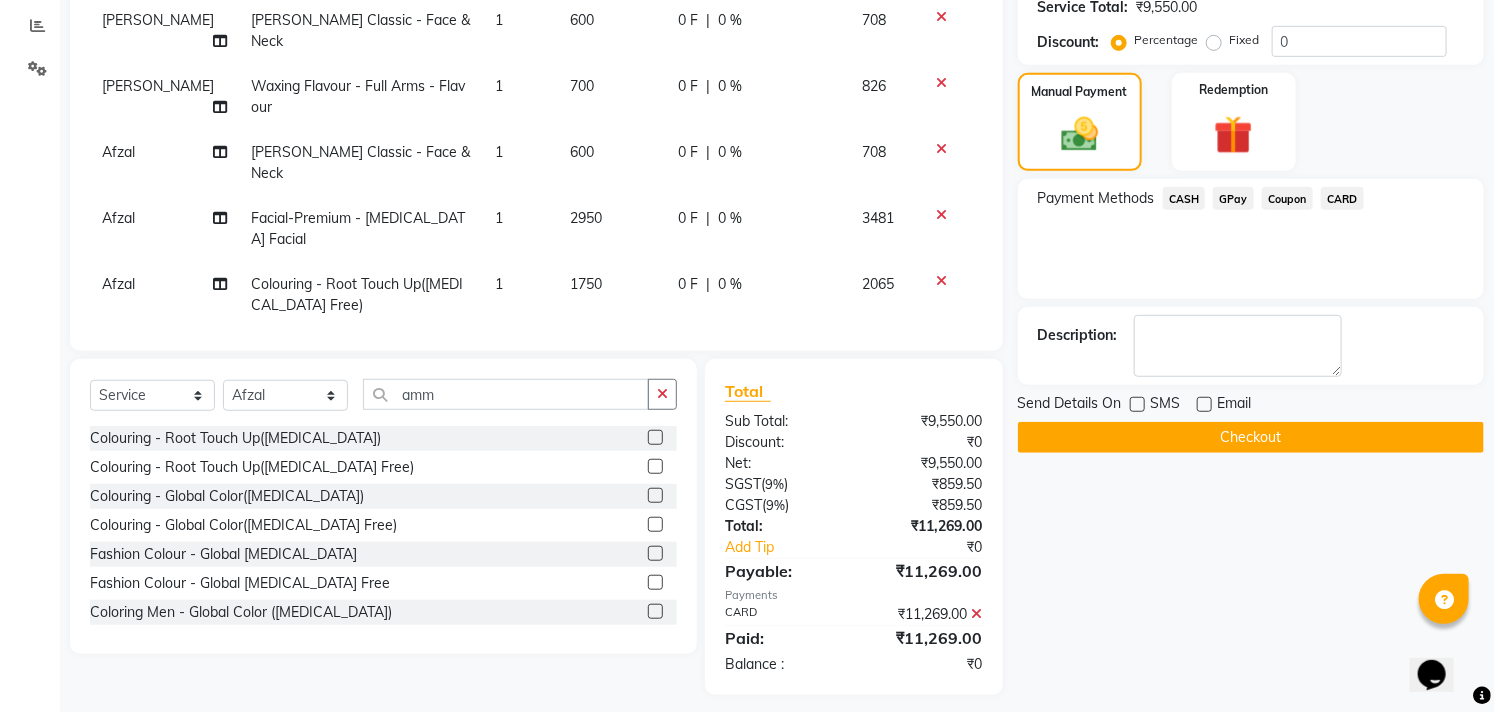 click on "Checkout" 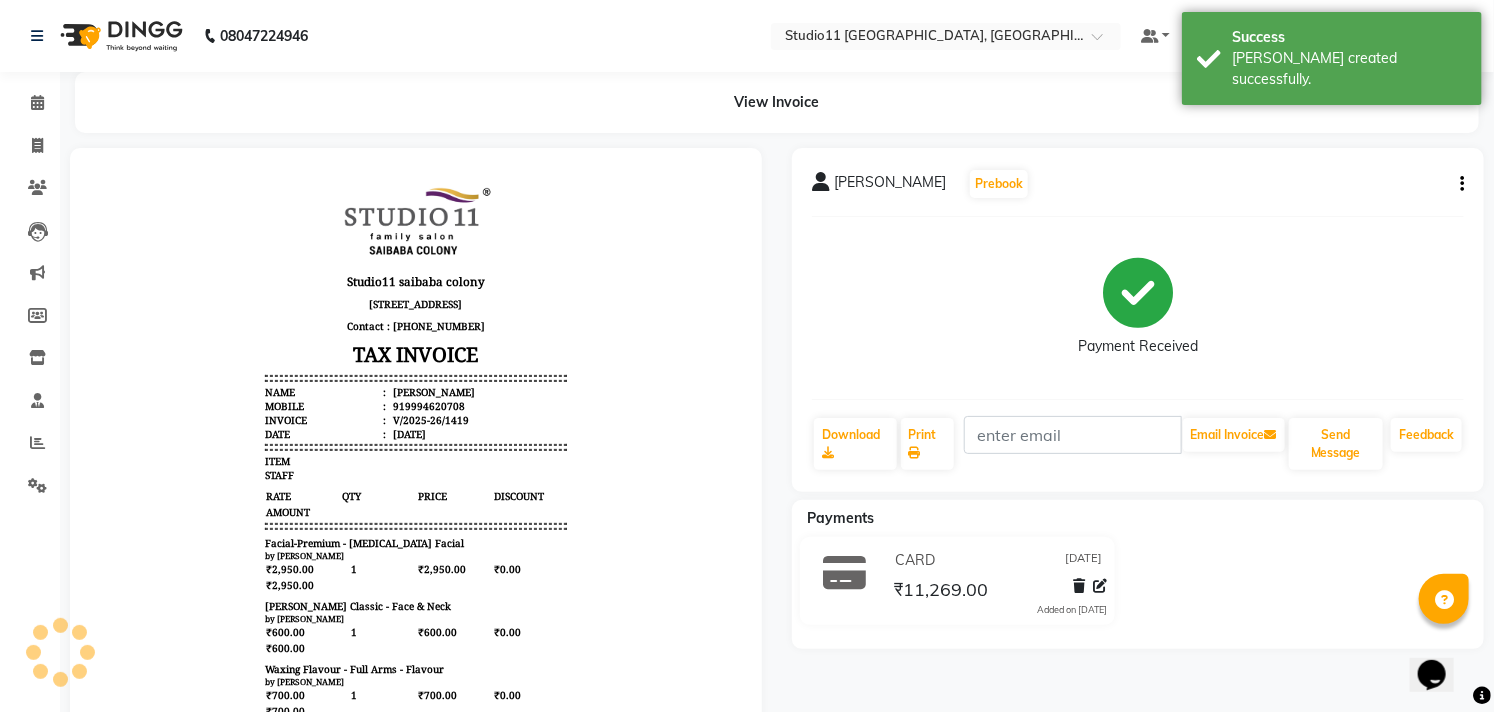 scroll, scrollTop: 0, scrollLeft: 0, axis: both 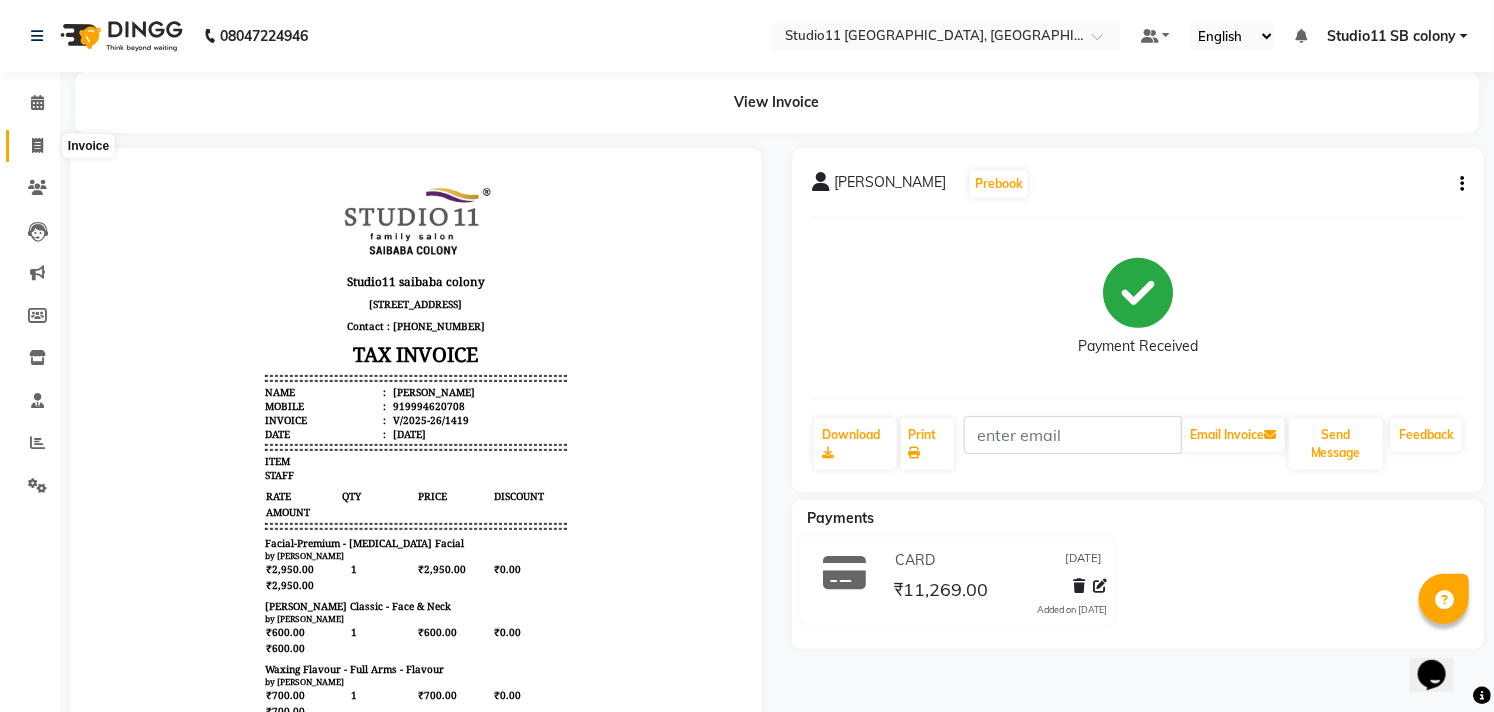 click 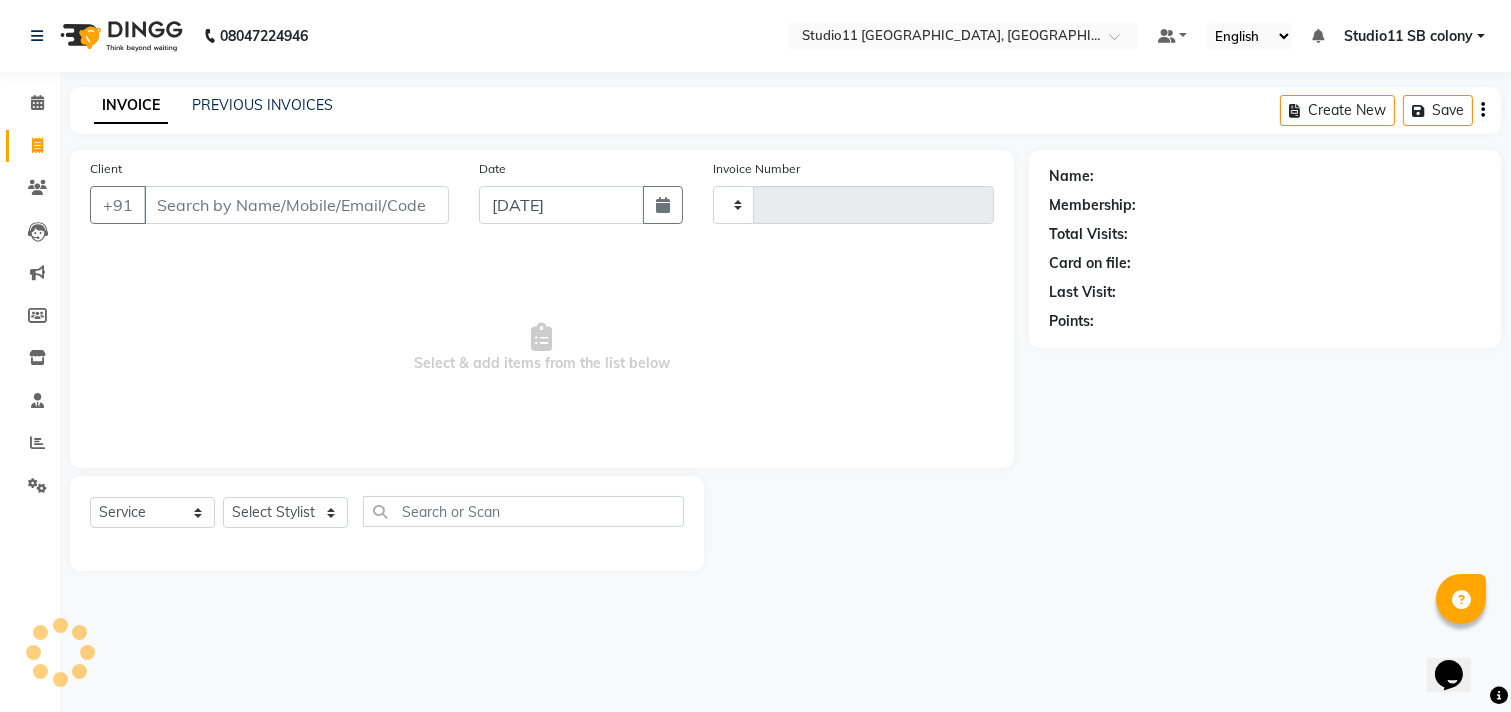 type on "1420" 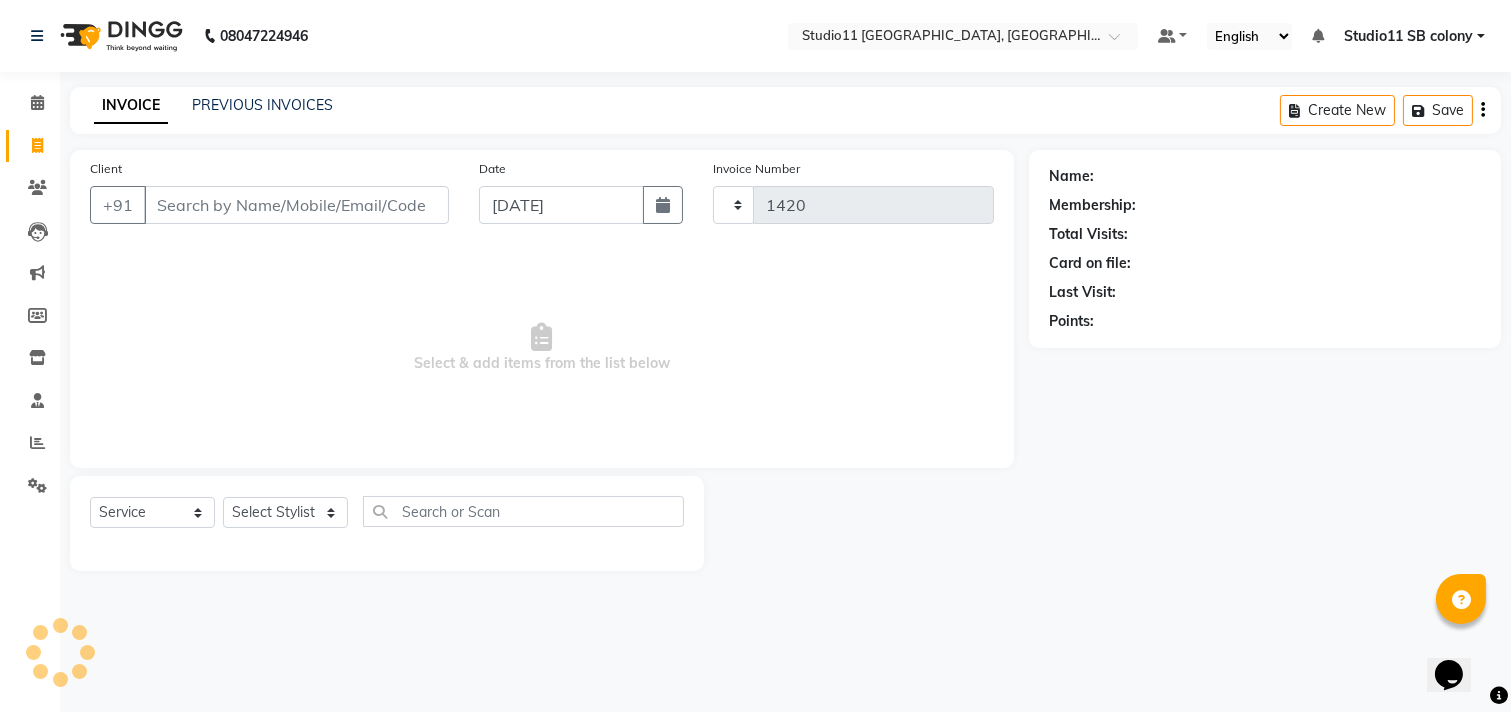 select on "7717" 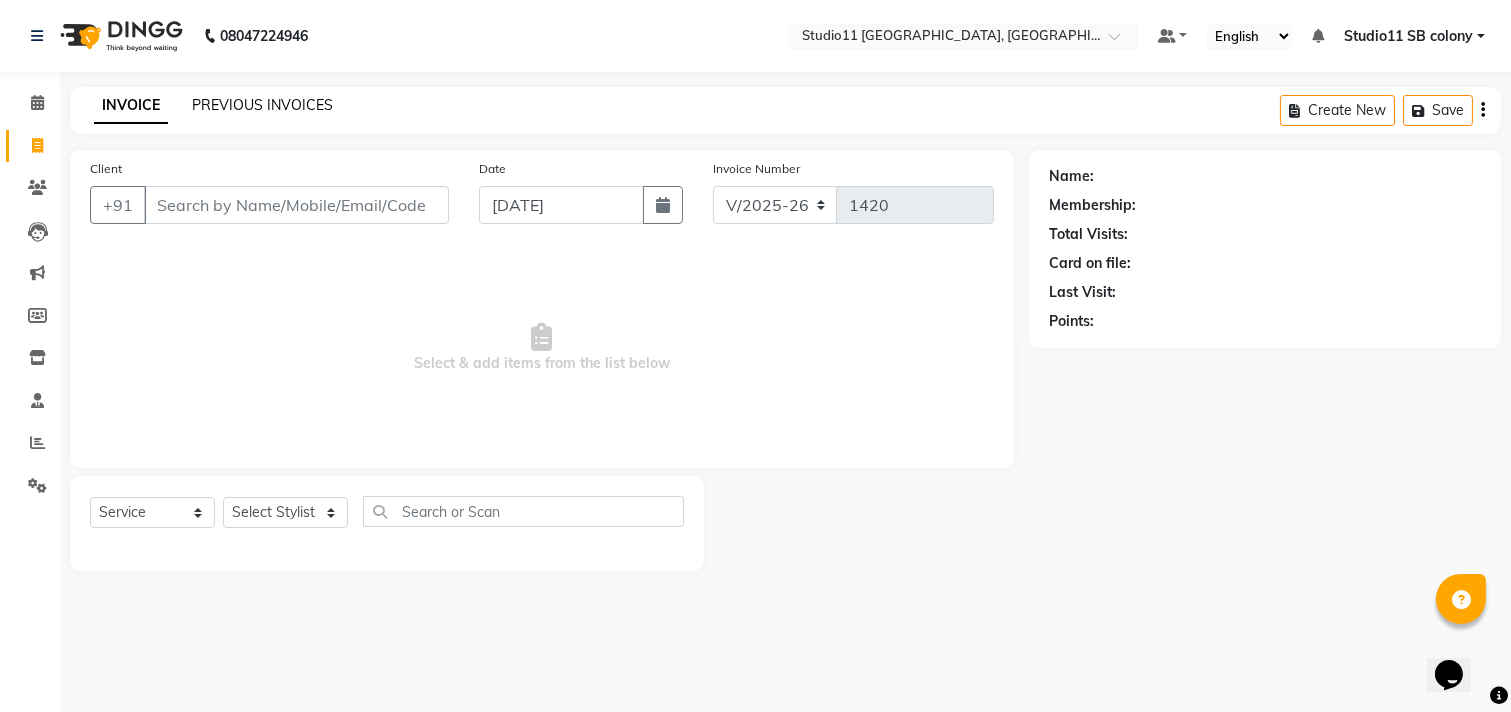 click on "PREVIOUS INVOICES" 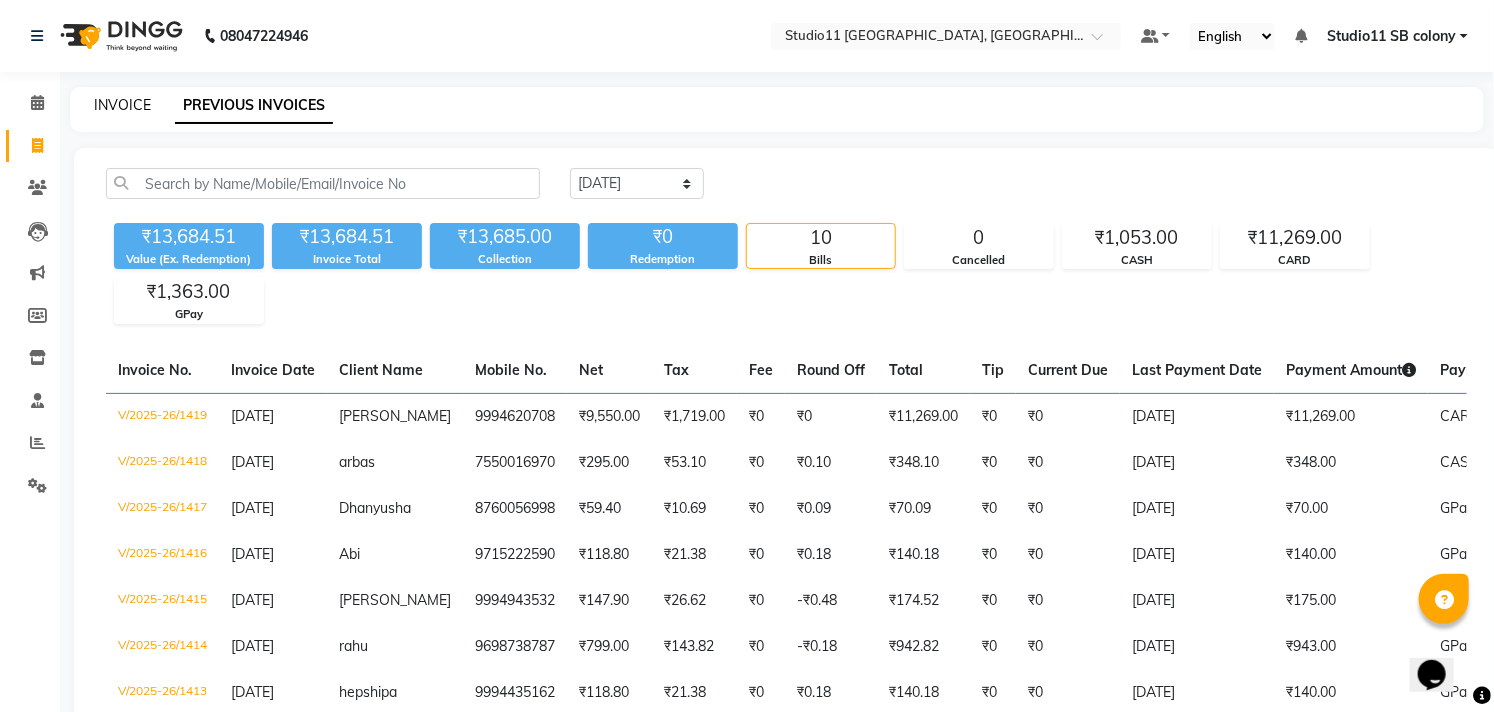click on "INVOICE" 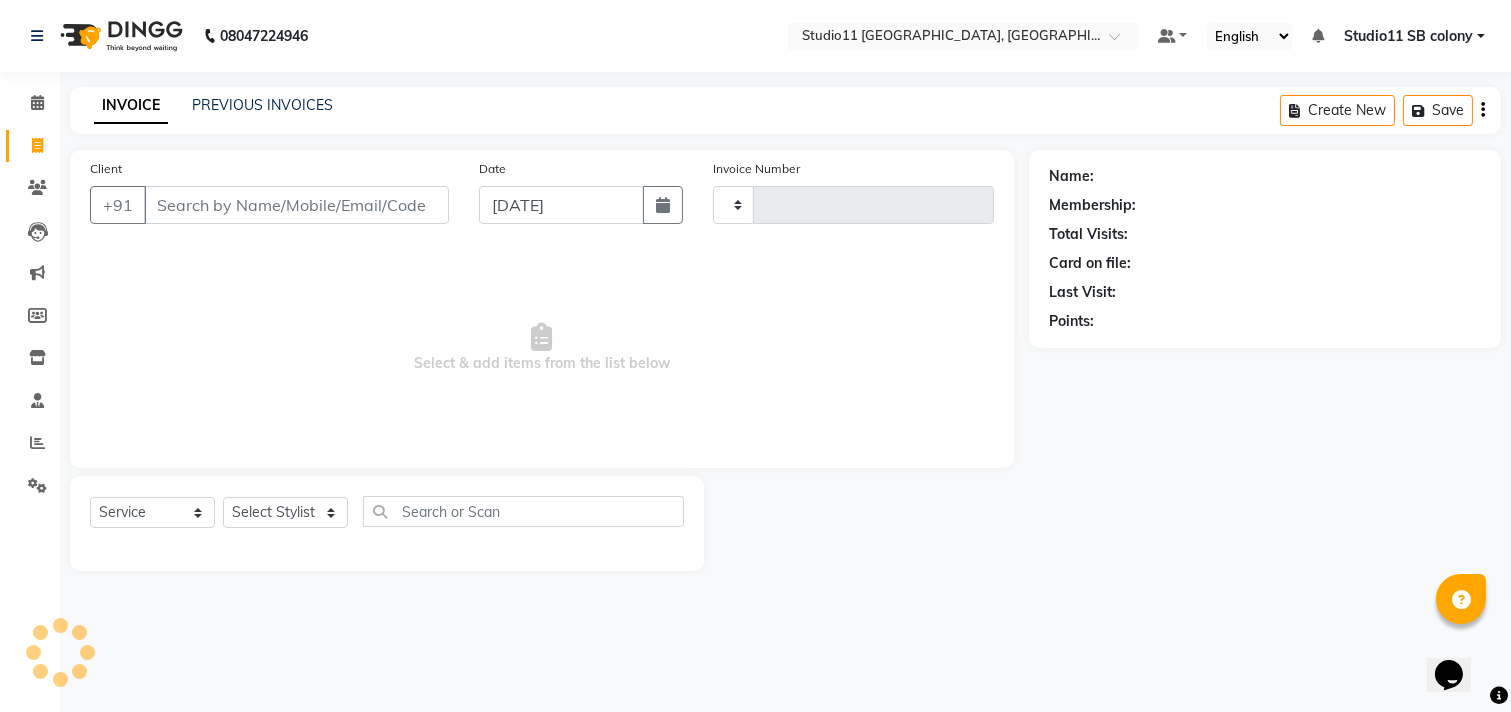 type on "1420" 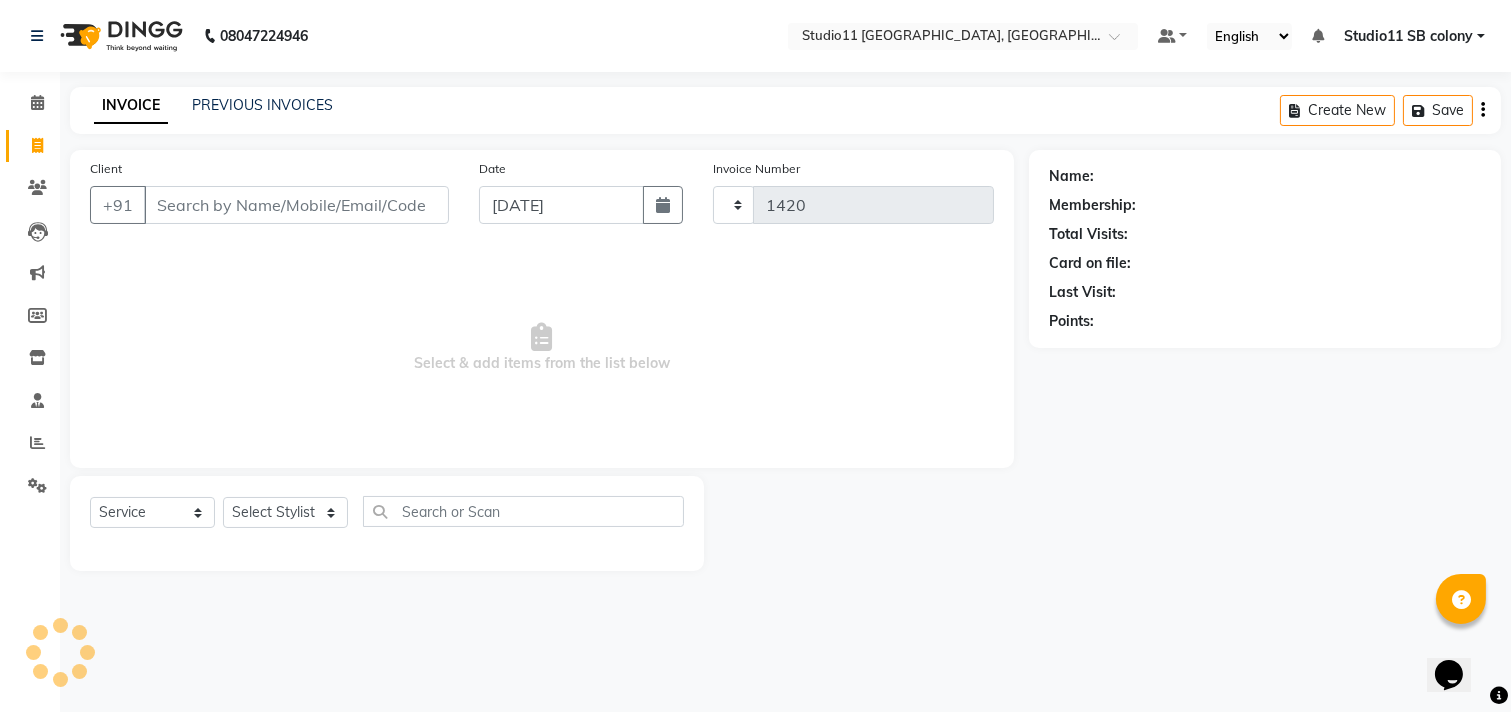 select on "7717" 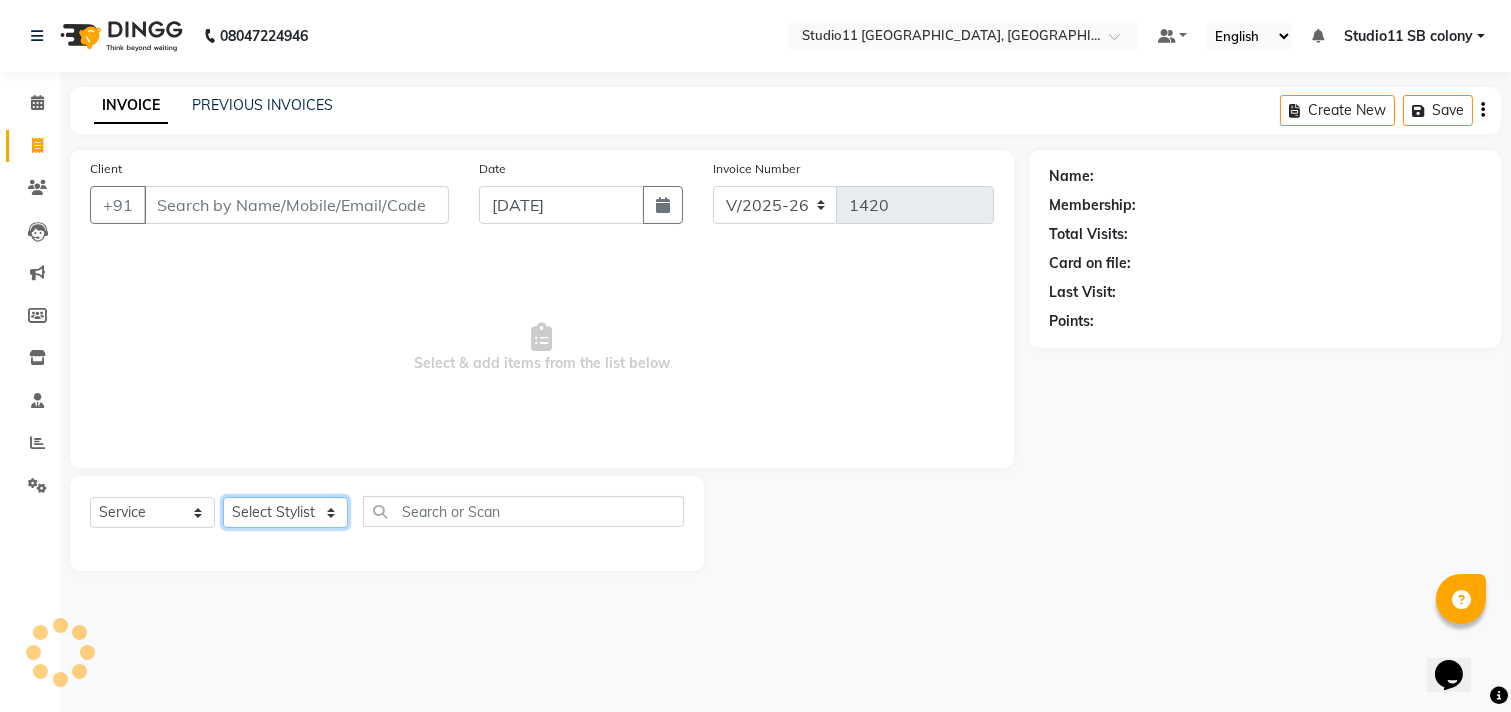 click on "Select Stylist Afzal Akbar Dani Jeni Josna kaif lavanya manimekalai Praveen Sonu Studio11 SB colony Tahir tamil" 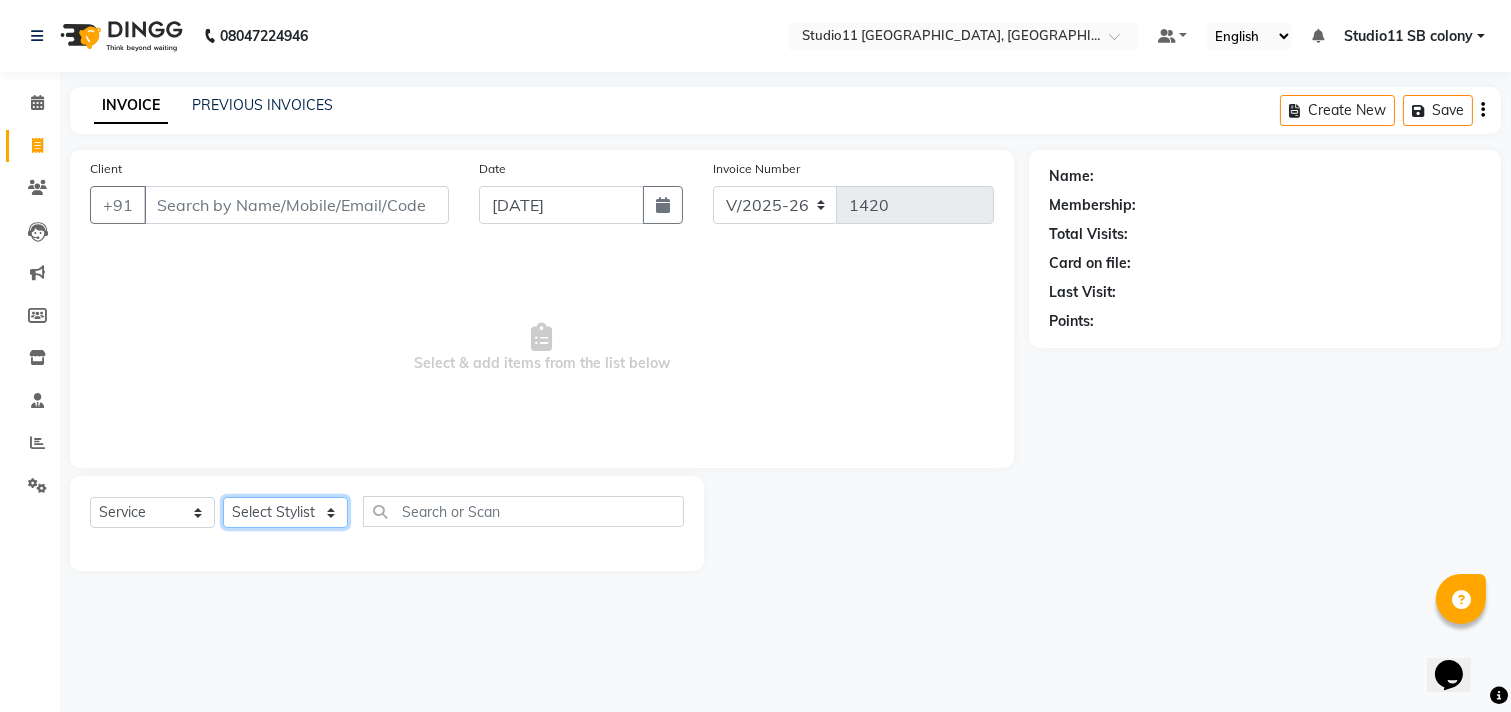 select on "69575" 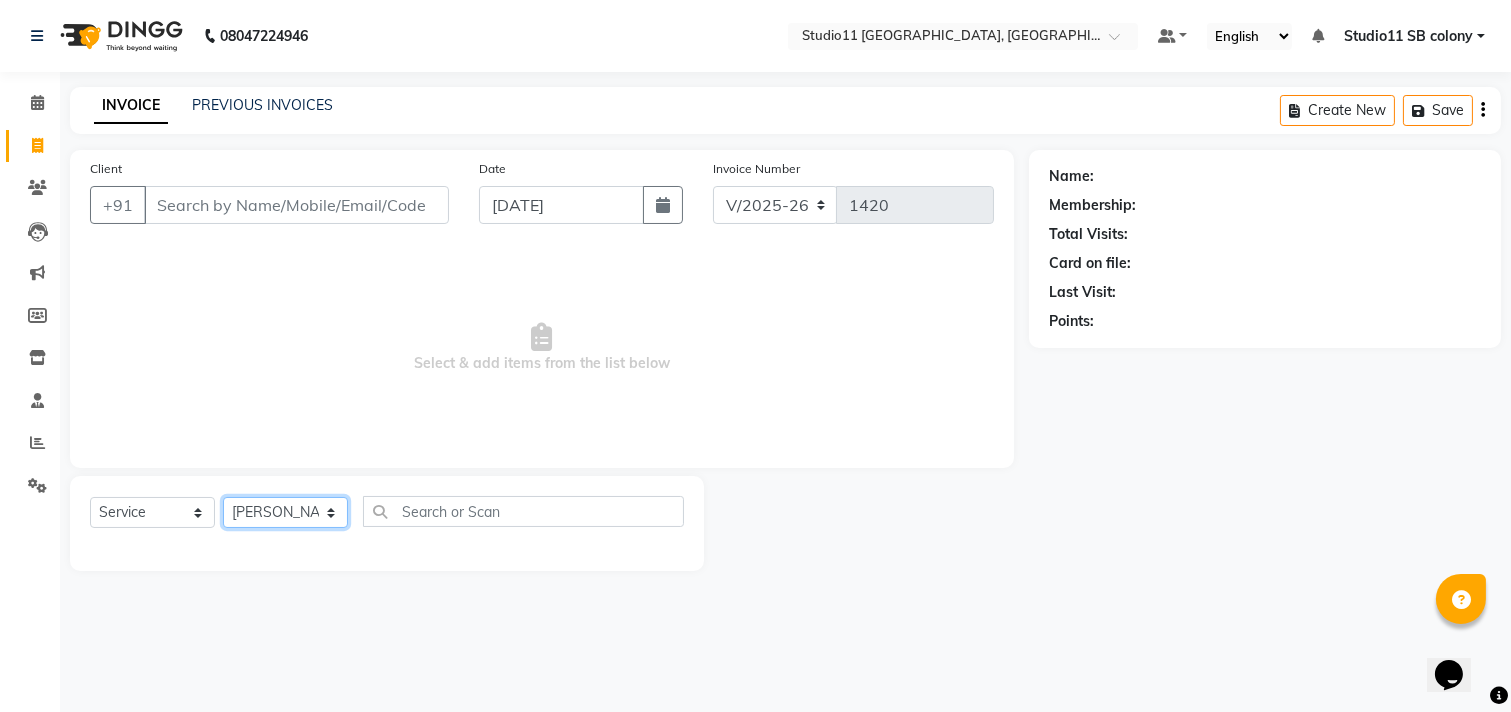 click on "Select Stylist Afzal Akbar Dani Jeni Josna kaif lavanya manimekalai Praveen Sonu Studio11 SB colony Tahir tamil" 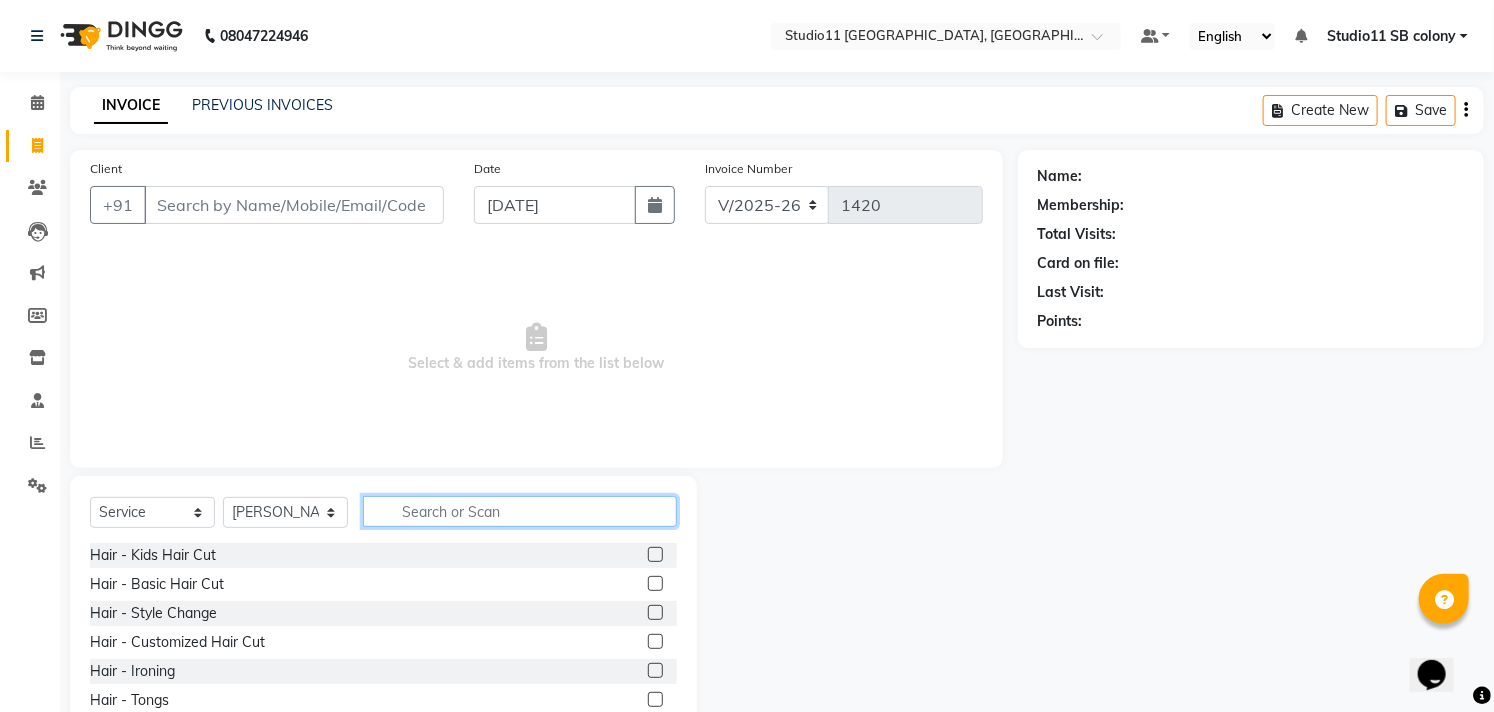 click 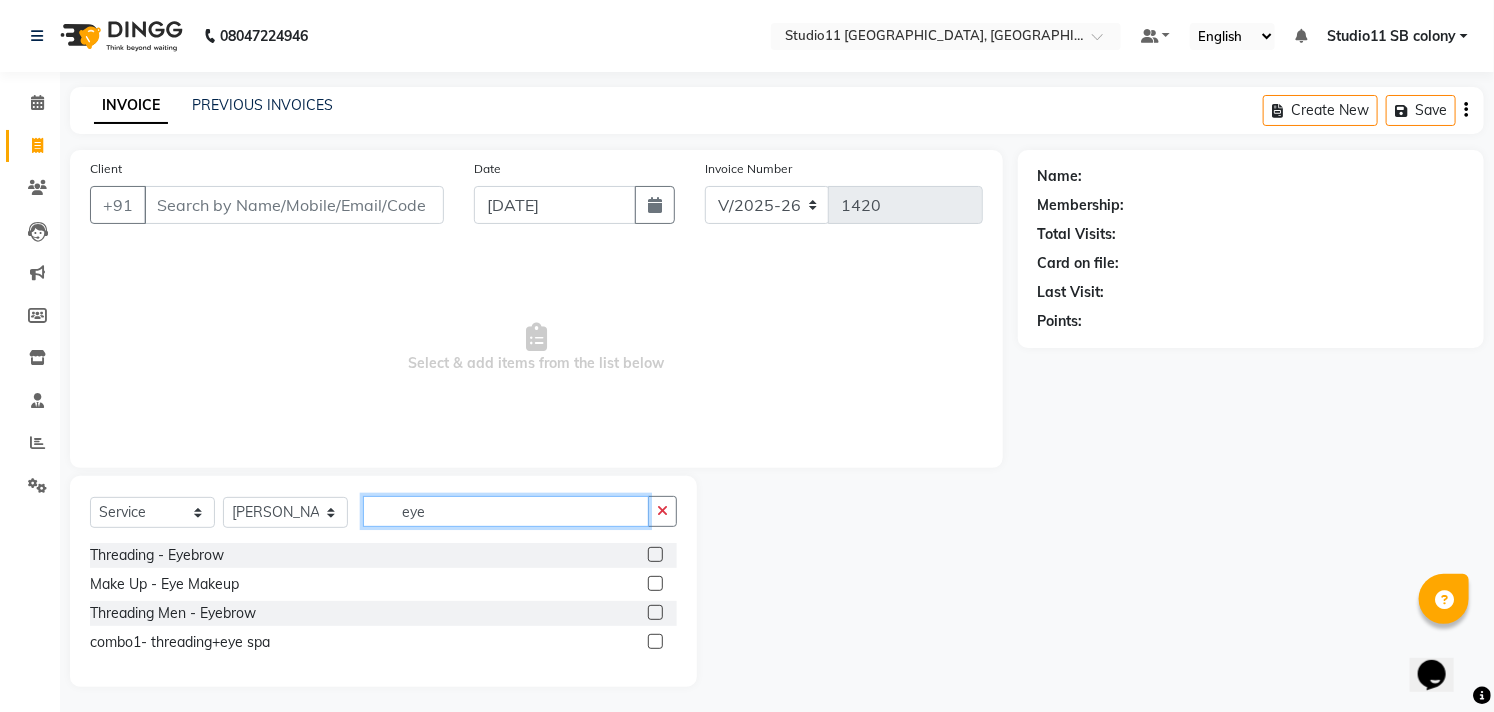 type on "eye" 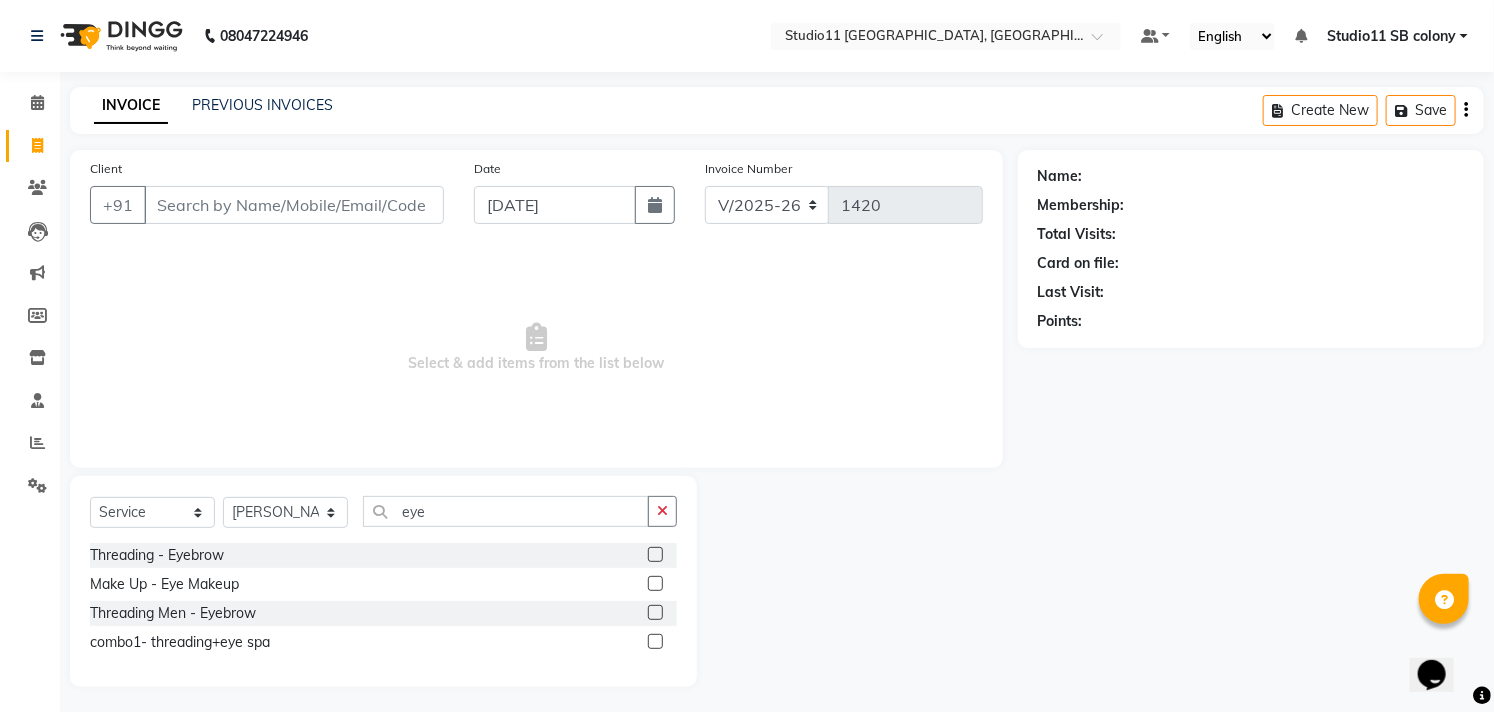 drag, startPoint x: 655, startPoint y: 555, endPoint x: 637, endPoint y: 521, distance: 38.470768 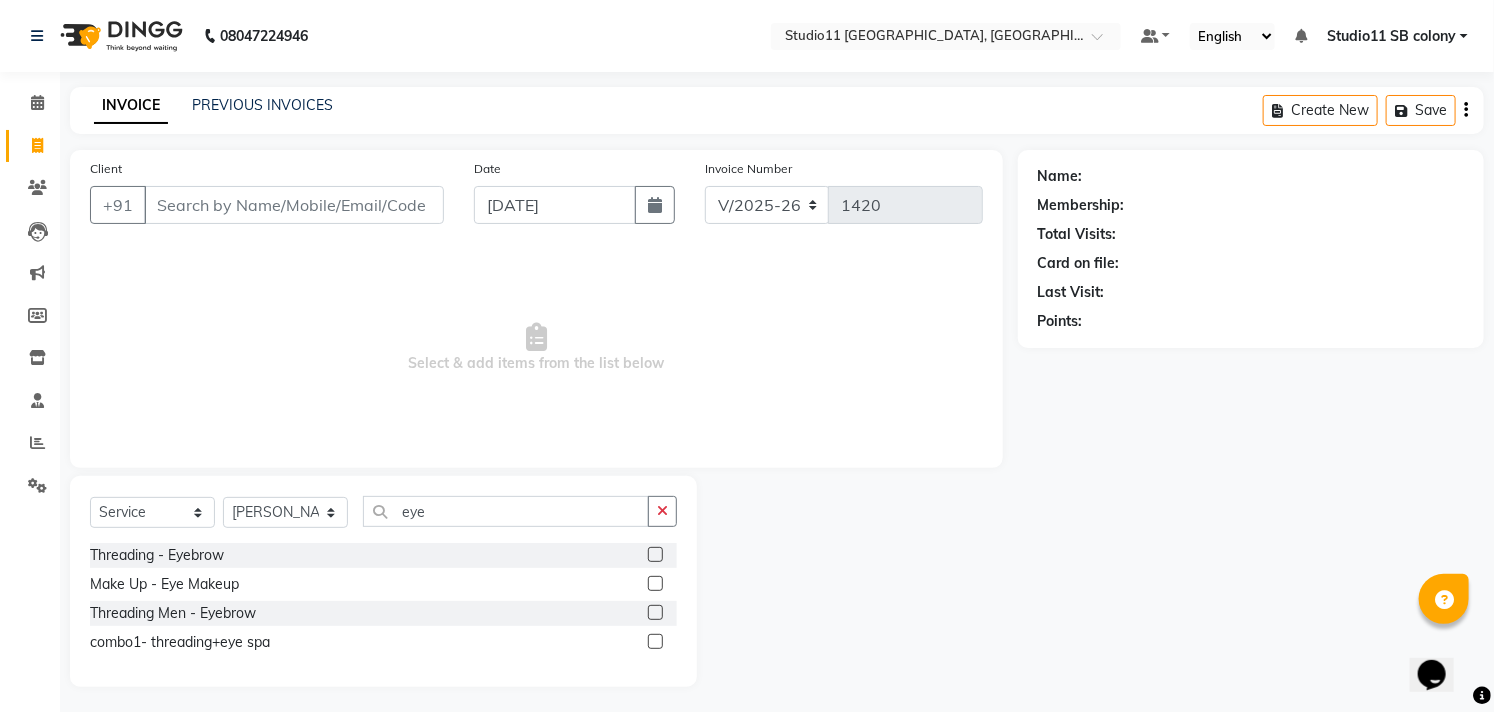 click at bounding box center [654, 555] 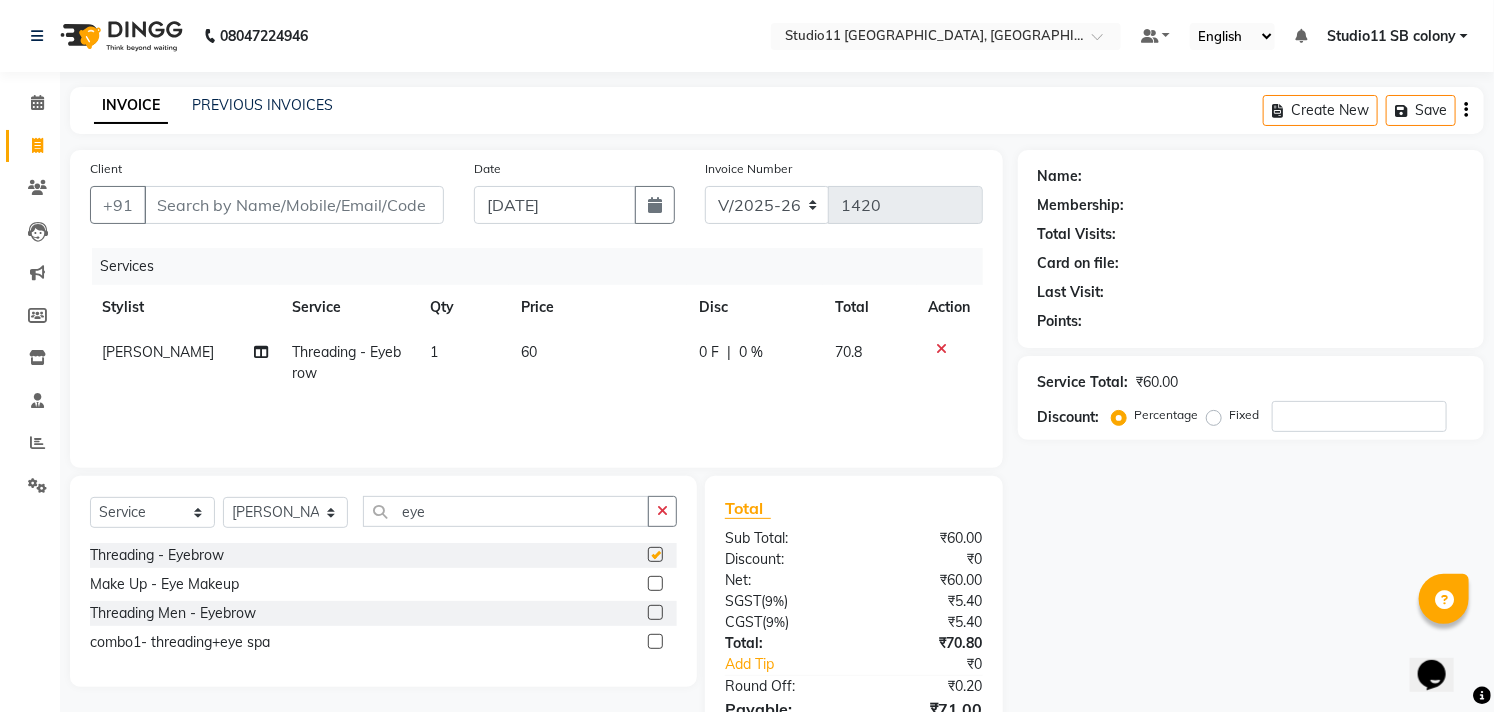 checkbox on "false" 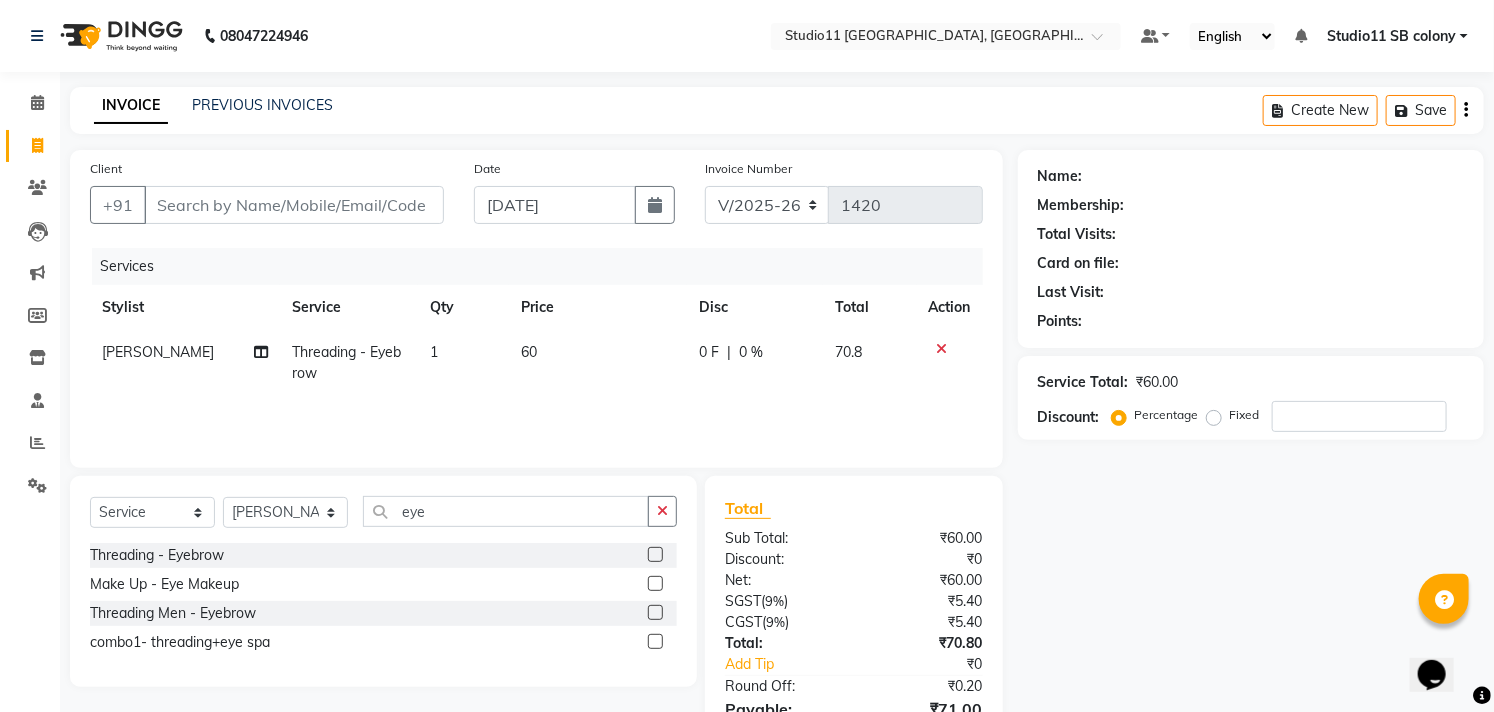 click on "60" 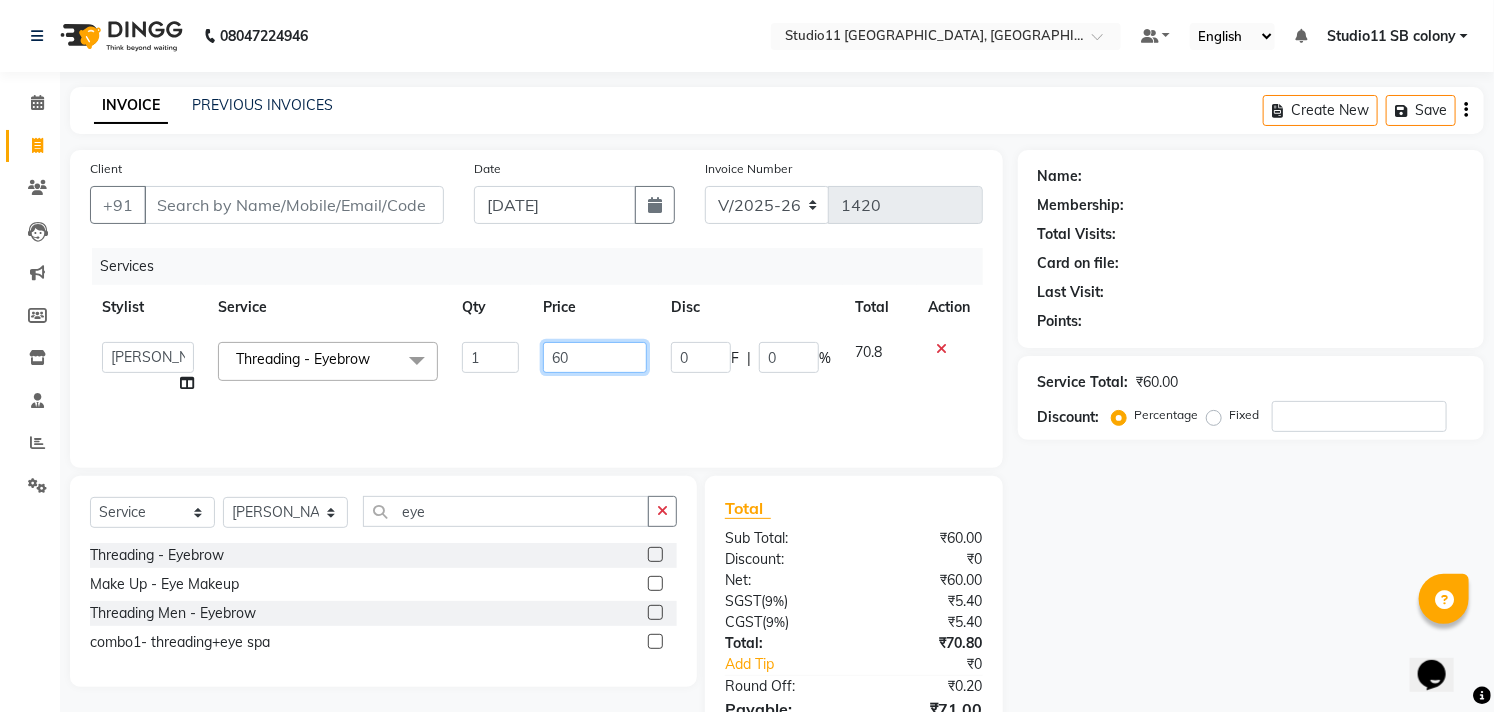 click on "60" 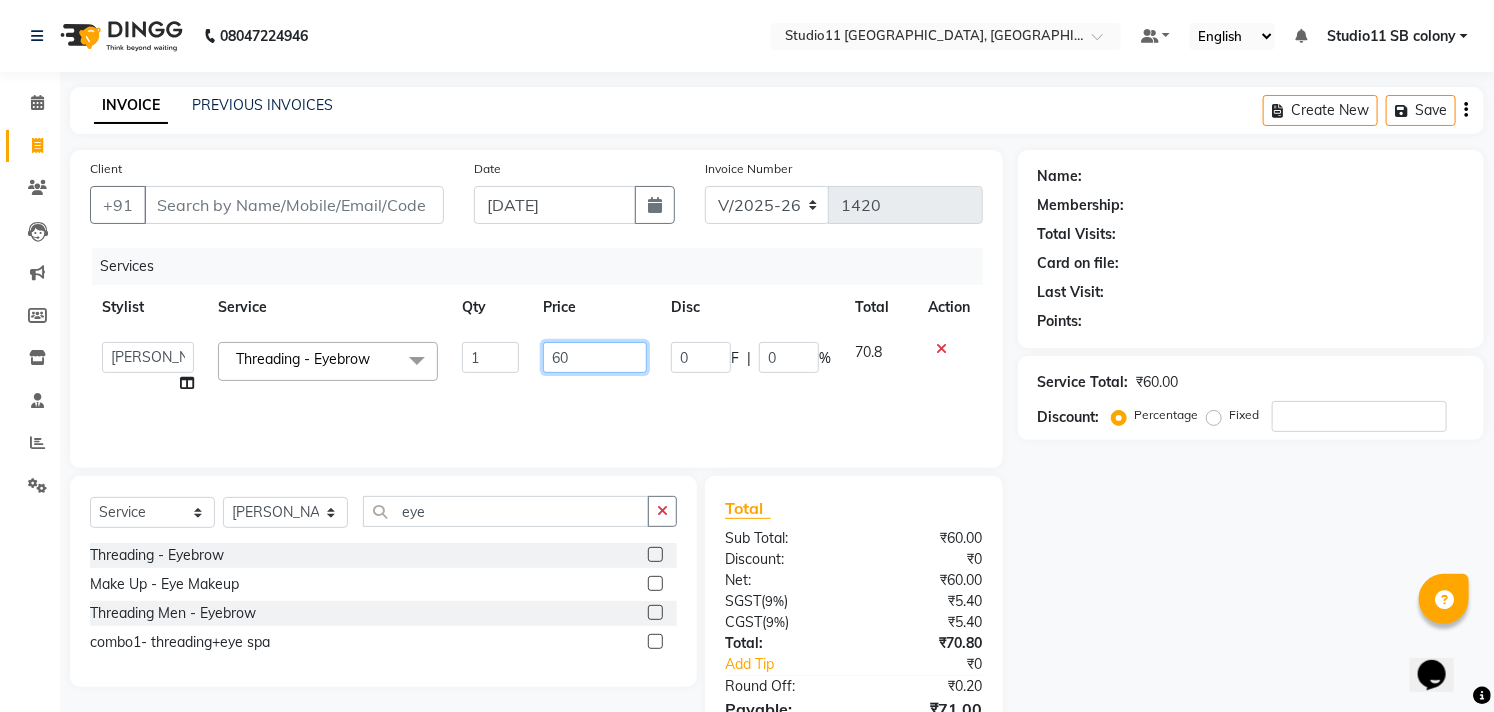 type on "6" 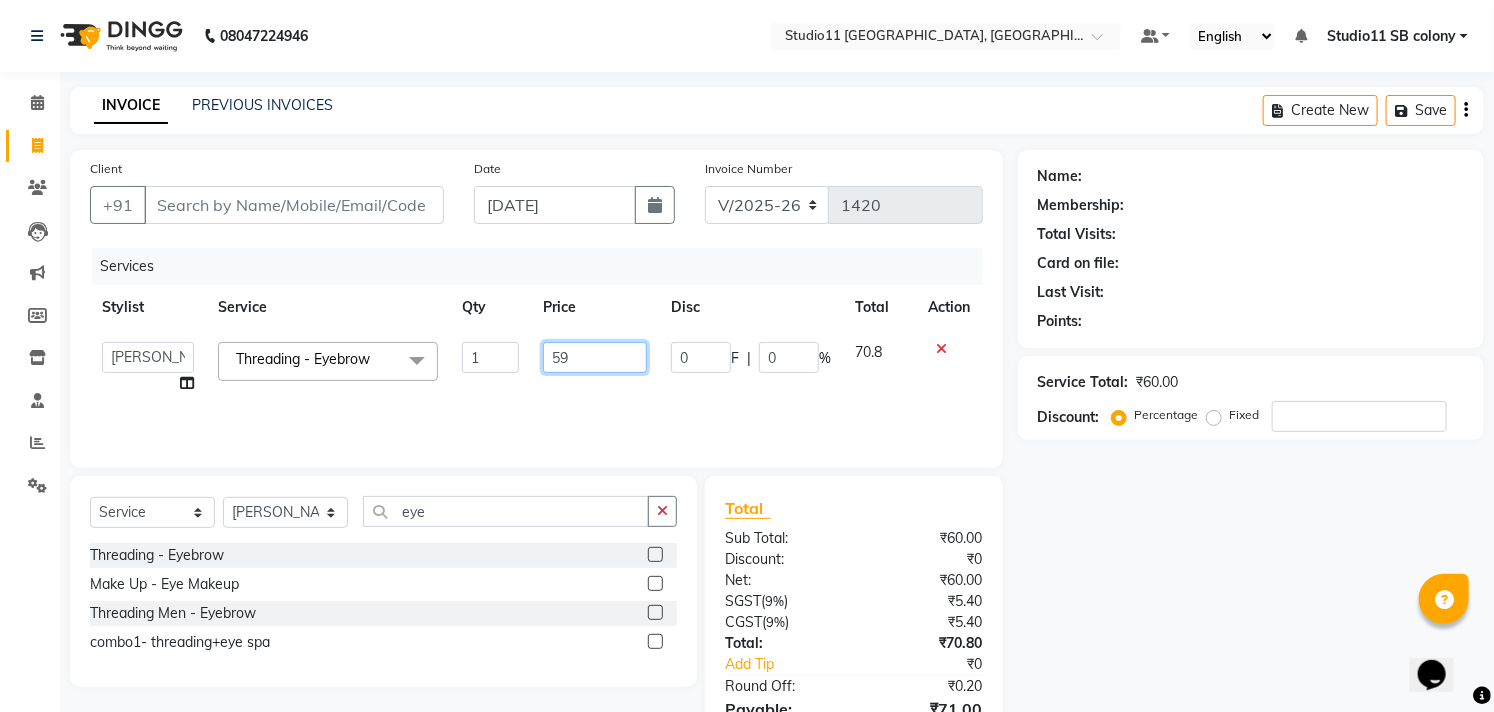 type on "59.4" 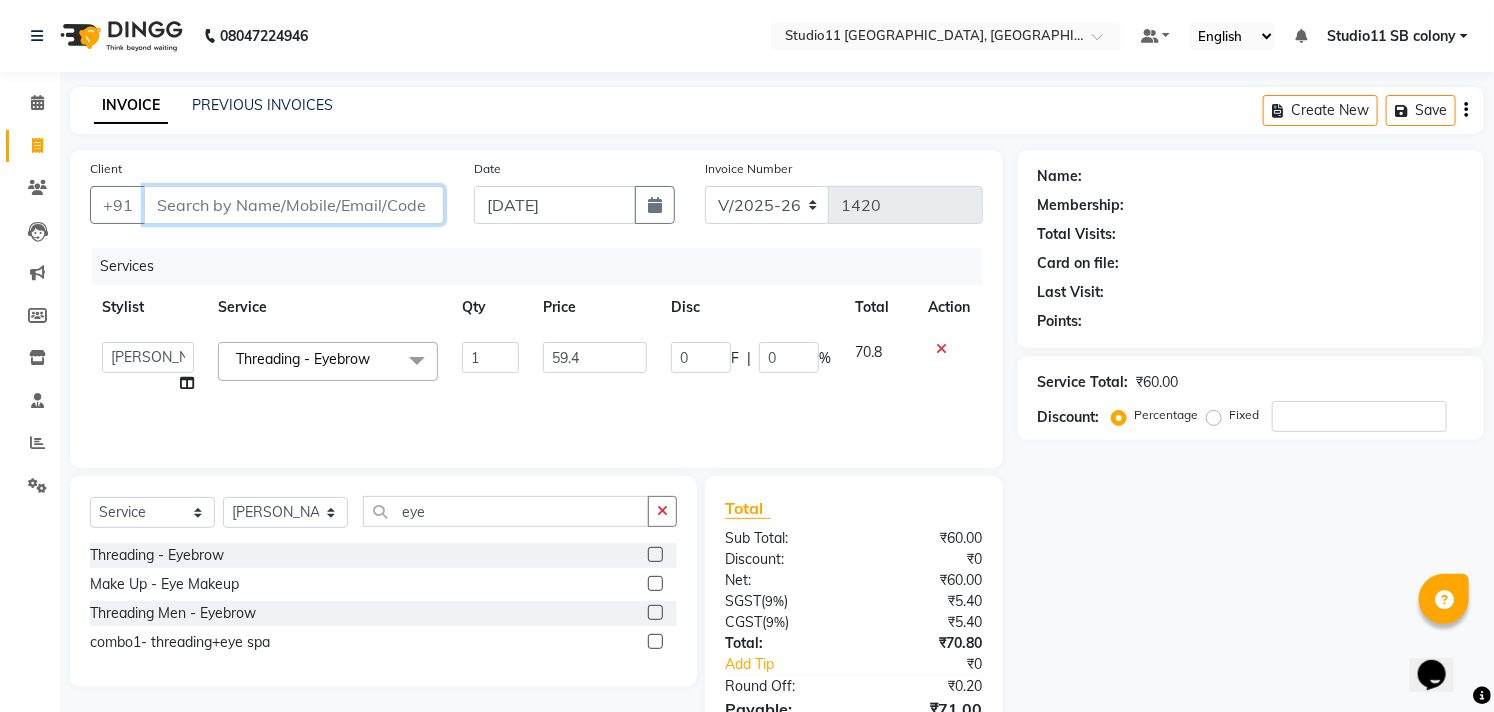 click on "Client" at bounding box center (294, 205) 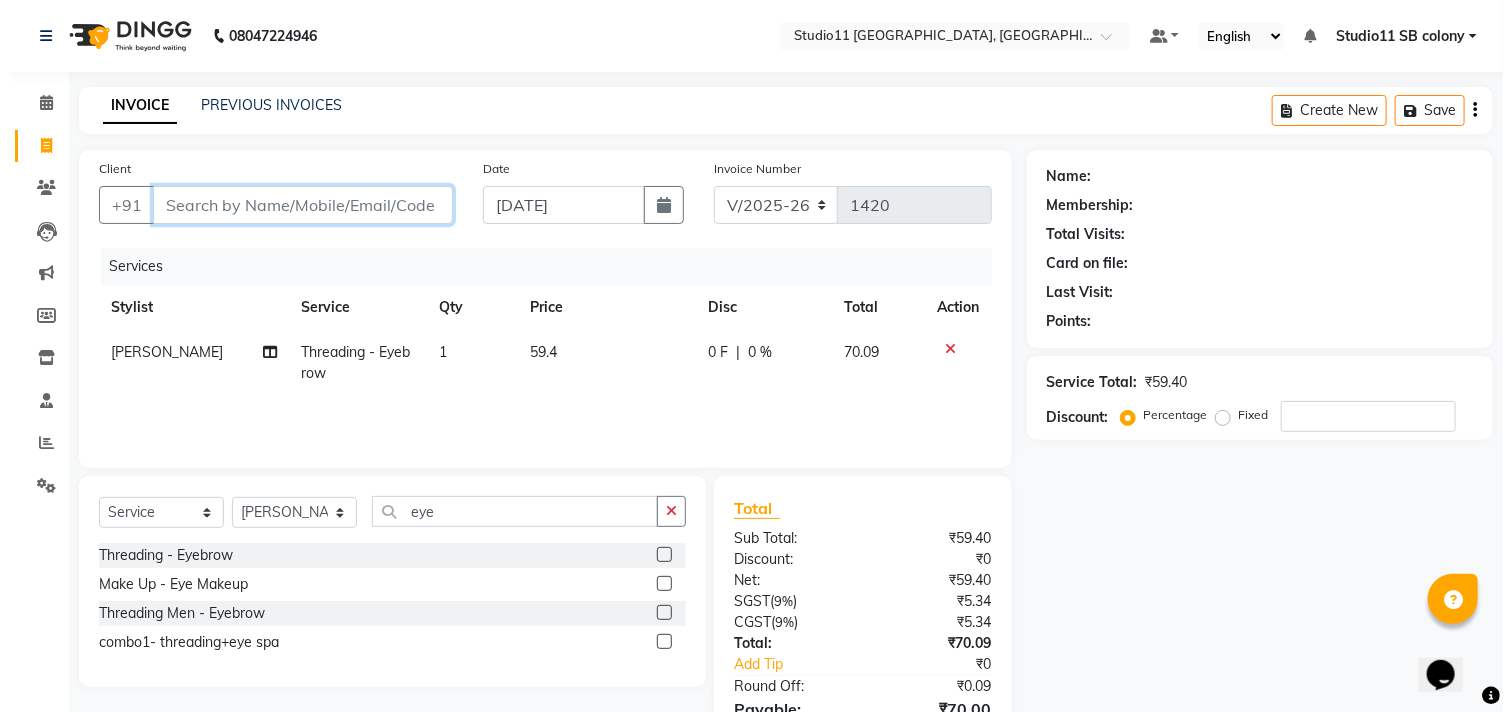 scroll, scrollTop: 108, scrollLeft: 0, axis: vertical 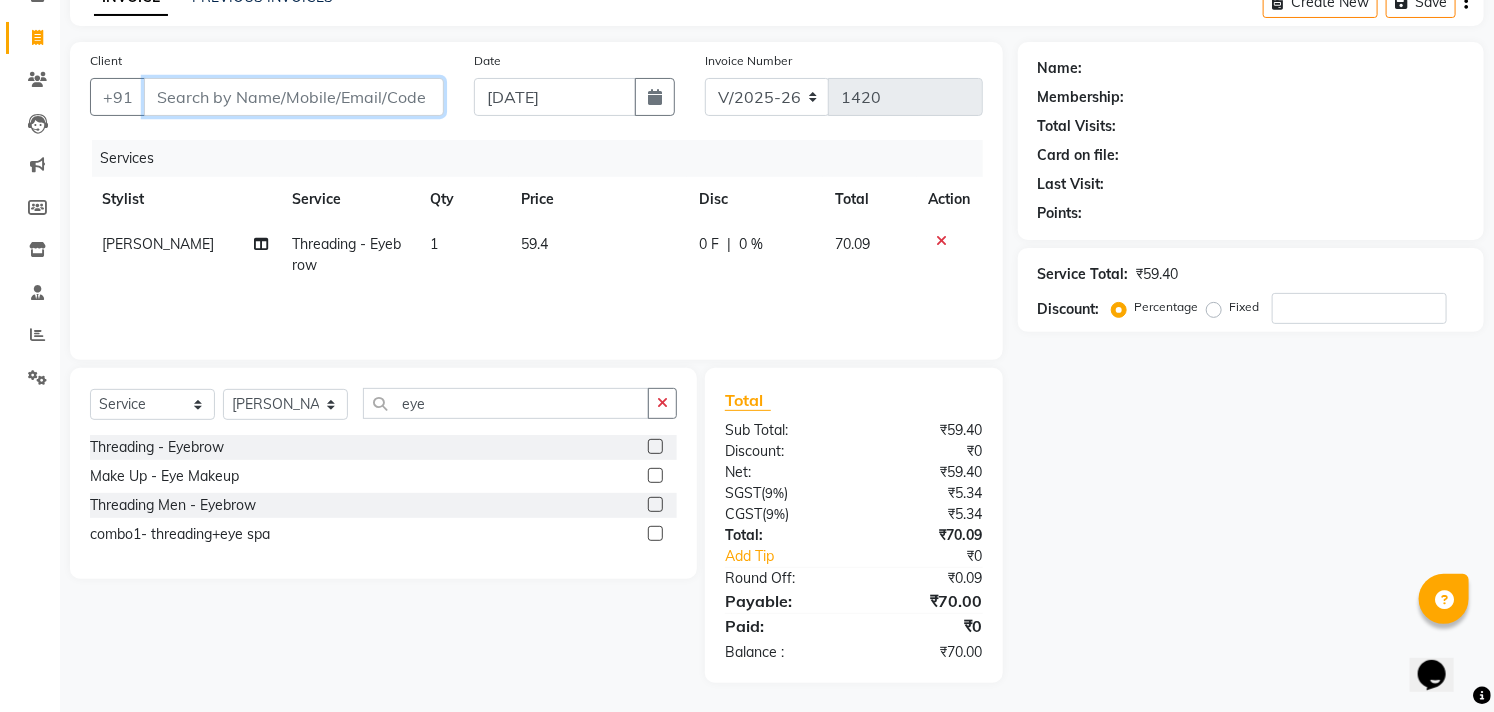 type on "6" 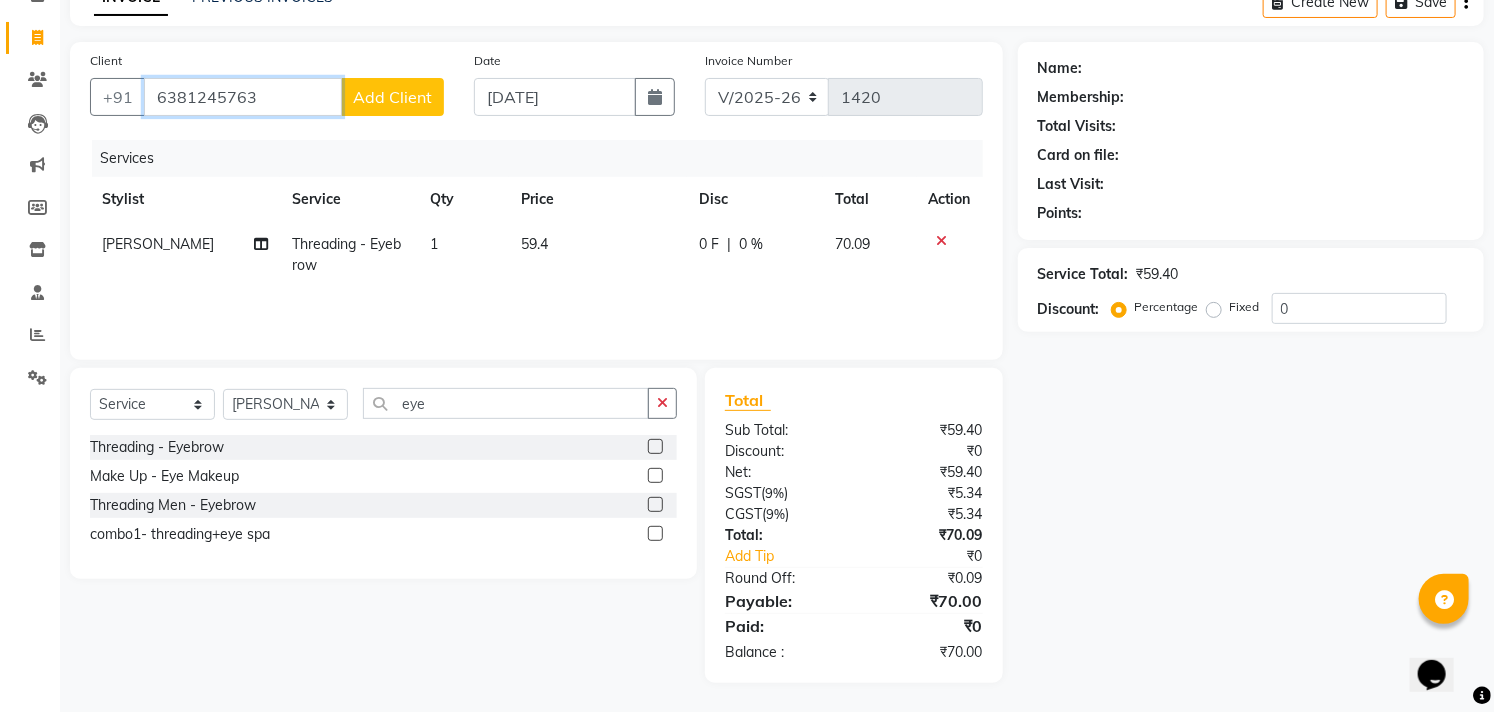 type on "6381245763" 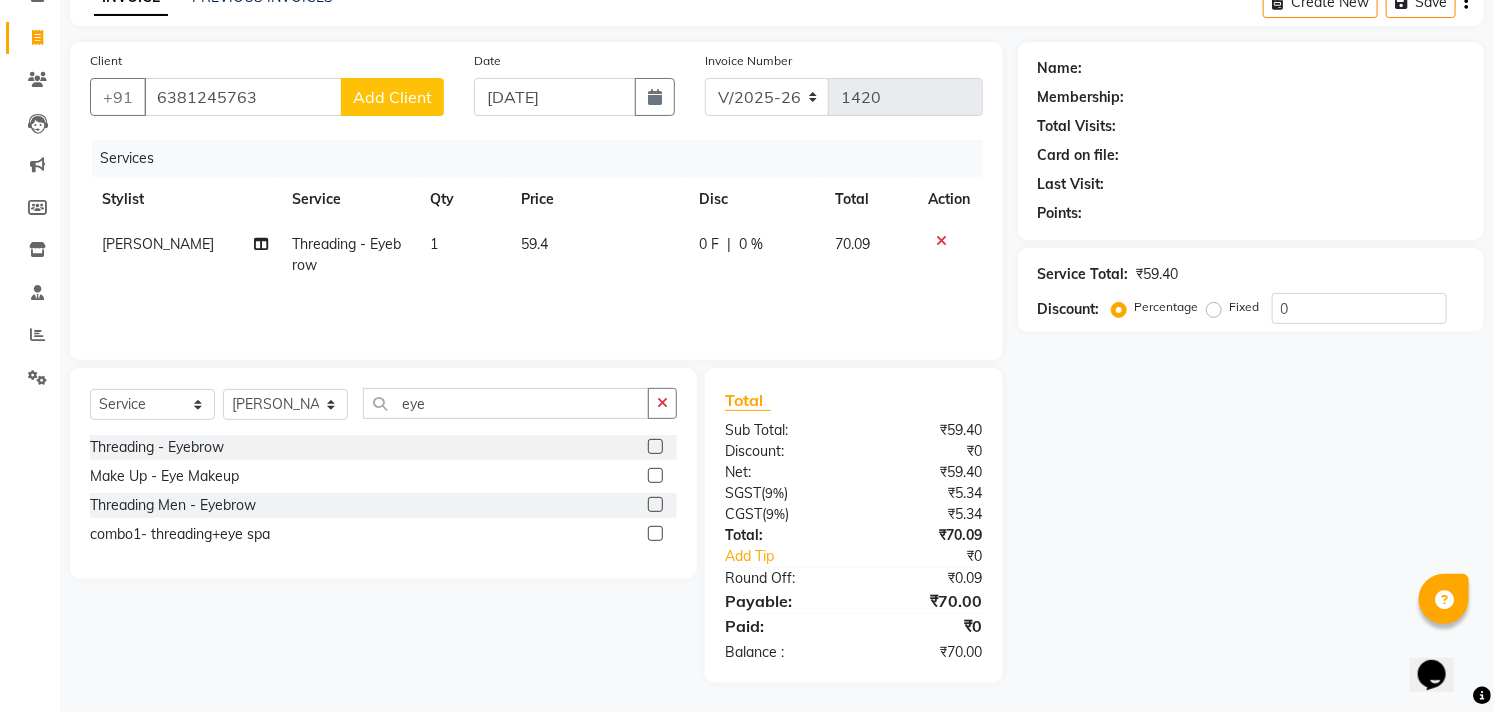 click on "Add Client" 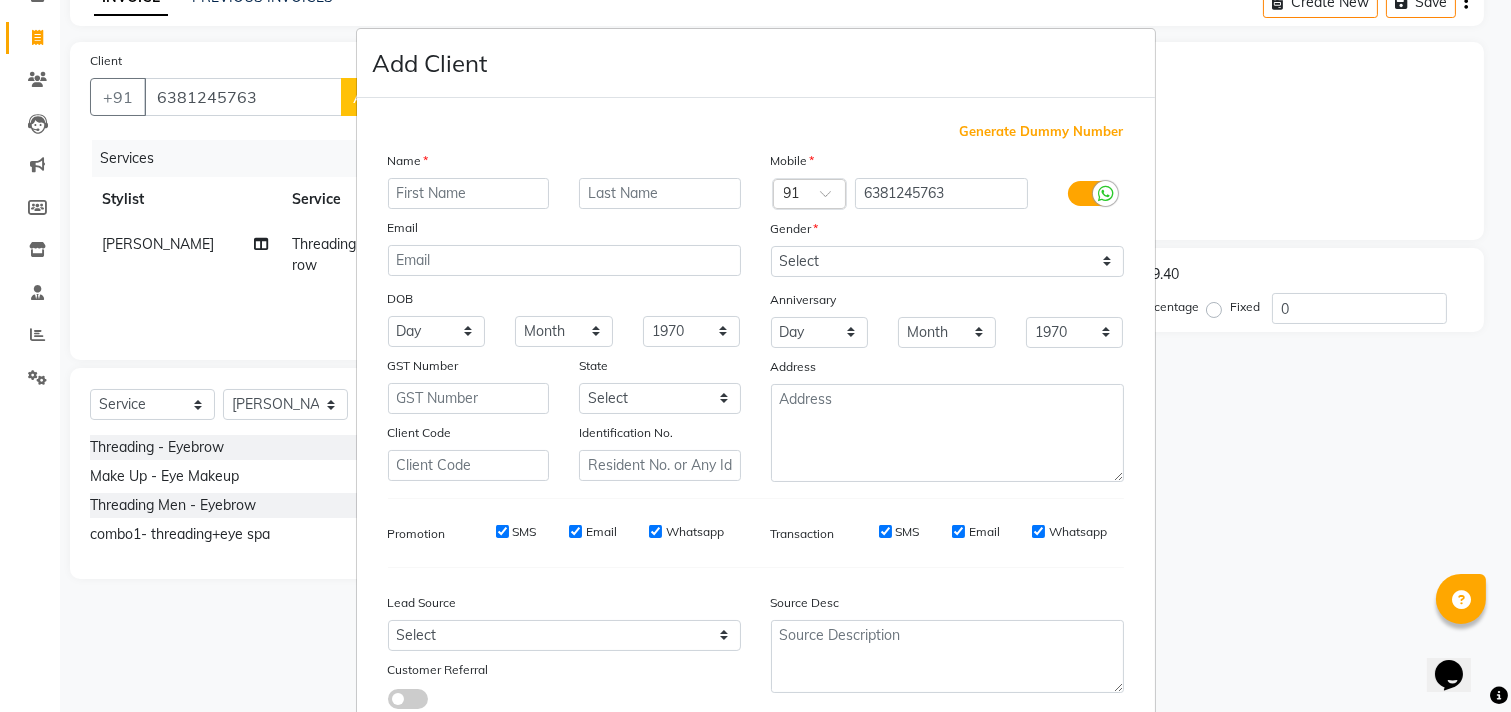 click at bounding box center (469, 193) 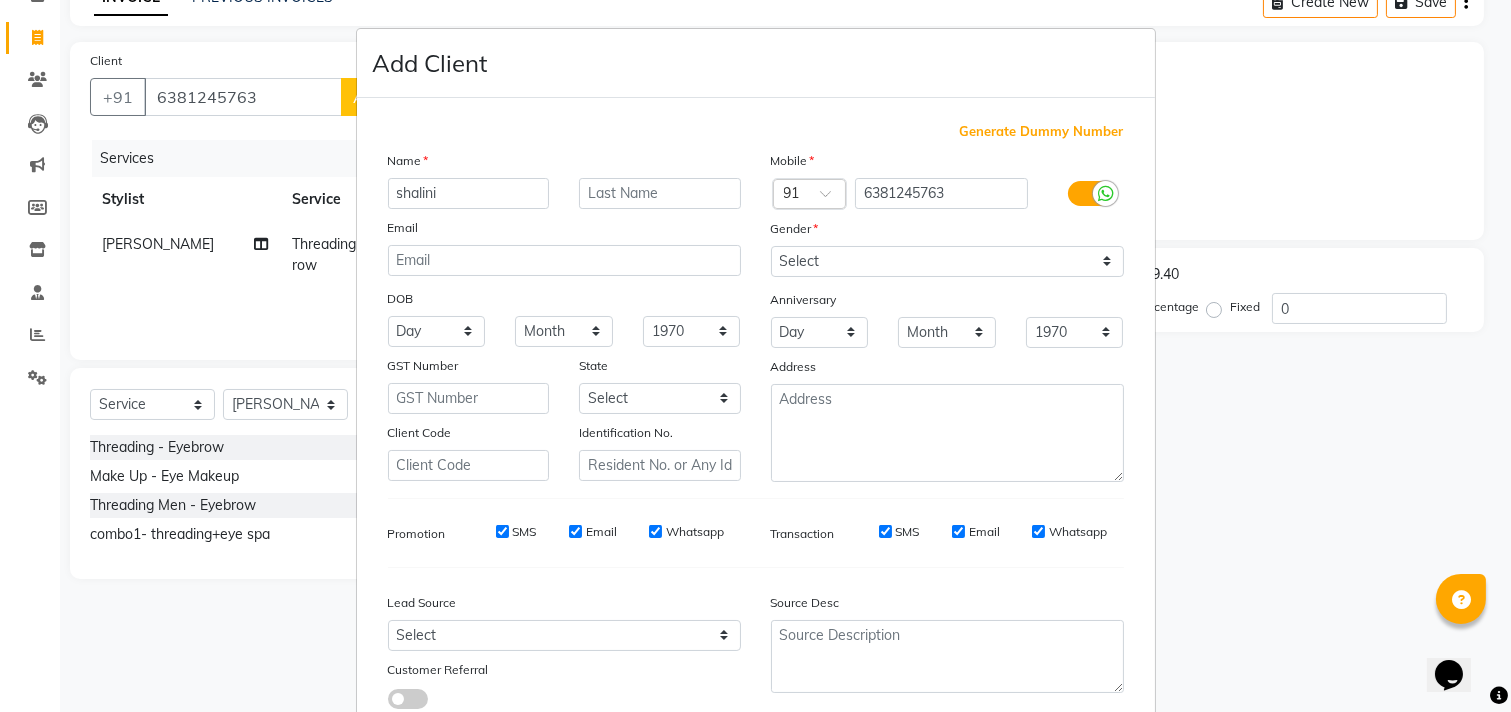 type on "shalini" 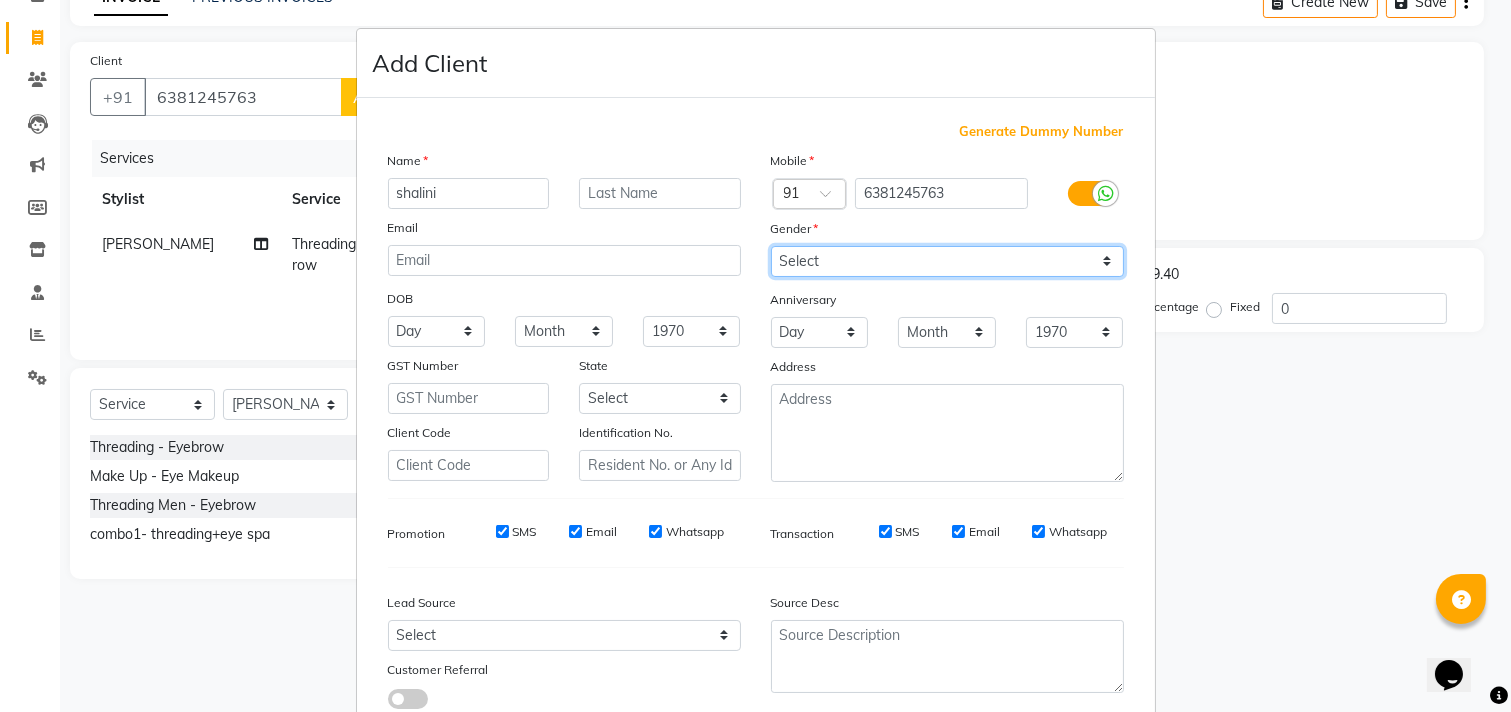 drag, startPoint x: 982, startPoint y: 247, endPoint x: 965, endPoint y: 238, distance: 19.235384 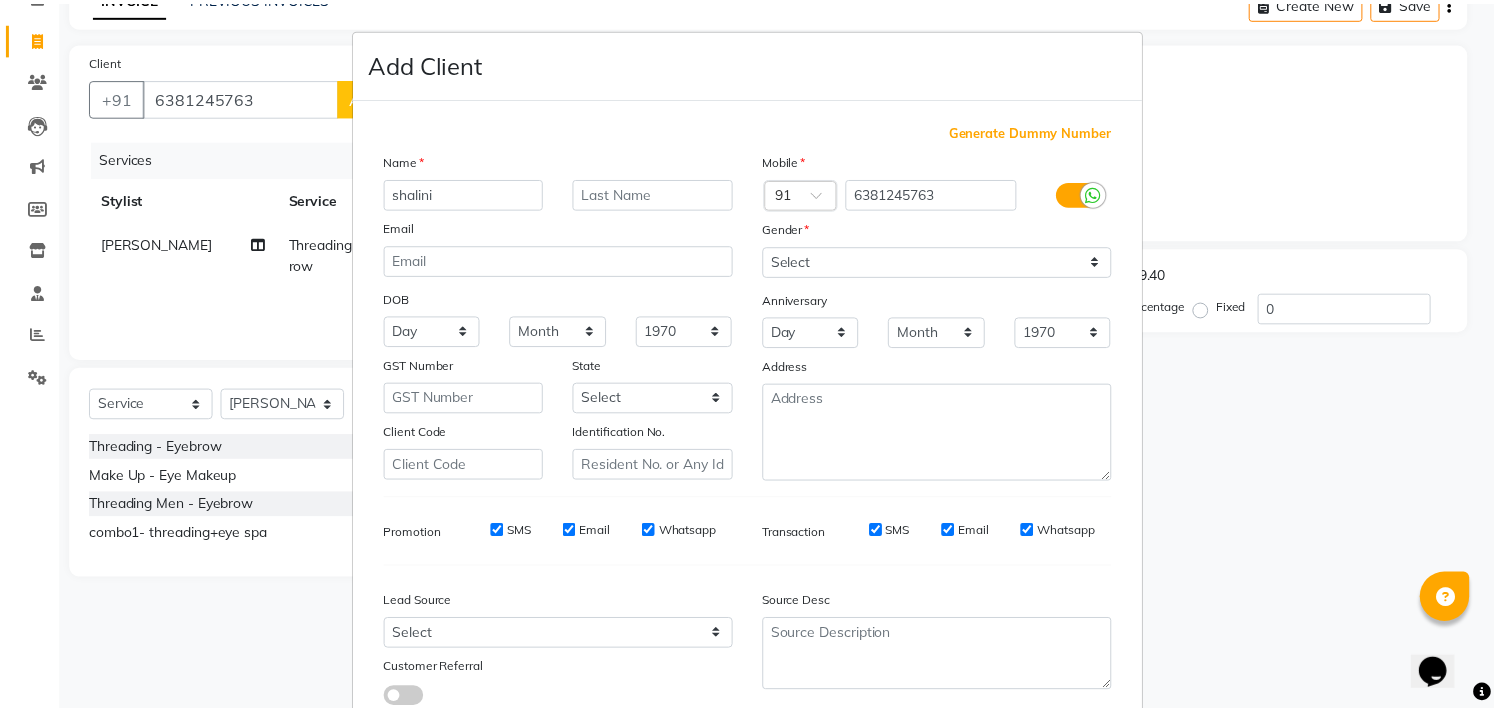 scroll, scrollTop: 138, scrollLeft: 0, axis: vertical 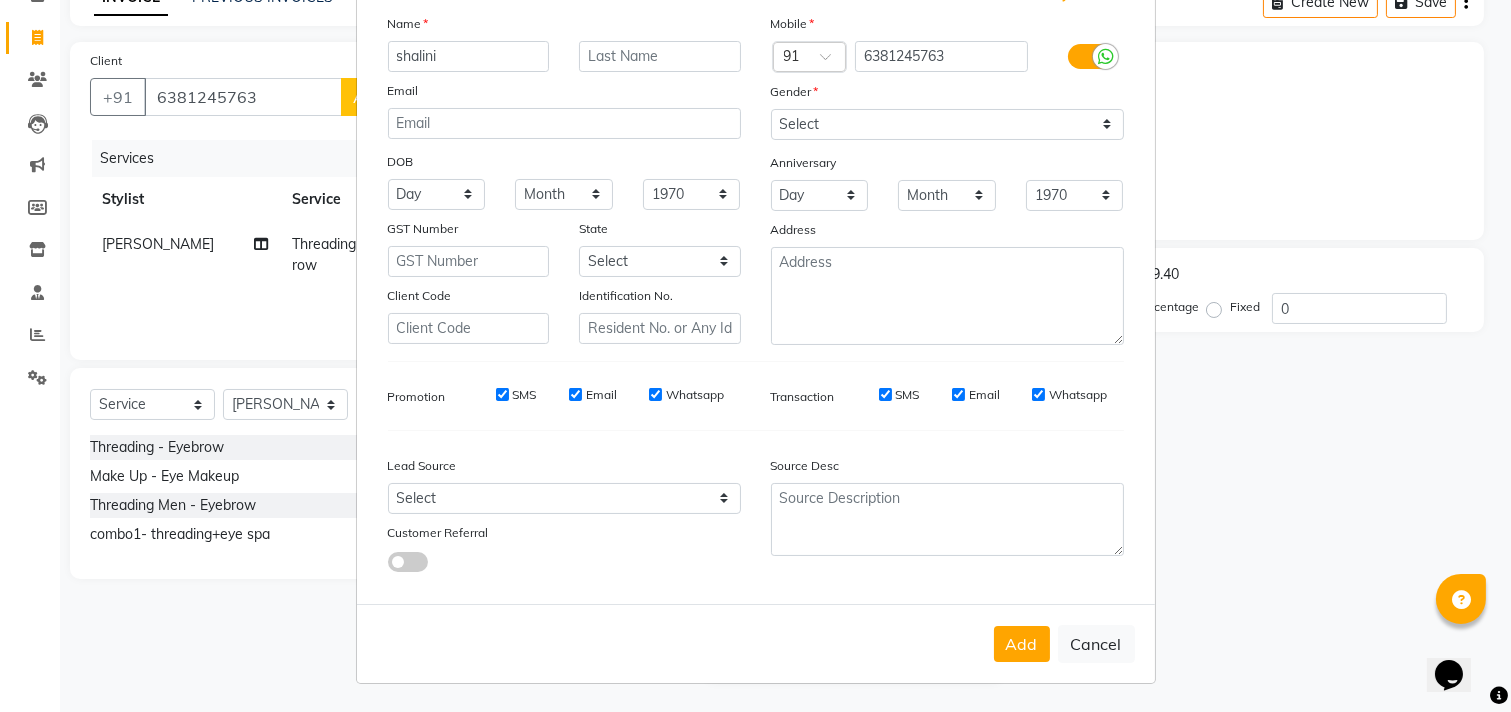 click on "Add" at bounding box center (1022, 644) 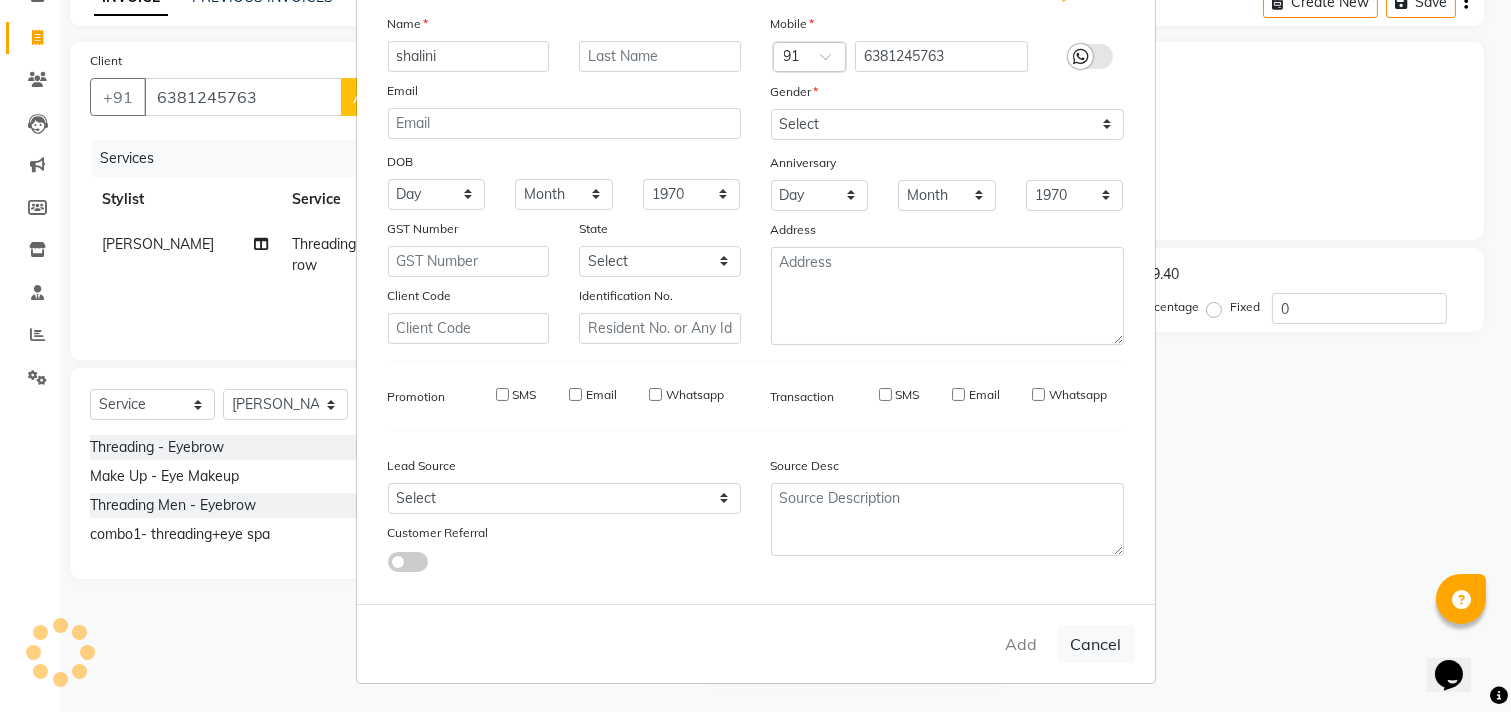 type 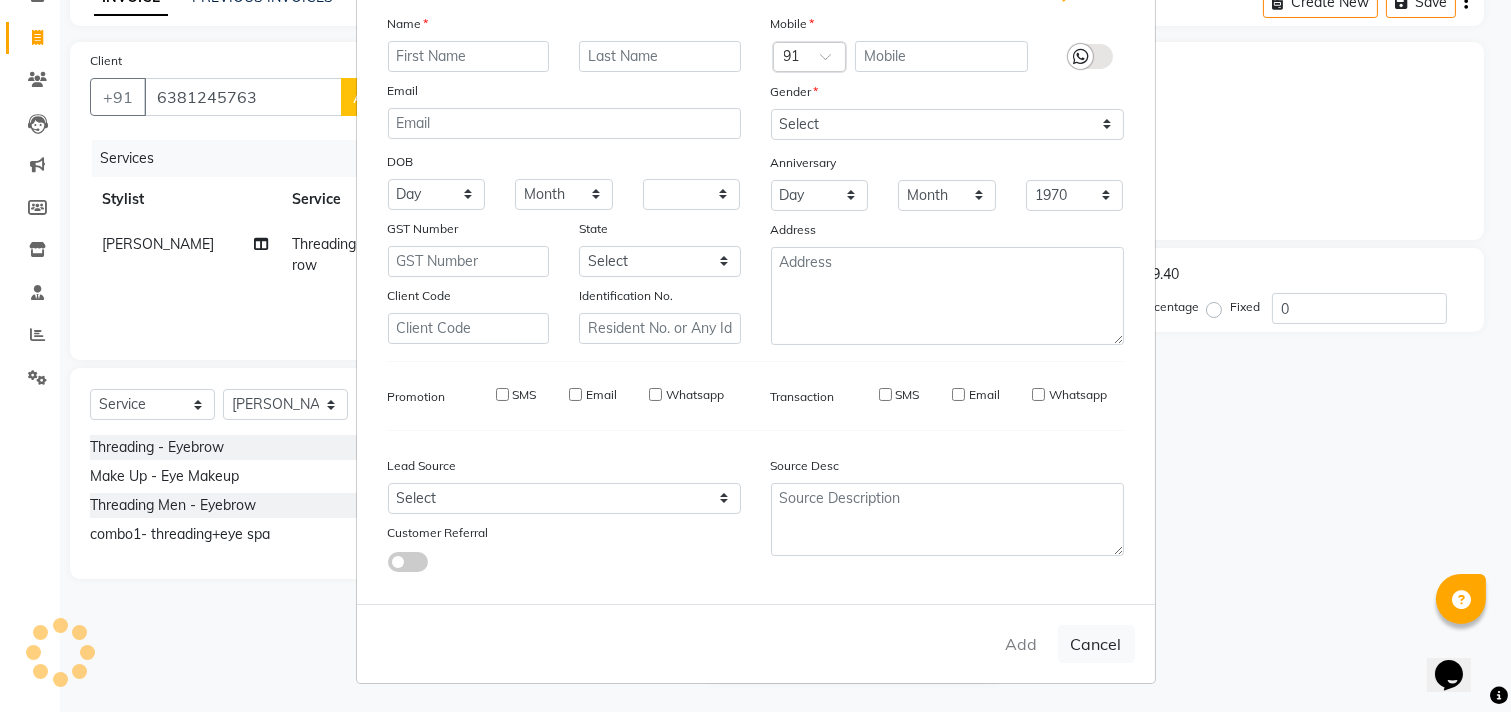 select 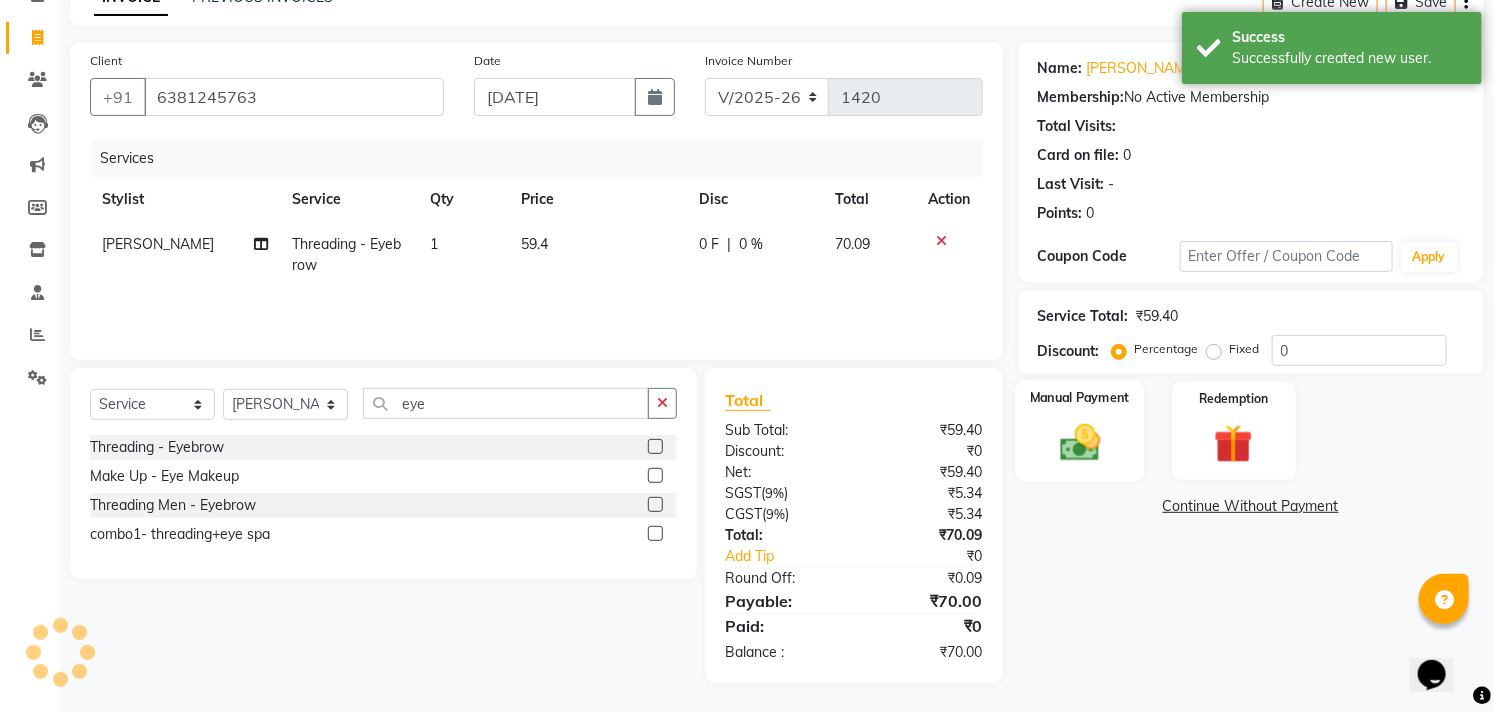 click 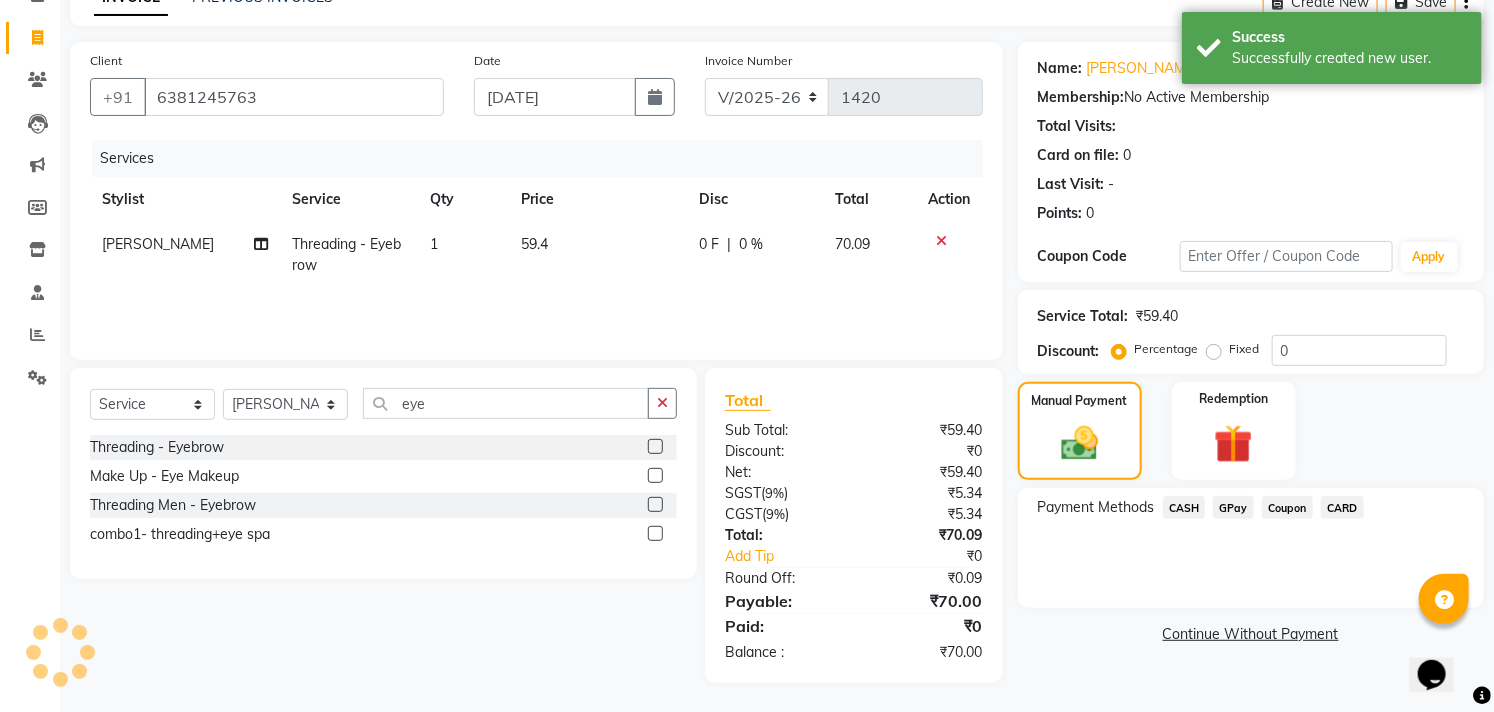 click on "GPay" 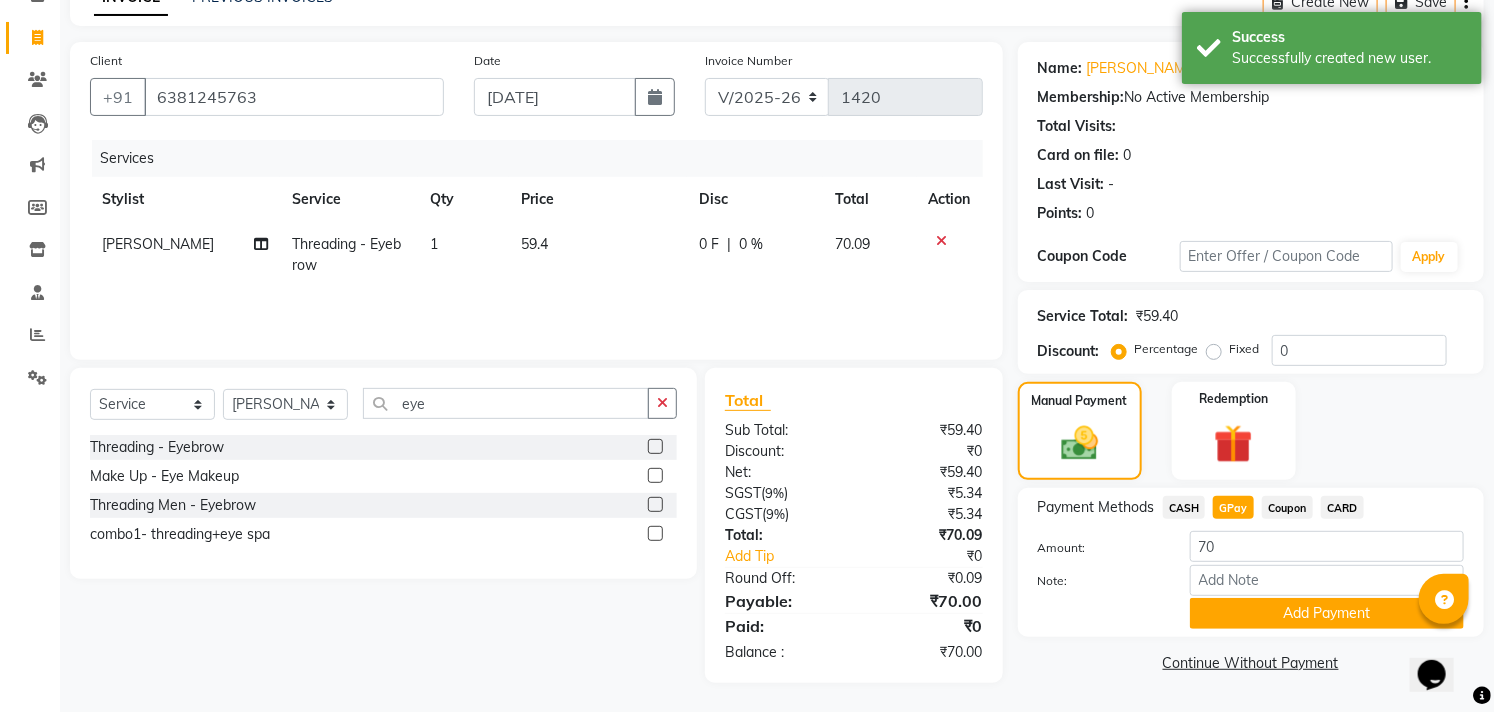 click on "Add Payment" 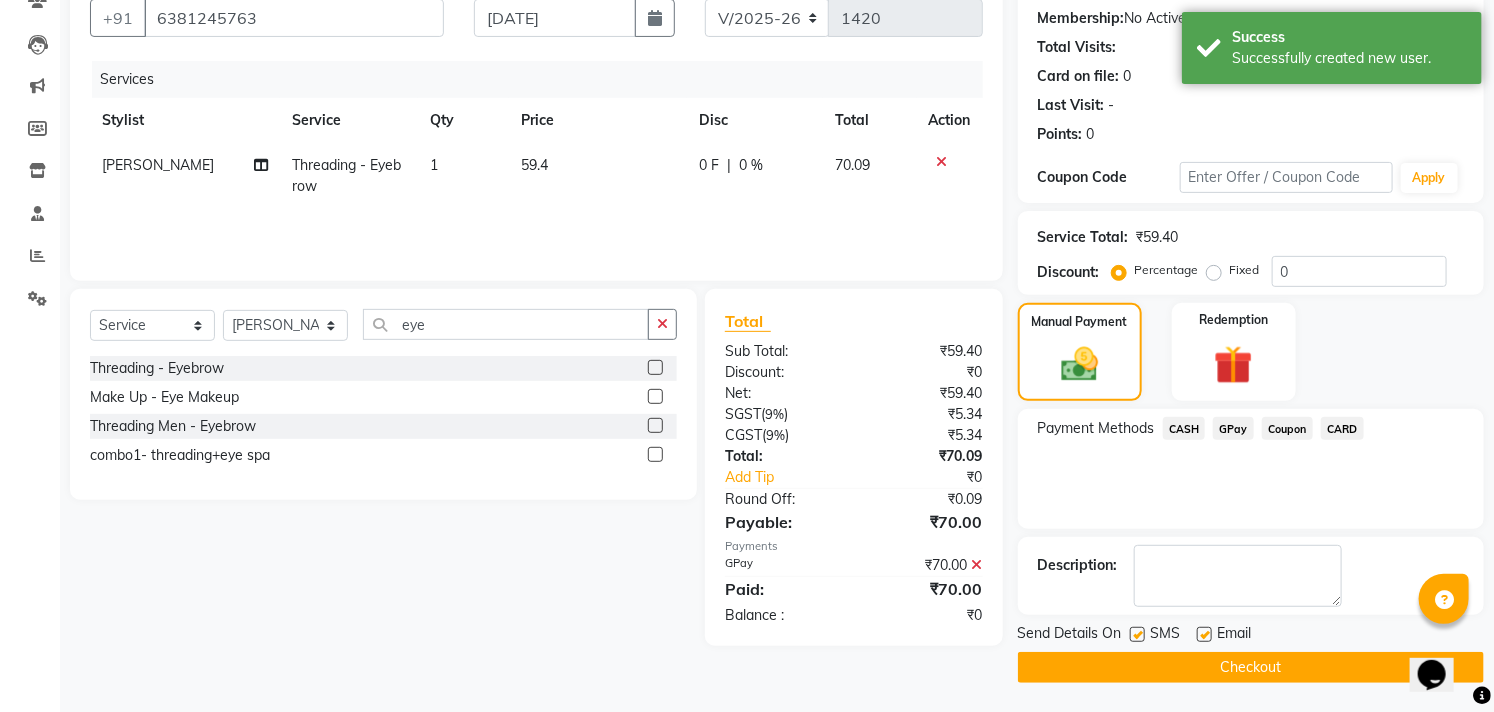 scroll, scrollTop: 108, scrollLeft: 0, axis: vertical 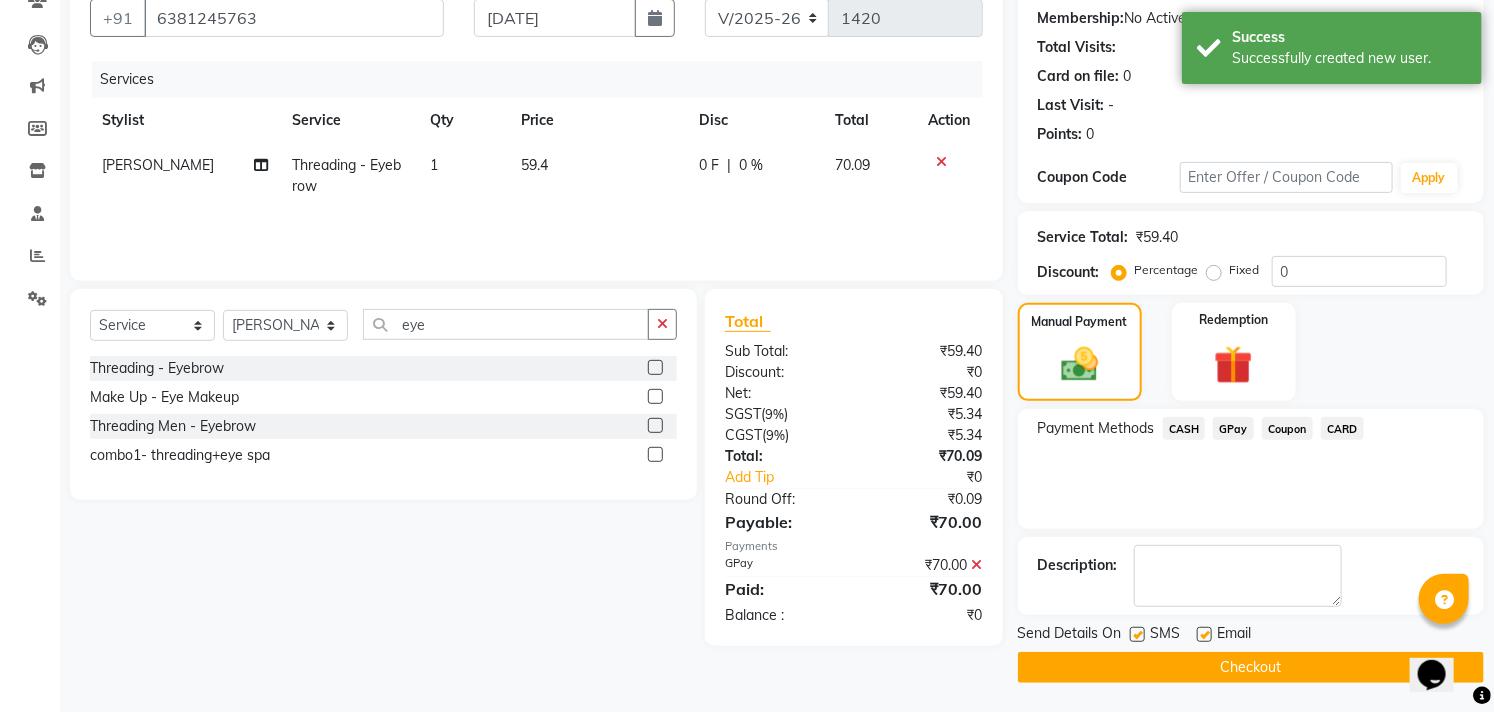 drag, startPoint x: 1201, startPoint y: 624, endPoint x: 1195, endPoint y: 634, distance: 11.661903 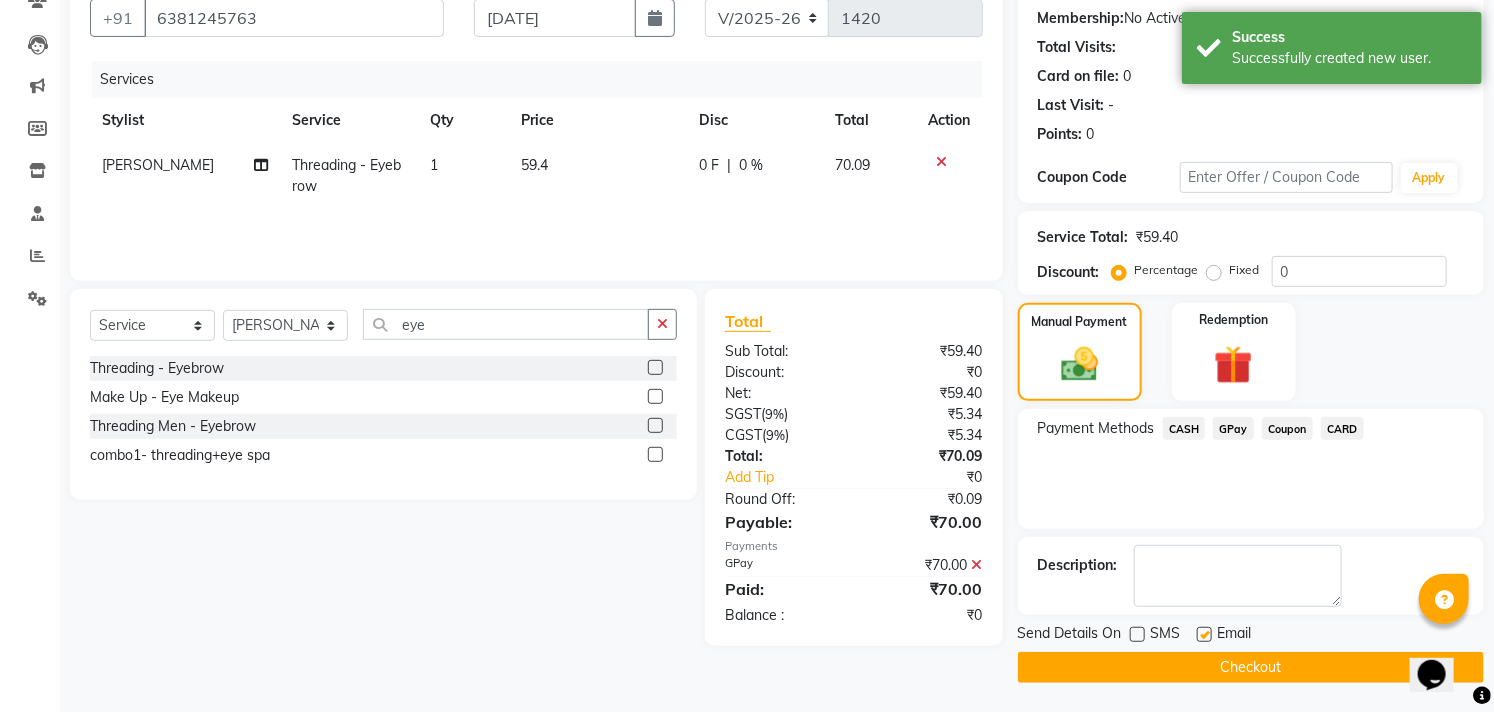 click 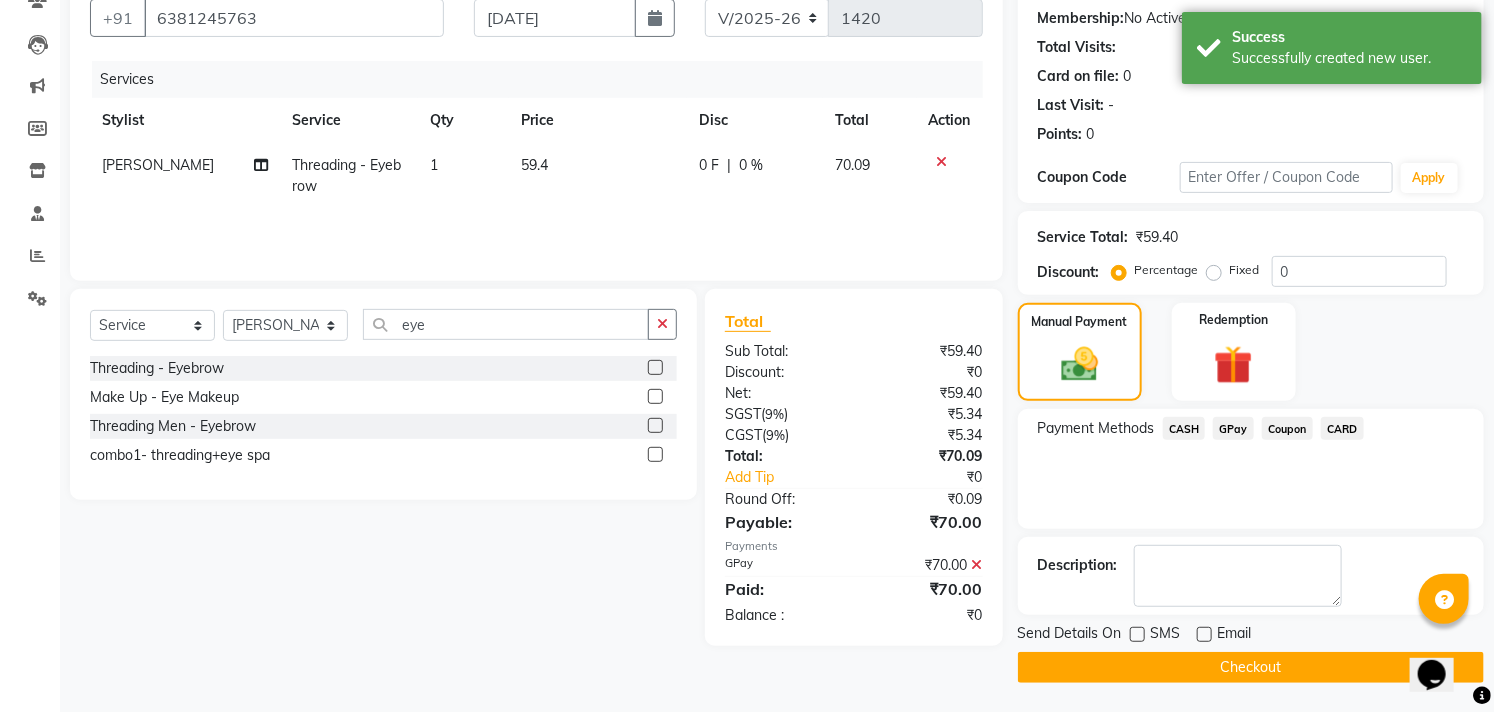 click on "Checkout" 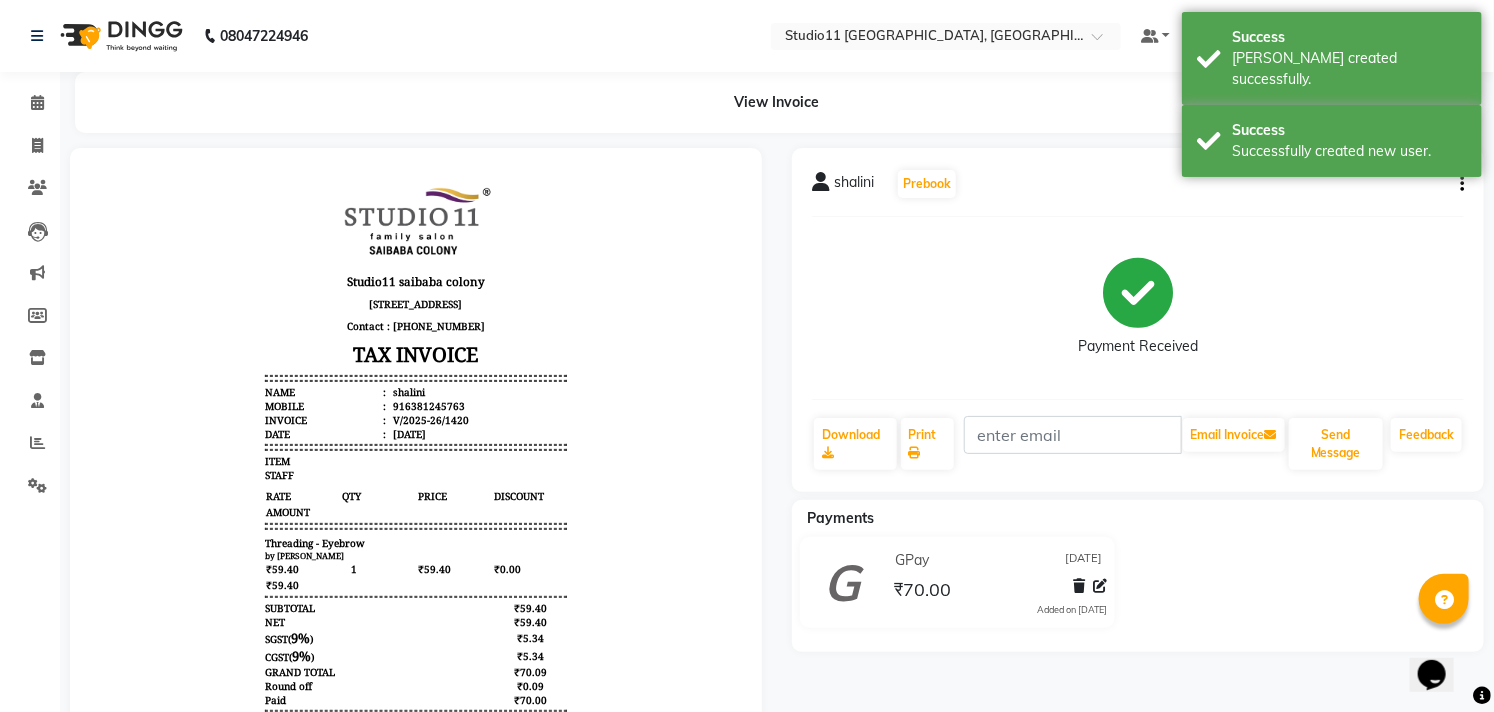 scroll, scrollTop: 0, scrollLeft: 0, axis: both 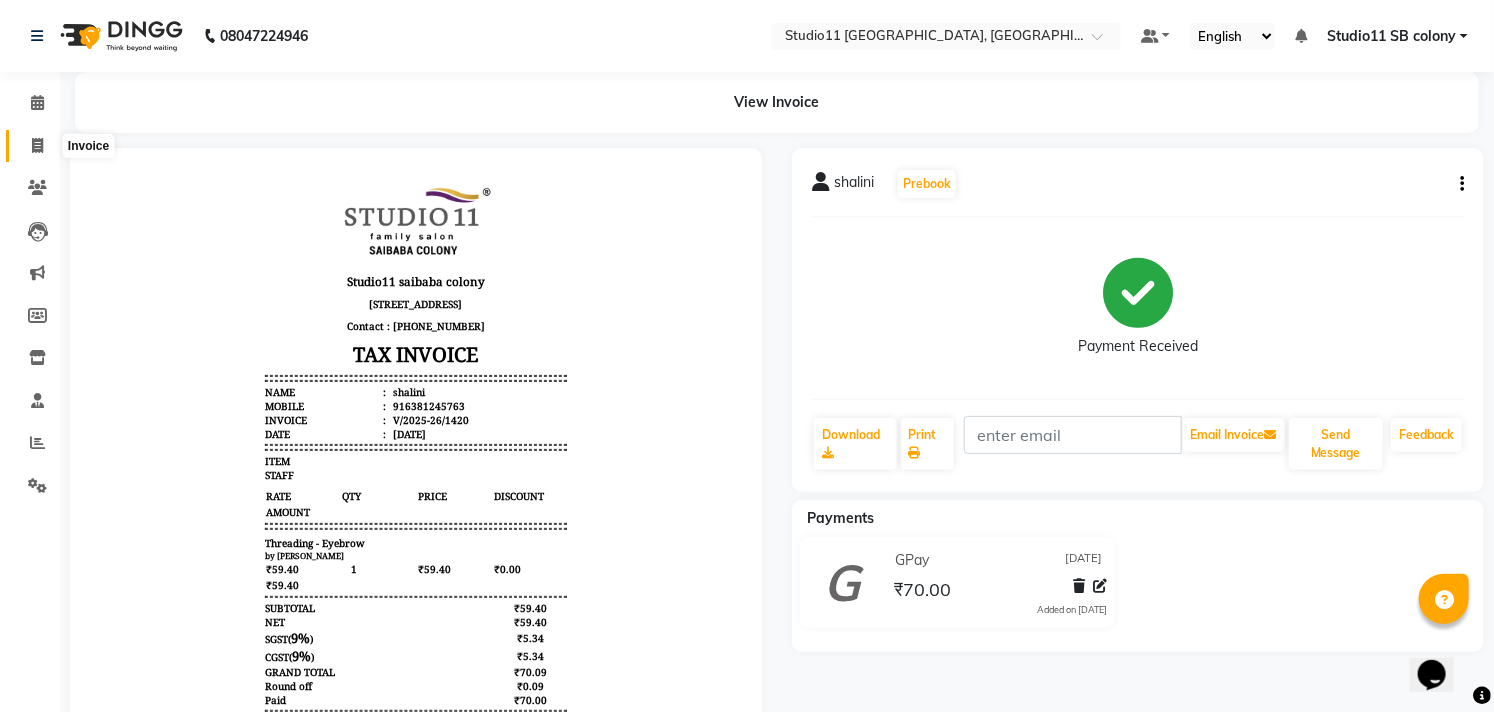 click 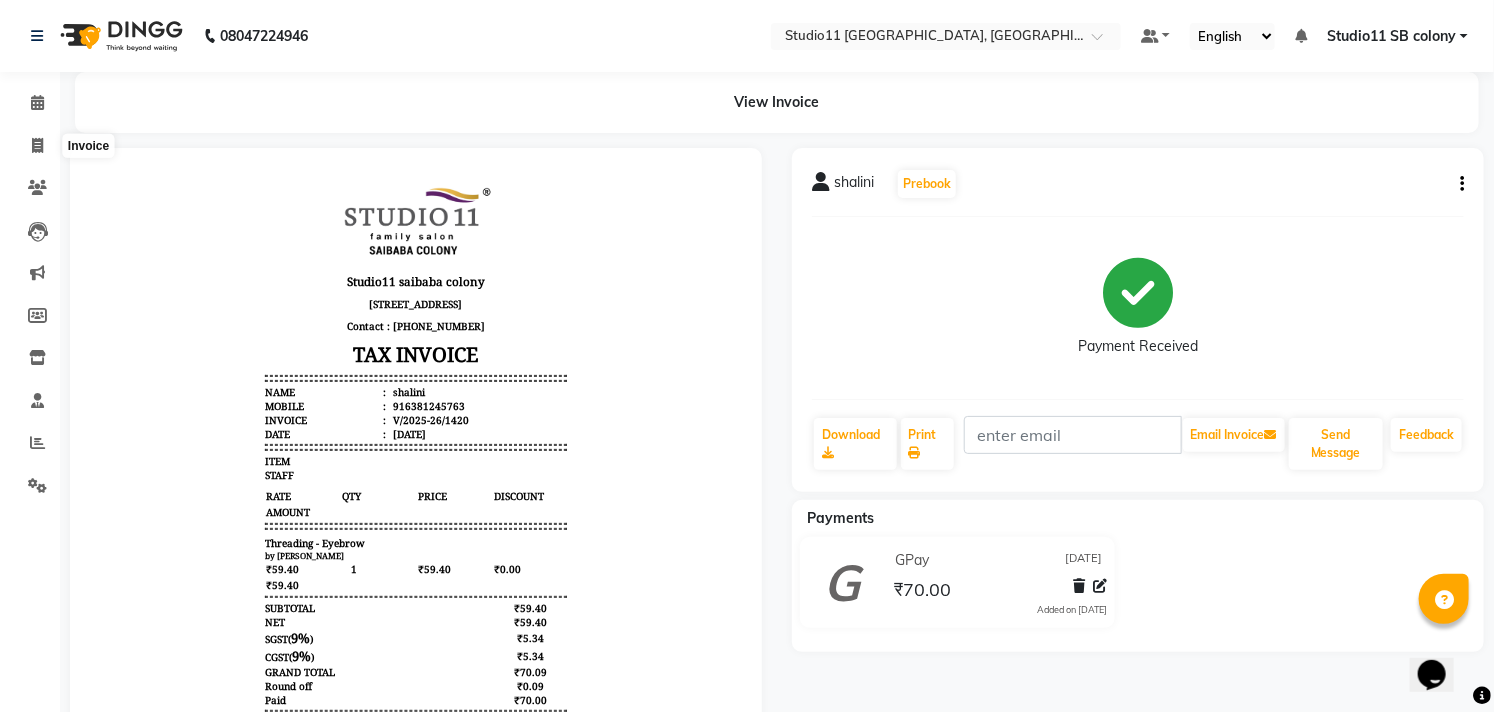 select on "service" 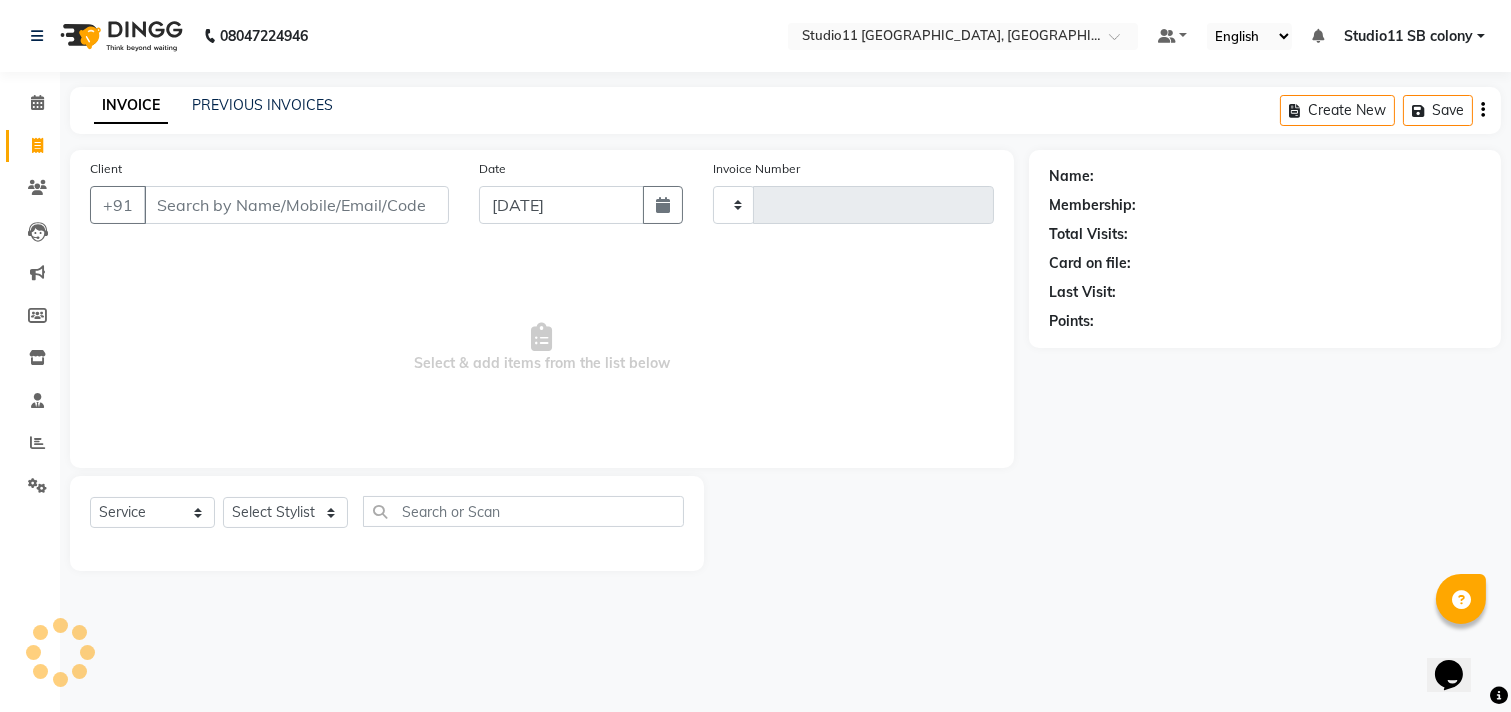 type on "1421" 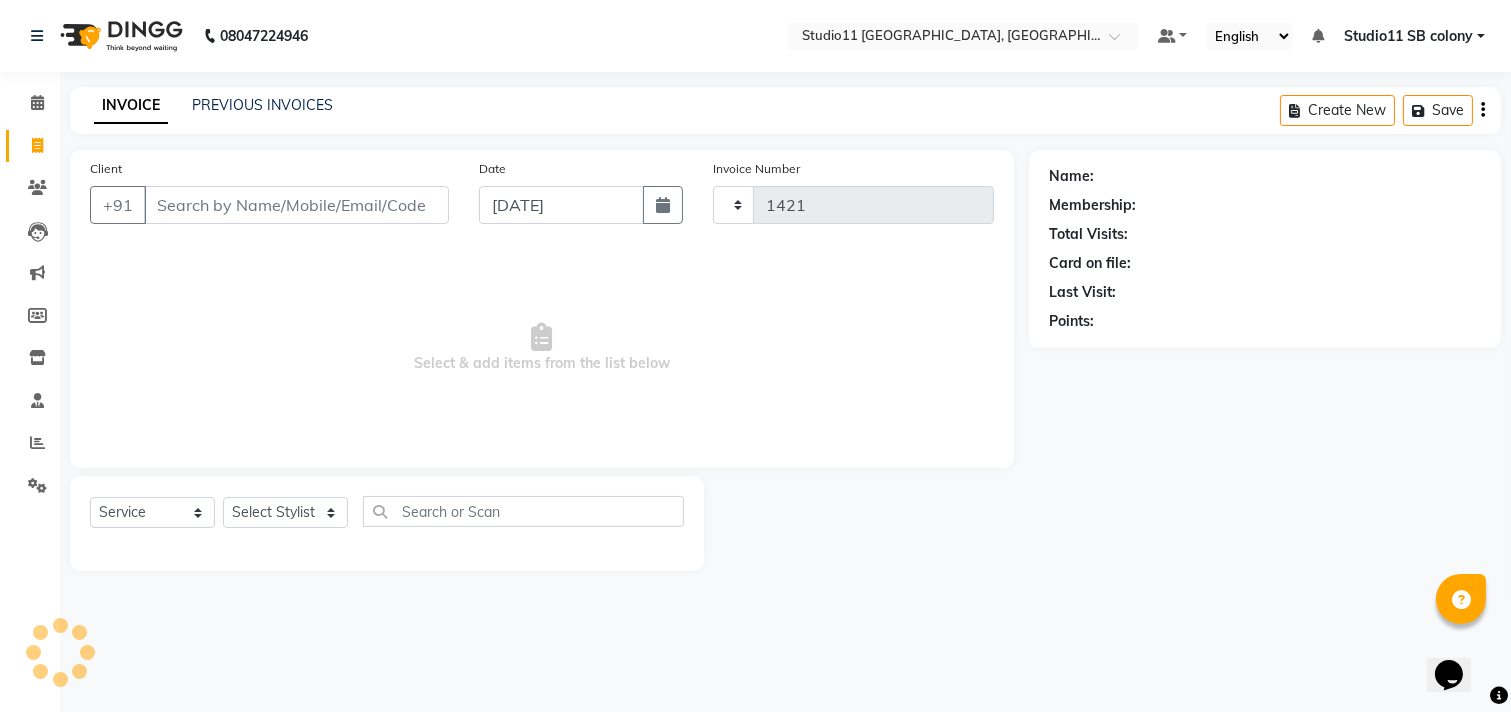 select on "7717" 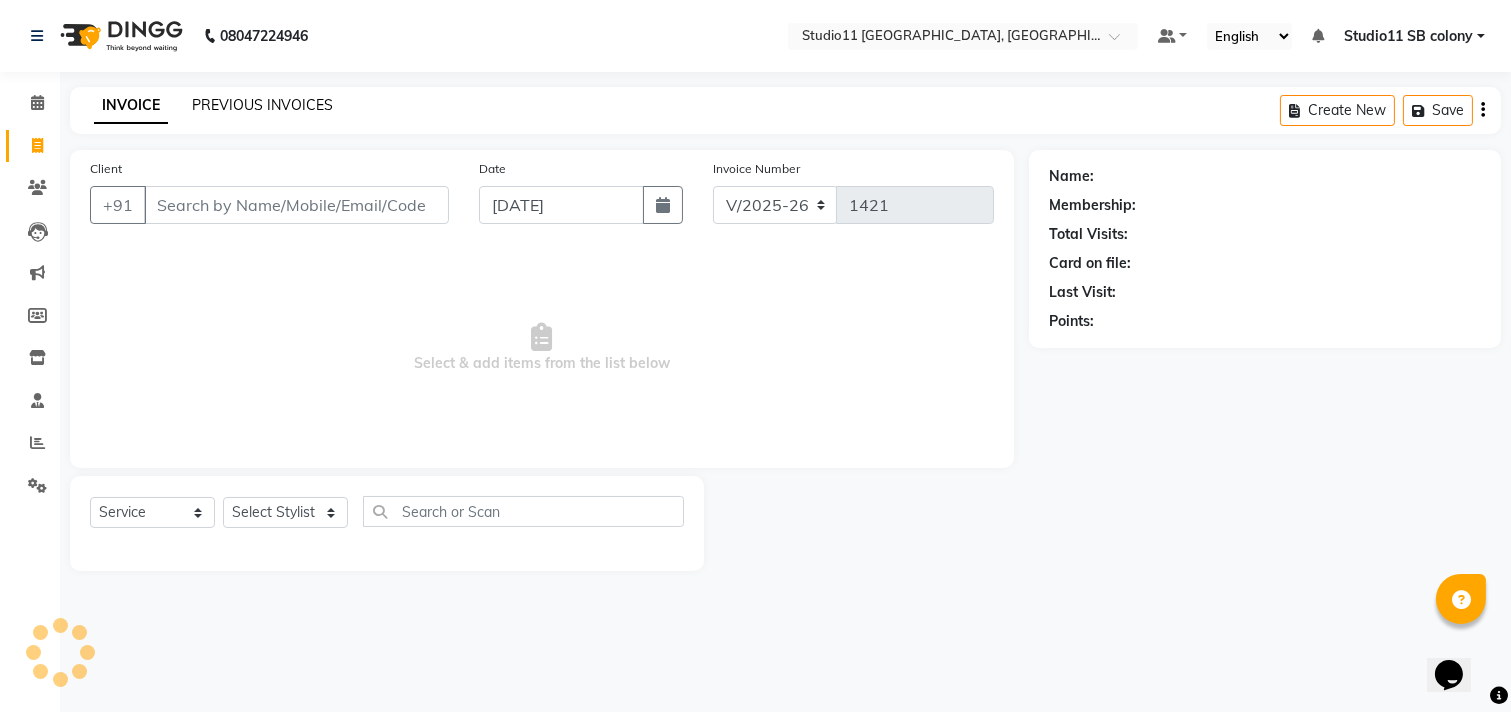 click on "PREVIOUS INVOICES" 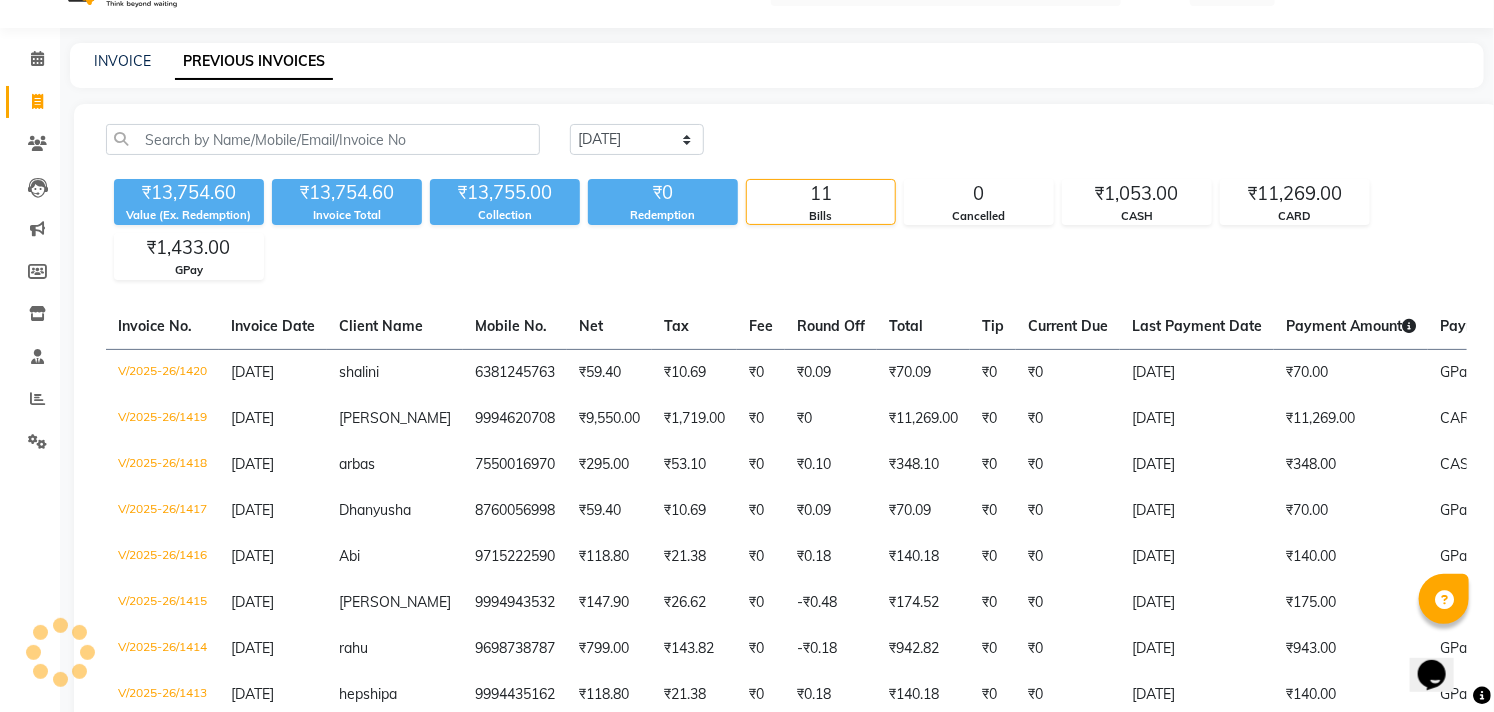 scroll, scrollTop: 0, scrollLeft: 0, axis: both 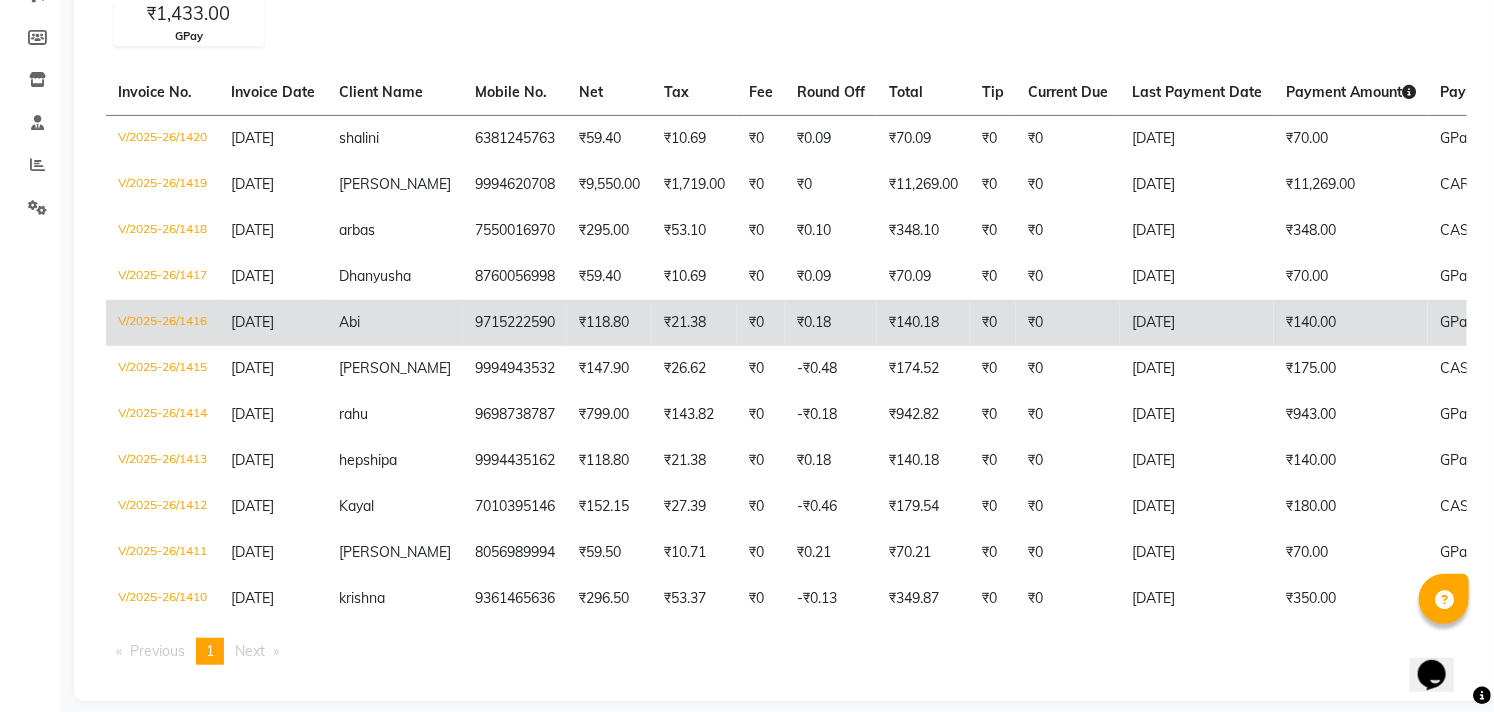 click on "Abi" 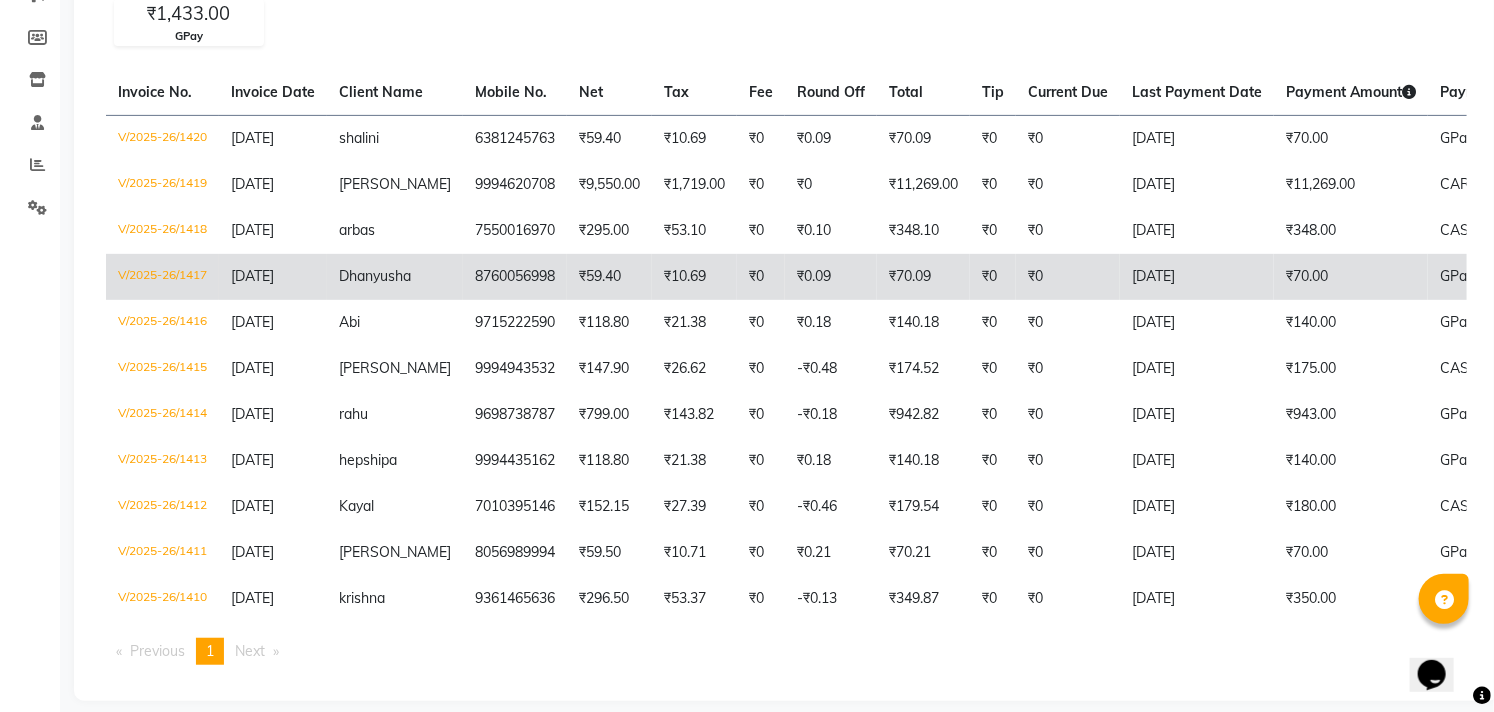 click on "8760056998" 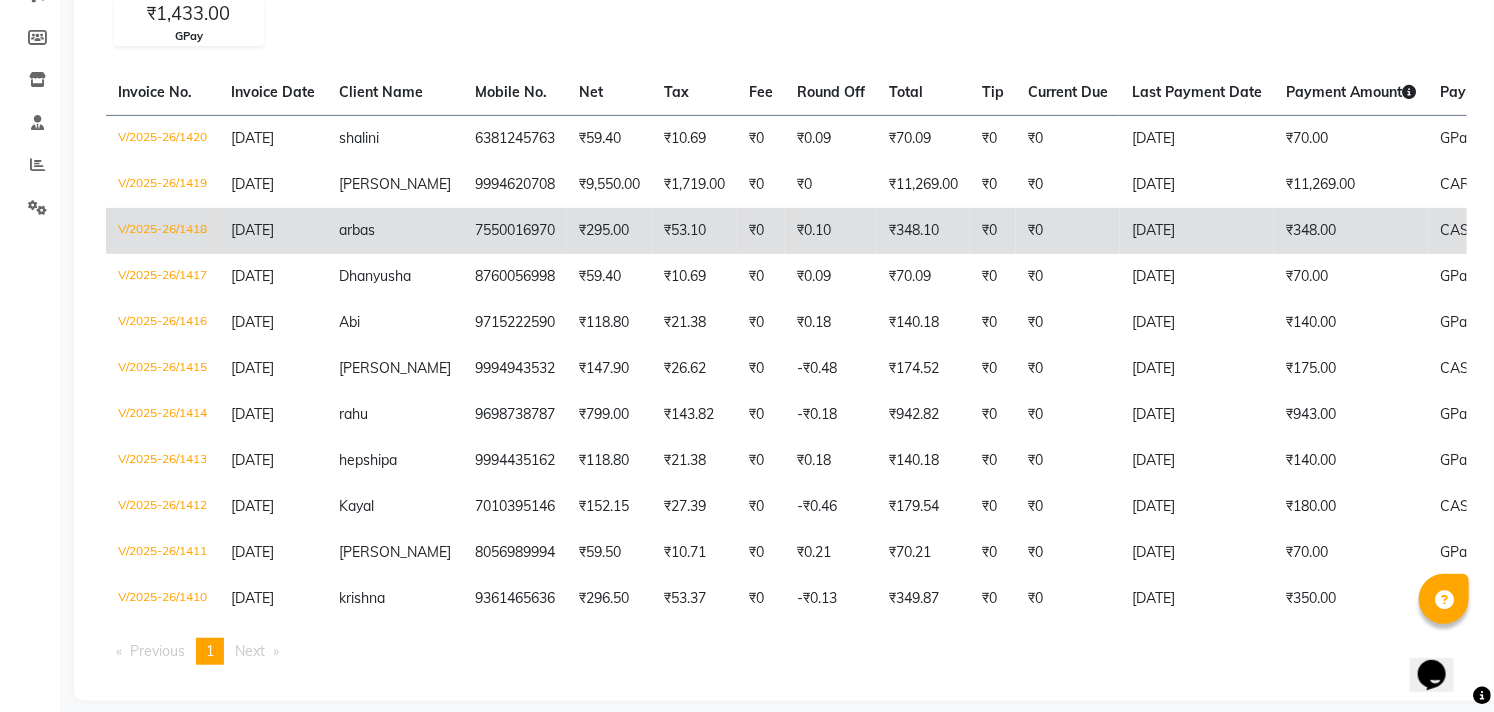 click on "arbas" 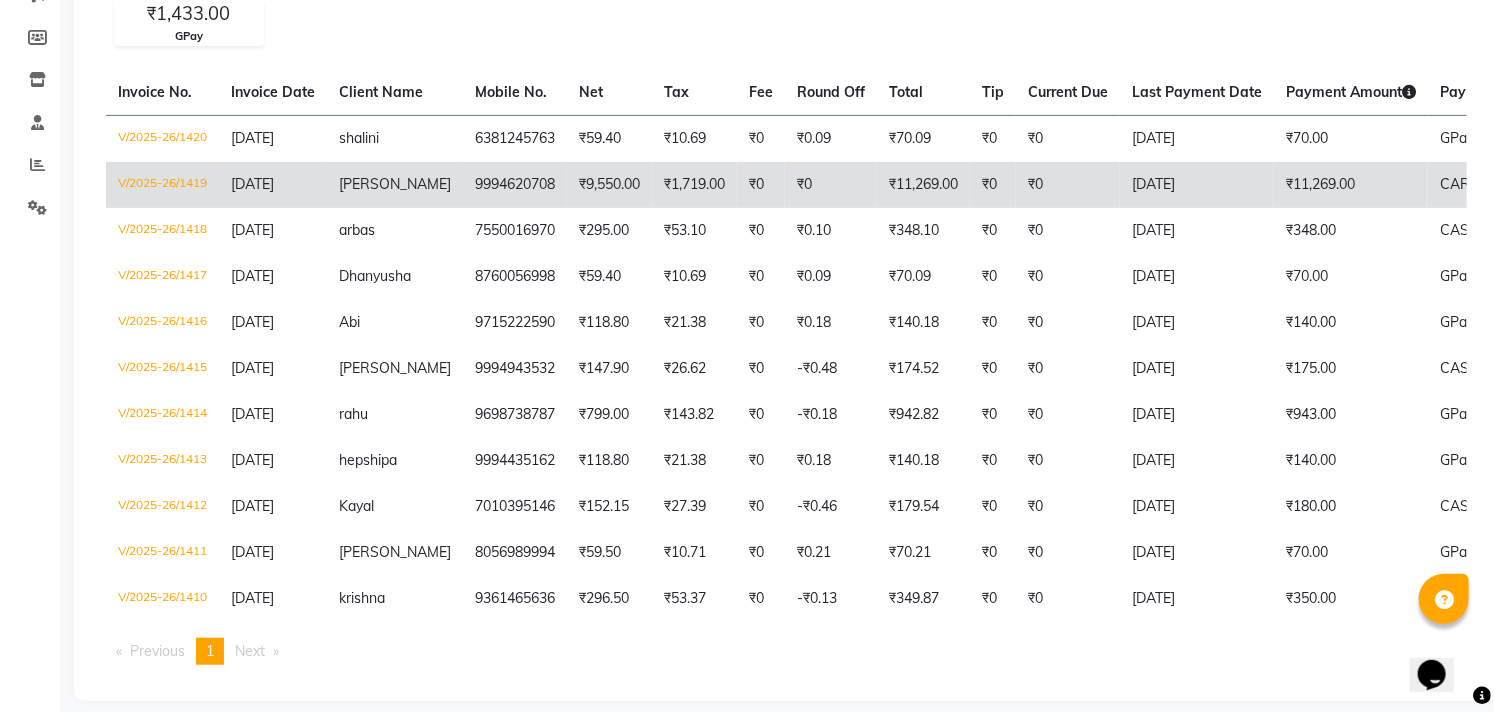 click on "9994620708" 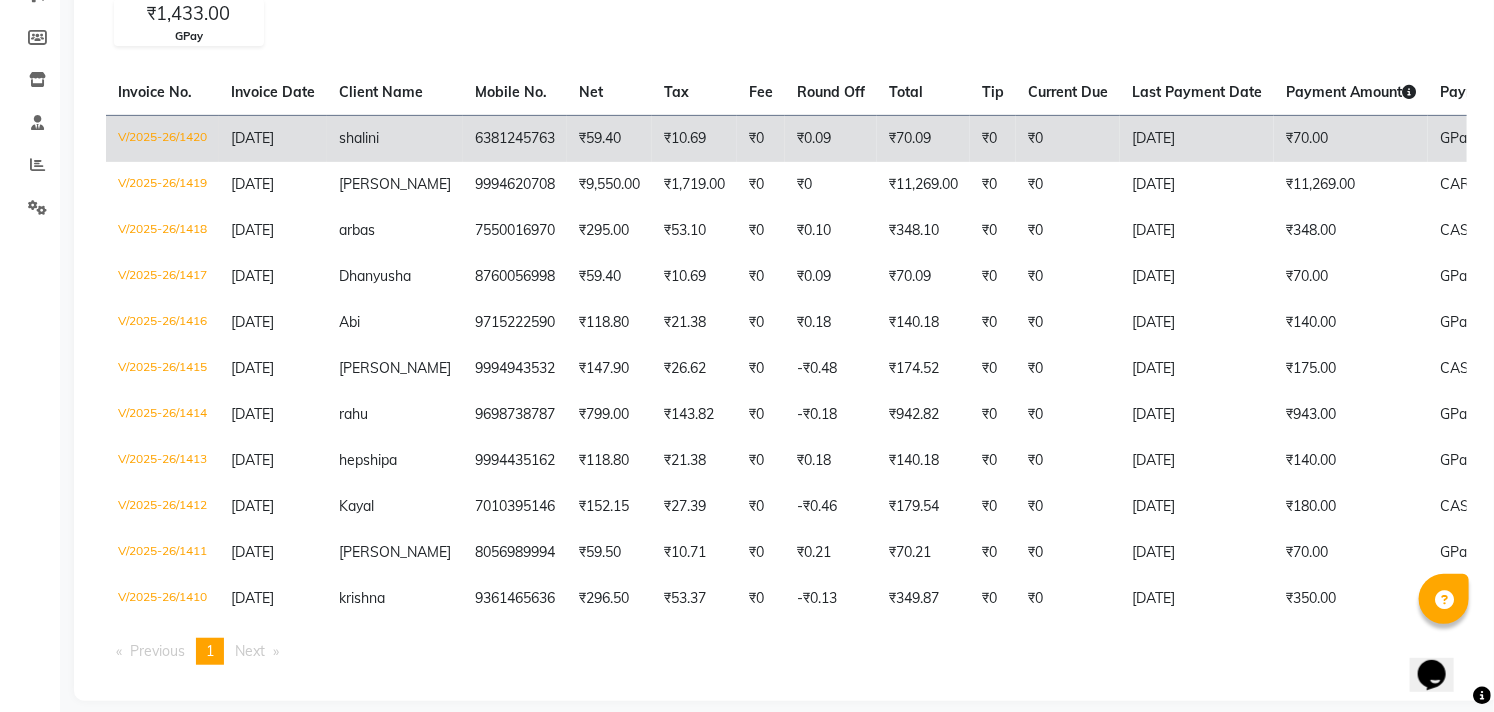 click on "shalini" 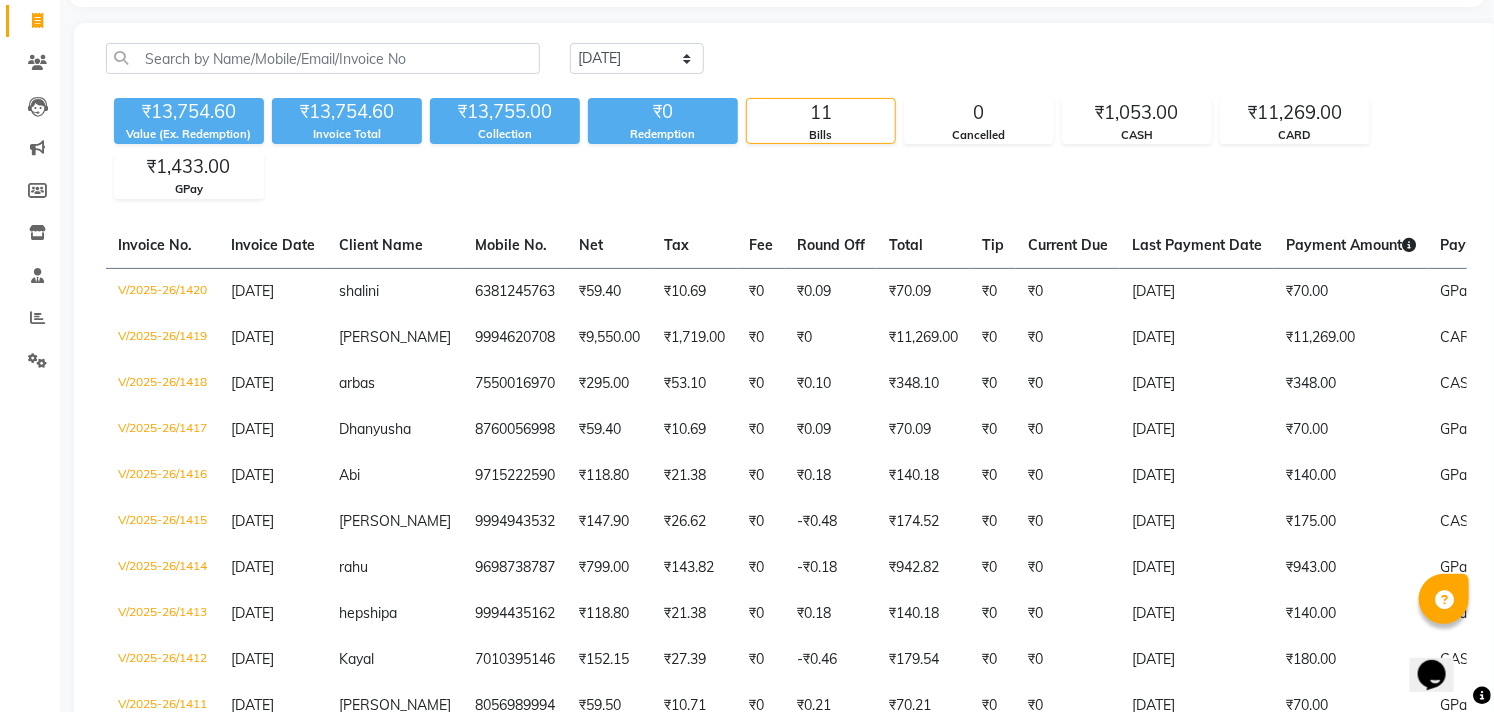 scroll, scrollTop: 0, scrollLeft: 0, axis: both 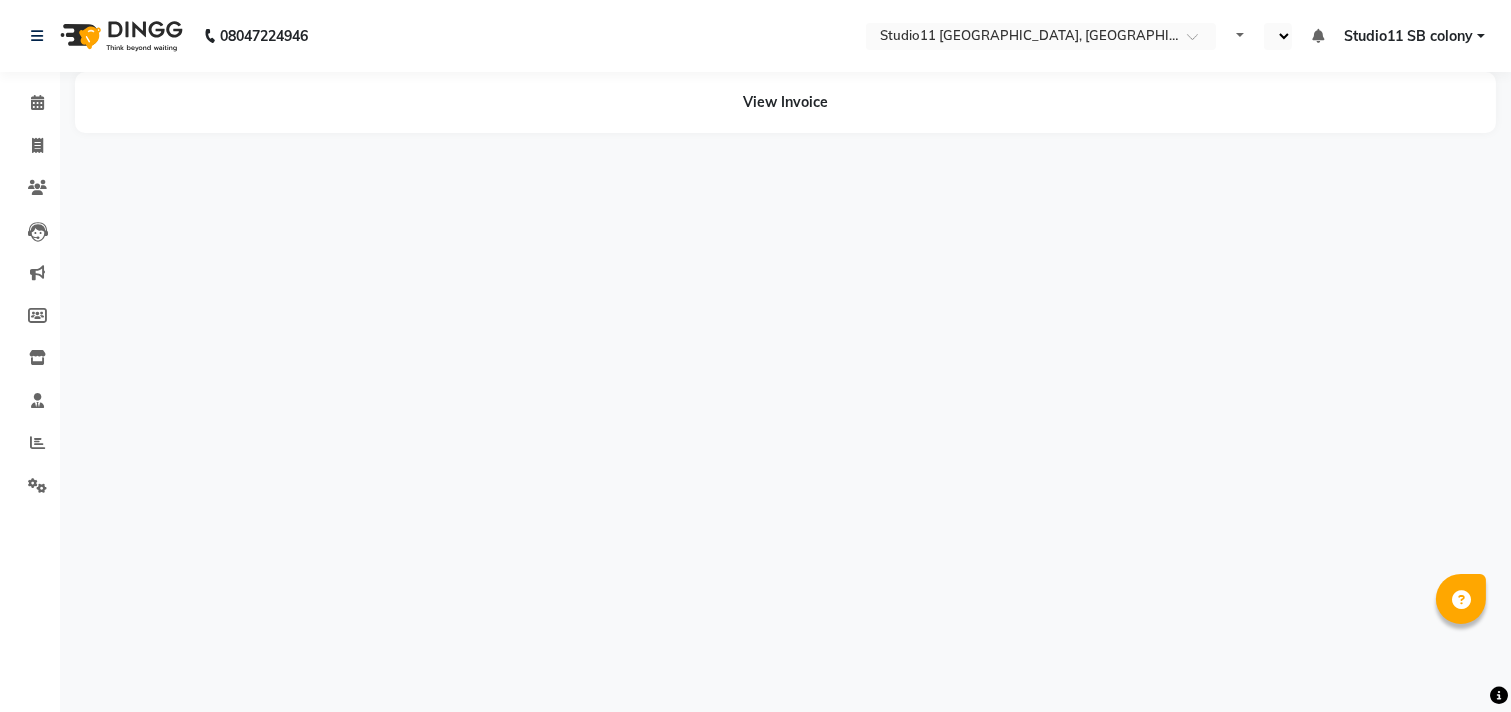 select on "en" 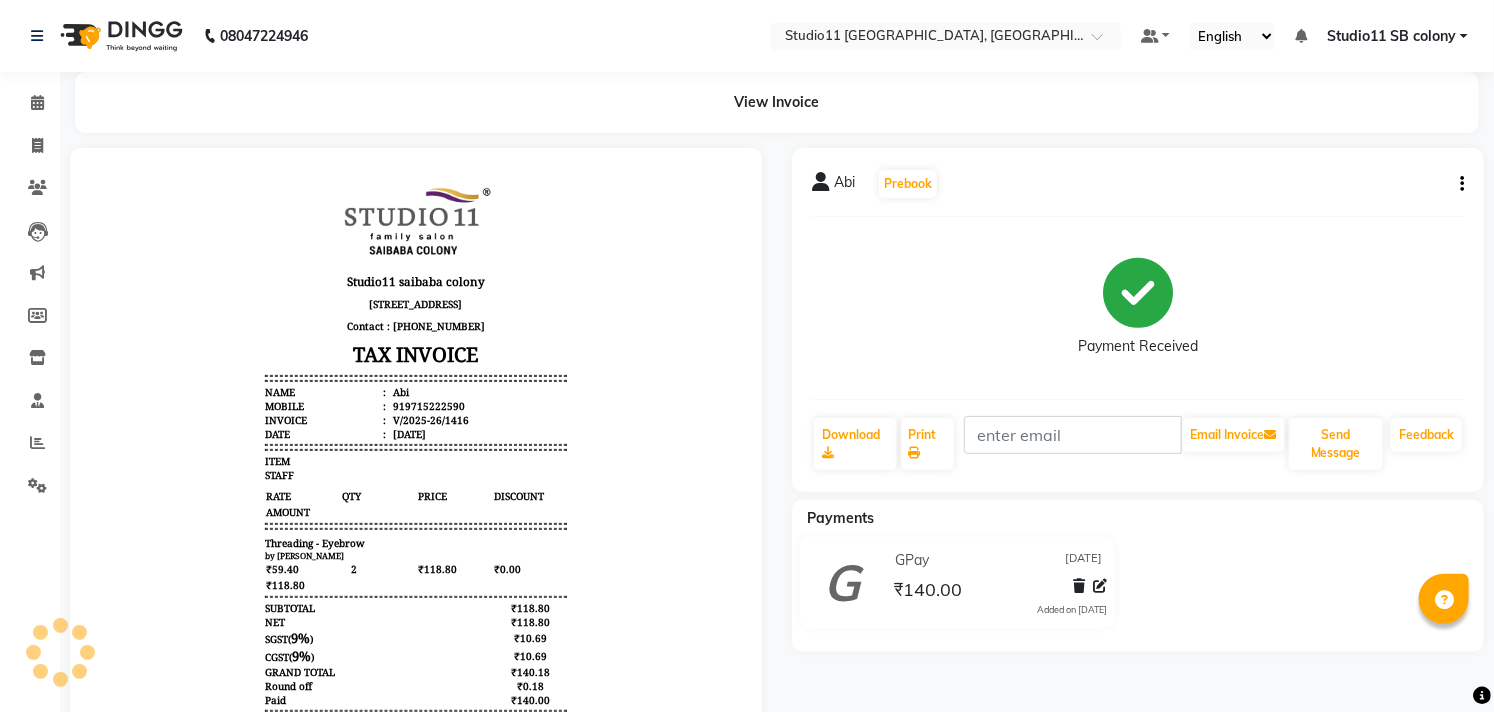 scroll, scrollTop: 0, scrollLeft: 0, axis: both 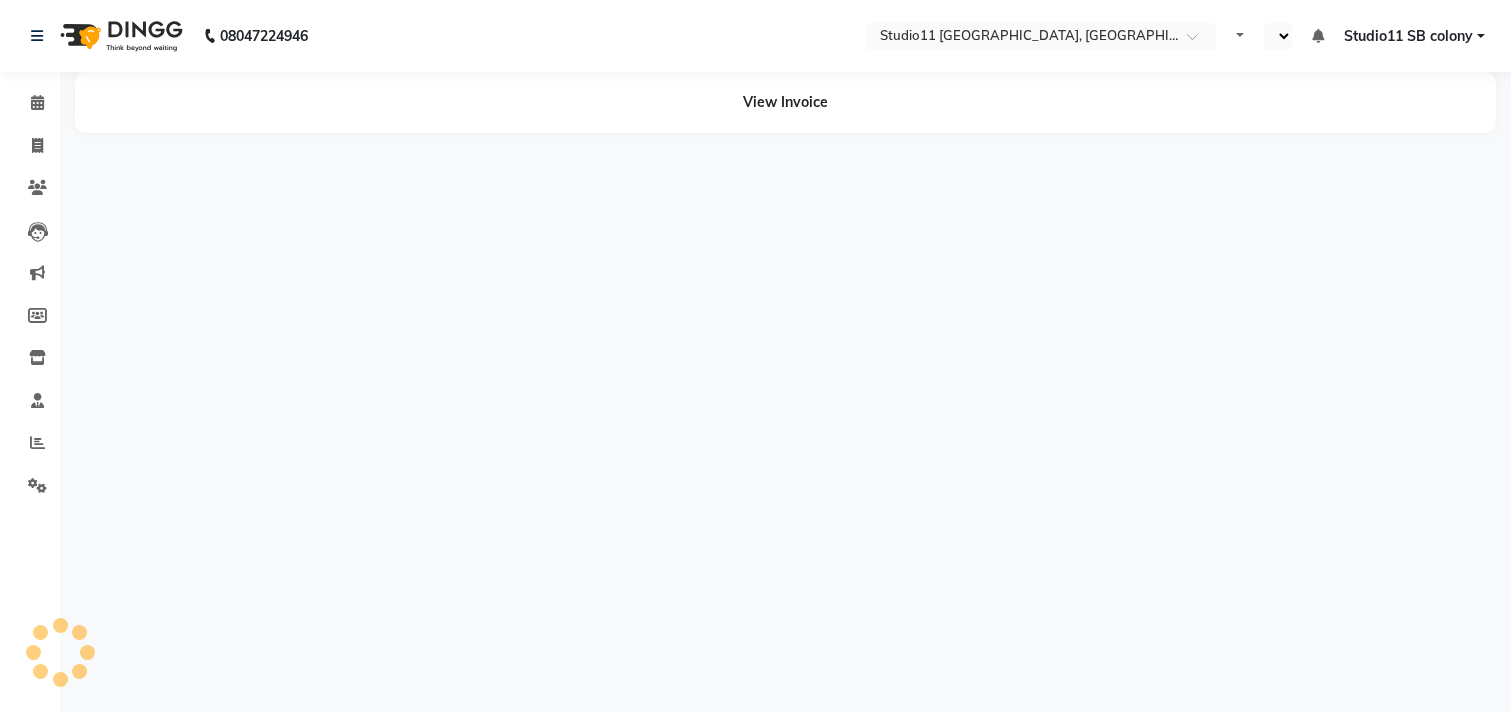 select on "en" 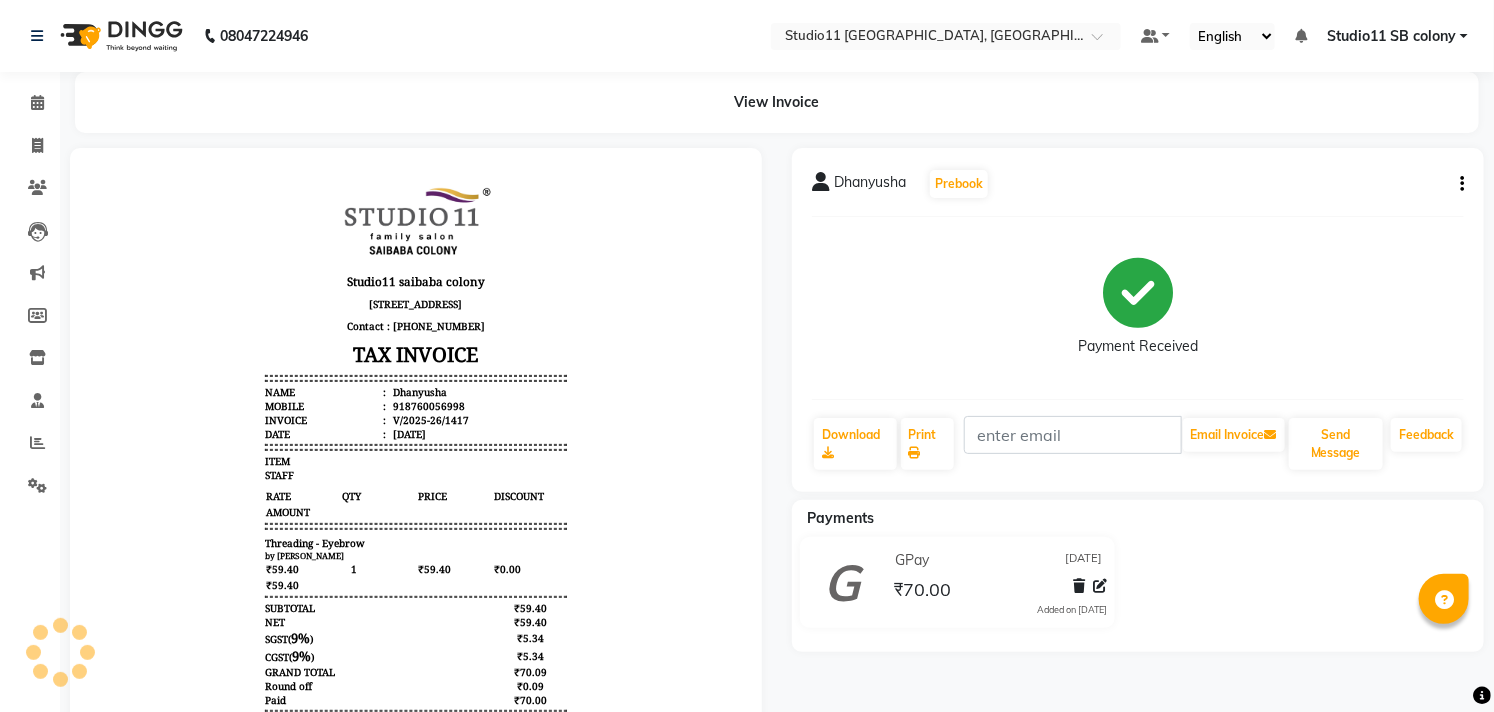 scroll, scrollTop: 0, scrollLeft: 0, axis: both 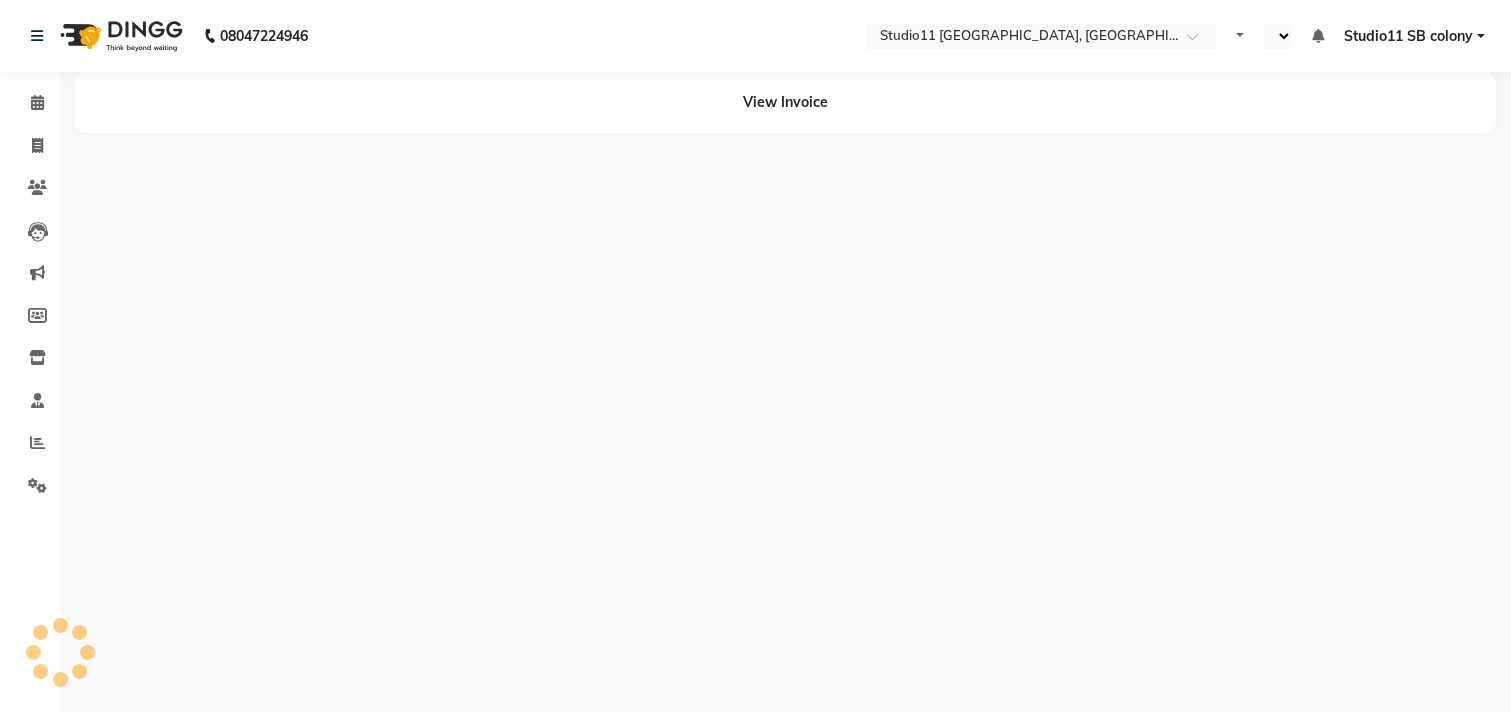 select on "en" 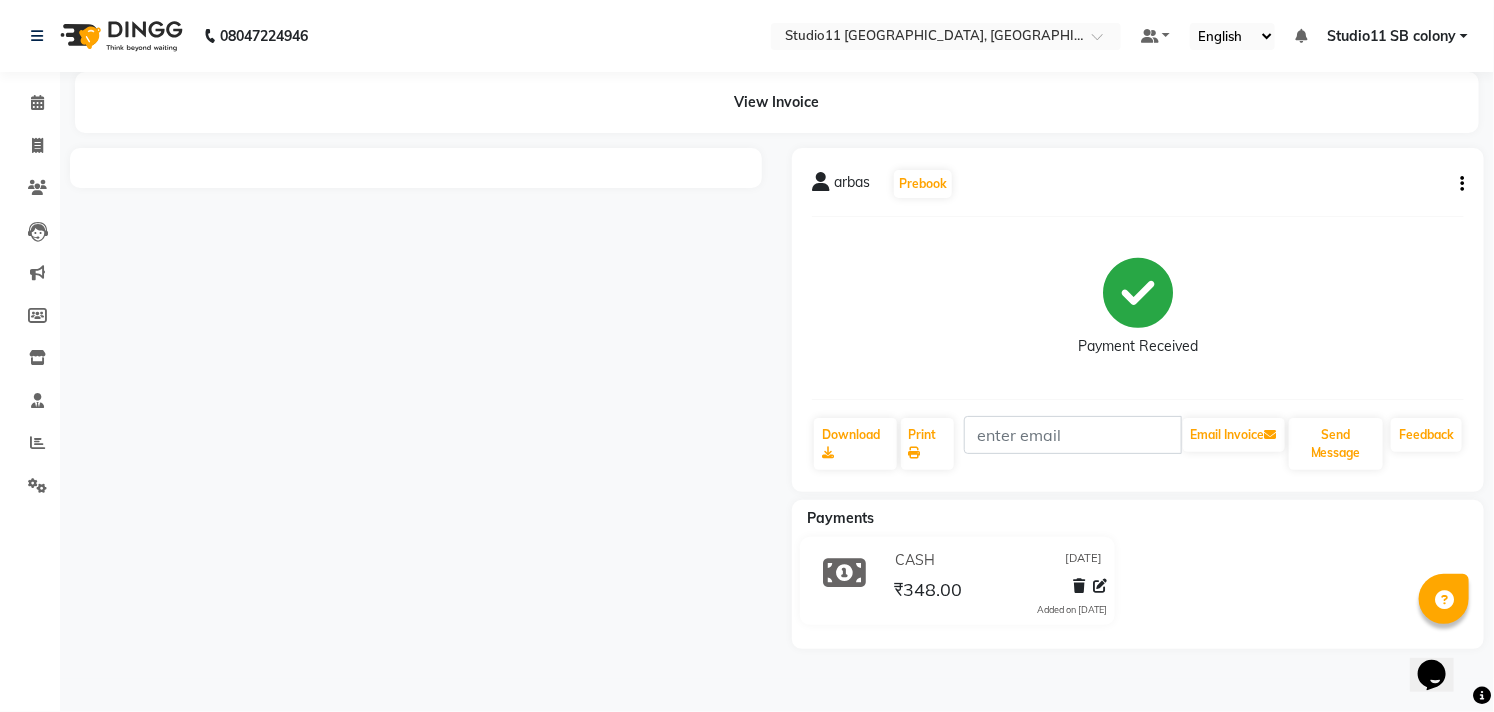 scroll, scrollTop: 0, scrollLeft: 0, axis: both 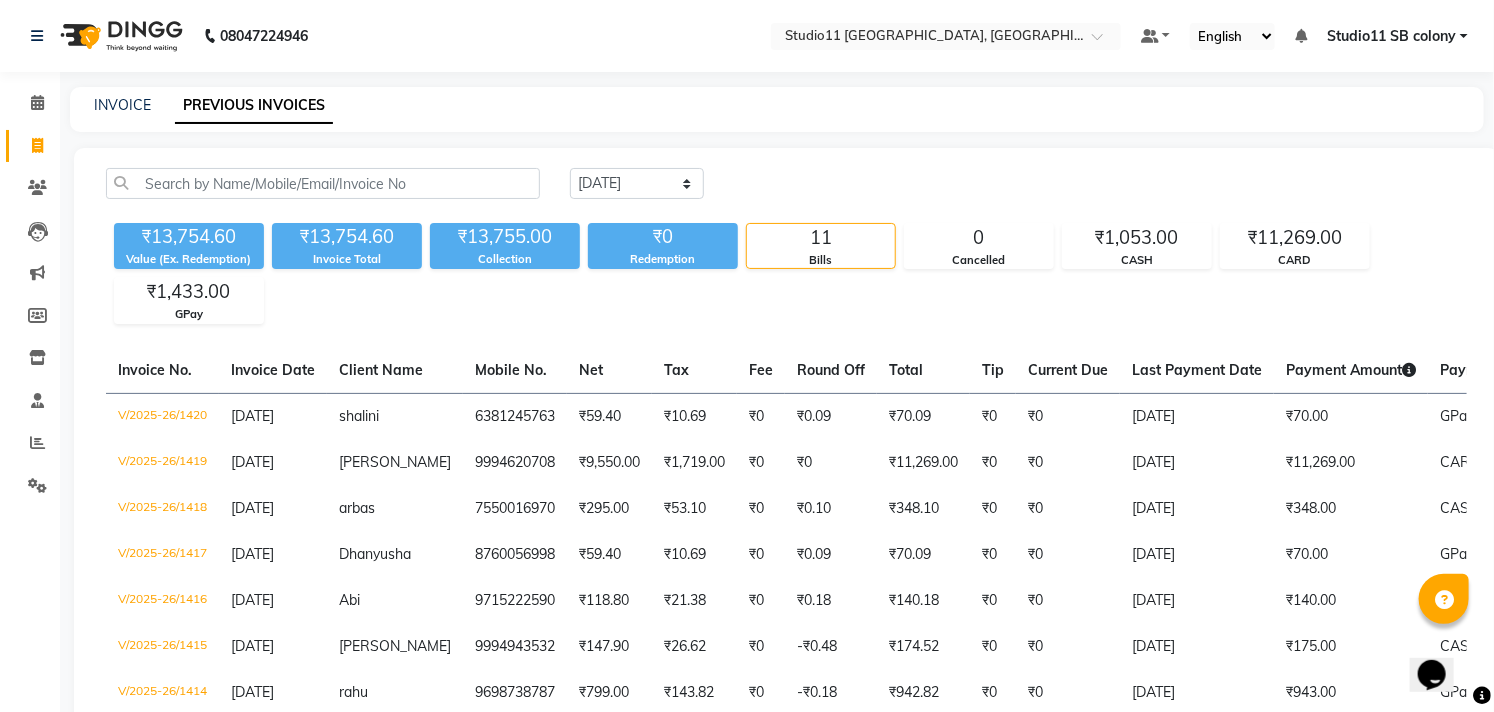 drag, startPoint x: 1507, startPoint y: 95, endPoint x: 963, endPoint y: 173, distance: 549.5635 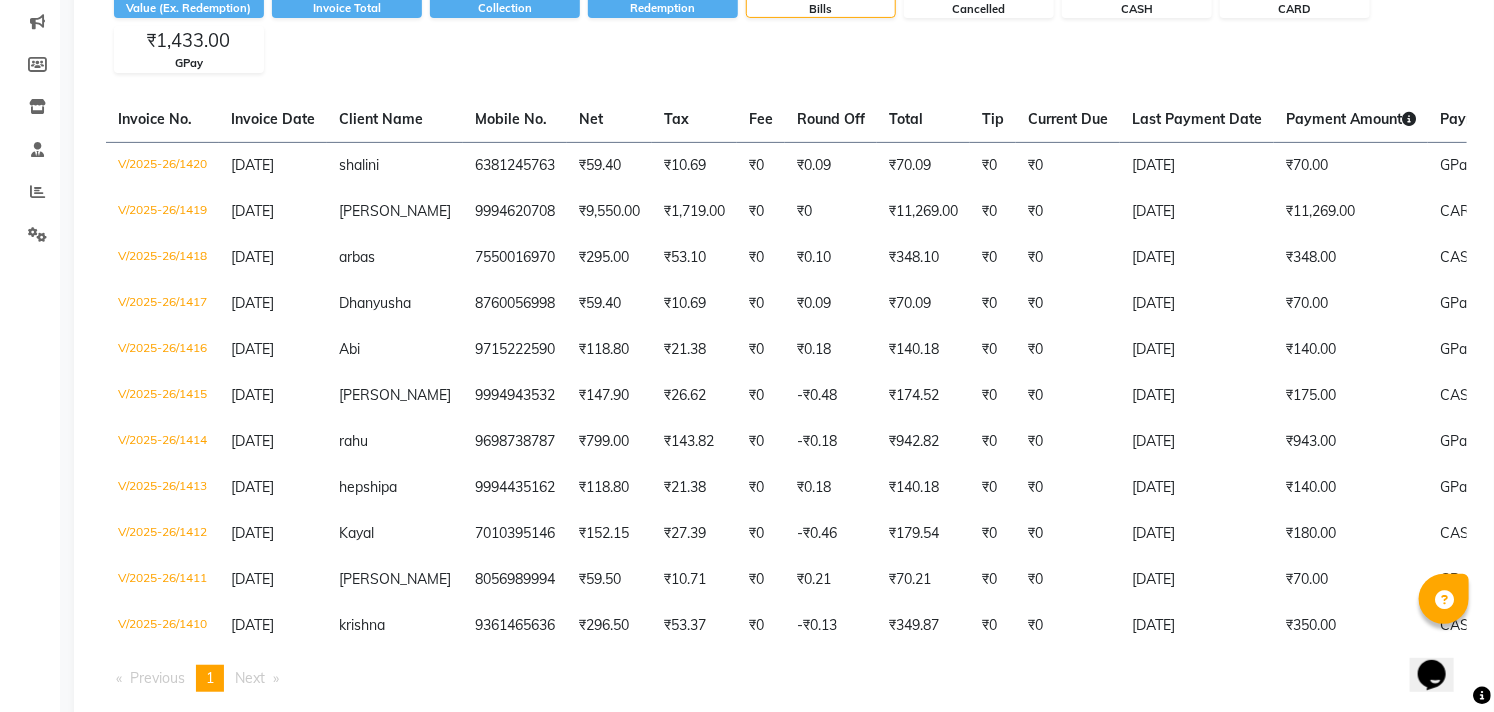 scroll, scrollTop: 308, scrollLeft: 0, axis: vertical 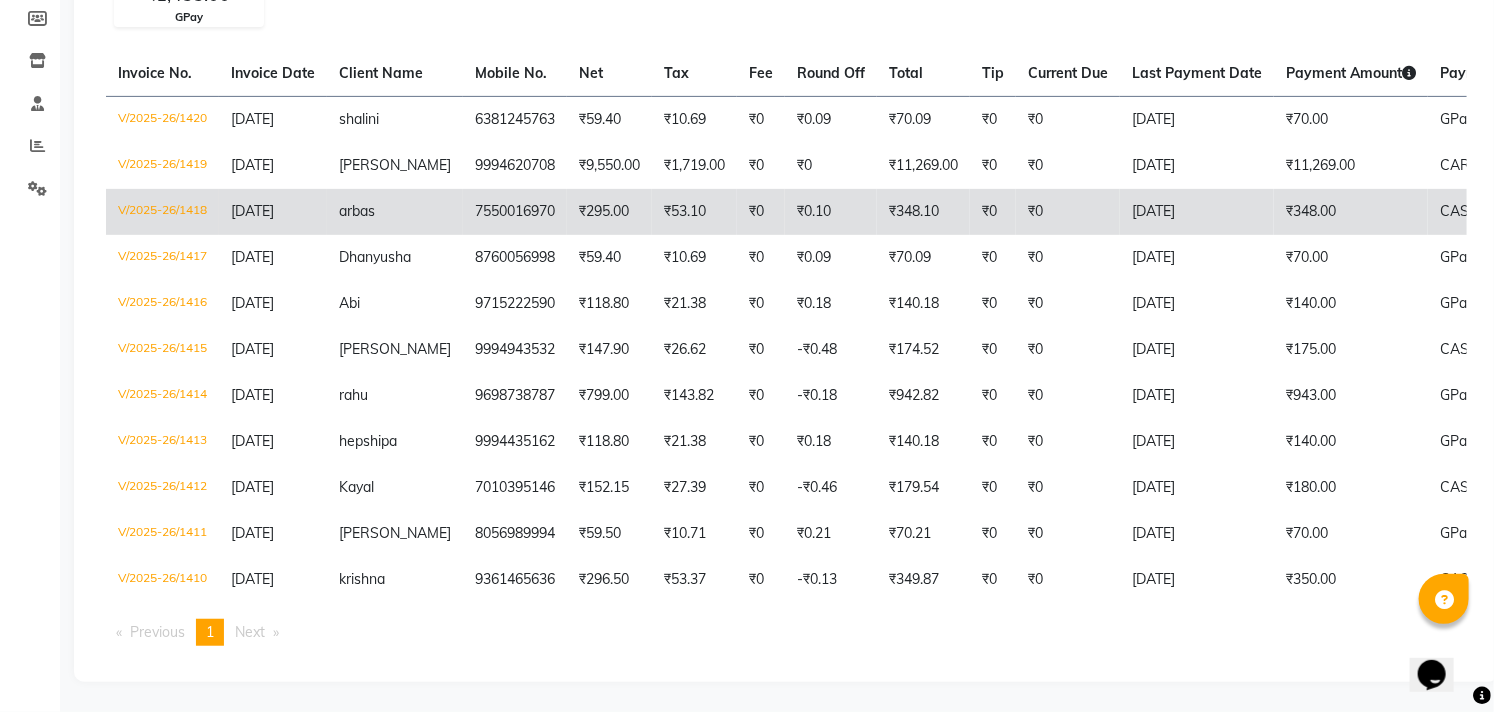 drag, startPoint x: 1510, startPoint y: 258, endPoint x: 573, endPoint y: 207, distance: 938.3869 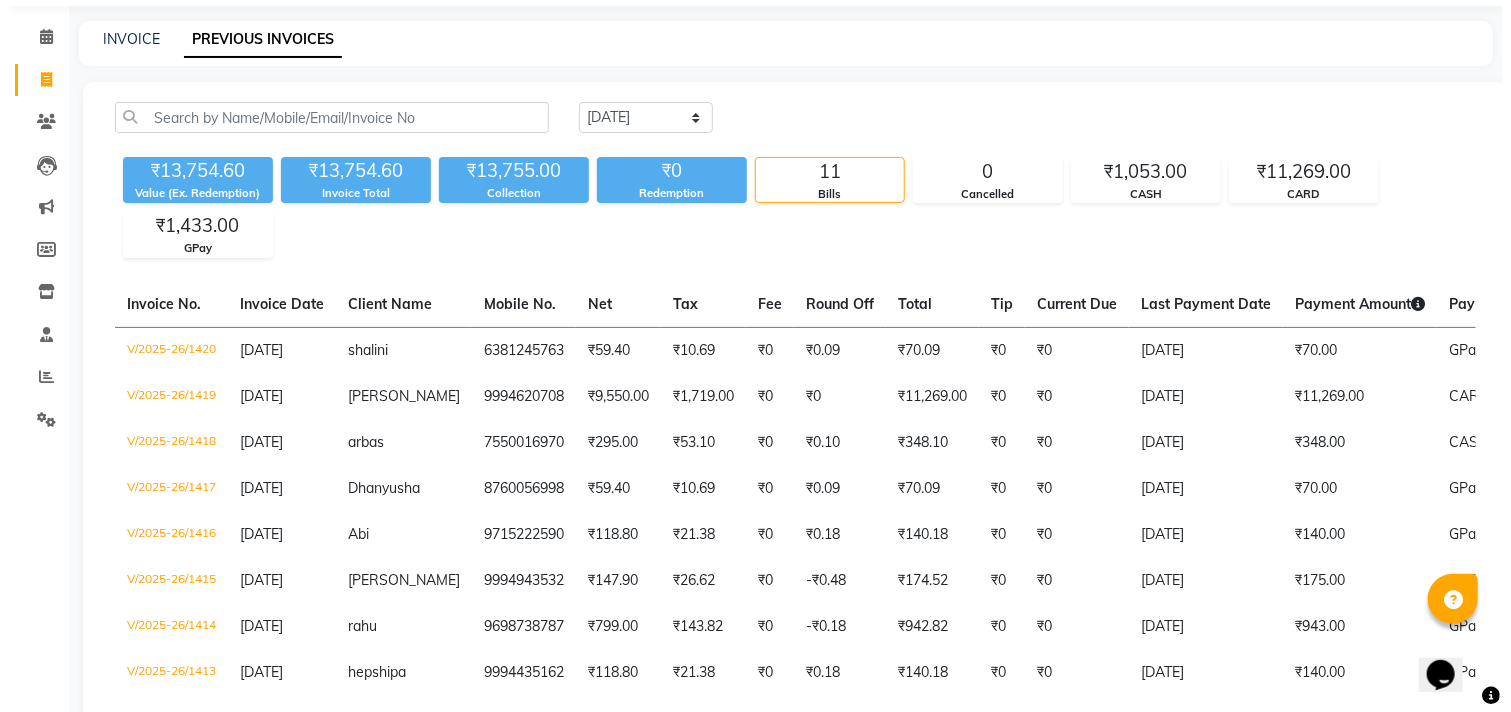 scroll, scrollTop: 0, scrollLeft: 0, axis: both 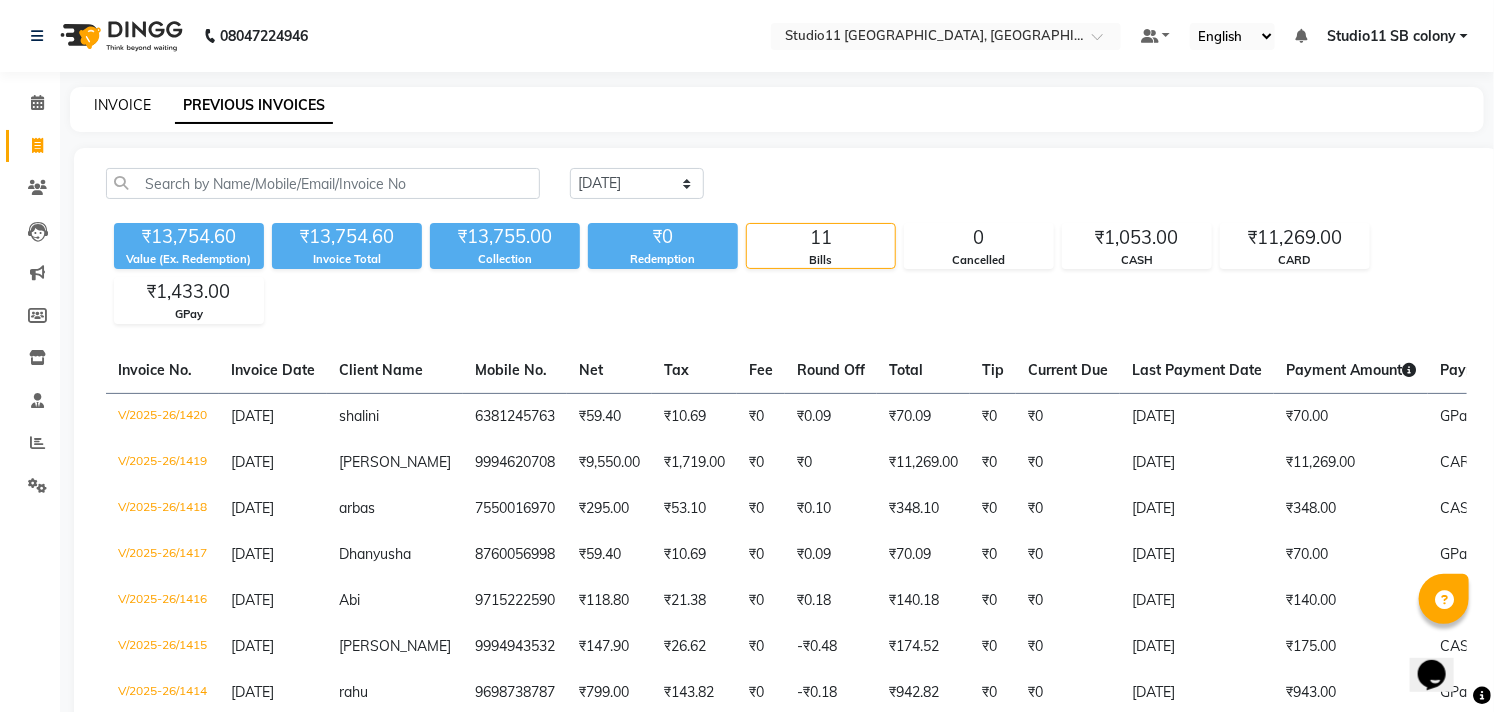 click on "INVOICE" 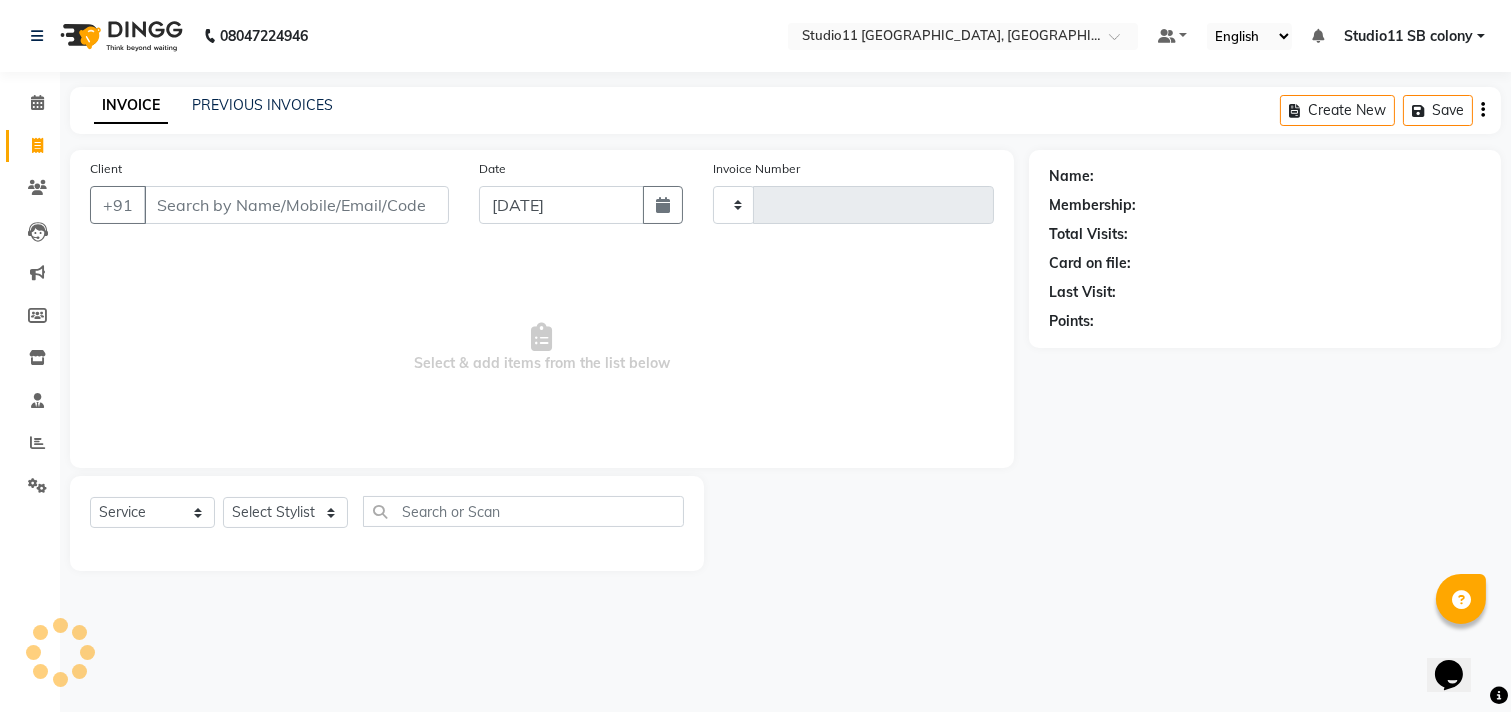 type on "1421" 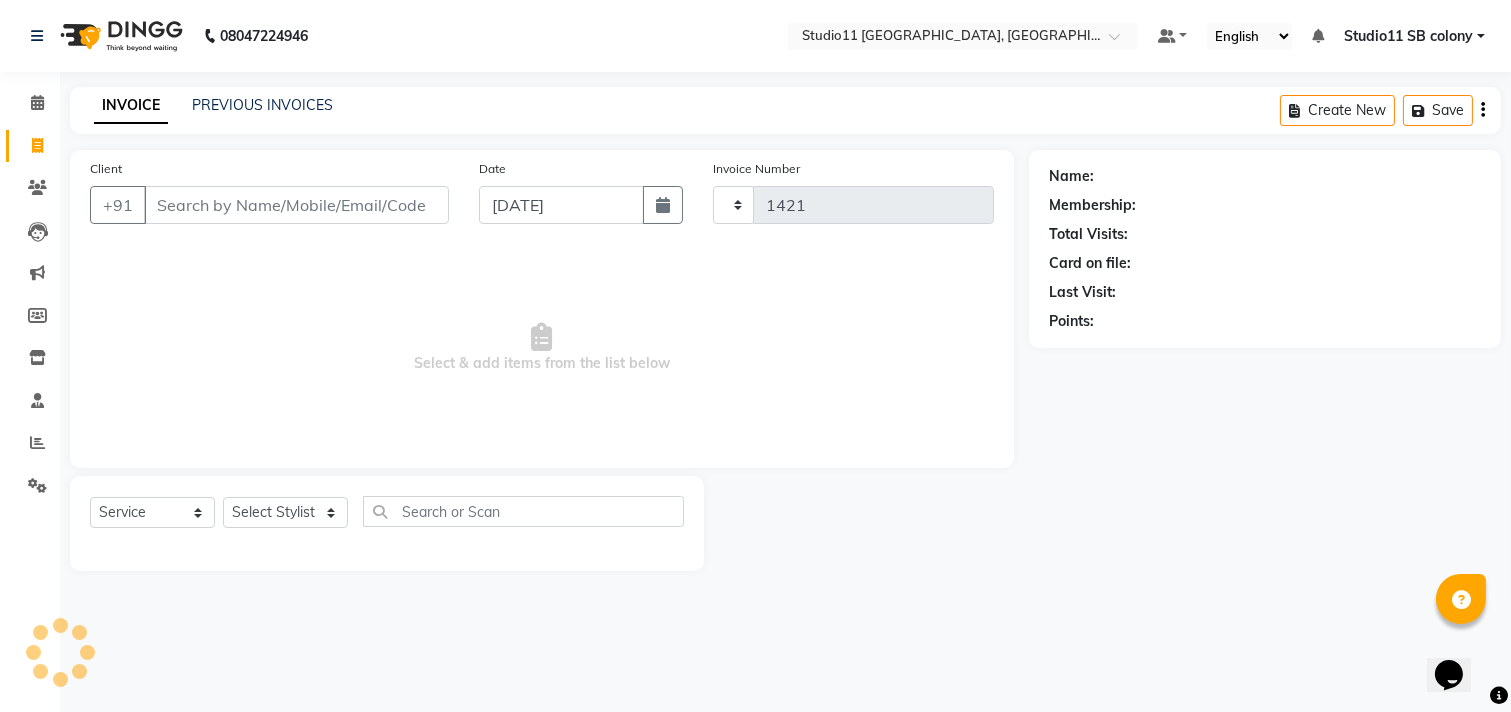 select on "7717" 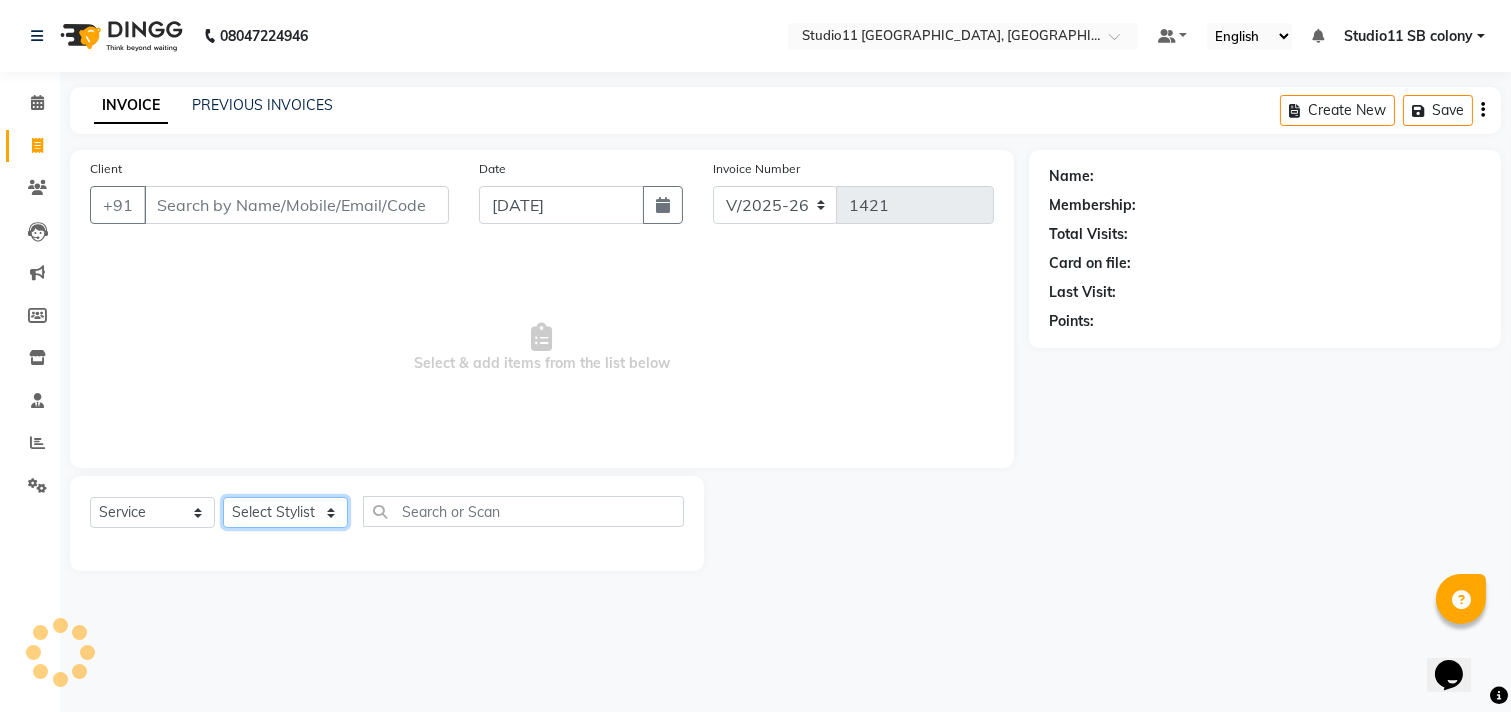 click on "Select Stylist Afzal Akbar Dani Jeni Josna kaif lavanya manimekalai Praveen Sonu Studio11 SB colony Tahir tamil" 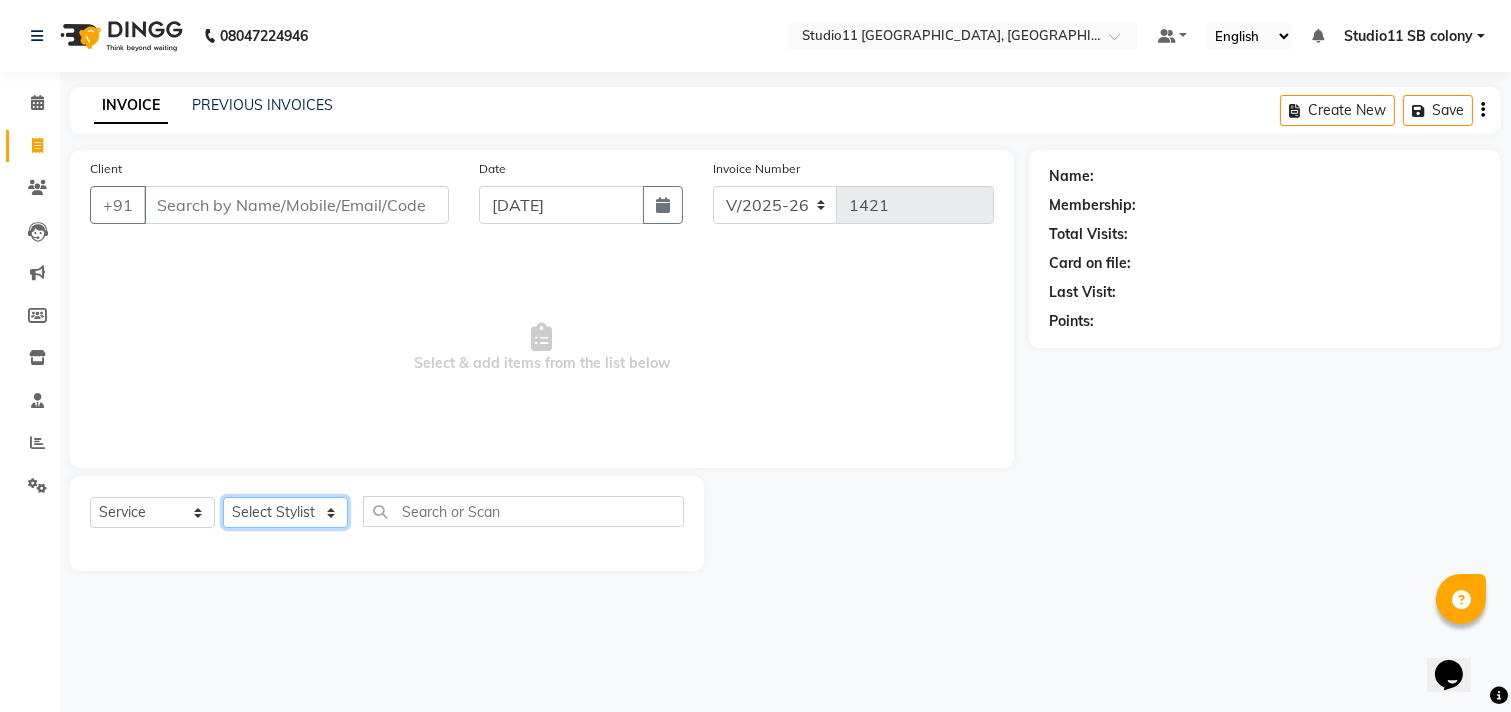 select on "85620" 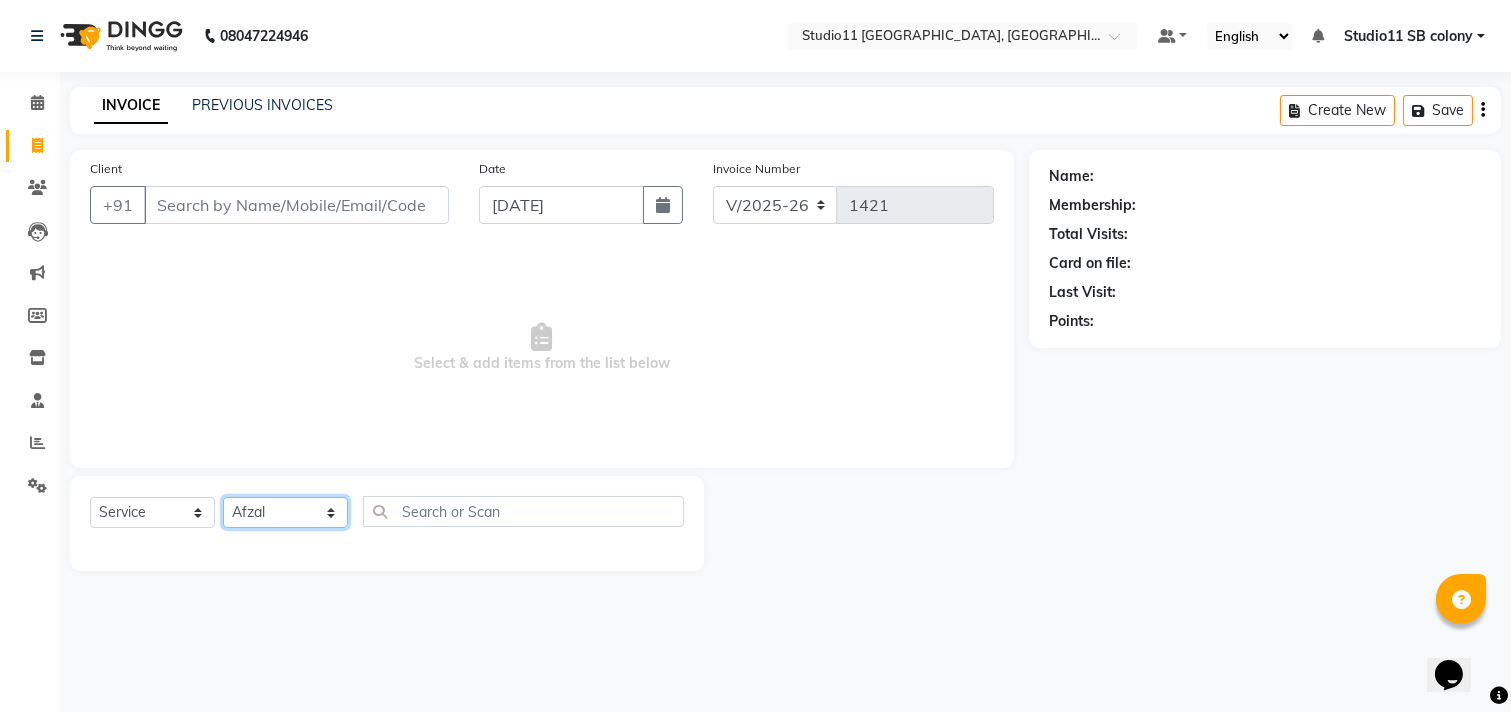 click on "Select Stylist Afzal Akbar Dani Jeni Josna kaif lavanya manimekalai Praveen Sonu Studio11 SB colony Tahir tamil" 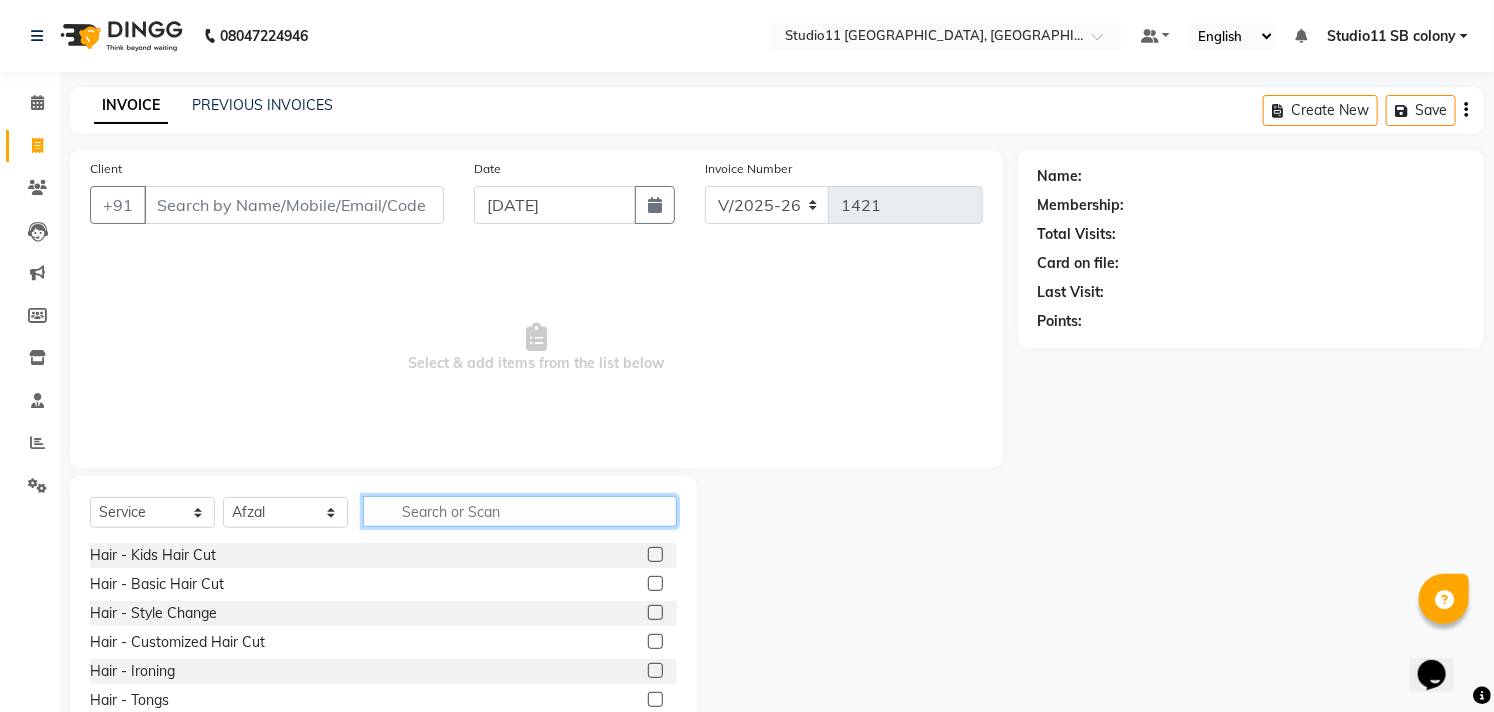 click 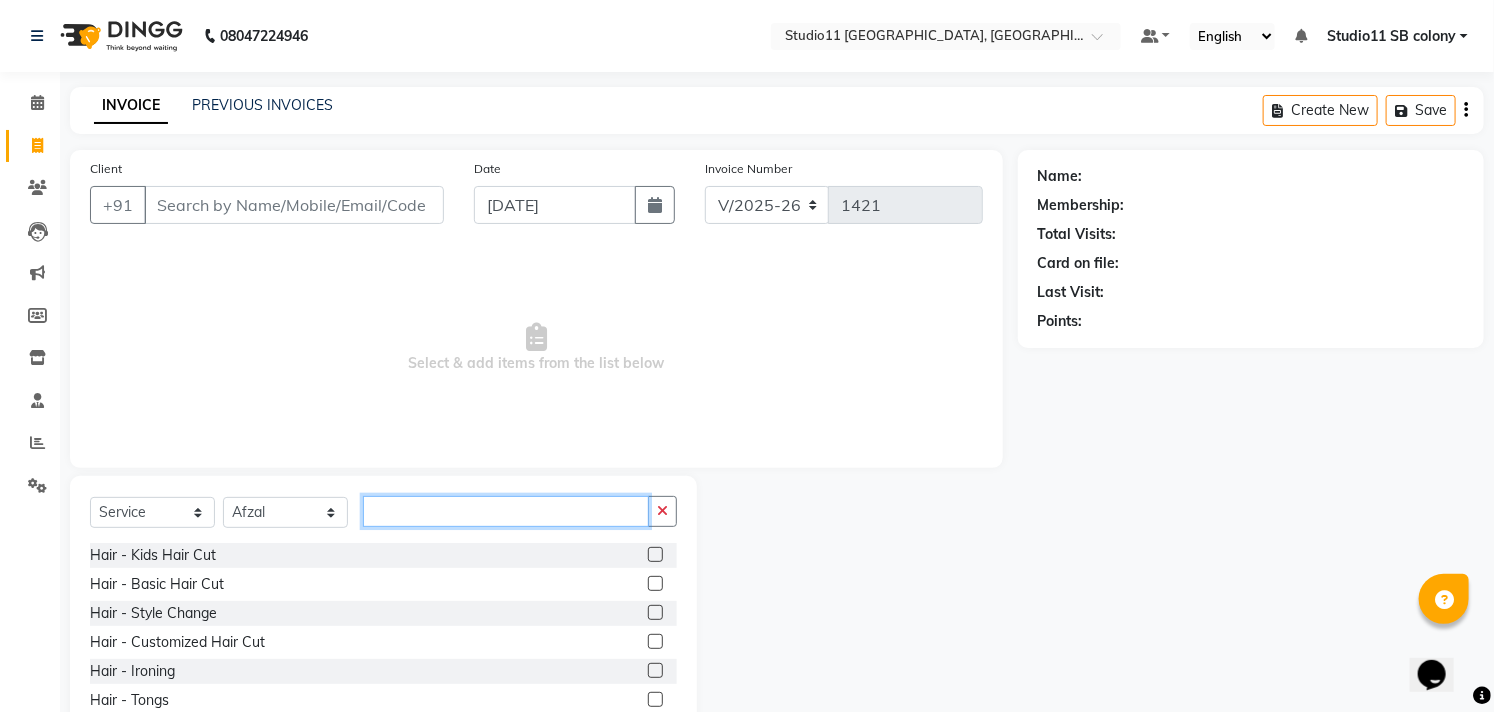 type 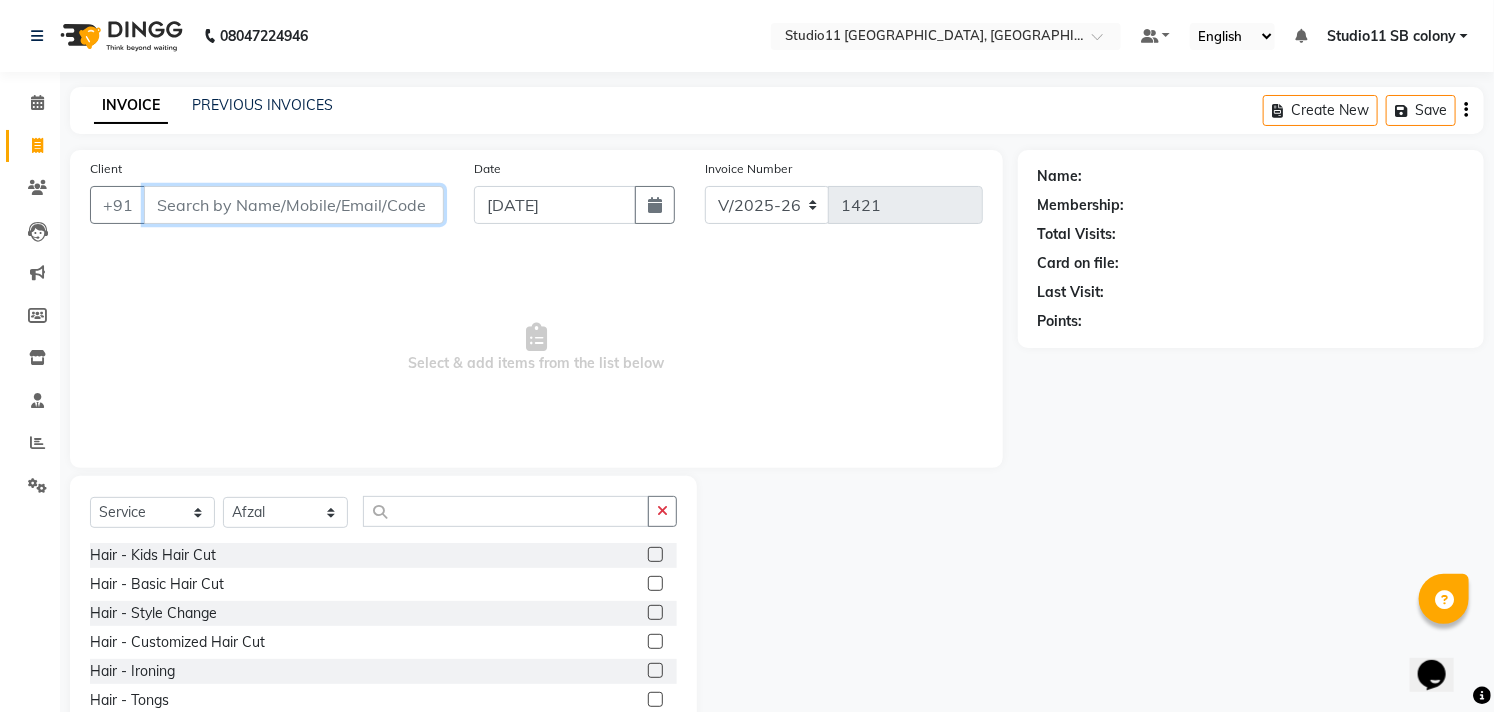 click on "Client" at bounding box center (294, 205) 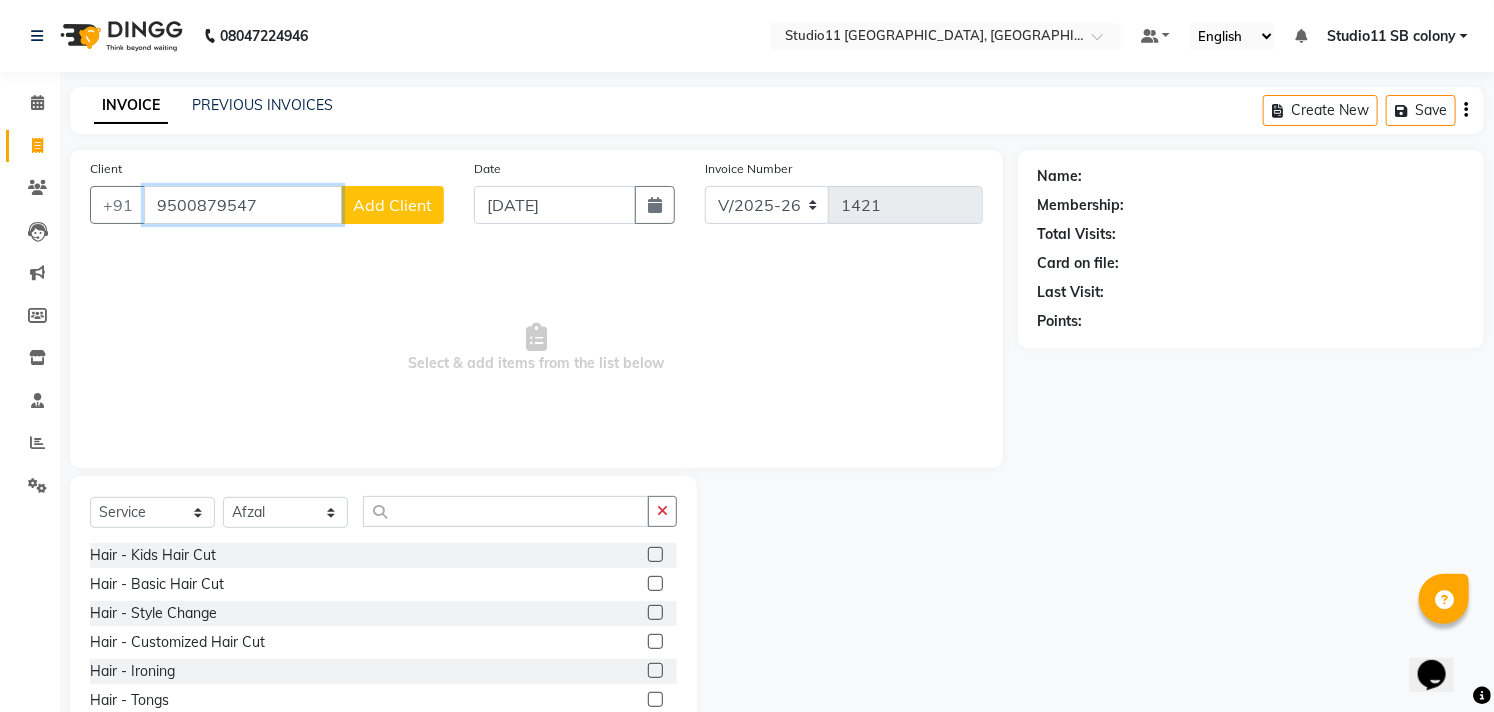 type on "9500879547" 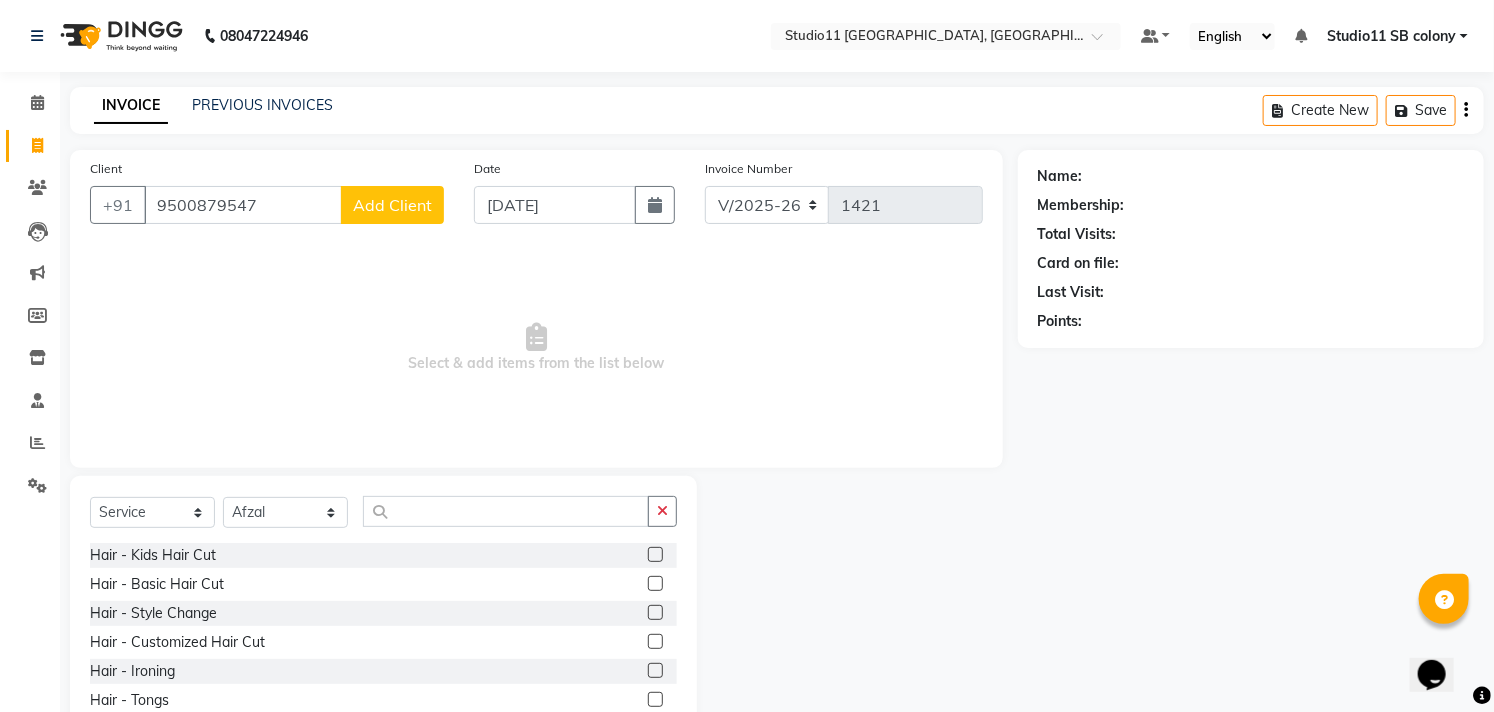 click on "Add Client" 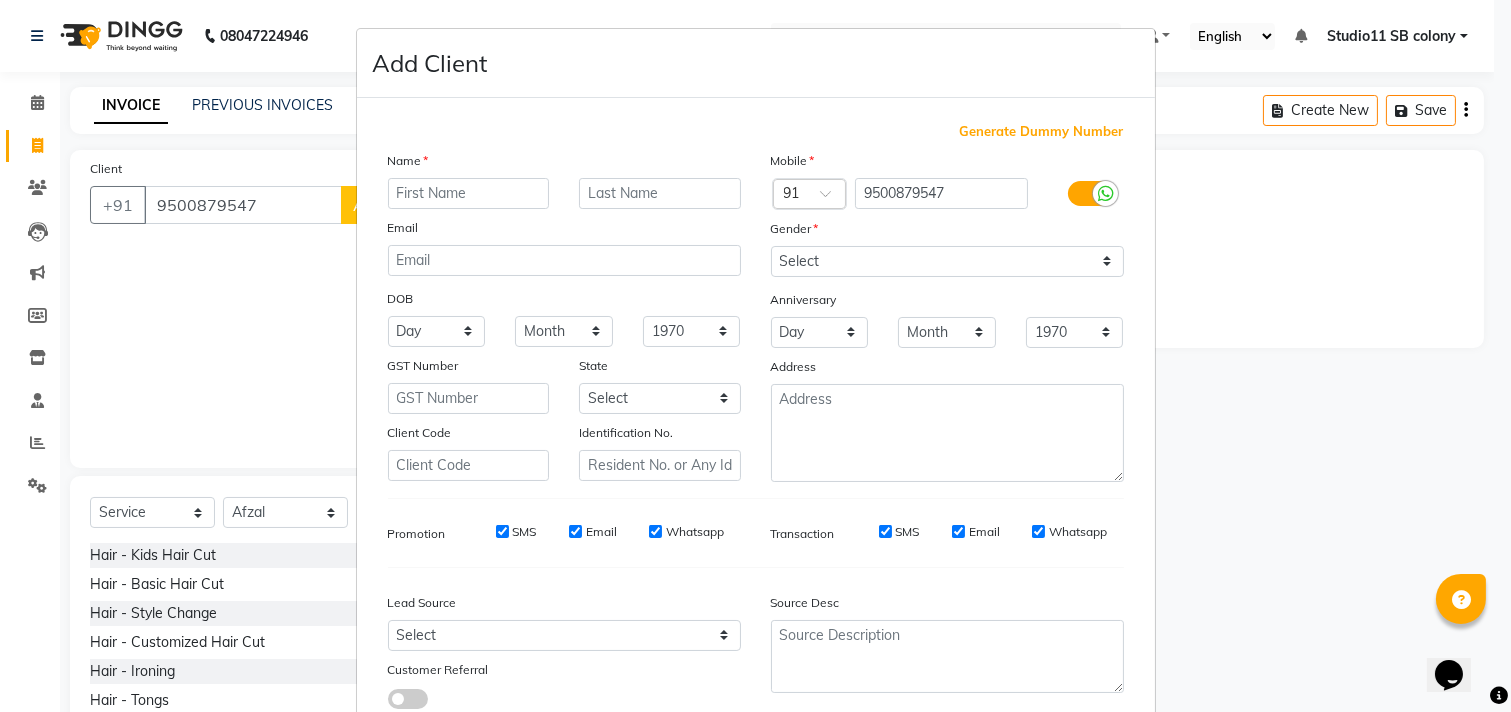 click at bounding box center [469, 193] 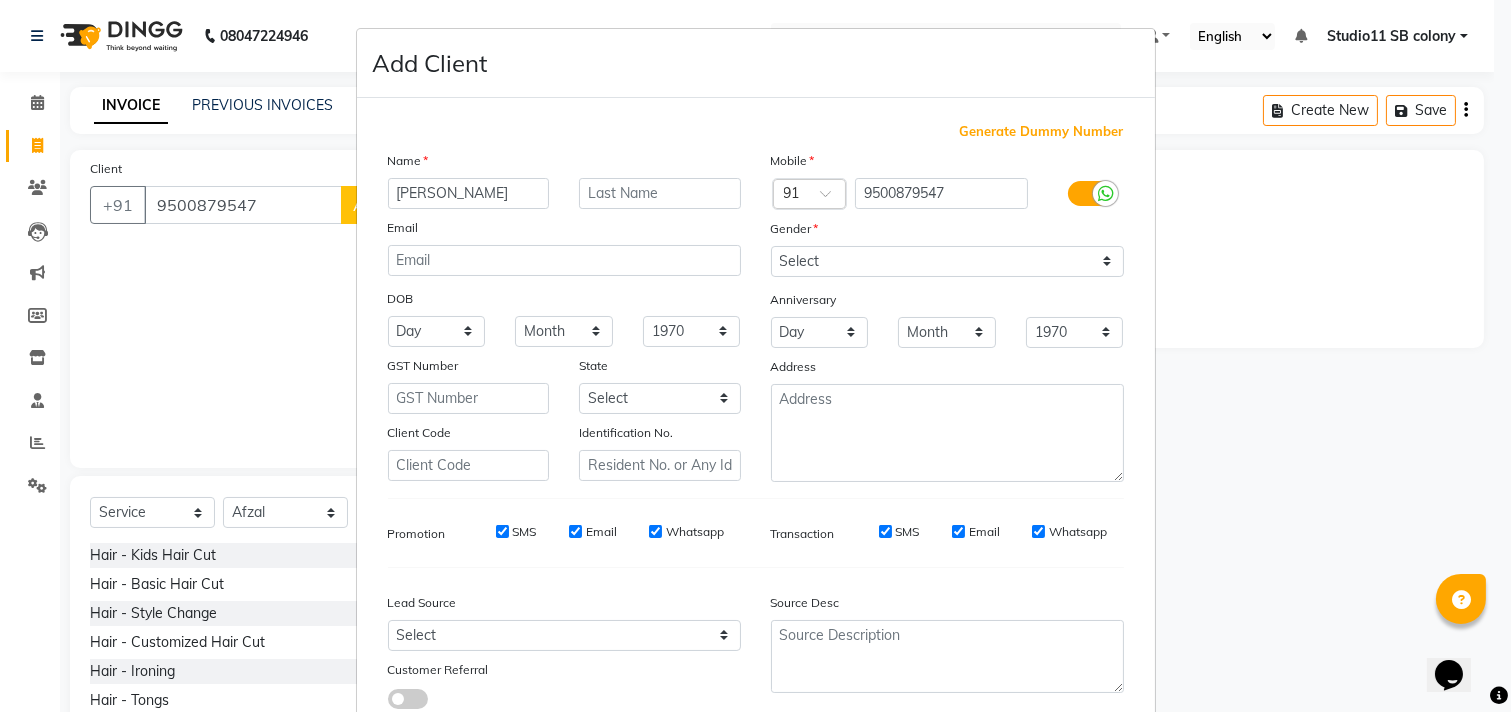type on "[PERSON_NAME]" 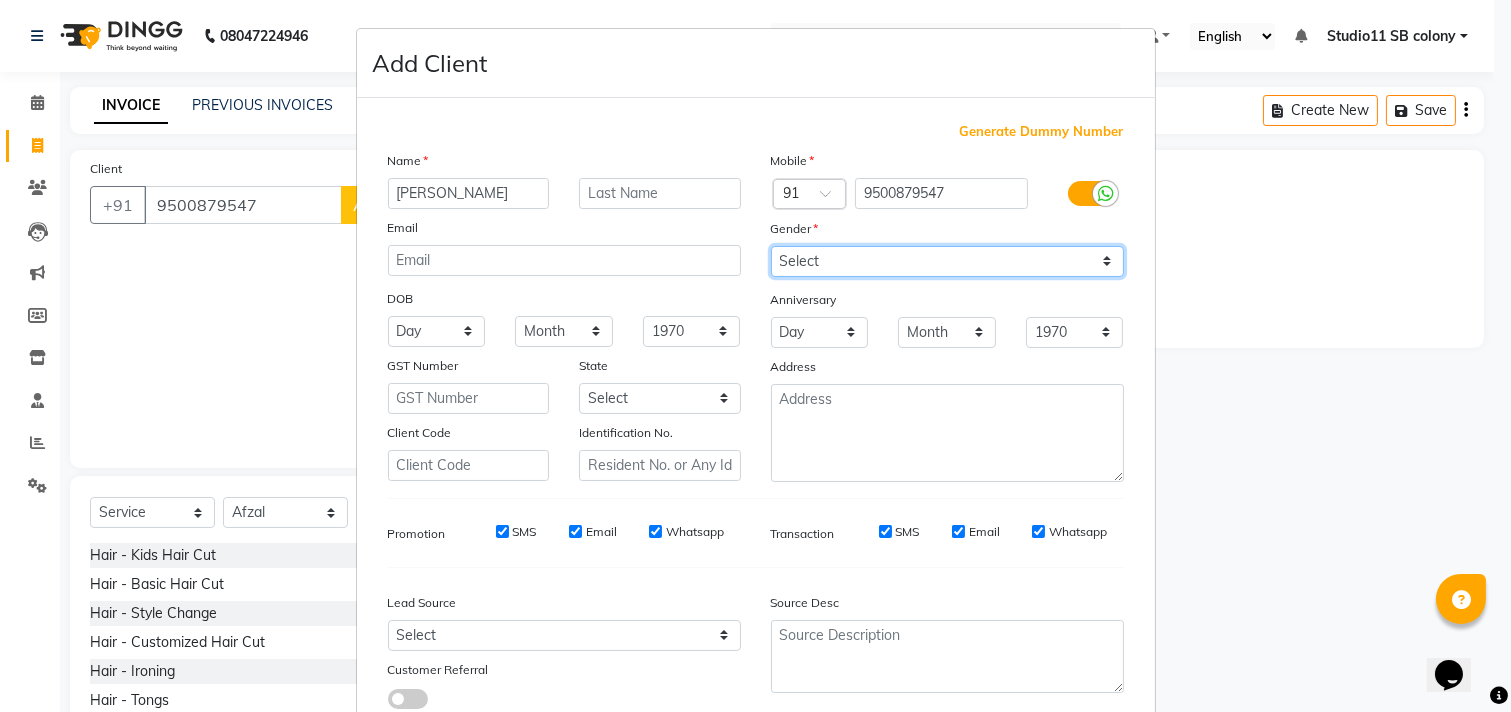 click on "Select Male Female Other Prefer Not To Say" at bounding box center (947, 261) 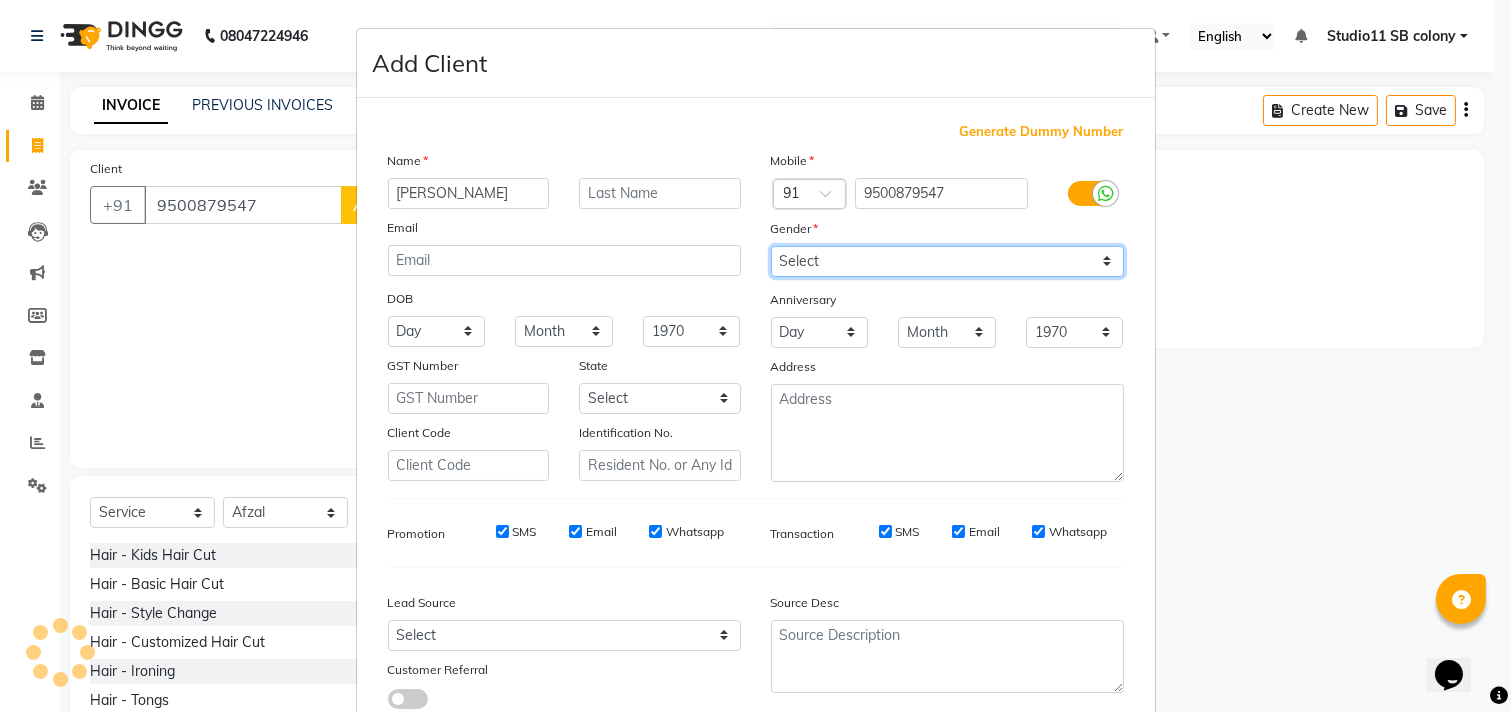 select on "male" 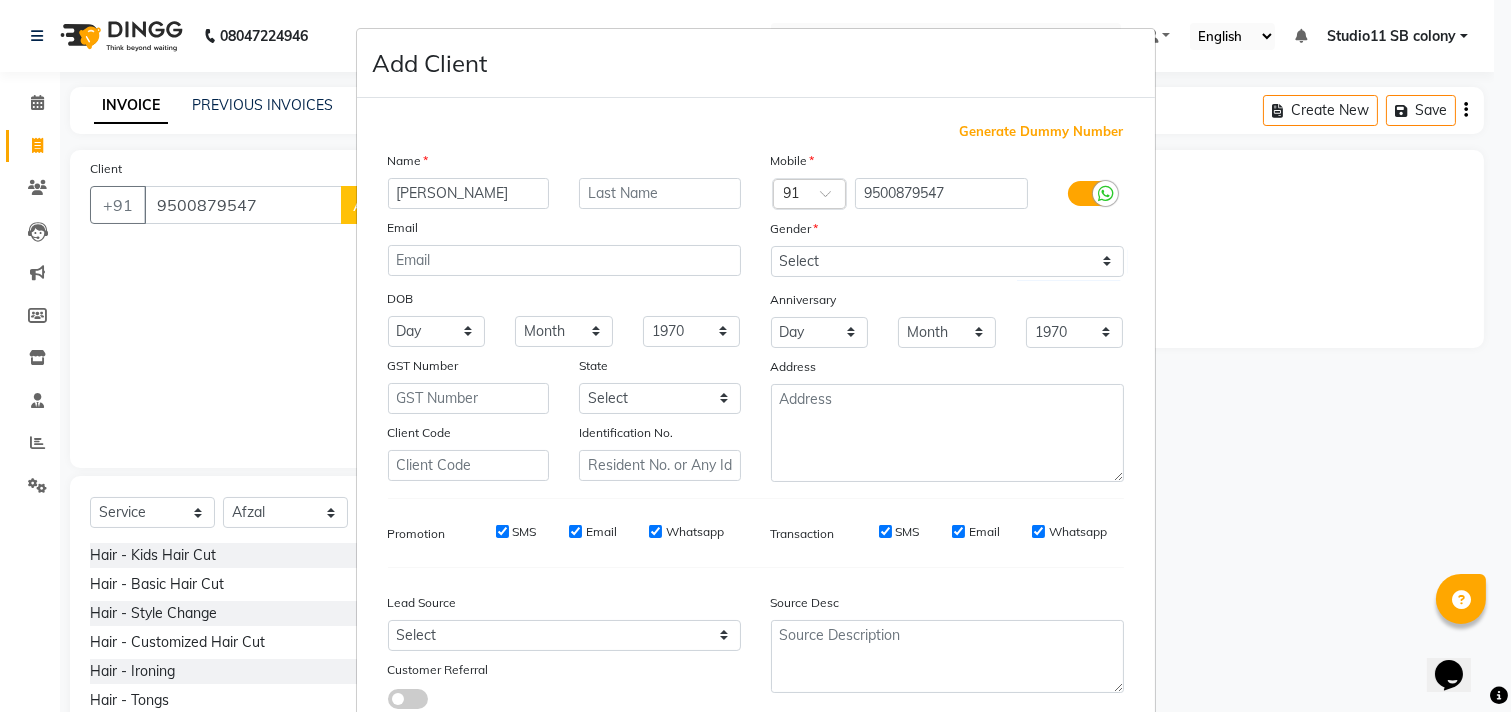 scroll, scrollTop: 0, scrollLeft: 0, axis: both 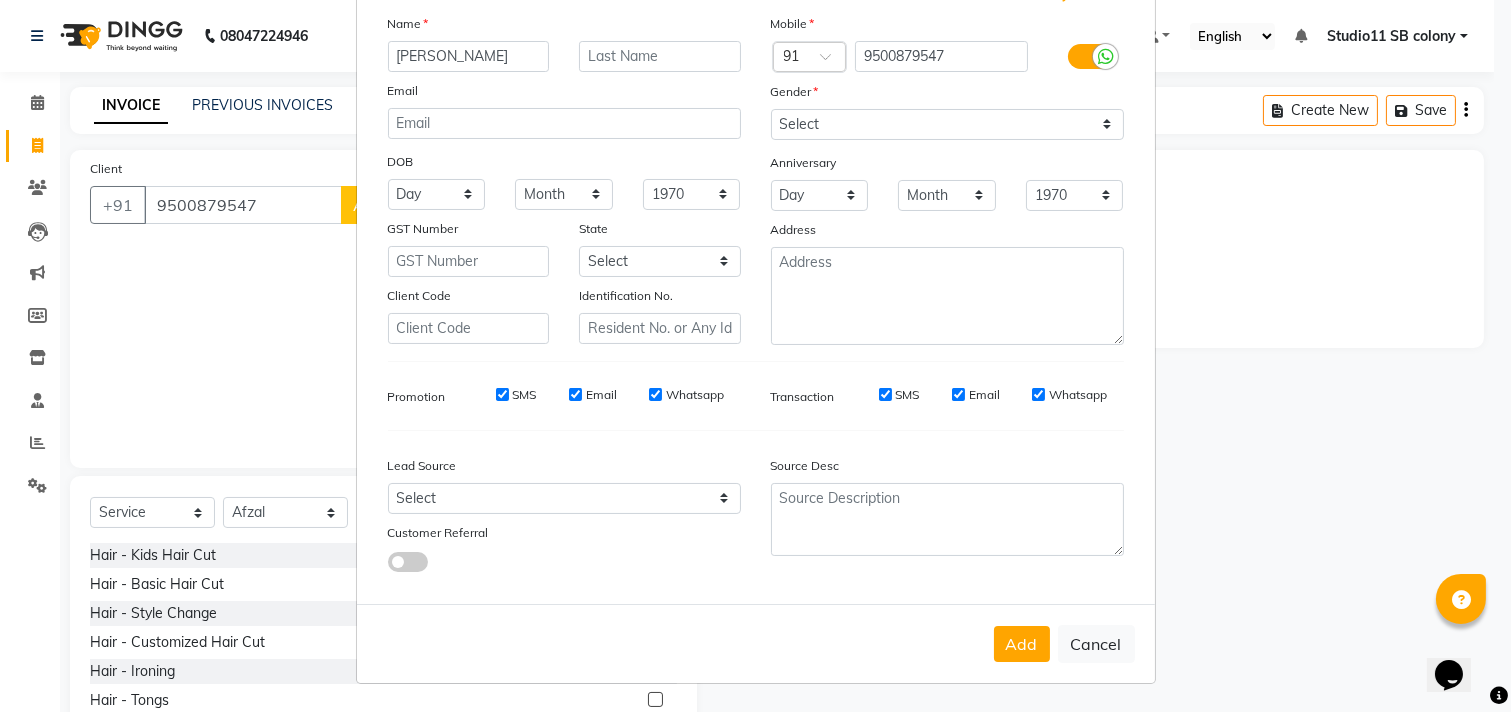 click on "Add" at bounding box center (1022, 644) 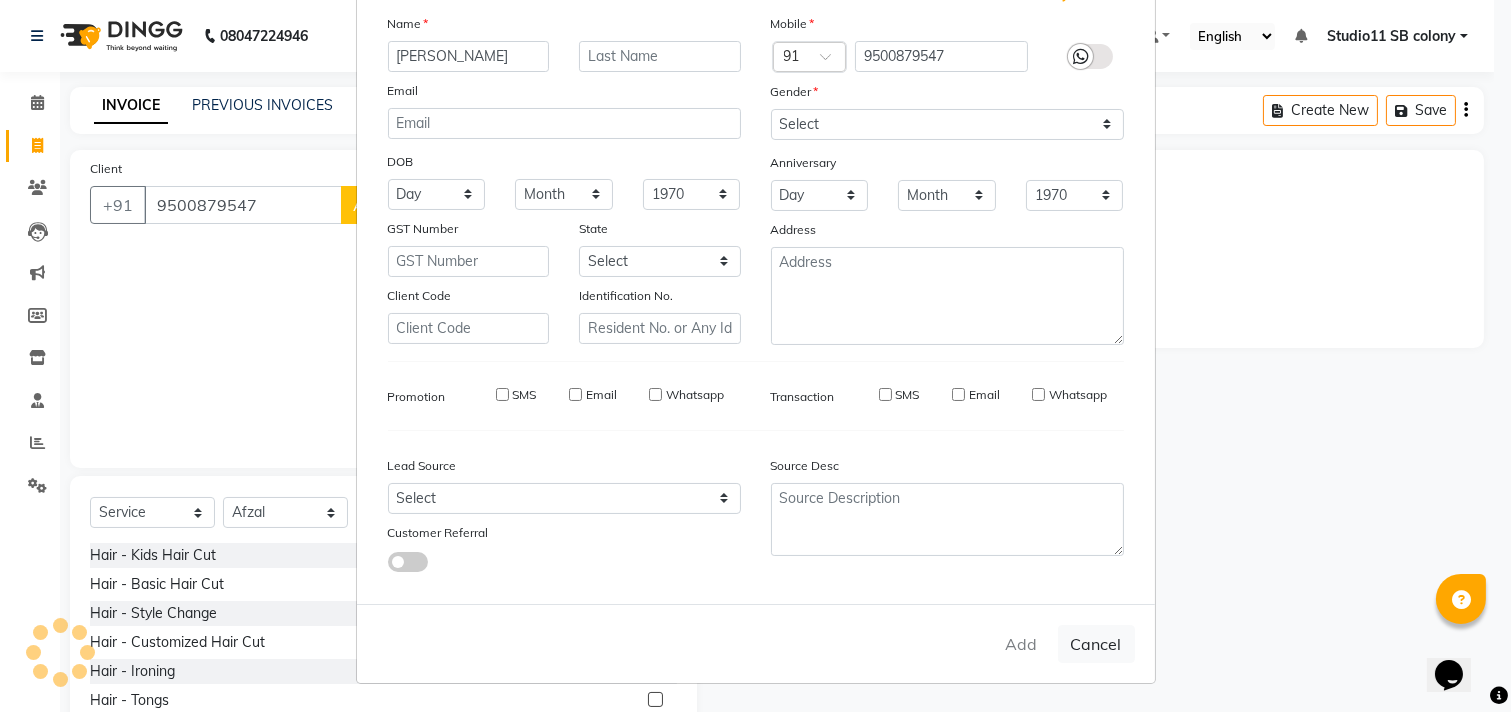 type 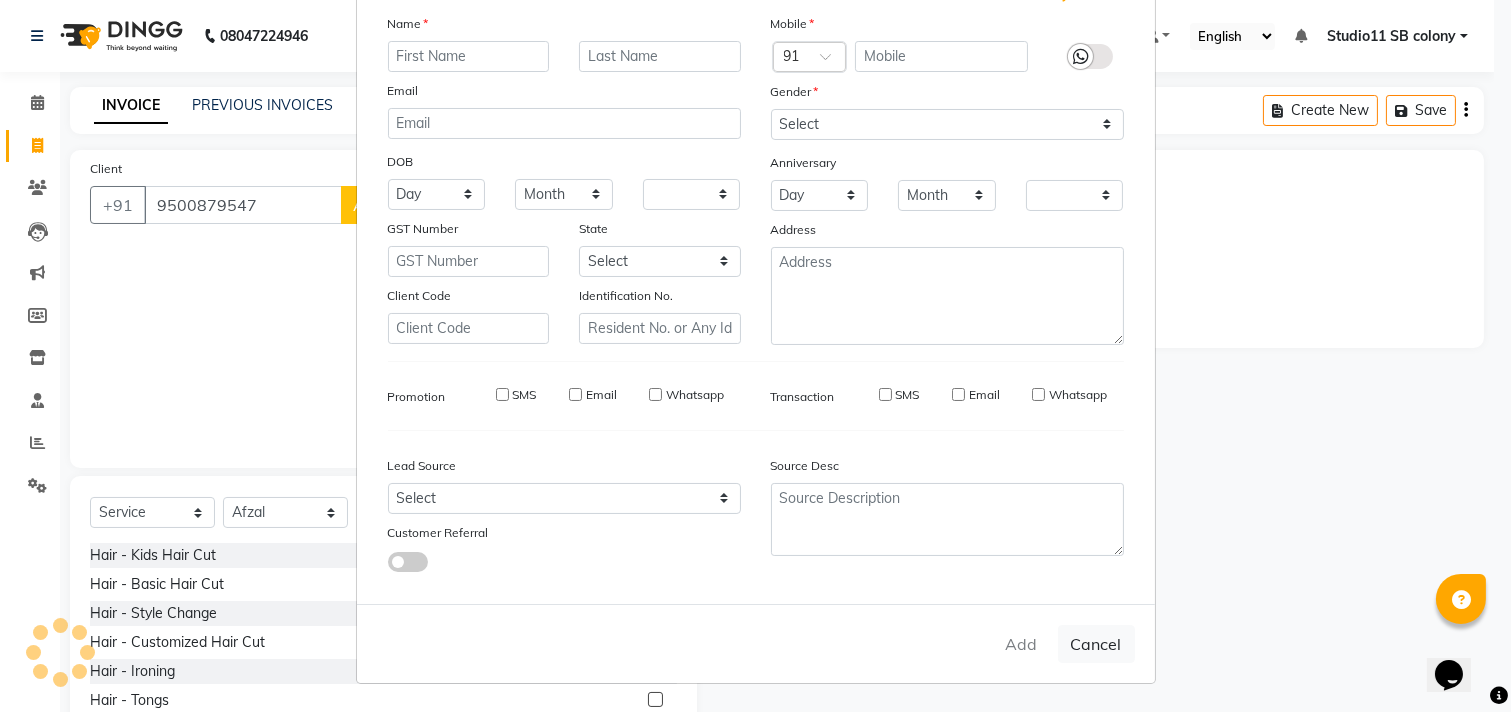 checkbox on "false" 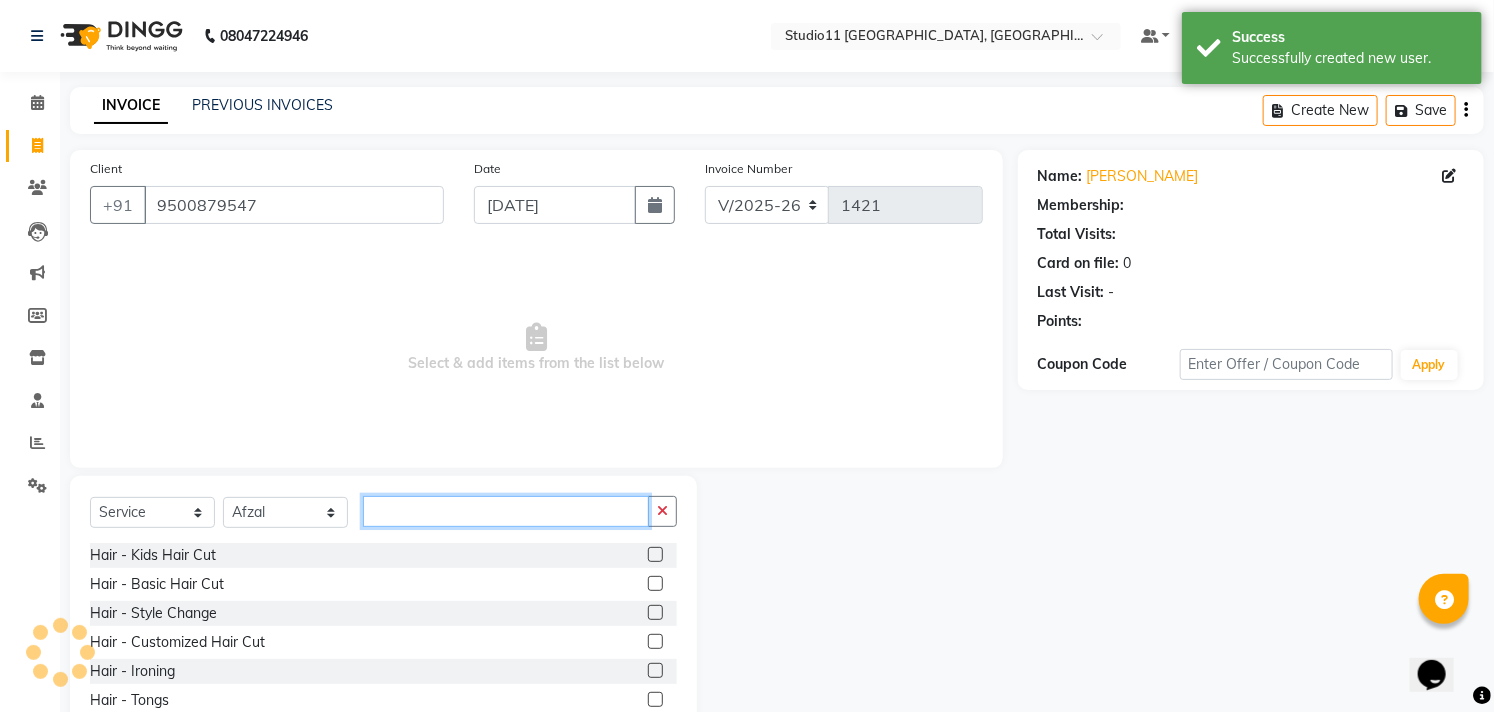 click 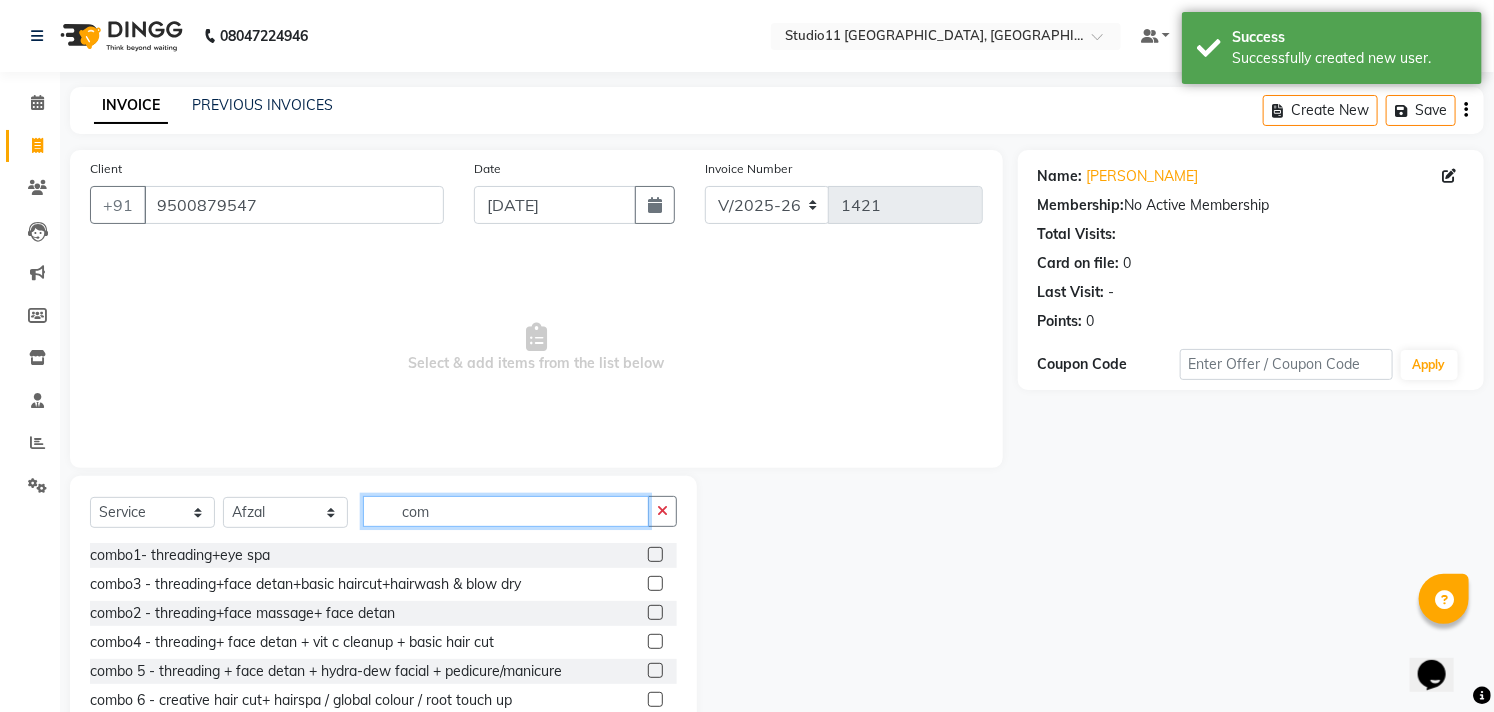 scroll, scrollTop: 118, scrollLeft: 0, axis: vertical 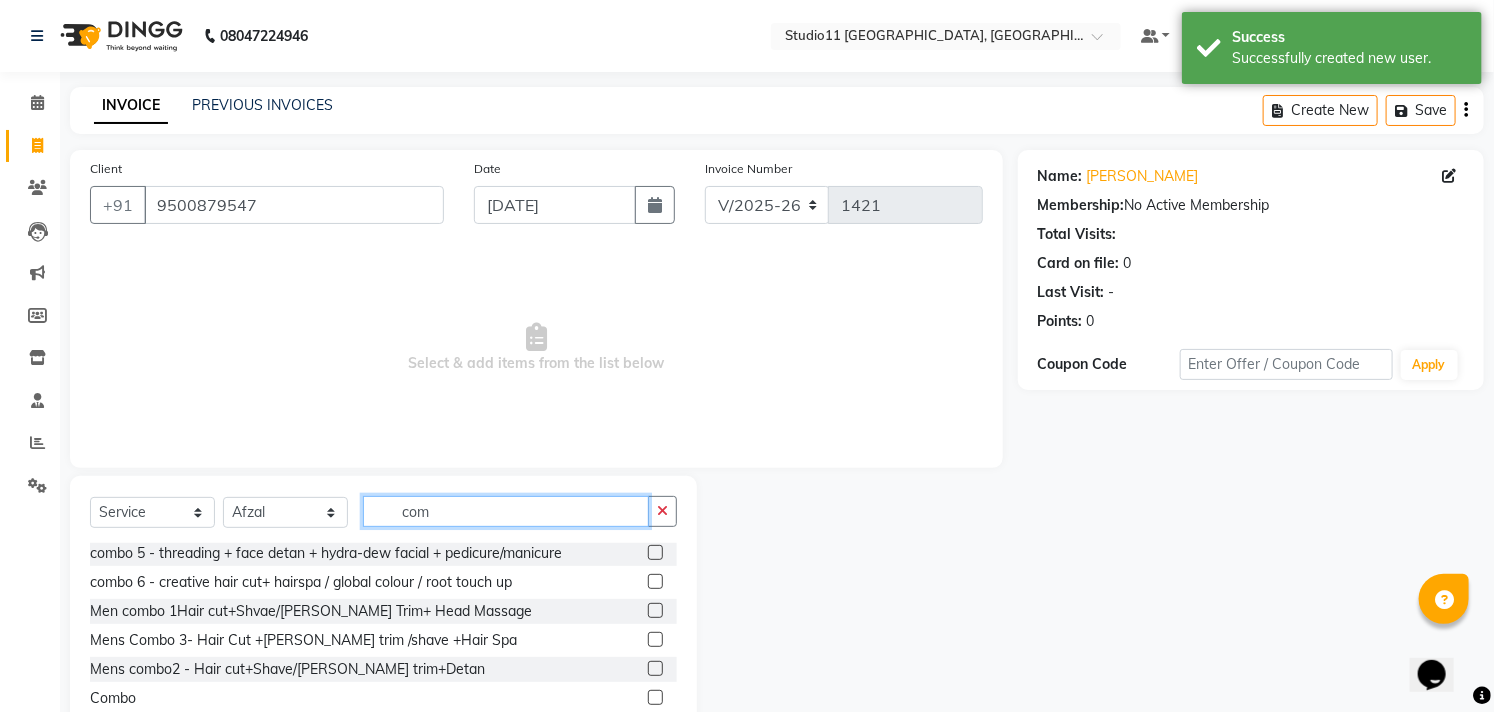 type on "com" 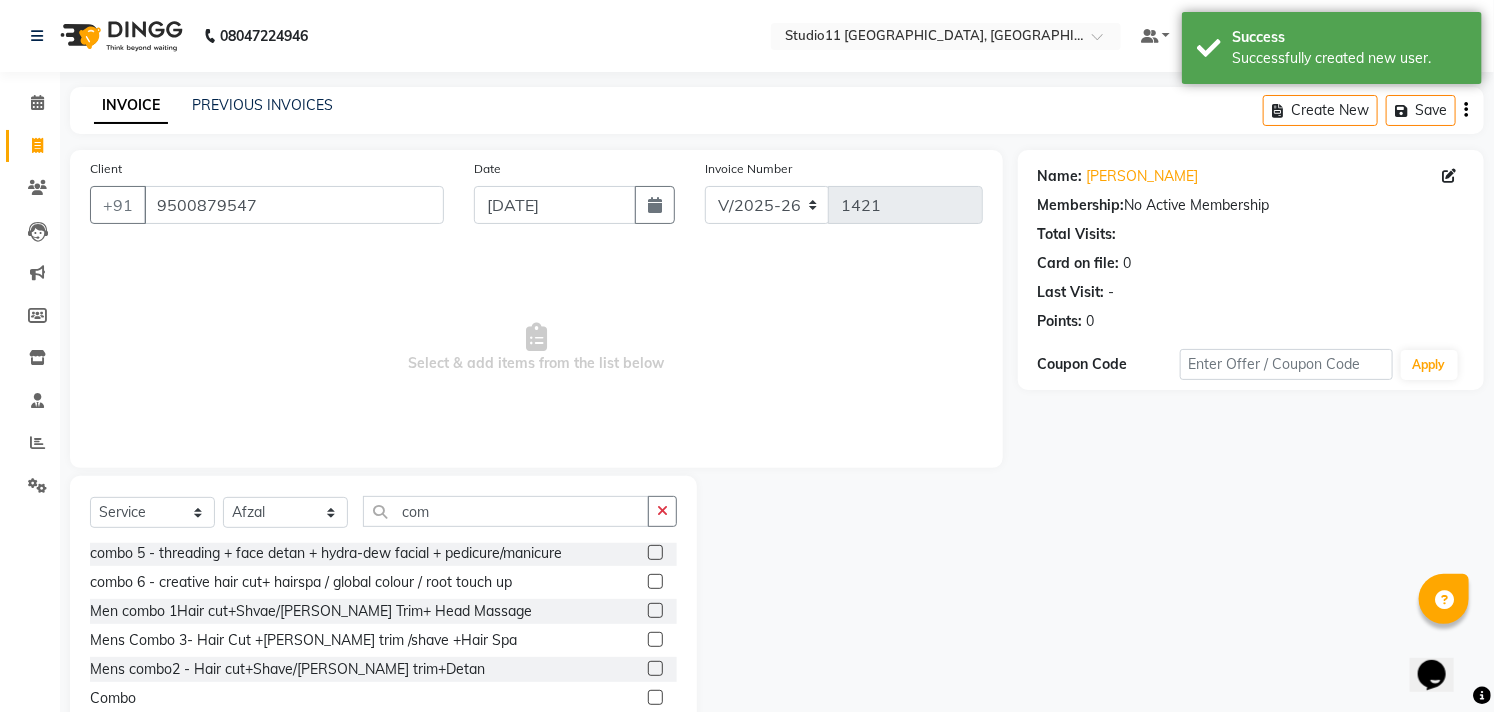 click 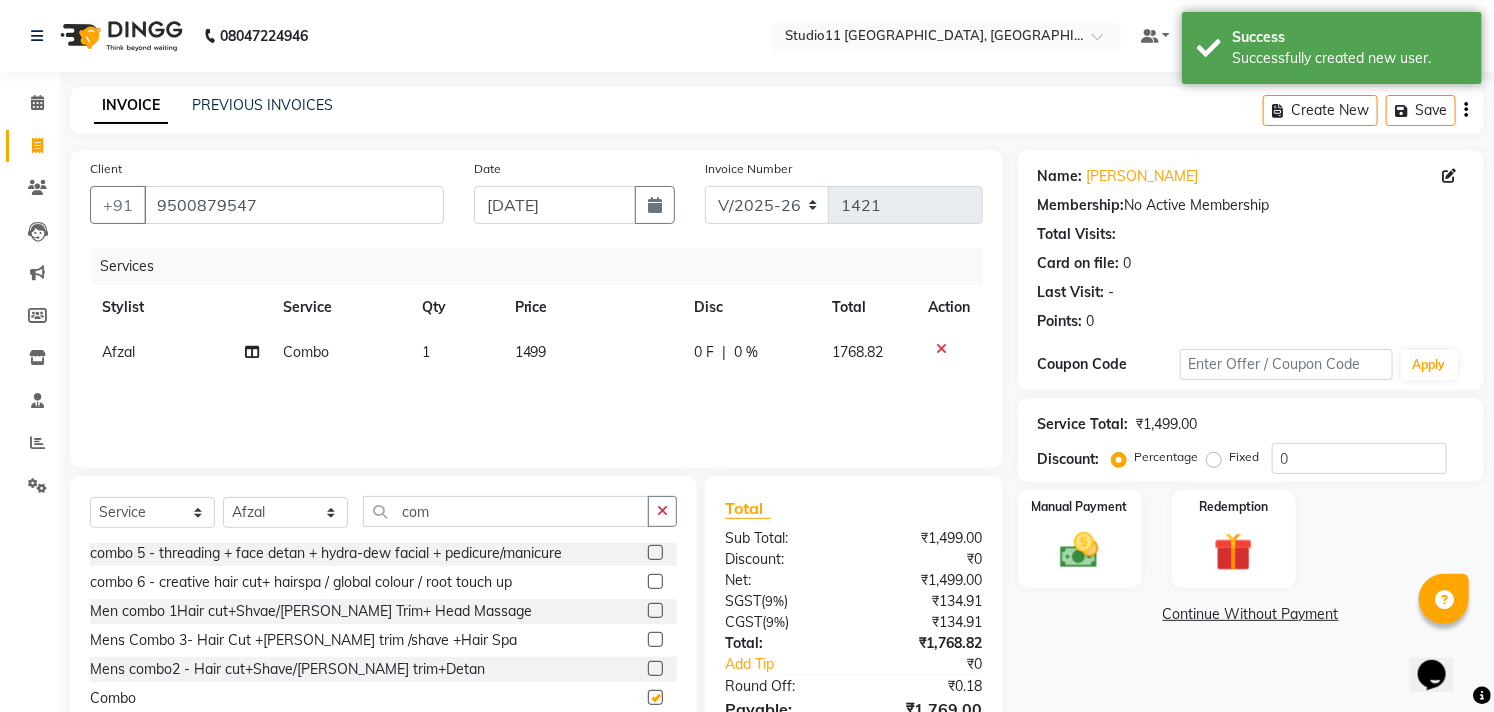 checkbox on "false" 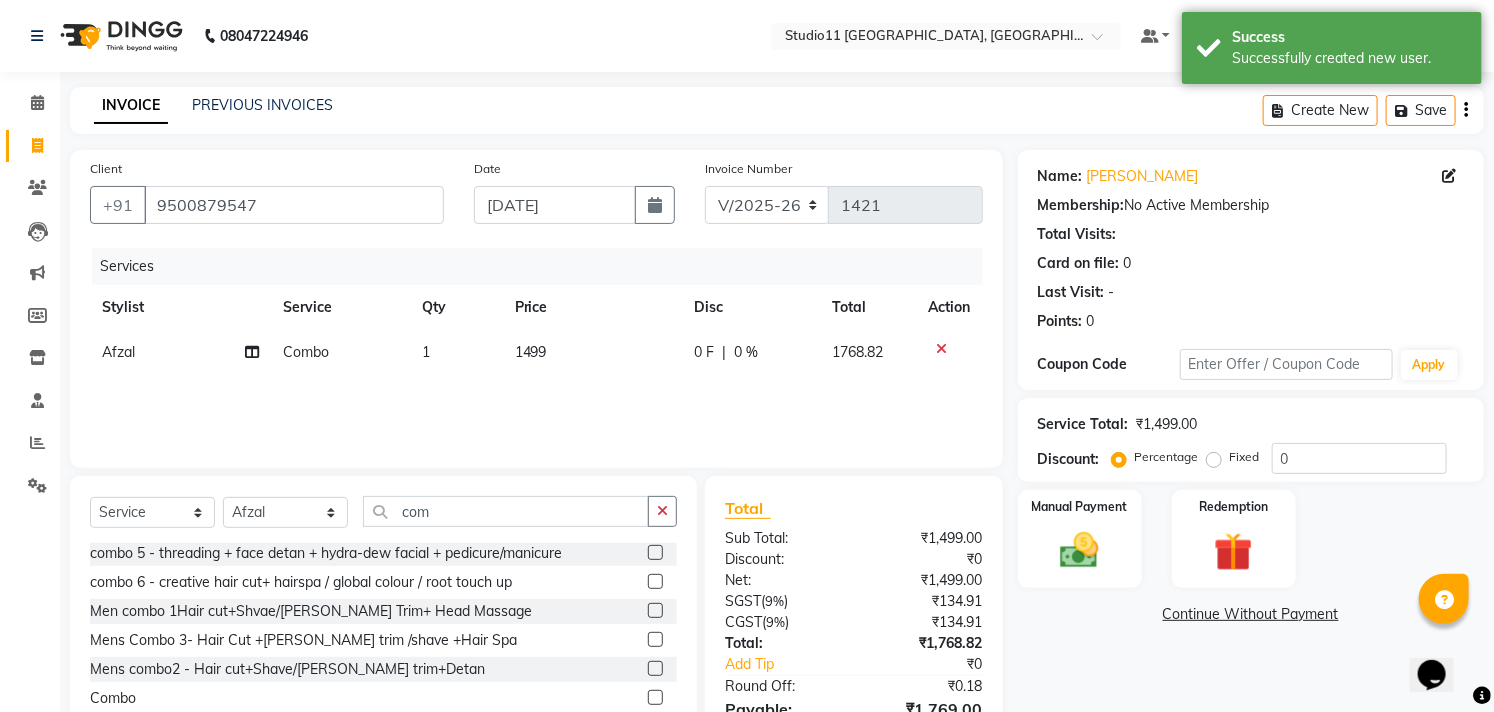 click on "1499" 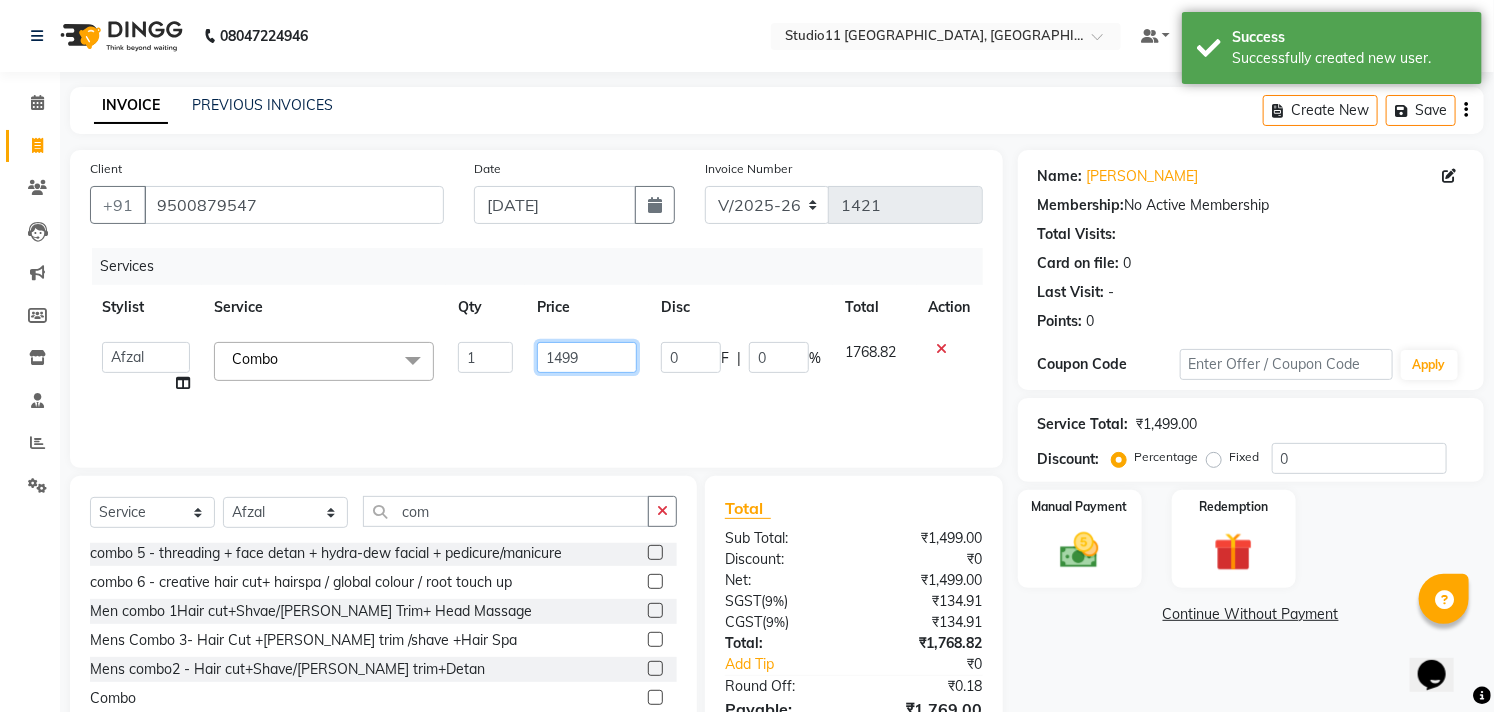 click on "1499" 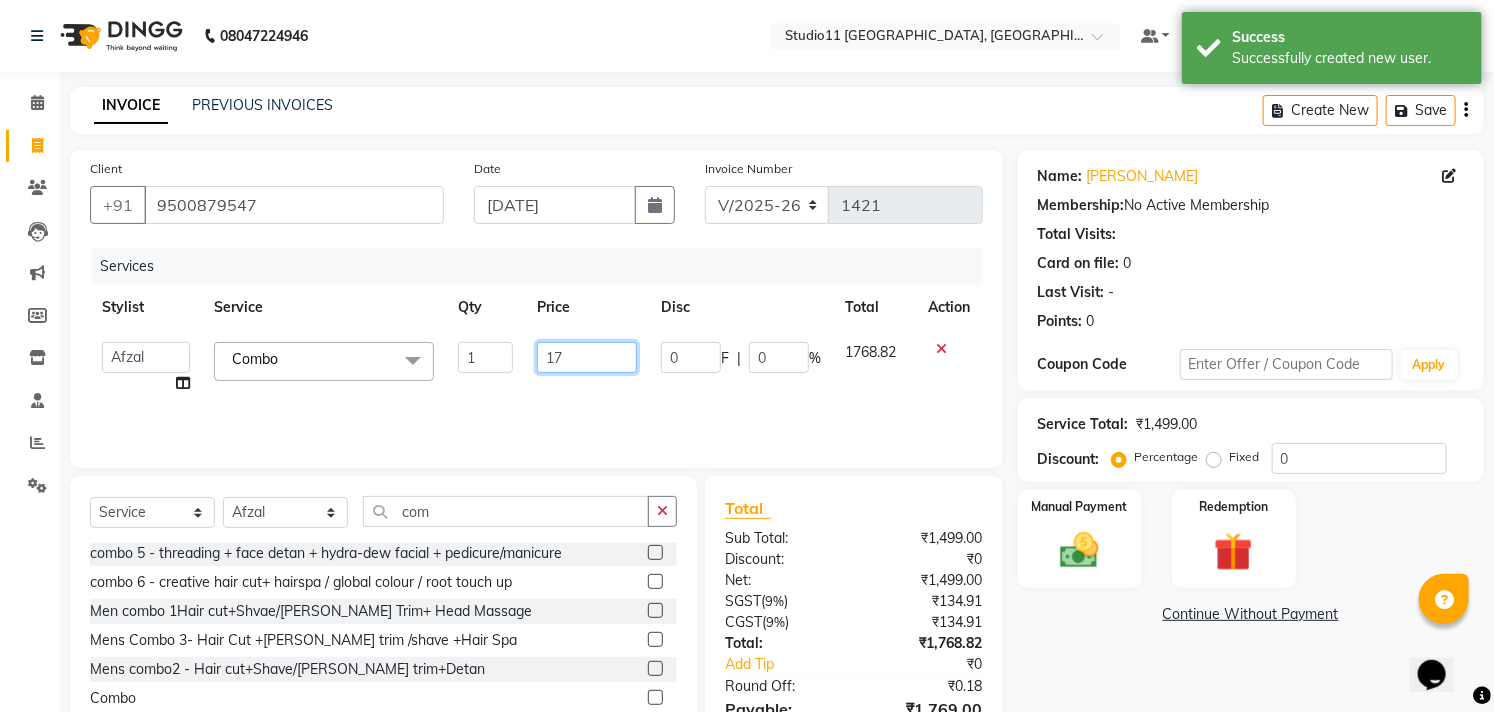 type on "1" 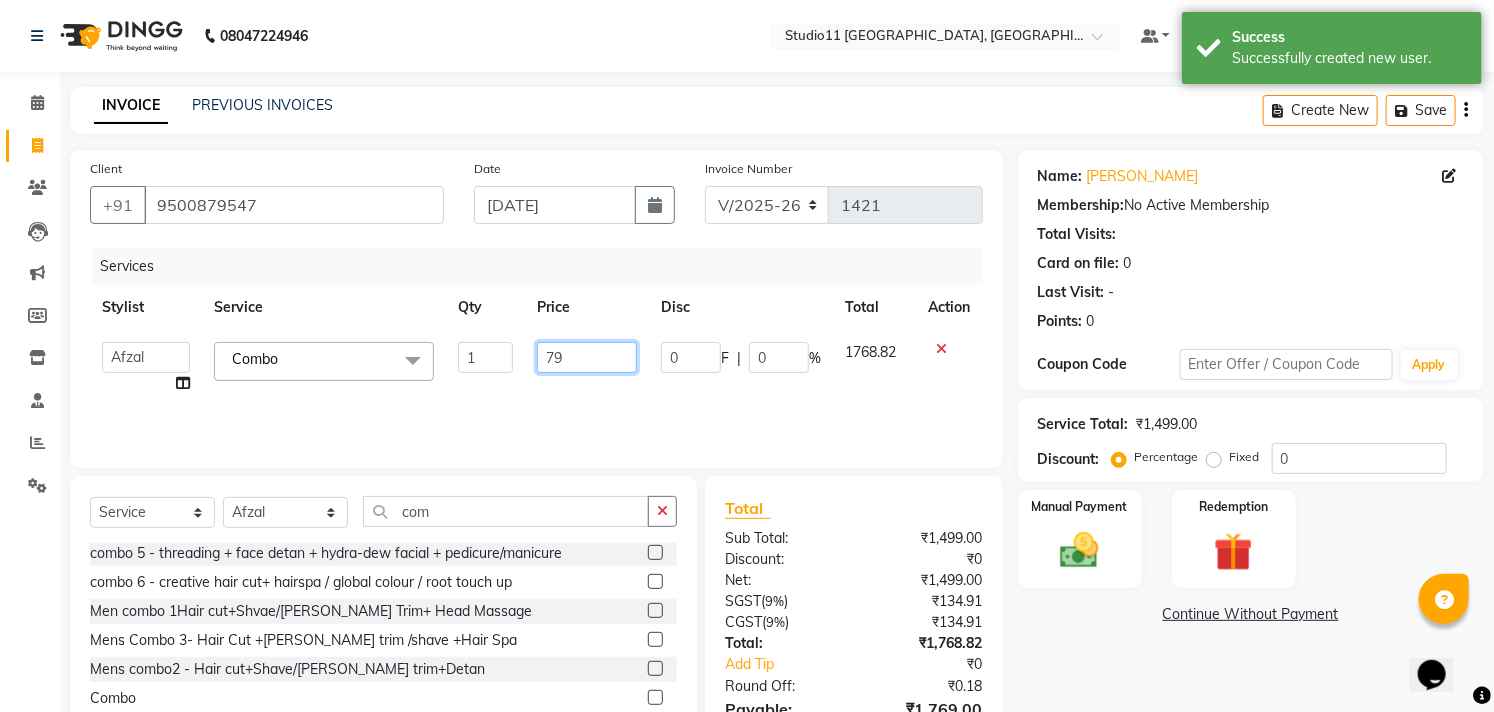 type on "799" 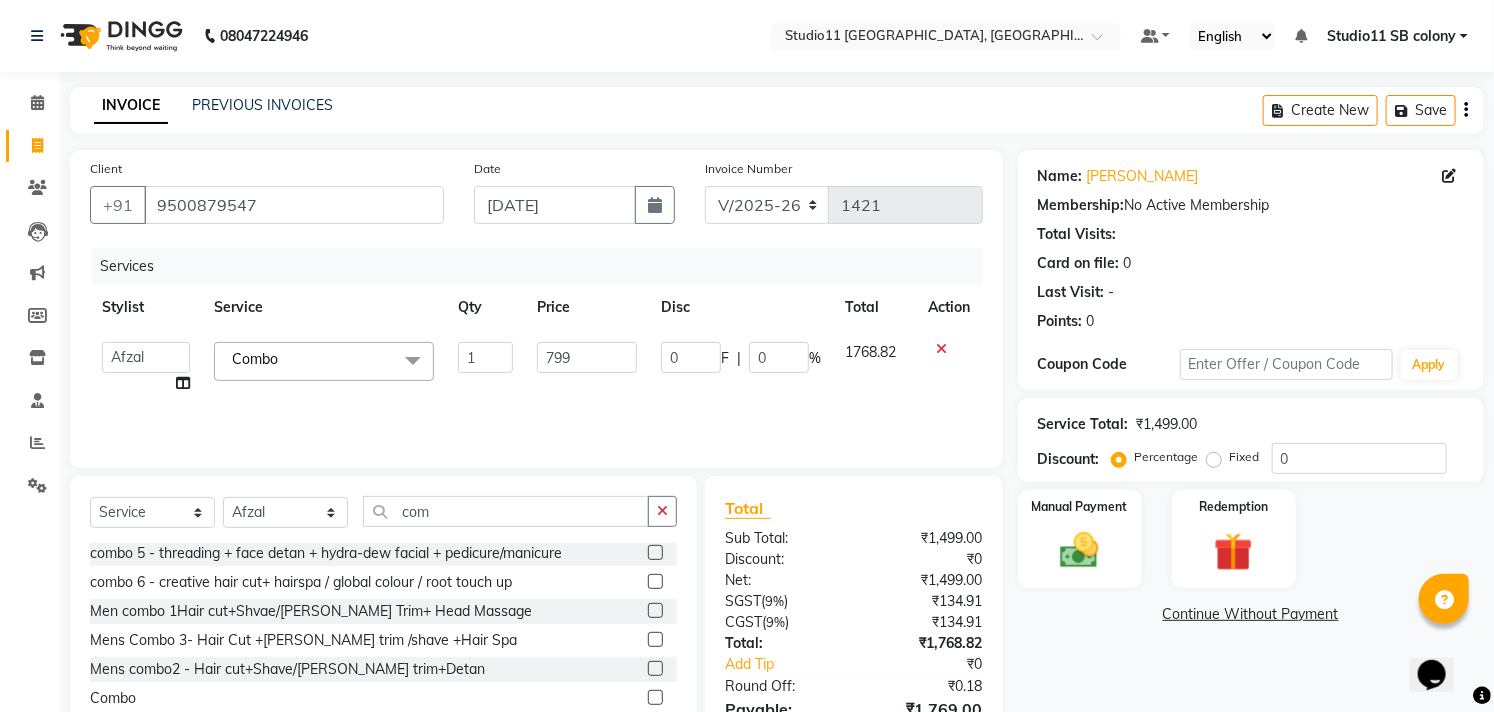 drag, startPoint x: 627, startPoint y: 400, endPoint x: 608, endPoint y: 416, distance: 24.839485 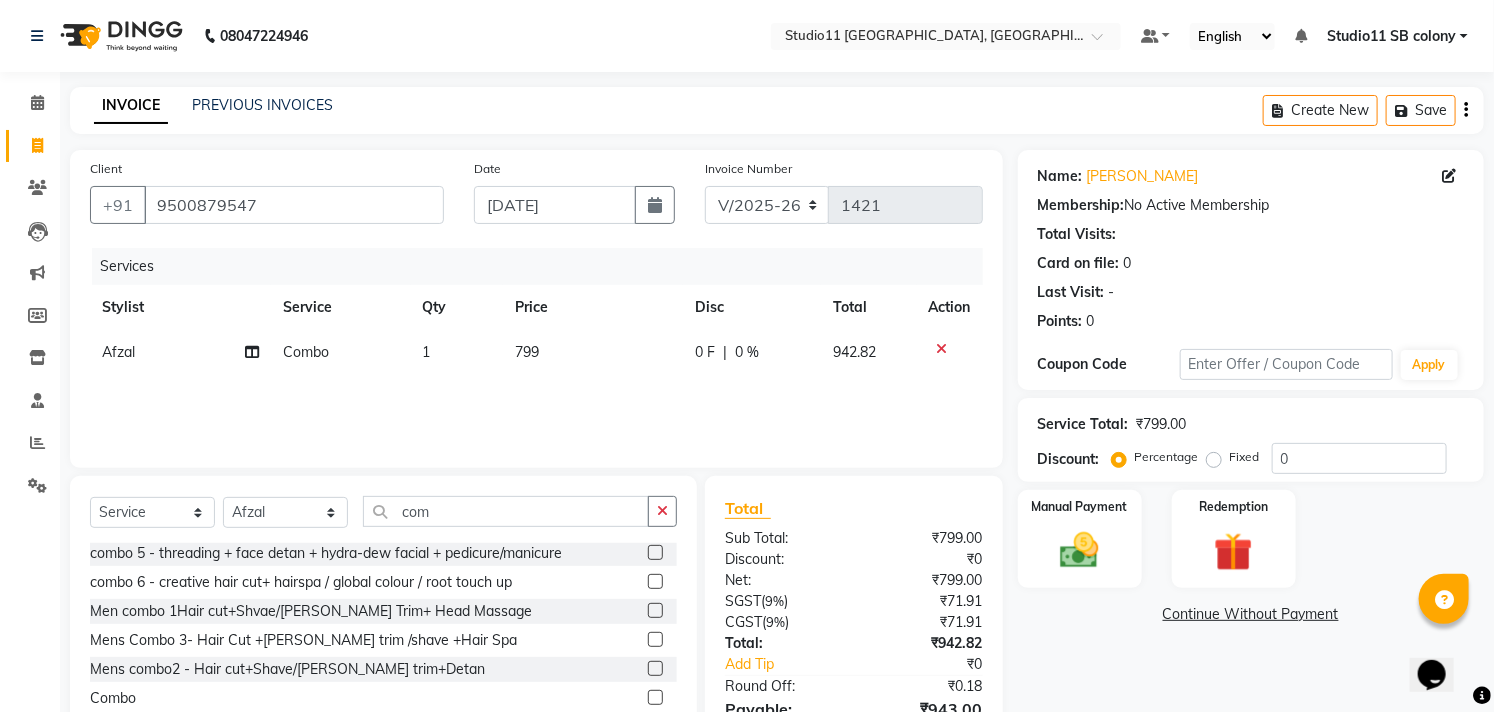 scroll, scrollTop: 108, scrollLeft: 0, axis: vertical 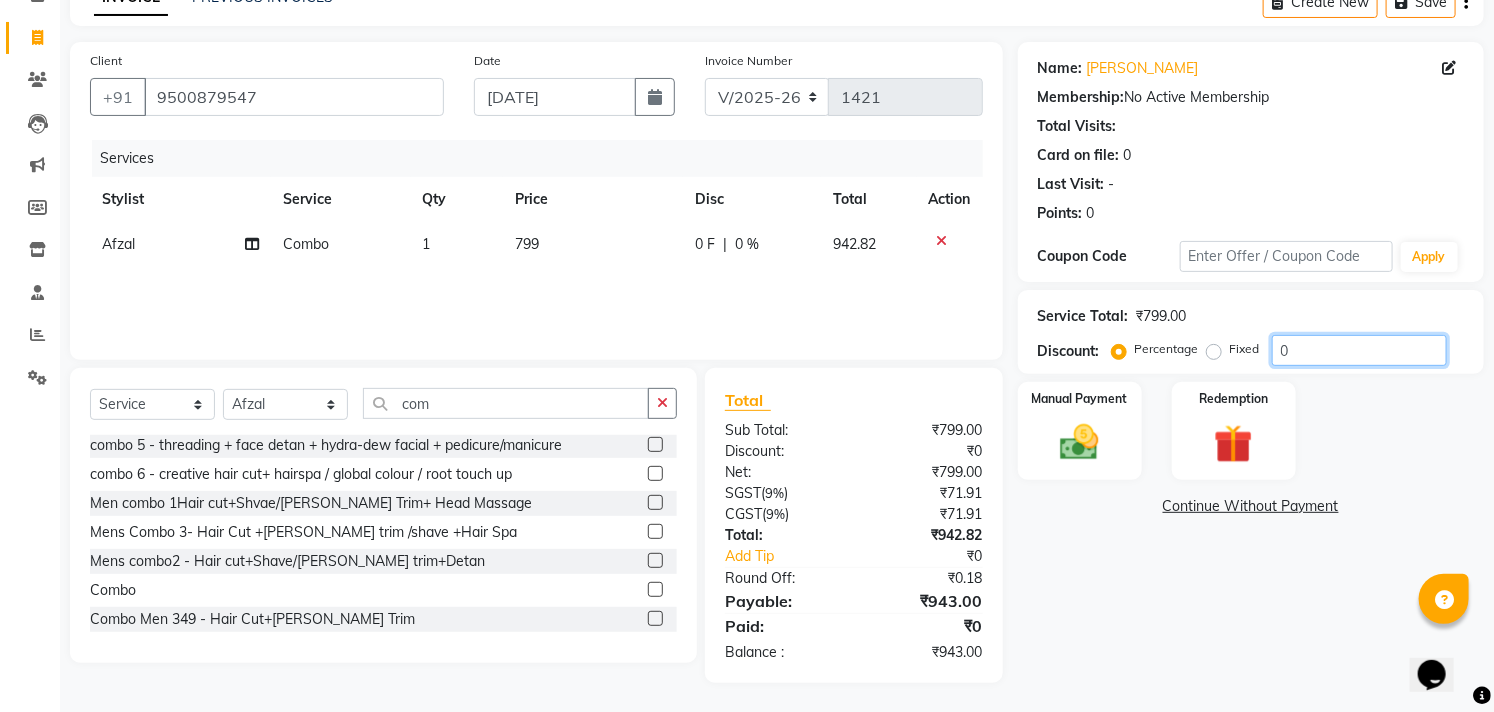 click on "0" 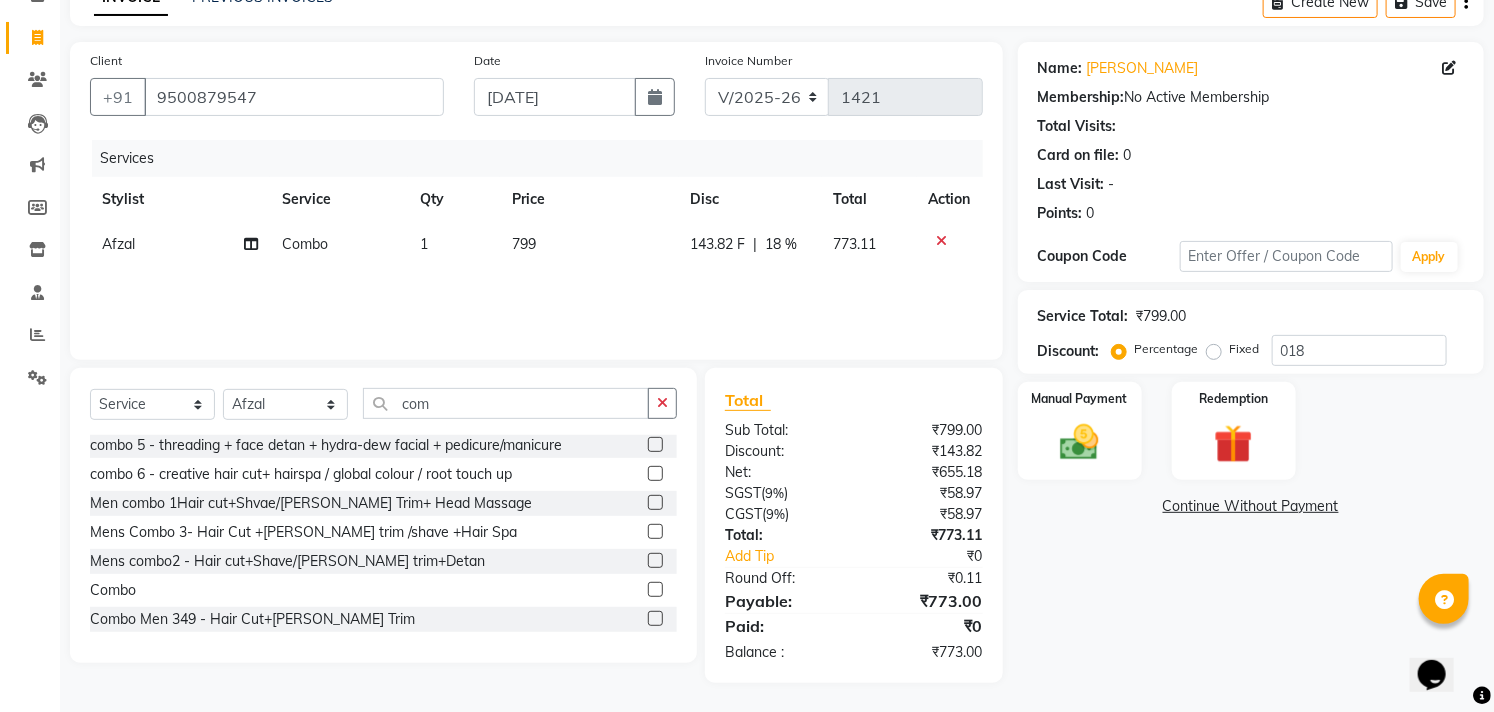 click on "Name: Daks  Membership:  No Active Membership  Total Visits:   Card on file:  0 Last Visit:   - Points:   0  Coupon Code Apply Service Total:  ₹799.00  Discount:  Percentage   Fixed  018 Manual Payment Redemption  Continue Without Payment" 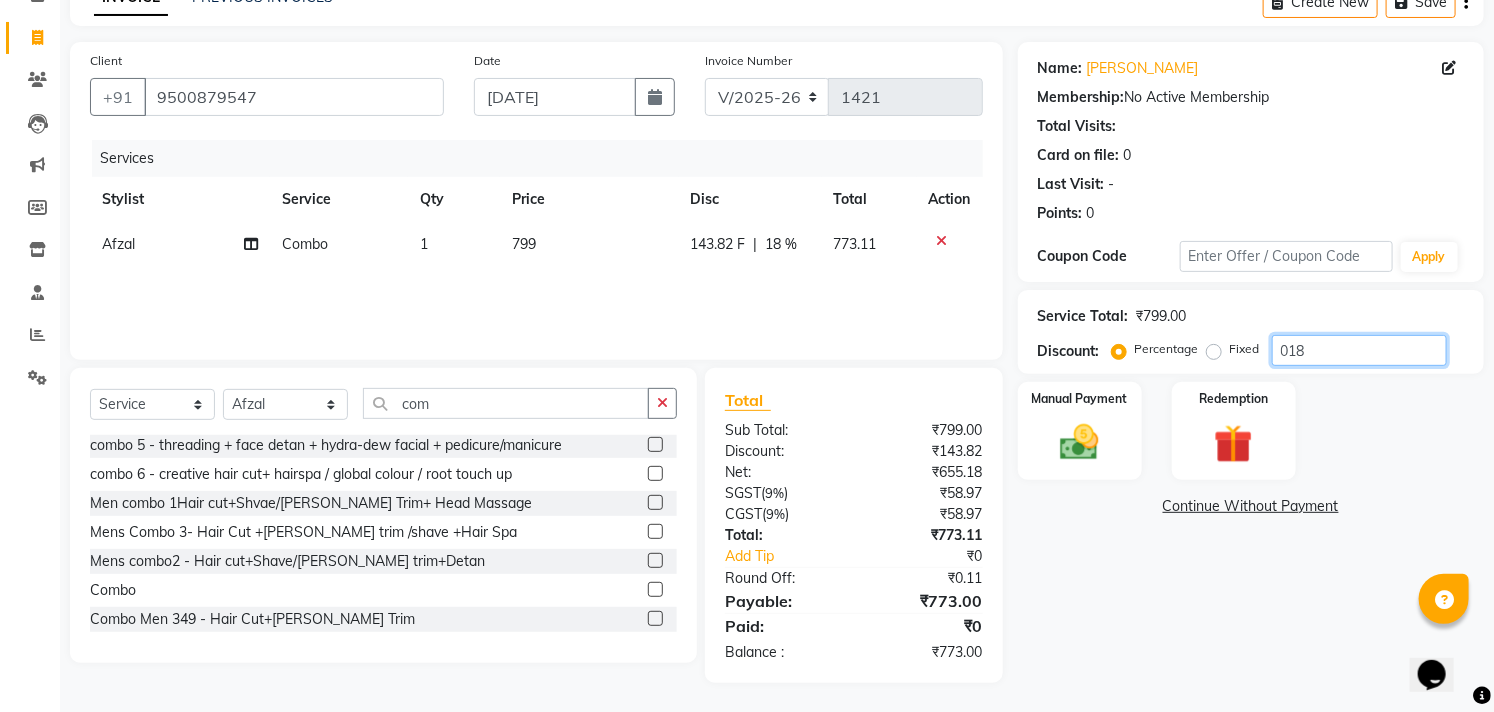 click on "018" 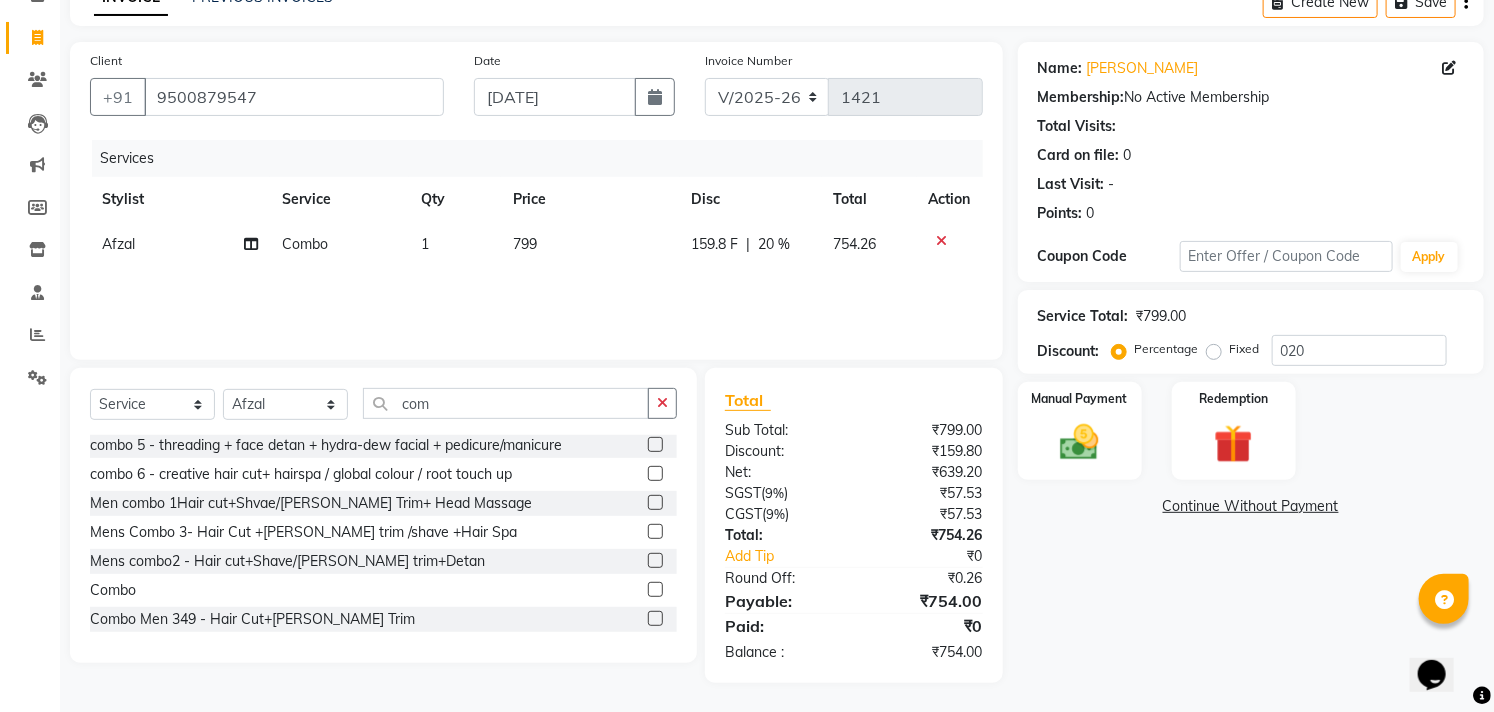 click on "Continue Without Payment" 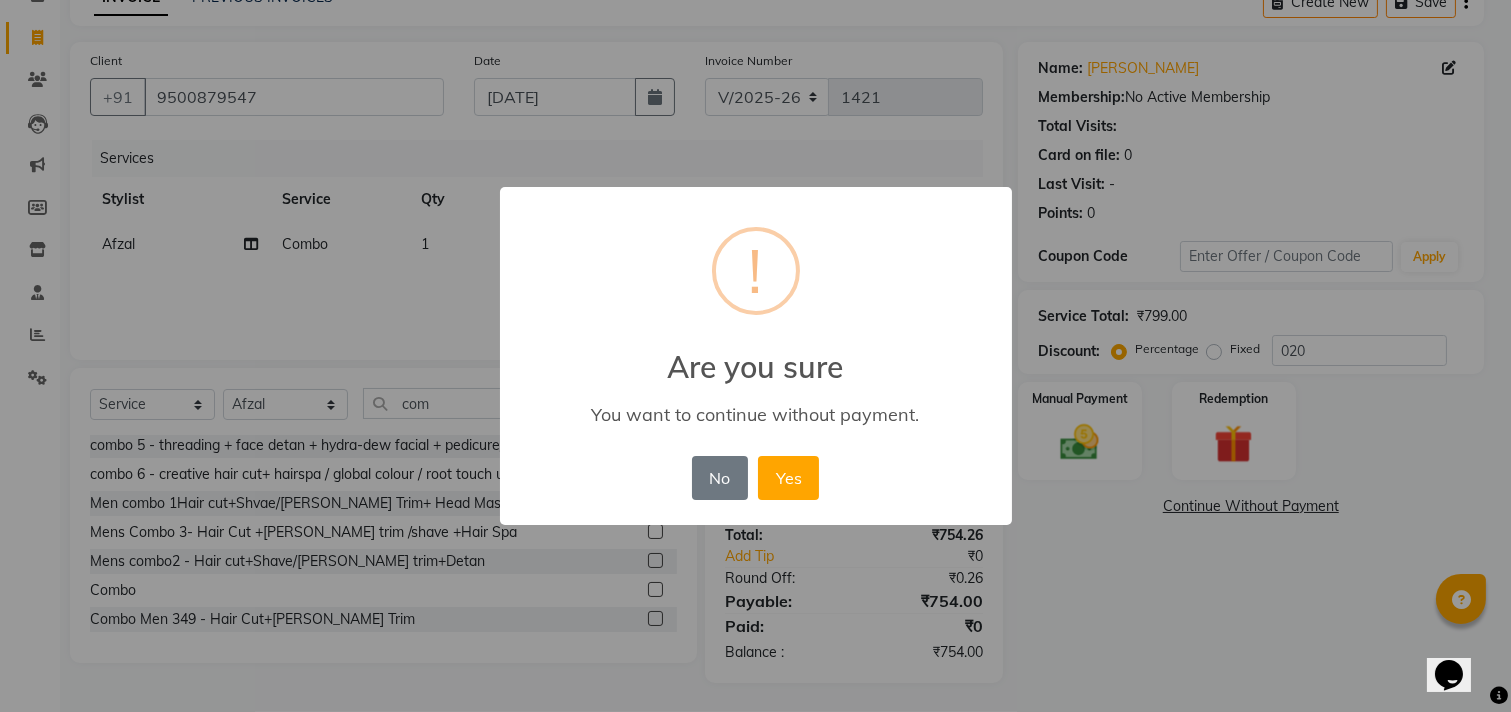 drag, startPoint x: 1135, startPoint y: 575, endPoint x: 956, endPoint y: 522, distance: 186.68155 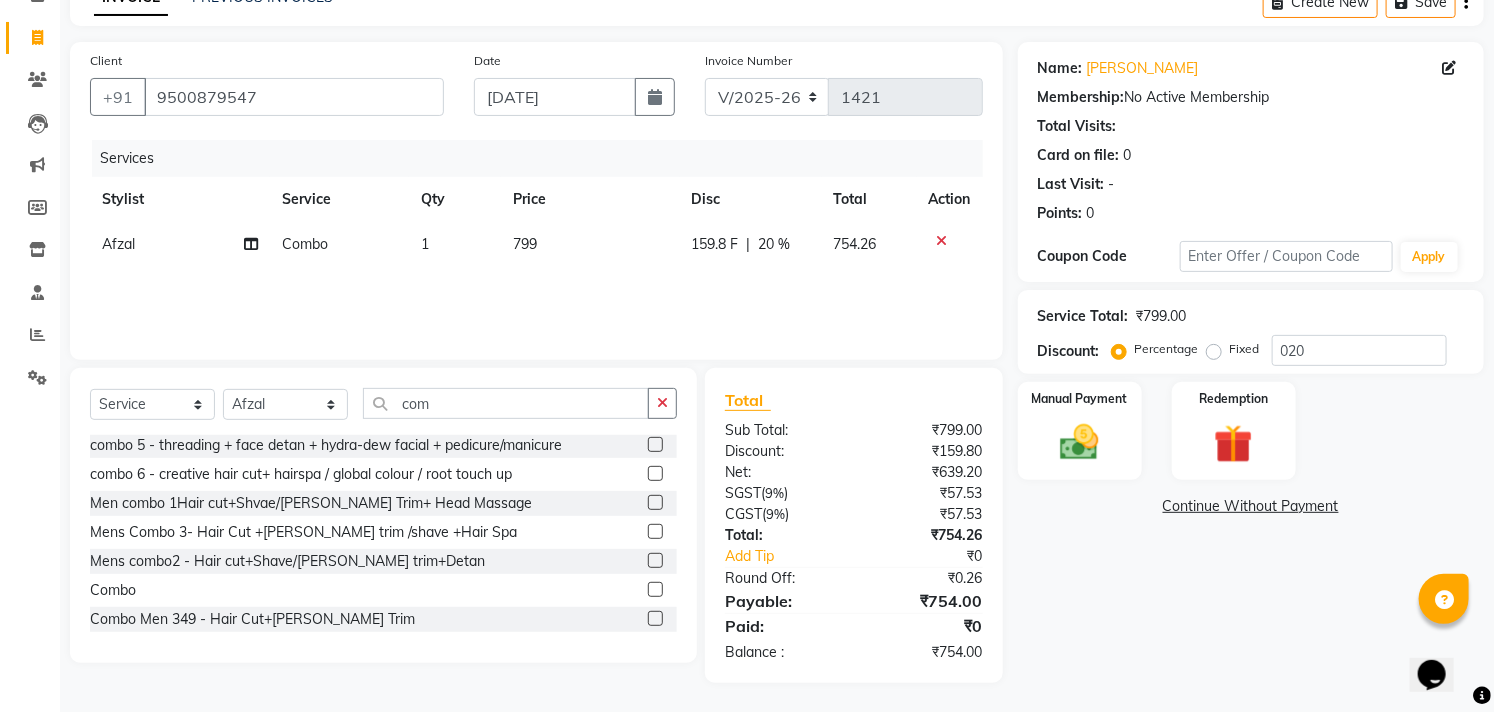 click on "Name: Daks  Membership:  No Active Membership  Total Visits:   Card on file:  0 Last Visit:   - Points:   0  Coupon Code Apply Service Total:  ₹799.00  Discount:  Percentage   Fixed  020 Manual Payment Redemption  Continue Without Payment" 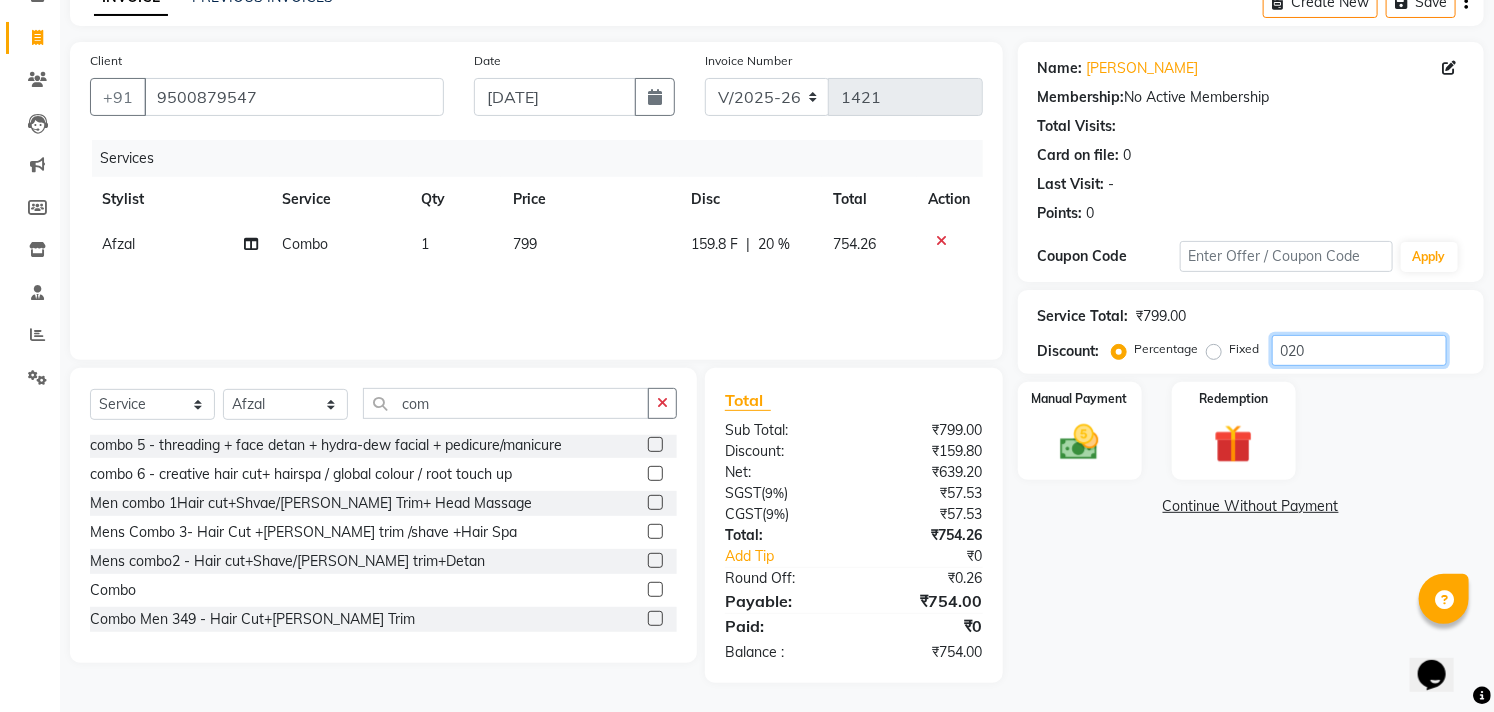 click on "020" 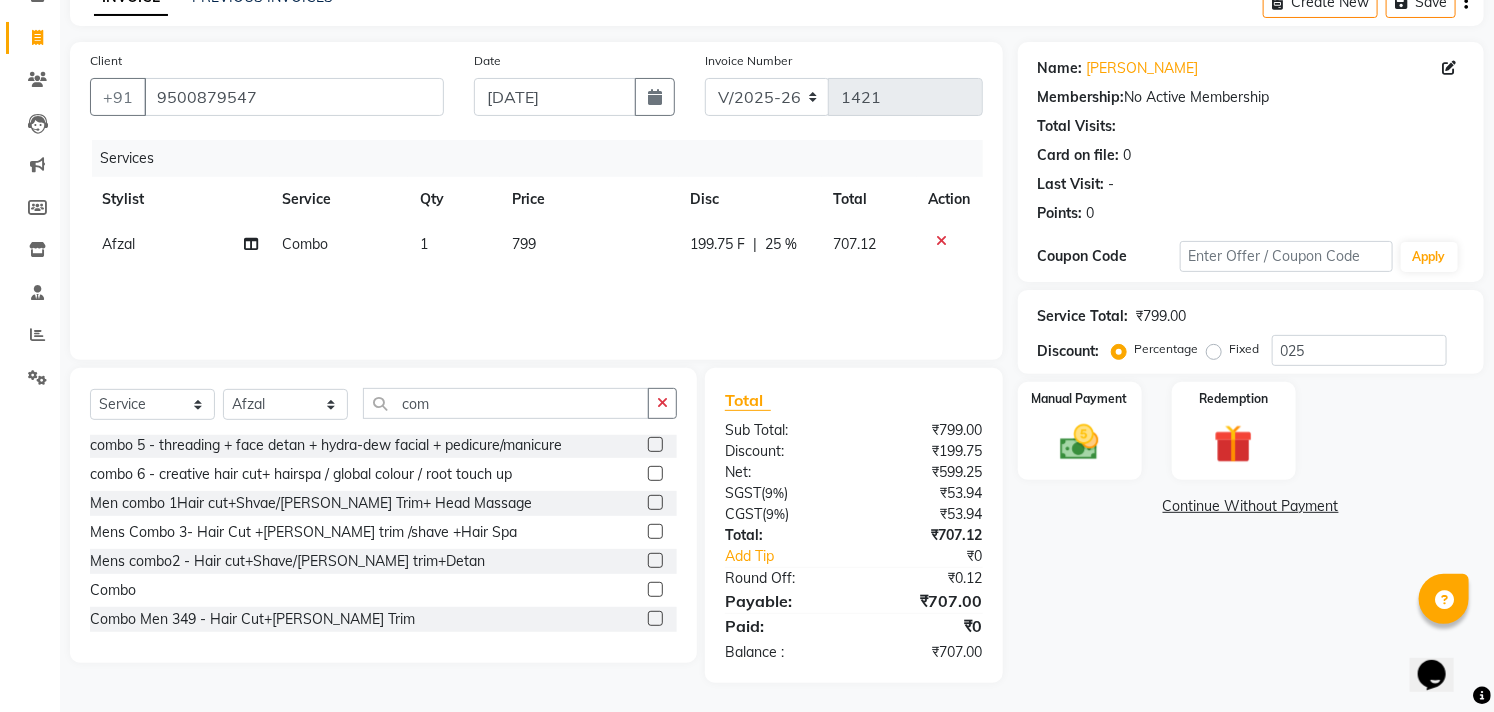 click on "Manual Payment Redemption" 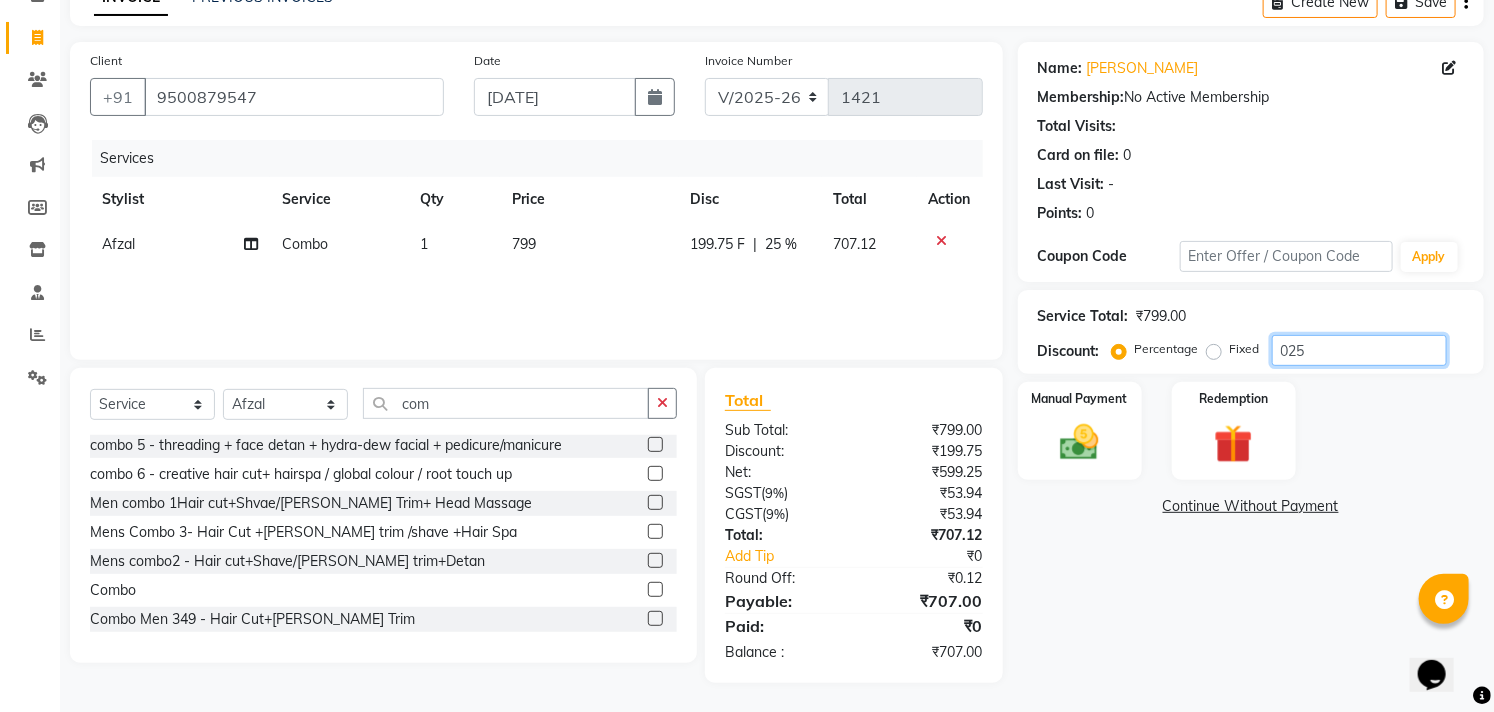 click on "025" 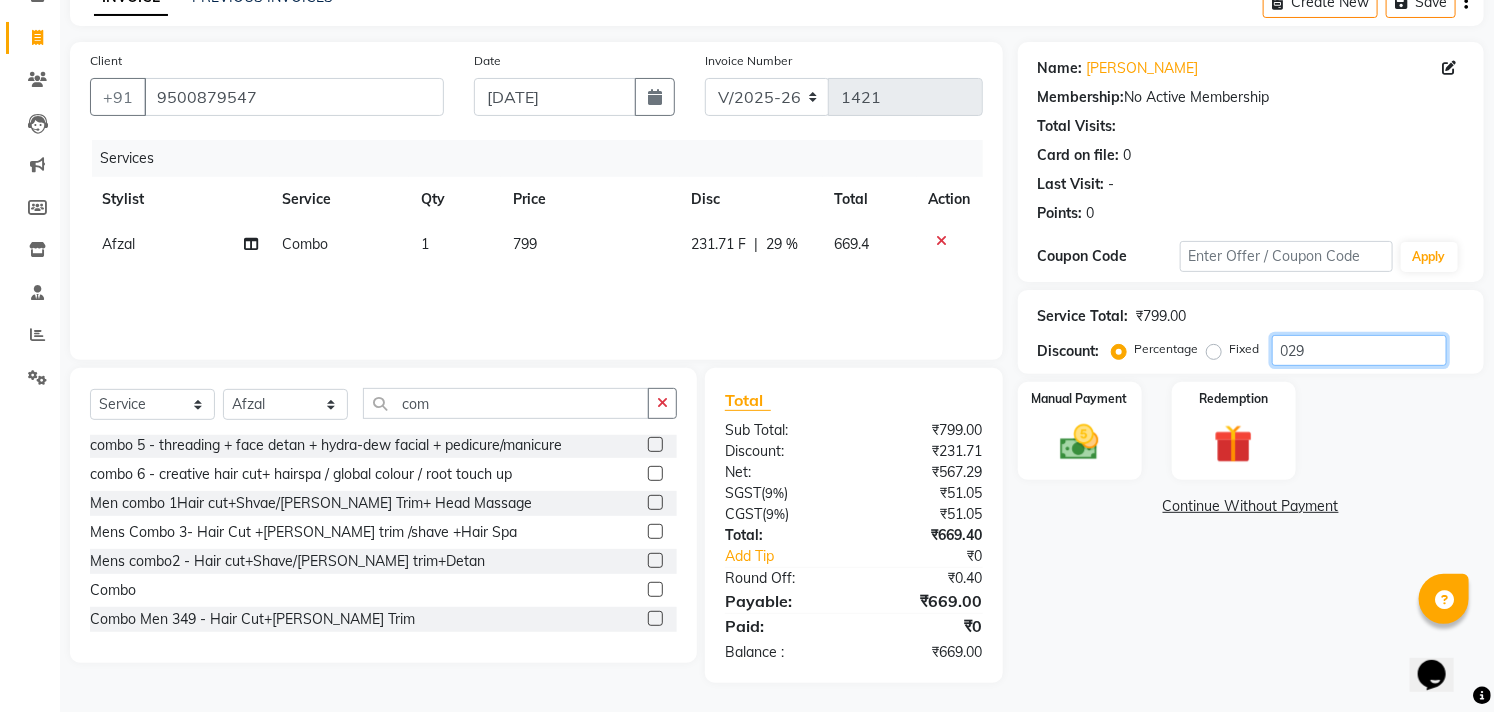 click on "029" 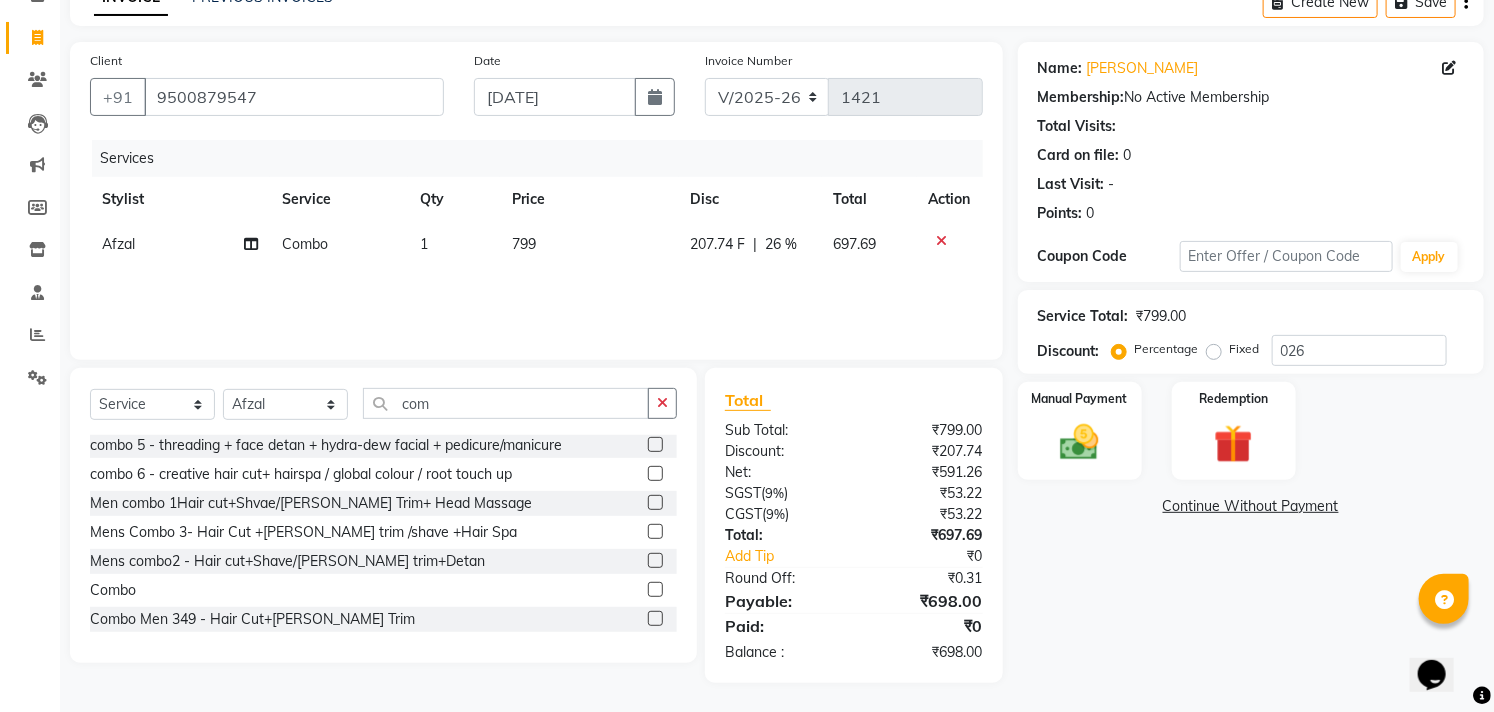 drag, startPoint x: 1333, startPoint y: 441, endPoint x: 1298, endPoint y: 353, distance: 94.7048 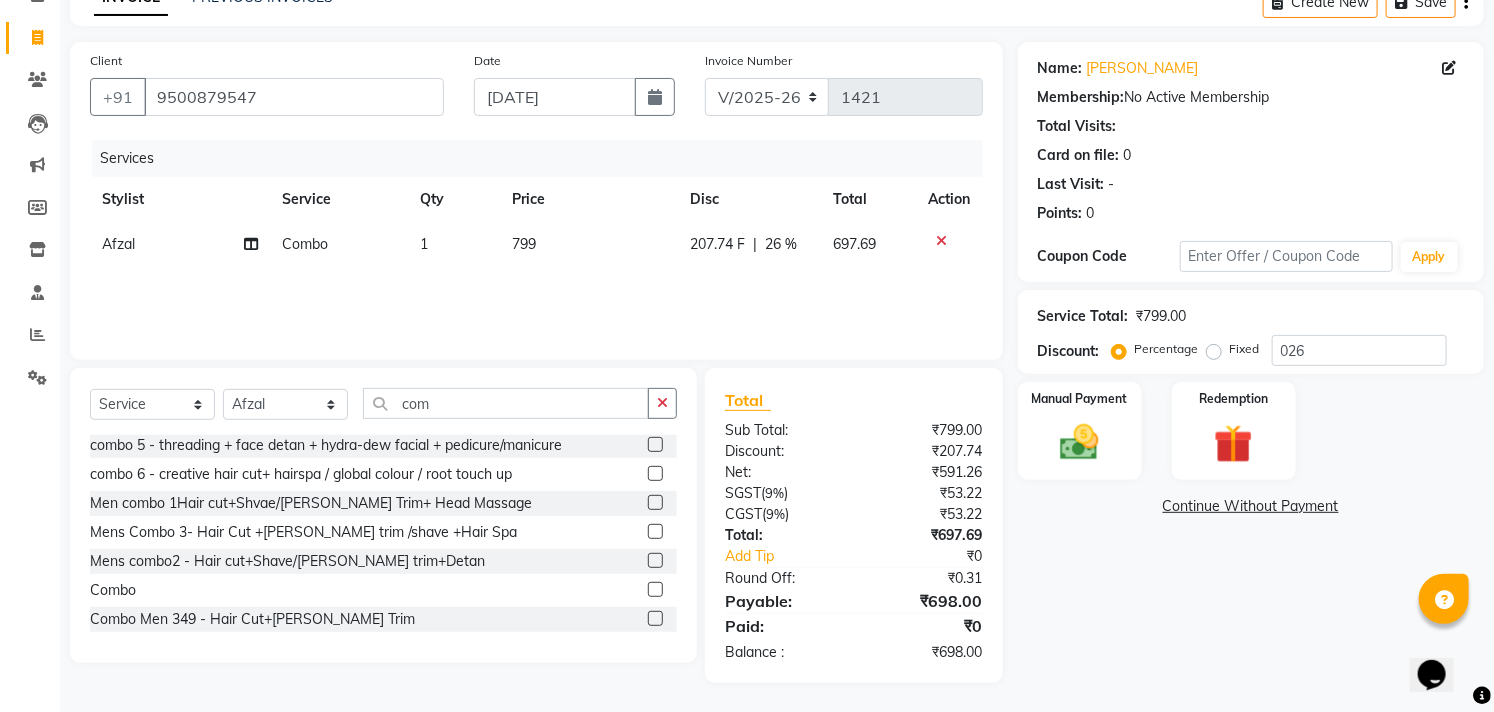 click on "Manual Payment Redemption" 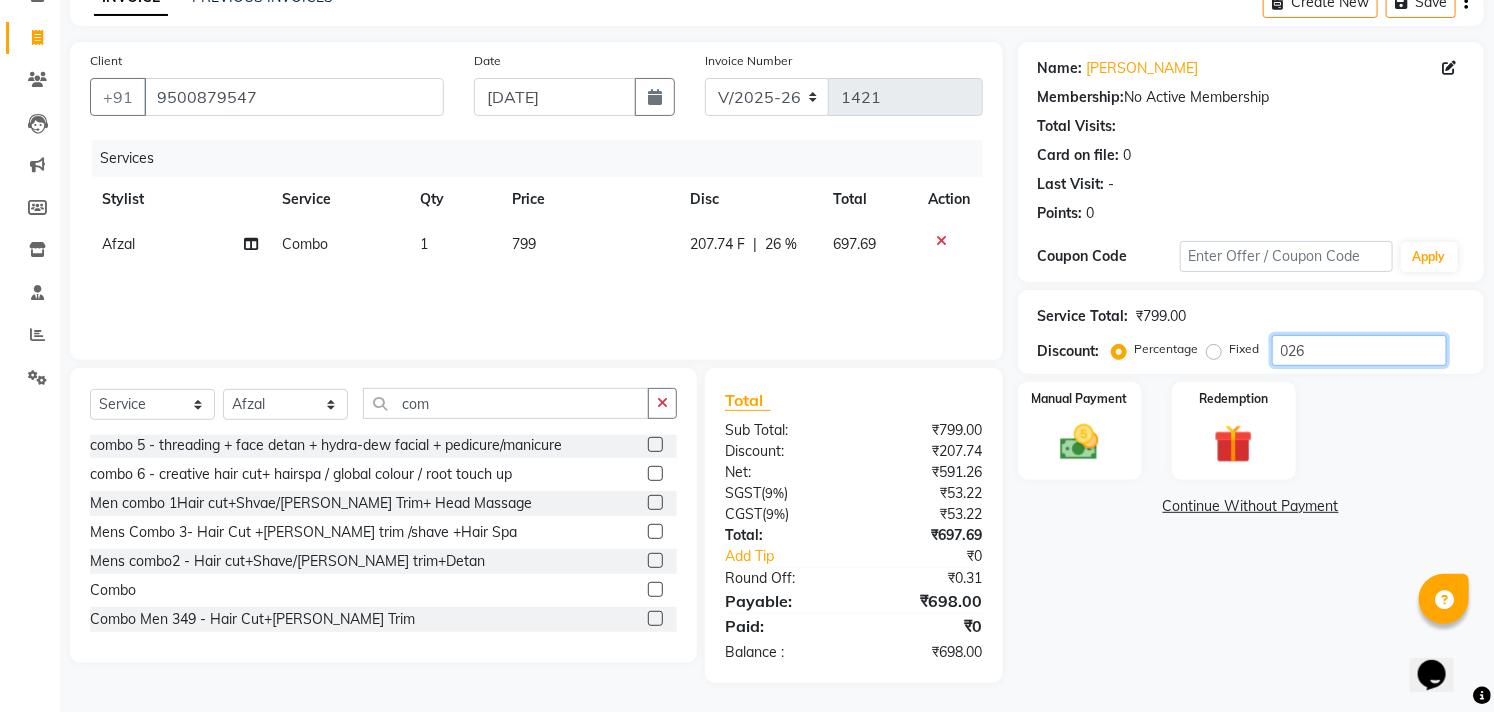 click on "026" 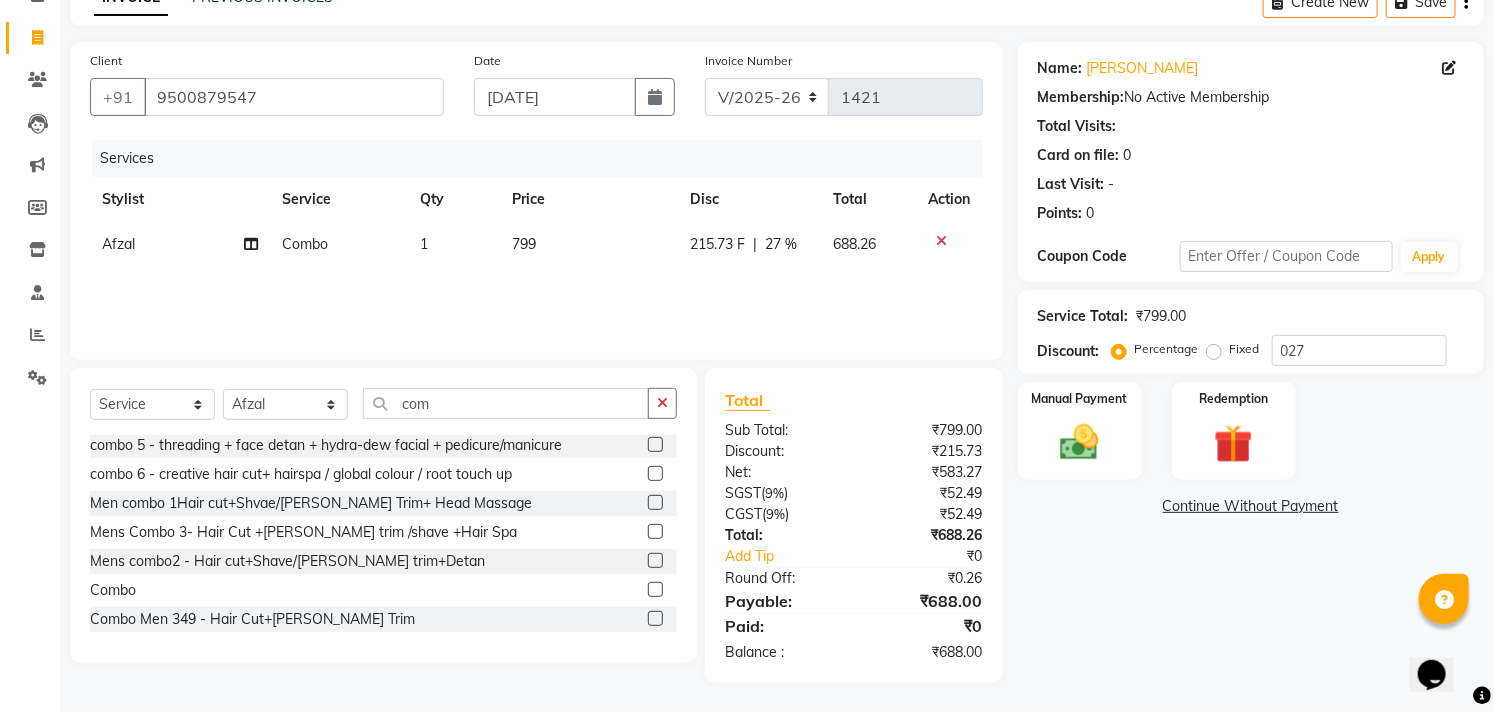 click on "Manual Payment Redemption" 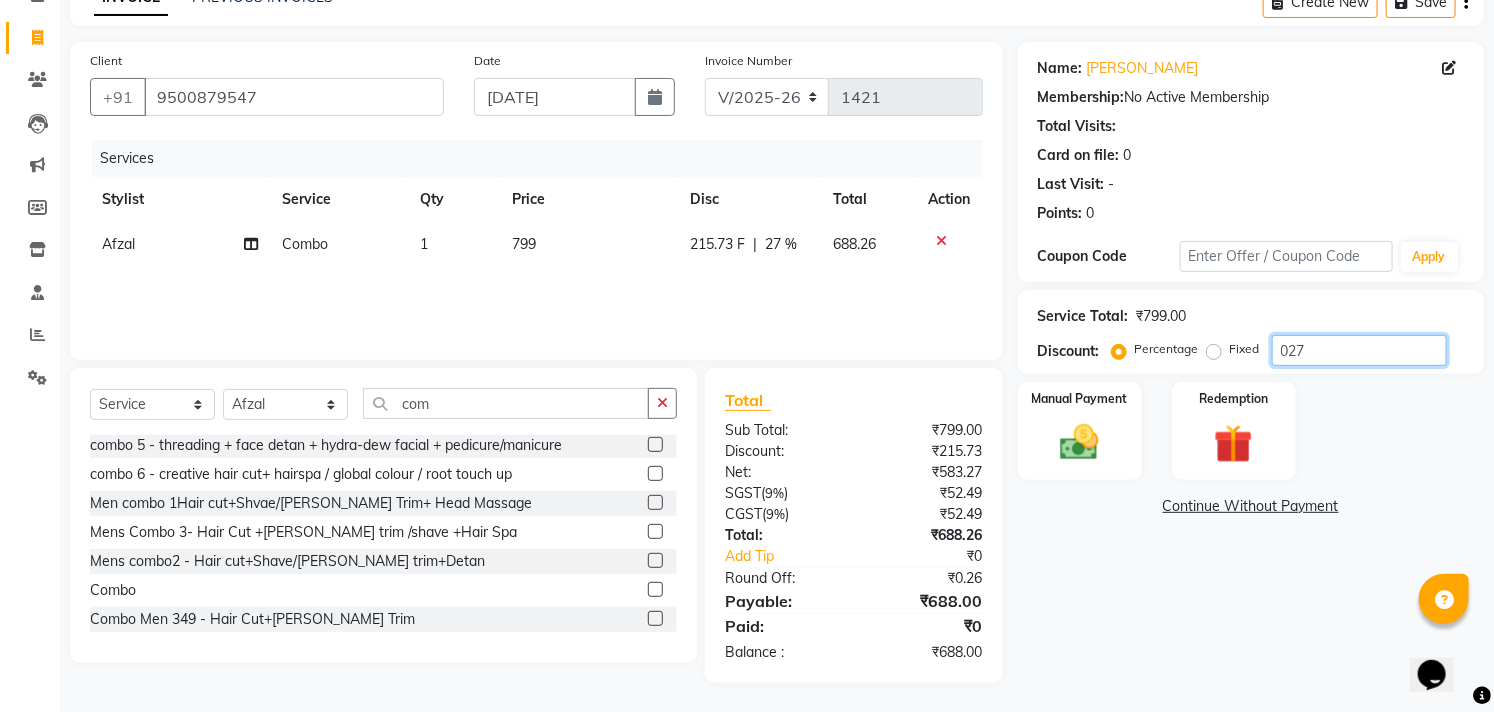 click on "027" 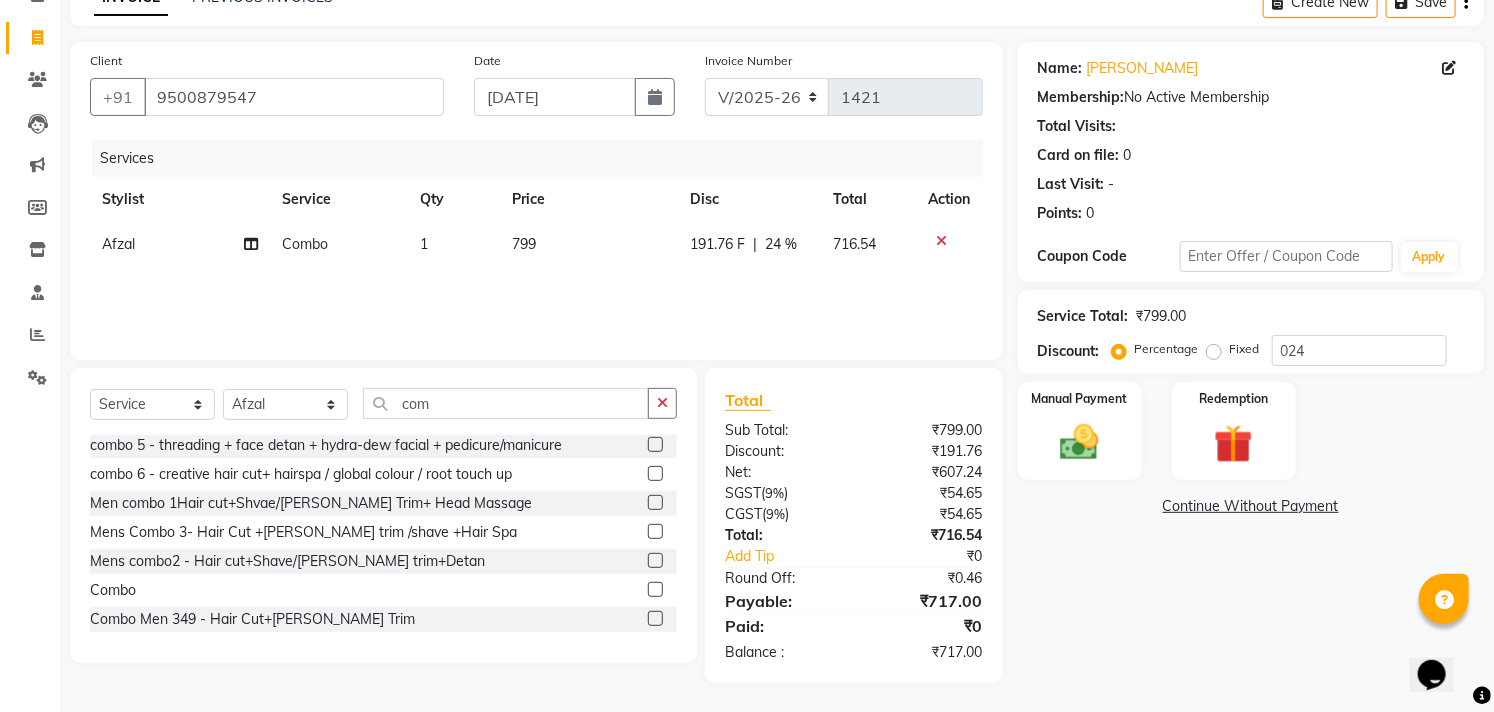 click on "Manual Payment Redemption" 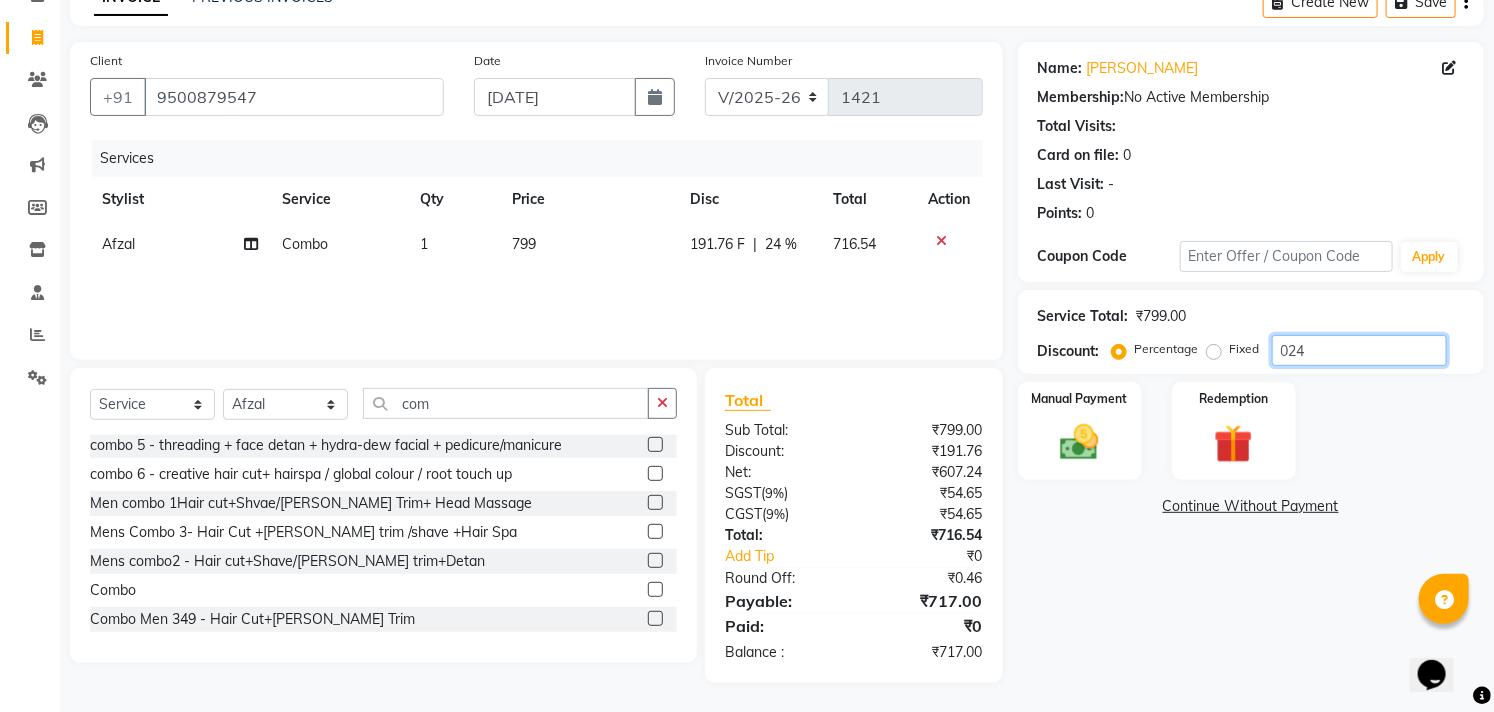 click on "024" 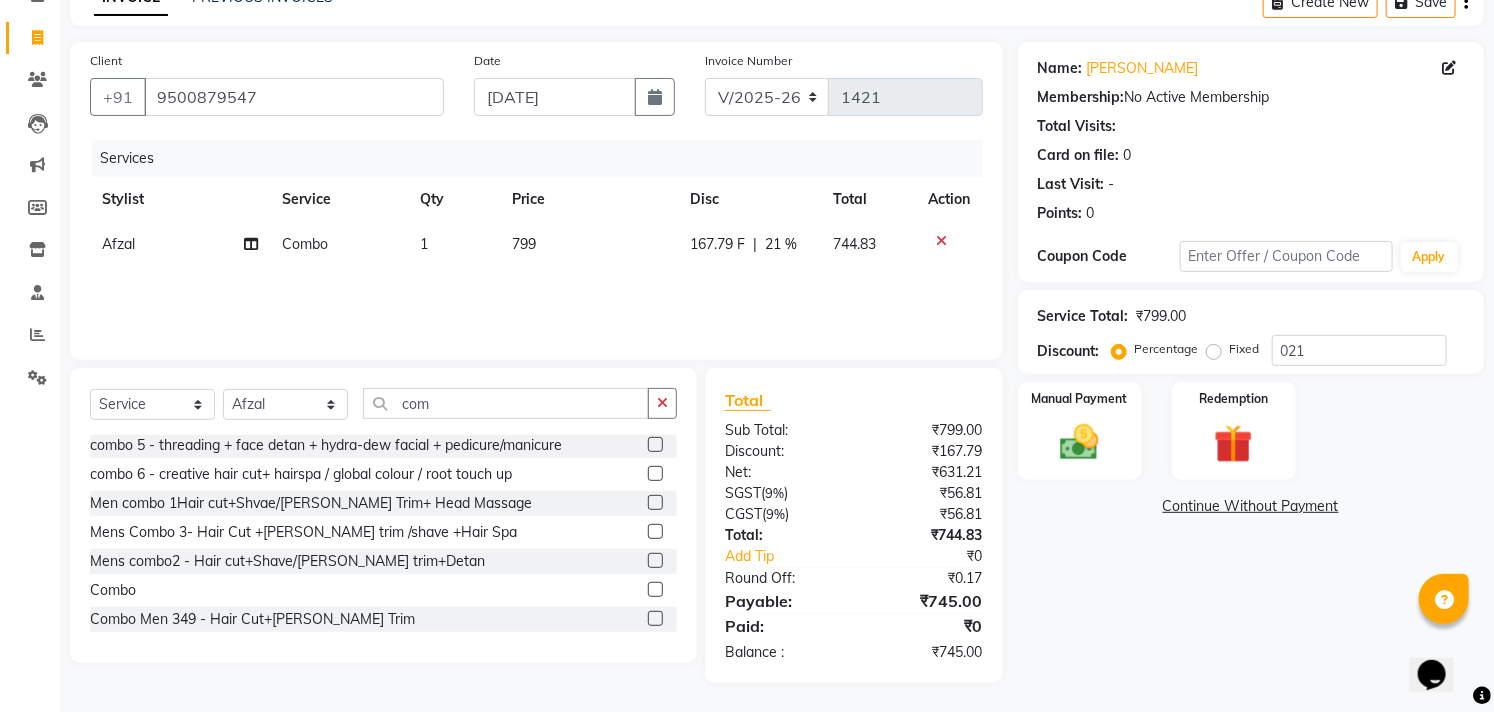 click on "Manual Payment Redemption" 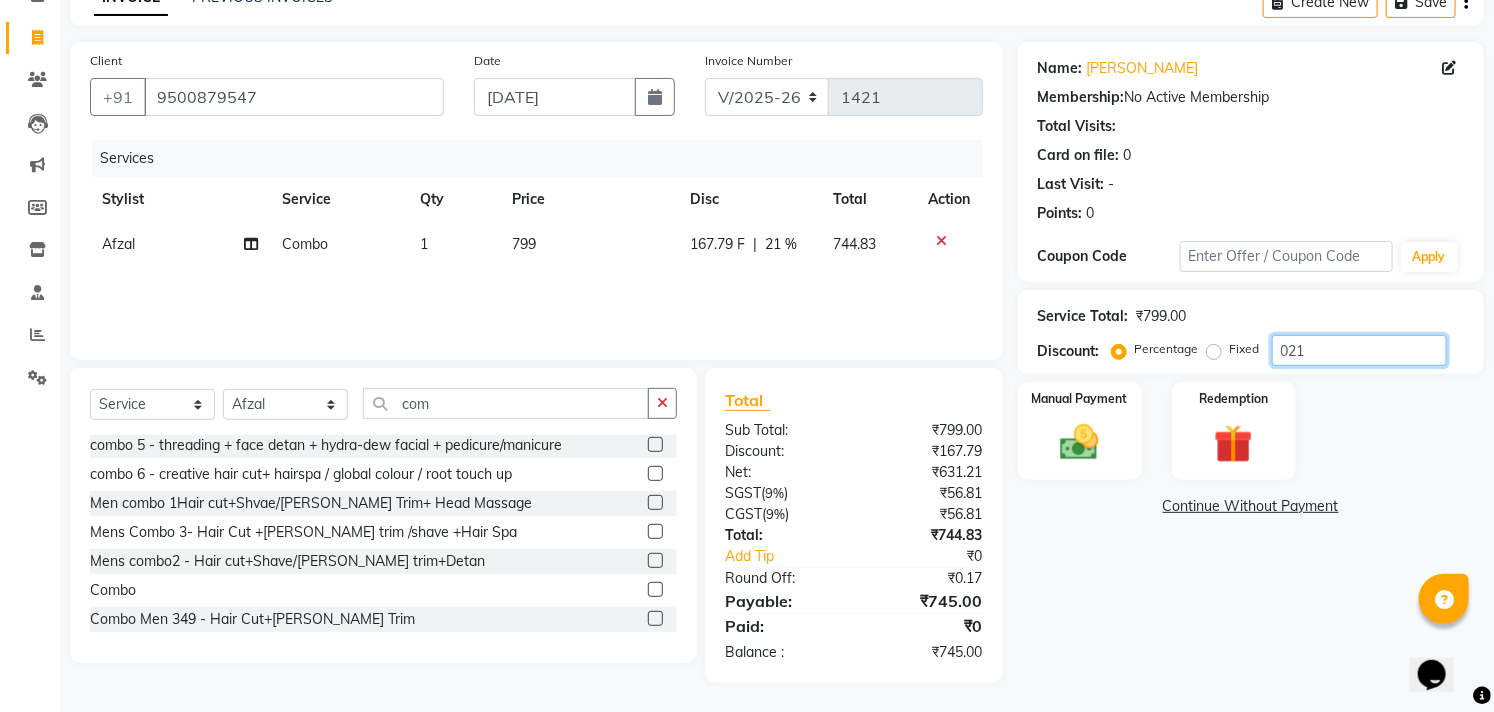 click on "021" 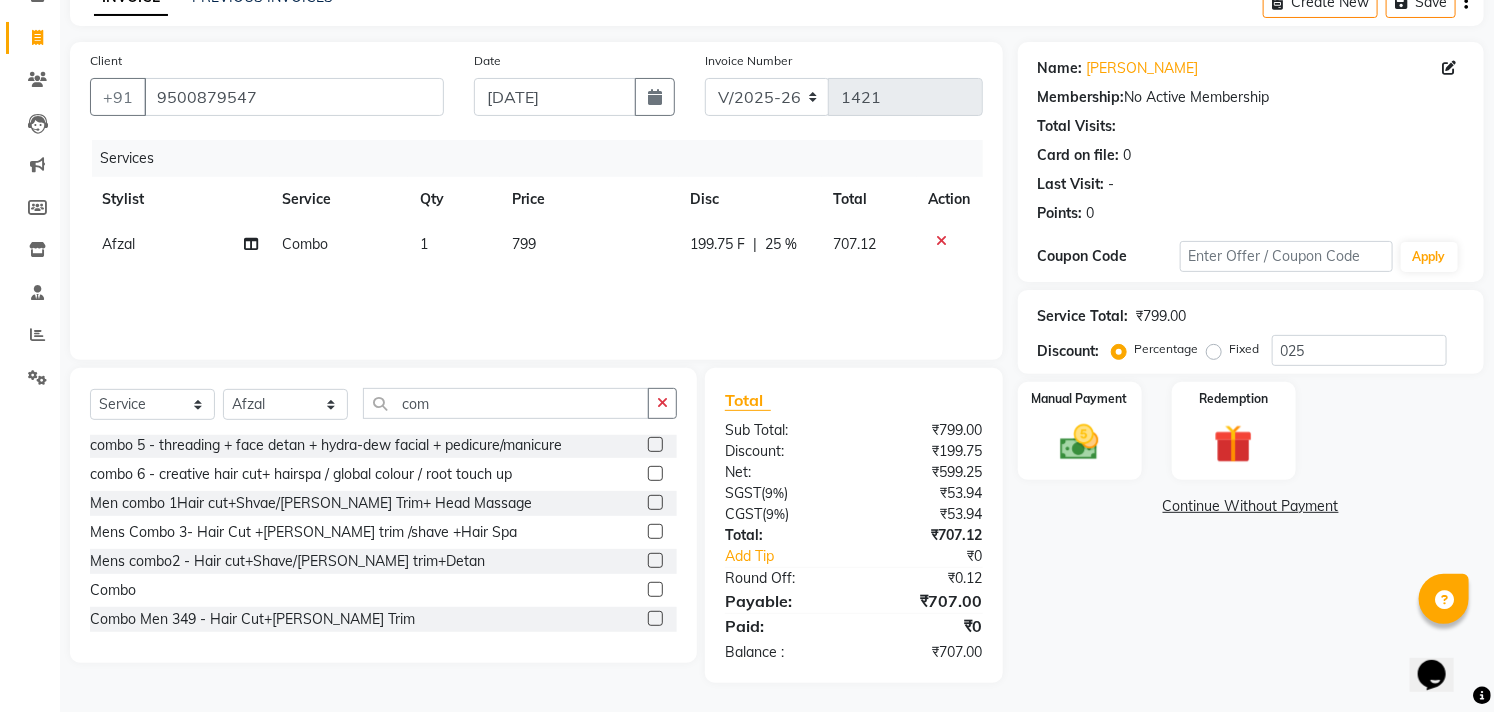 click on "Manual Payment Redemption" 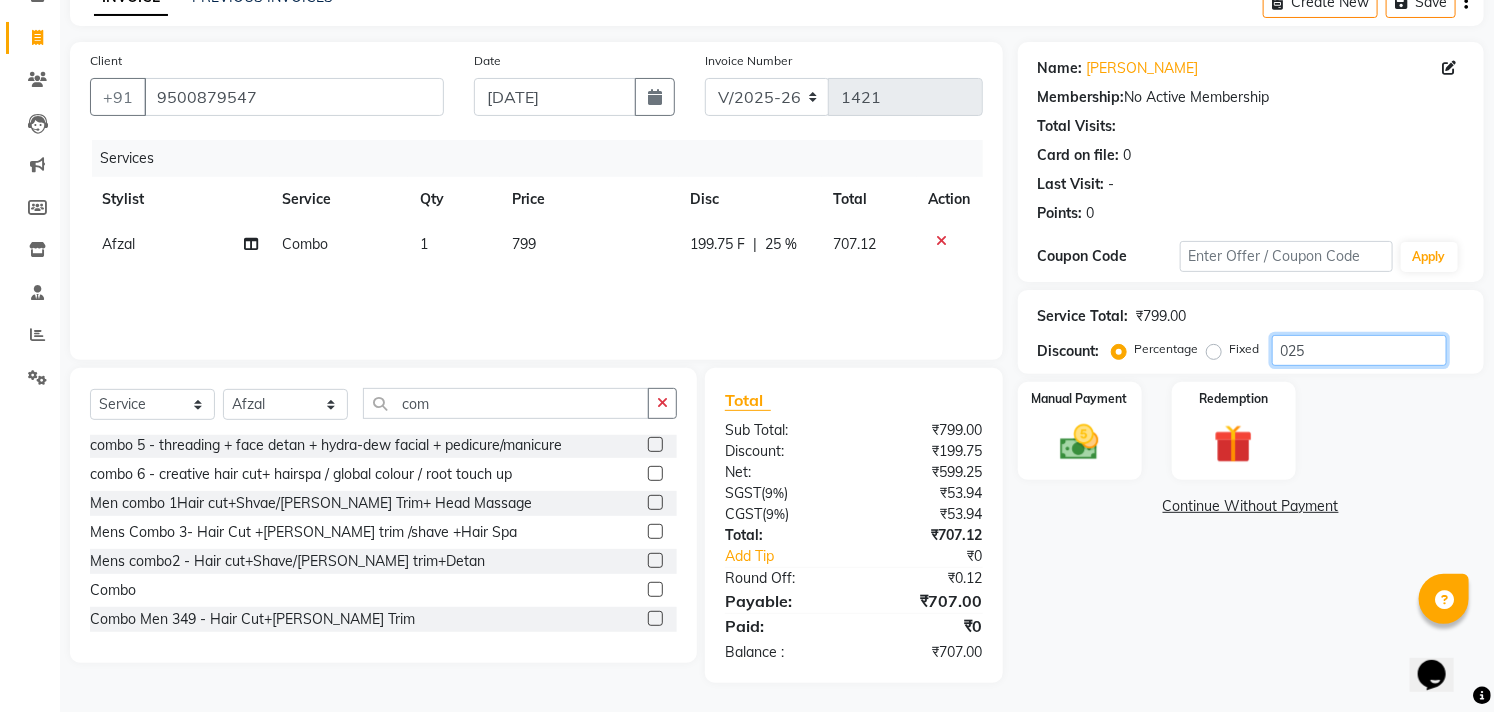 click on "025" 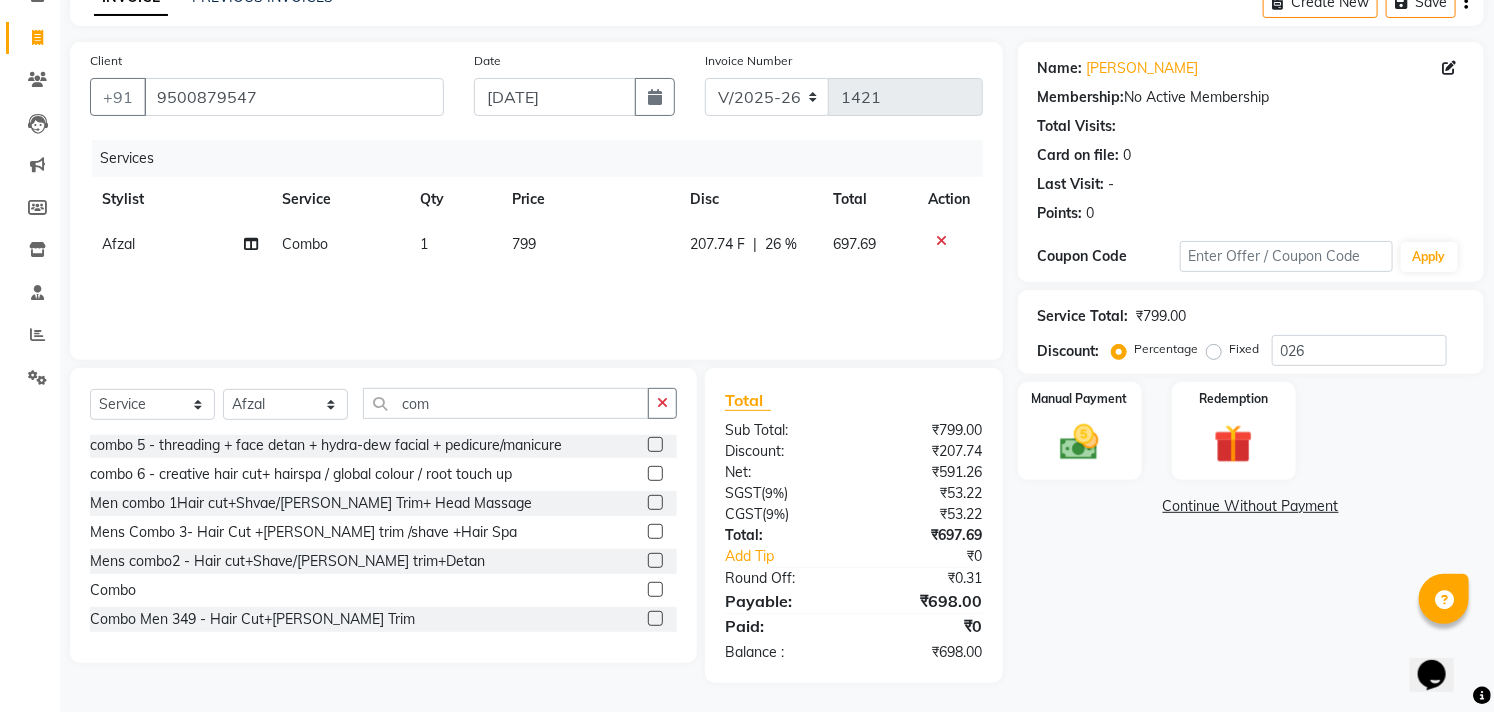 click on "Name: Daks  Membership:  No Active Membership  Total Visits:   Card on file:  0 Last Visit:   - Points:   0  Coupon Code Apply Service Total:  ₹799.00  Discount:  Percentage   Fixed  026 Manual Payment Redemption  Continue Without Payment" 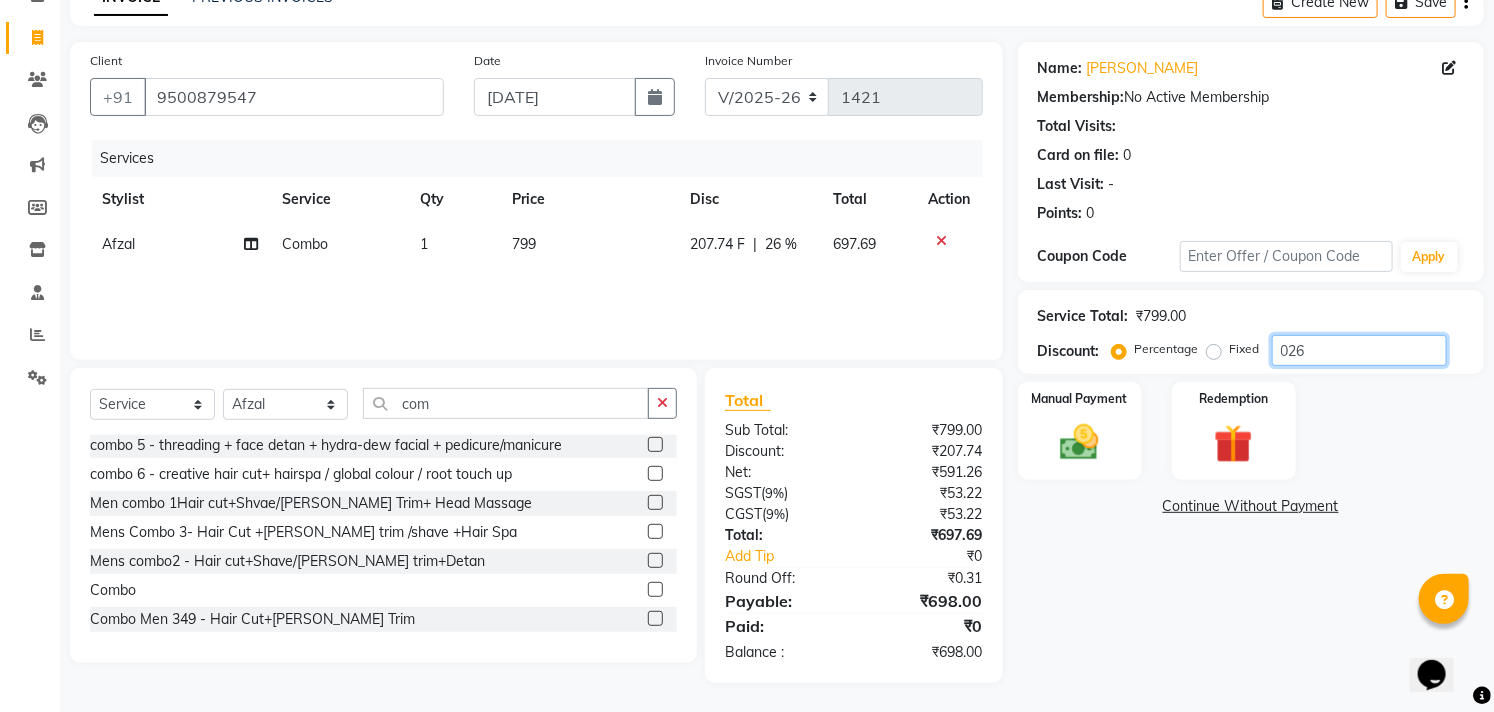 click on "026" 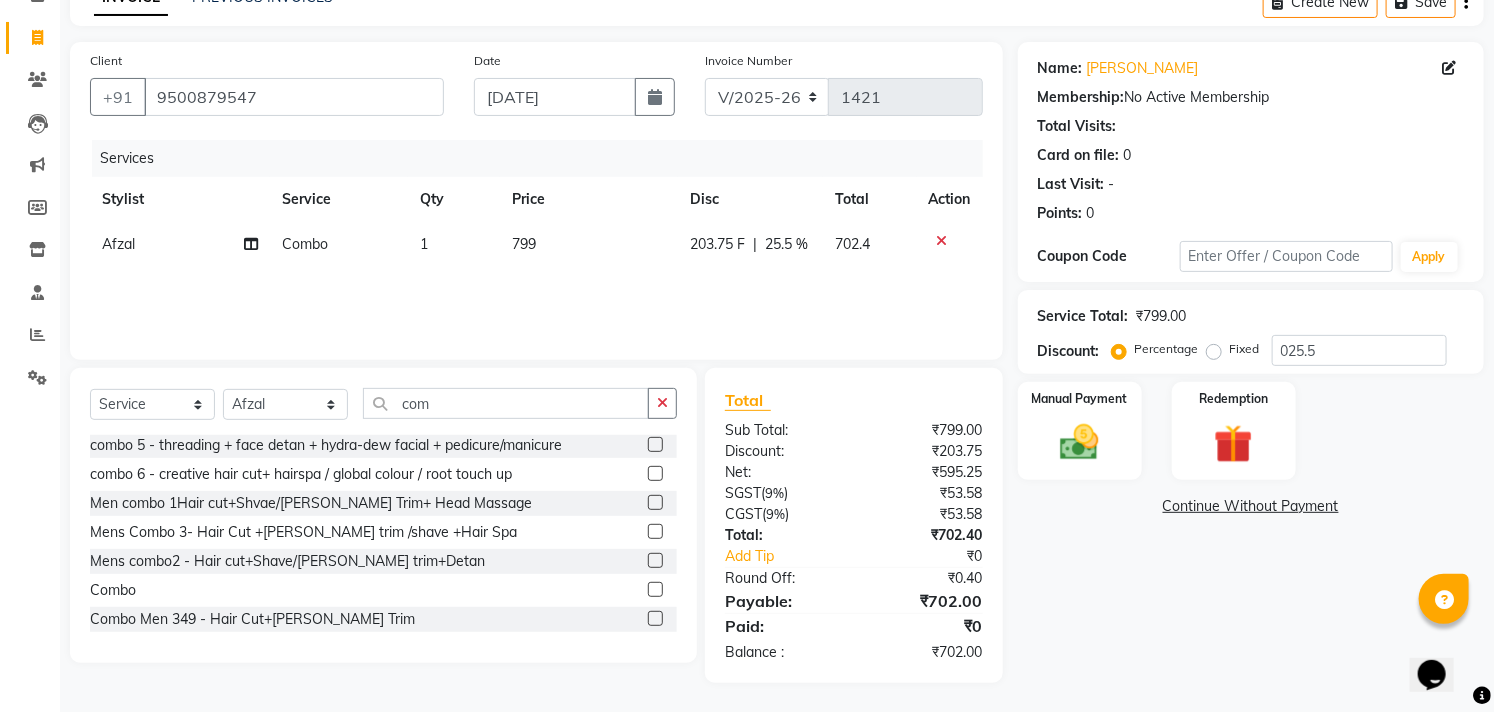 click on "Manual Payment Redemption" 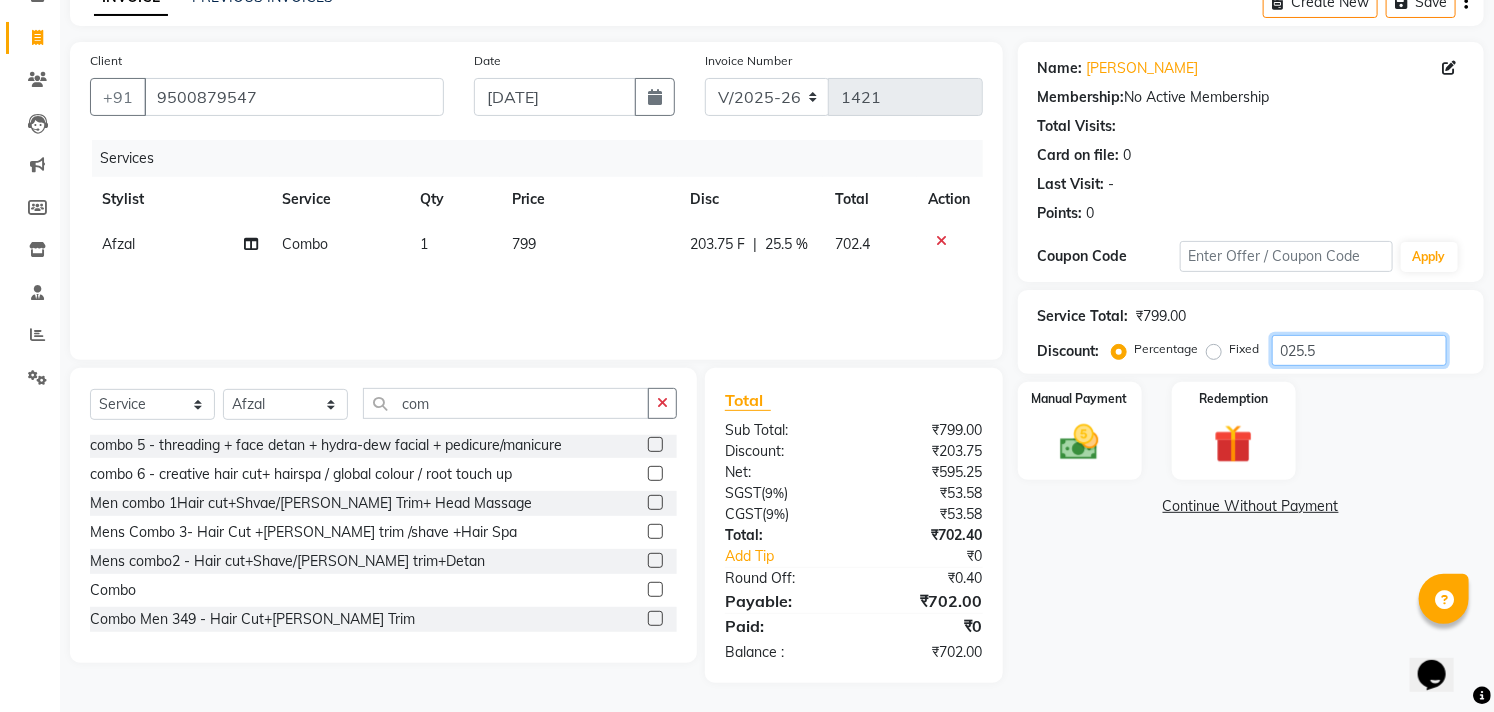 click on "025.5" 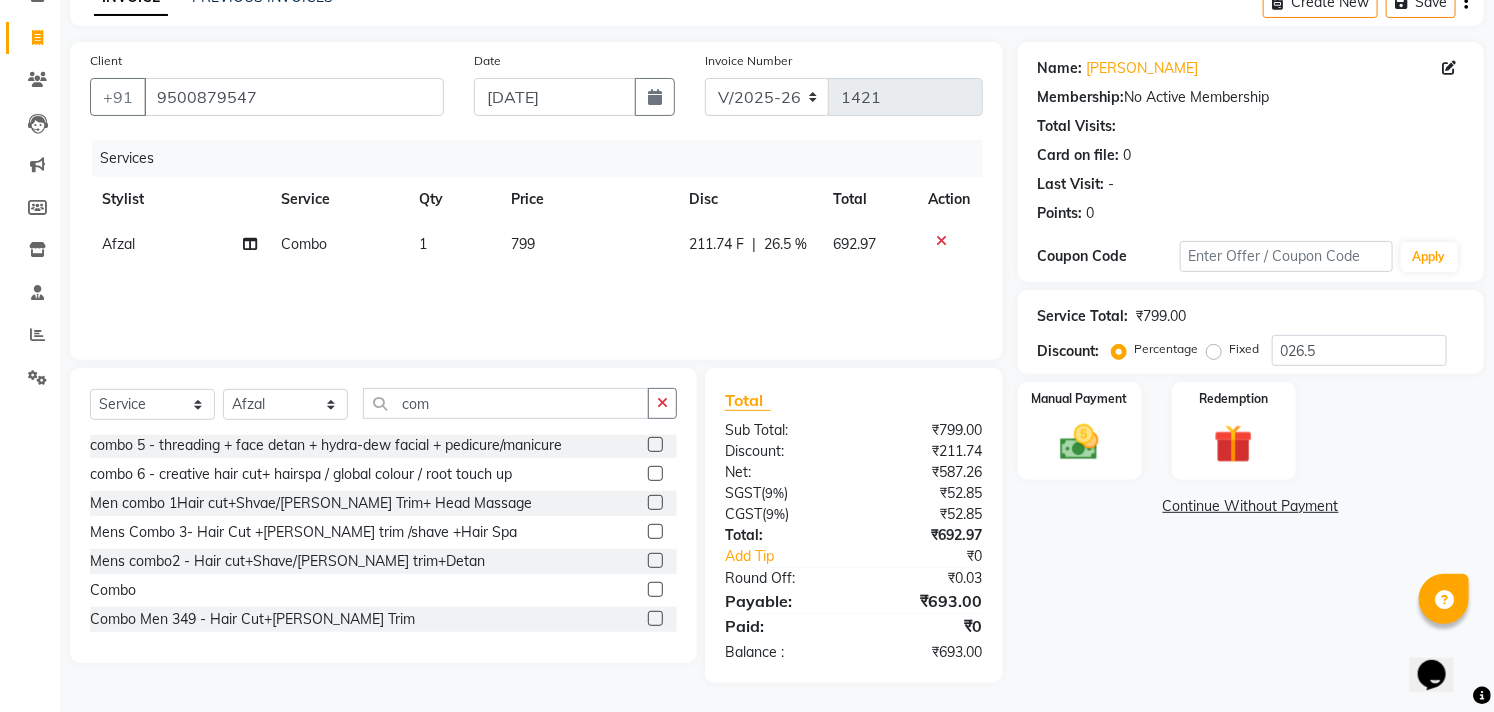 click on "Manual Payment Redemption" 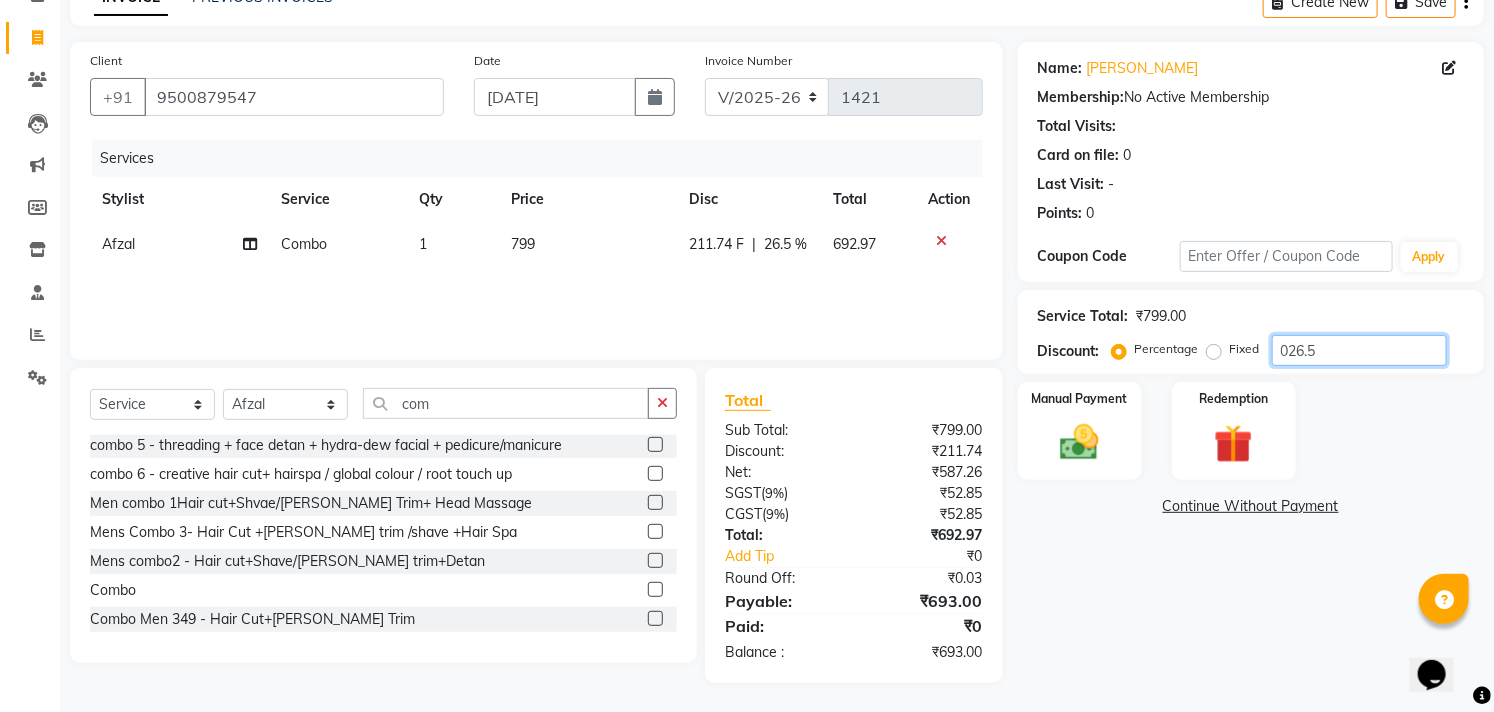 click on "026.5" 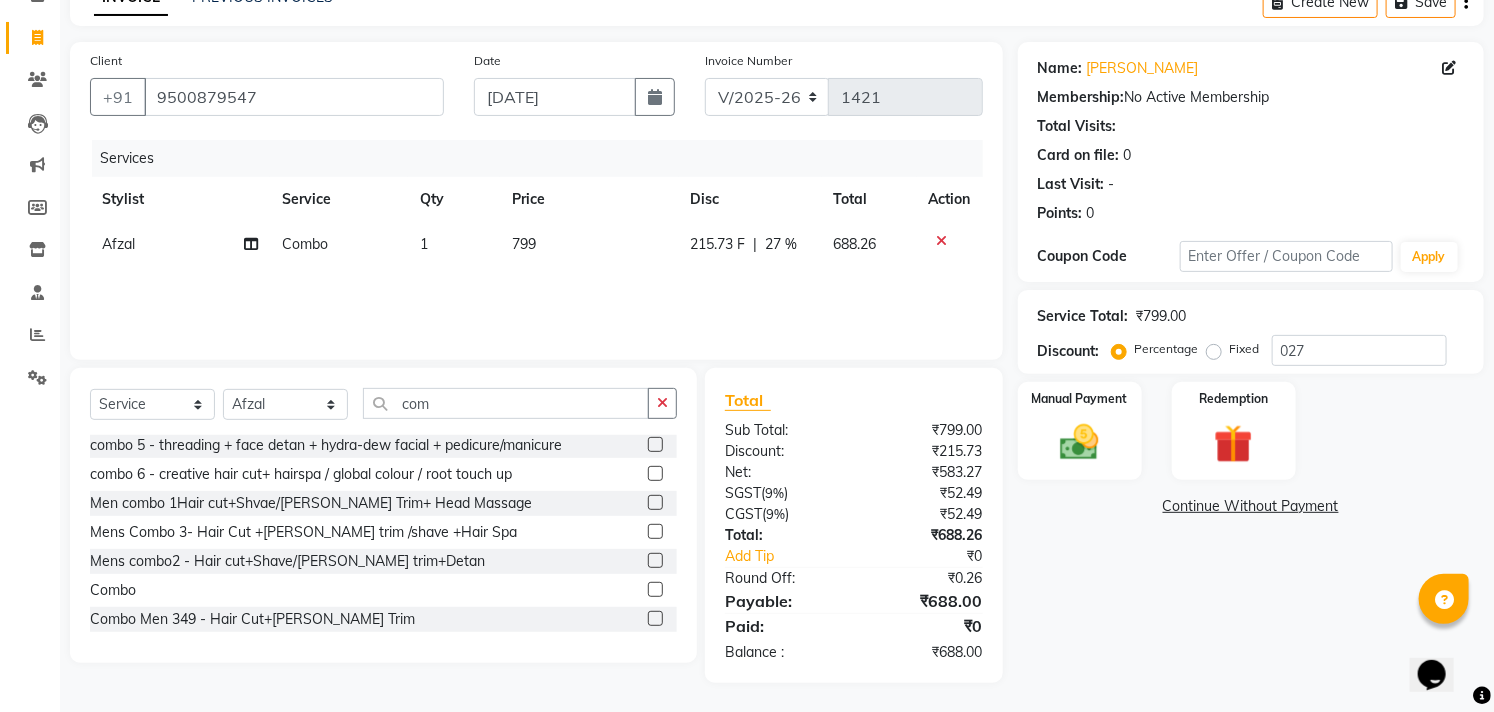 click on "Manual Payment Redemption" 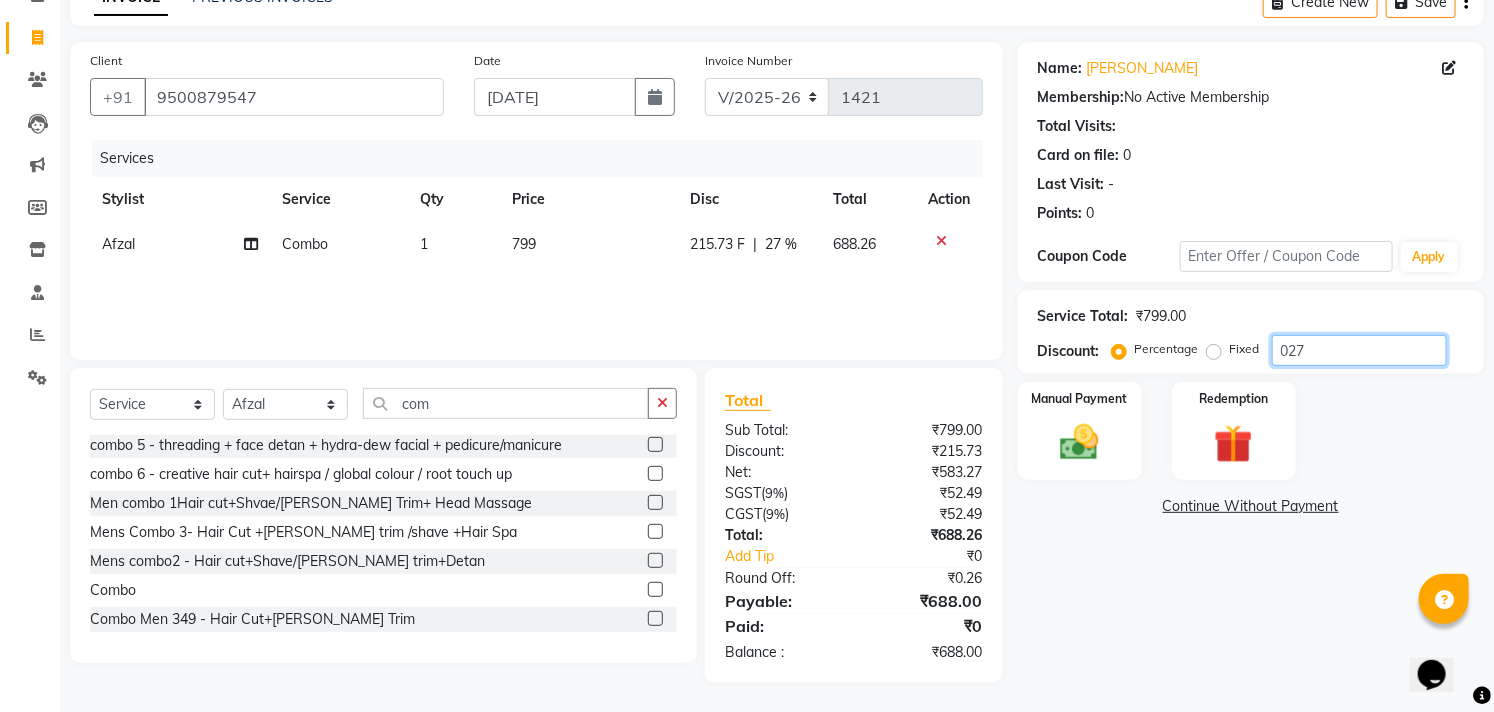 click on "027" 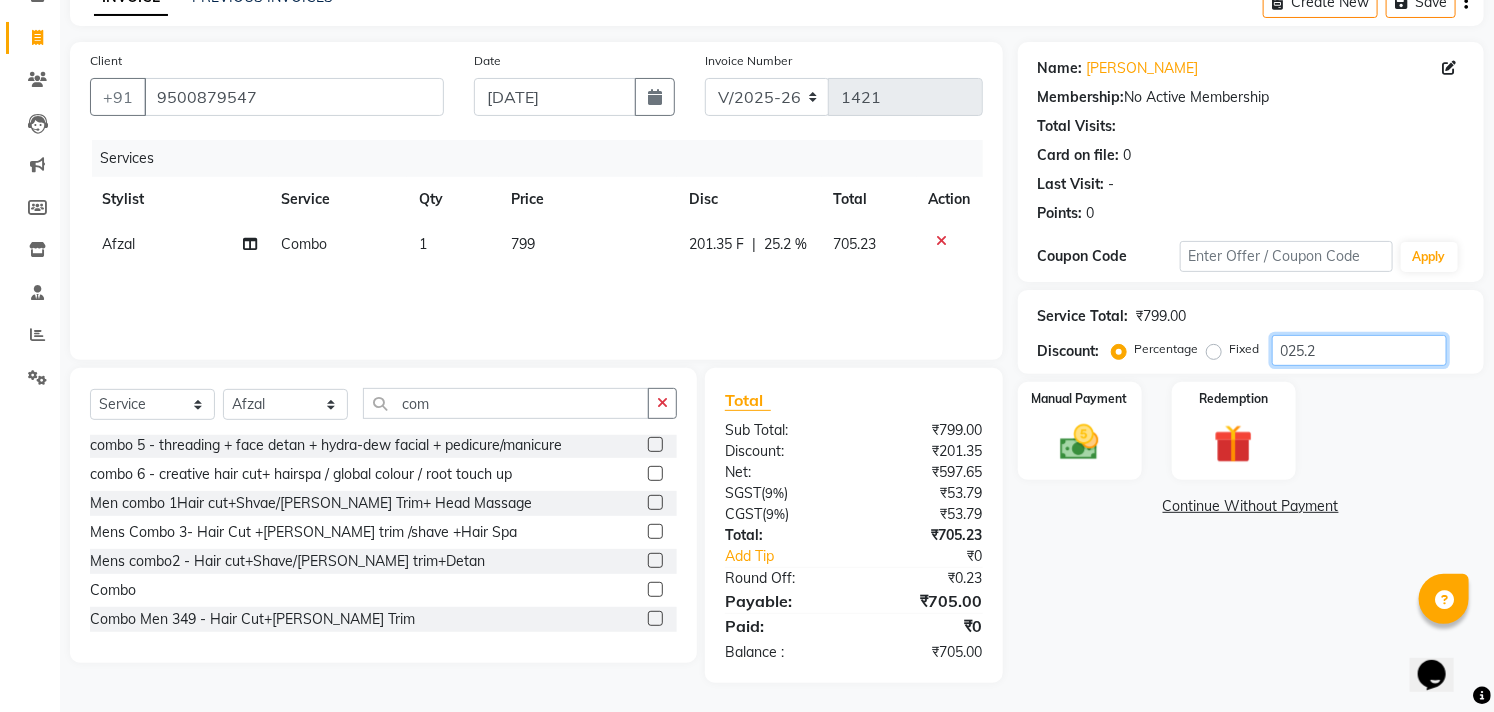 click on "025.2" 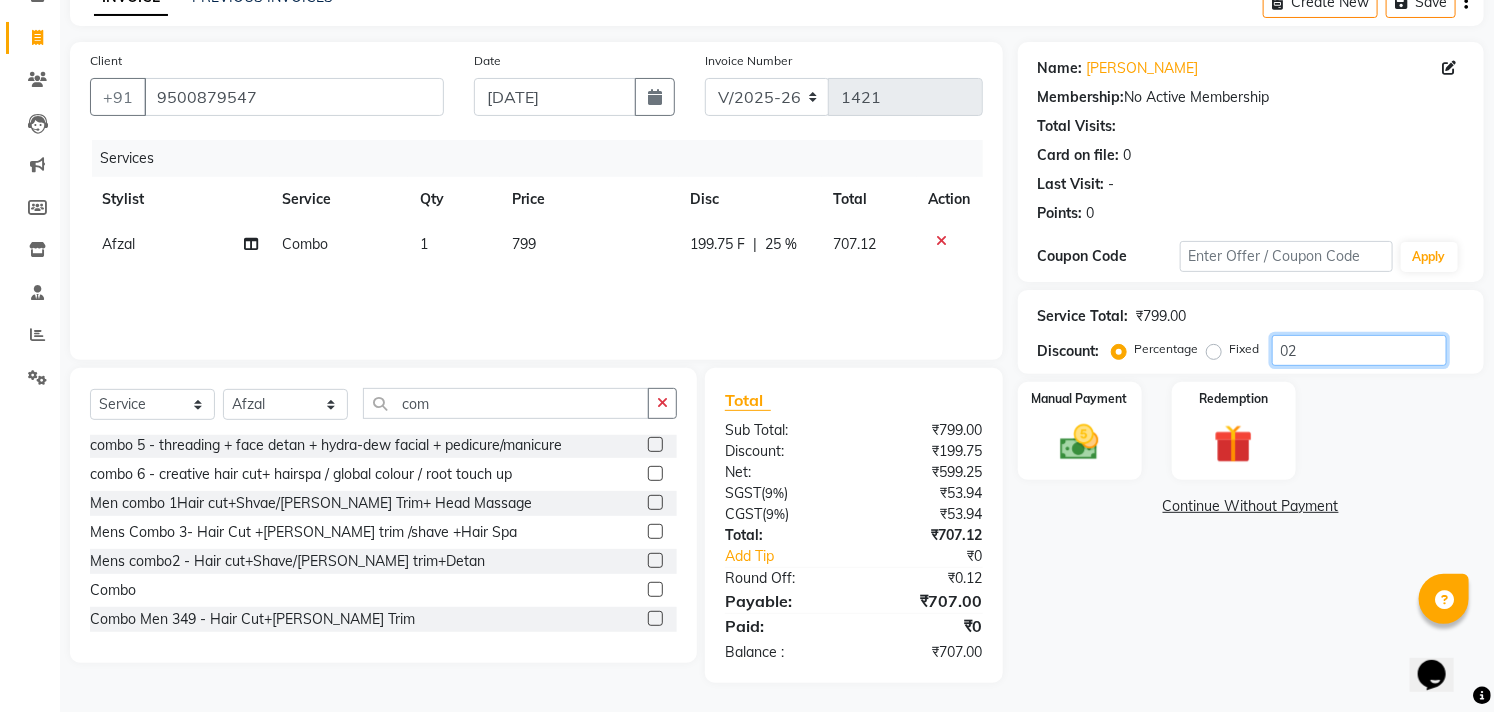 type on "0" 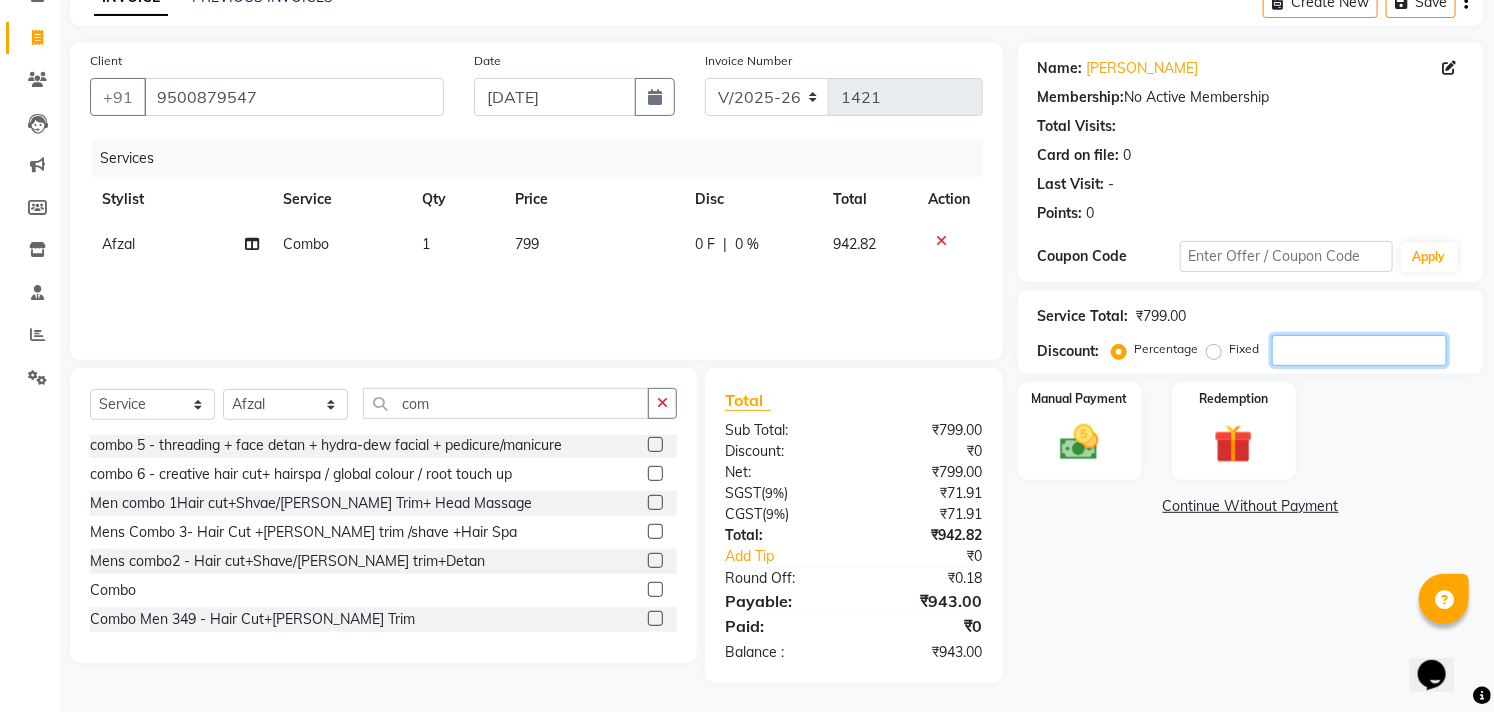 type 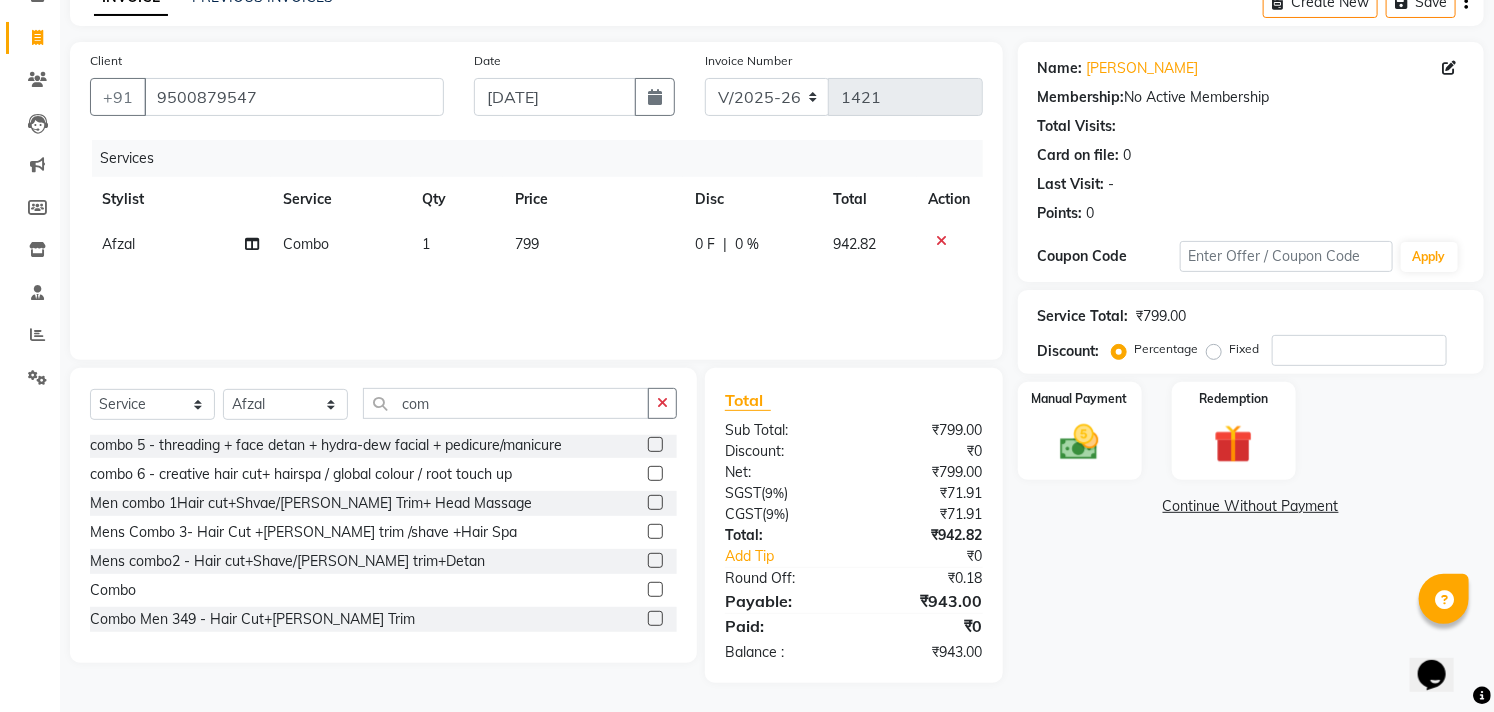 click on "799" 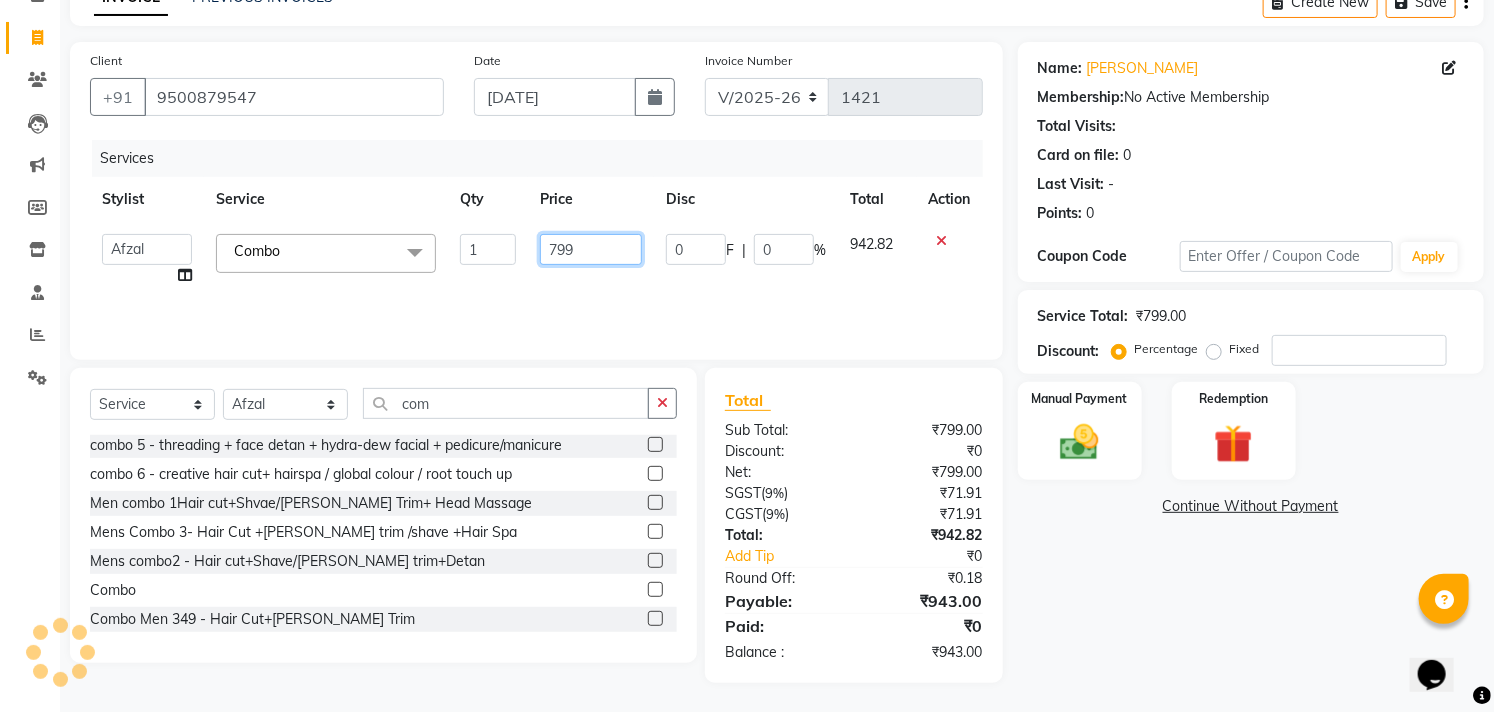 click on "799" 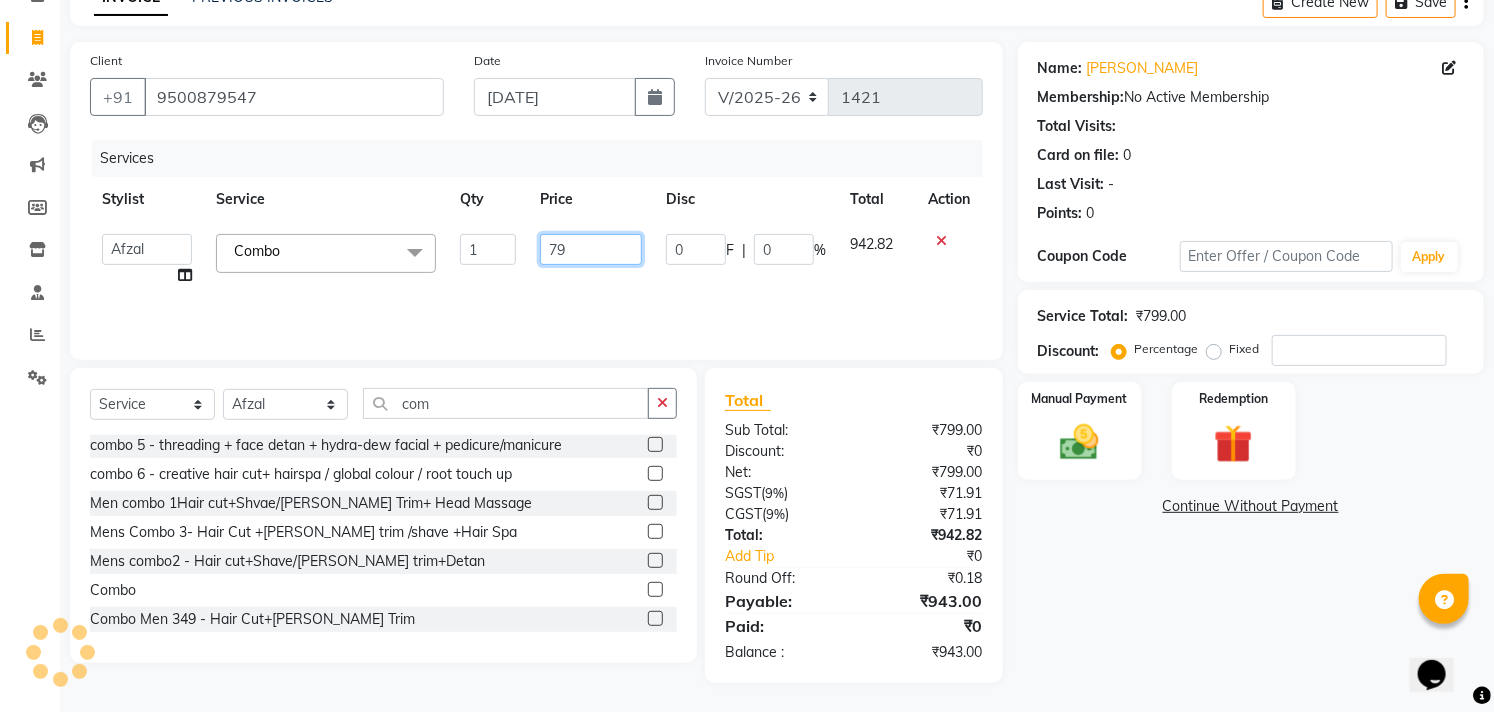 type on "7" 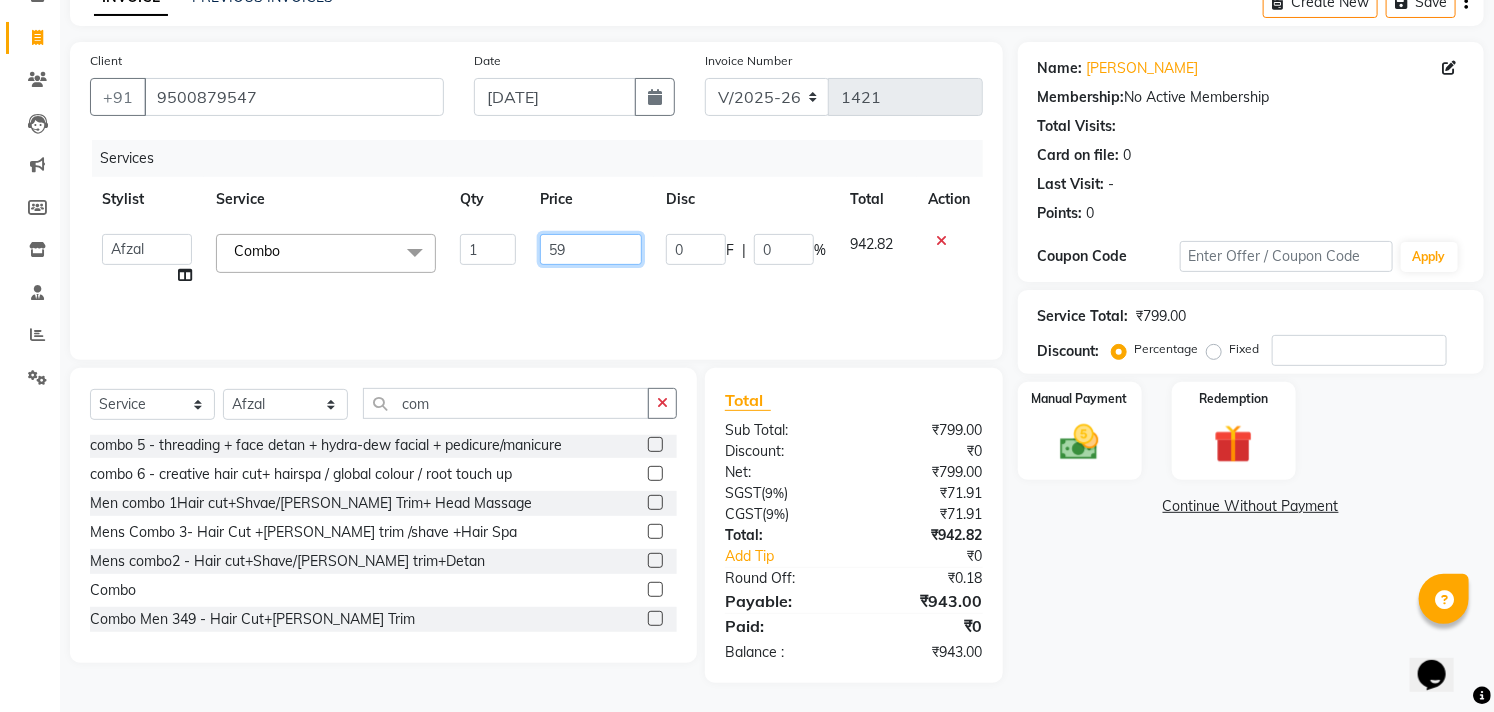 type on "593" 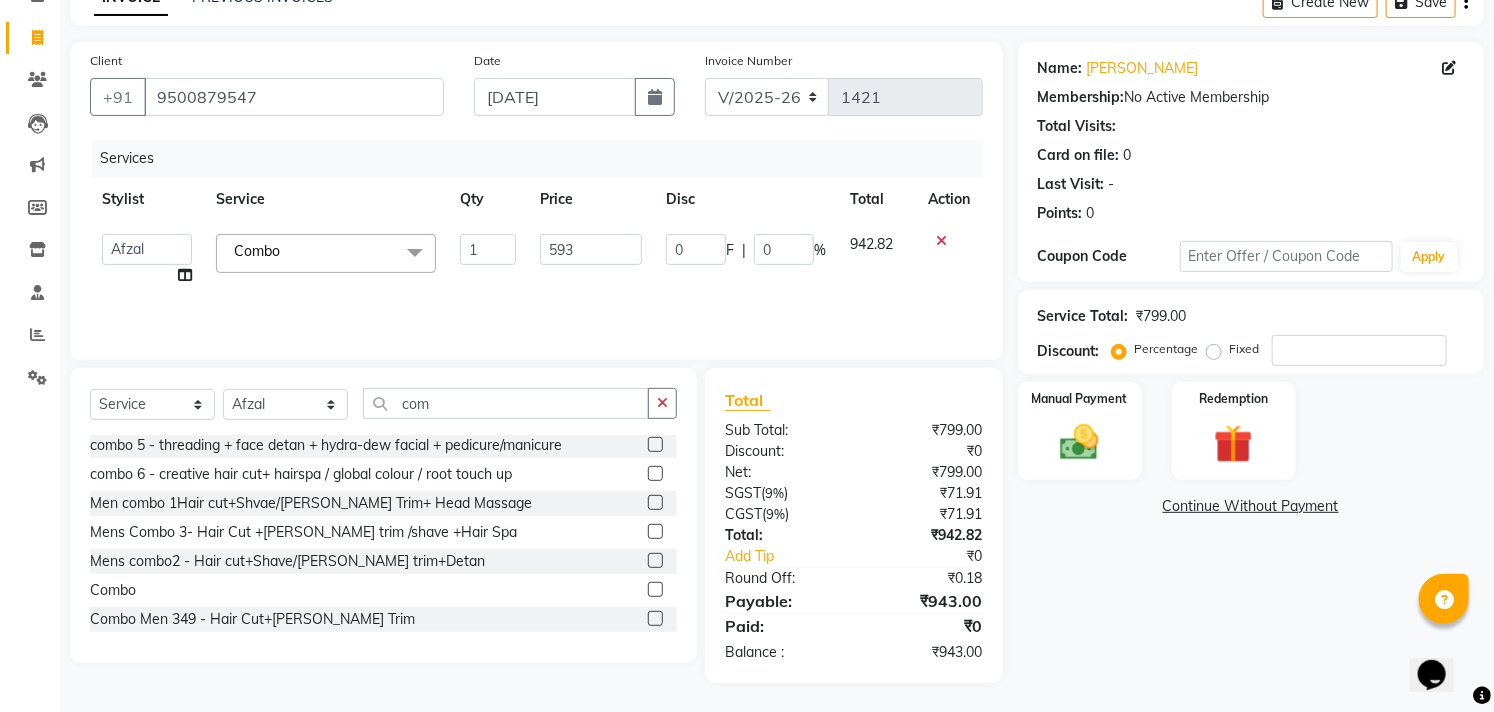 click on "Name: Daks  Membership:  No Active Membership  Total Visits:   Card on file:  0 Last Visit:   - Points:   0  Coupon Code Apply Service Total:  ₹799.00  Discount:  Percentage   Fixed  Manual Payment Redemption  Continue Without Payment" 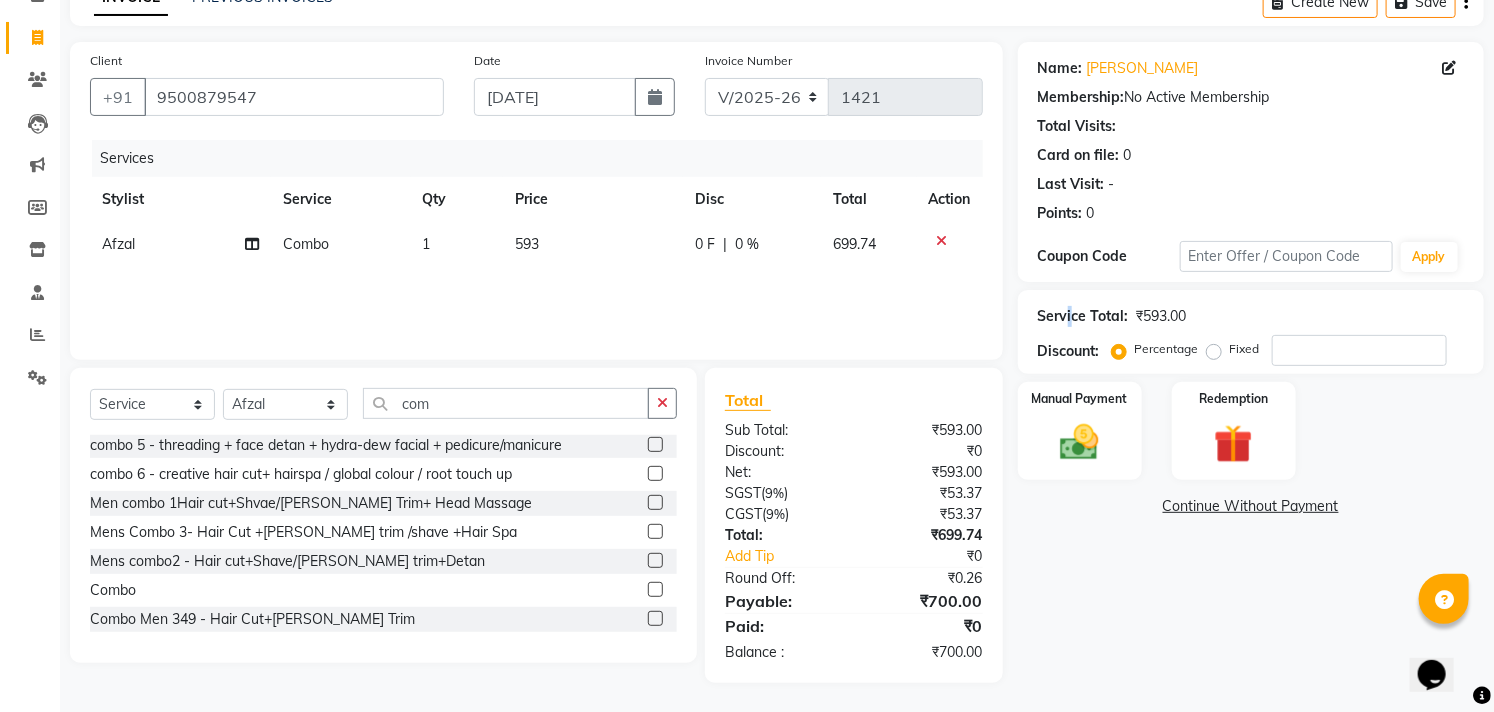 drag, startPoint x: 1071, startPoint y: 298, endPoint x: 1087, endPoint y: 342, distance: 46.818798 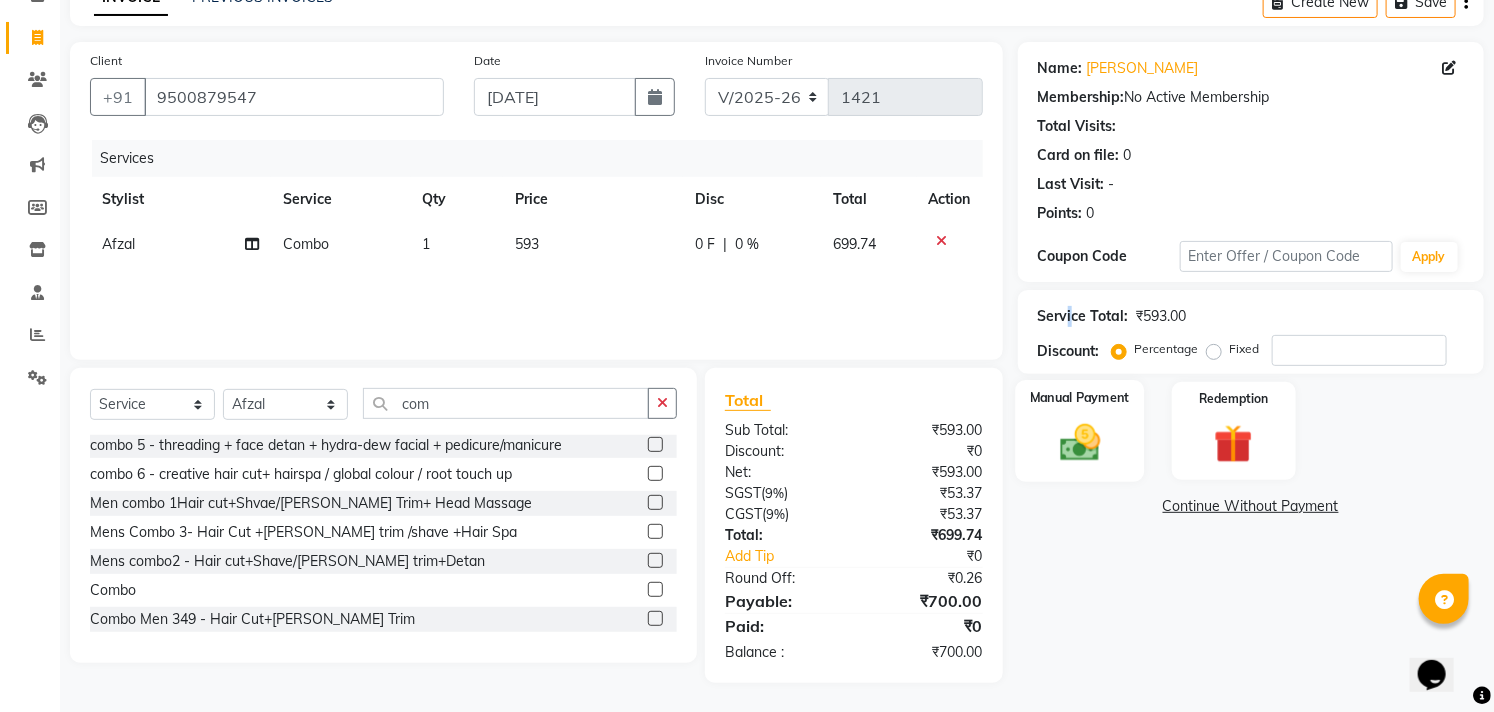 click 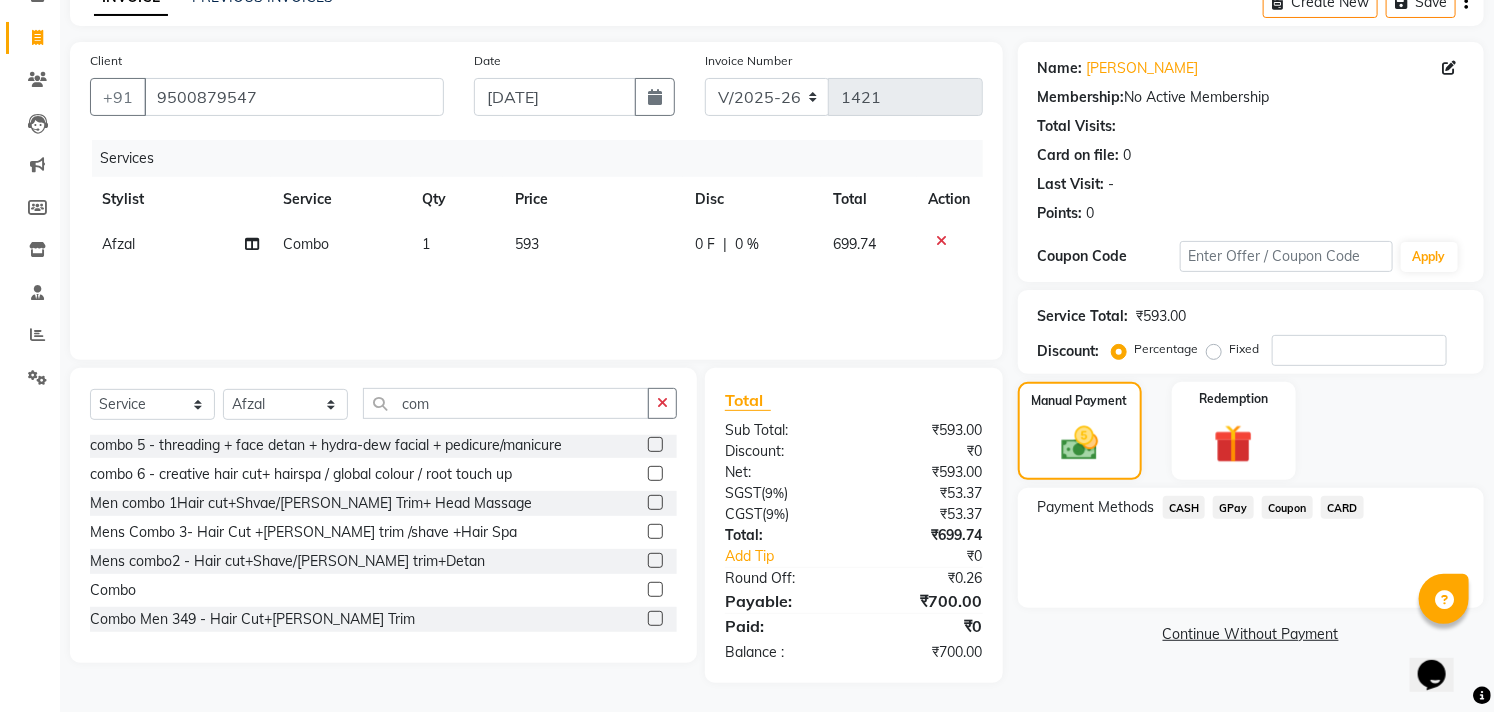 drag, startPoint x: 1184, startPoint y: 507, endPoint x: 1510, endPoint y: 490, distance: 326.44296 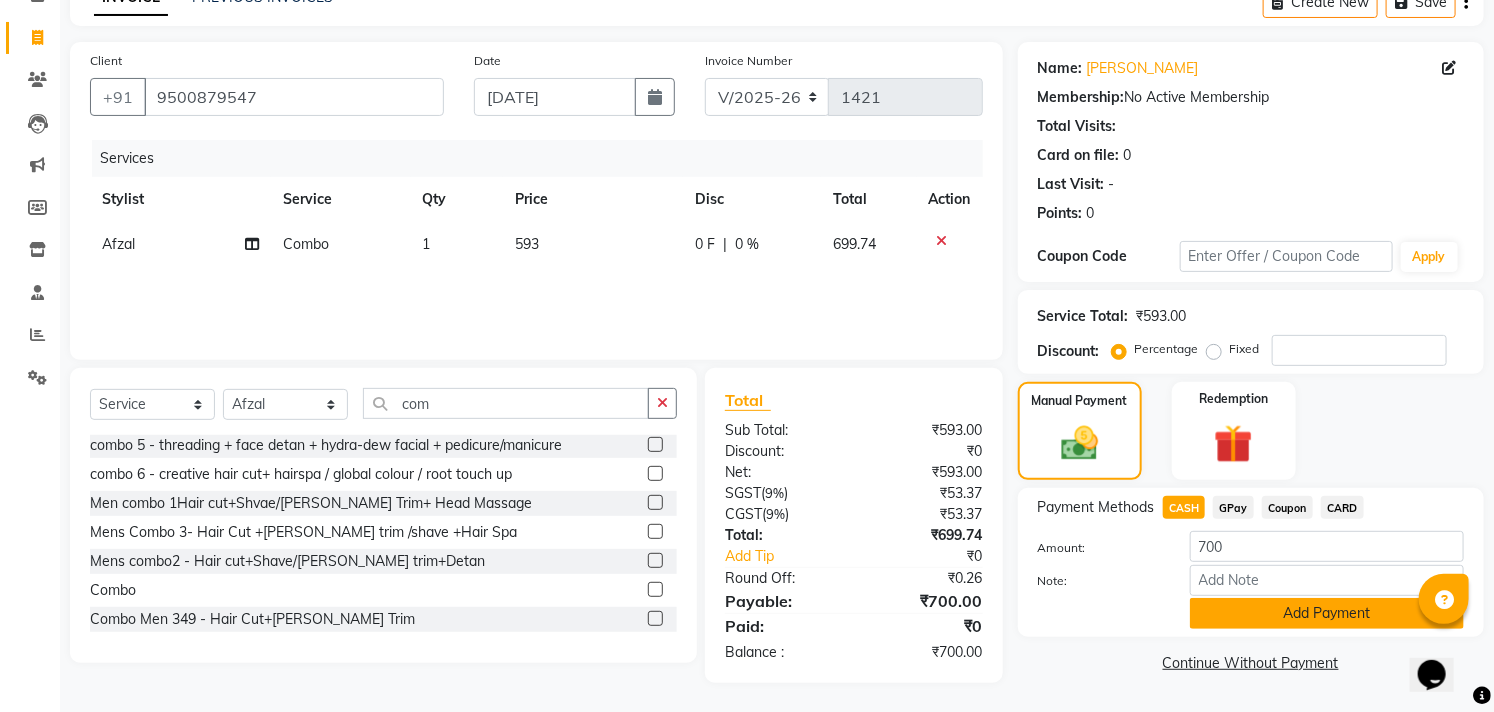 click on "Add Payment" 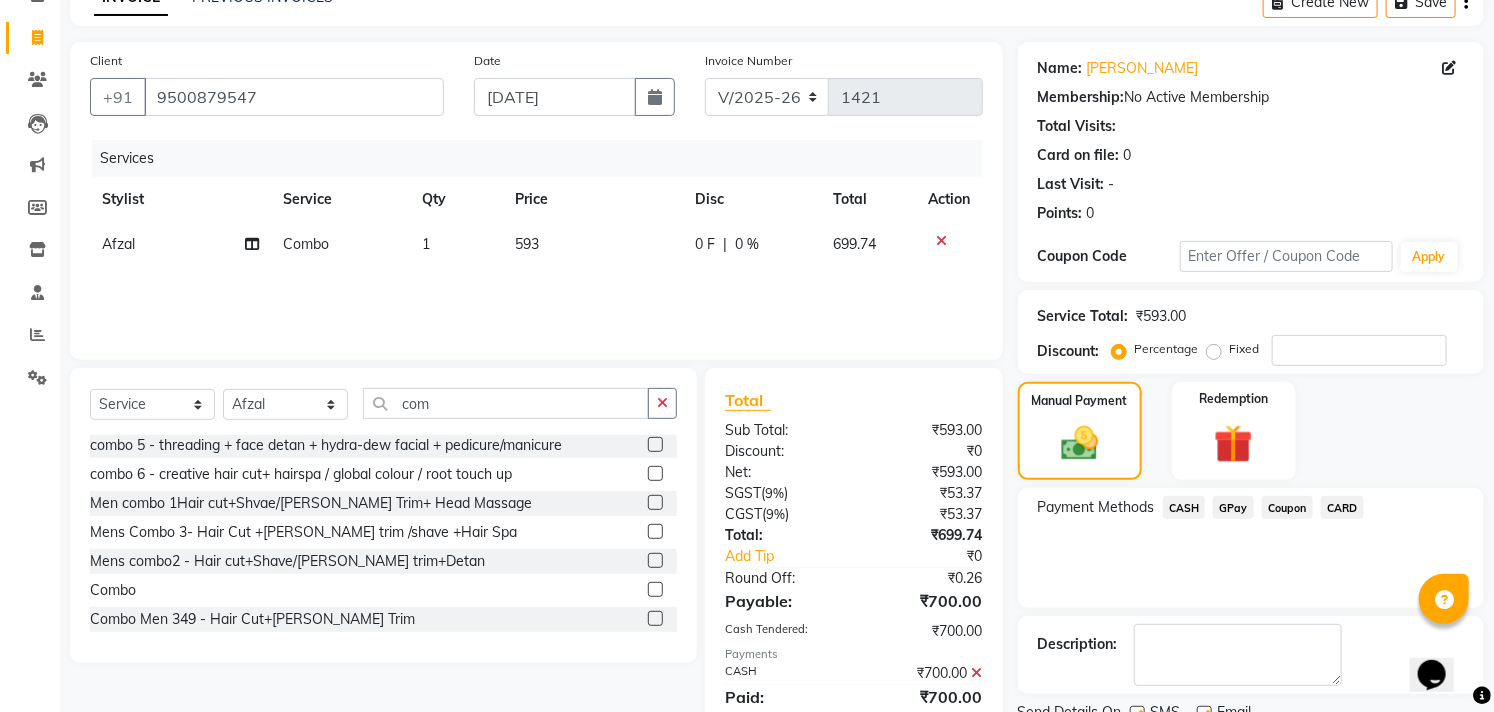 scroll, scrollTop: 187, scrollLeft: 0, axis: vertical 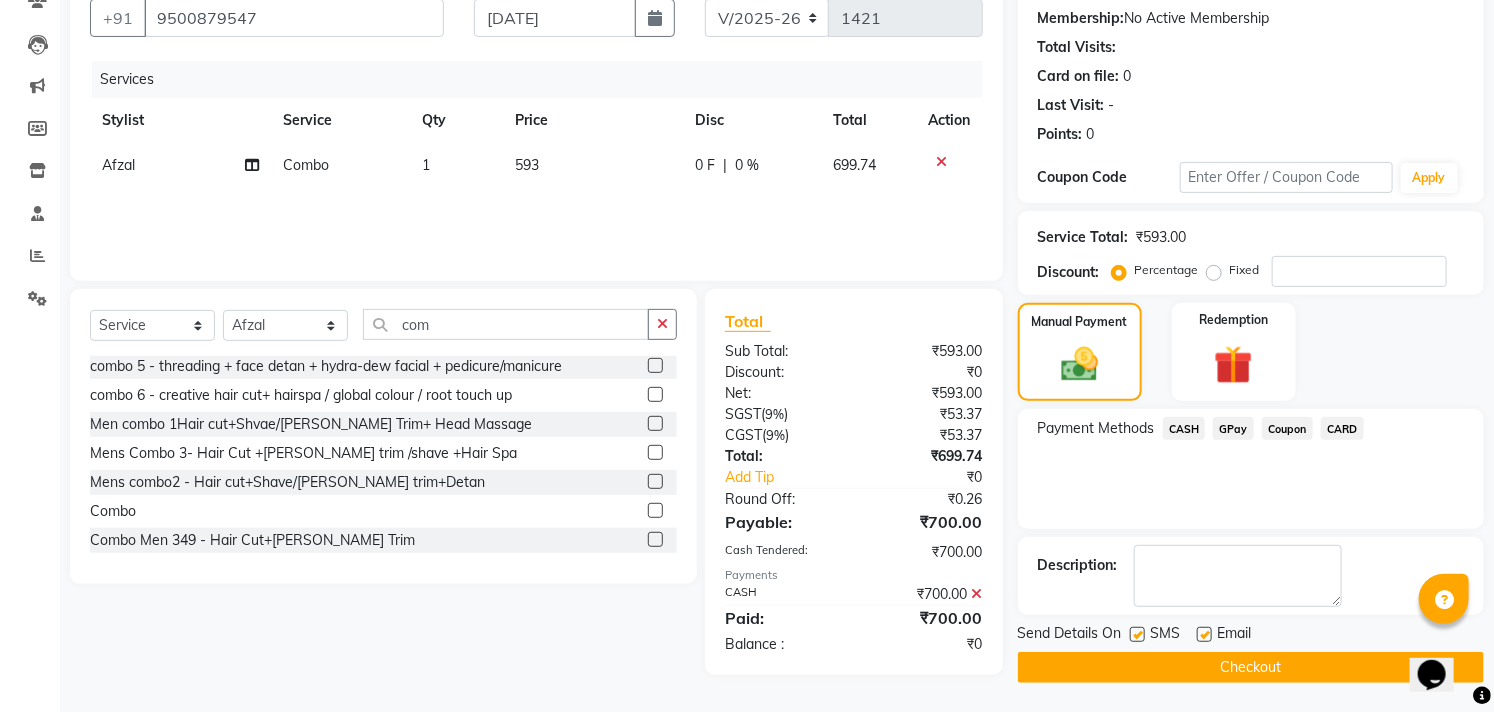 click 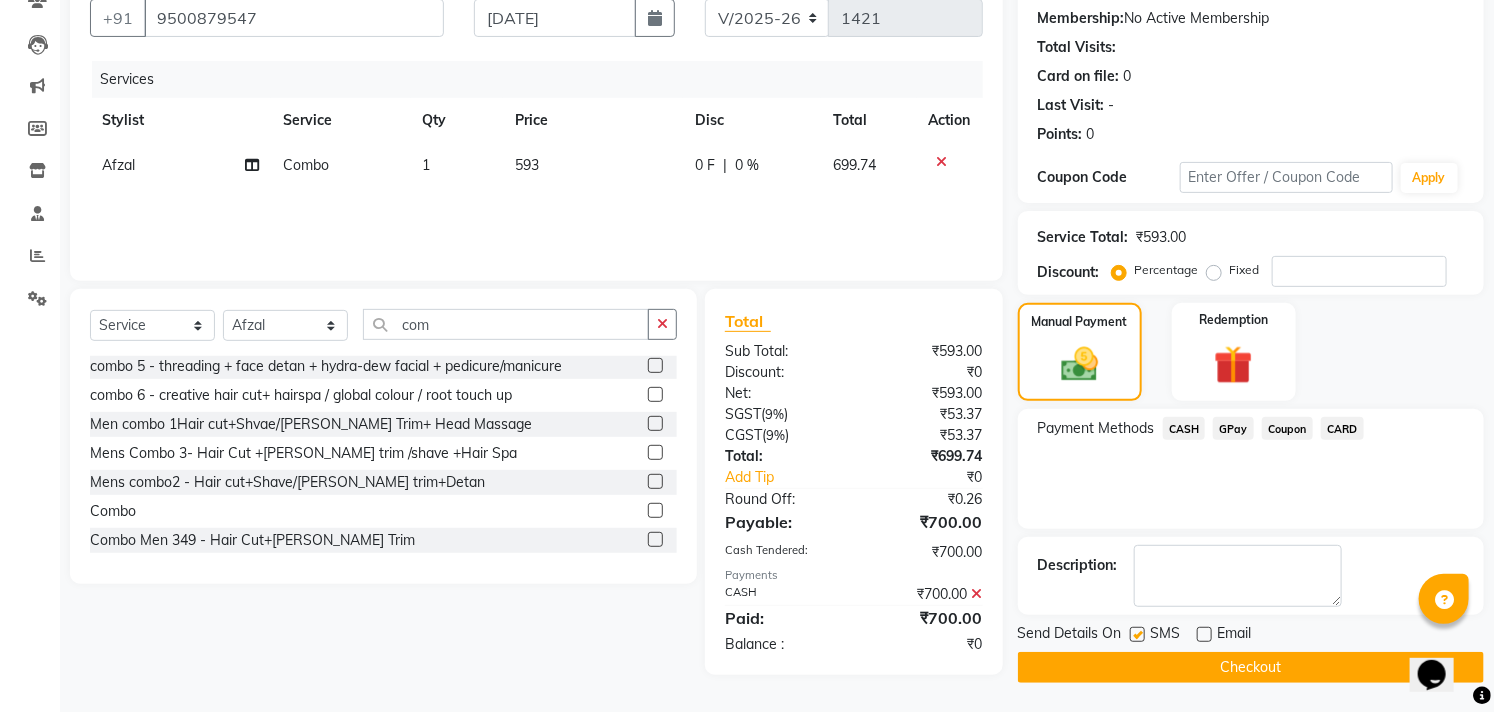 drag, startPoint x: 1134, startPoint y: 633, endPoint x: 1131, endPoint y: 674, distance: 41.109608 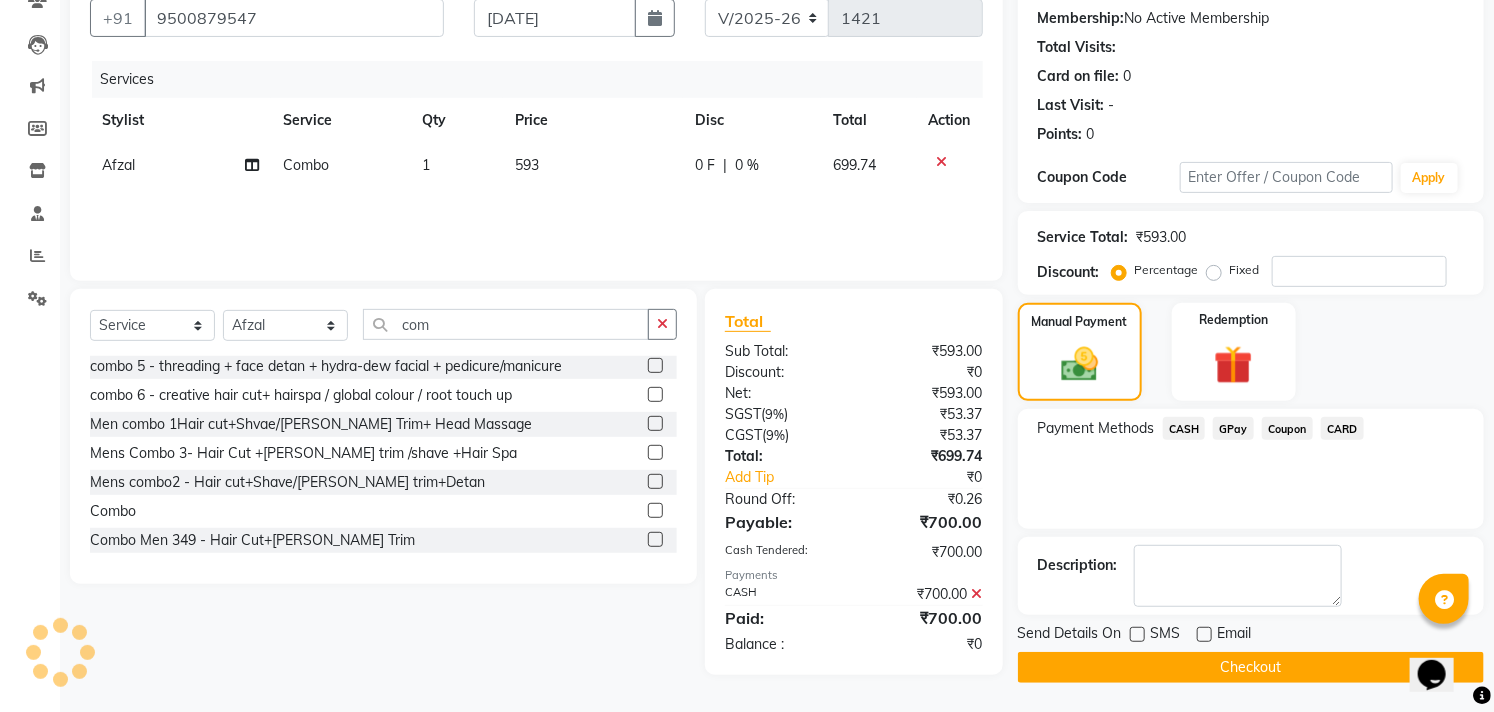 click on "Checkout" 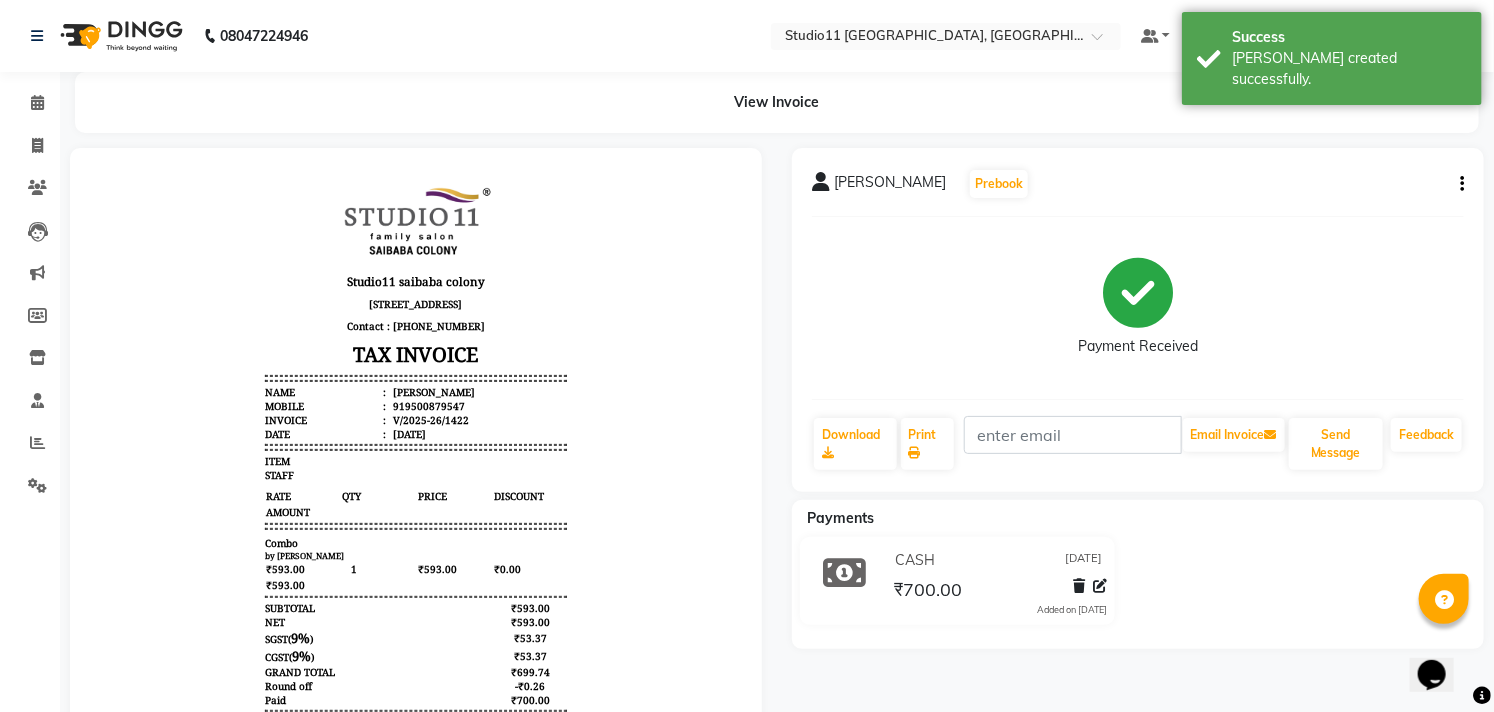 scroll, scrollTop: 0, scrollLeft: 0, axis: both 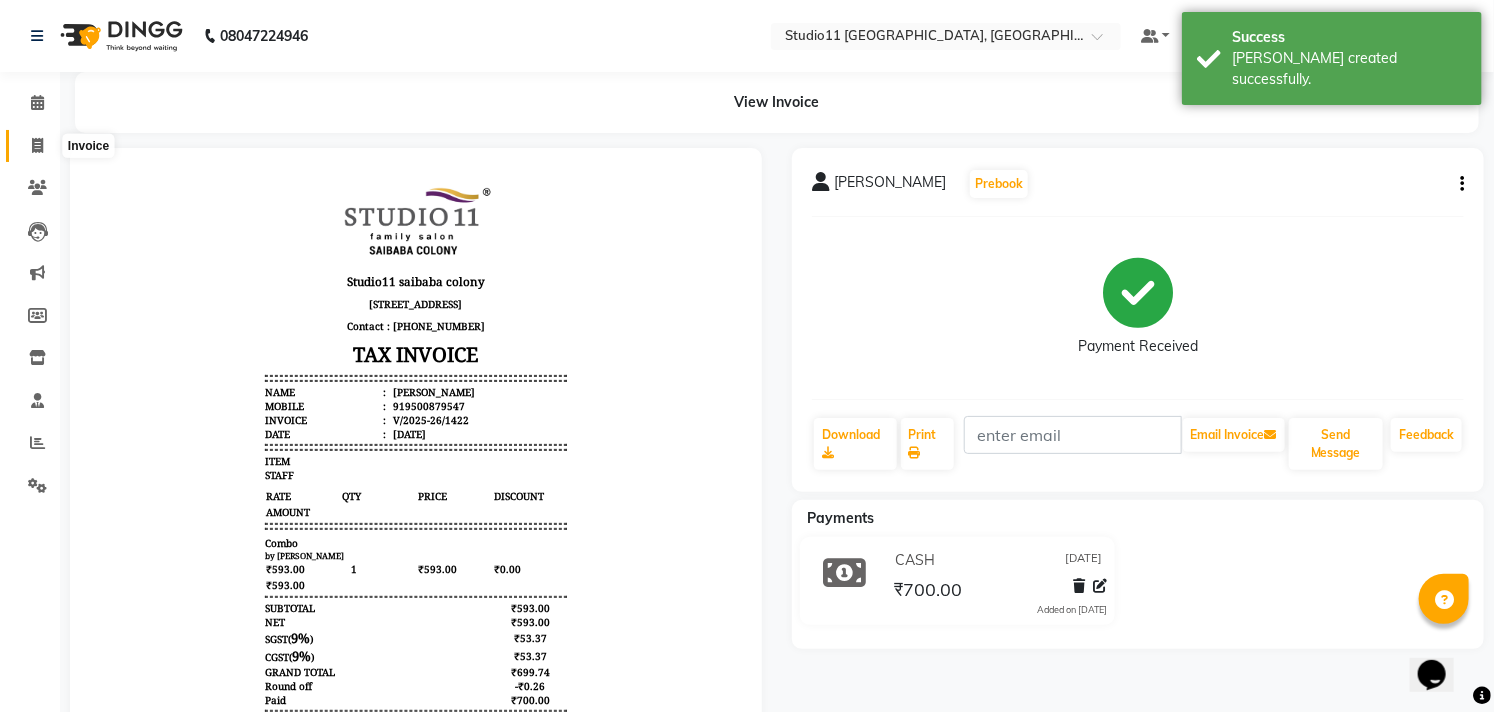 click 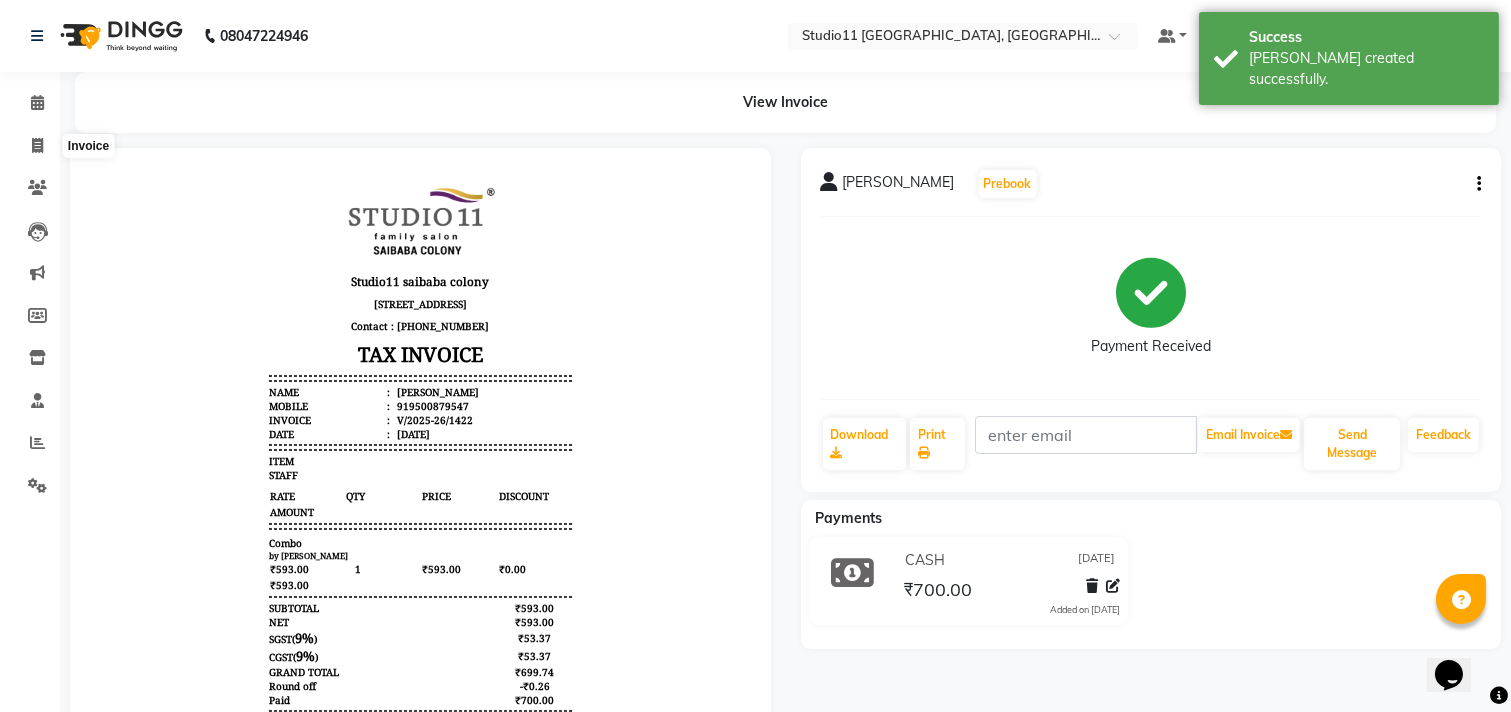 select on "service" 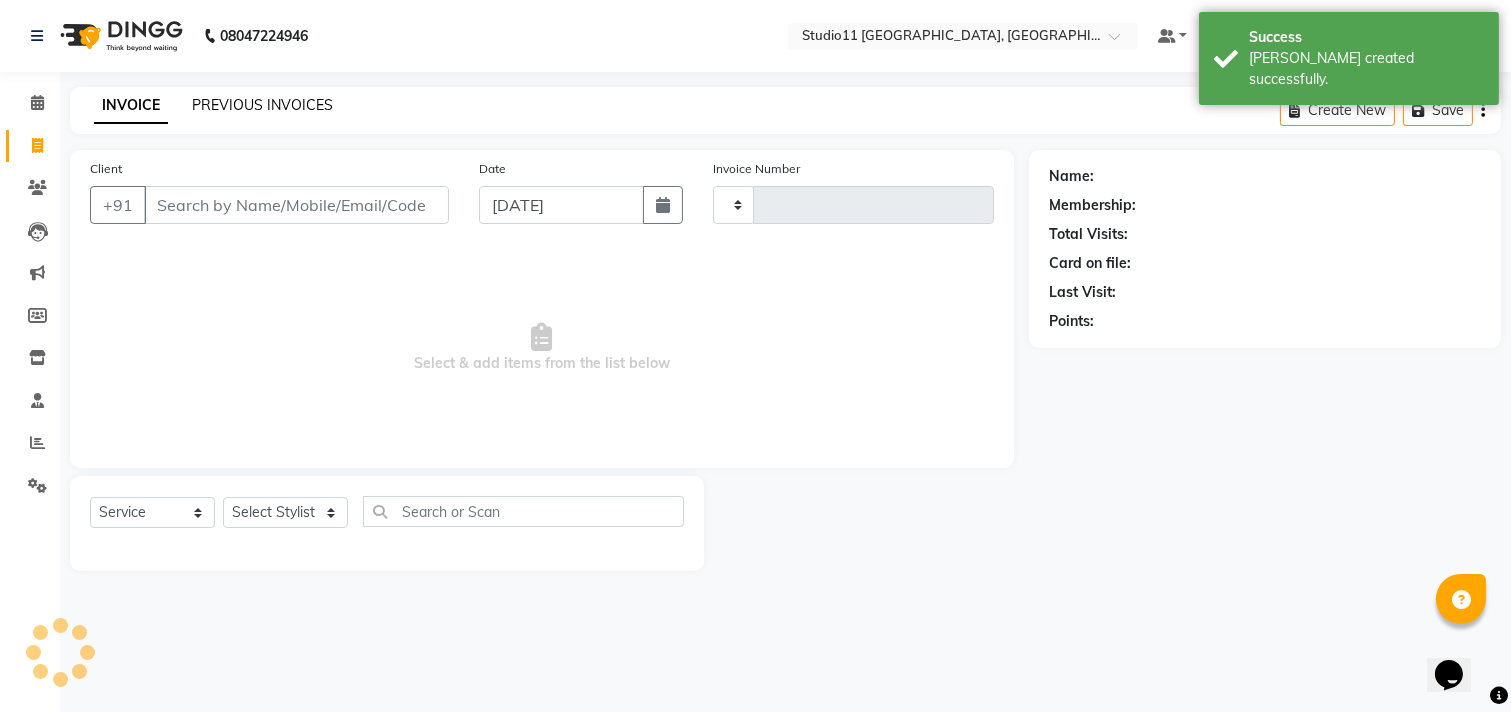 type on "1423" 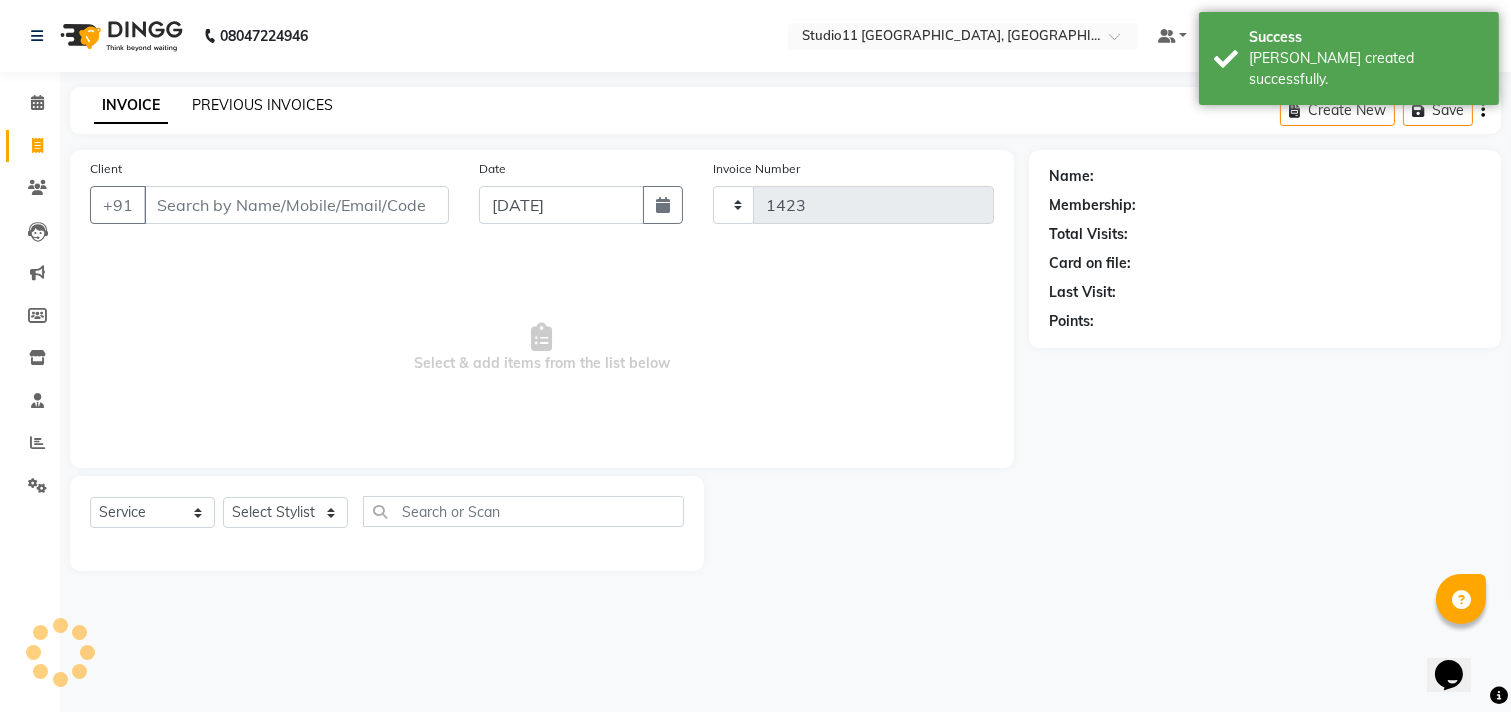 select on "7717" 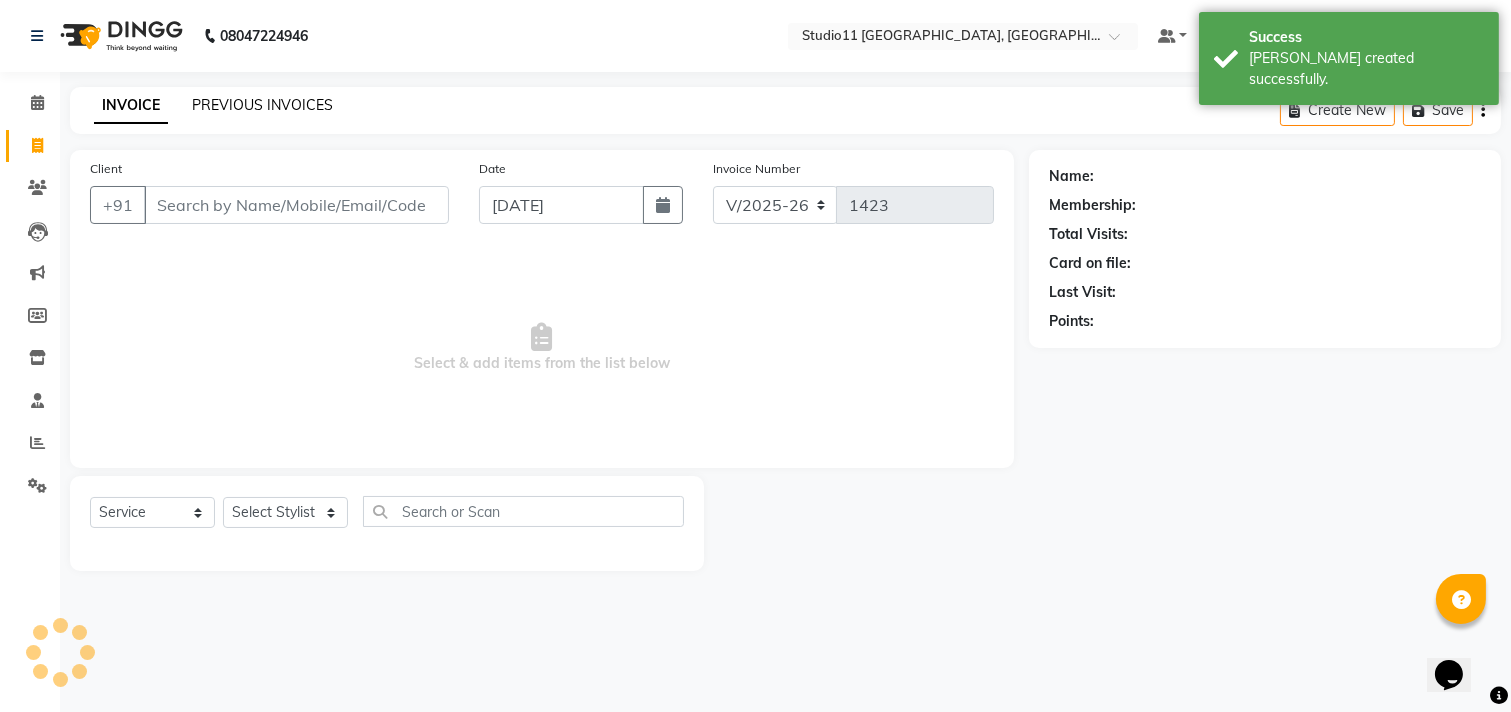 click on "PREVIOUS INVOICES" 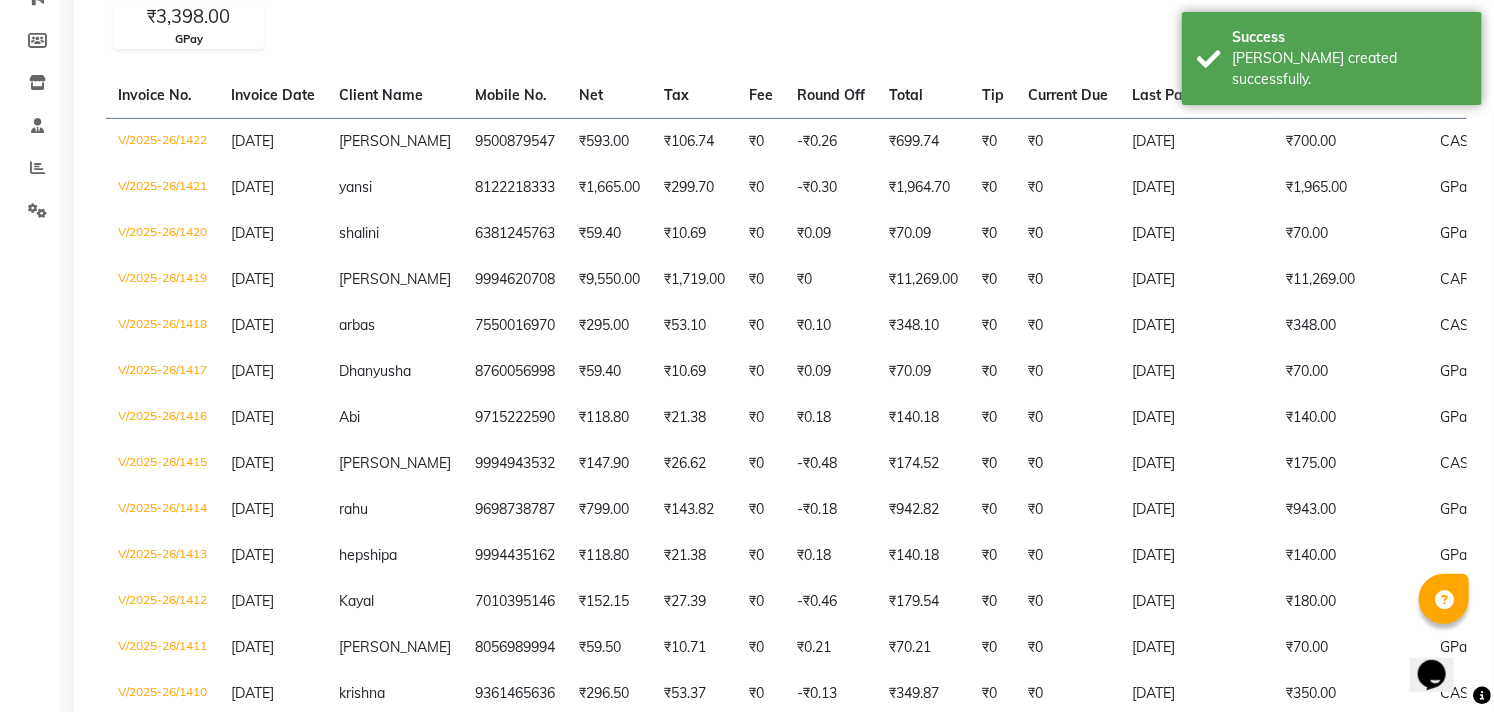 scroll, scrollTop: 292, scrollLeft: 0, axis: vertical 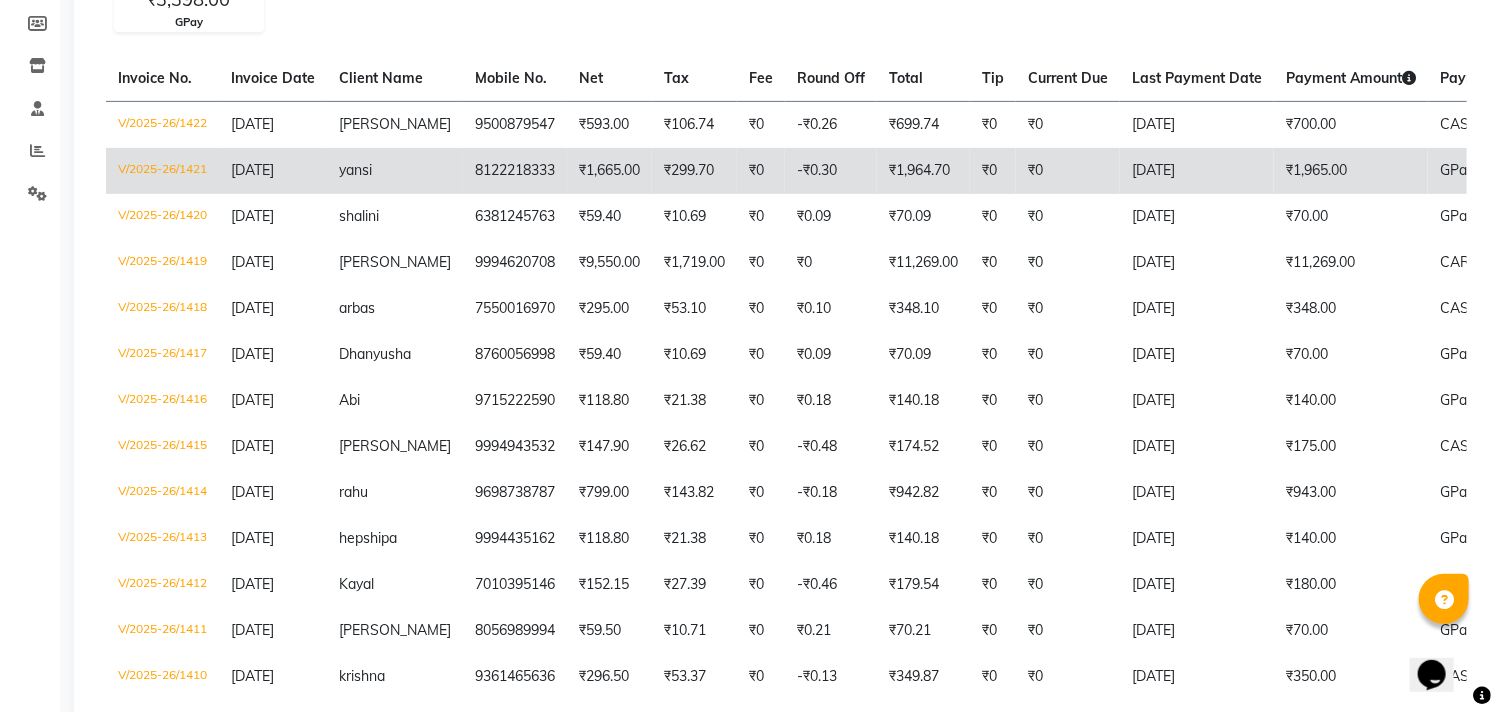 click on "[DATE]" 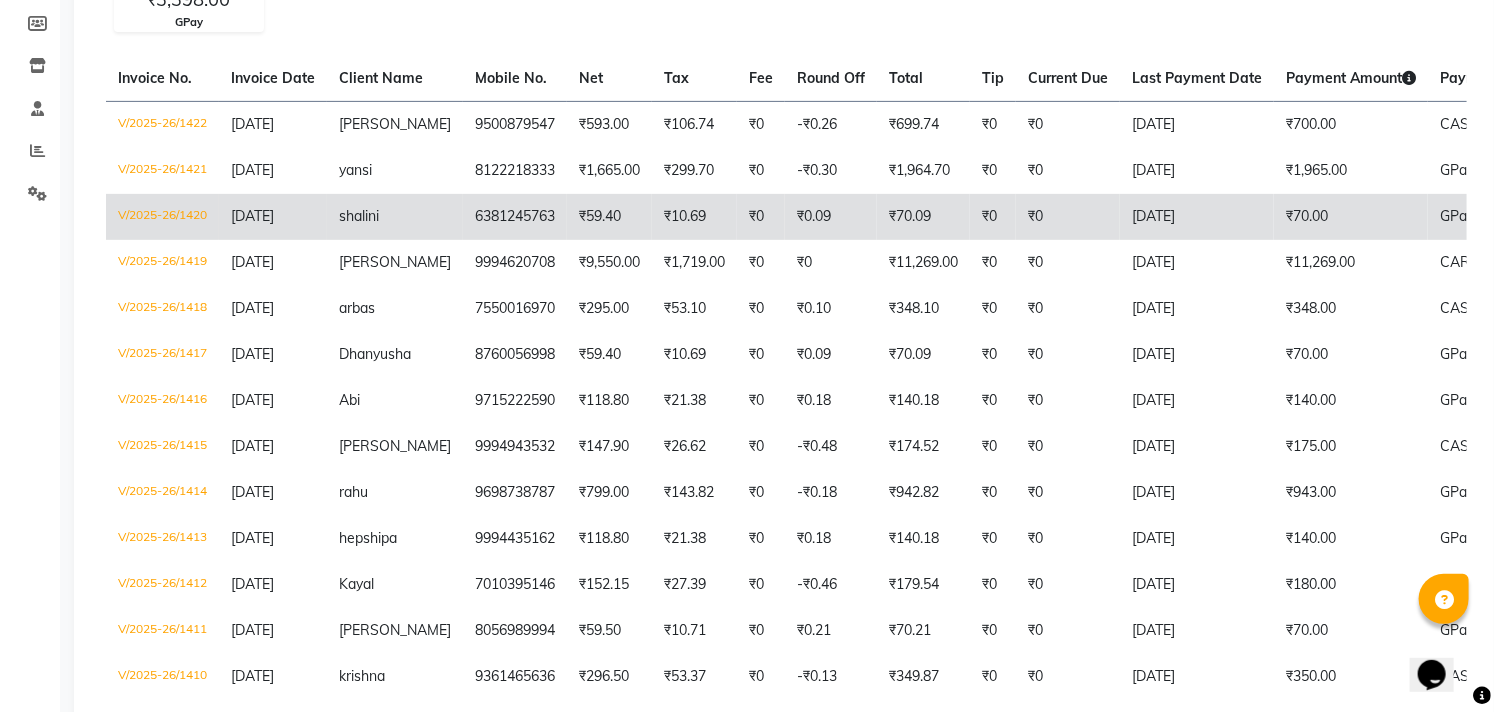 click on "GPay" 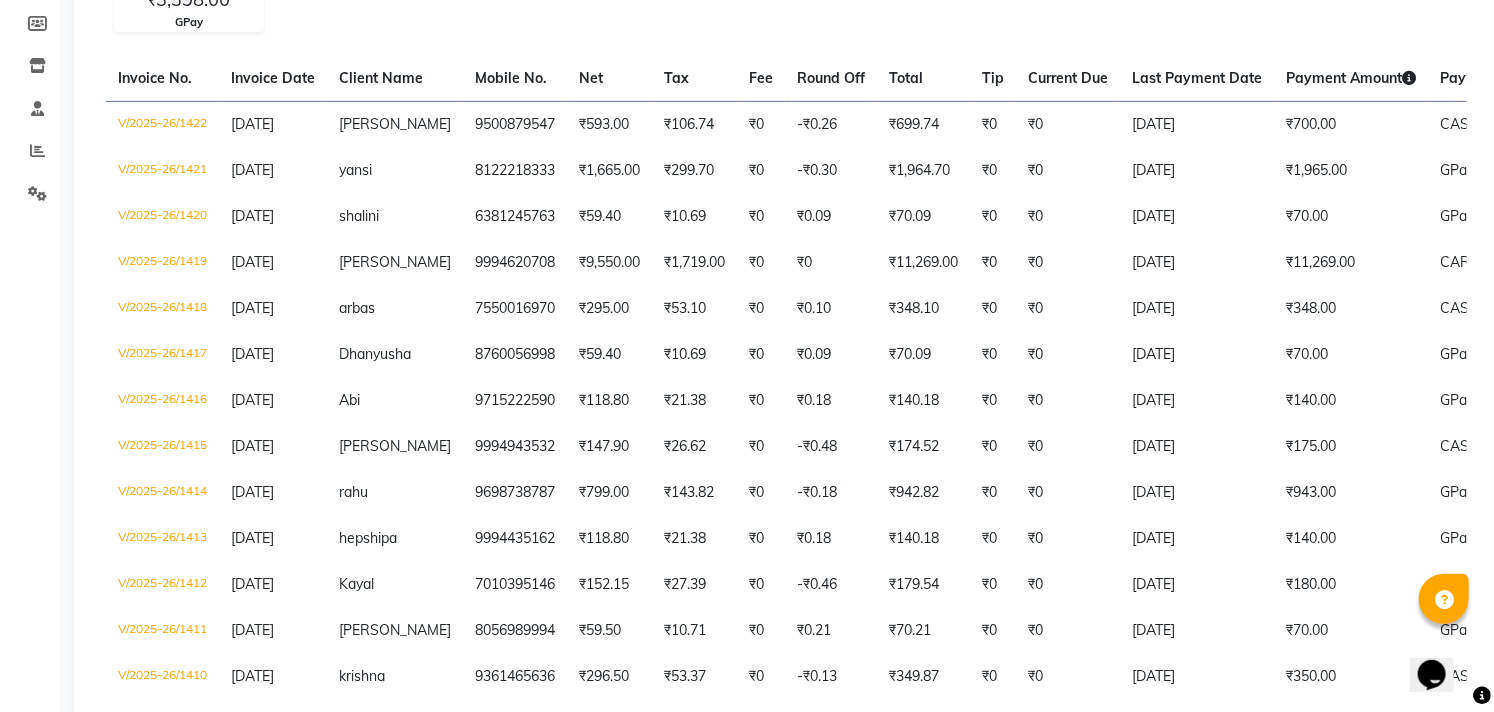scroll, scrollTop: 0, scrollLeft: 0, axis: both 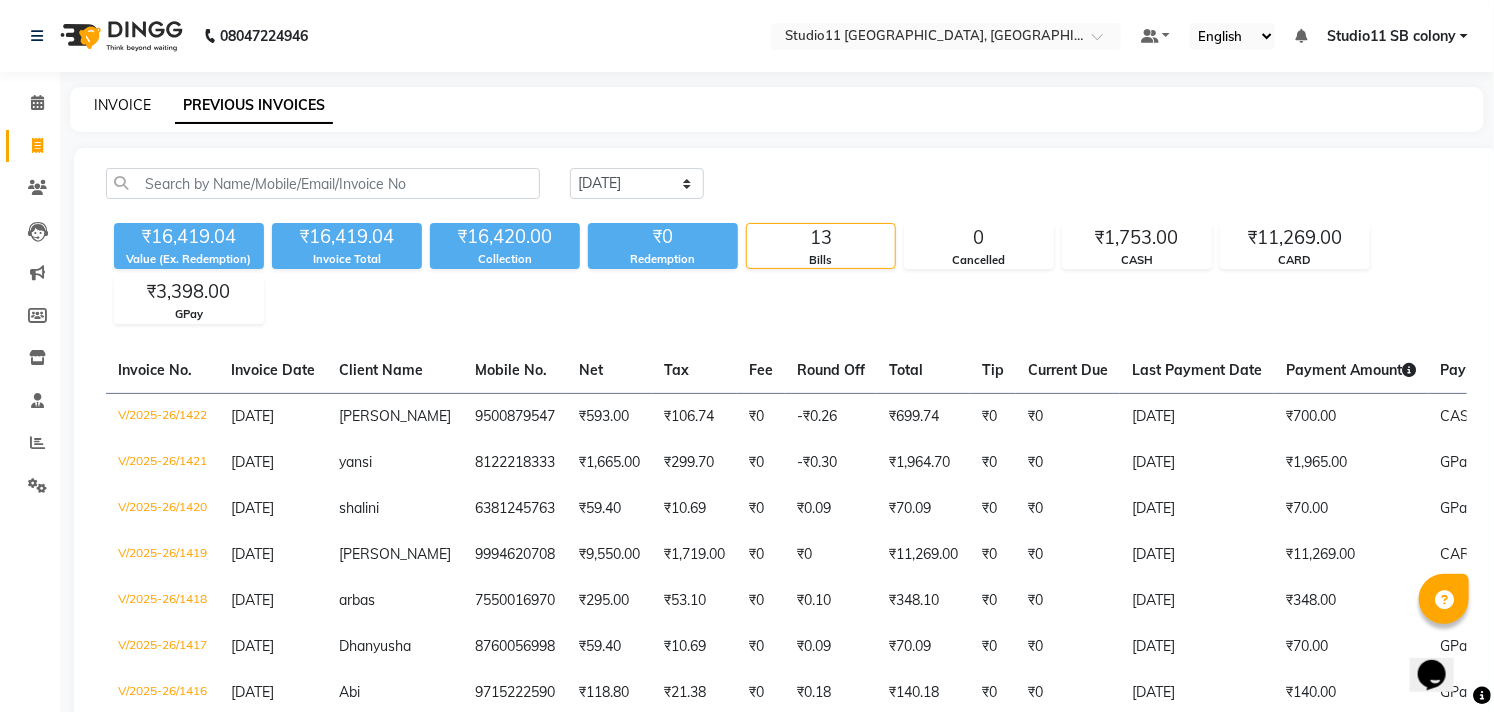 click on "INVOICE" 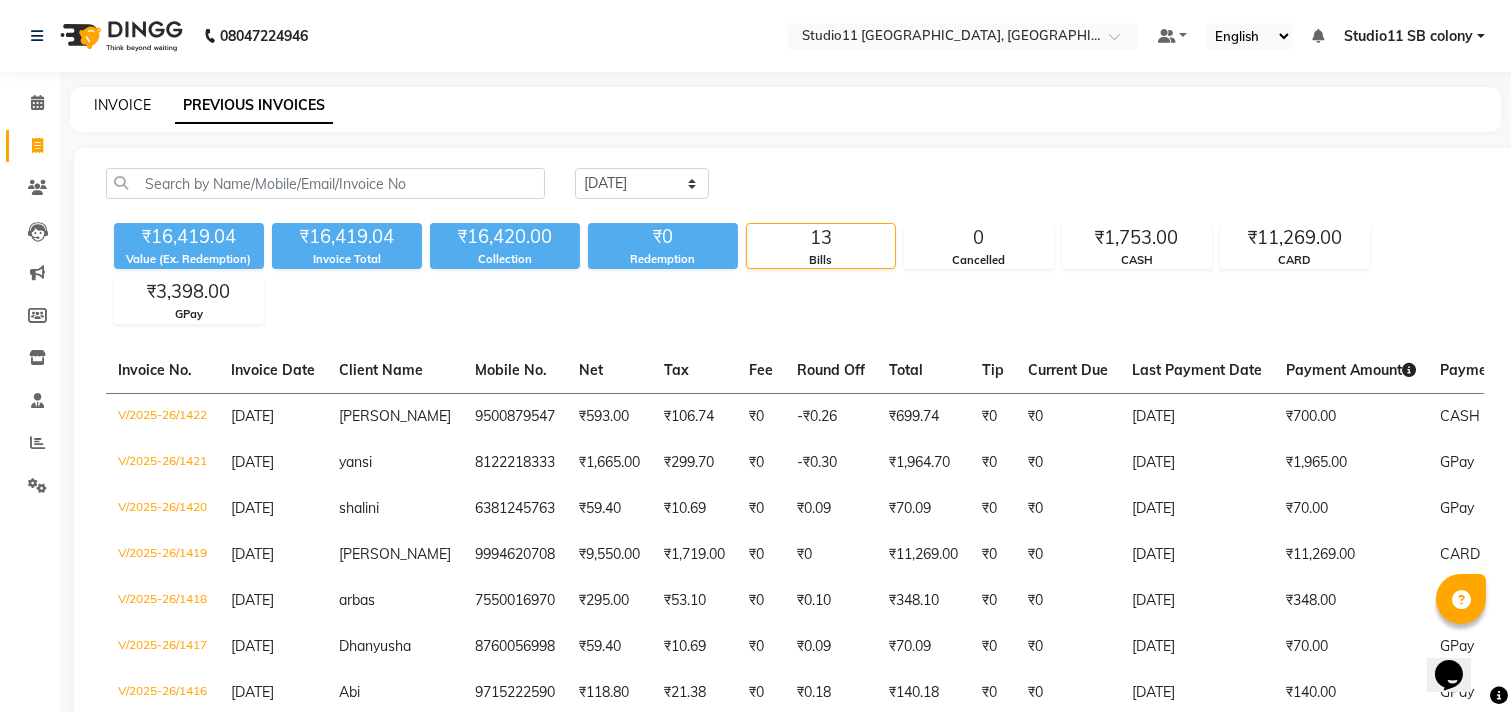 select on "service" 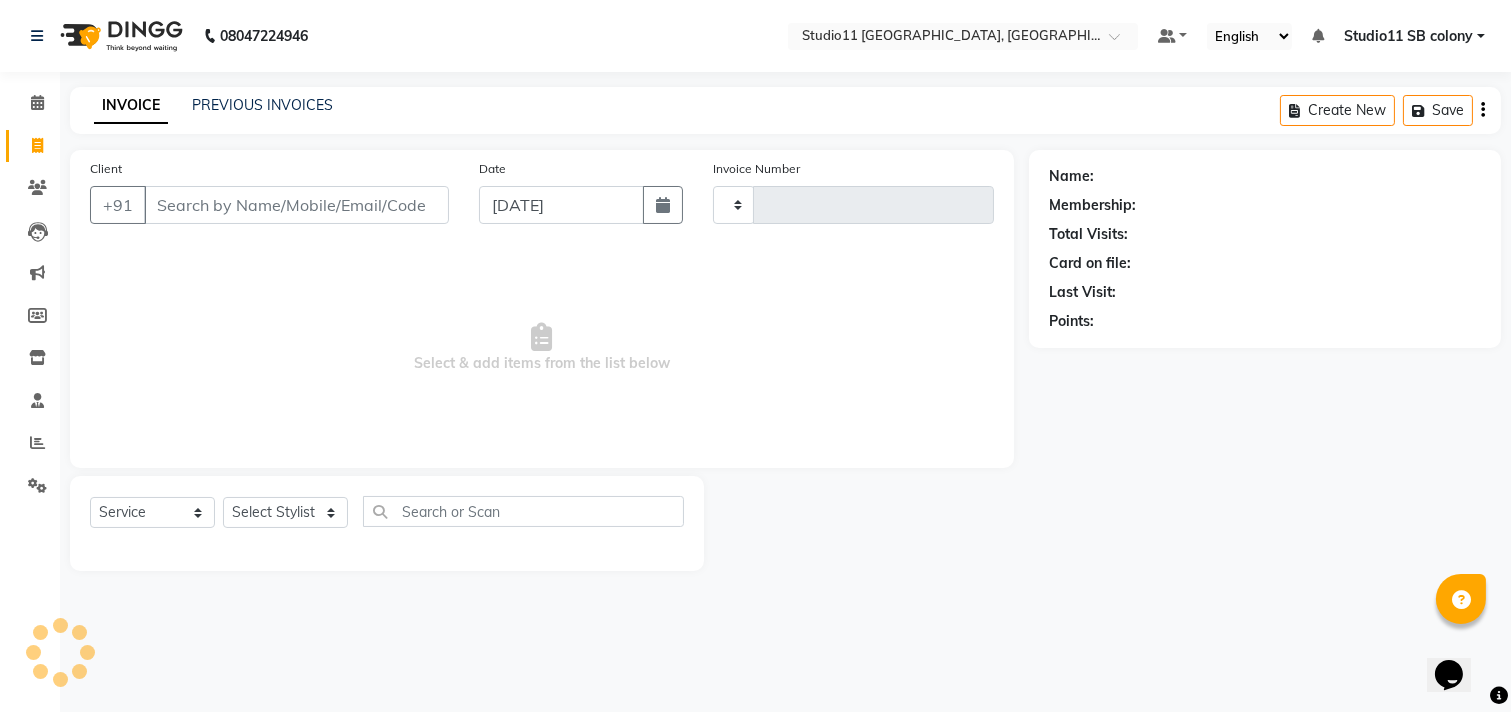 type on "1423" 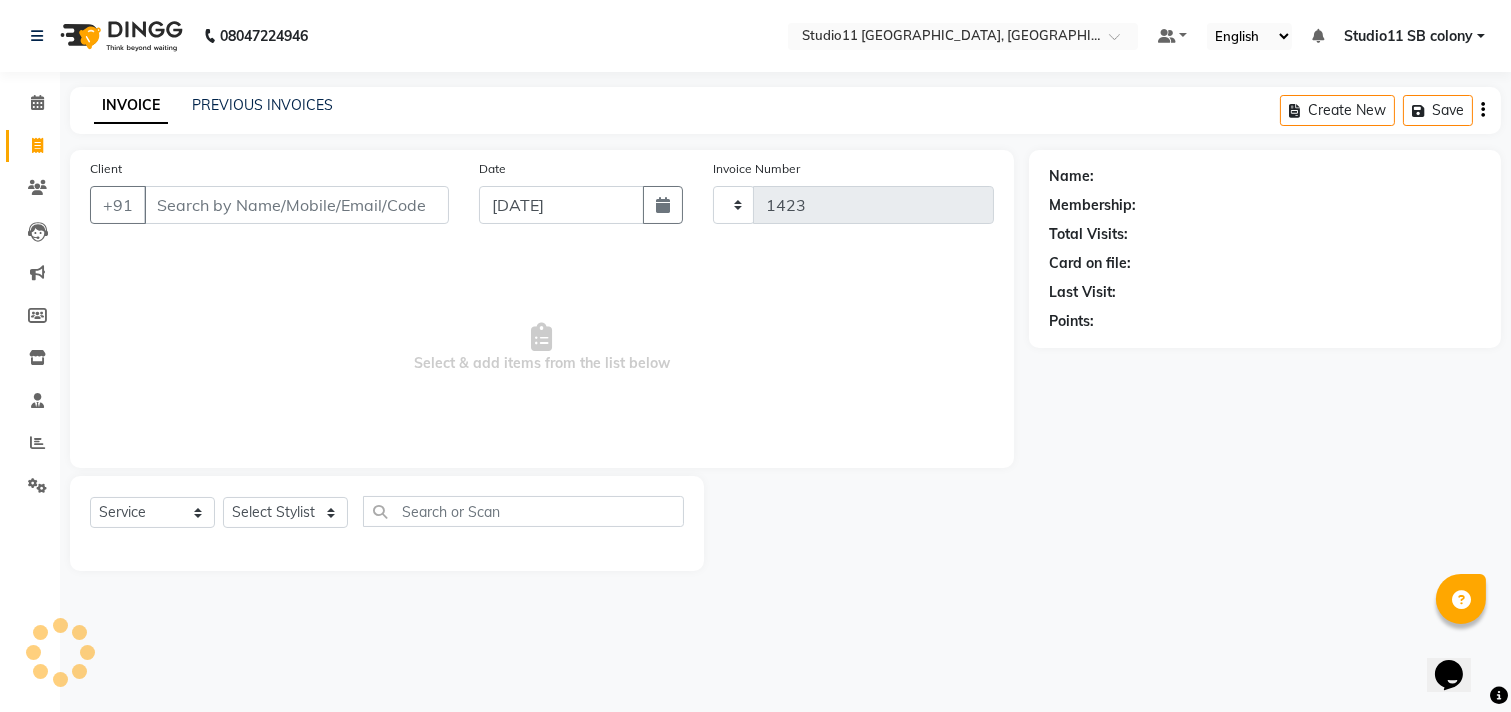 select on "7717" 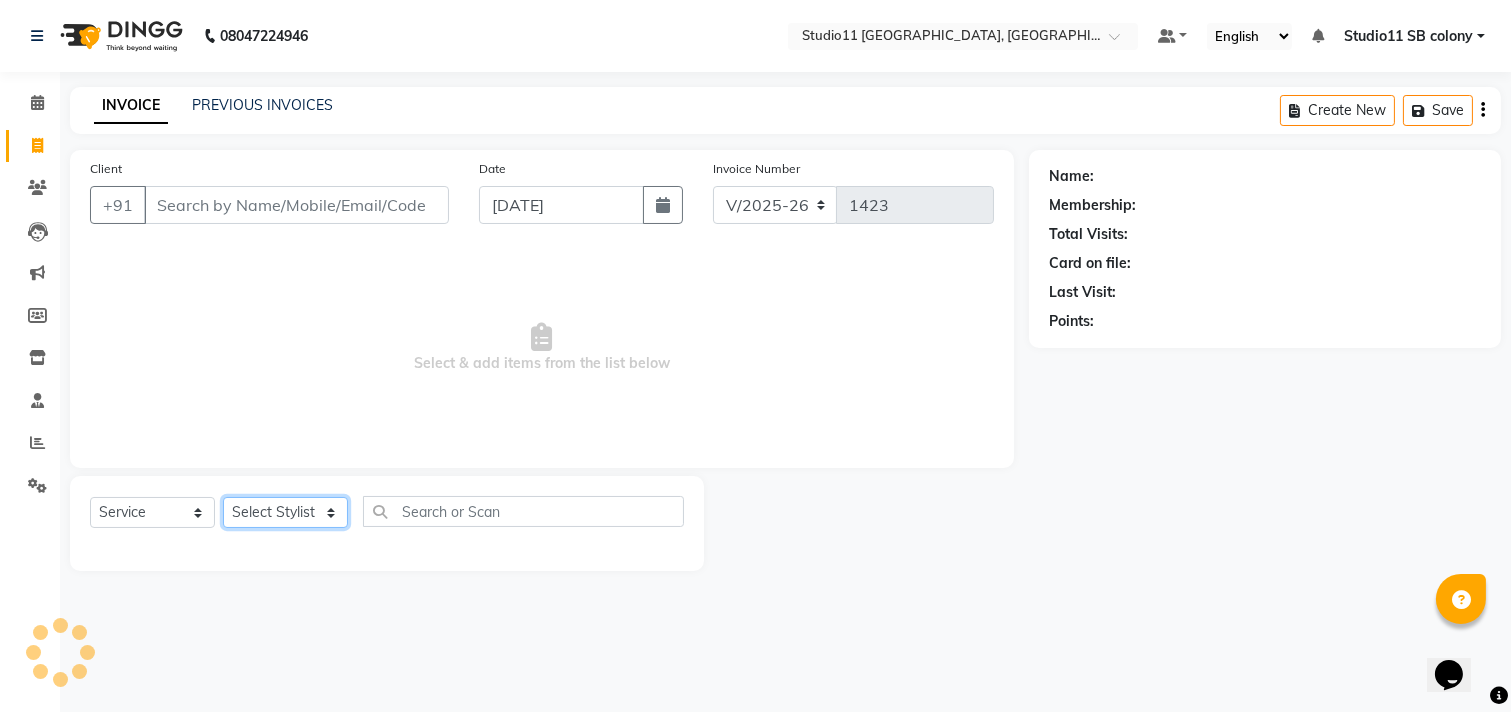 click on "Select Stylist Afzal Akbar Dani Jeni Josna kaif lavanya manimekalai Praveen Sonu Studio11 SB colony Tahir tamil" 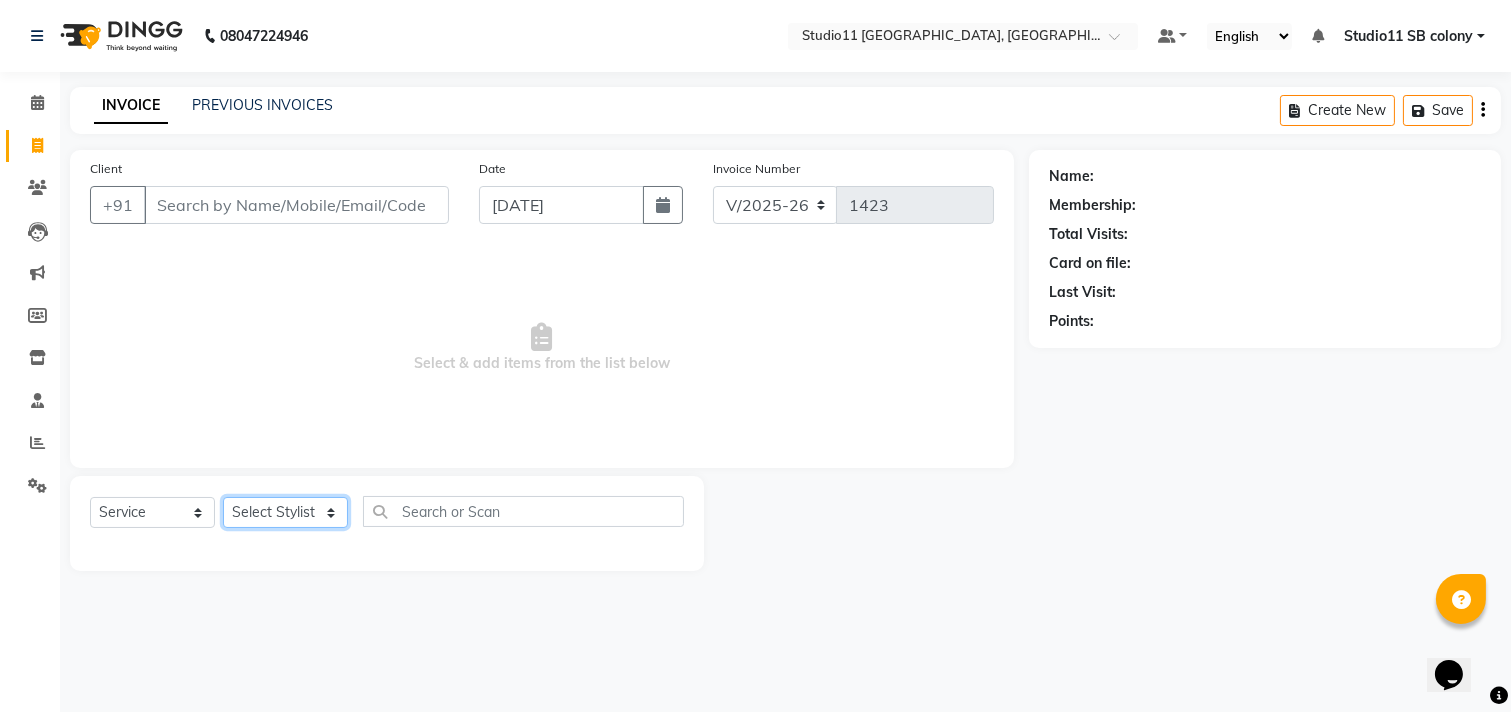 select on "68719" 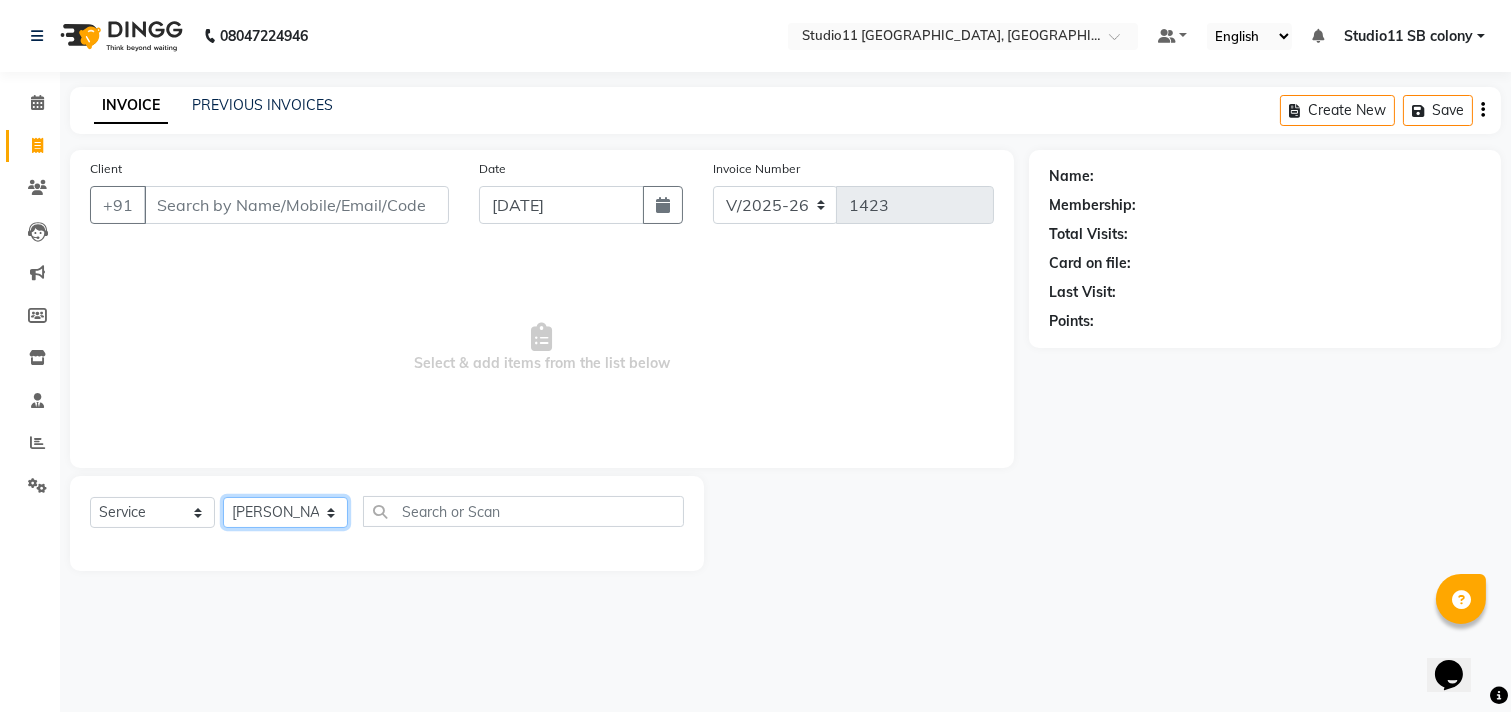 click on "Select Stylist Afzal Akbar Dani Jeni Josna kaif lavanya manimekalai Praveen Sonu Studio11 SB colony Tahir tamil" 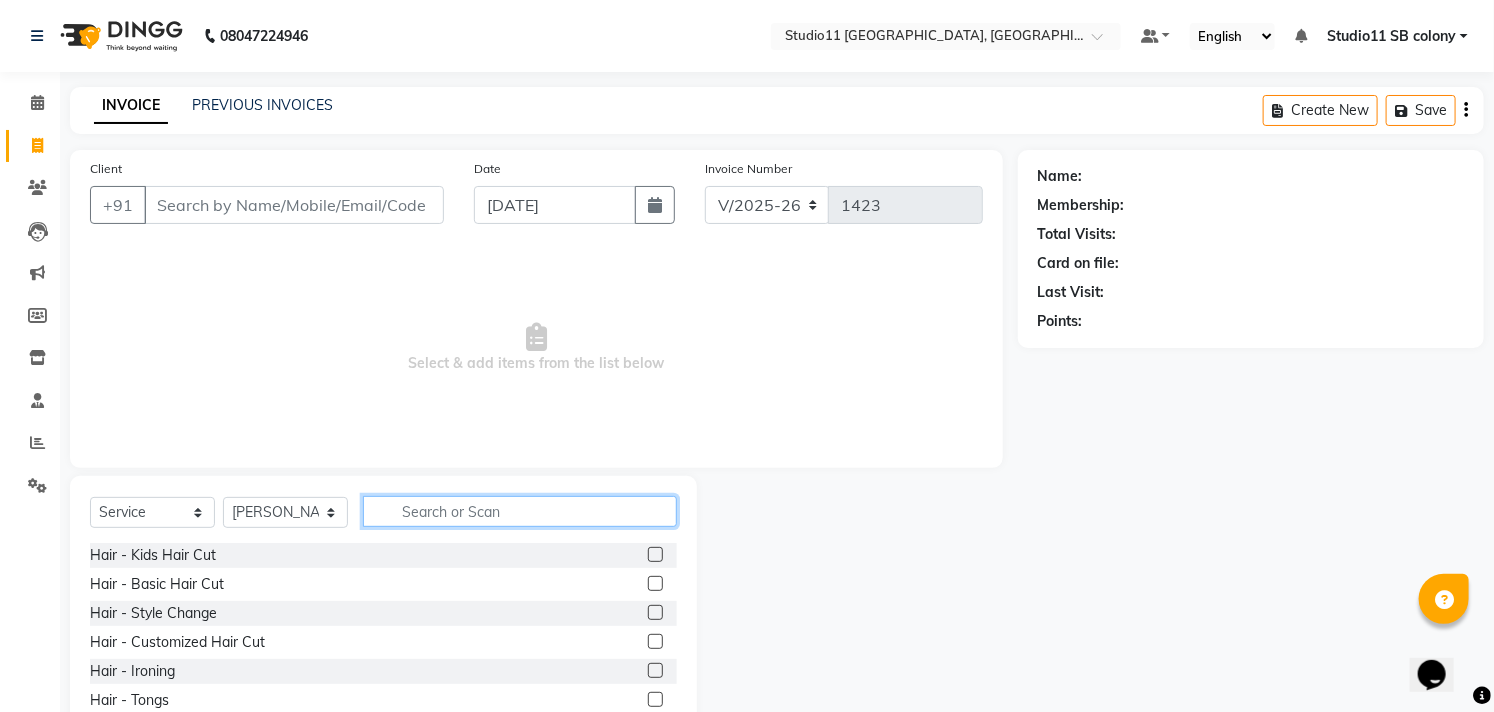 click 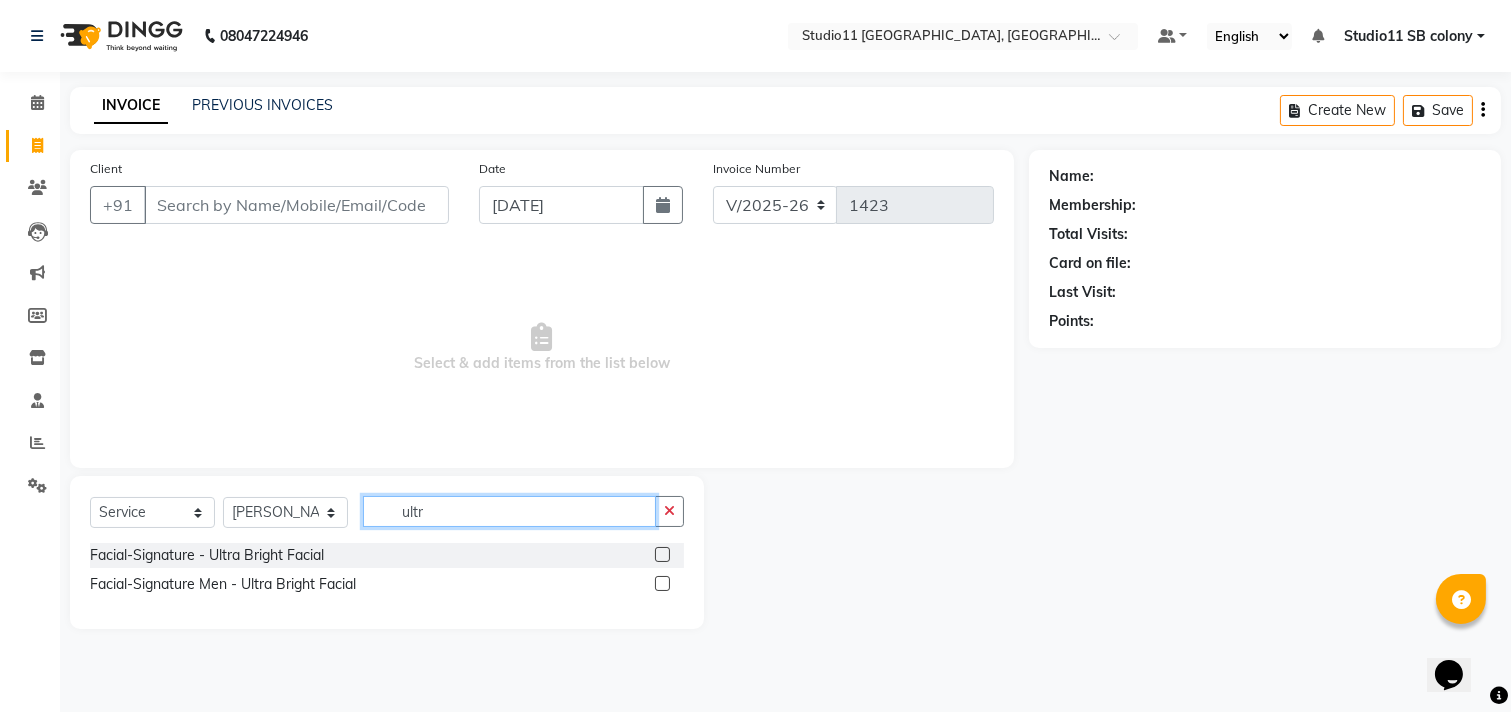type on "ultr" 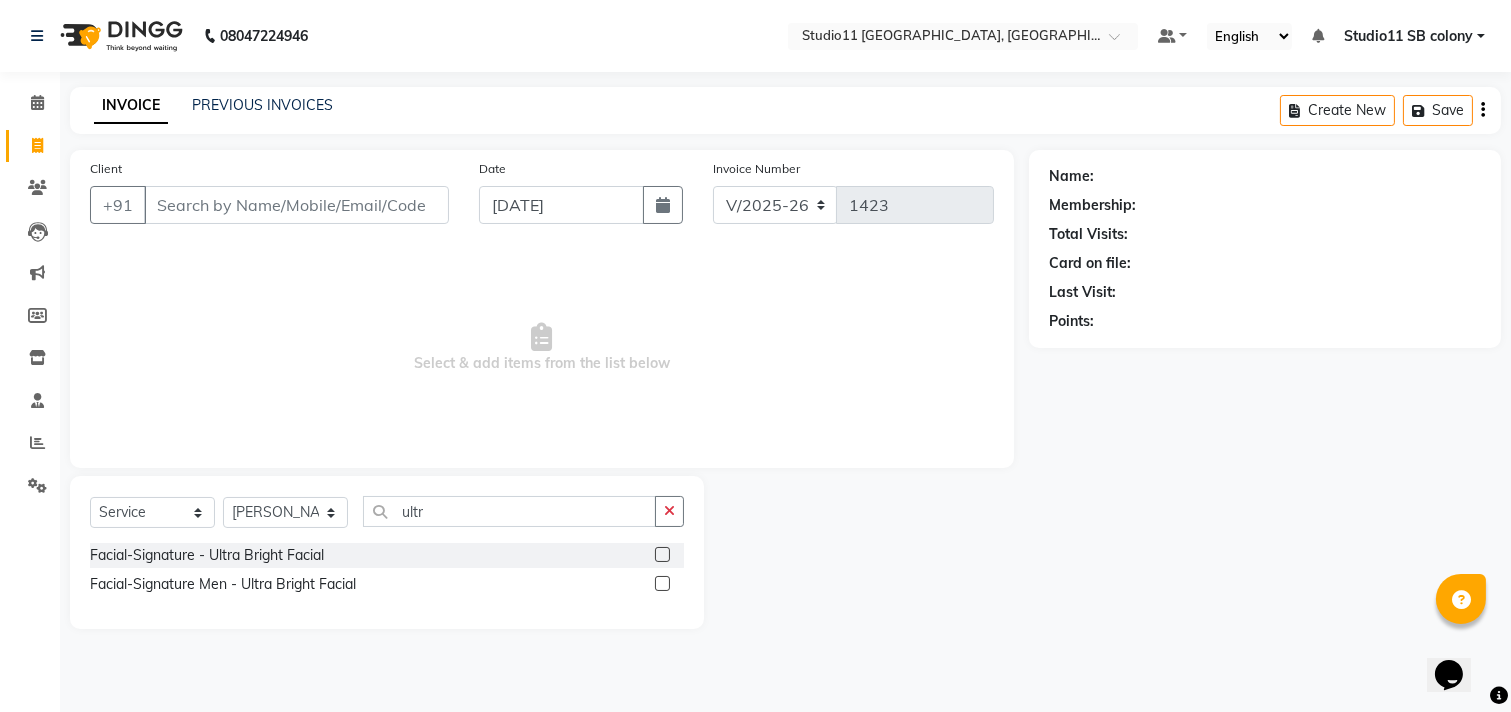 click 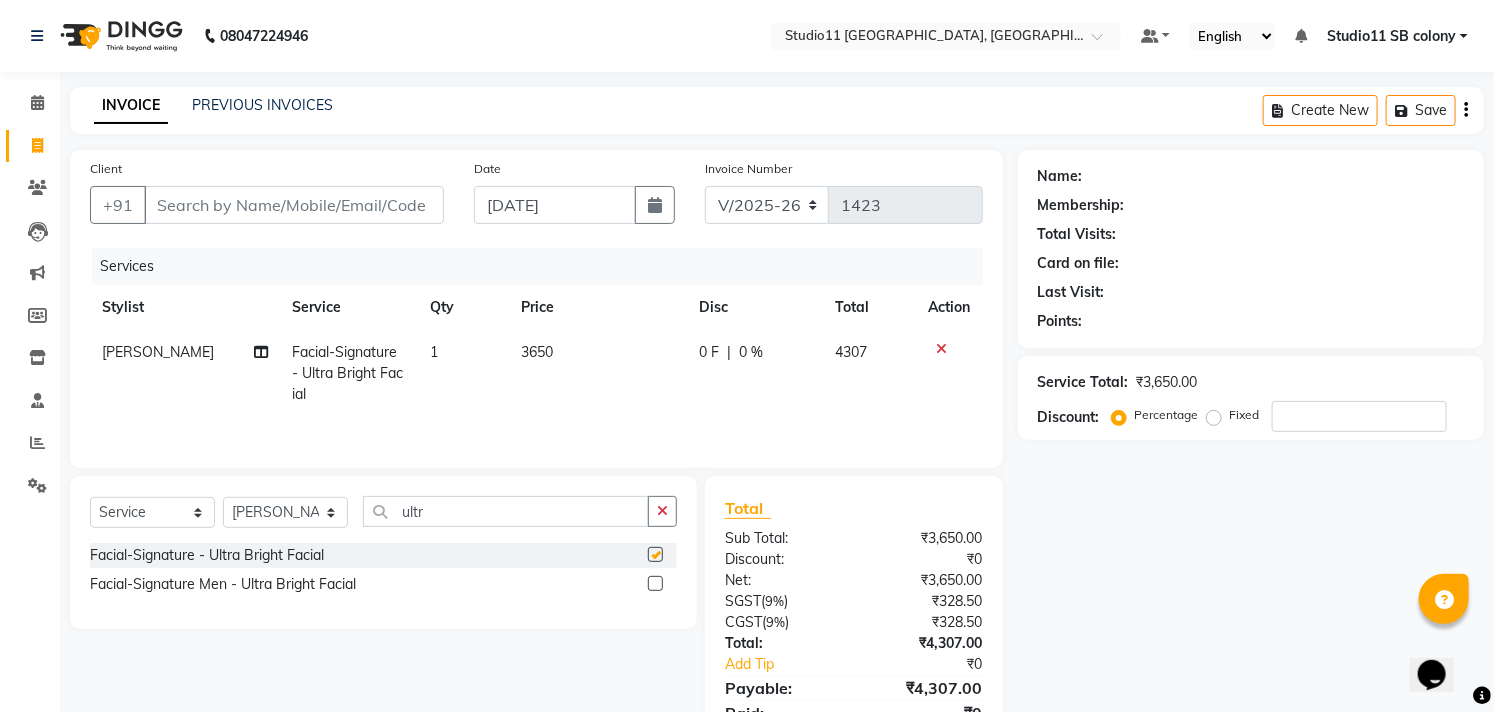 checkbox on "false" 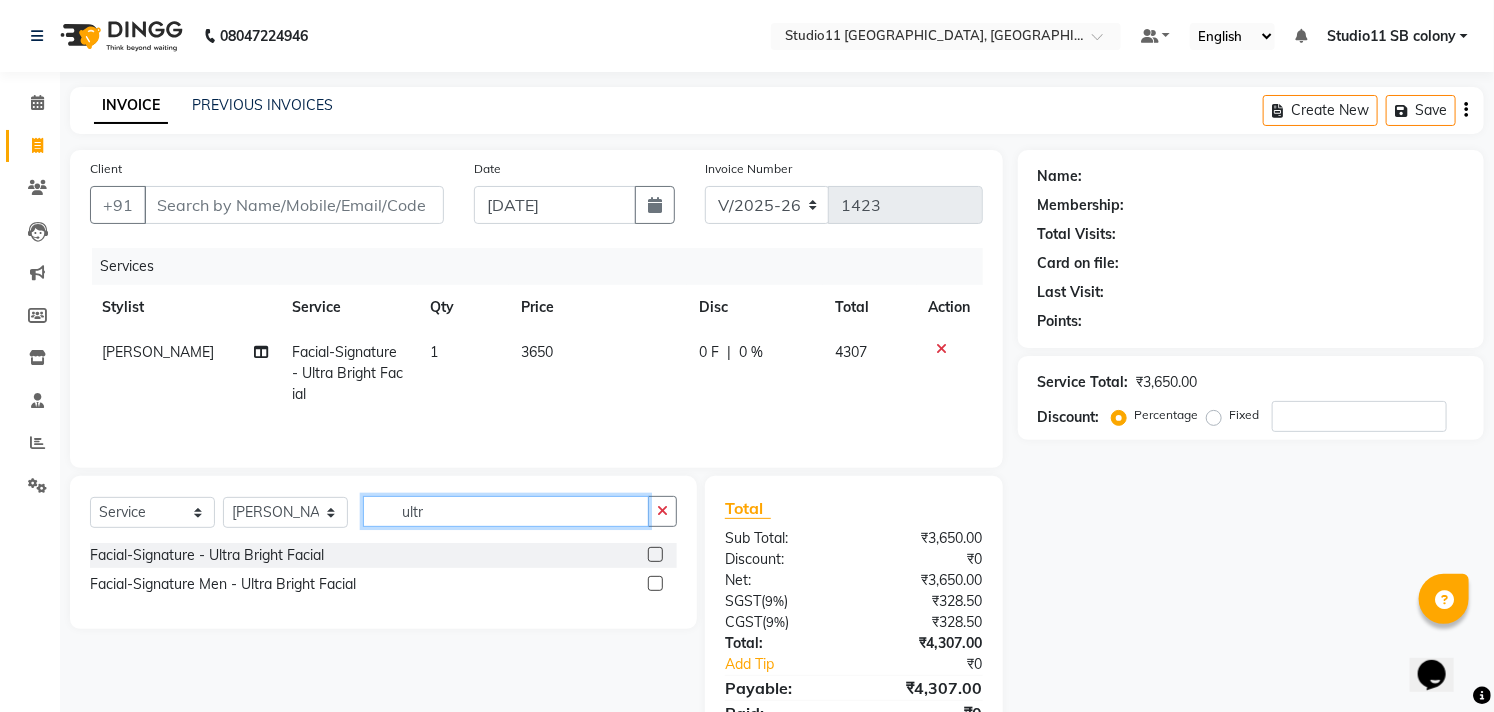 click on "ultr" 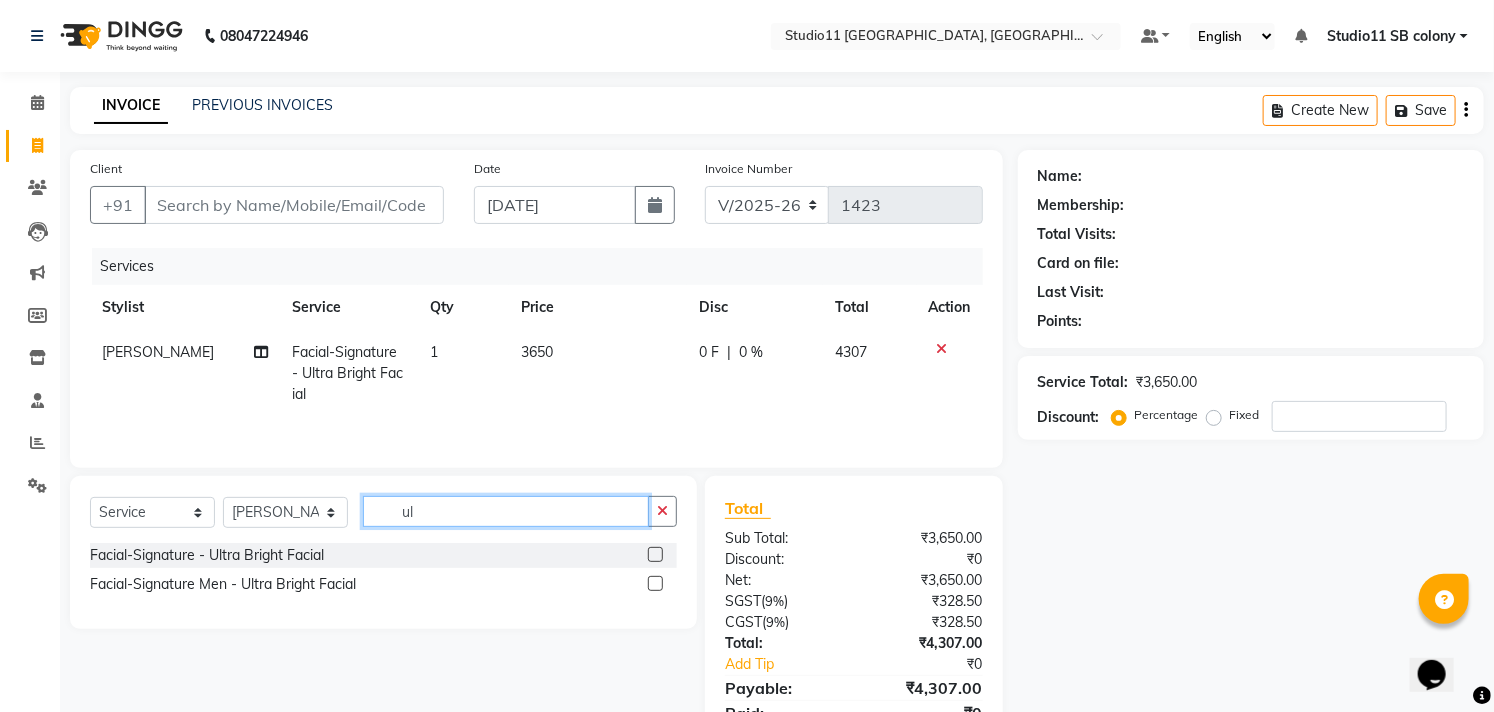 type on "u" 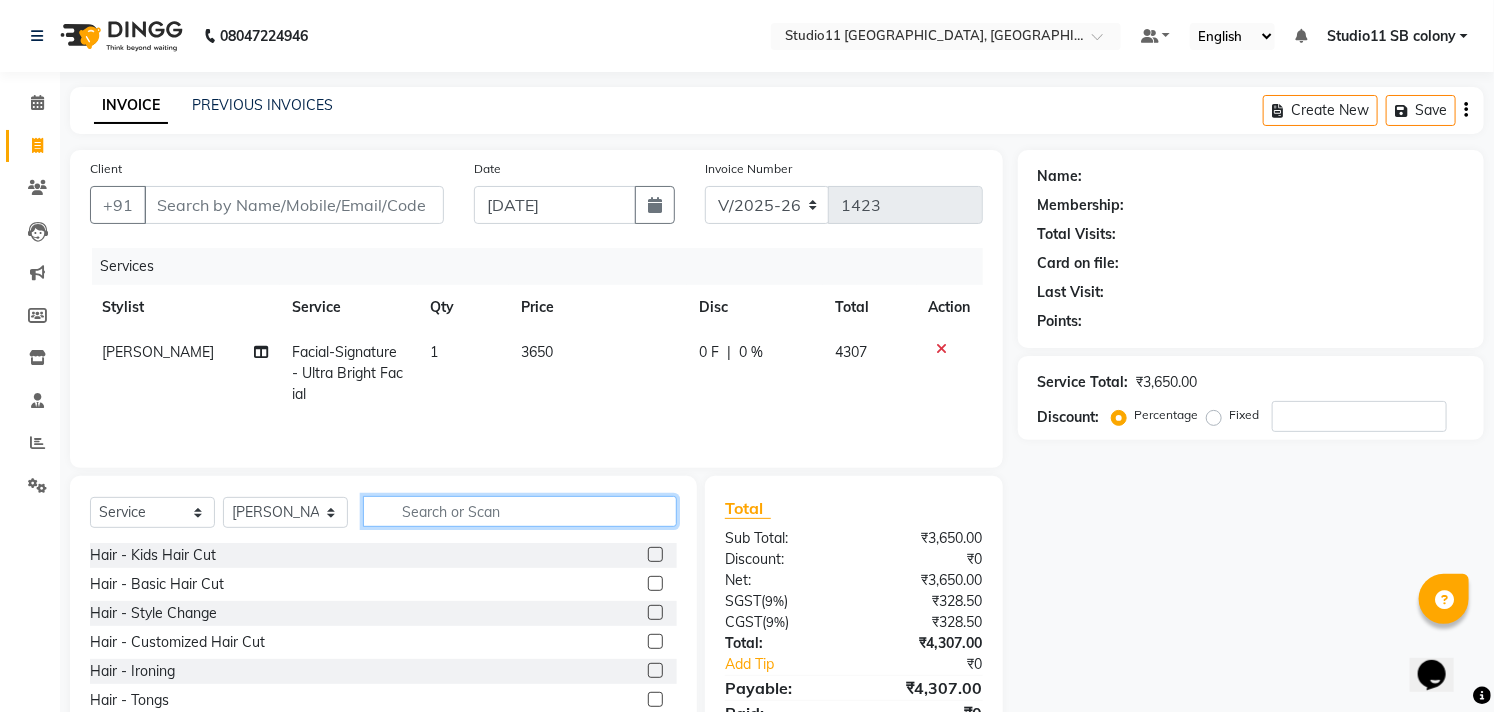 type on "o" 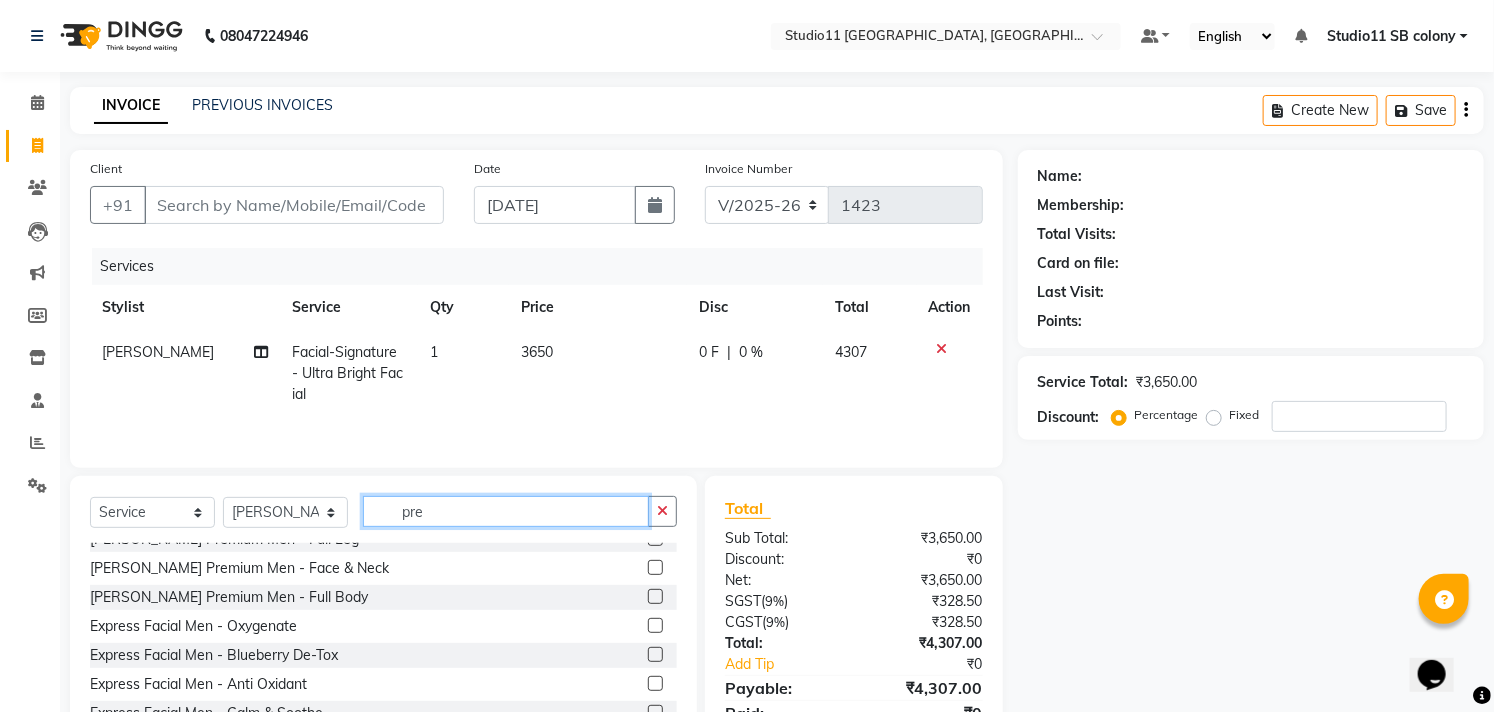 scroll, scrollTop: 361, scrollLeft: 0, axis: vertical 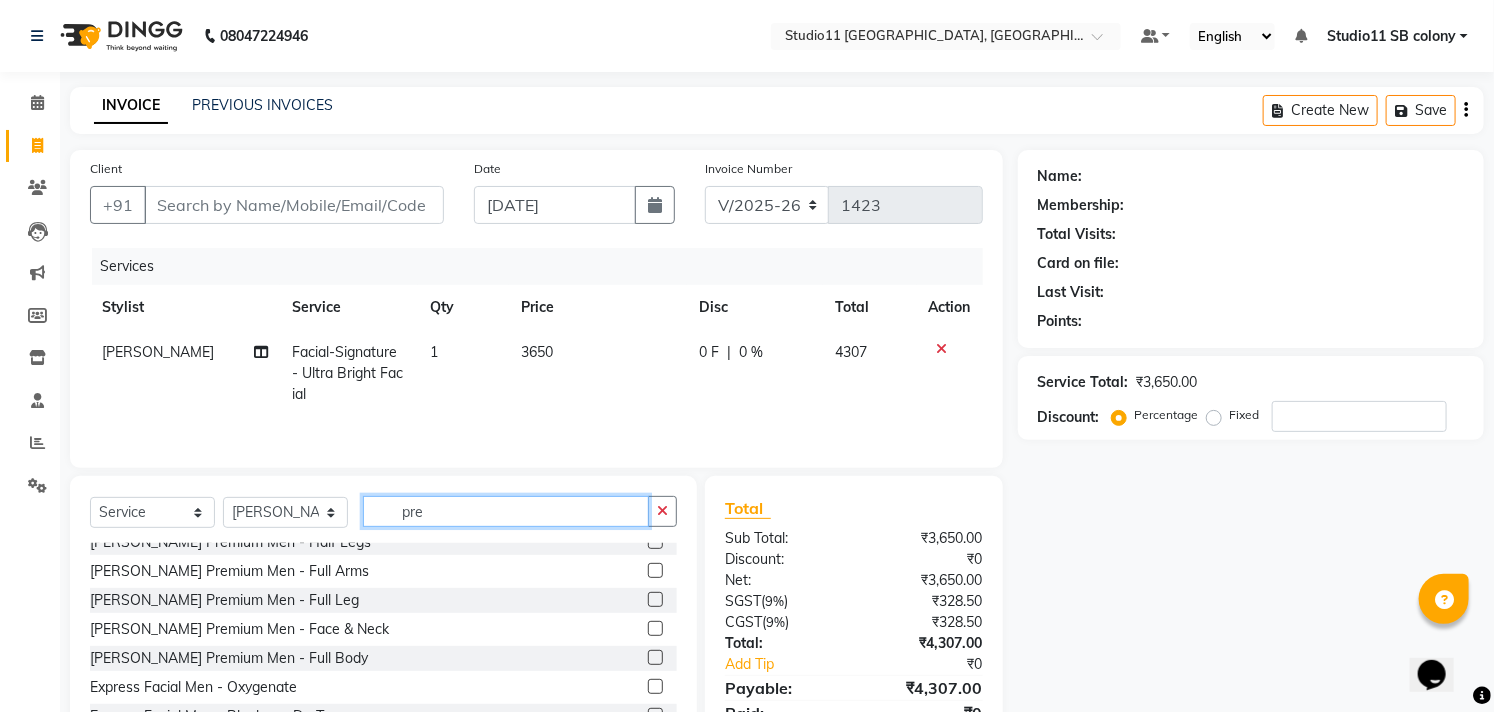type on "pre" 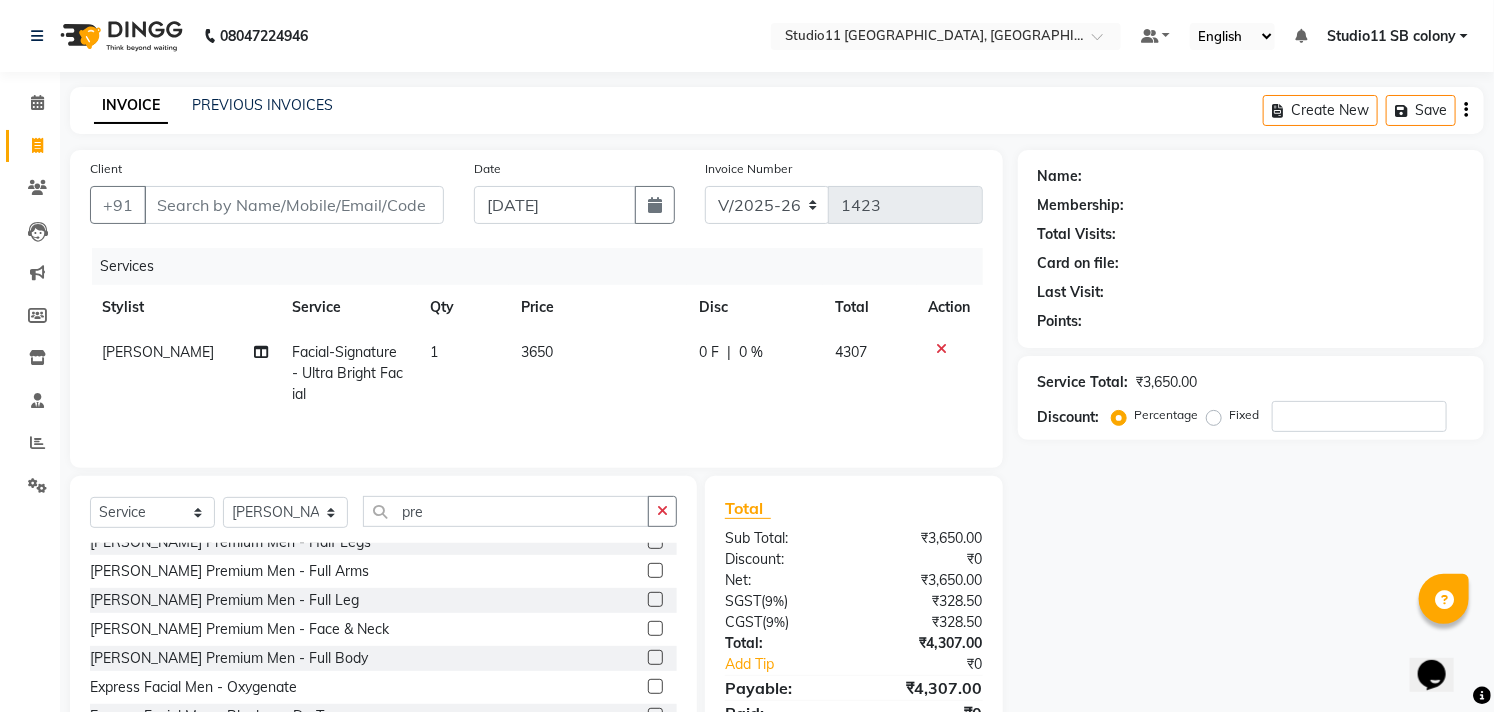 click 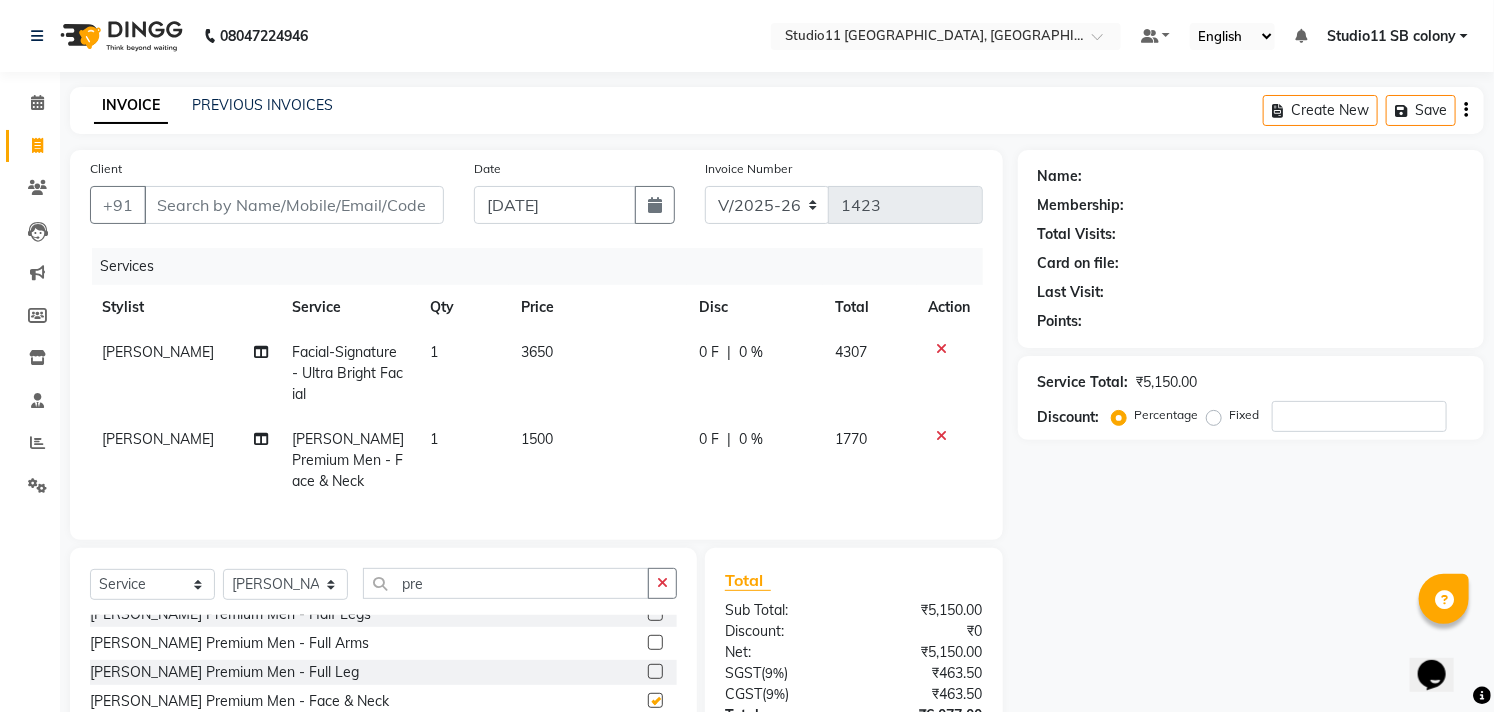 checkbox on "false" 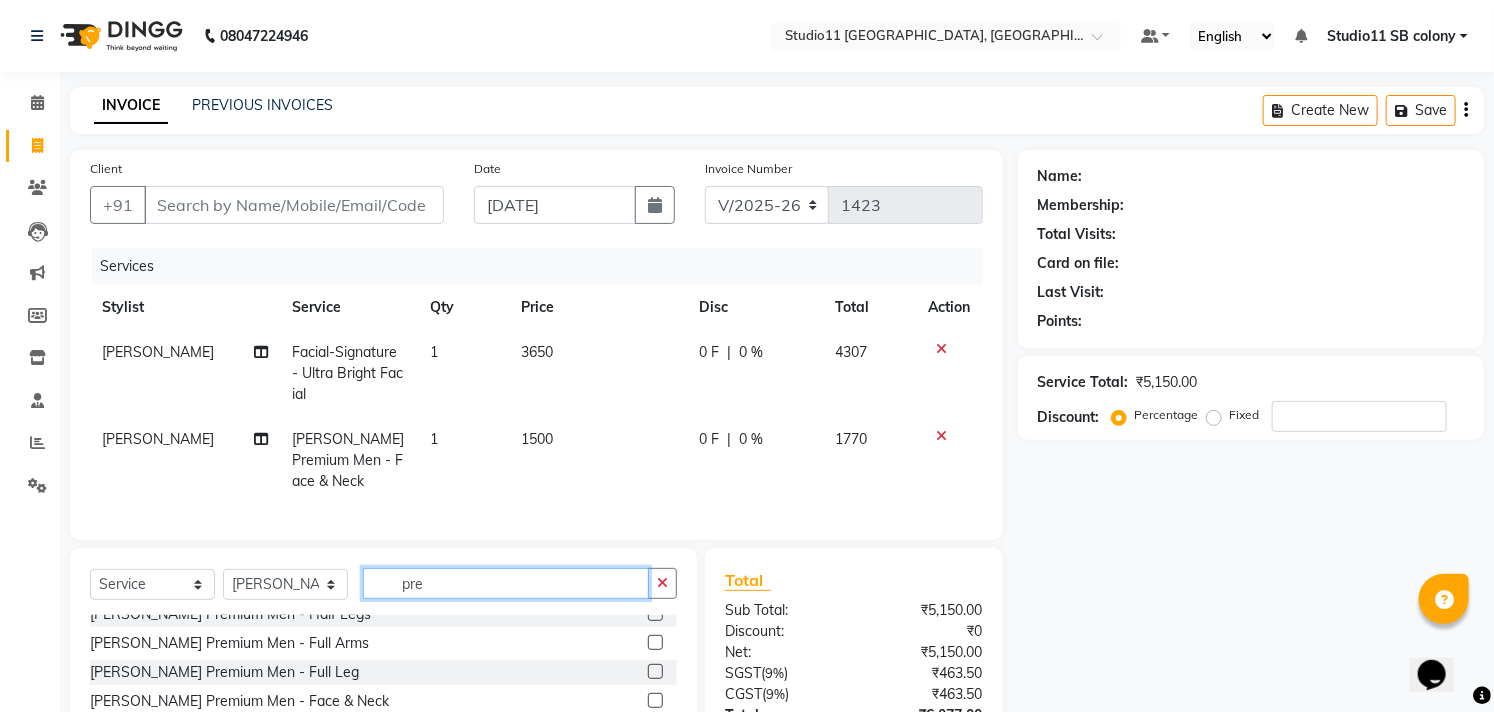 click on "pre" 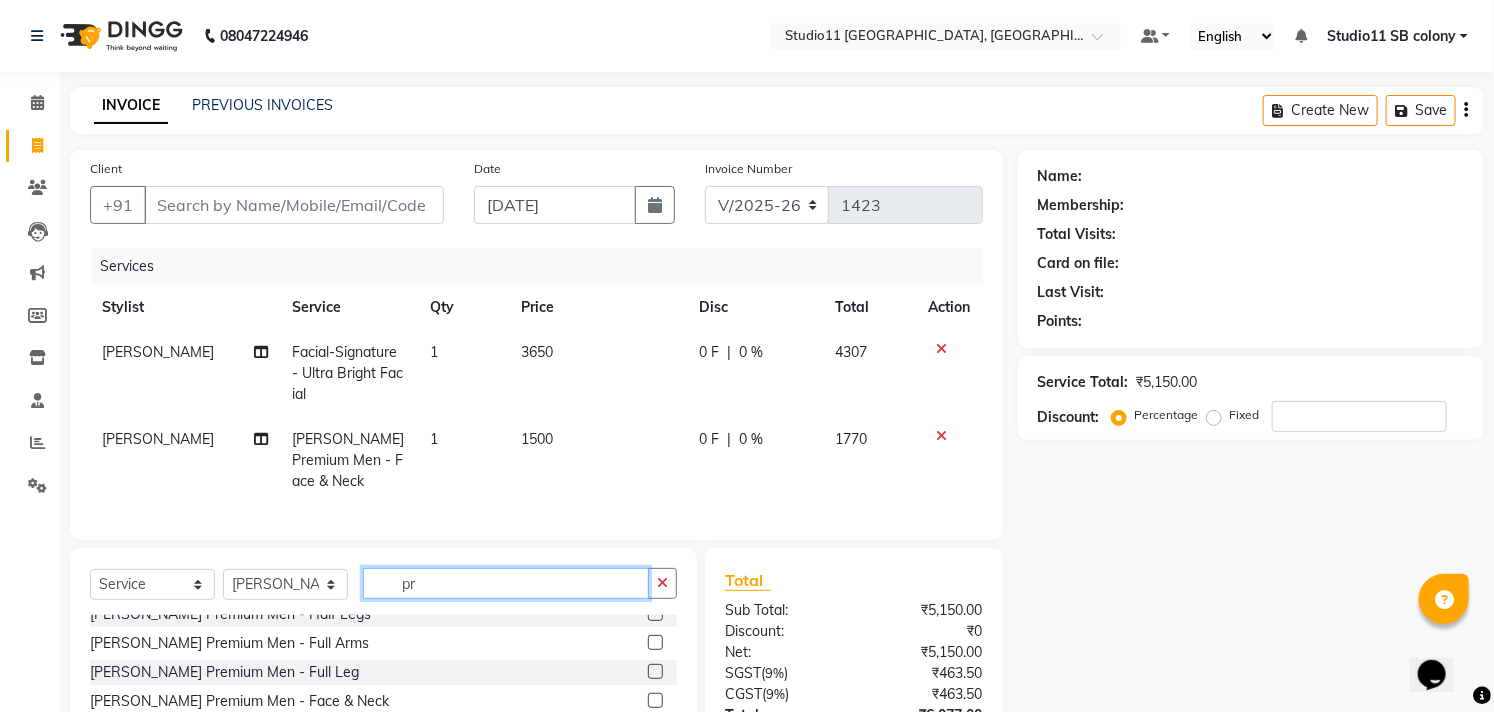 type on "p" 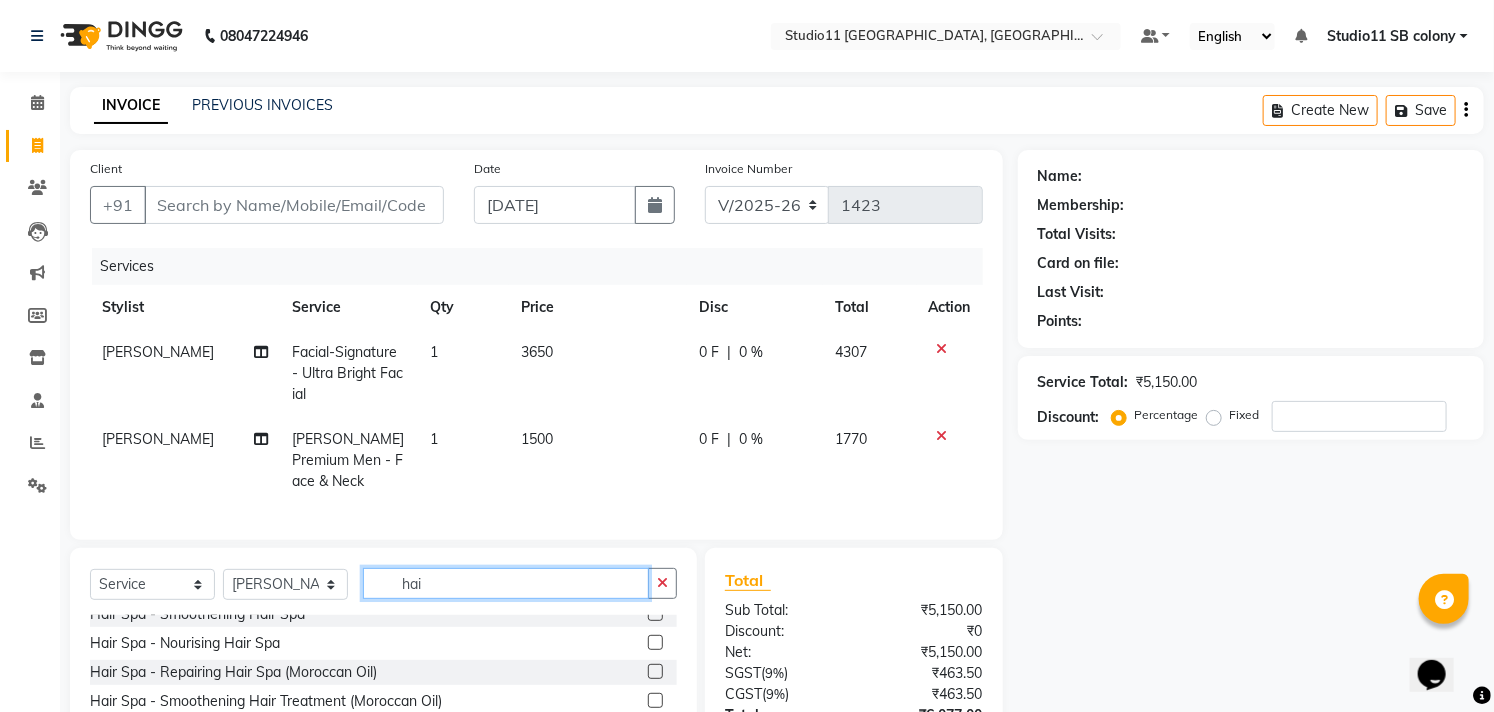 scroll, scrollTop: 535, scrollLeft: 0, axis: vertical 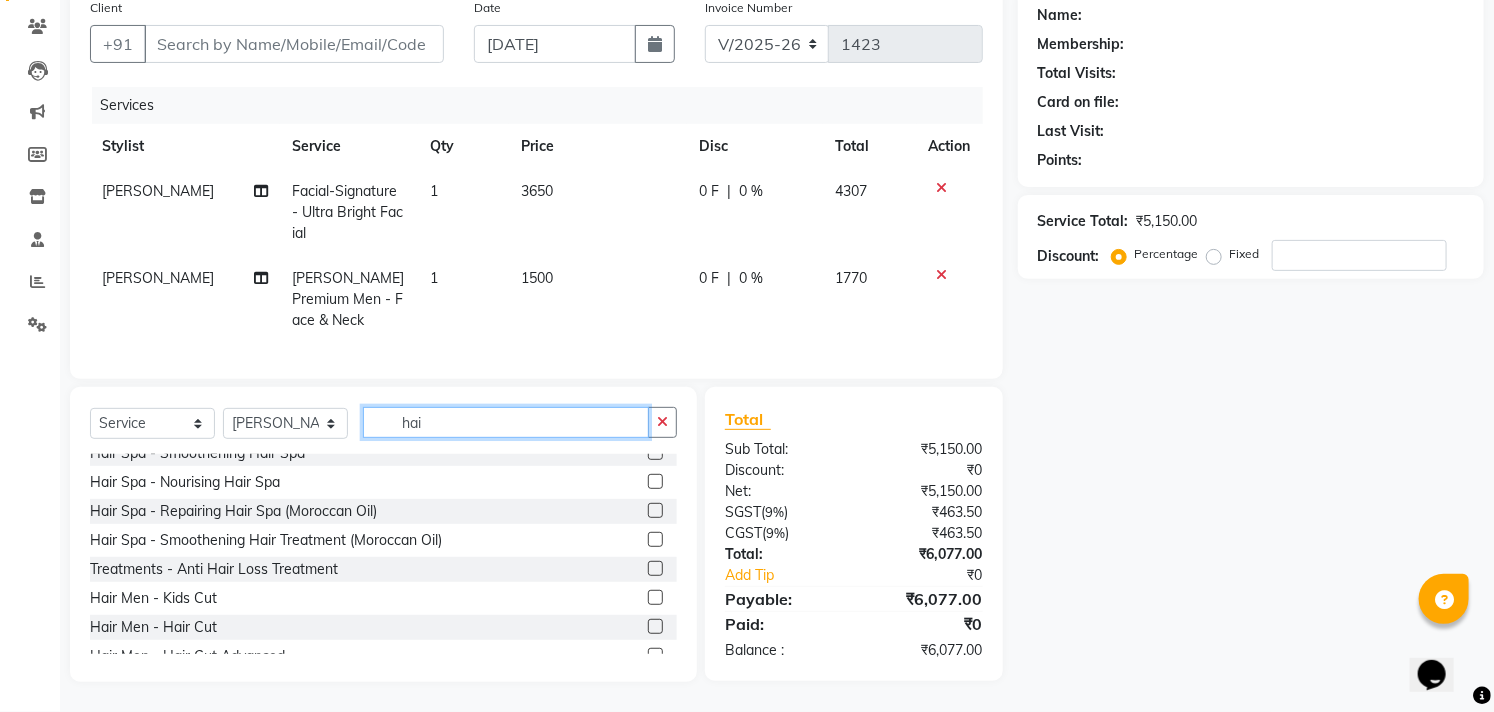 drag, startPoint x: 1510, startPoint y: 402, endPoint x: 62, endPoint y: 8, distance: 1500.6465 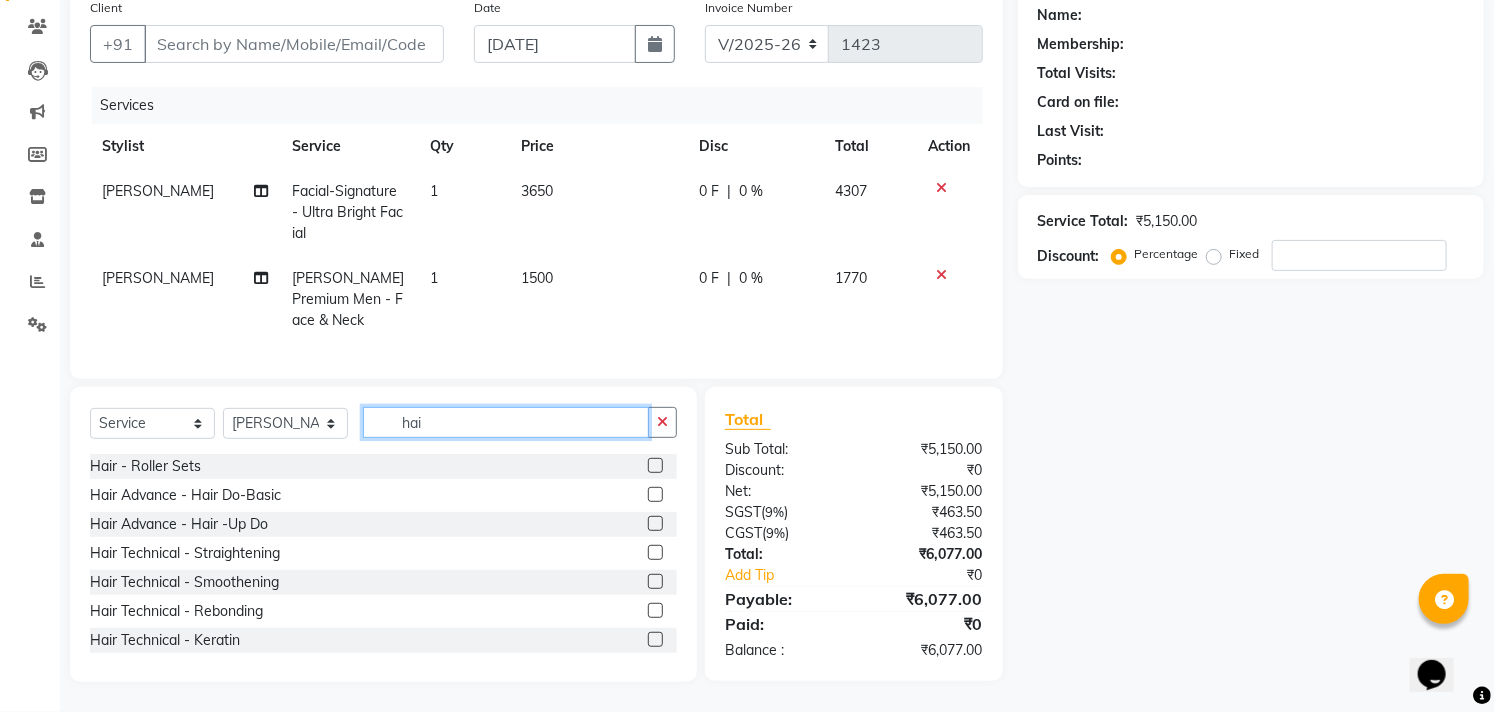 scroll, scrollTop: 0, scrollLeft: 0, axis: both 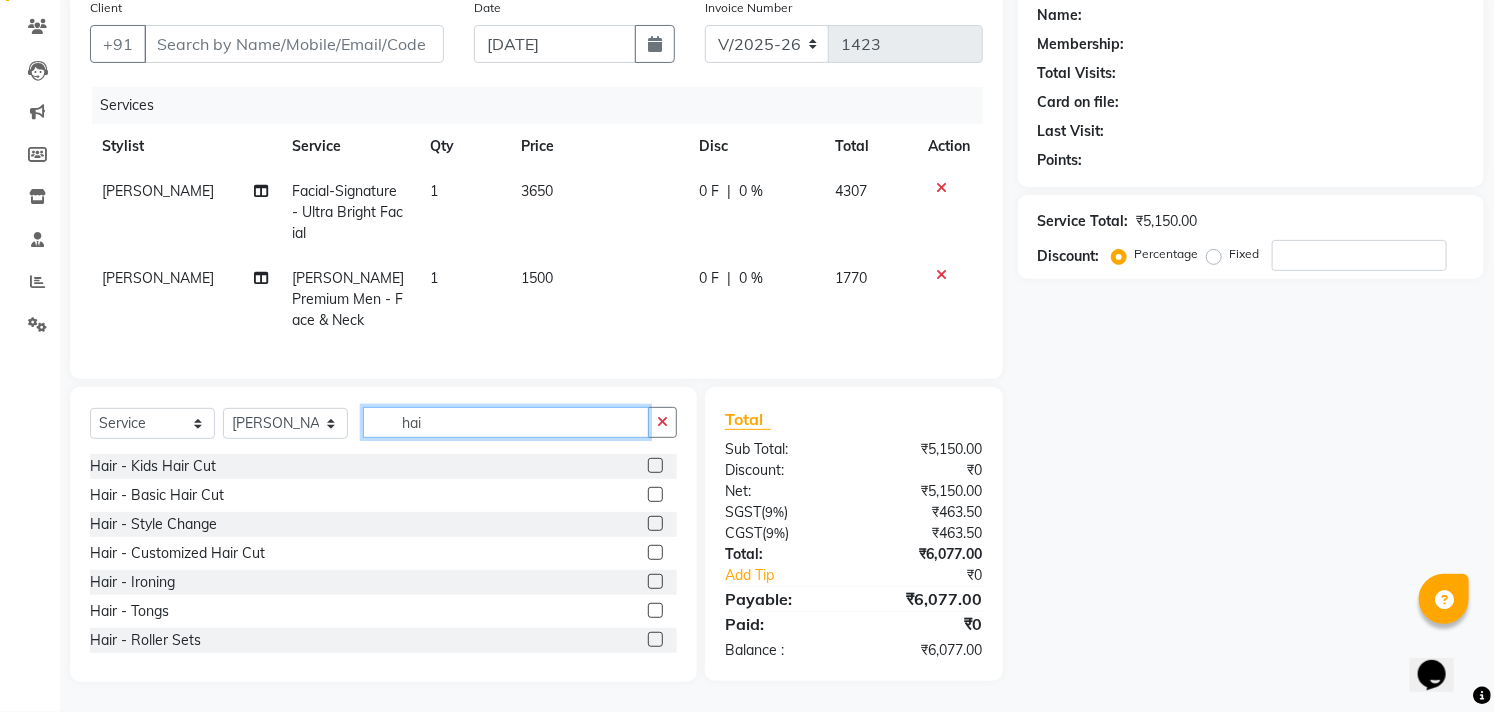 type on "hai" 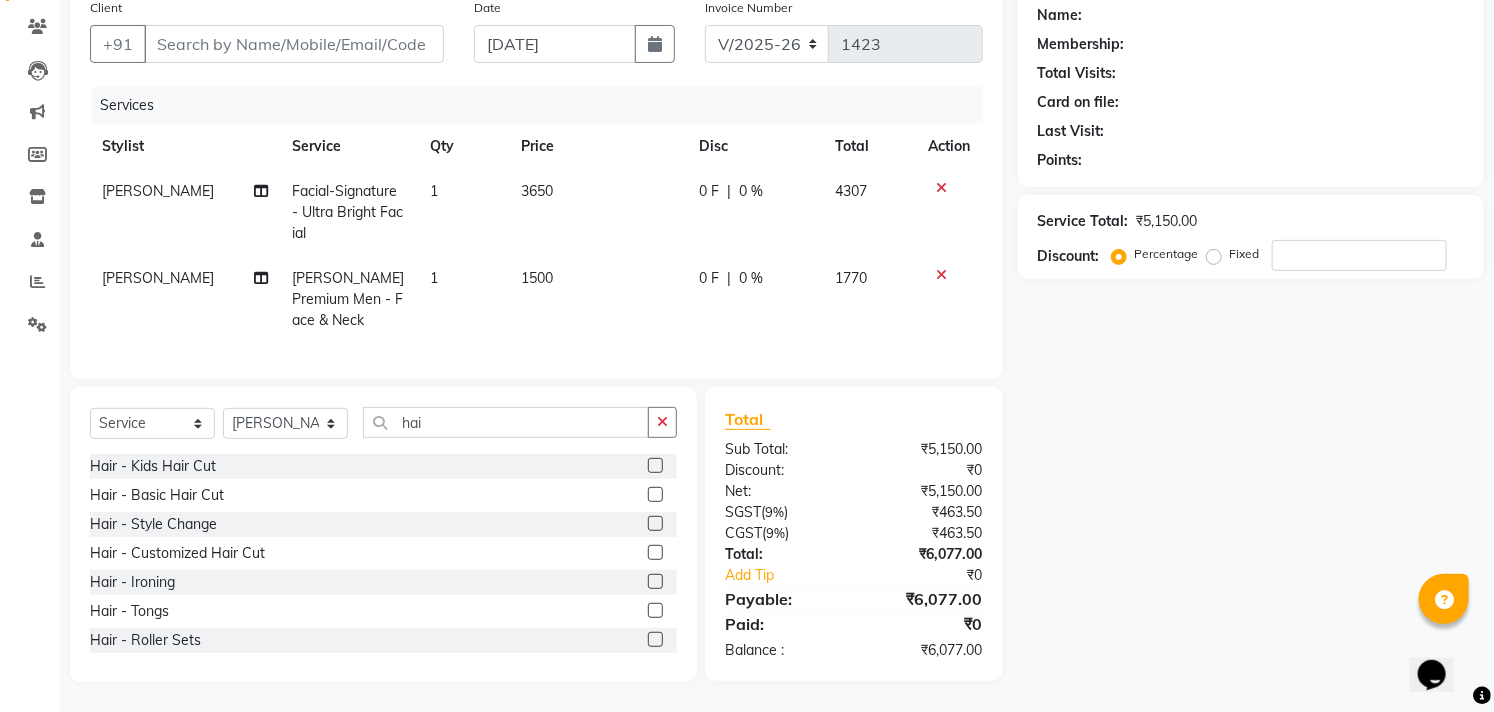 click 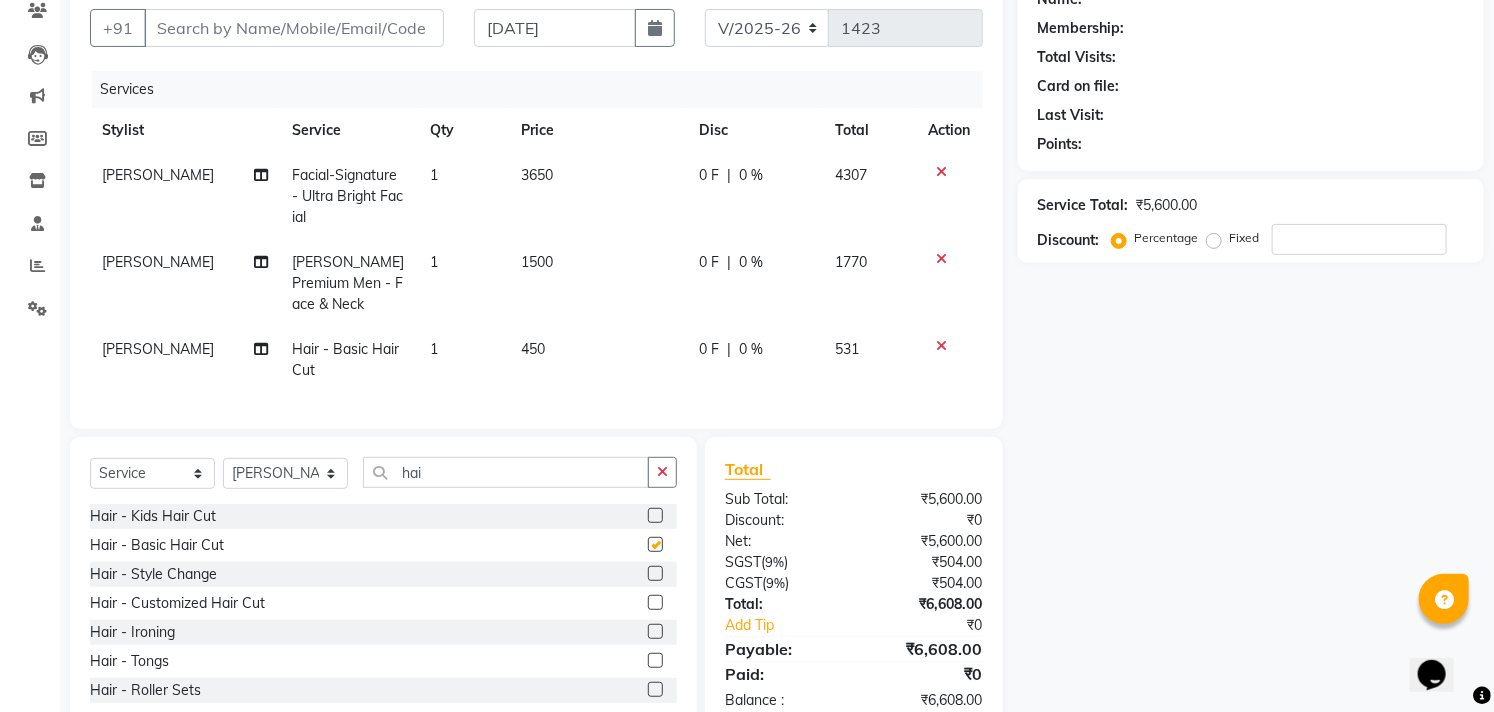 checkbox on "false" 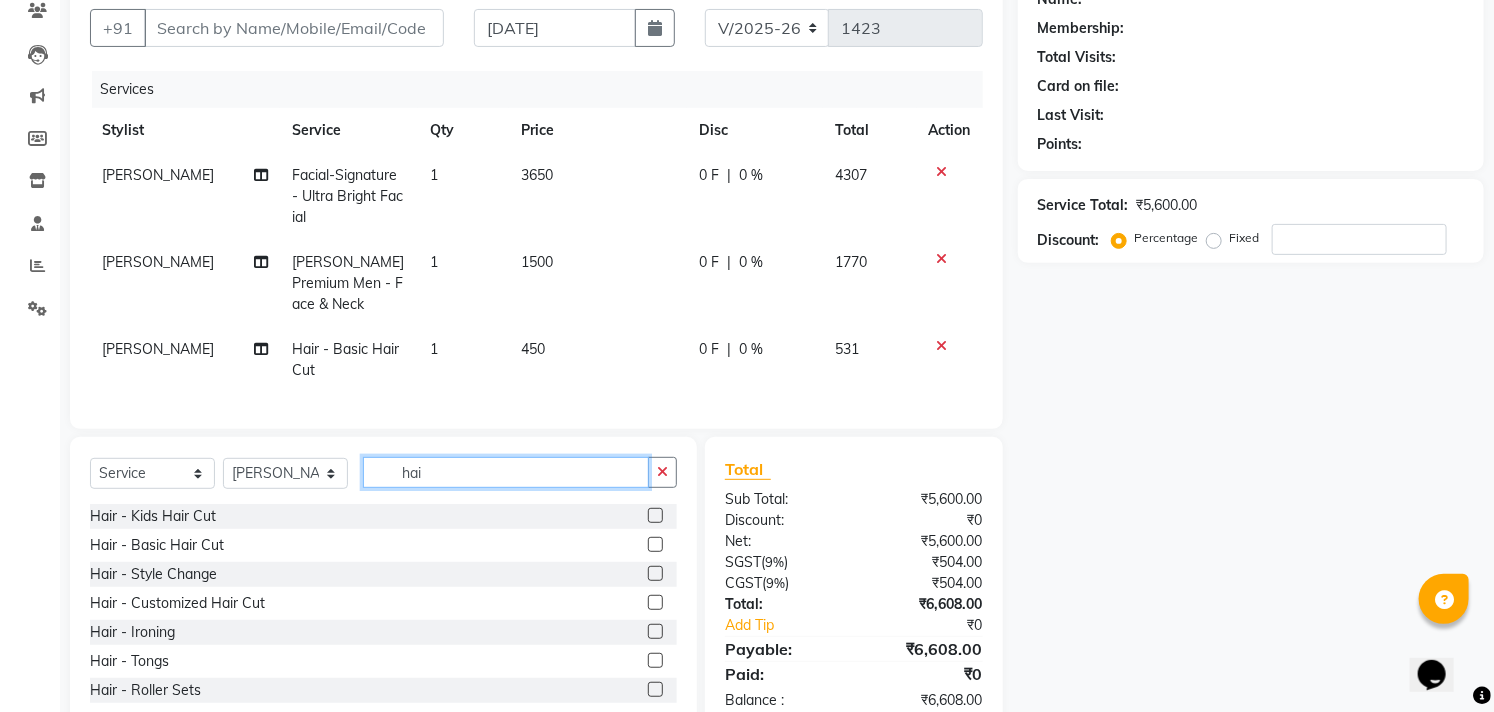 click on "hai" 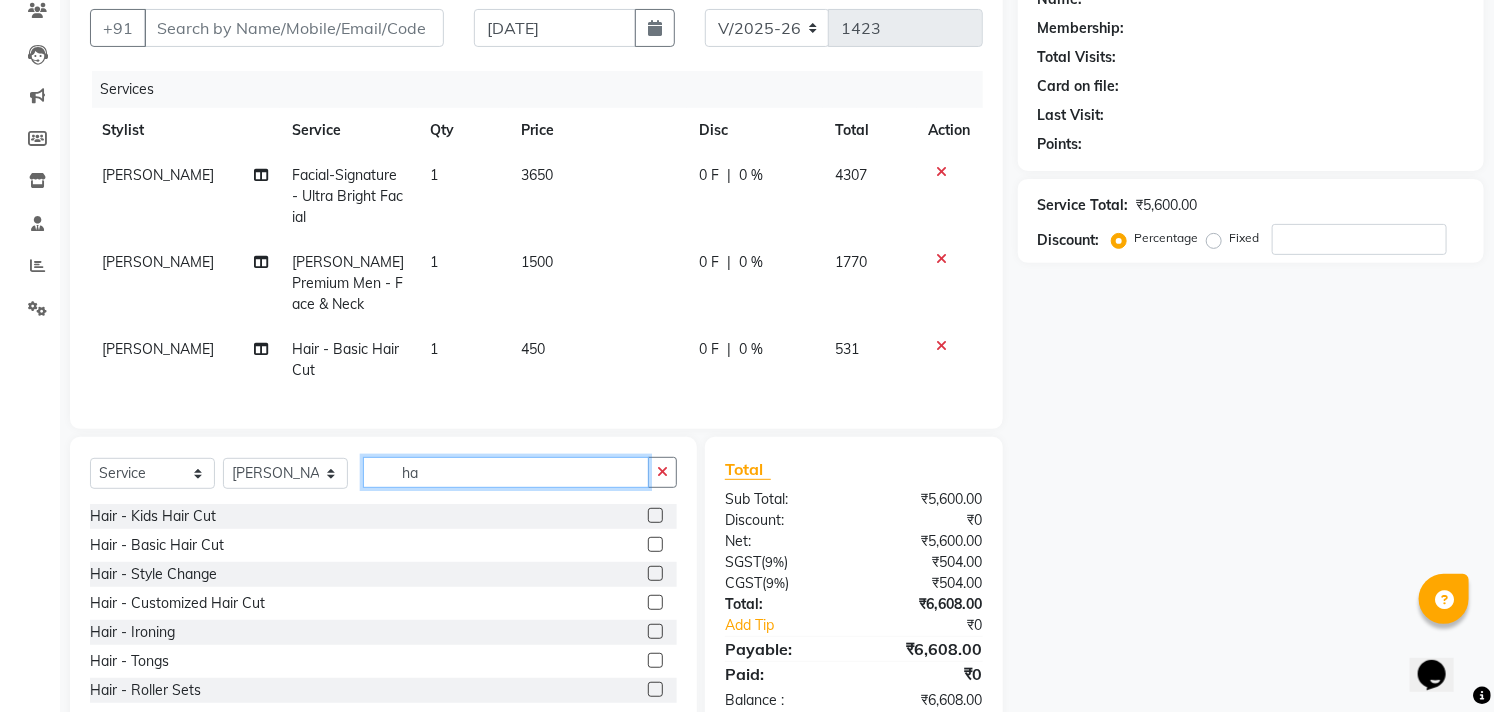 type on "h" 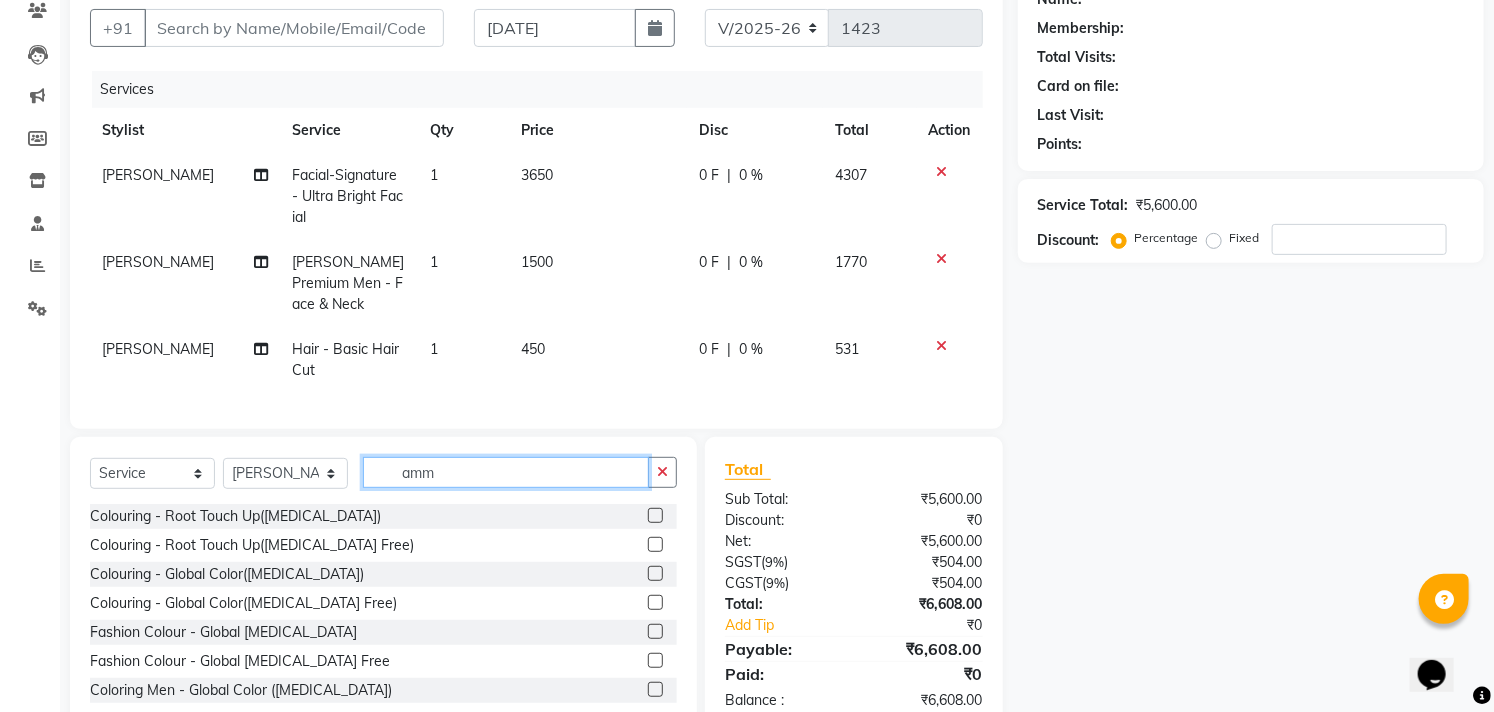 type on "amm" 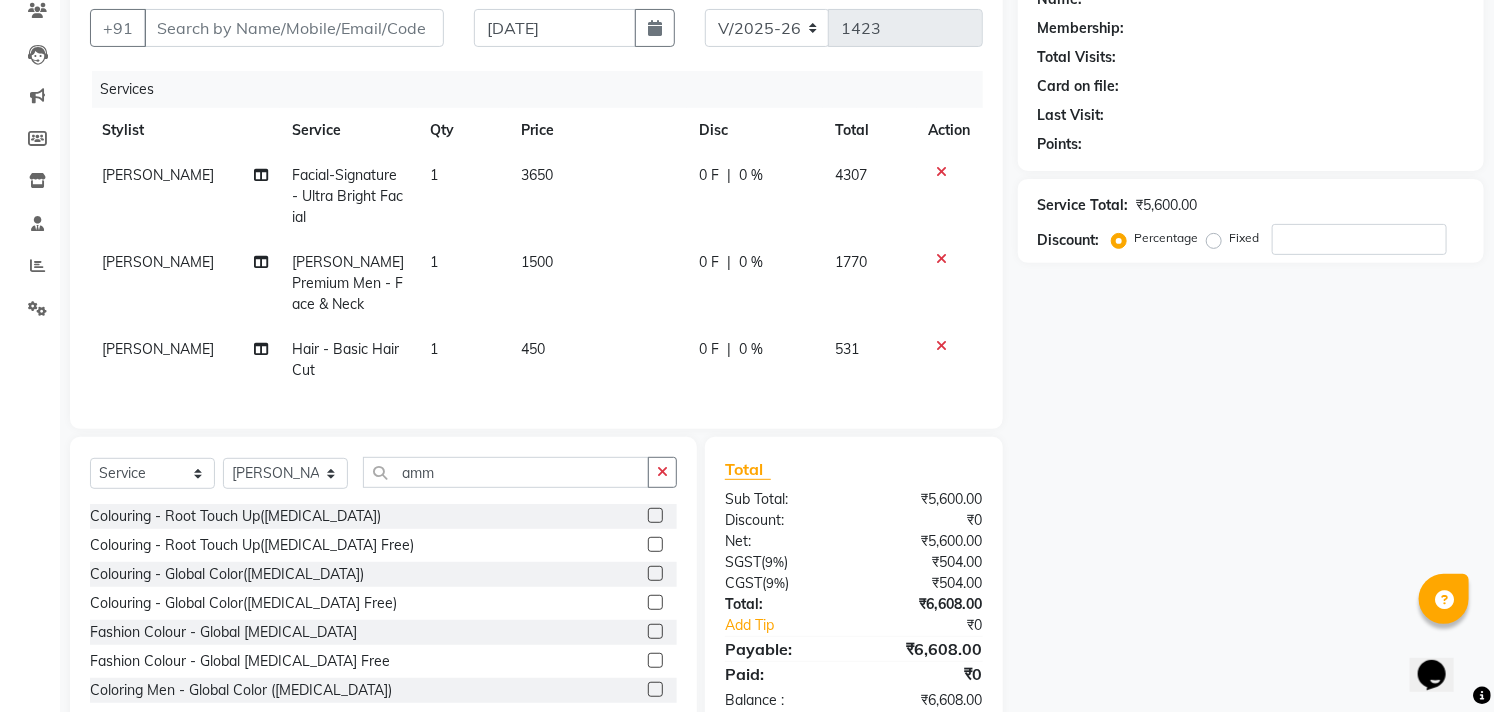 click 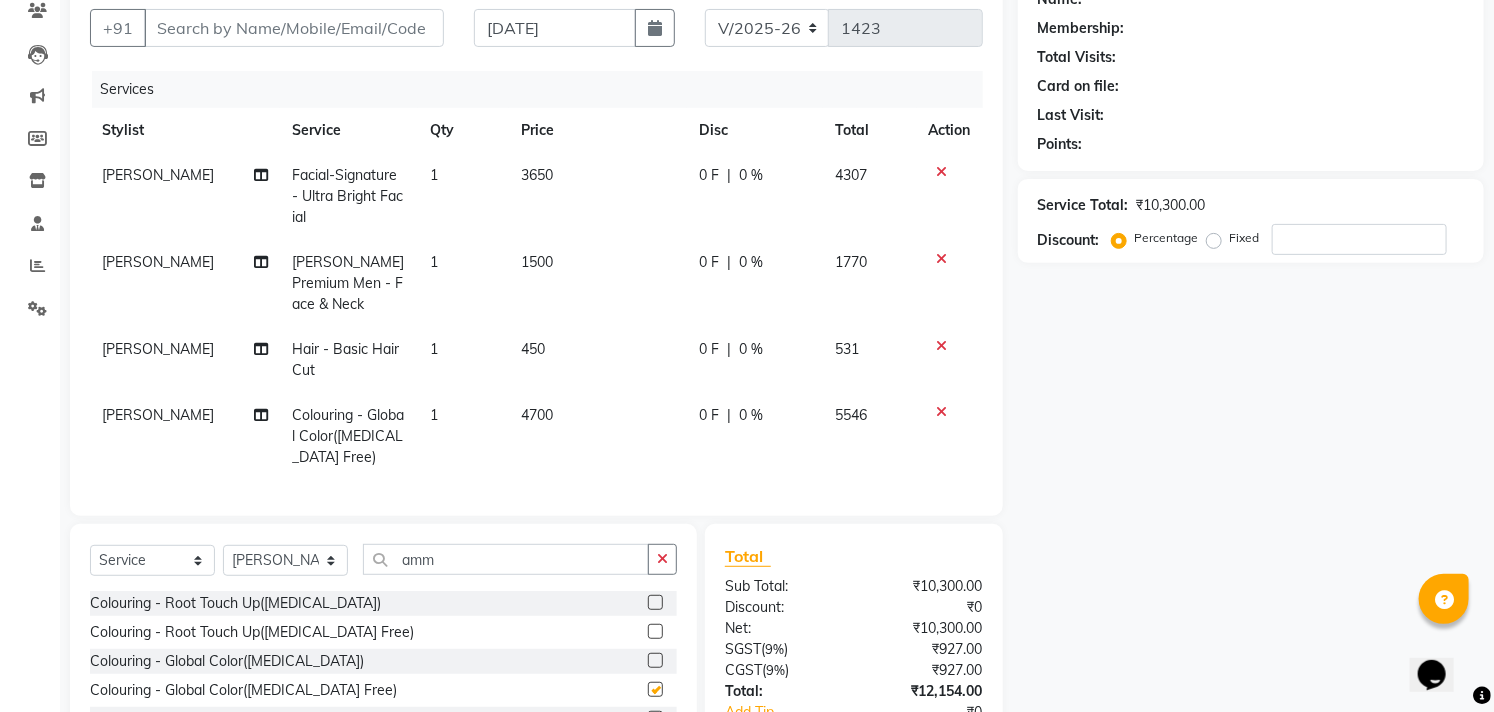 checkbox on "false" 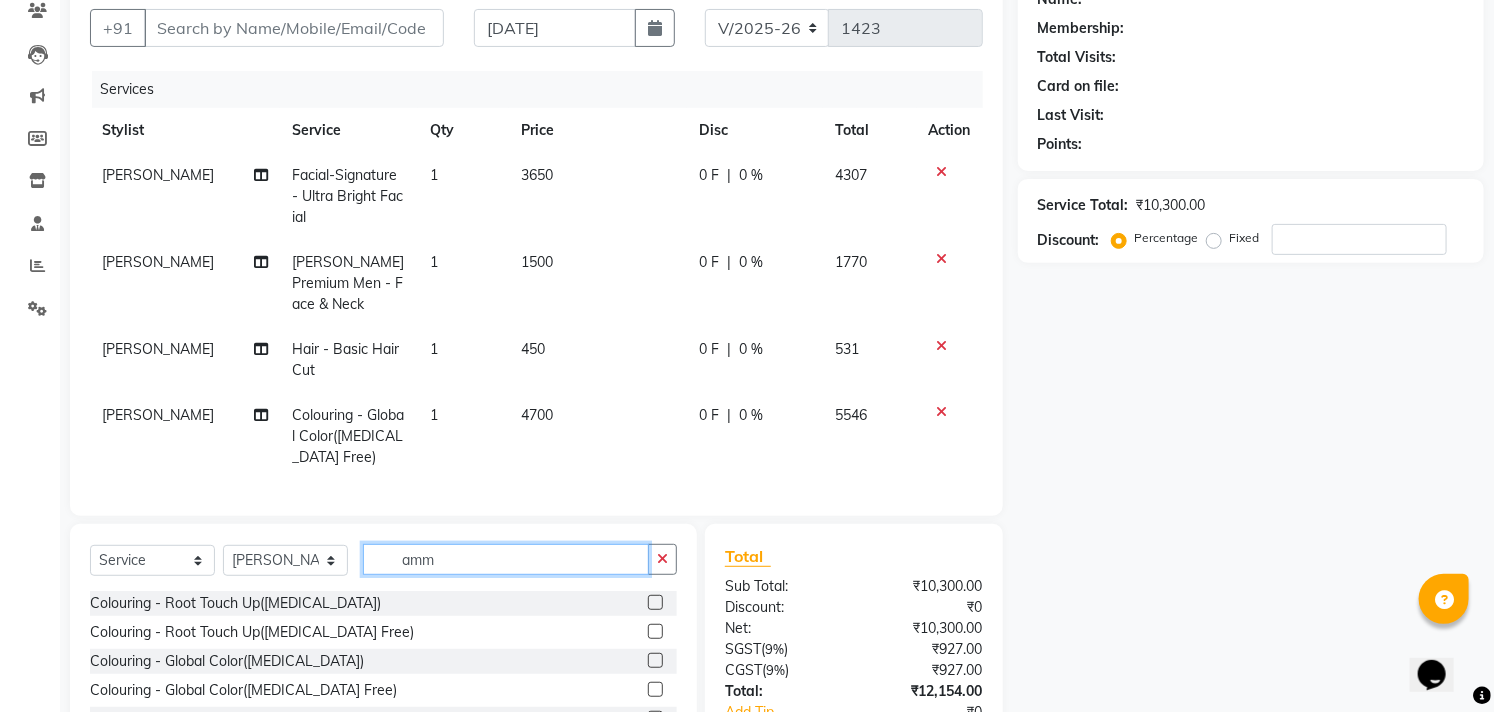 click on "amm" 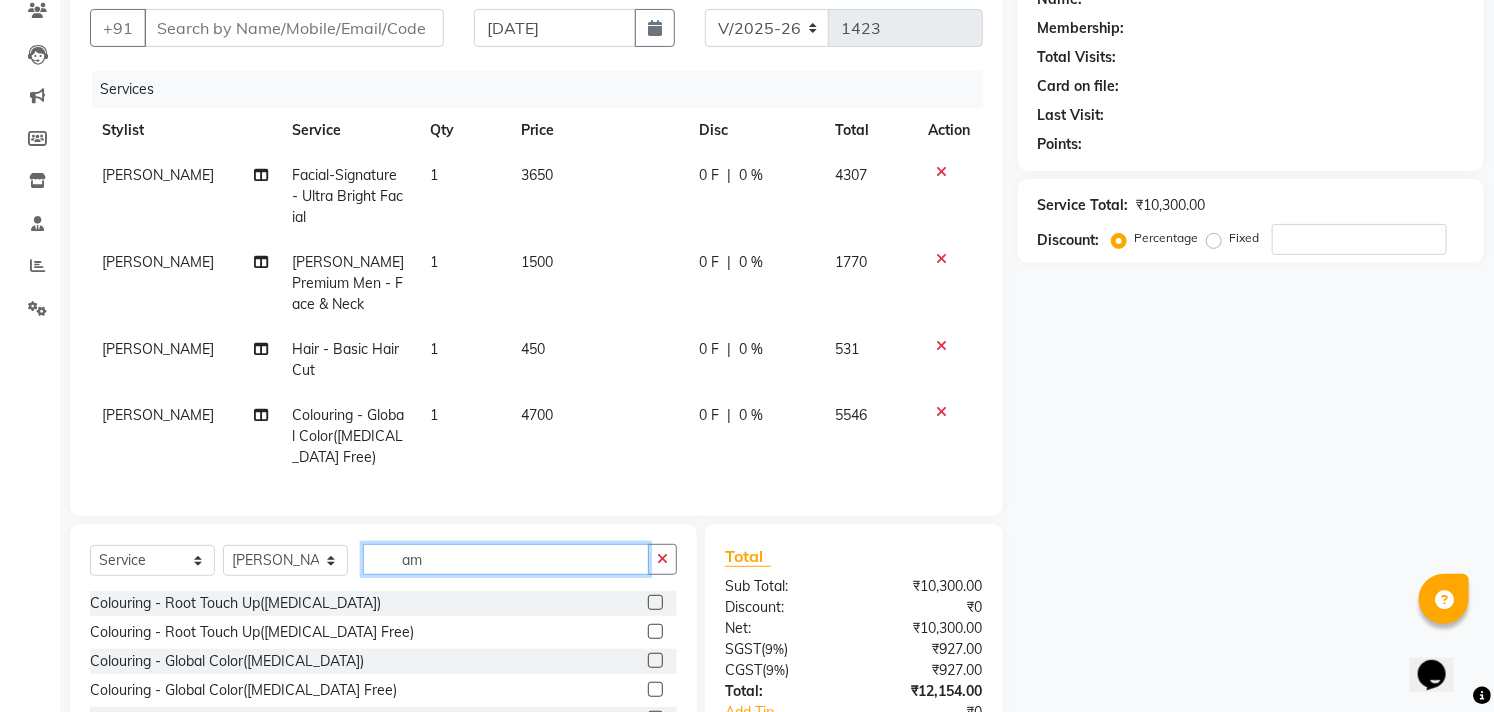 type on "a" 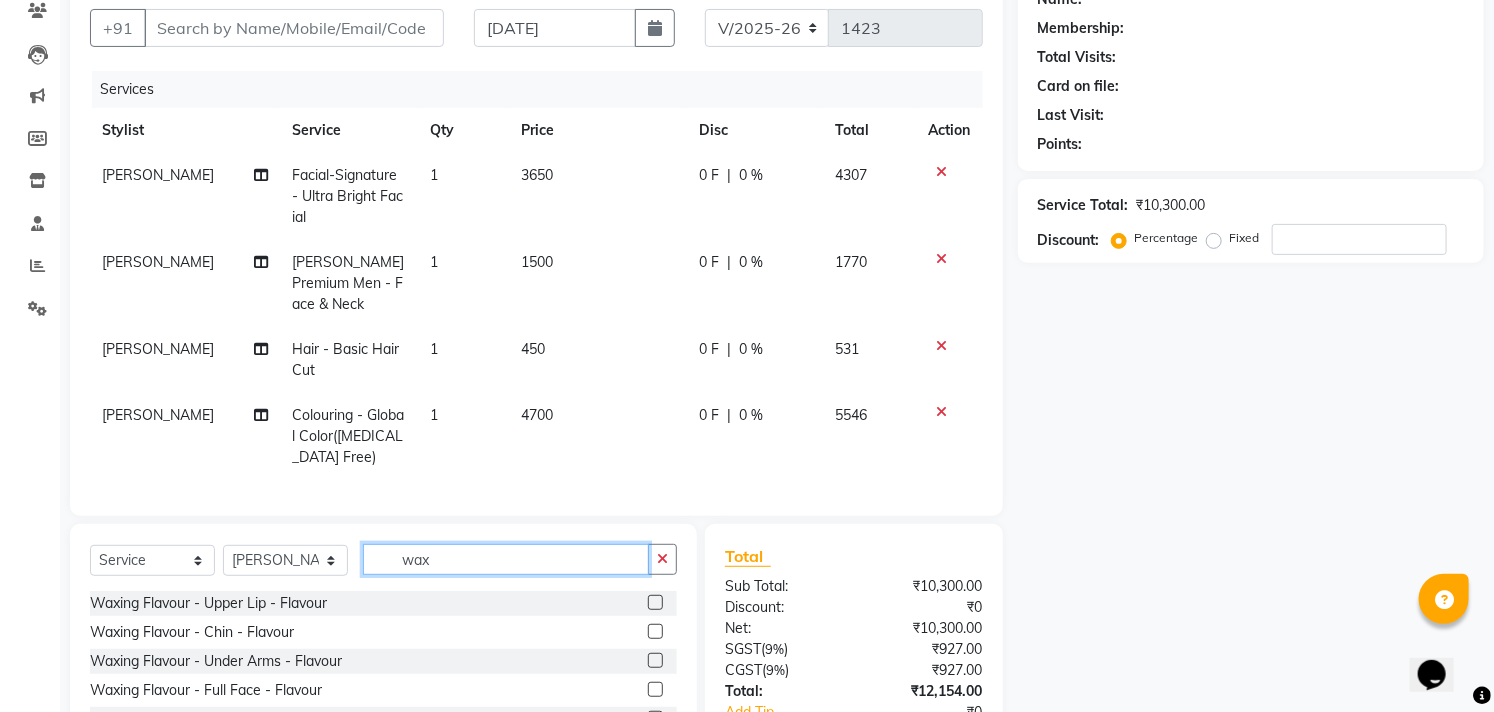 scroll, scrollTop: 27, scrollLeft: 0, axis: vertical 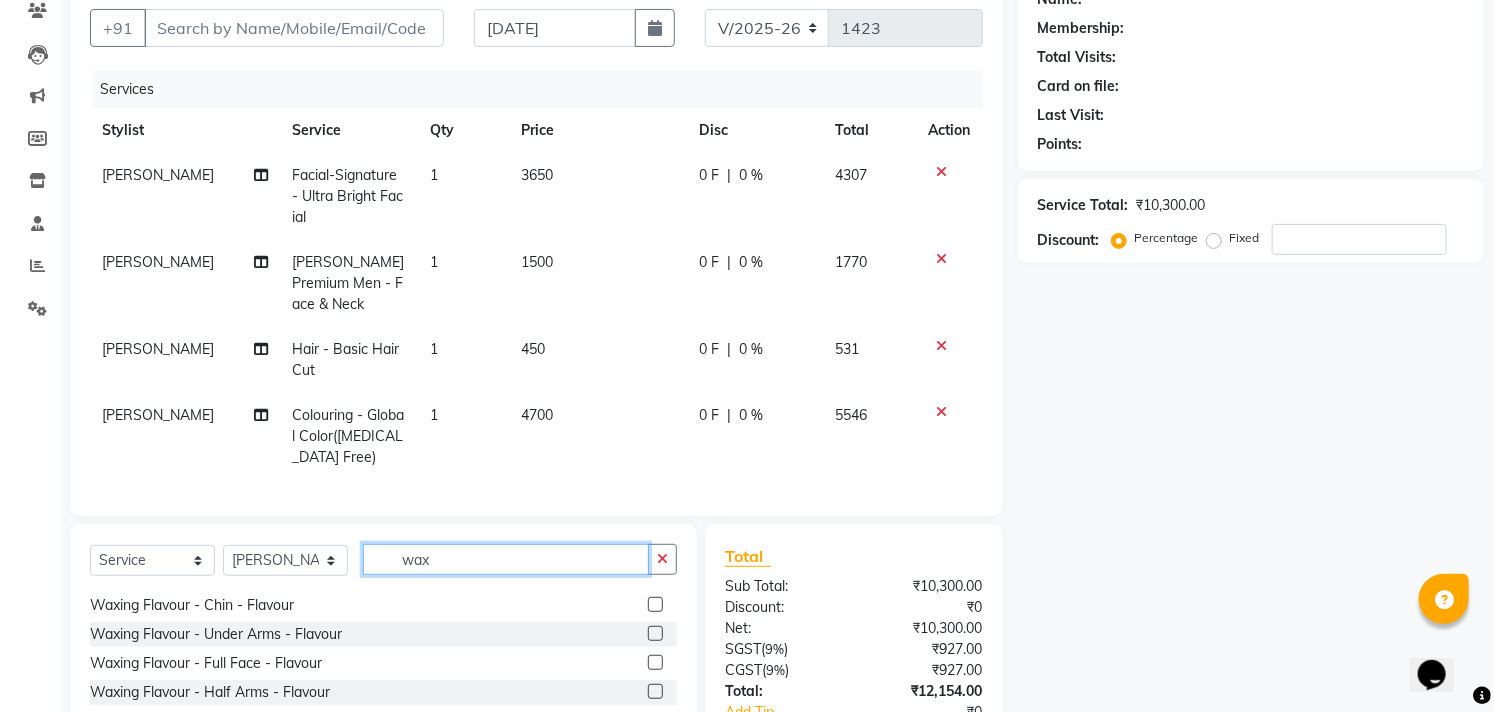 type on "wax" 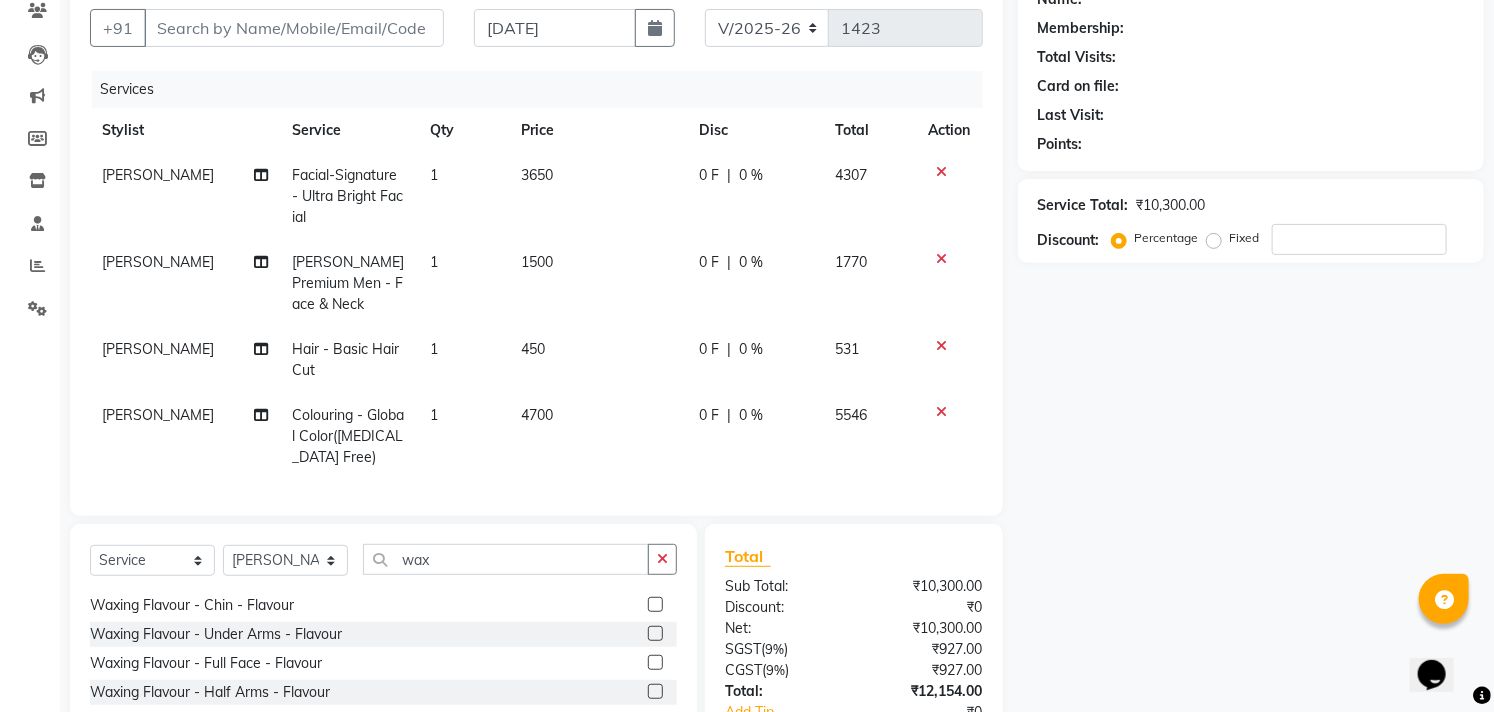 click 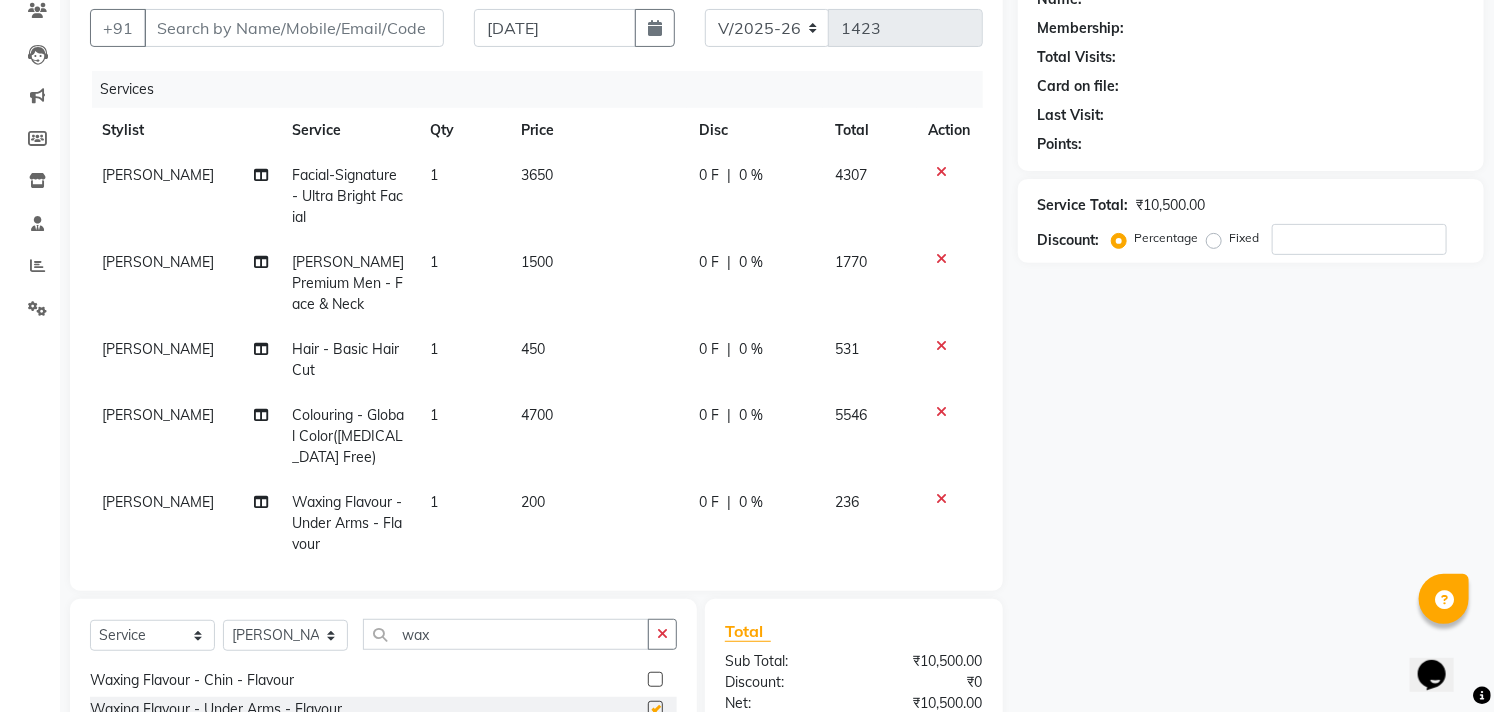 checkbox on "false" 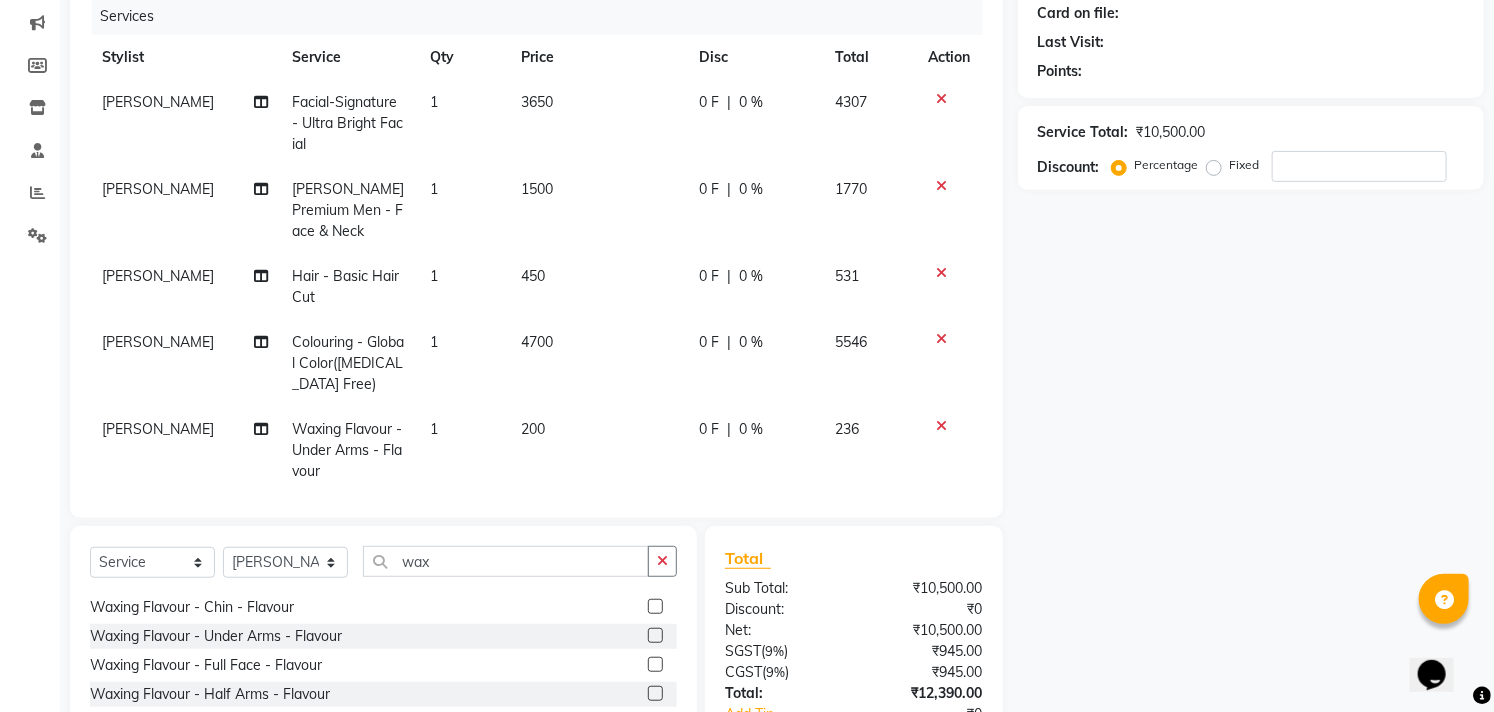 scroll, scrollTop: 364, scrollLeft: 0, axis: vertical 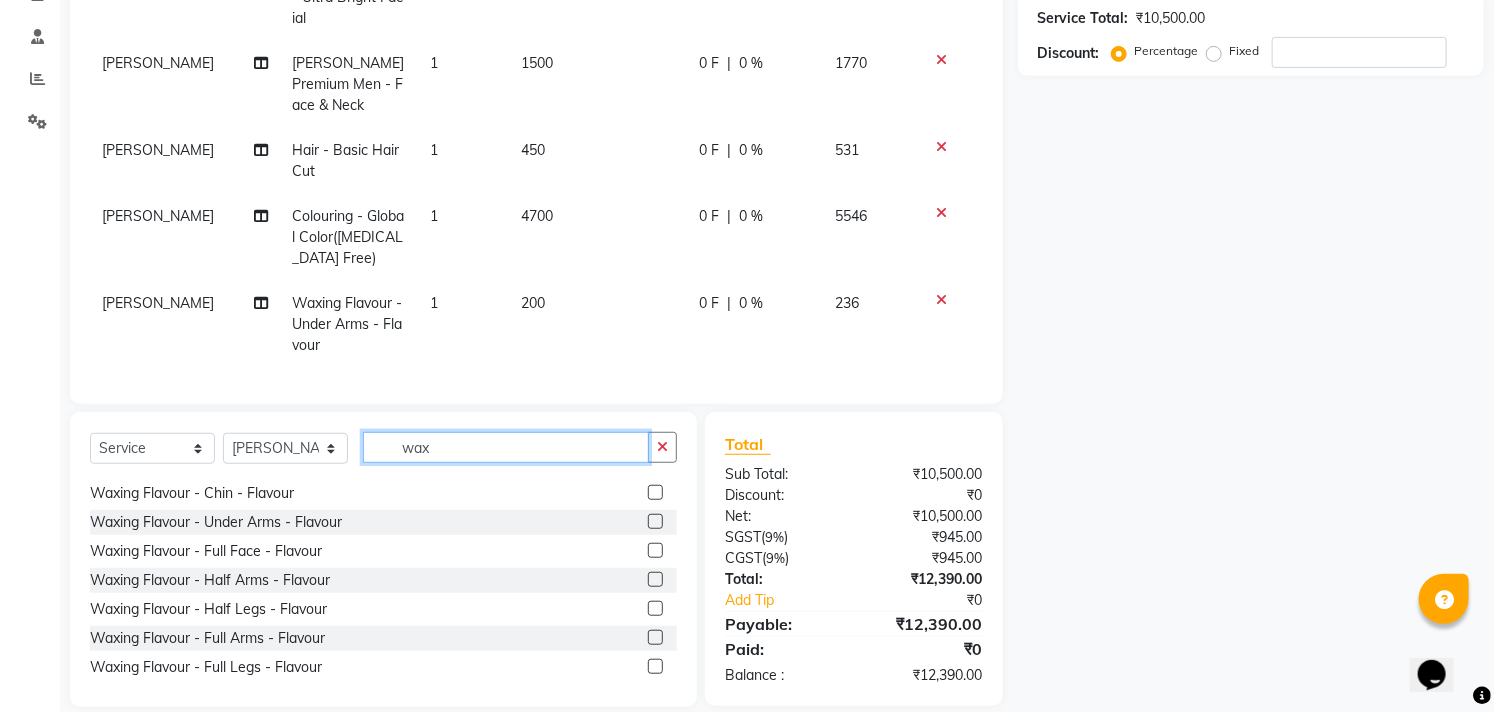 click on "wax" 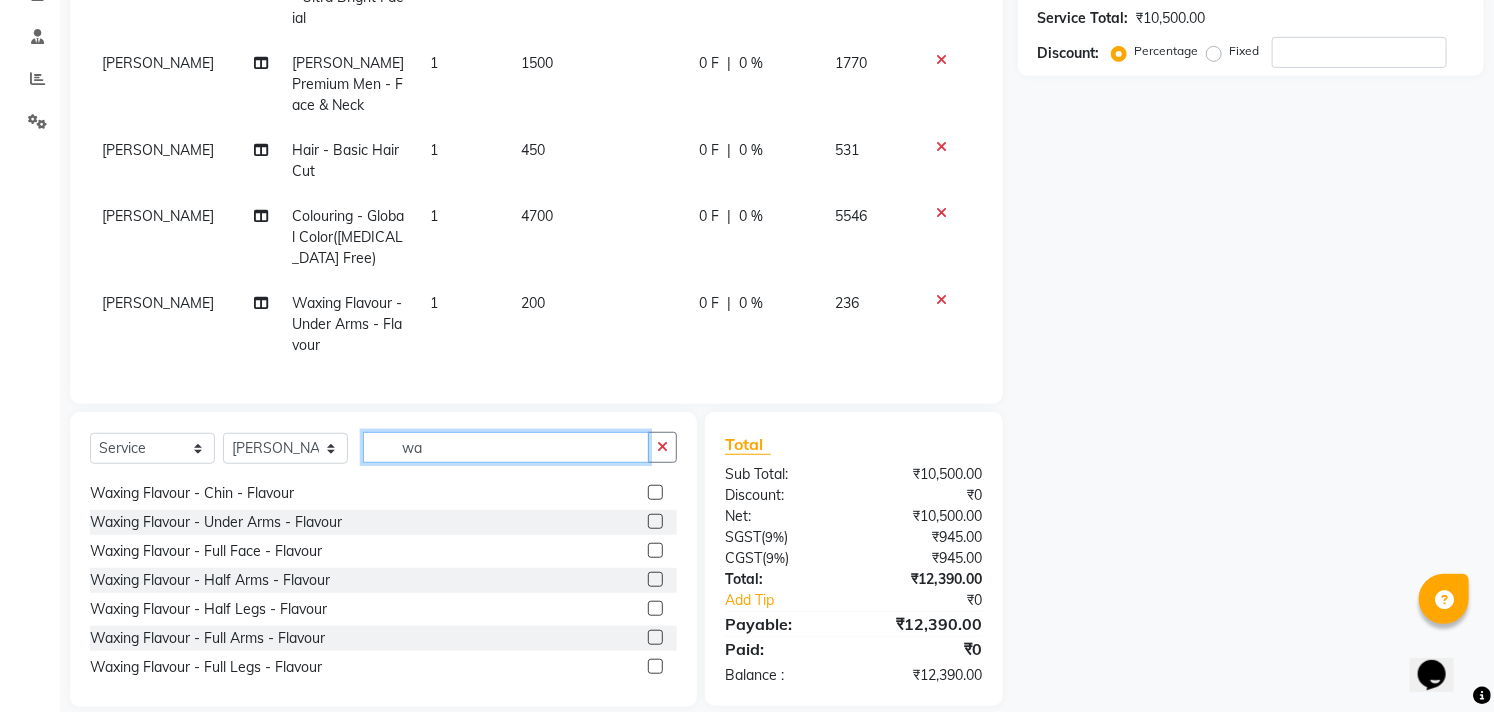 type on "w" 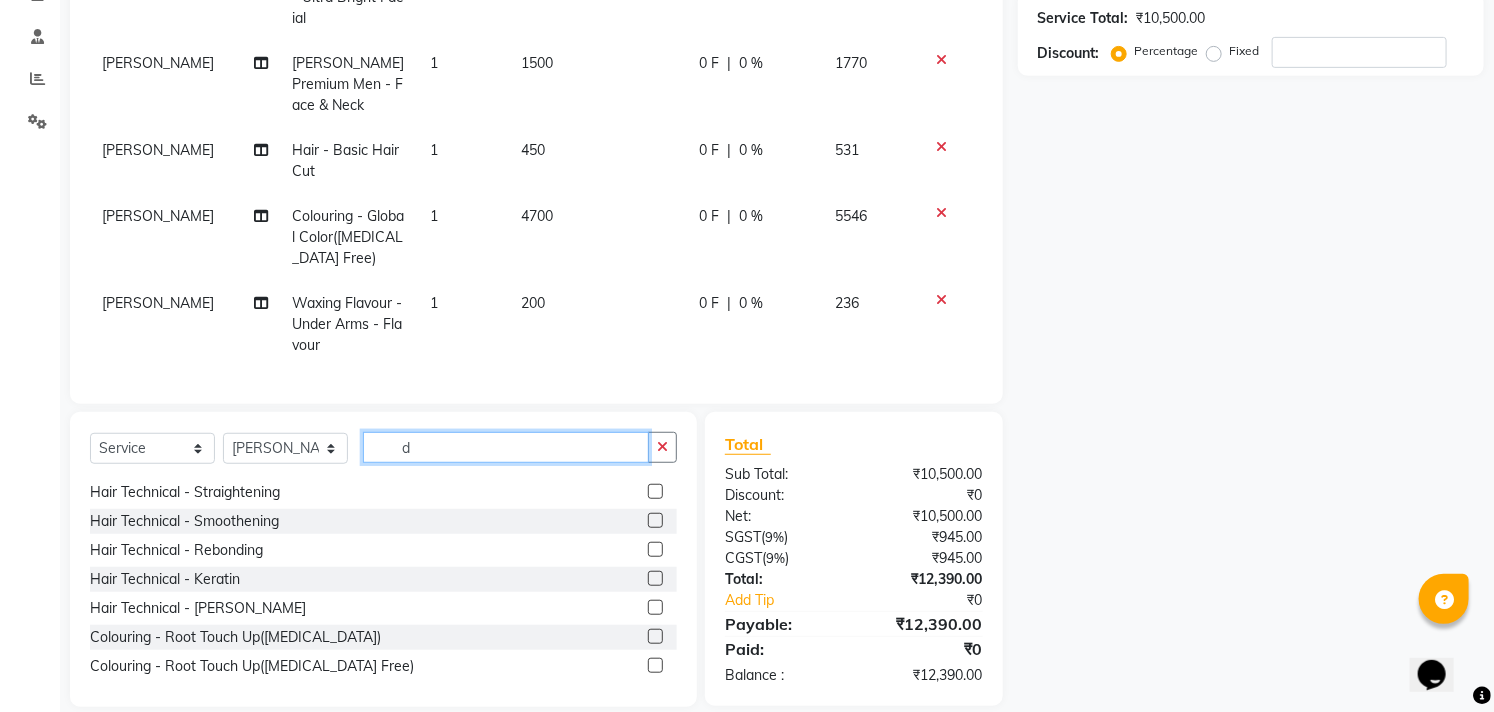 scroll, scrollTop: 56, scrollLeft: 0, axis: vertical 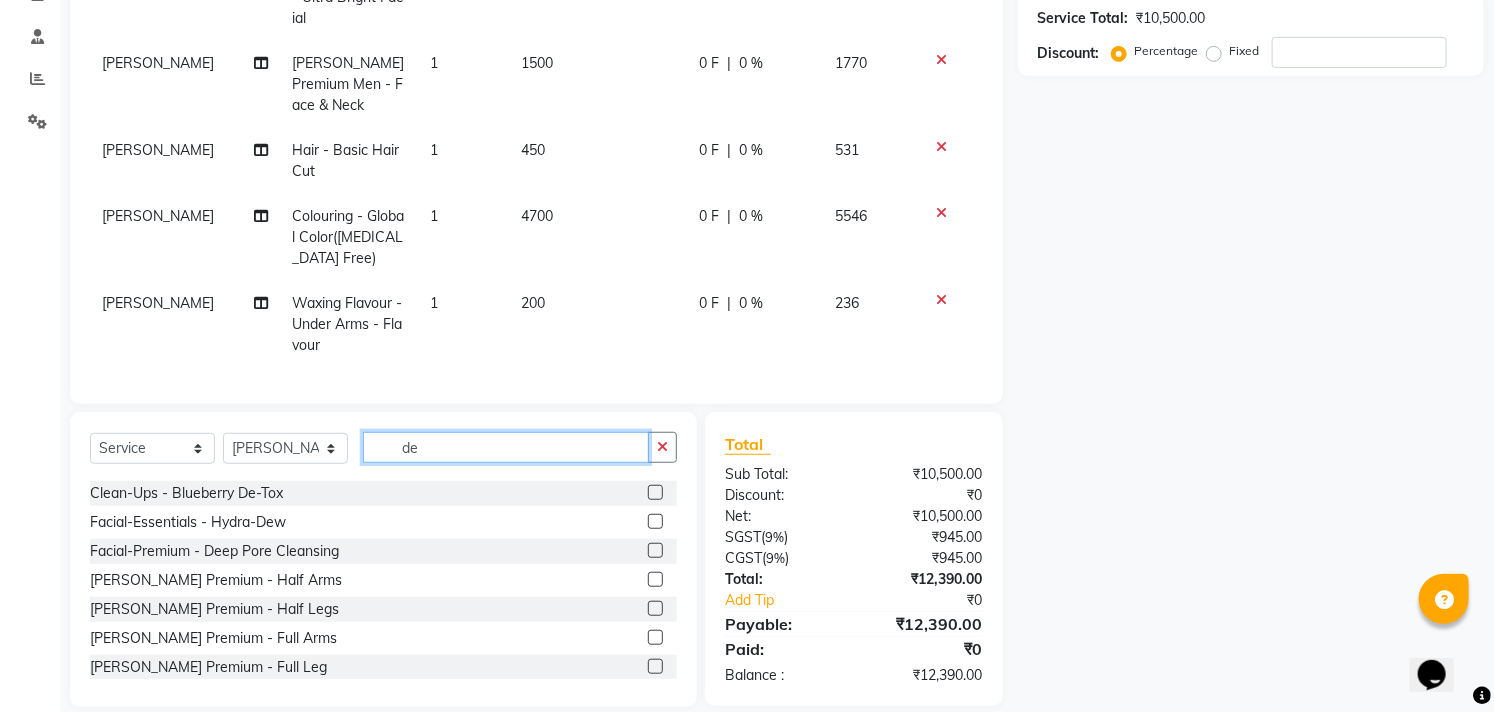 type on "d" 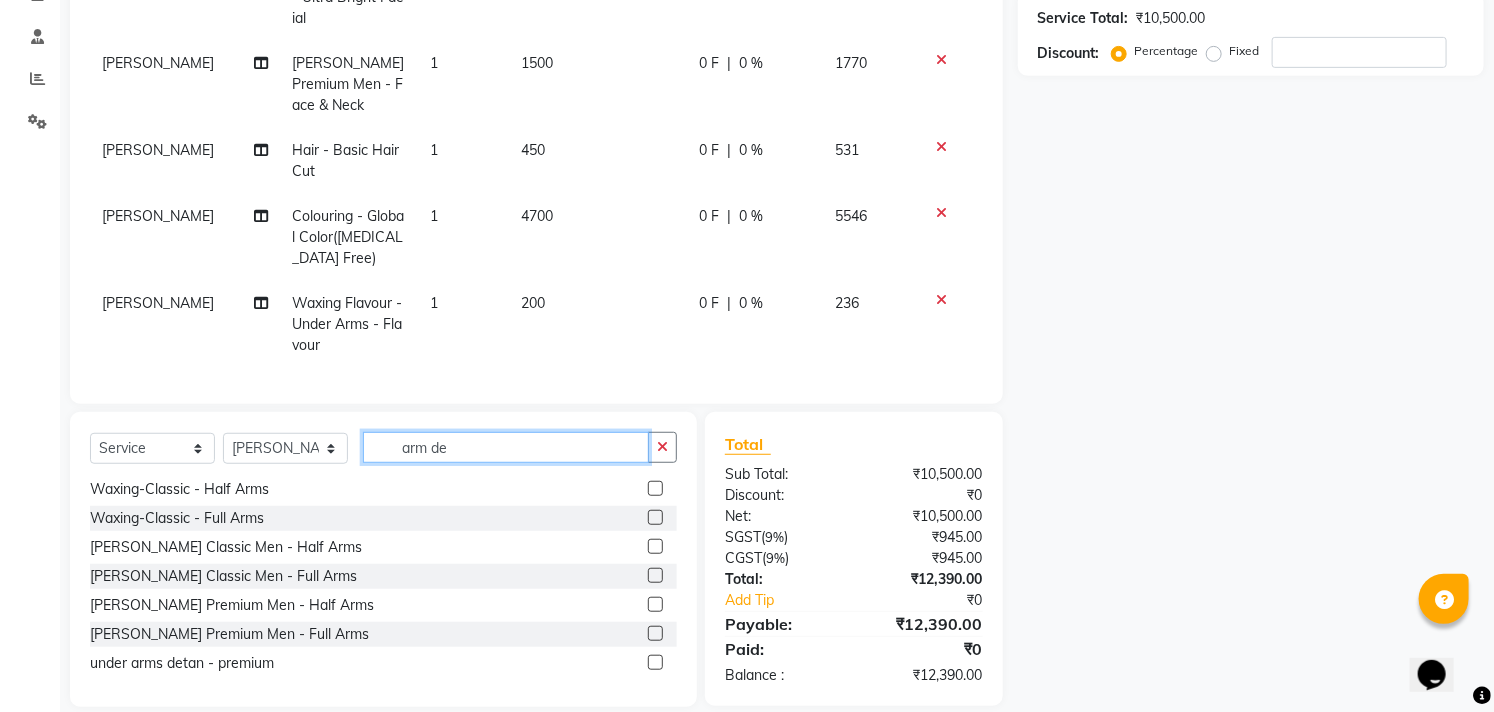 scroll, scrollTop: 0, scrollLeft: 0, axis: both 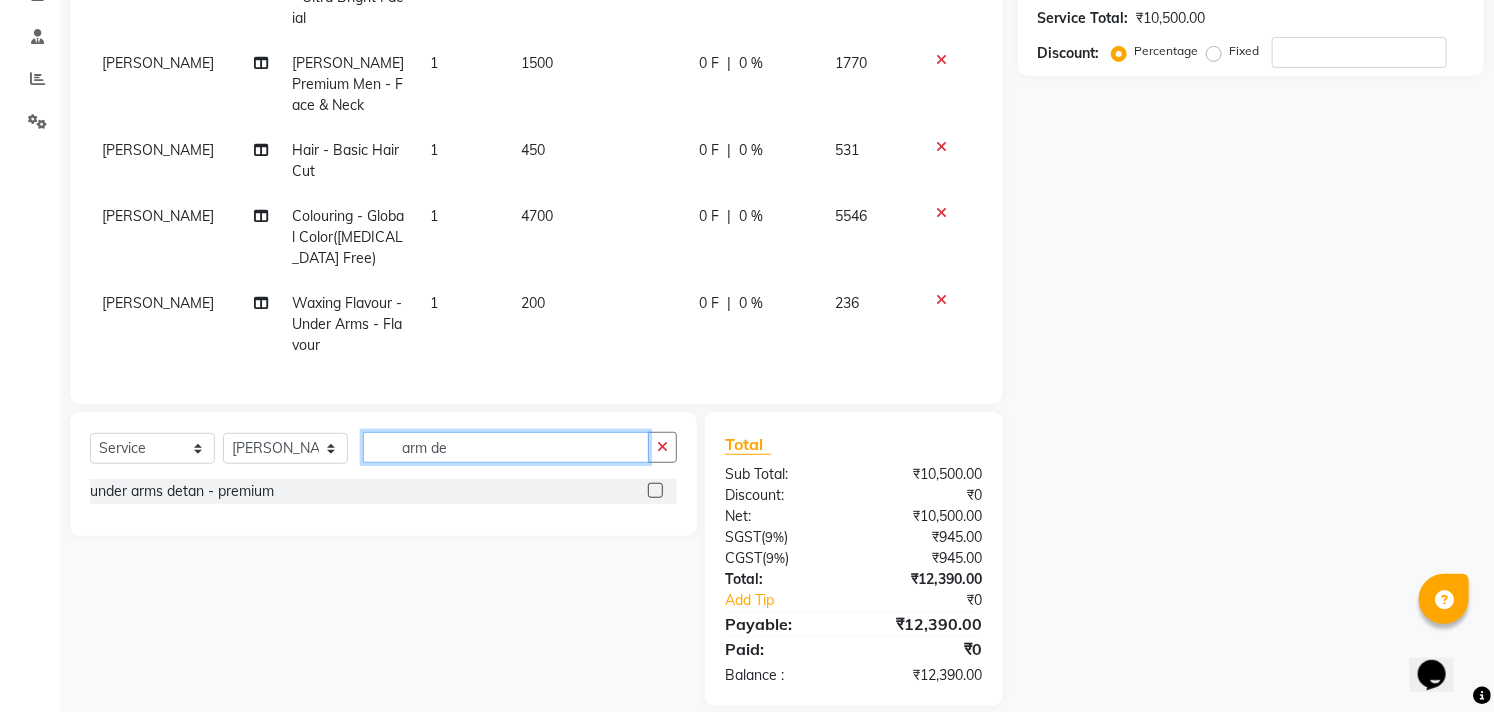 type on "arm de" 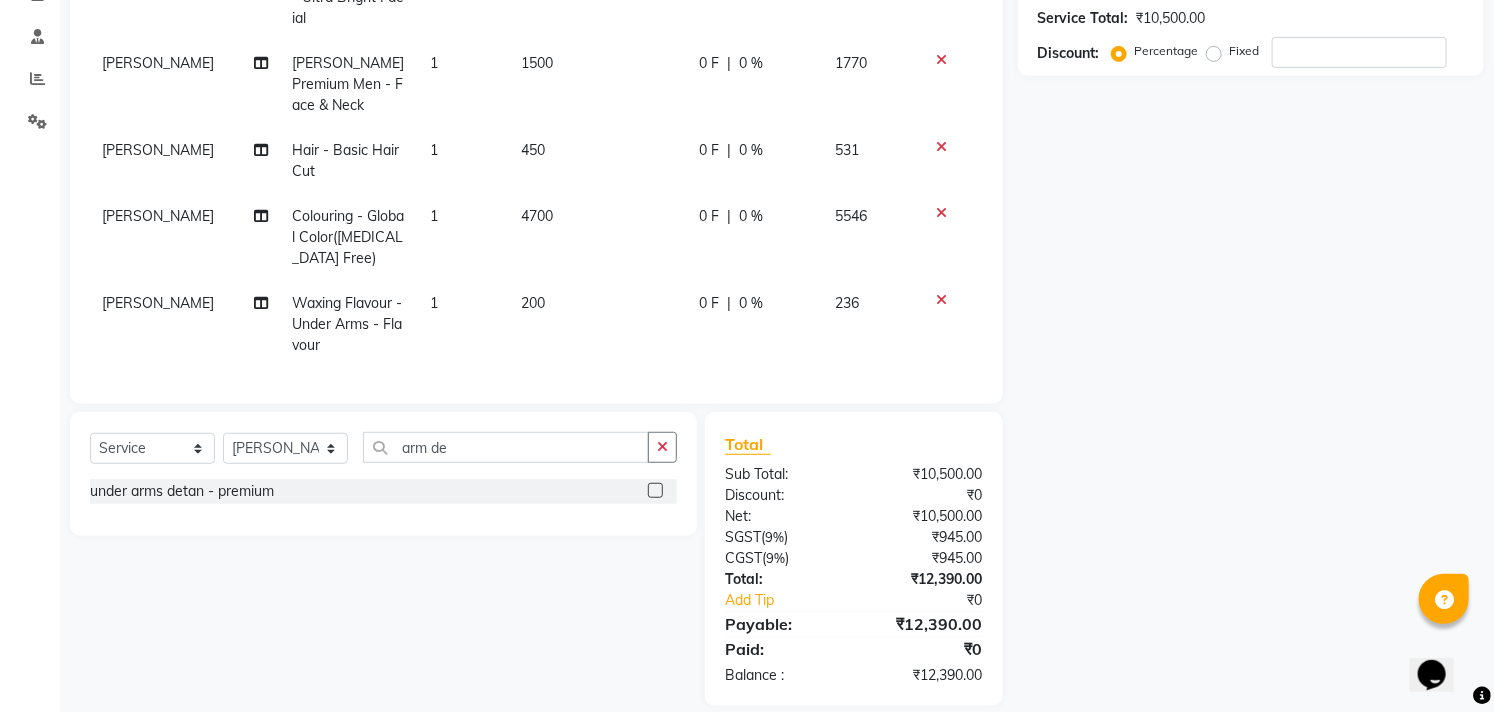 click 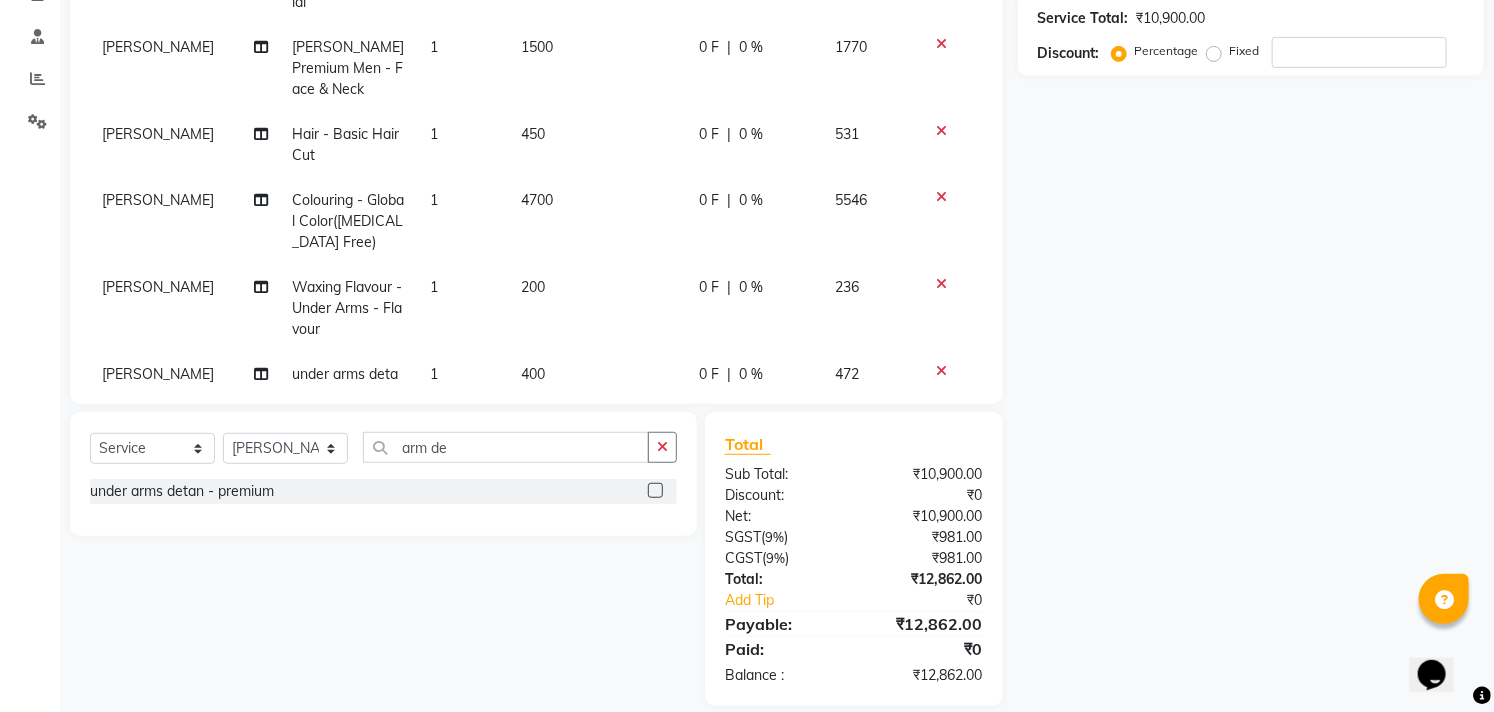 click 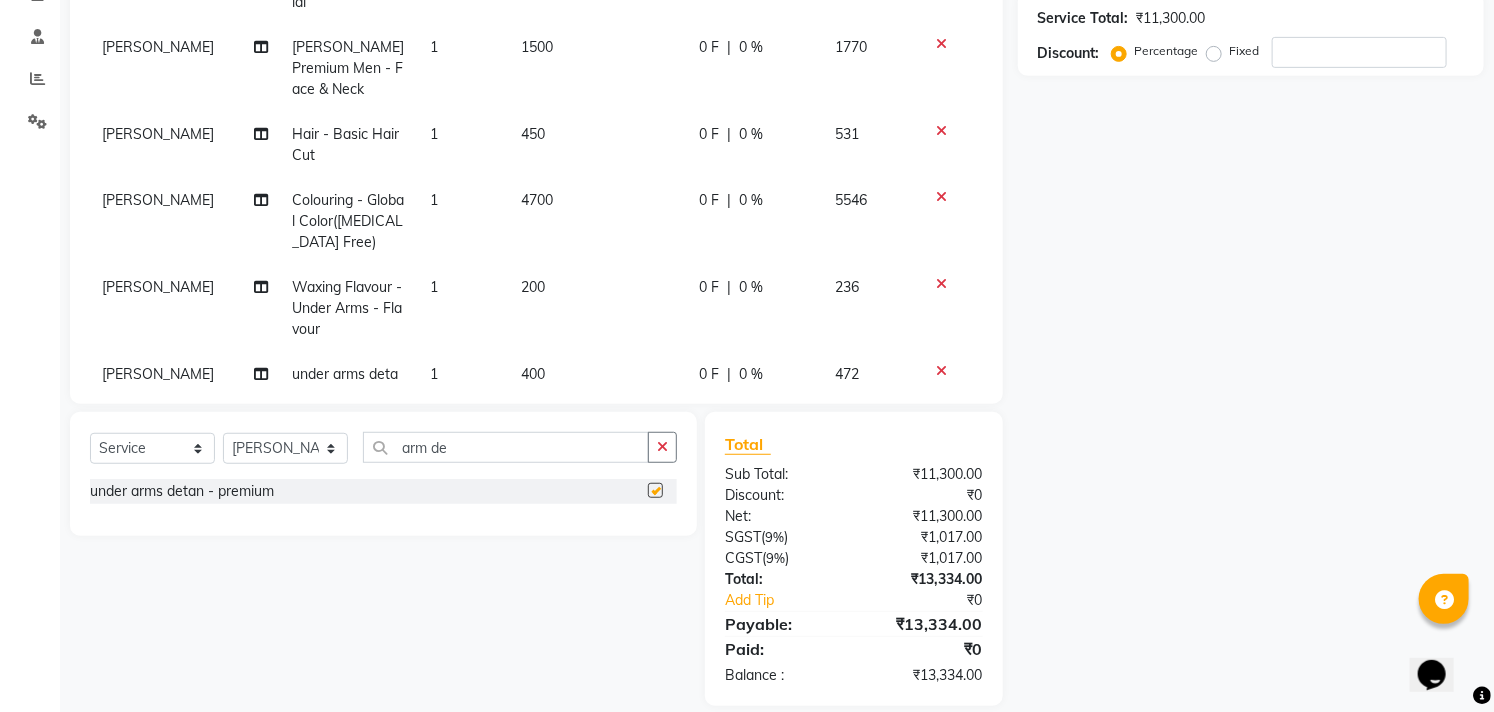 checkbox on "false" 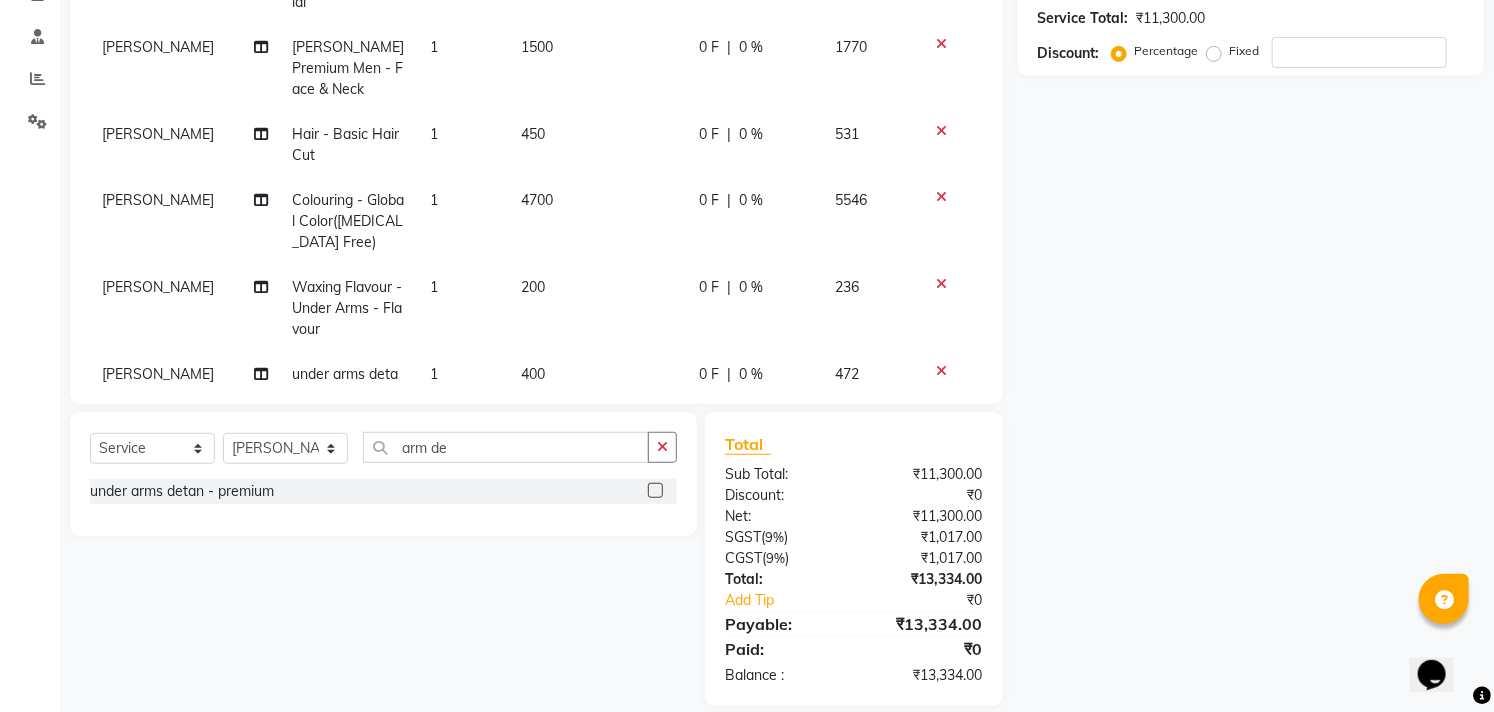 scroll, scrollTop: 160, scrollLeft: 0, axis: vertical 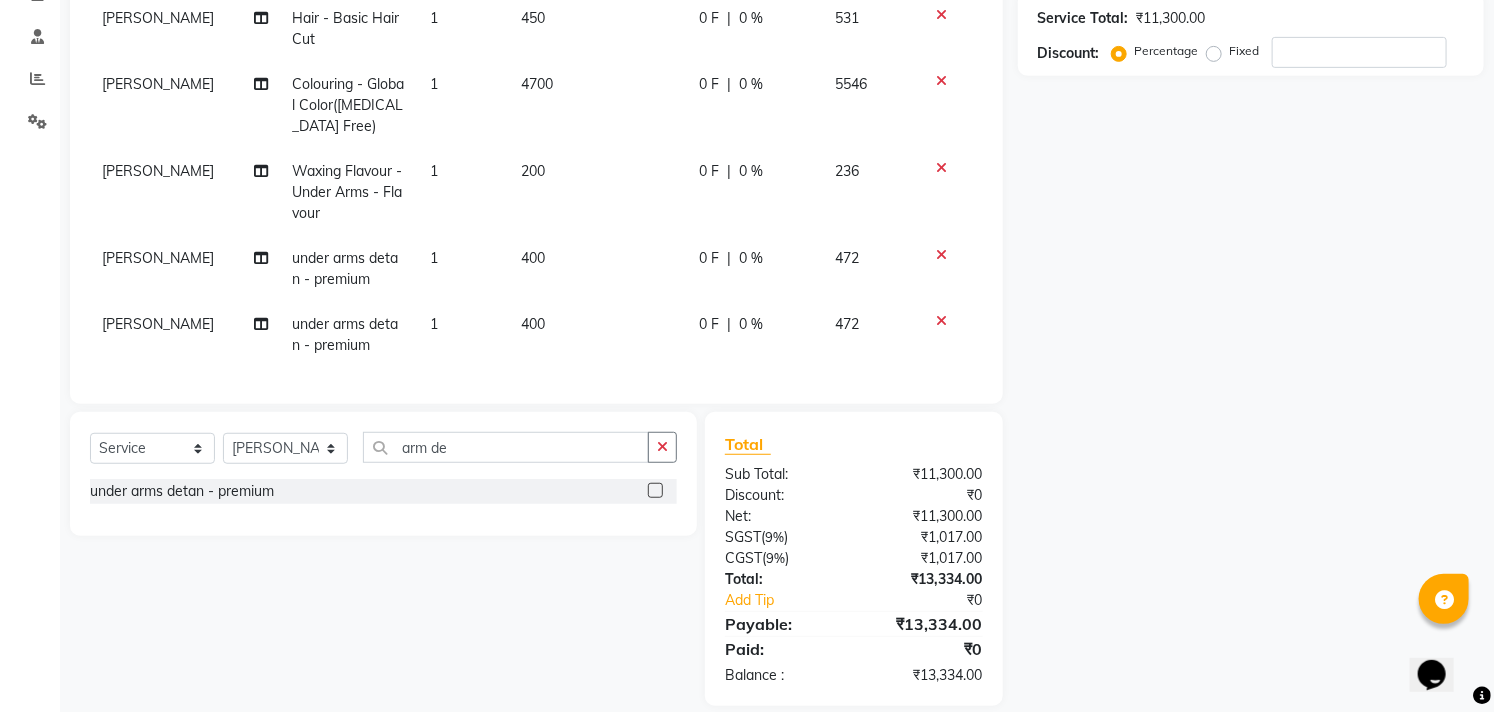 drag, startPoint x: 921, startPoint y: 304, endPoint x: 531, endPoint y: 267, distance: 391.7512 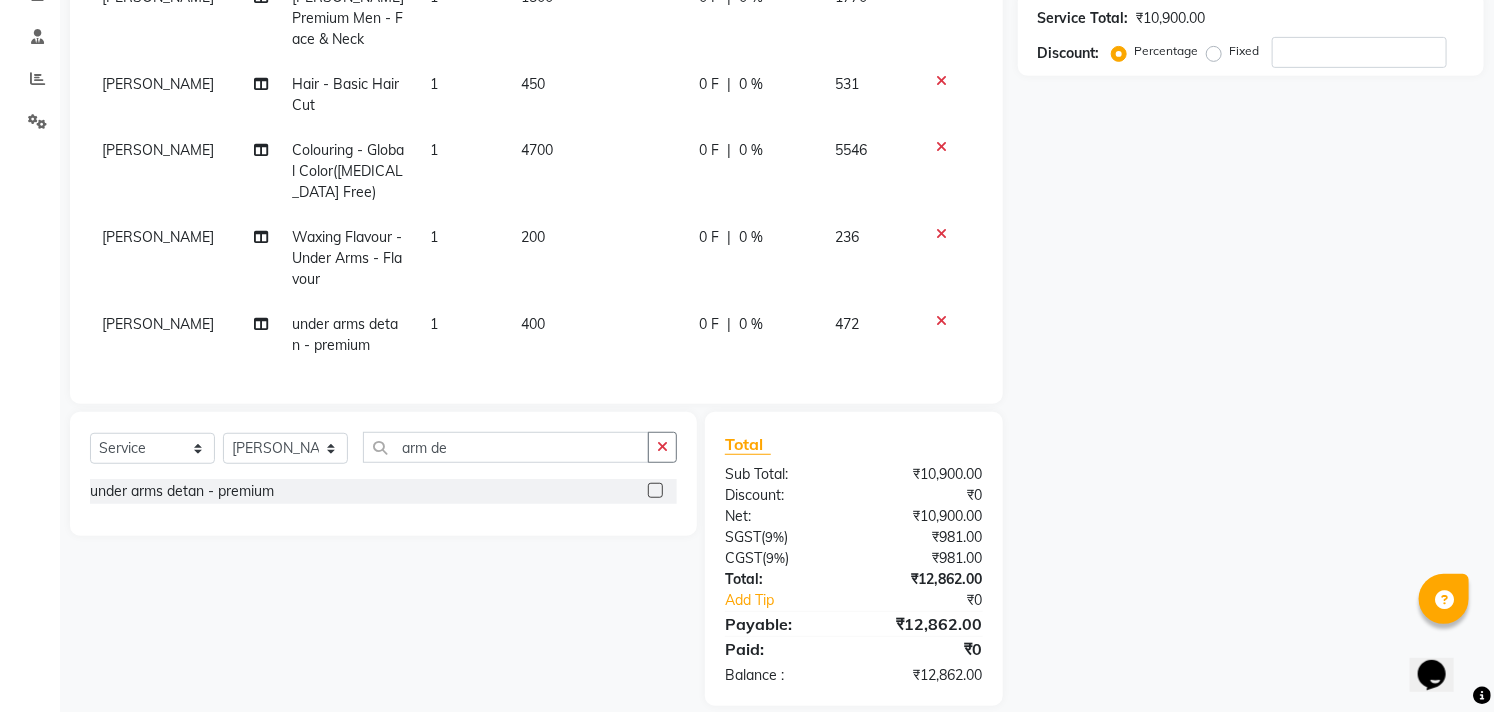 scroll, scrollTop: 94, scrollLeft: 0, axis: vertical 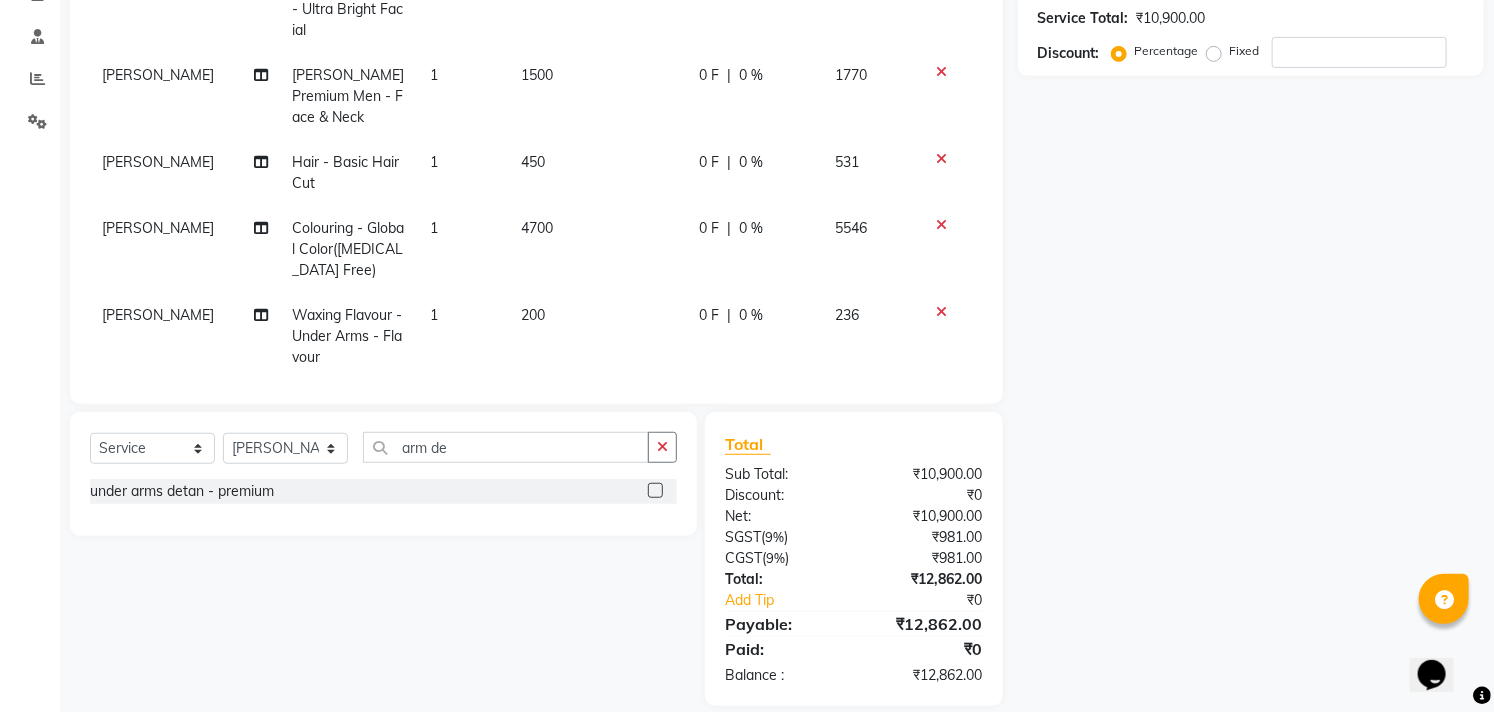 select on "68719" 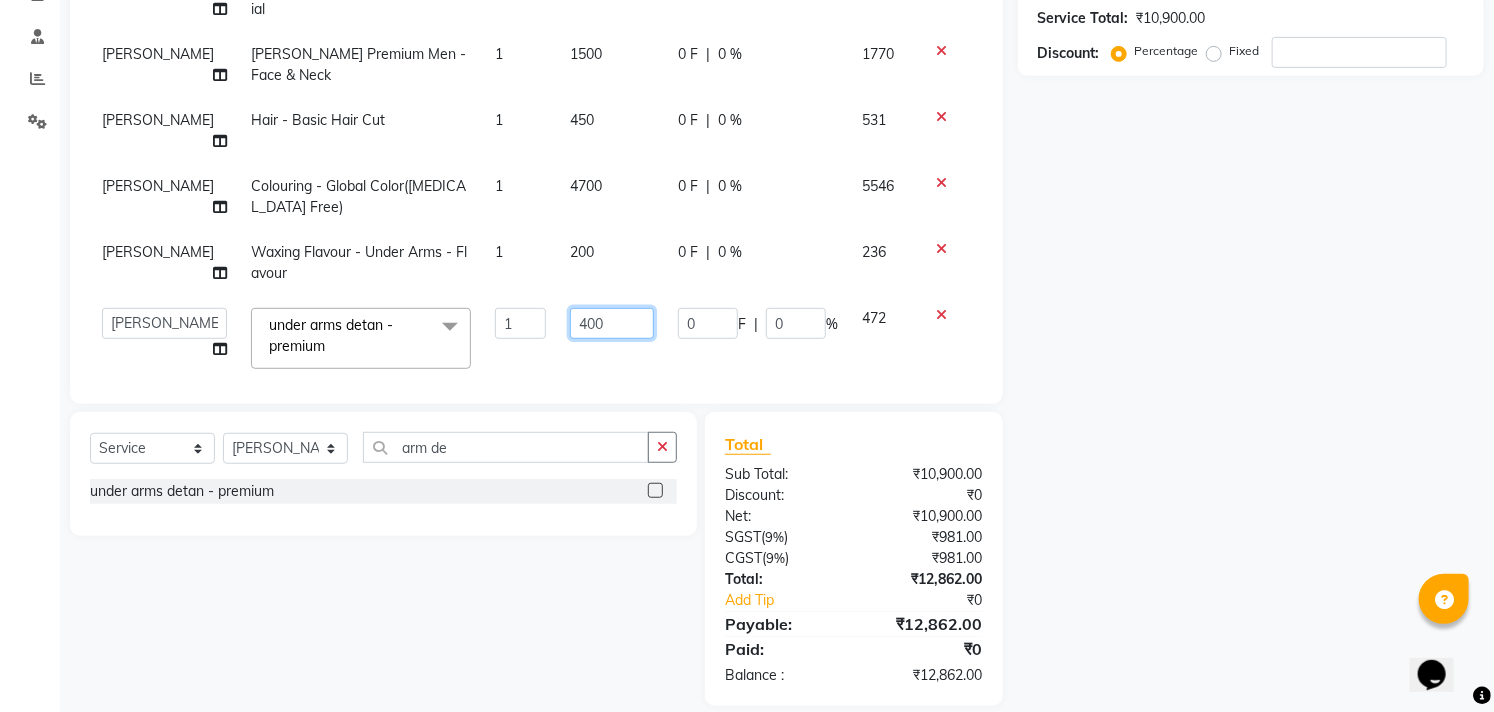 click on "400" 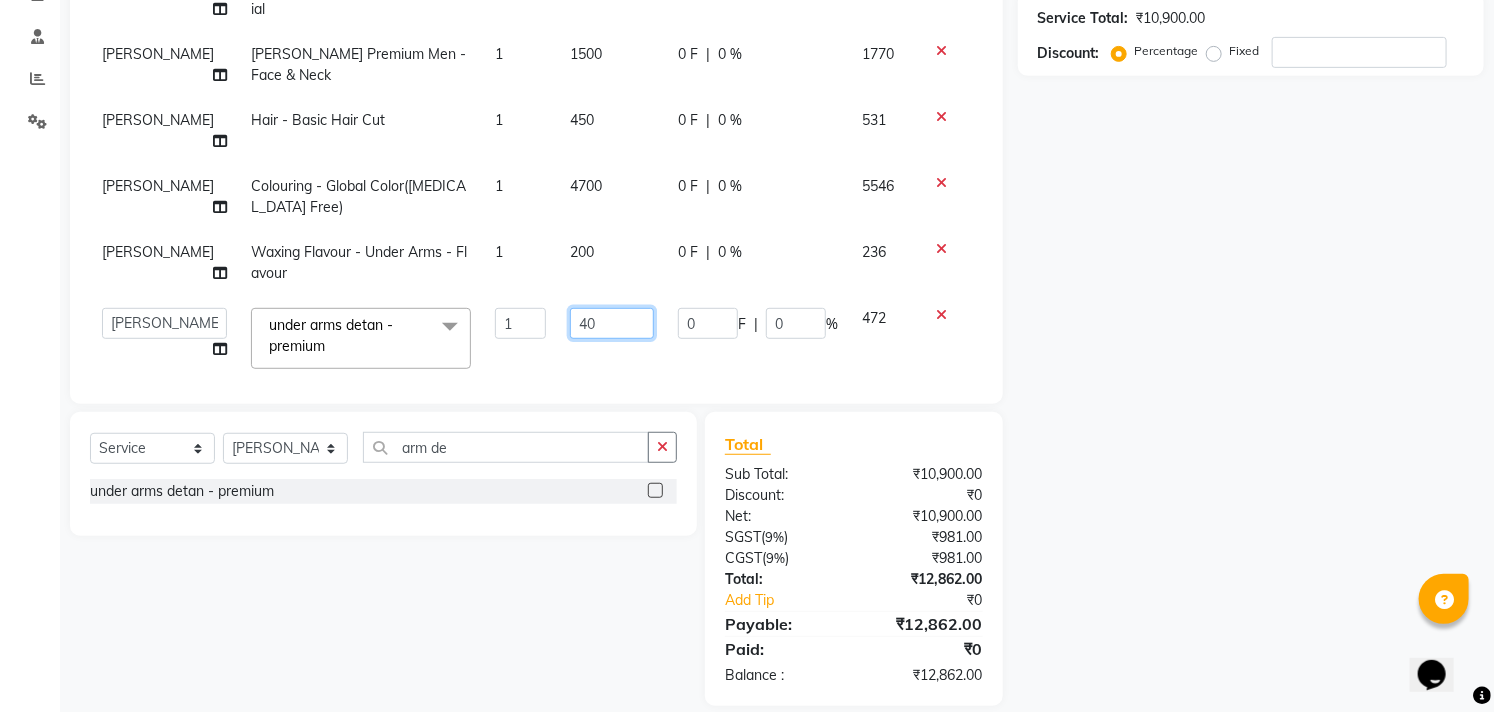 type on "4" 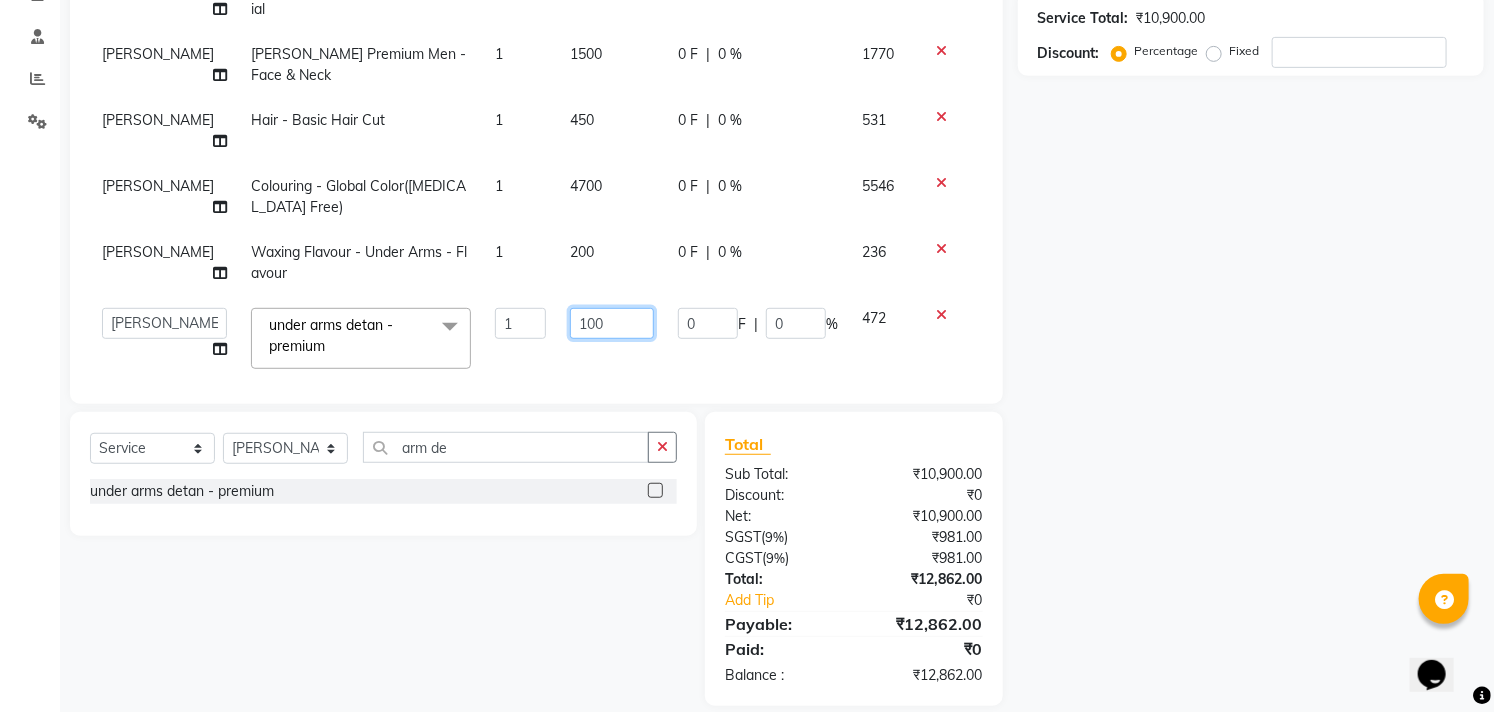 type on "1000" 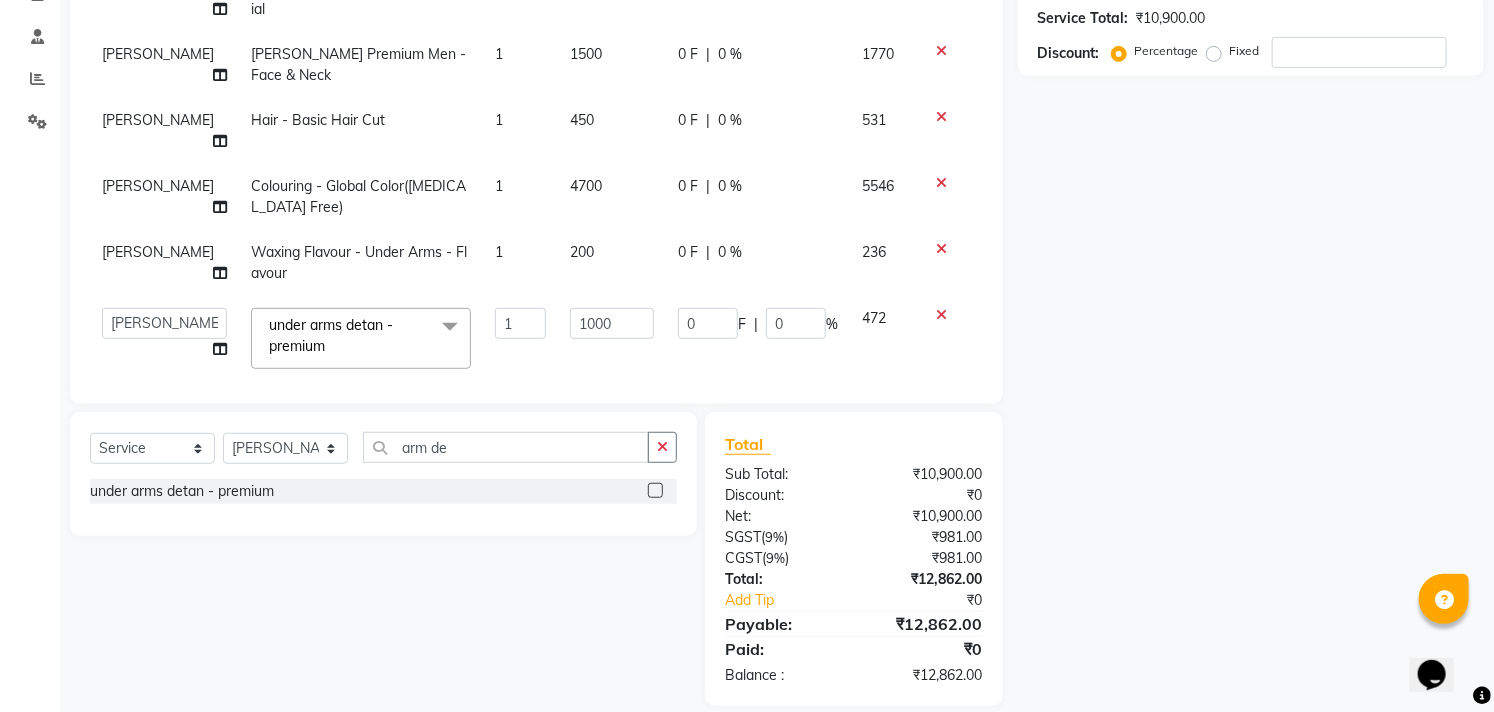 click on "Josna Facial-Signature - Ultra Bright Facial 1 3650 0 F | 0 % 4307 Josna De-Tan Premium Men - Face & Neck 1 1500 0 F | 0 % 1770 Josna Hair - Basic Hair Cut 1 450 0 F | 0 % 531 Josna Colouring - Global Color(Ammonia Free) 1 4700 0 F | 0 % 5546 Josna Waxing Flavour - Under Arms - Flavour 1 200 0 F | 0 % 236  Afzal   Akbar   Dani   Jeni   Josna   kaif   lavanya   manimekalai   Praveen   Sonu   Studio11 SB colony   Tahir   tamil  under arms detan - premium  x Hair - Kids Hair Cut Hair - Basic Hair Cut Hair - Style Change Hair - Customized Hair Cut Hair - Ironing Hair - Tongs Hair - Roller Sets Hair Advance - Hair Do-Basic Hair Advance - Hair -Up Do Hair Technical - Straightening Hair Technical - Smoothening Hair Technical - Rebonding Hair Technical - Keratin Hair Technical - Kera Smooth Colouring - Root Touch Up(Ammonia) Colouring - Root Touch Up(Ammonia Free) Colouring - Global Color(Ammonia) Colouring - Global Color(Ammonia Free) Fashion Colour - Global Ammonia Fashion Colour - Global Ammonia Free hair wash 1" 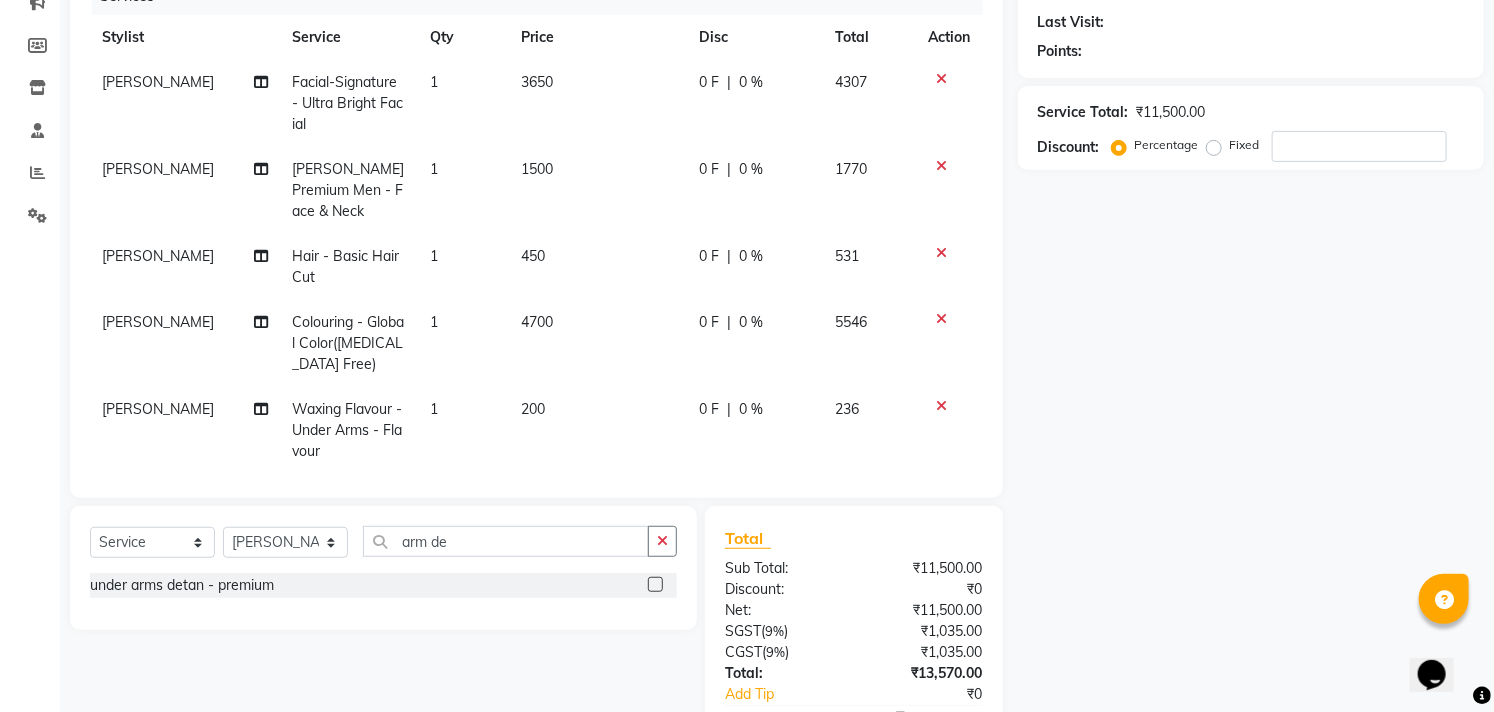 scroll, scrollTop: 387, scrollLeft: 0, axis: vertical 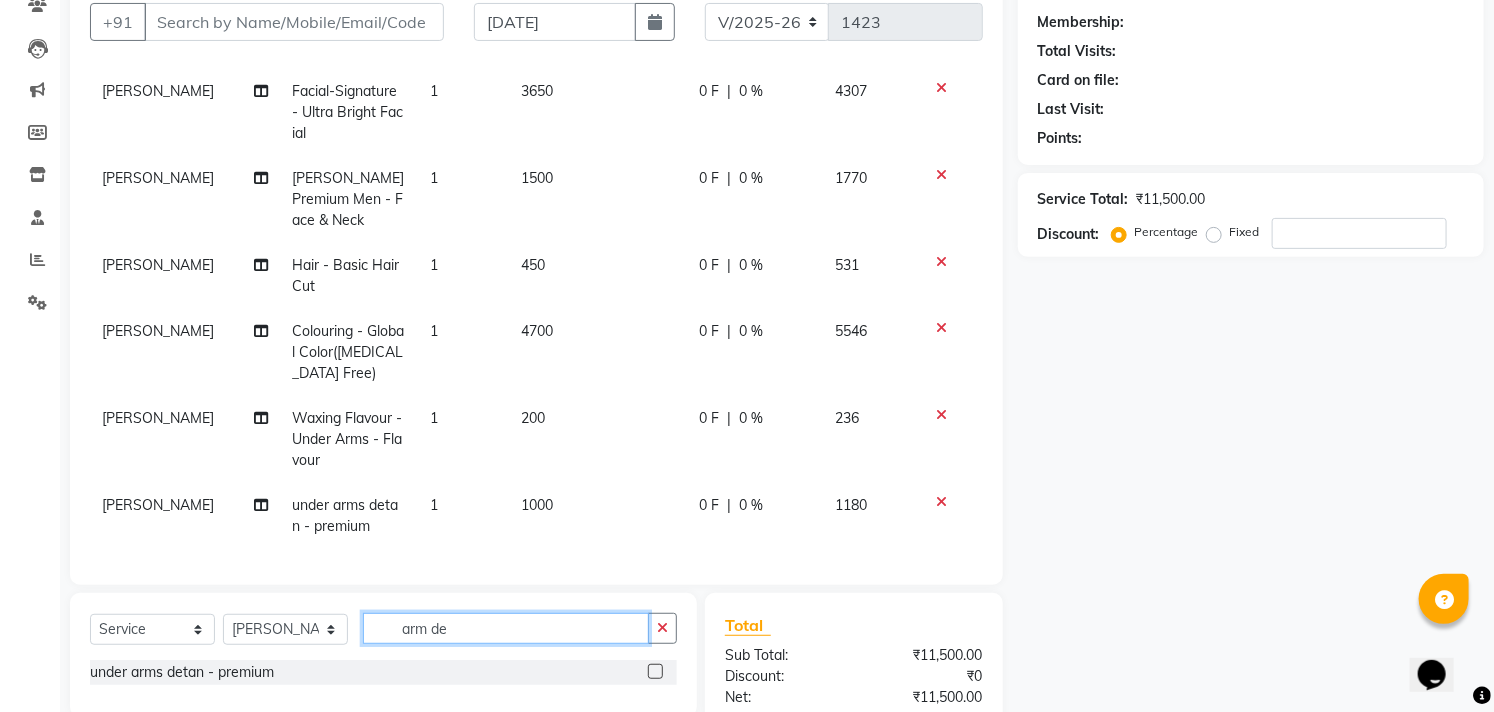 click on "arm de" 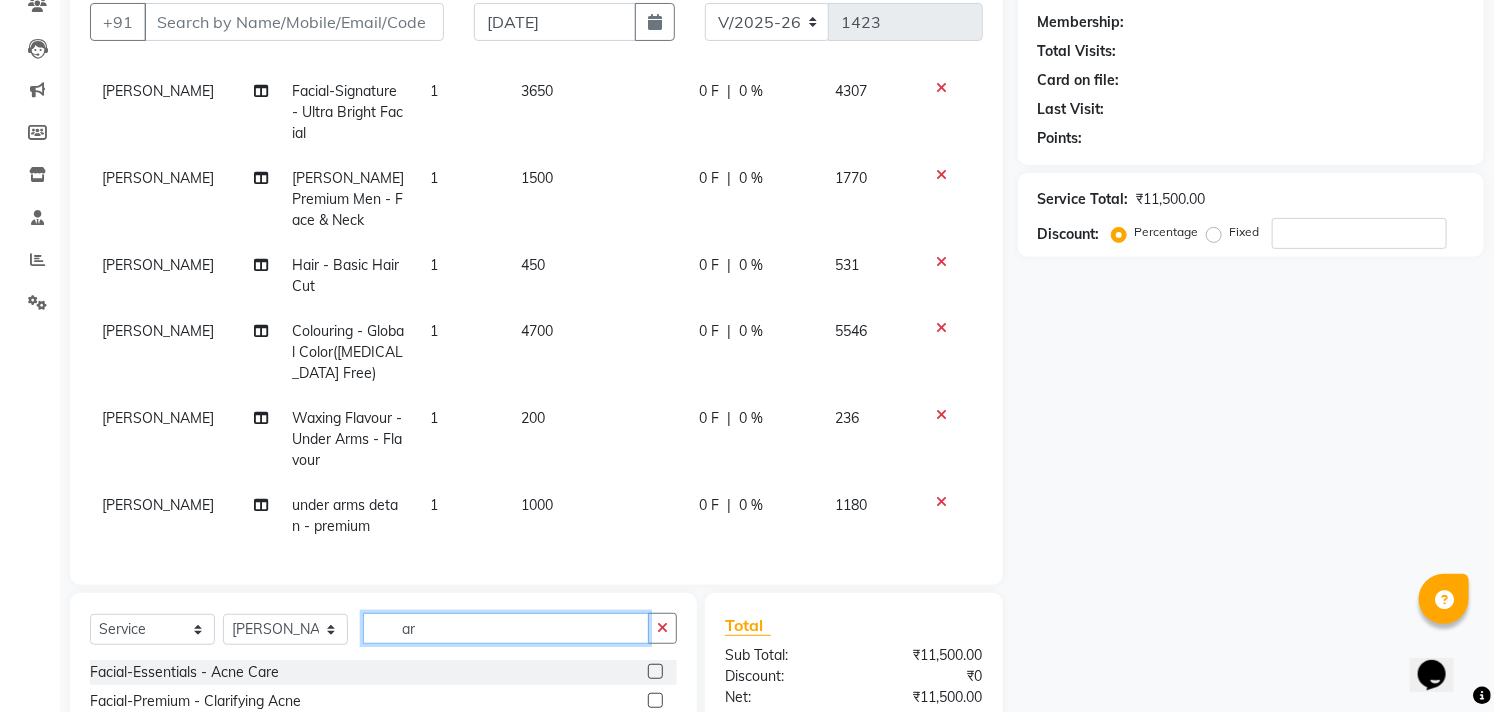 type on "a" 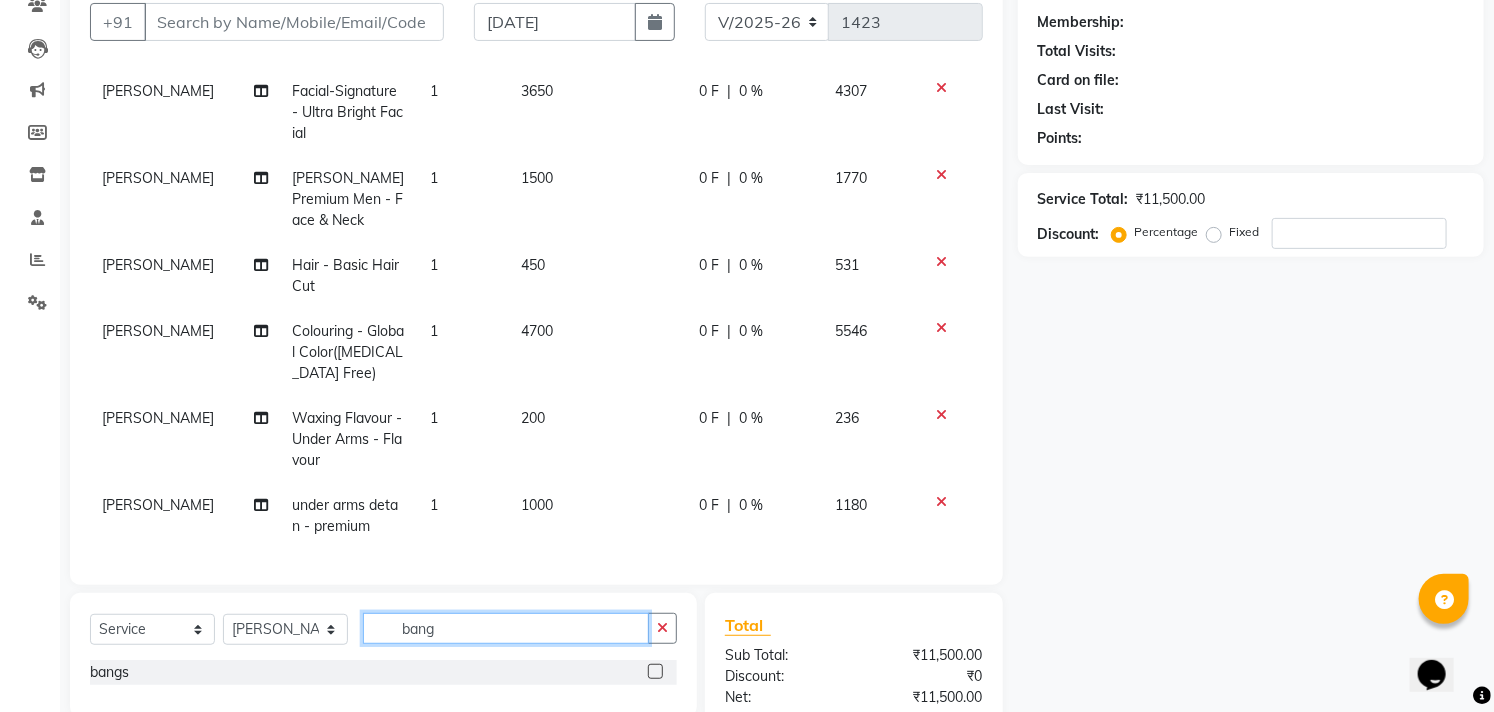 type on "bang" 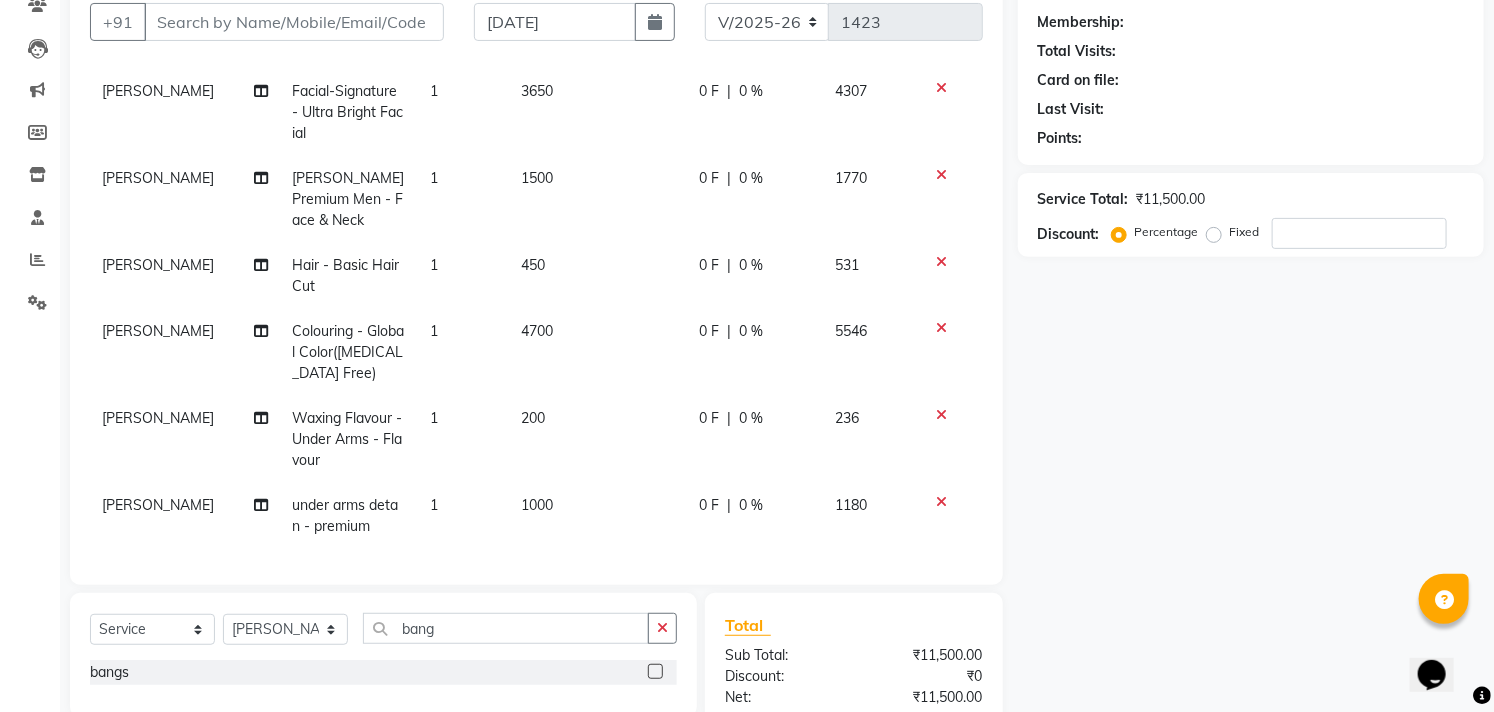 click on "bangs" 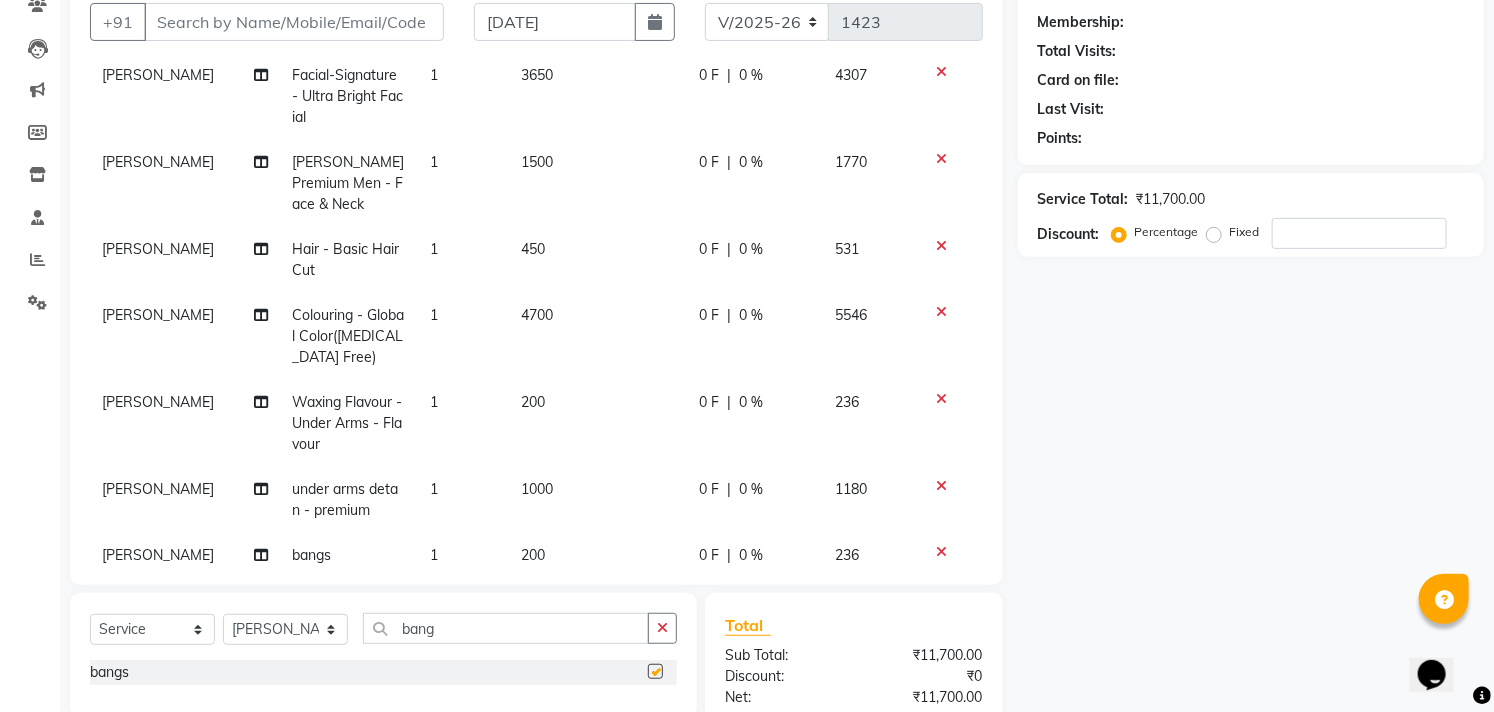 checkbox on "false" 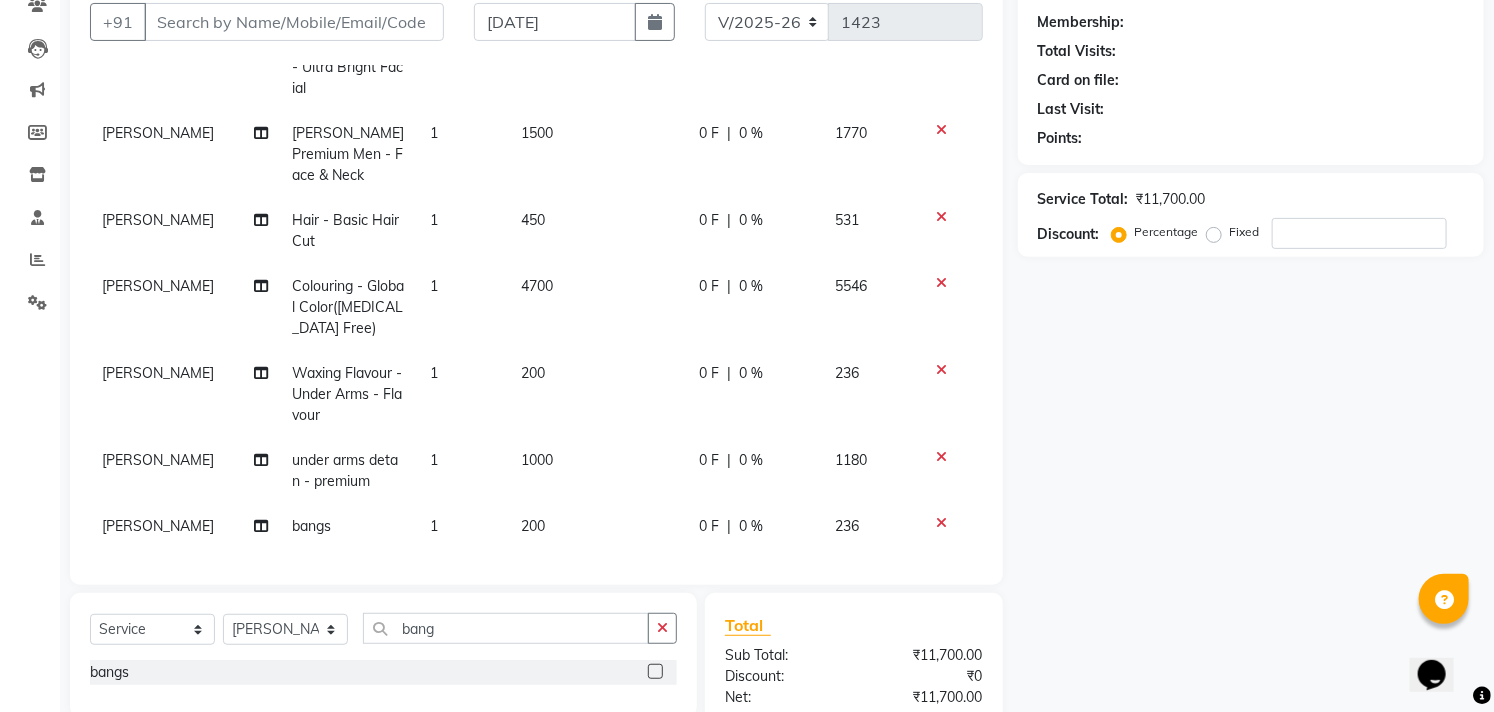 drag, startPoint x: 497, startPoint y: 504, endPoint x: 561, endPoint y: 516, distance: 65.11528 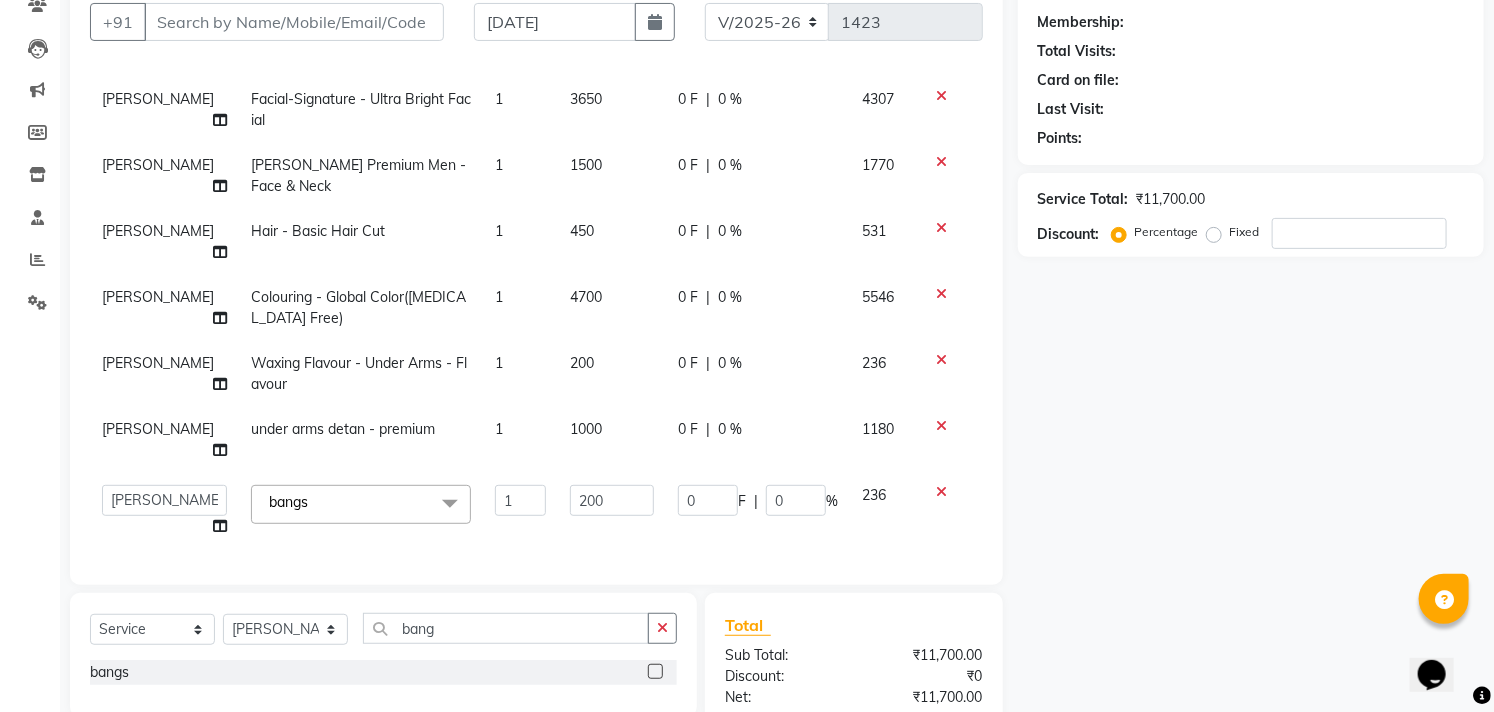 scroll, scrollTop: 44, scrollLeft: 0, axis: vertical 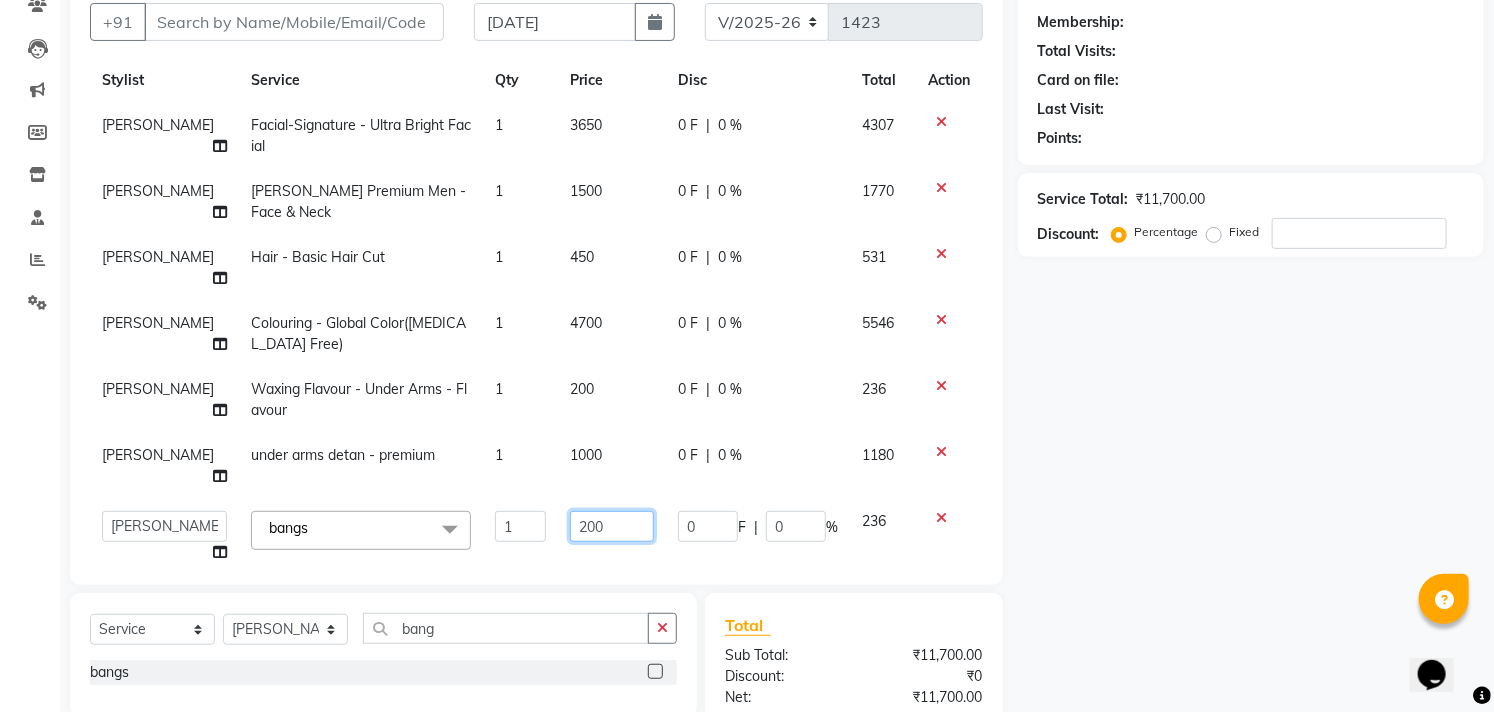click on "200" 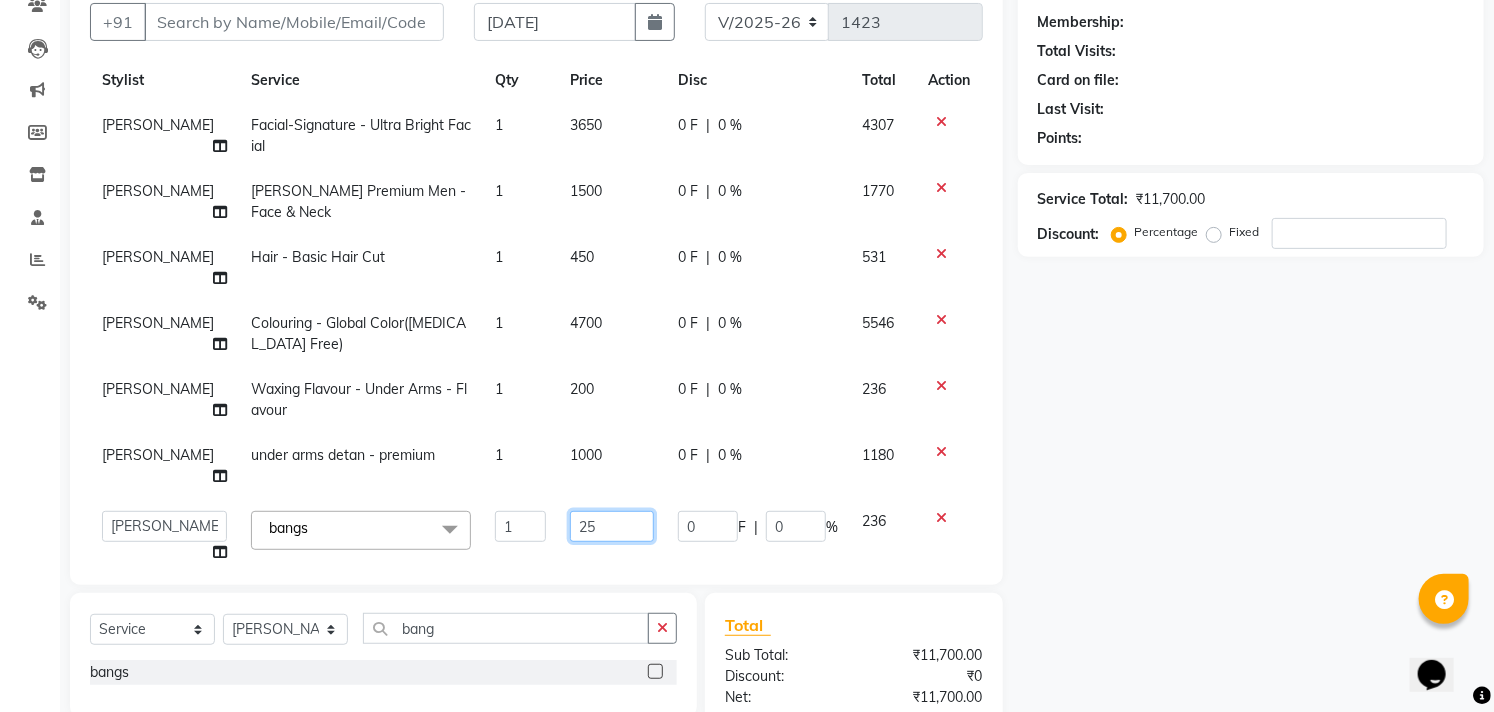 type on "250" 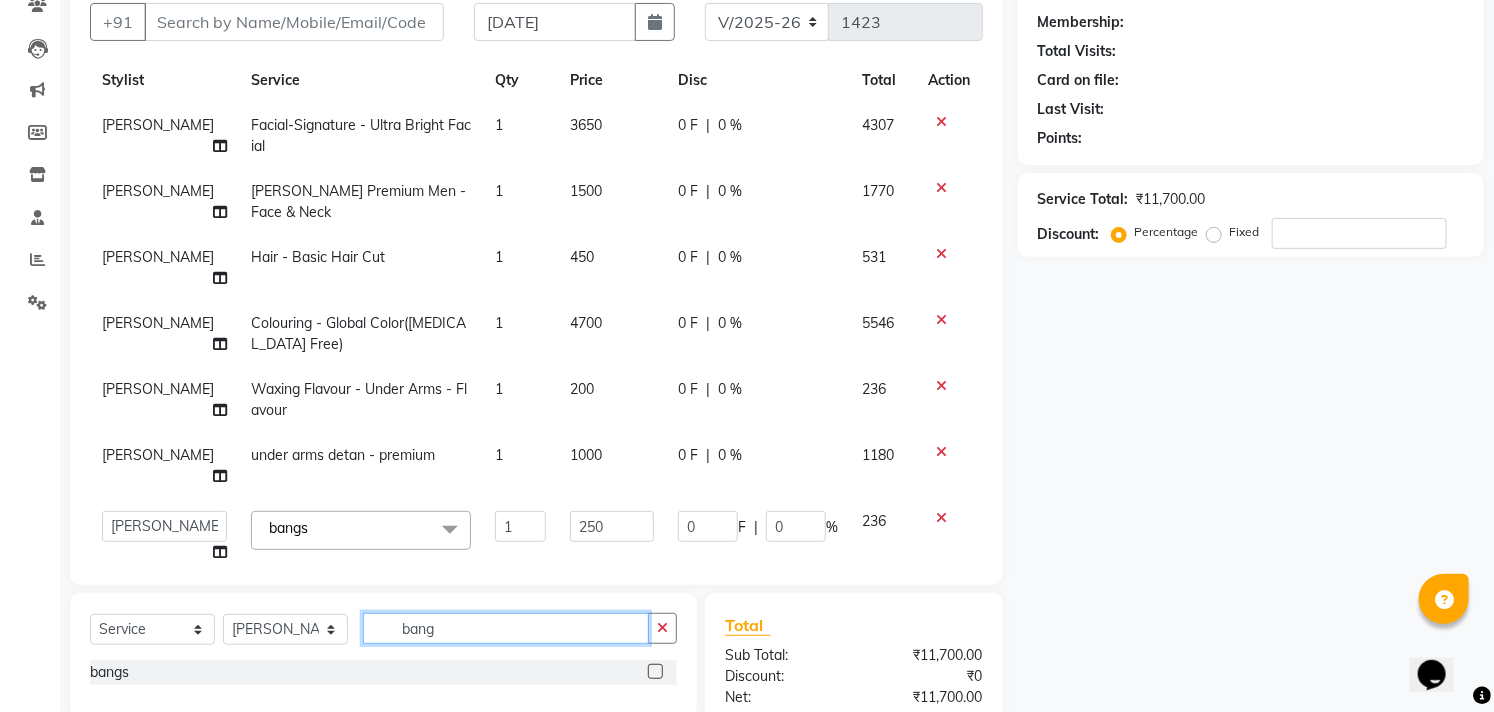 click on "bang" 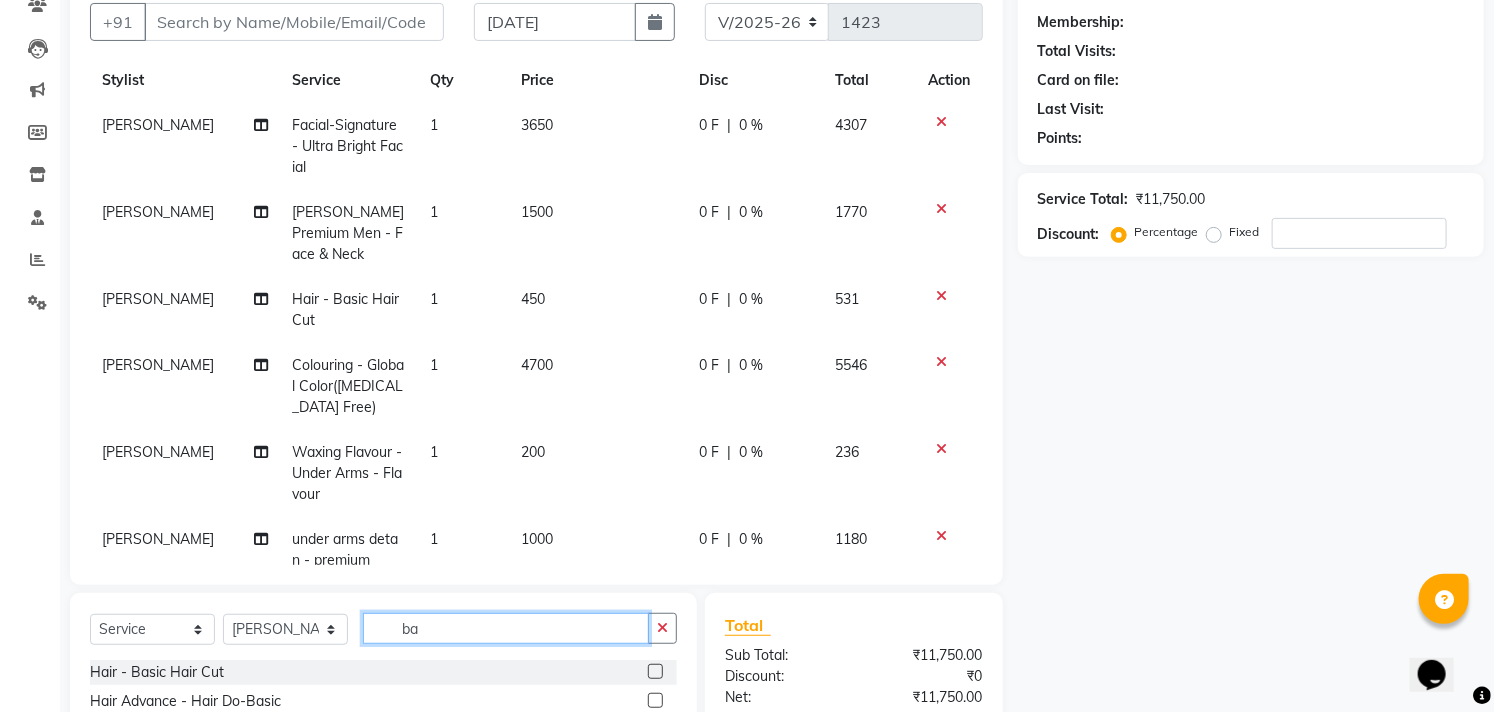 type on "b" 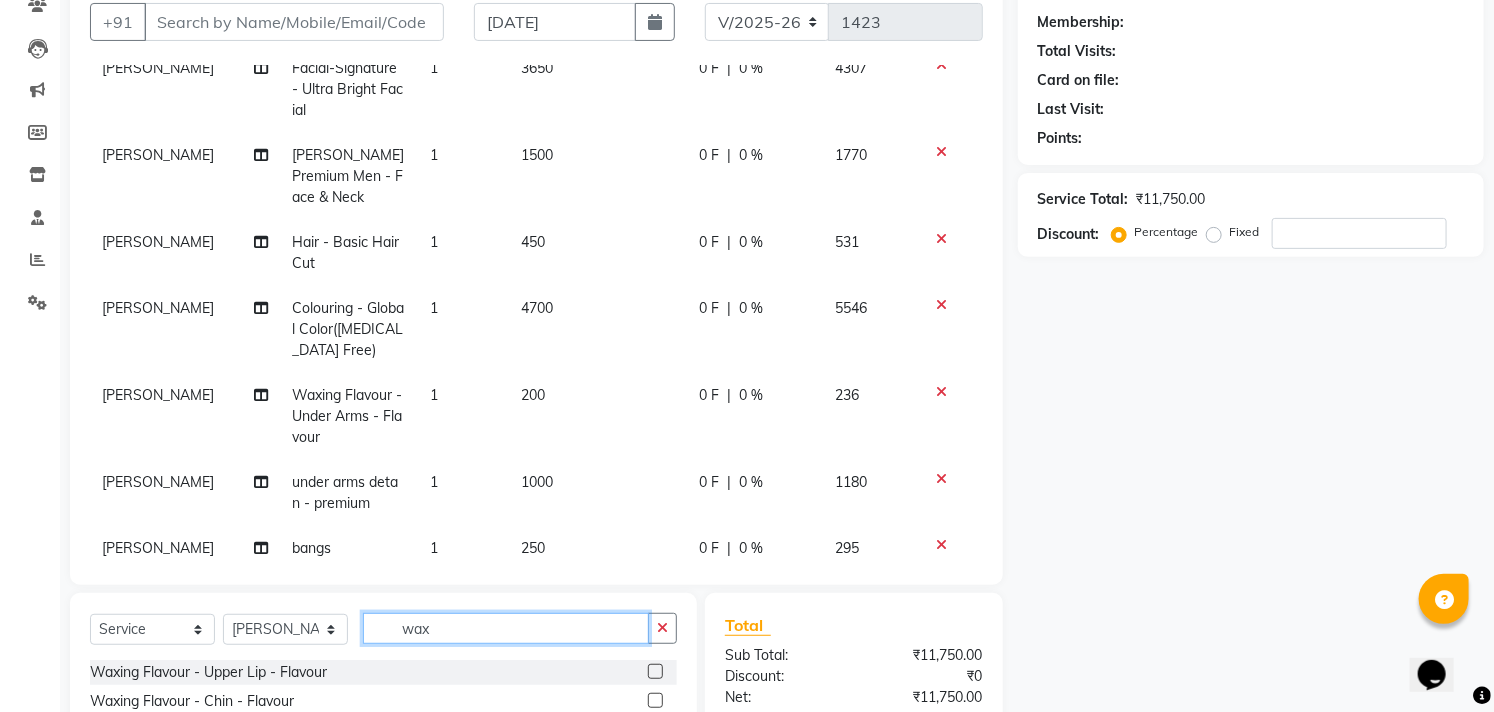 scroll, scrollTop: 138, scrollLeft: 0, axis: vertical 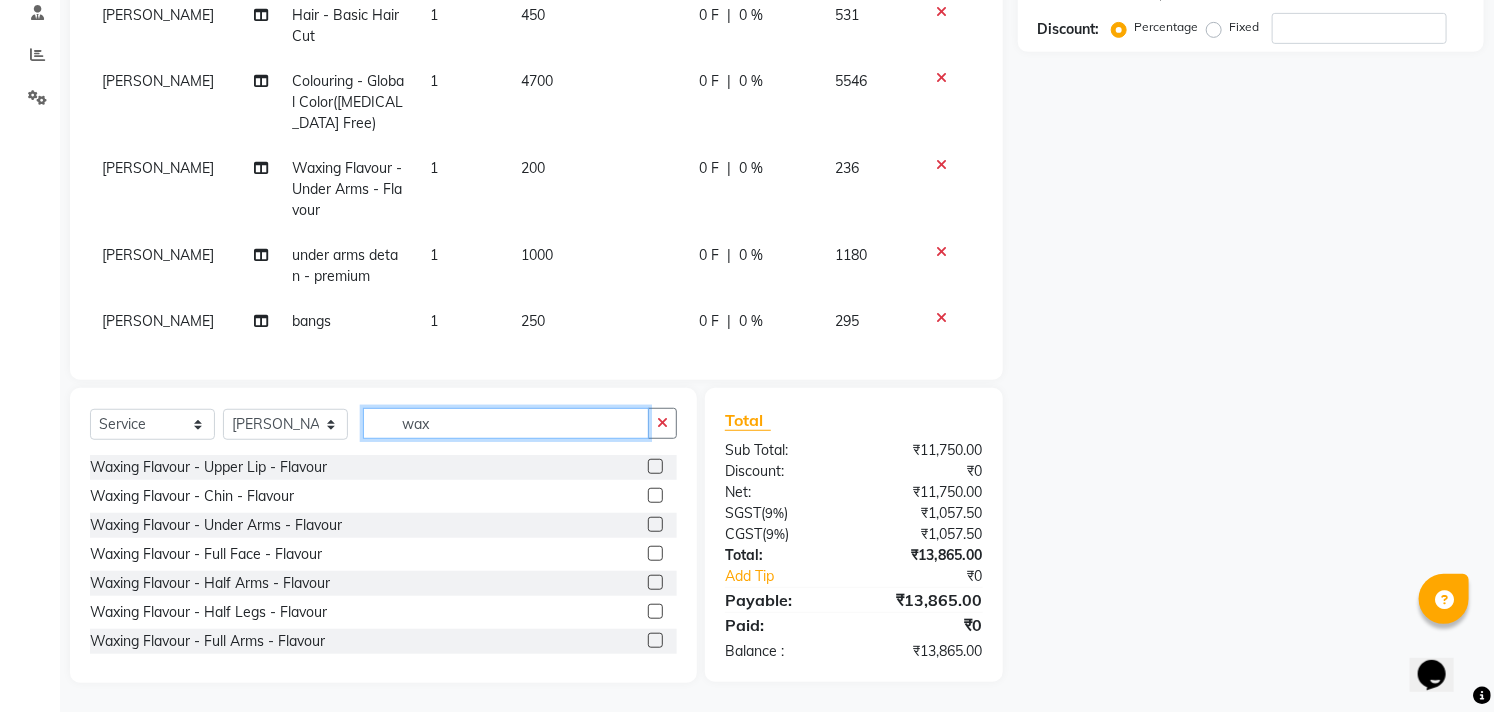 type on "wax" 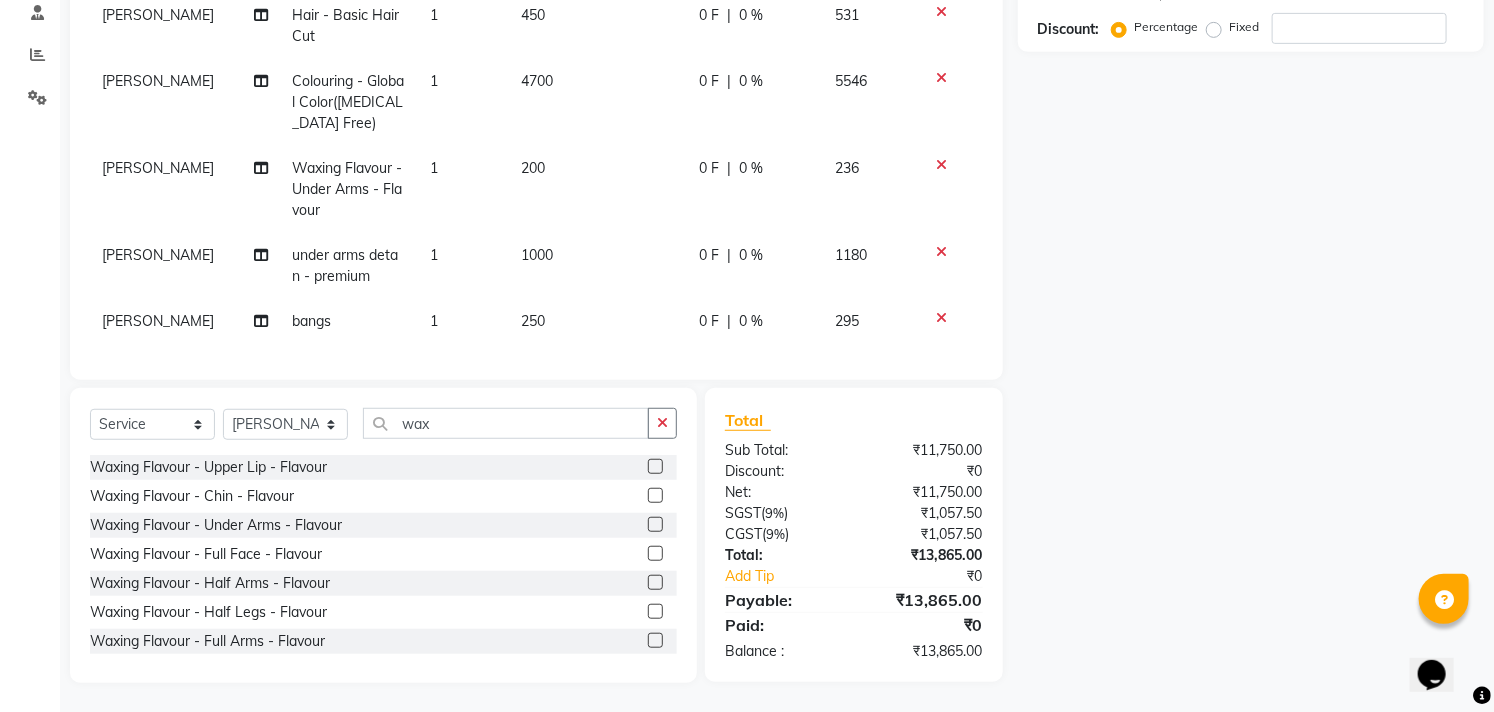 click 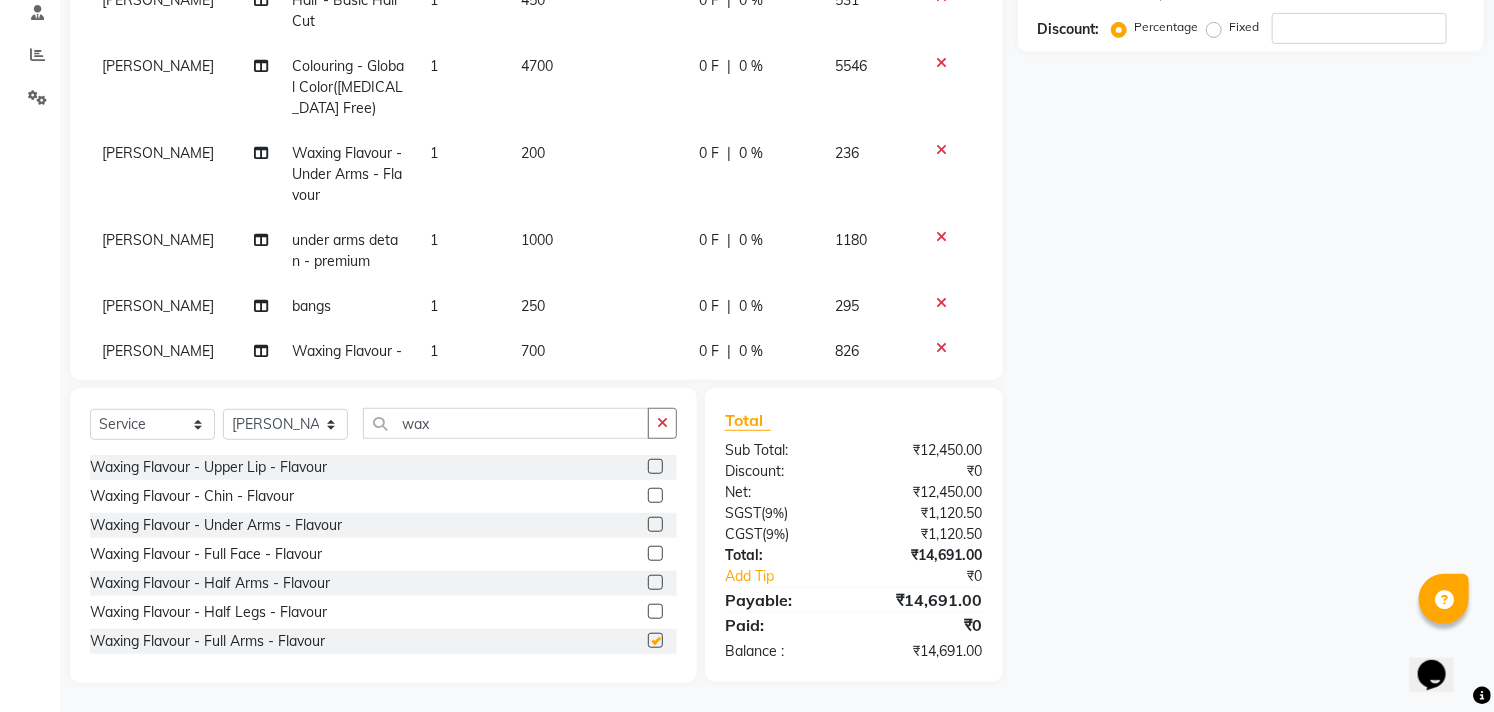 checkbox on "false" 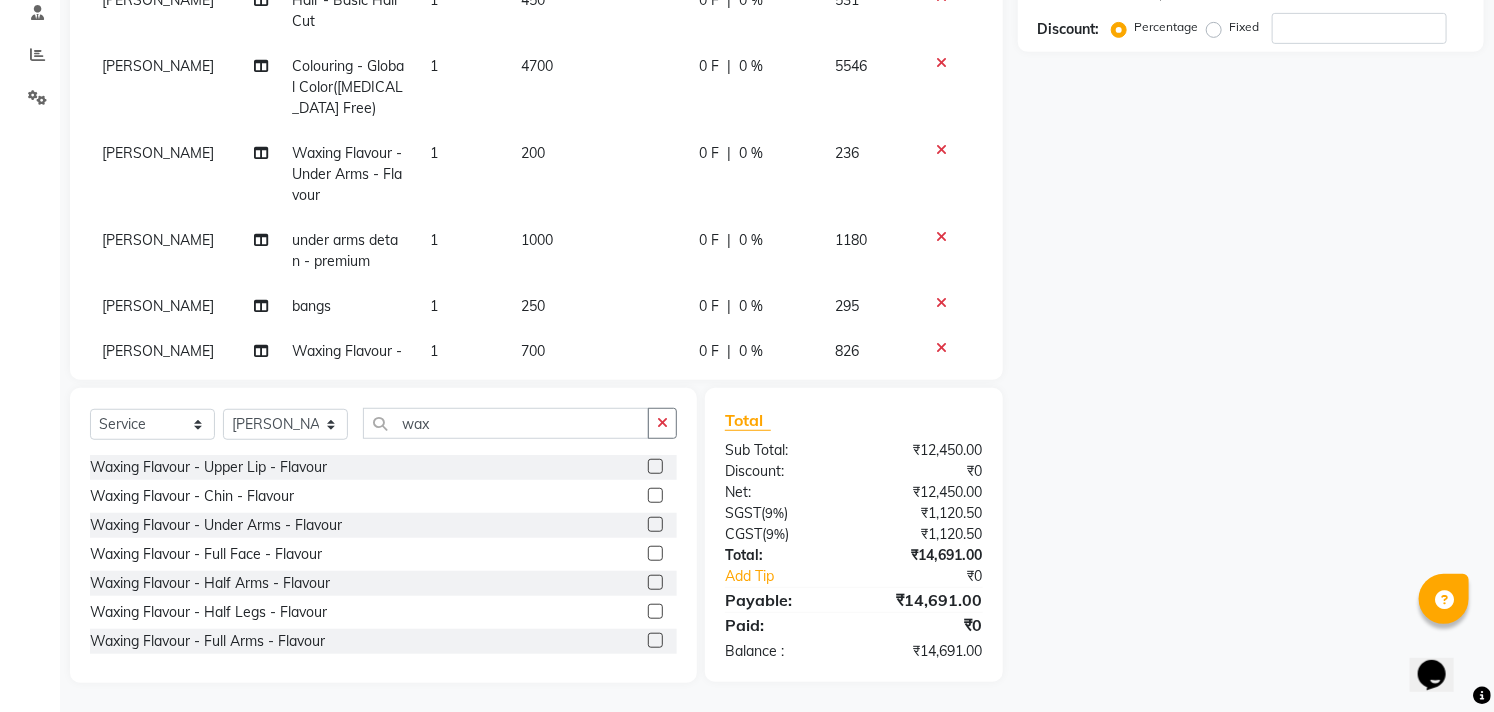 scroll, scrollTop: 226, scrollLeft: 0, axis: vertical 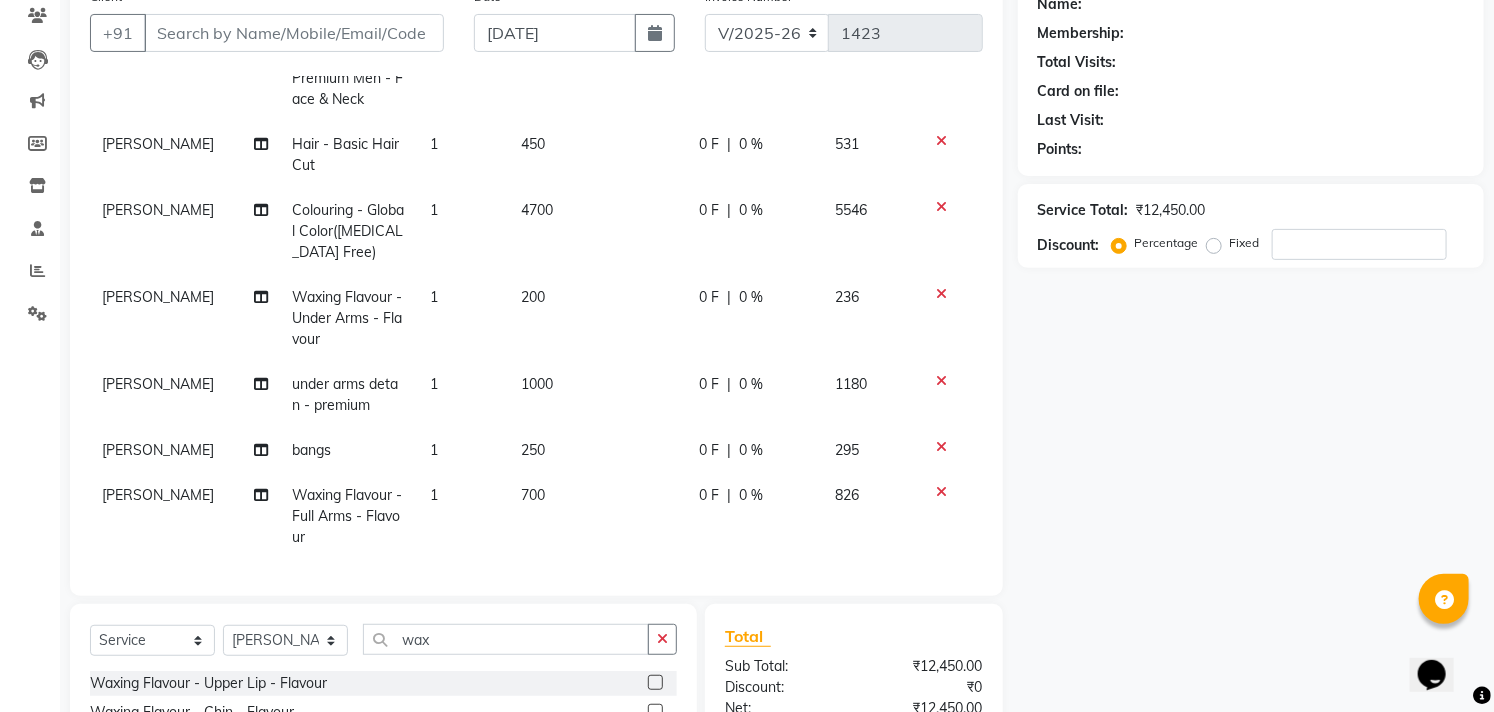 click 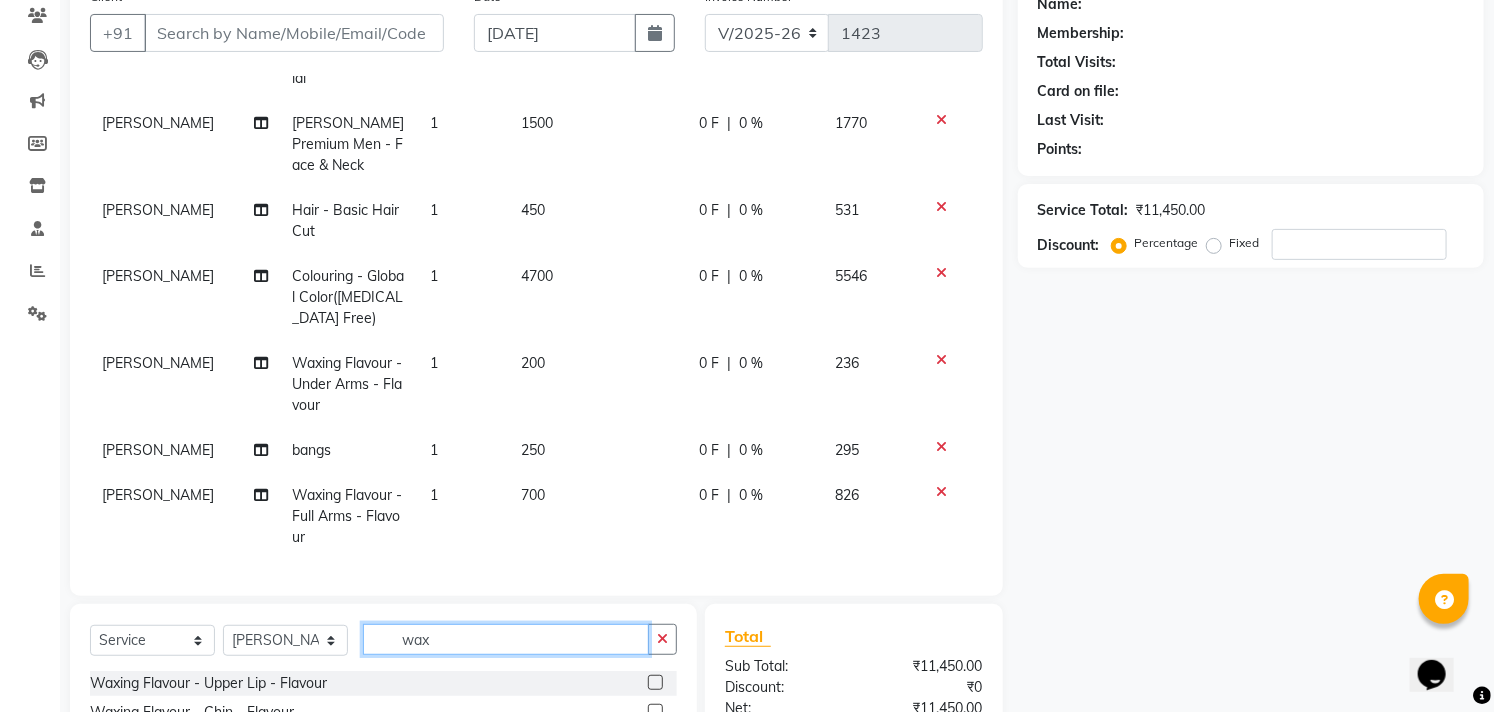 click on "wax" 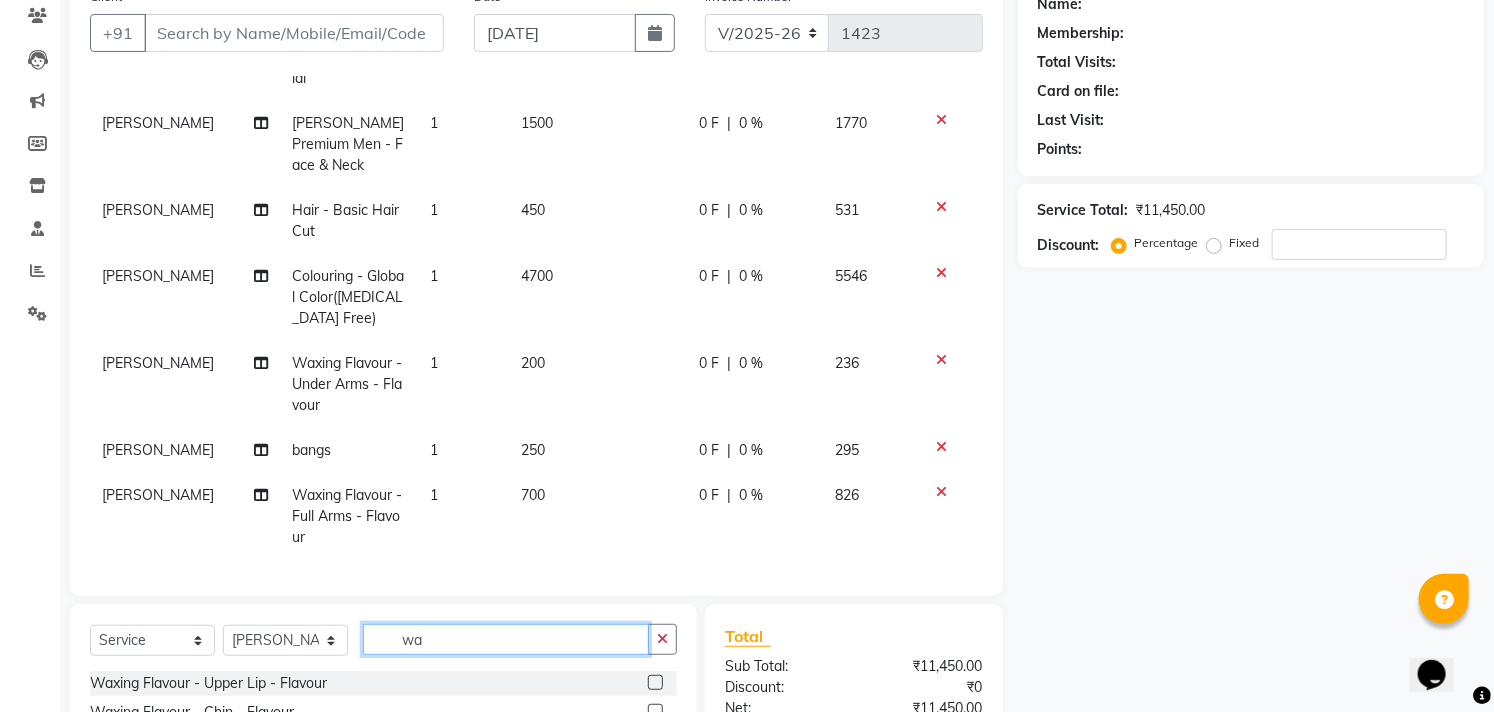 type on "w" 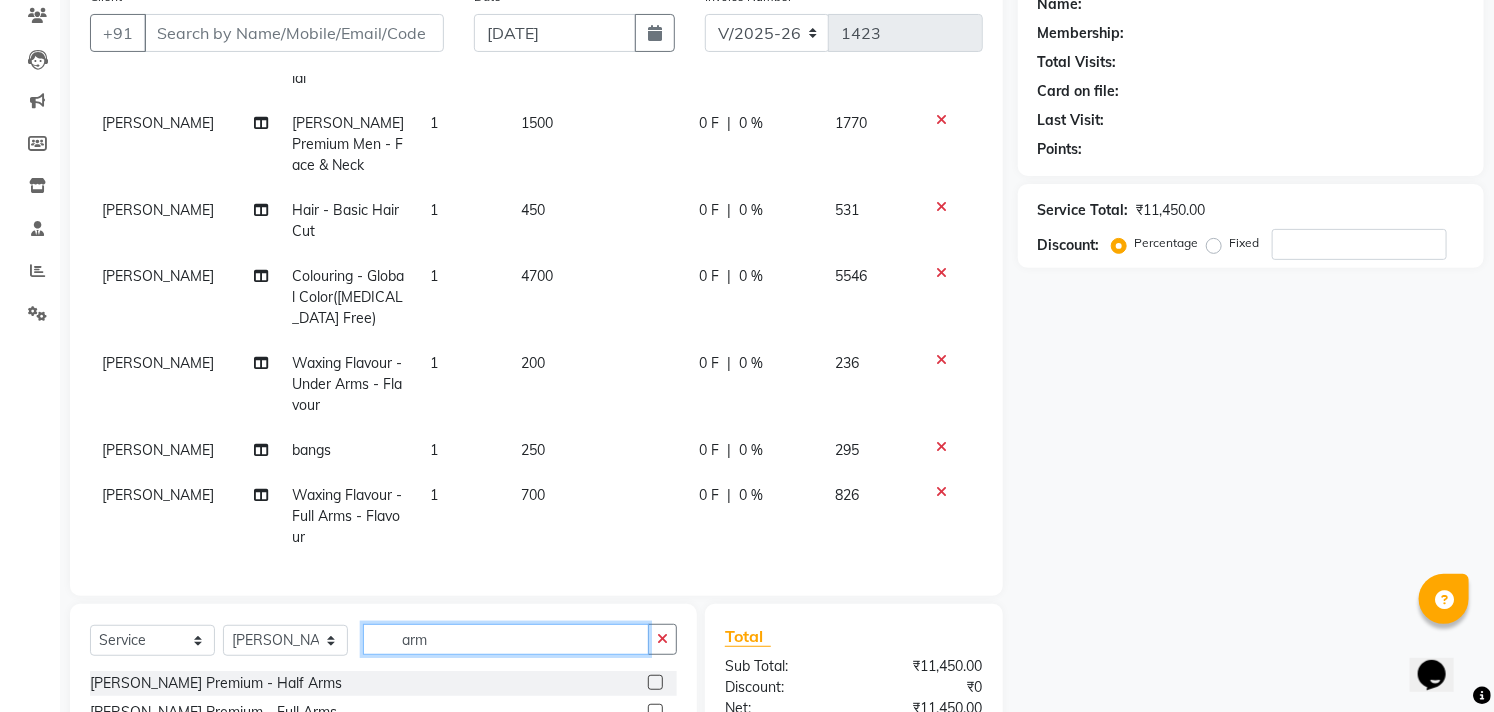 scroll, scrollTop: 388, scrollLeft: 0, axis: vertical 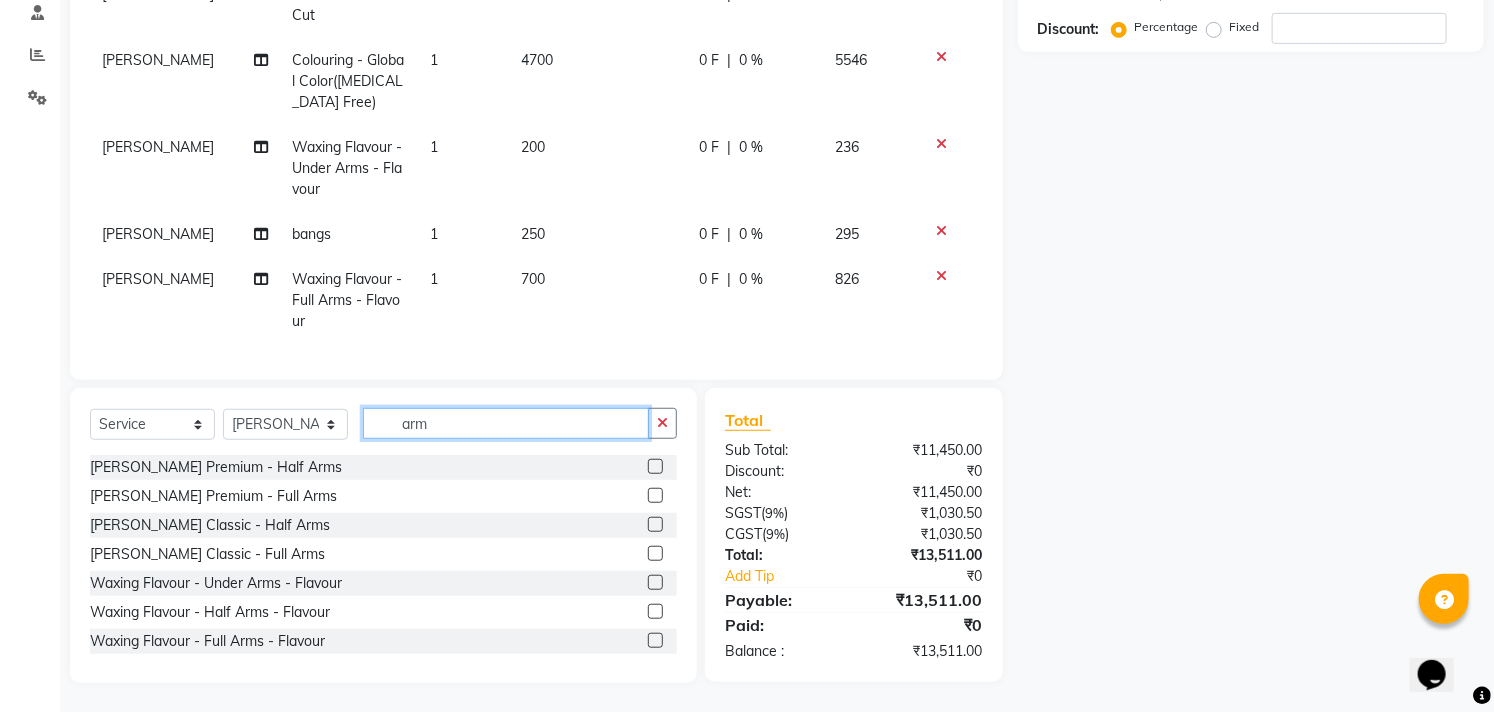 type on "arm" 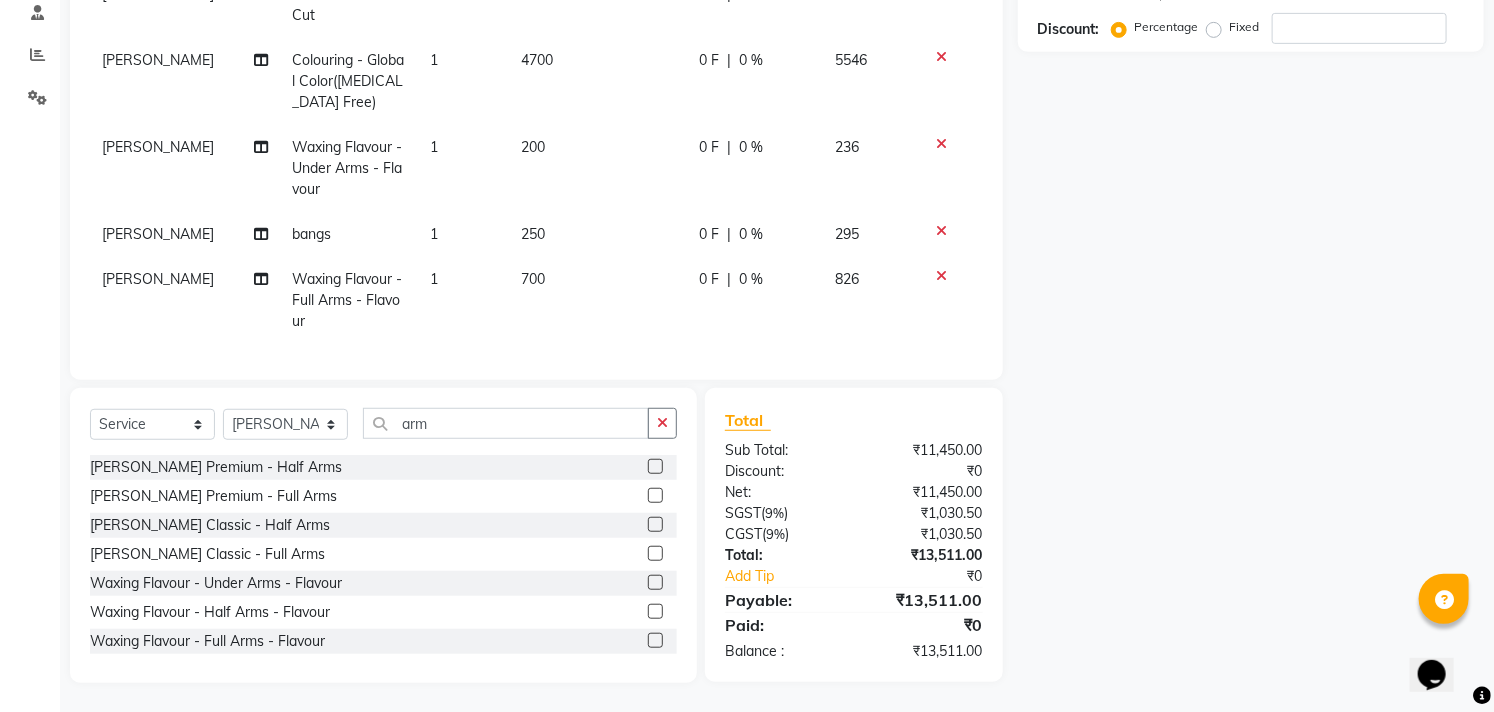 click 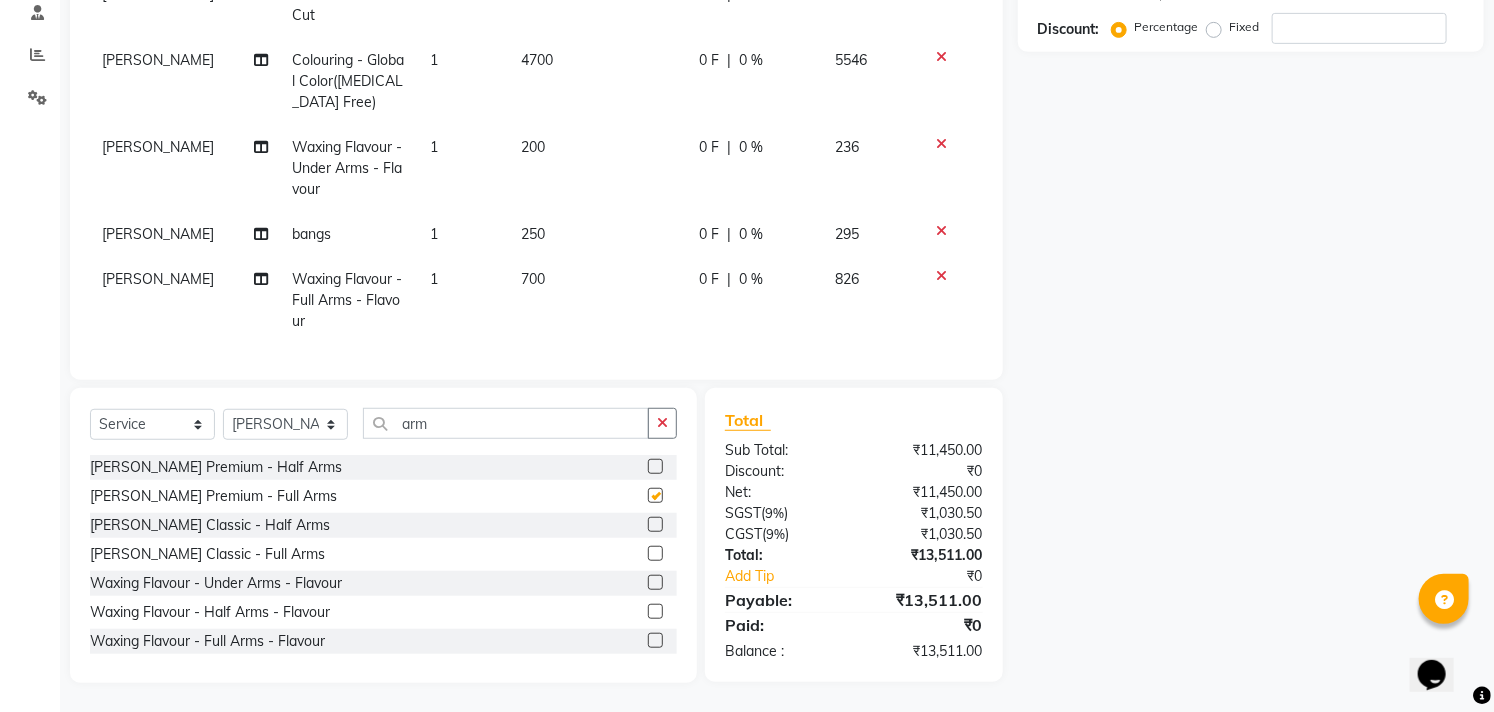 scroll, scrollTop: 226, scrollLeft: 0, axis: vertical 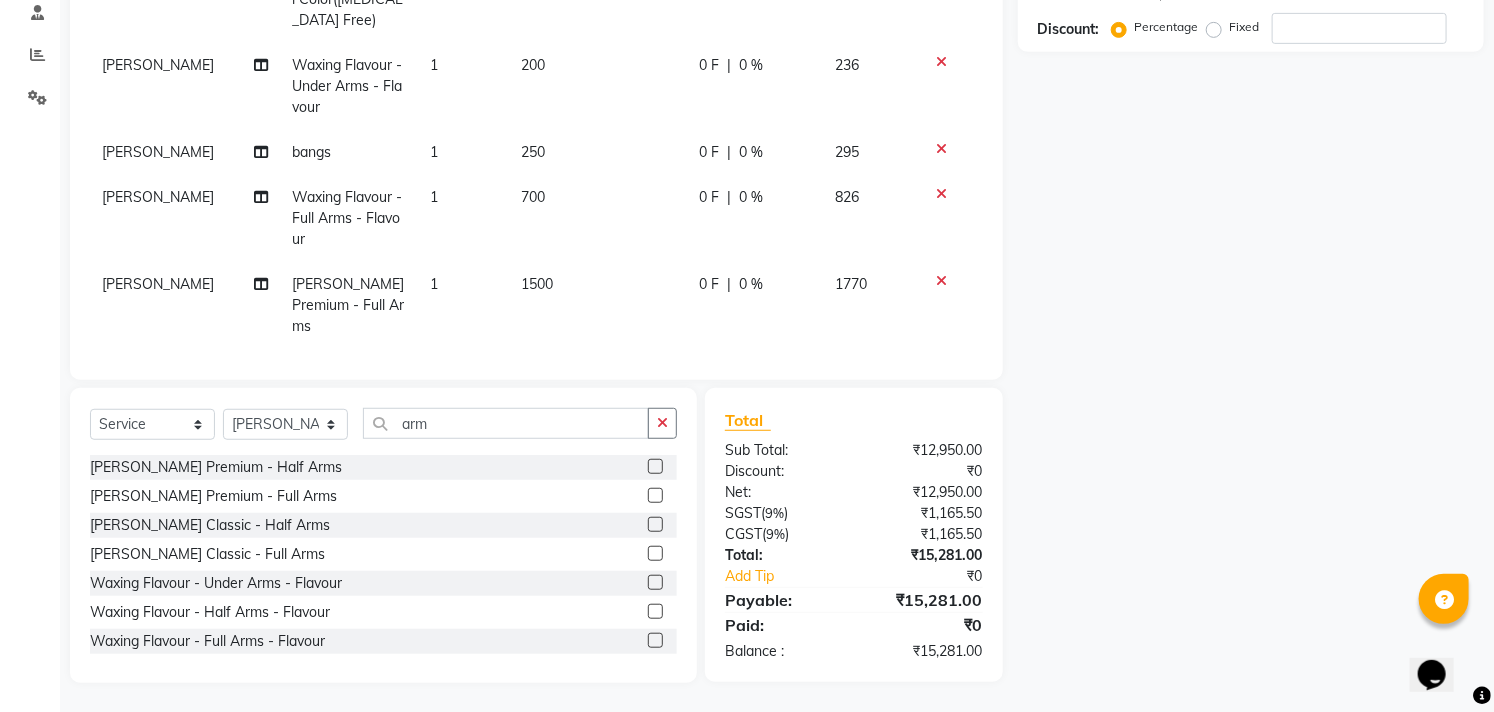 checkbox on "false" 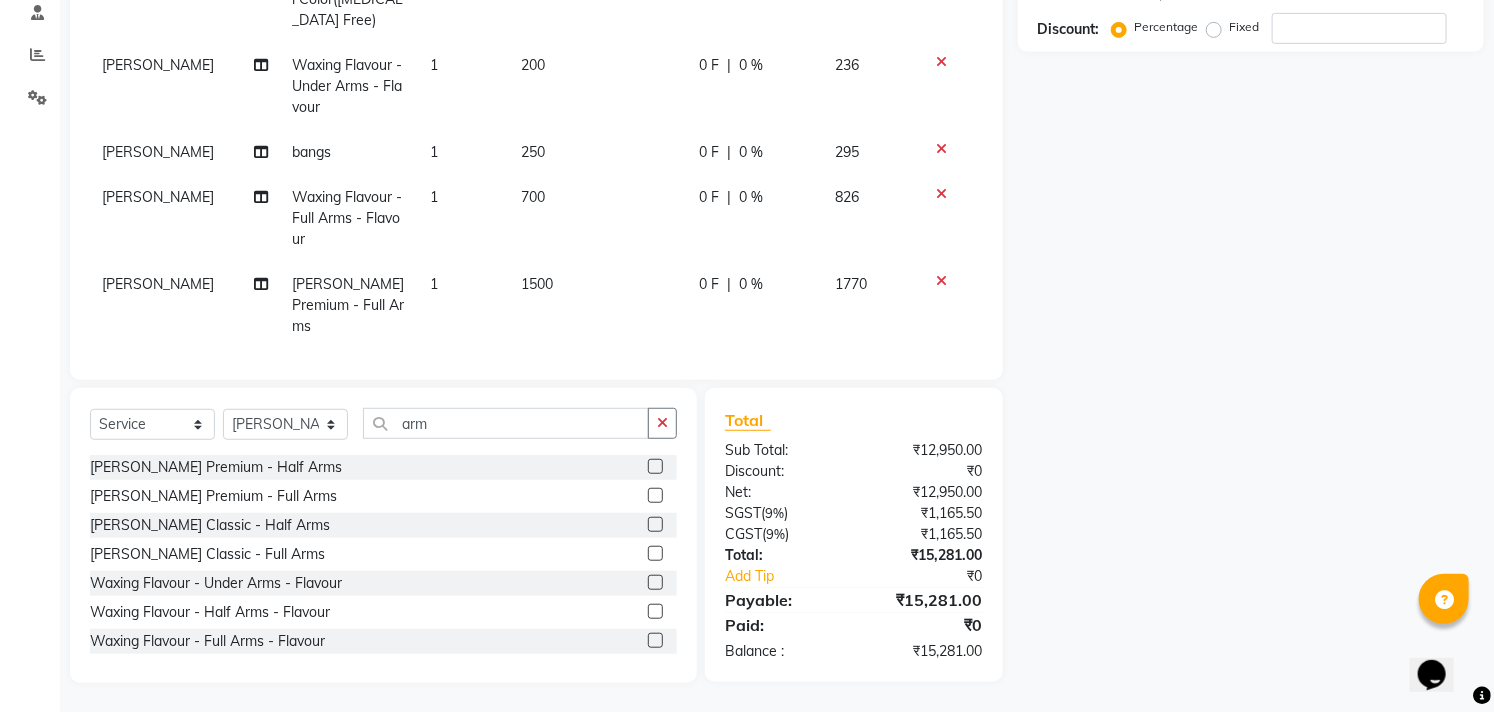 click on "1500" 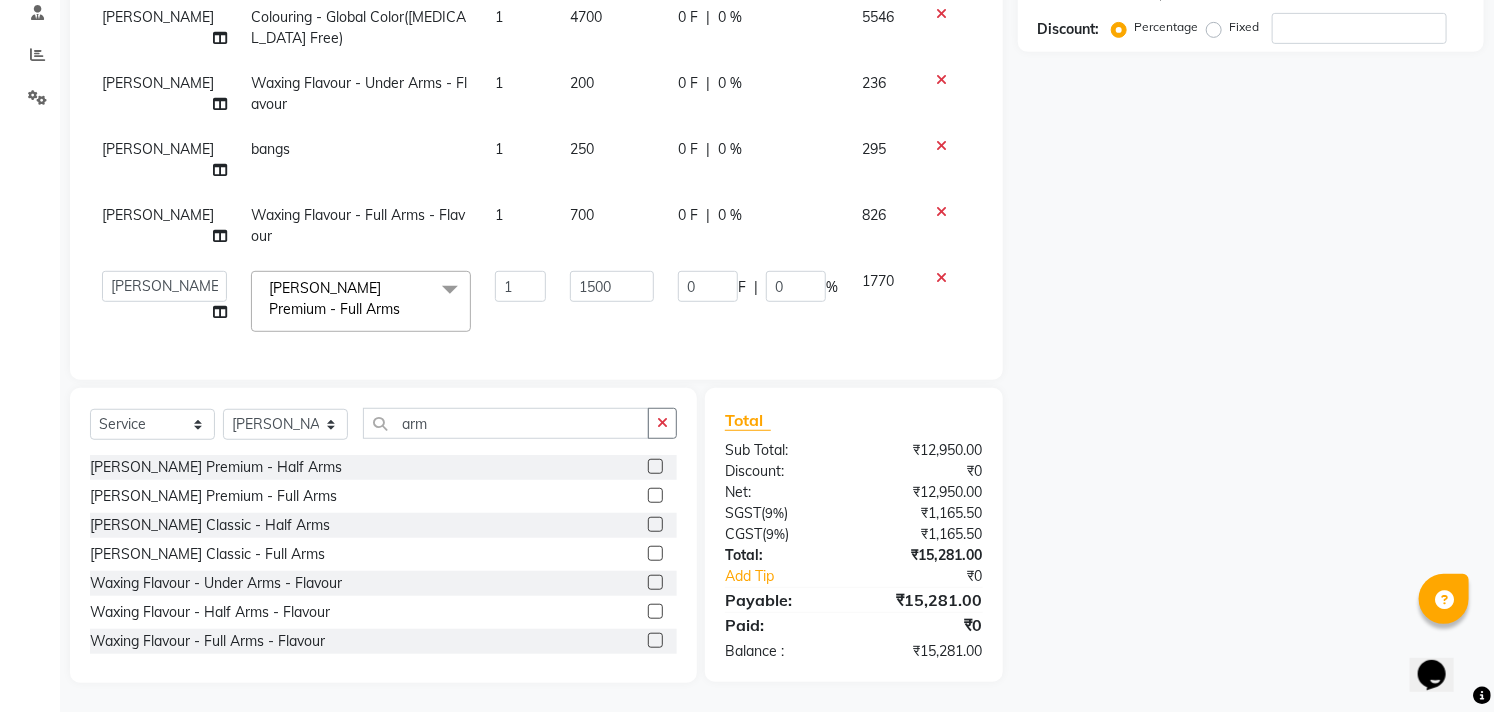 scroll, scrollTop: 118, scrollLeft: 0, axis: vertical 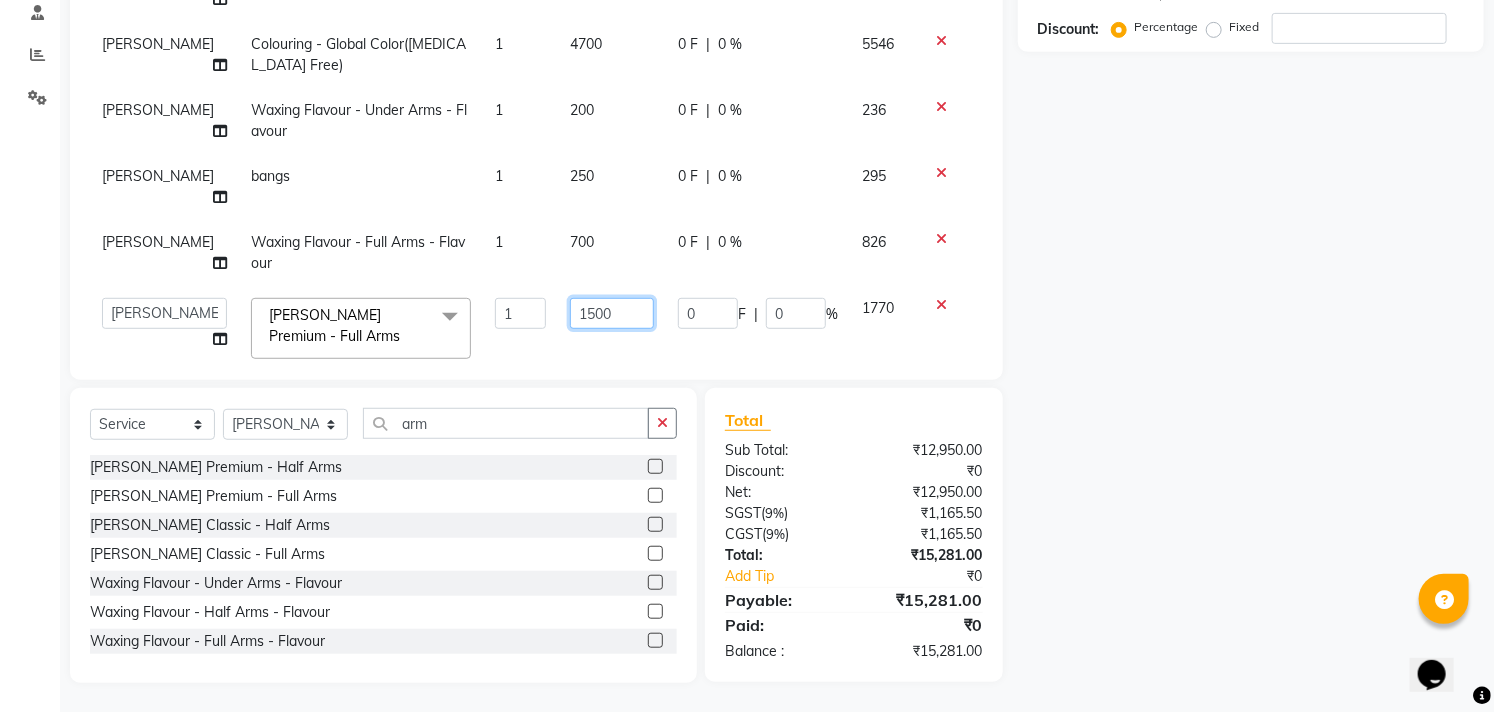 click on "1500" 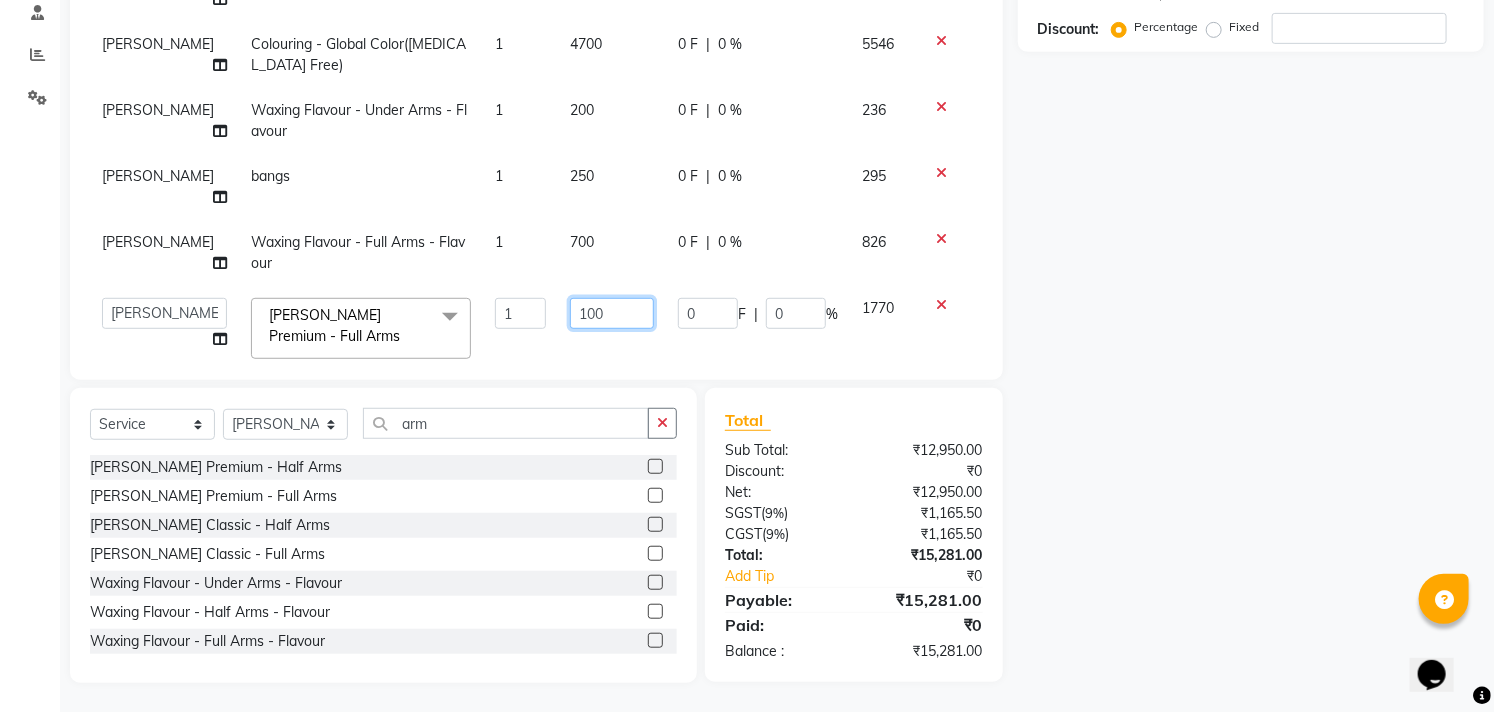 type on "1000" 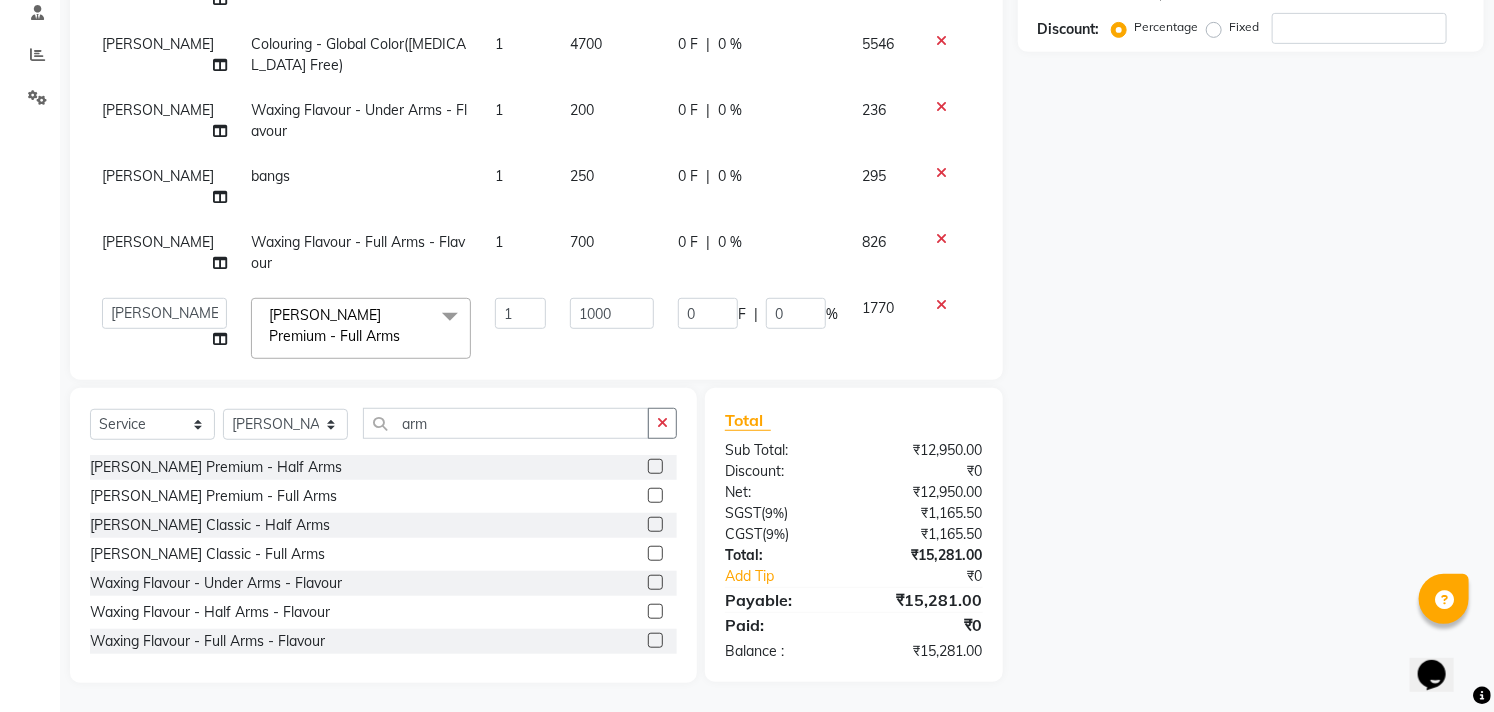 click on "Josna Facial-Signature - Ultra Bright Facial 1 3650 0 F | 0 % 4307 Josna De-Tan Premium Men - Face & Neck 1 1500 0 F | 0 % 1770 Josna Hair - Basic Hair Cut 1 450 0 F | 0 % 531 Josna Colouring - Global Color(Ammonia Free) 1 4700 0 F | 0 % 5546 Josna Waxing Flavour - Under Arms - Flavour 1 200 0 F | 0 % 236 Josna bangs 1 250 0 F | 0 % 295 Josna Waxing Flavour - Full Arms - Flavour 1 700 0 F | 0 % 826  Afzal   Akbar   Dani   Jeni   Josna   kaif   lavanya   manimekalai   Praveen   Sonu   Studio11 SB colony   Tahir   tamil  De-Tan Premium - Full Arms  x Hair - Kids Hair Cut Hair - Basic Hair Cut Hair - Style Change Hair - Customized Hair Cut Hair - Ironing Hair - Tongs Hair - Roller Sets Hair Advance - Hair Do-Basic Hair Advance - Hair -Up Do Hair Technical - Straightening Hair Technical - Smoothening Hair Technical - Rebonding Hair Technical - Keratin Hair Technical - Kera Smooth Colouring - Root Touch Up(Ammonia) Colouring - Root Touch Up(Ammonia Free) Colouring - Global Color(Ammonia) Wash&Blowdry - Blowdry 1" 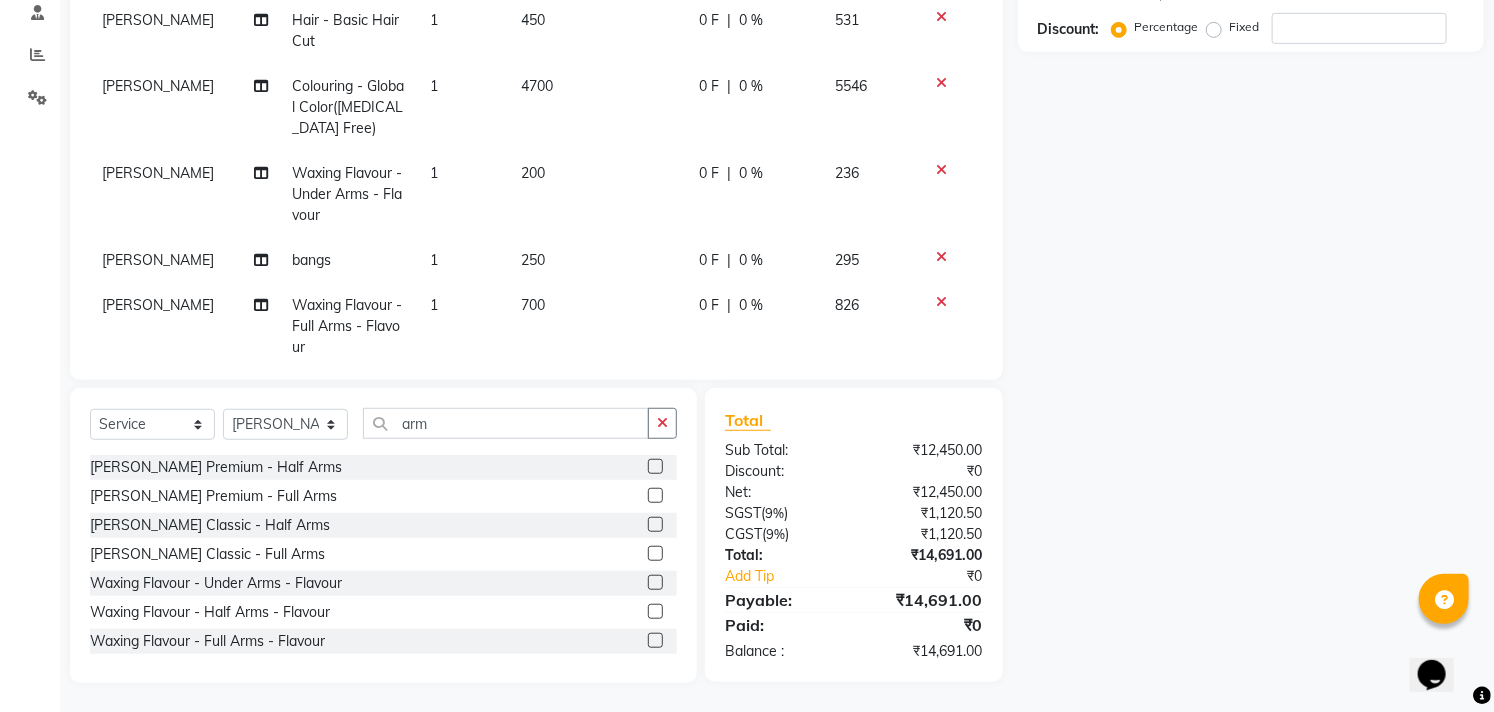 scroll, scrollTop: 226, scrollLeft: 0, axis: vertical 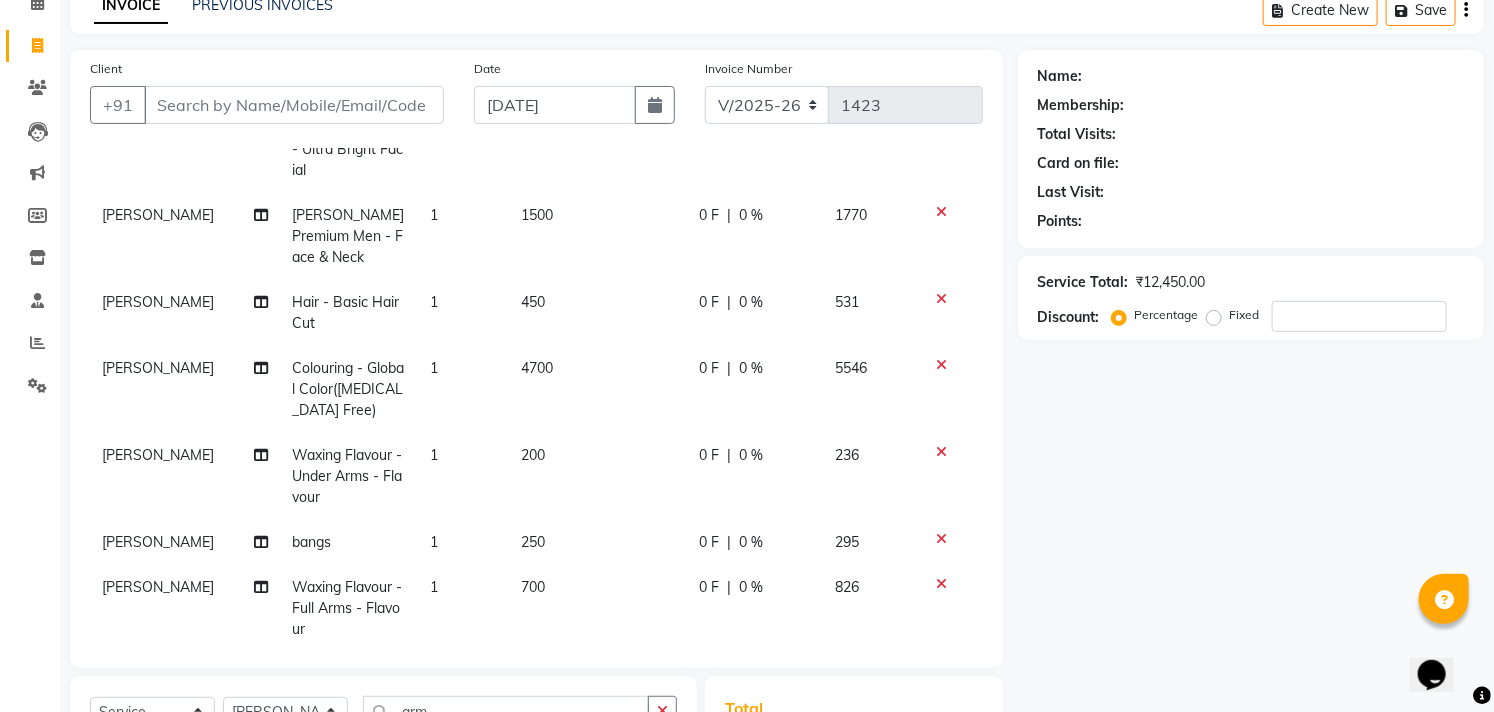 click on "450" 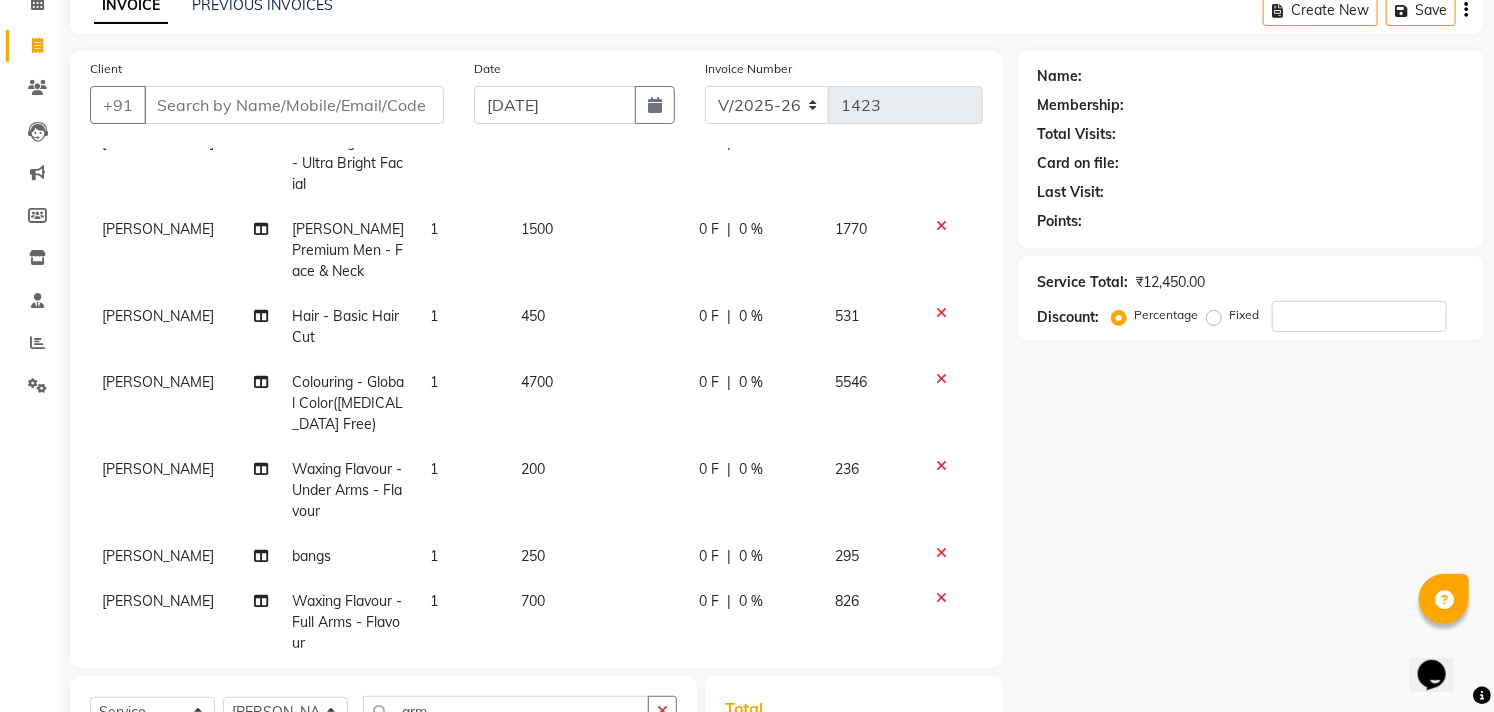 select on "68719" 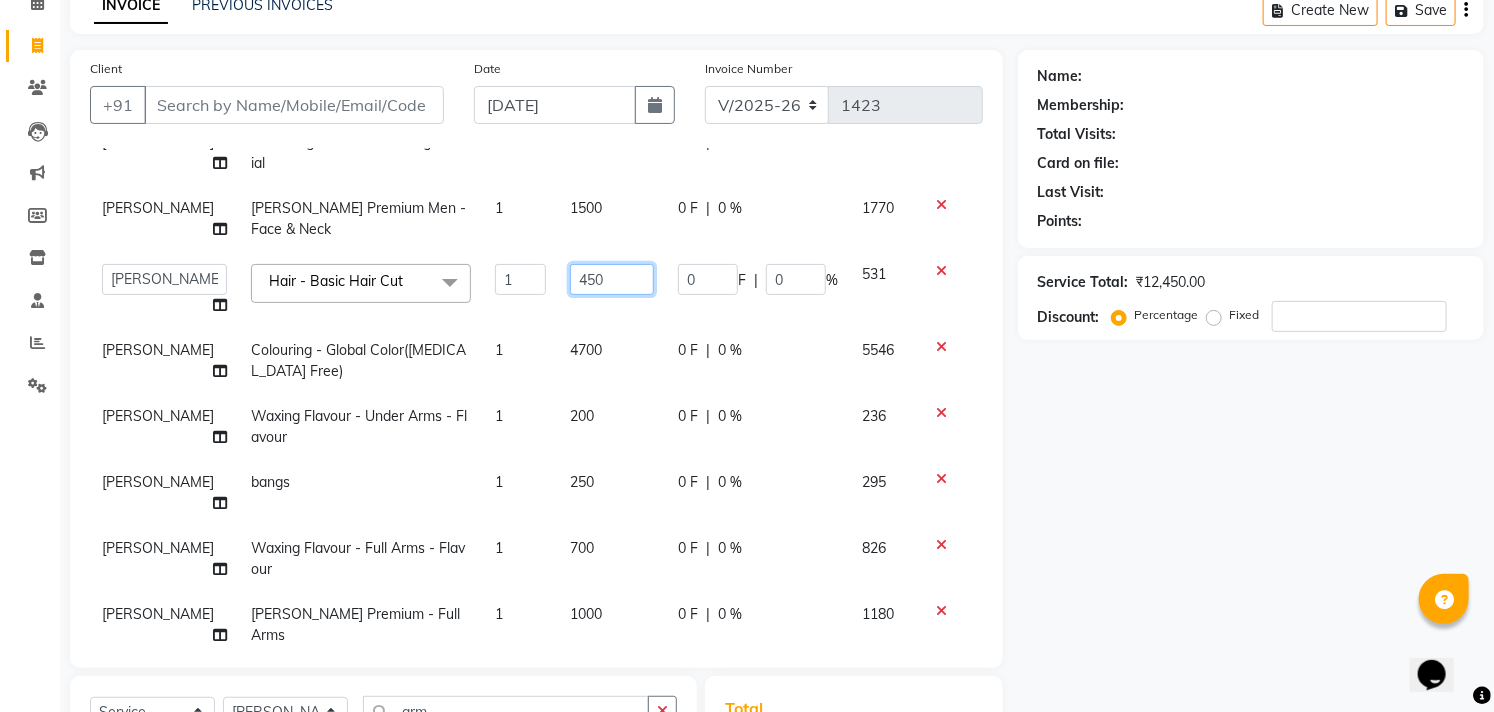 click on "450" 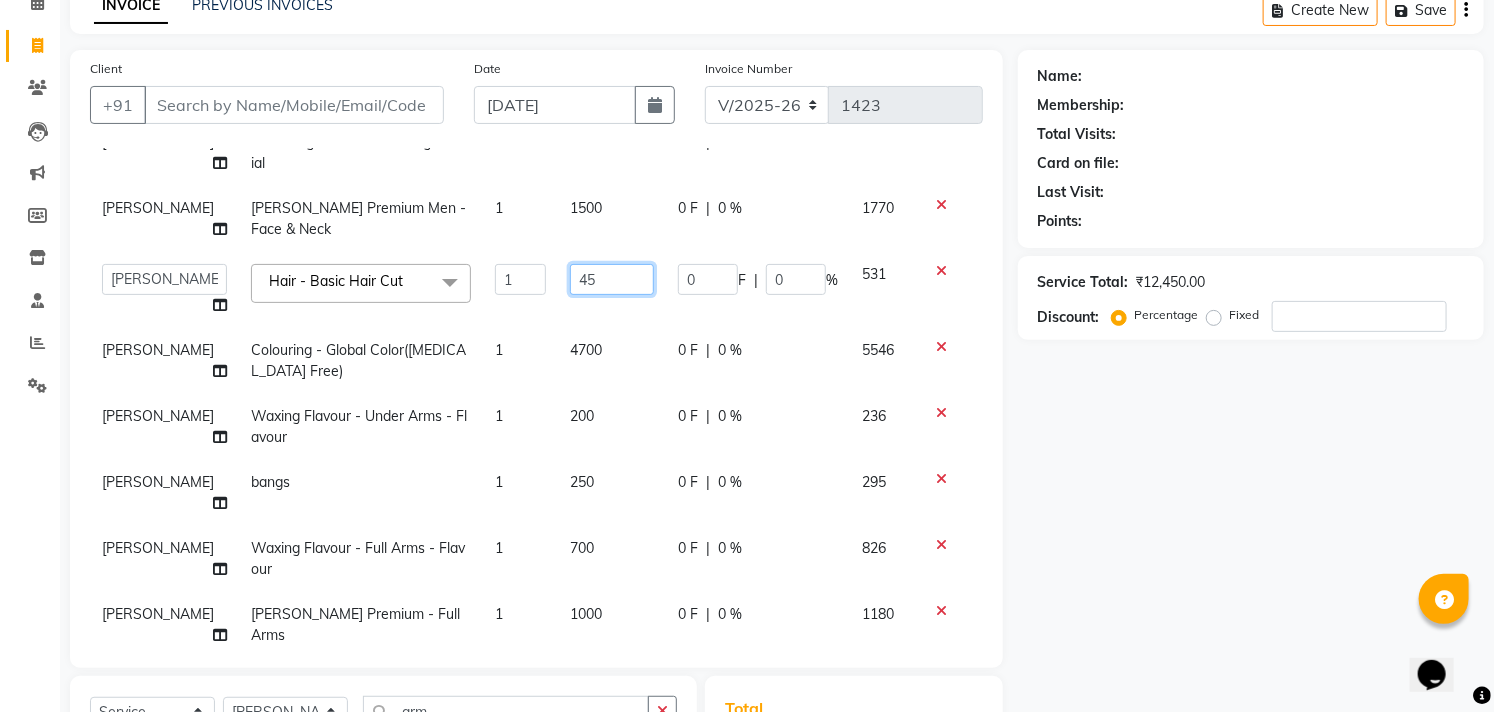type on "4" 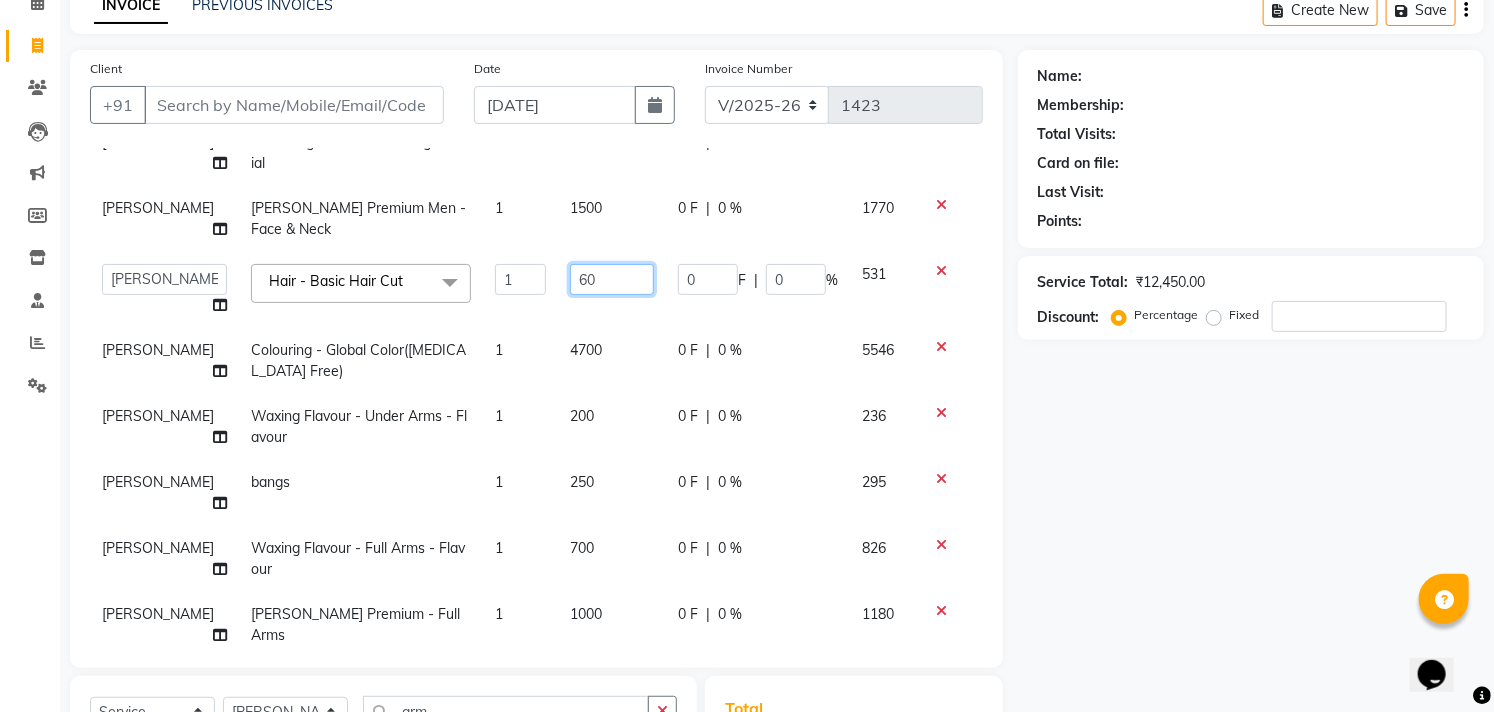 type on "600" 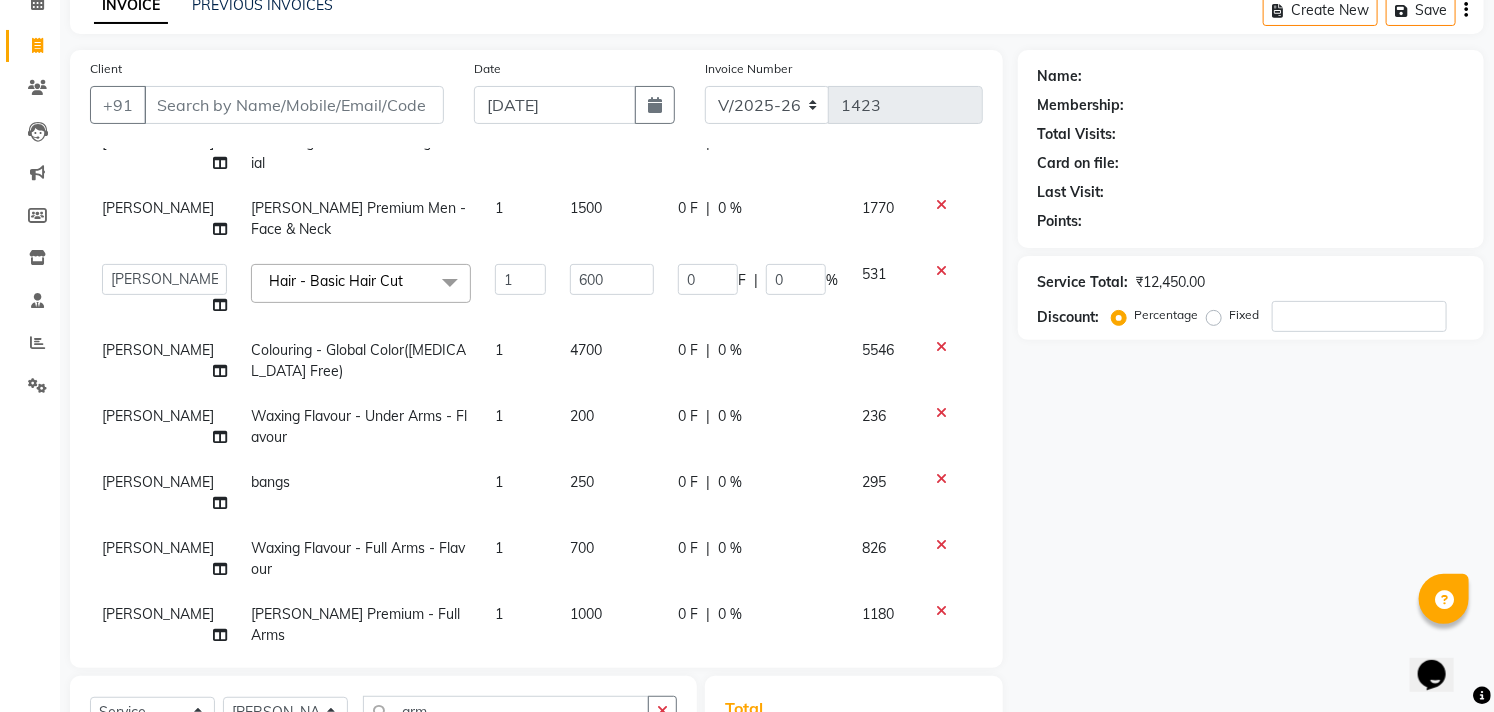 click on "Name: Membership: Total Visits: Card on file: Last Visit:  Points:  Service Total:  ₹12,450.00  Discount:  Percentage   Fixed" 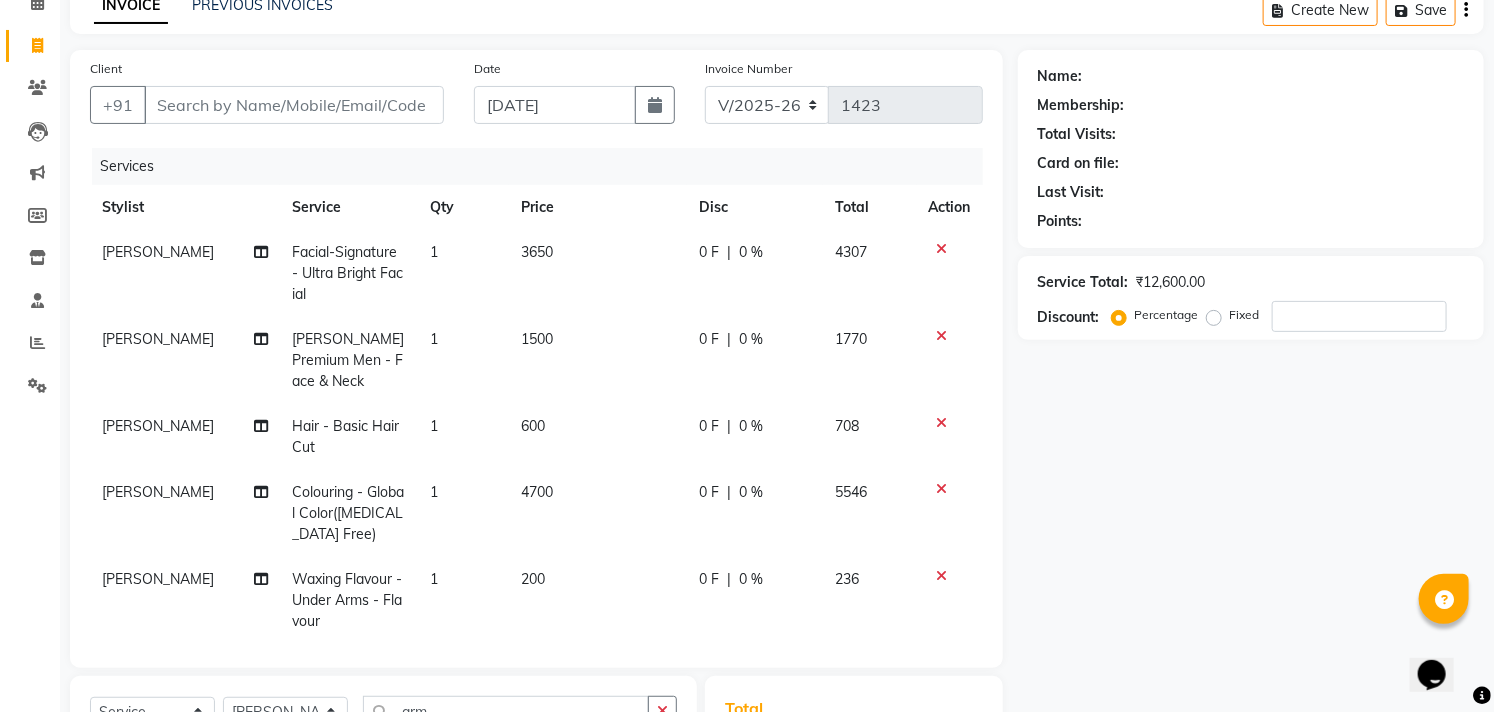 scroll, scrollTop: 226, scrollLeft: 0, axis: vertical 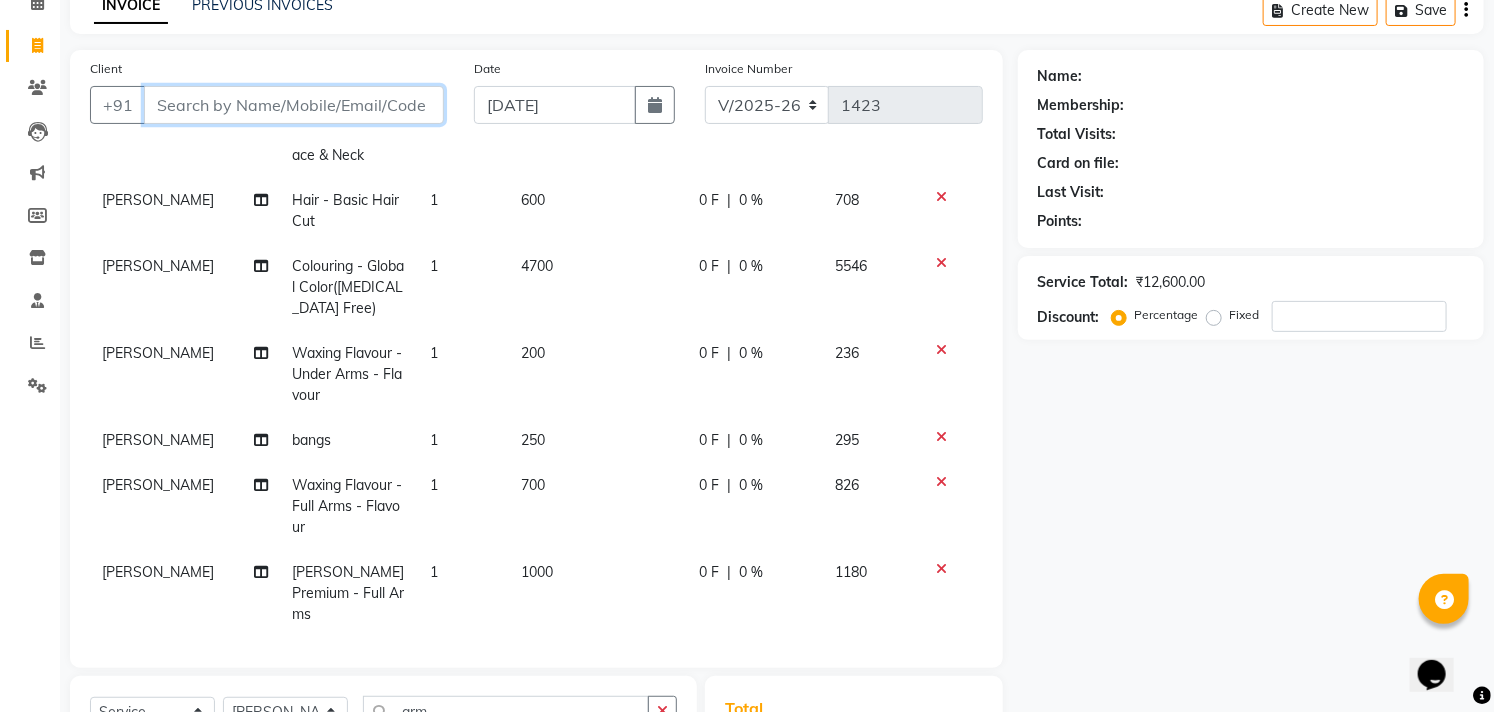 click on "Client" at bounding box center [294, 105] 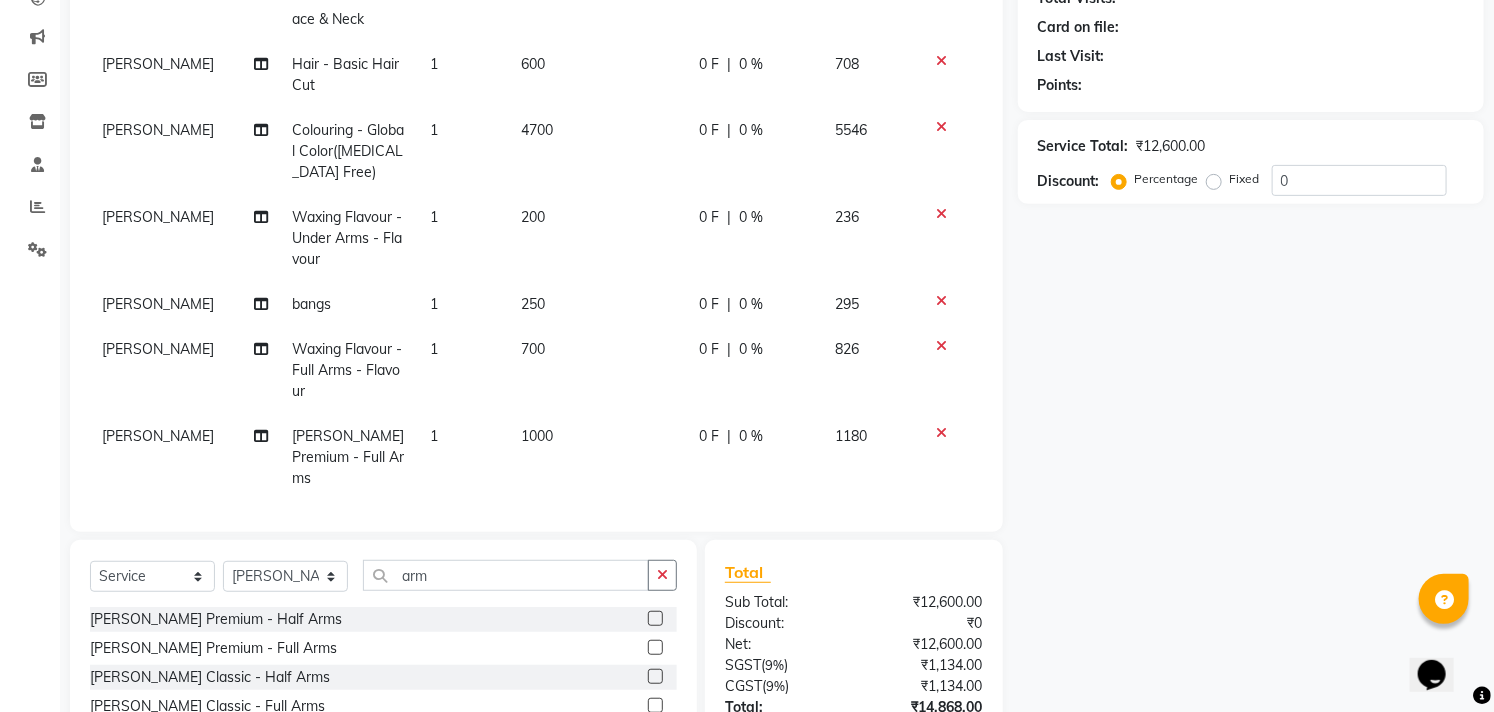 scroll, scrollTop: 388, scrollLeft: 0, axis: vertical 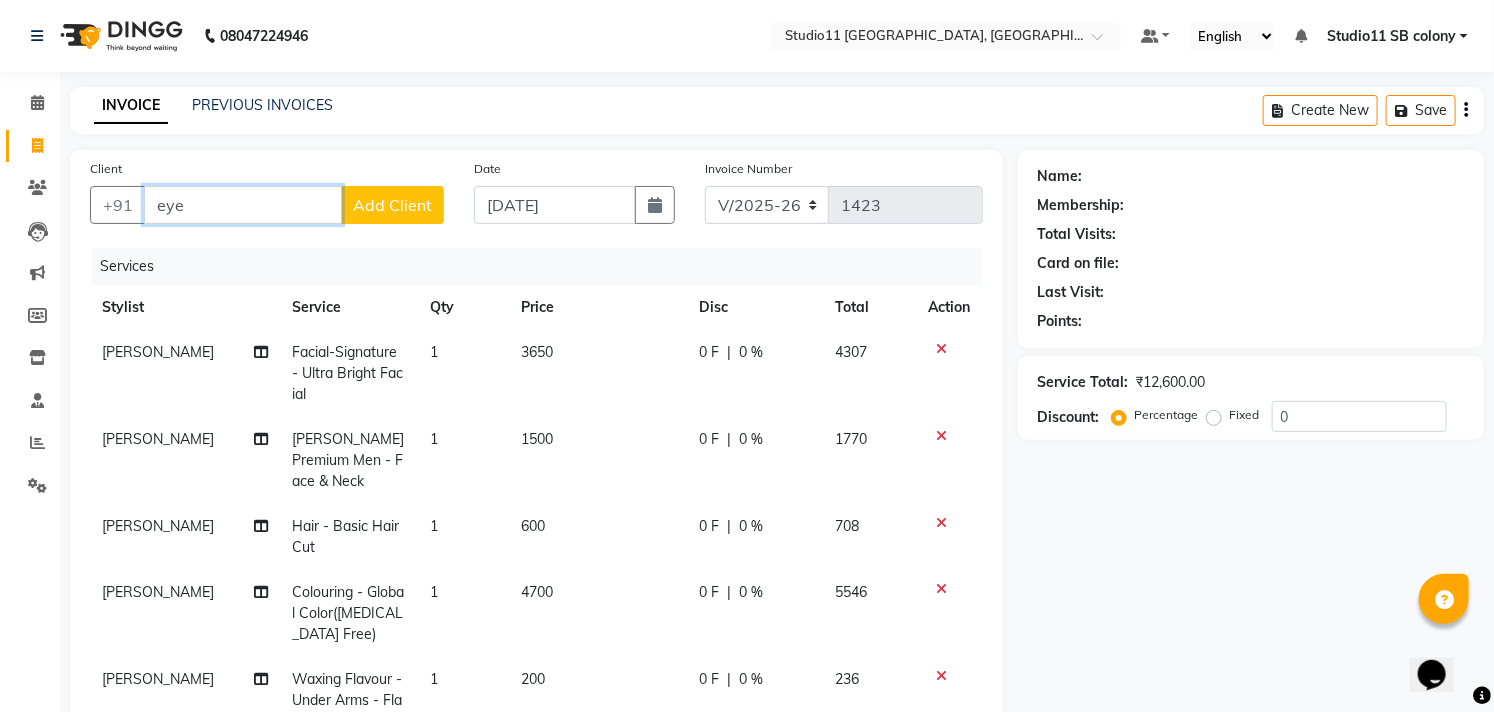 click on "eye" at bounding box center [243, 205] 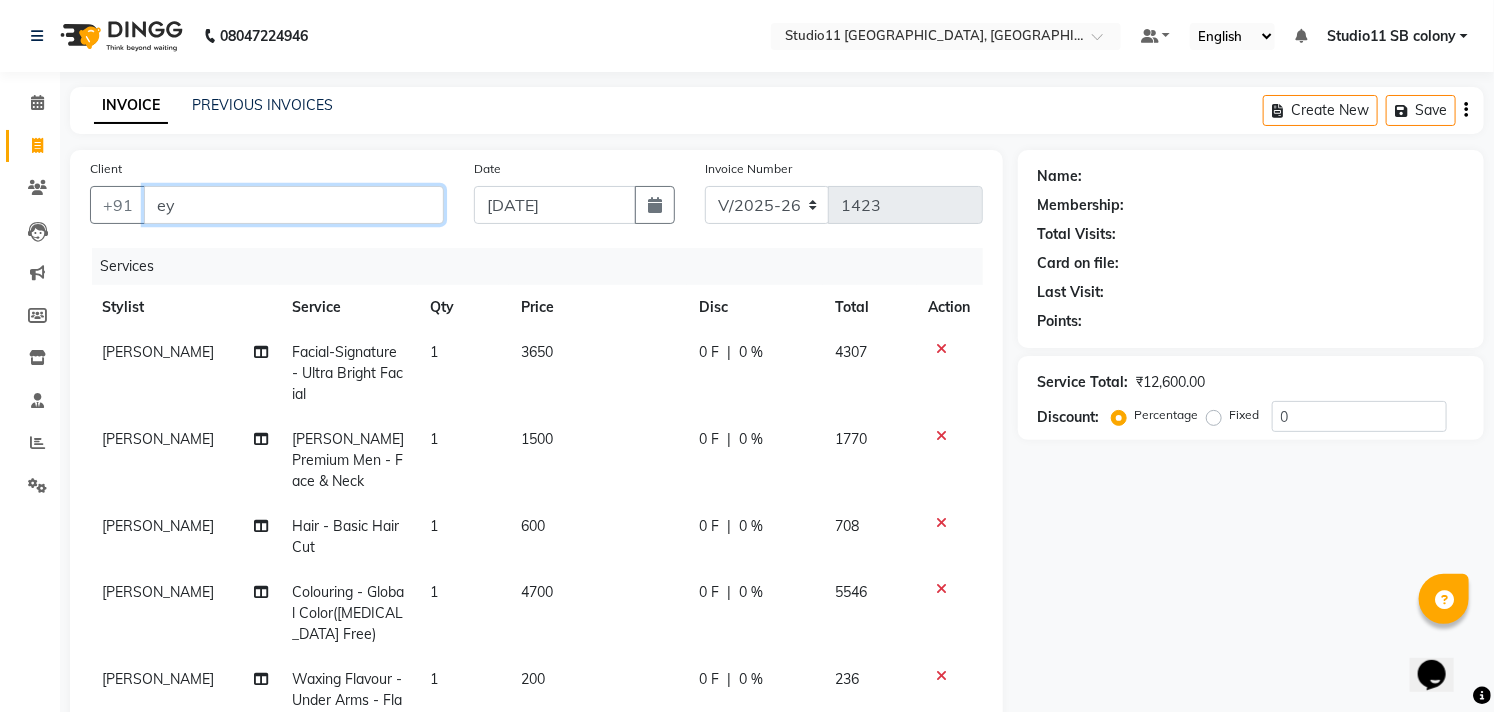 type on "e" 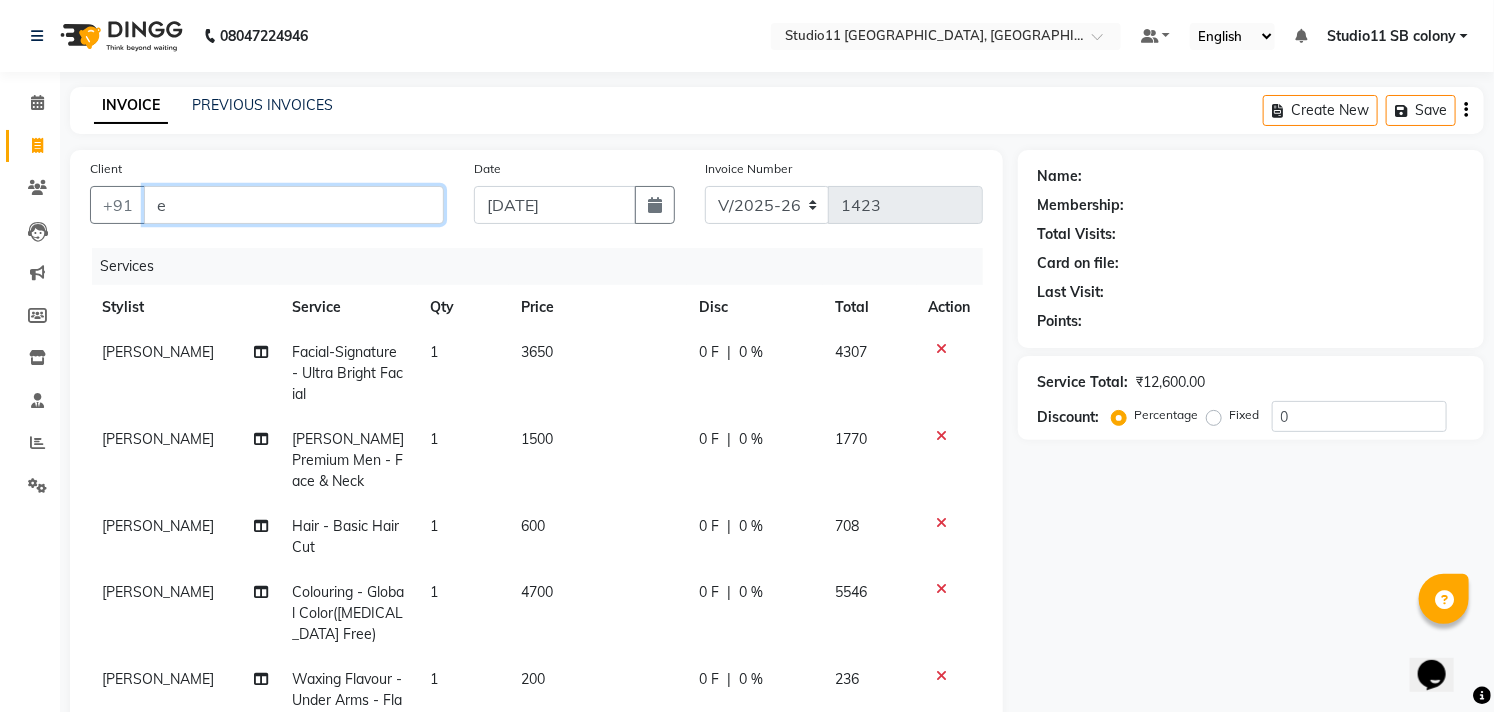 type 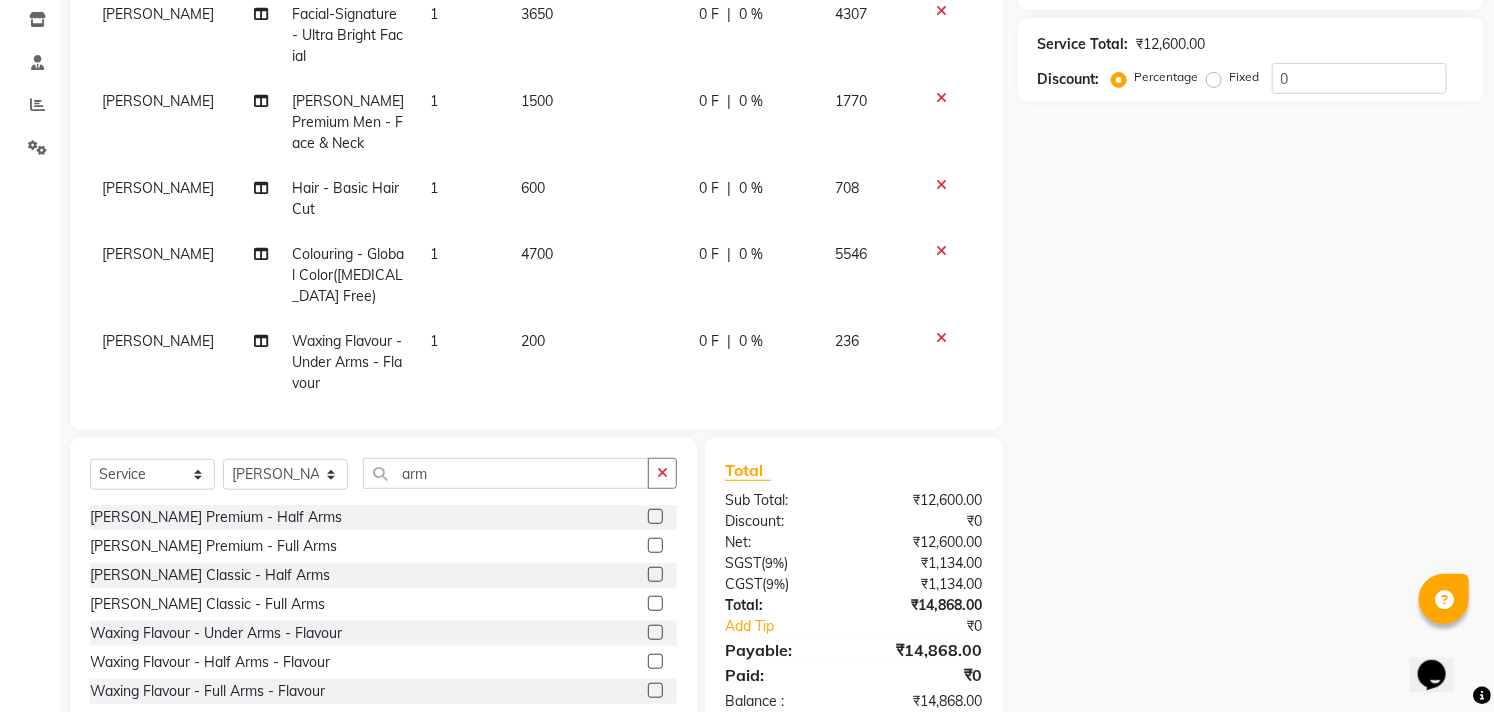 scroll, scrollTop: 388, scrollLeft: 0, axis: vertical 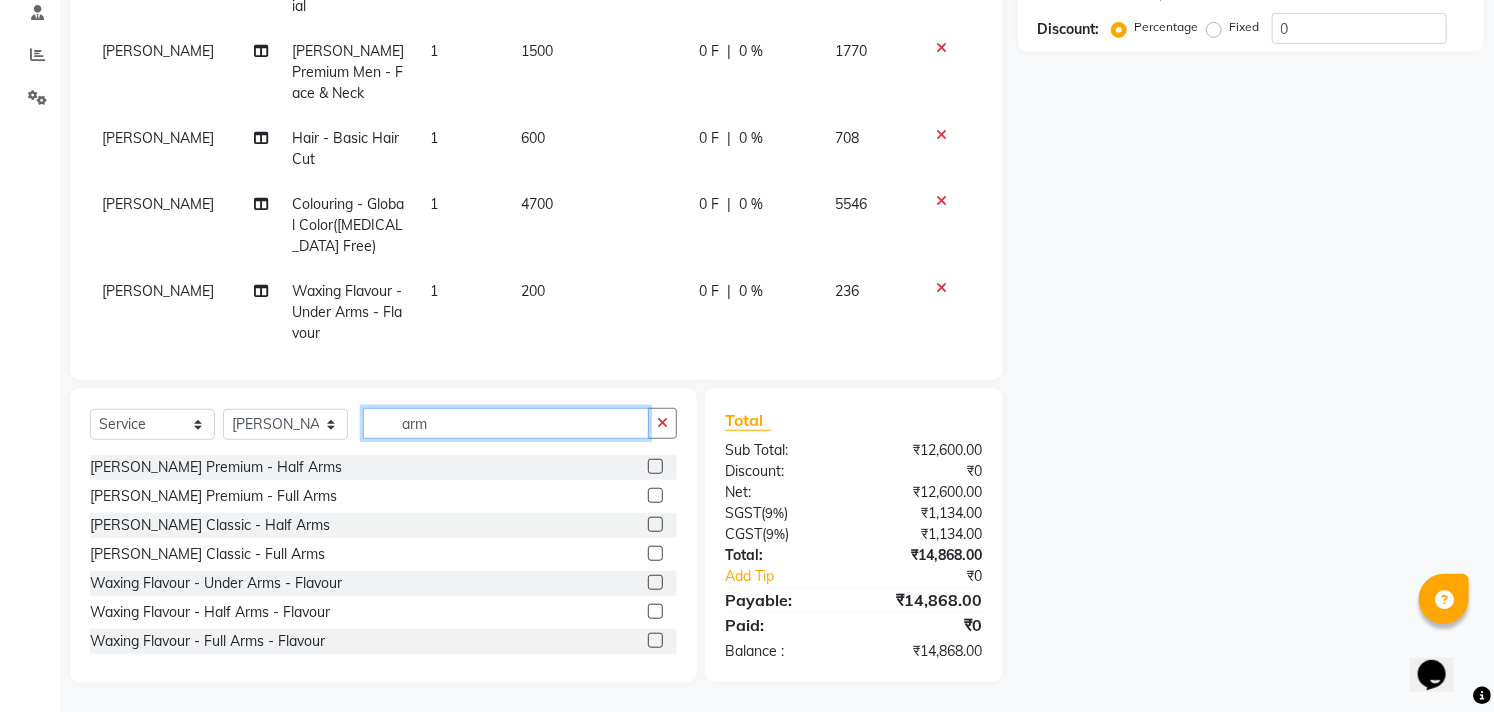click on "arm" 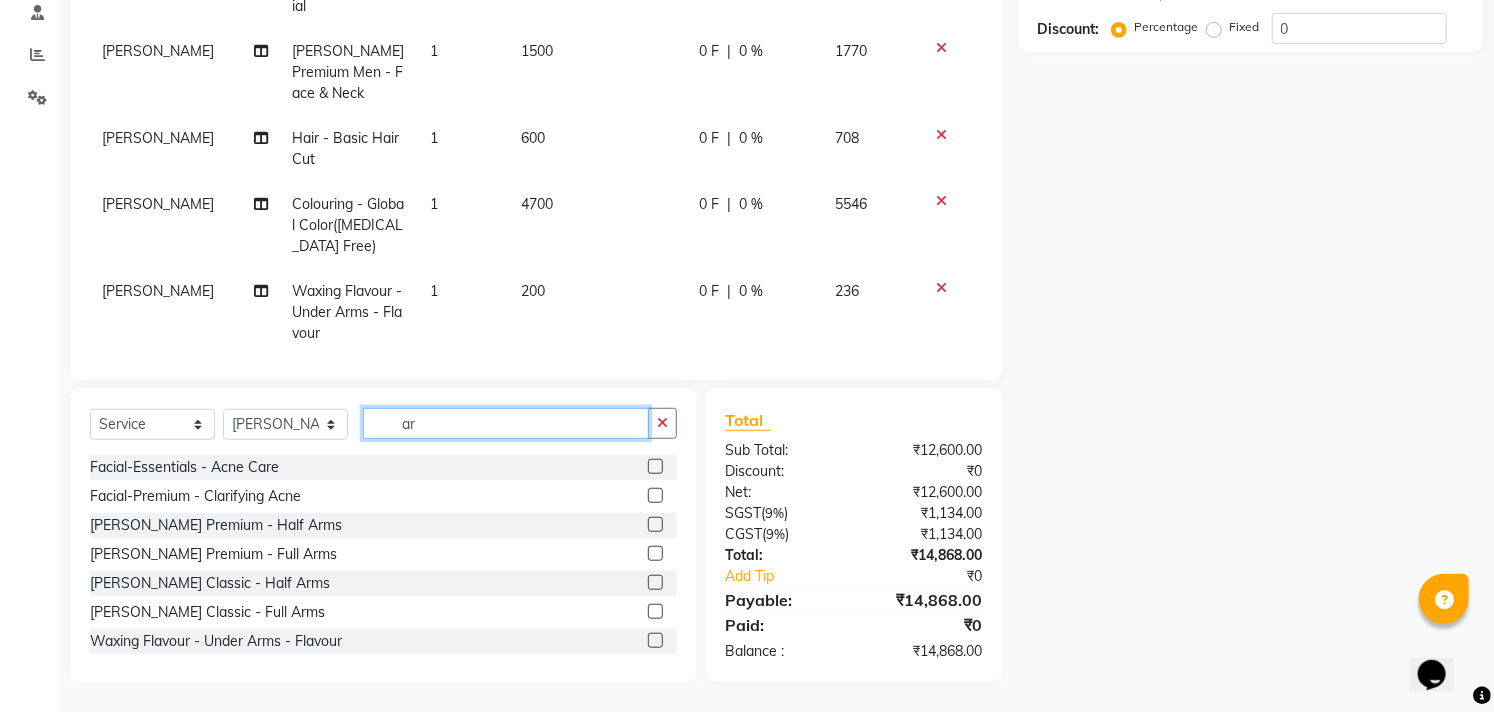 type on "a" 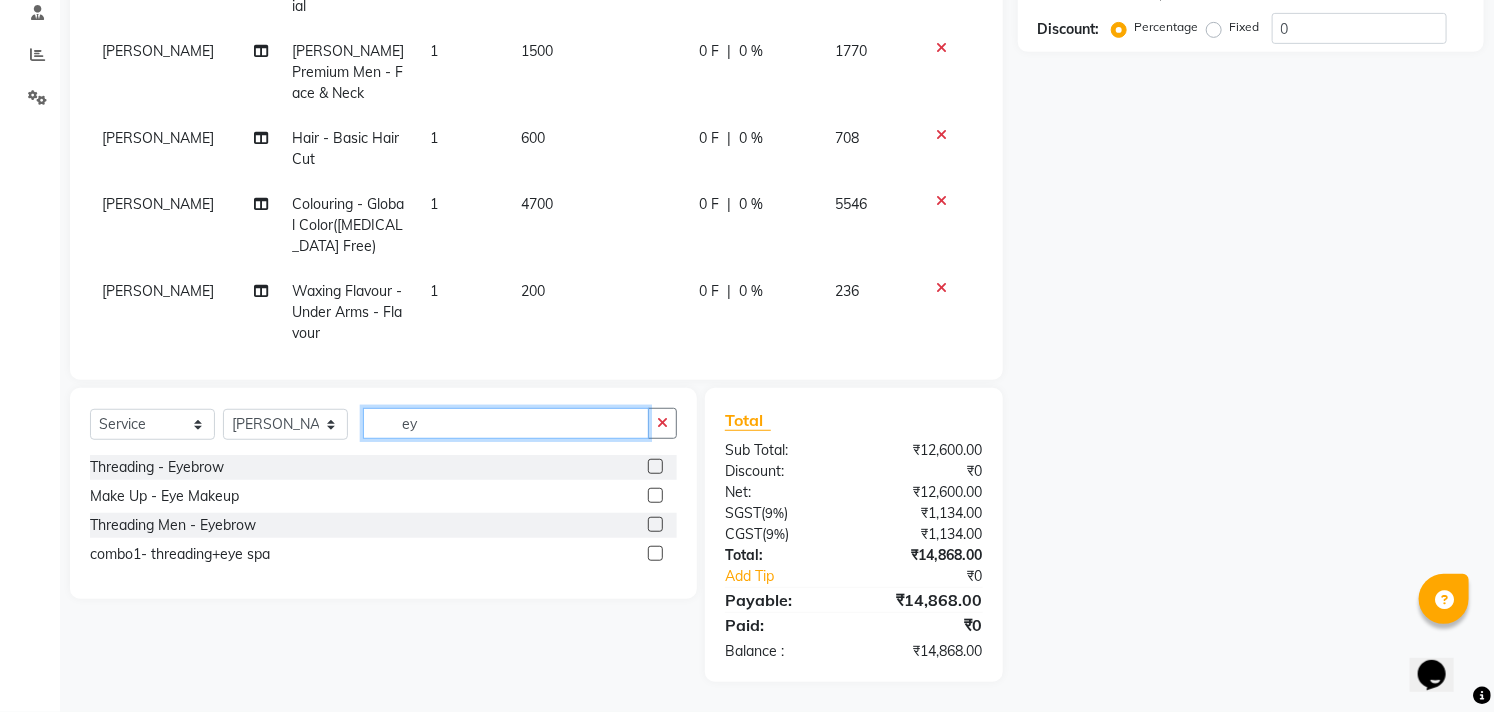 scroll, scrollTop: 387, scrollLeft: 0, axis: vertical 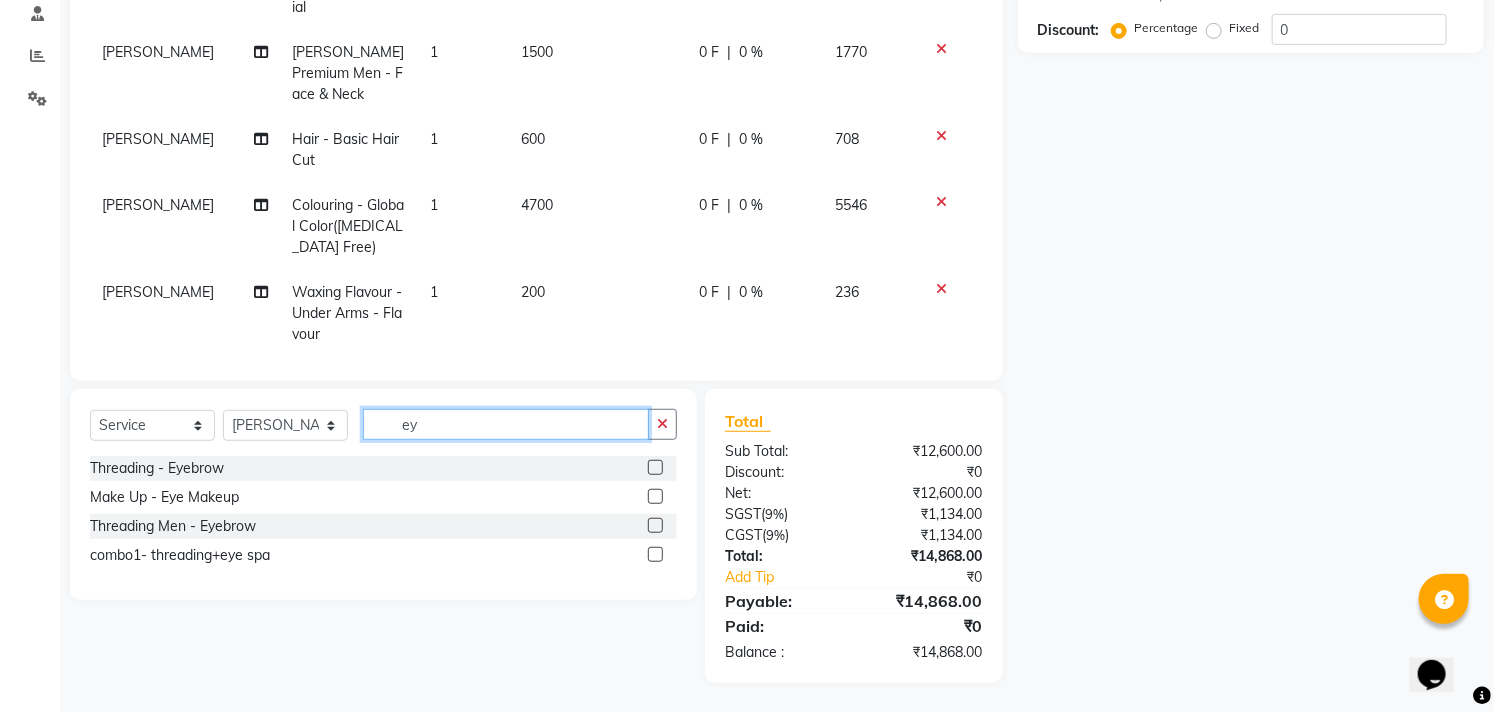 type on "ey" 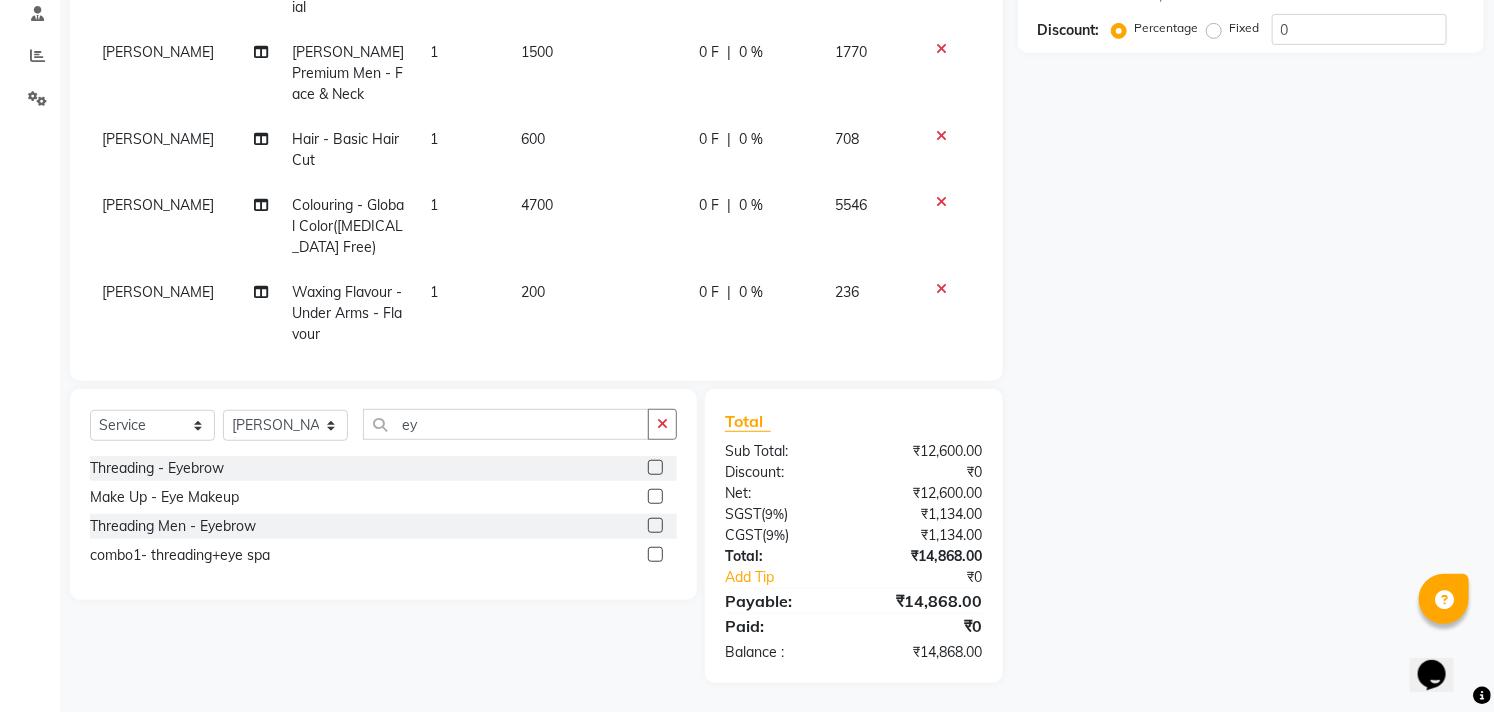 click 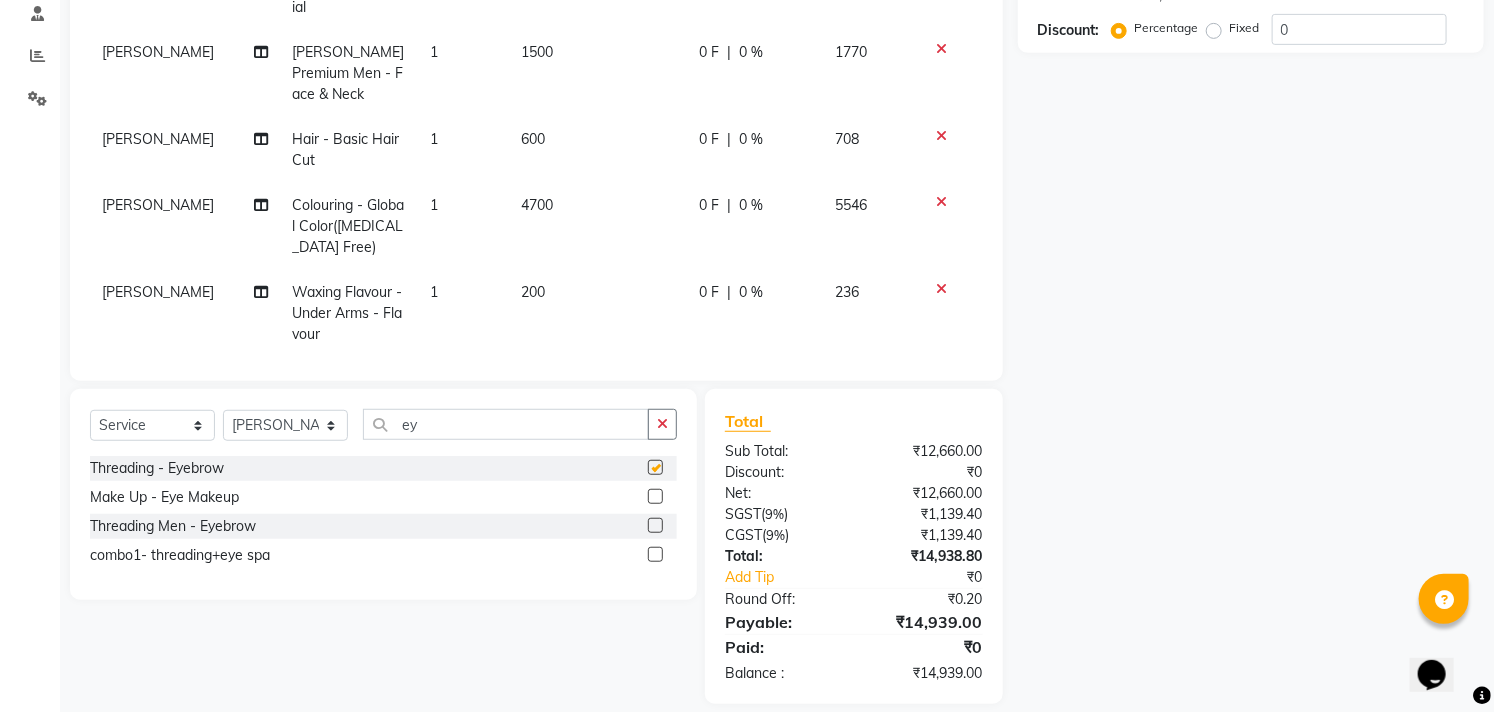 checkbox on "false" 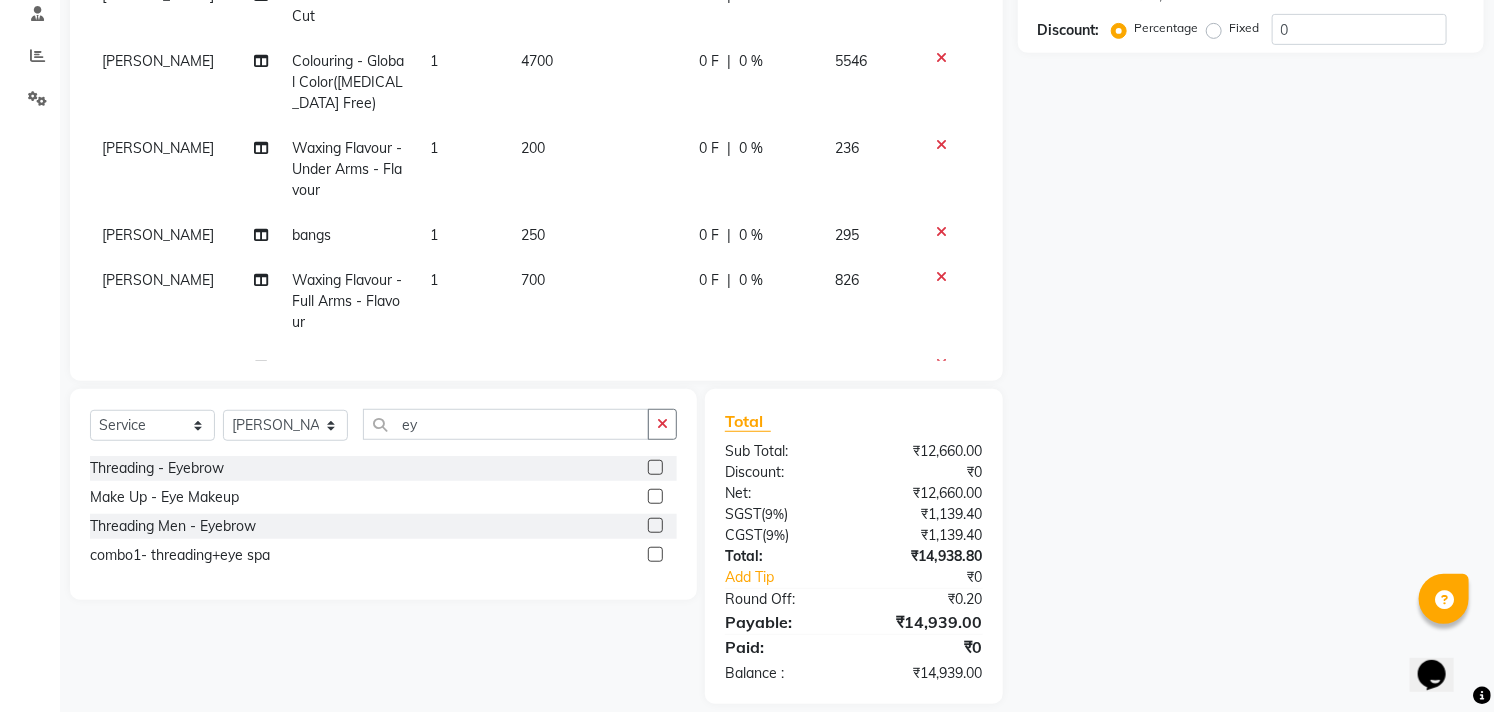 scroll, scrollTop: 292, scrollLeft: 0, axis: vertical 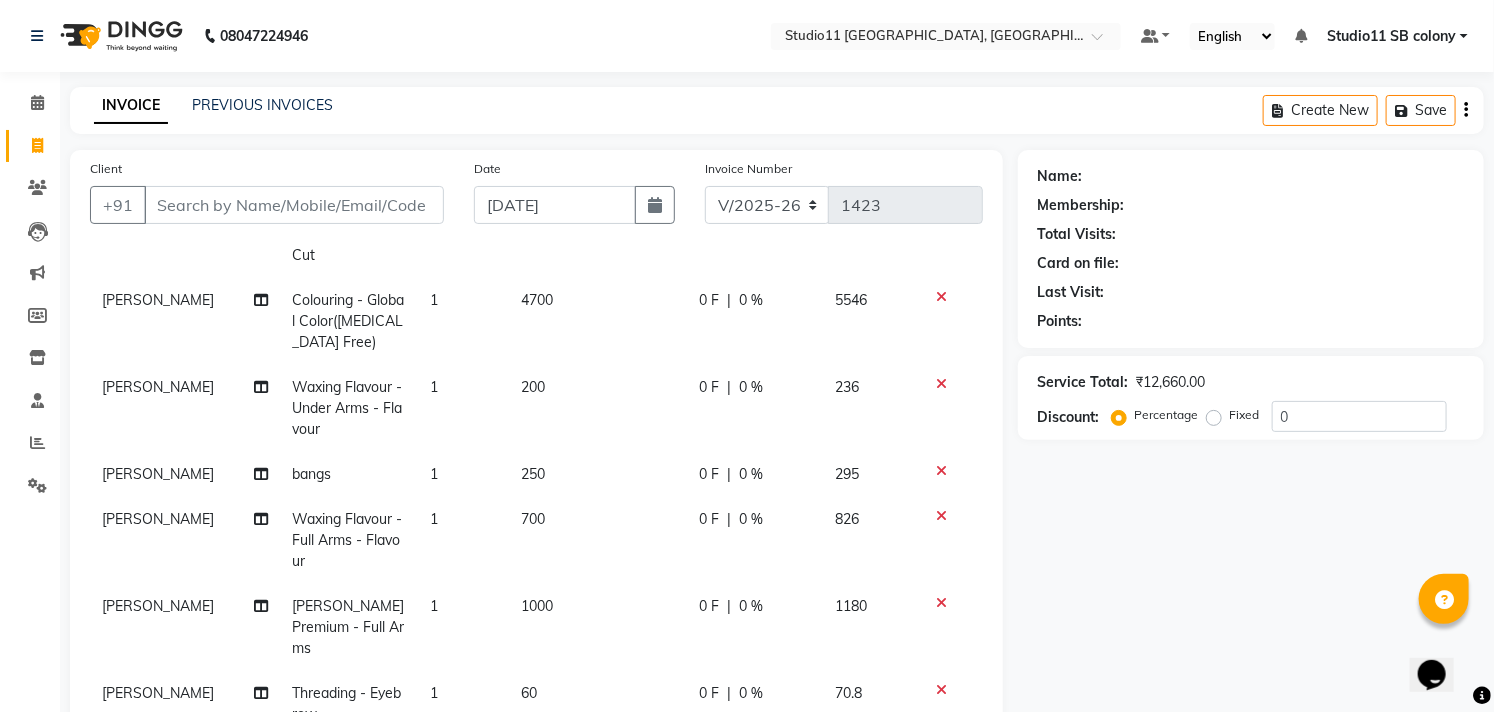 click on "Name: Membership: Total Visits: Card on file: Last Visit:  Points:  Service Total:  ₹12,660.00  Discount:  Percentage   Fixed  0" 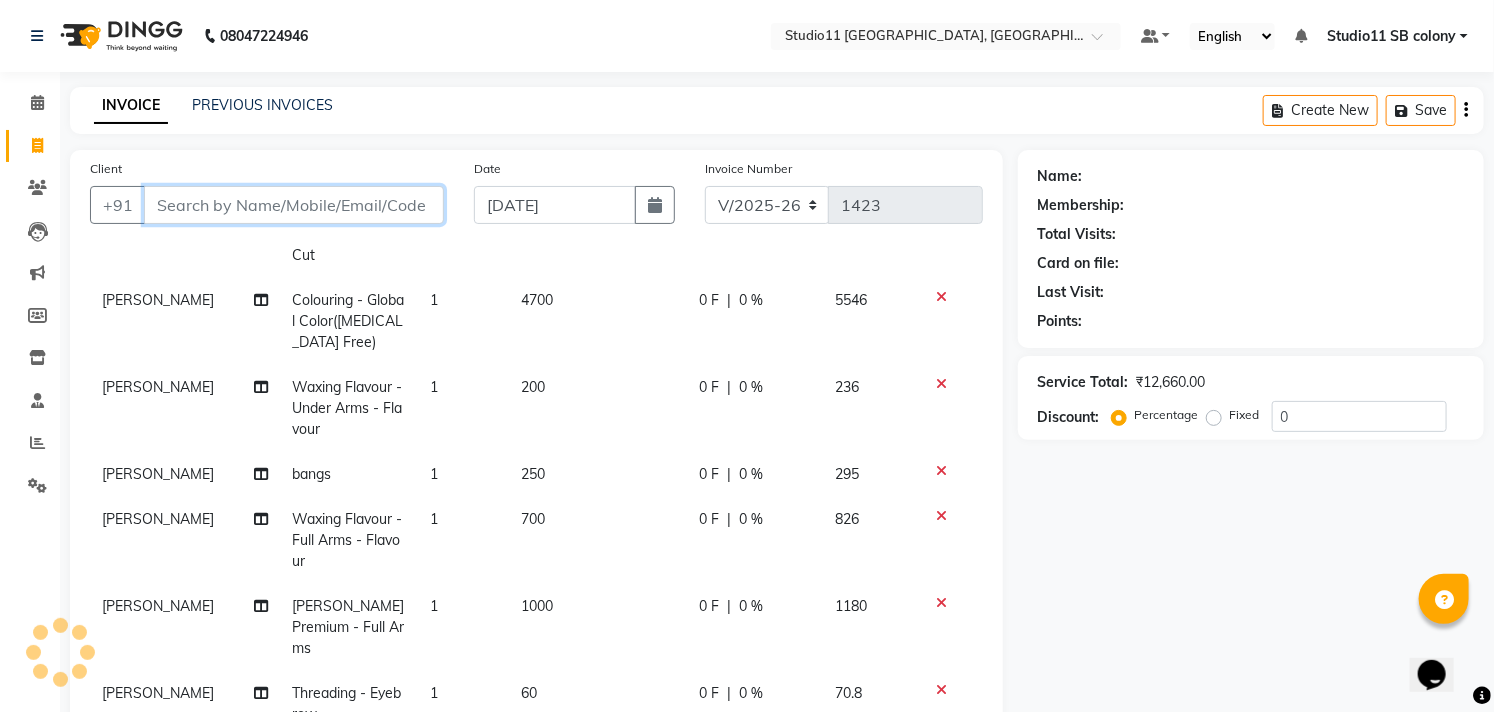 click on "Client" at bounding box center [294, 205] 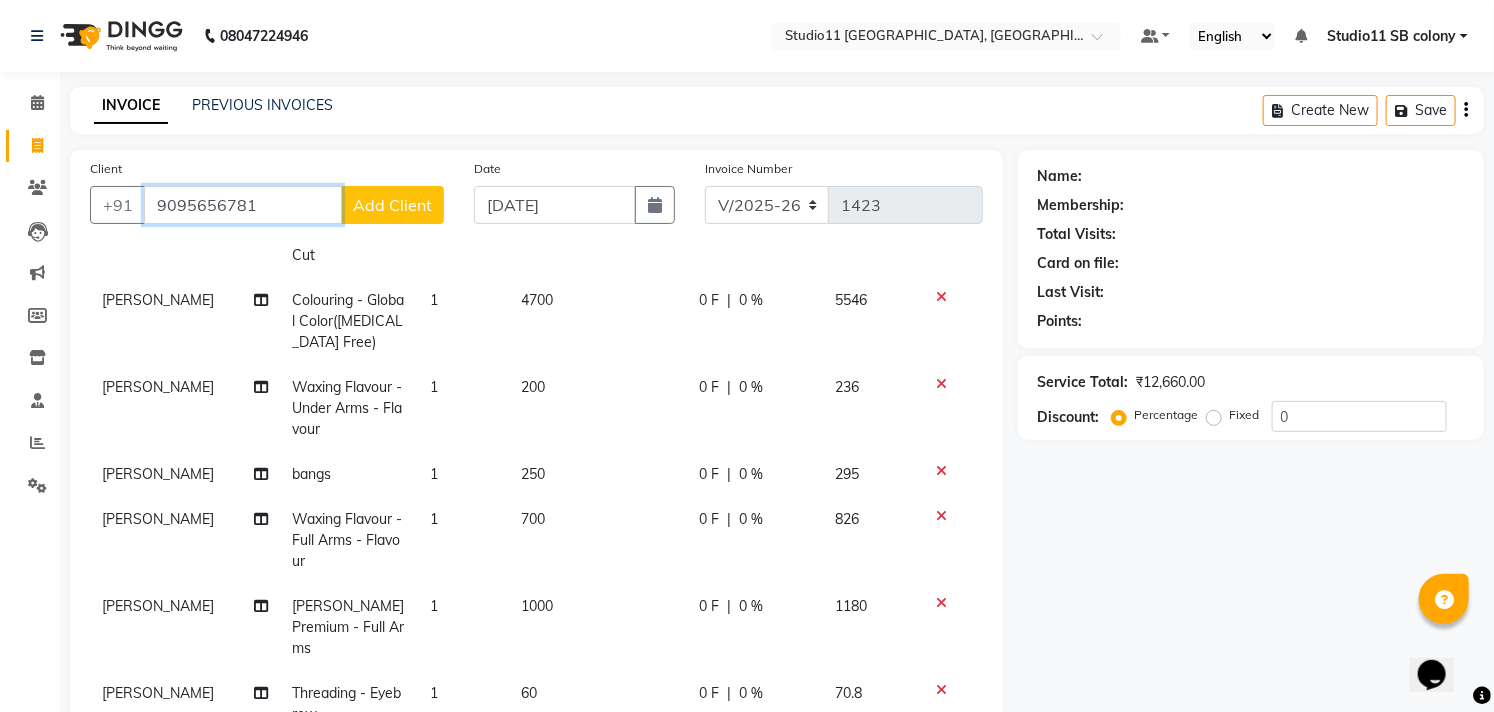 type on "9095656781" 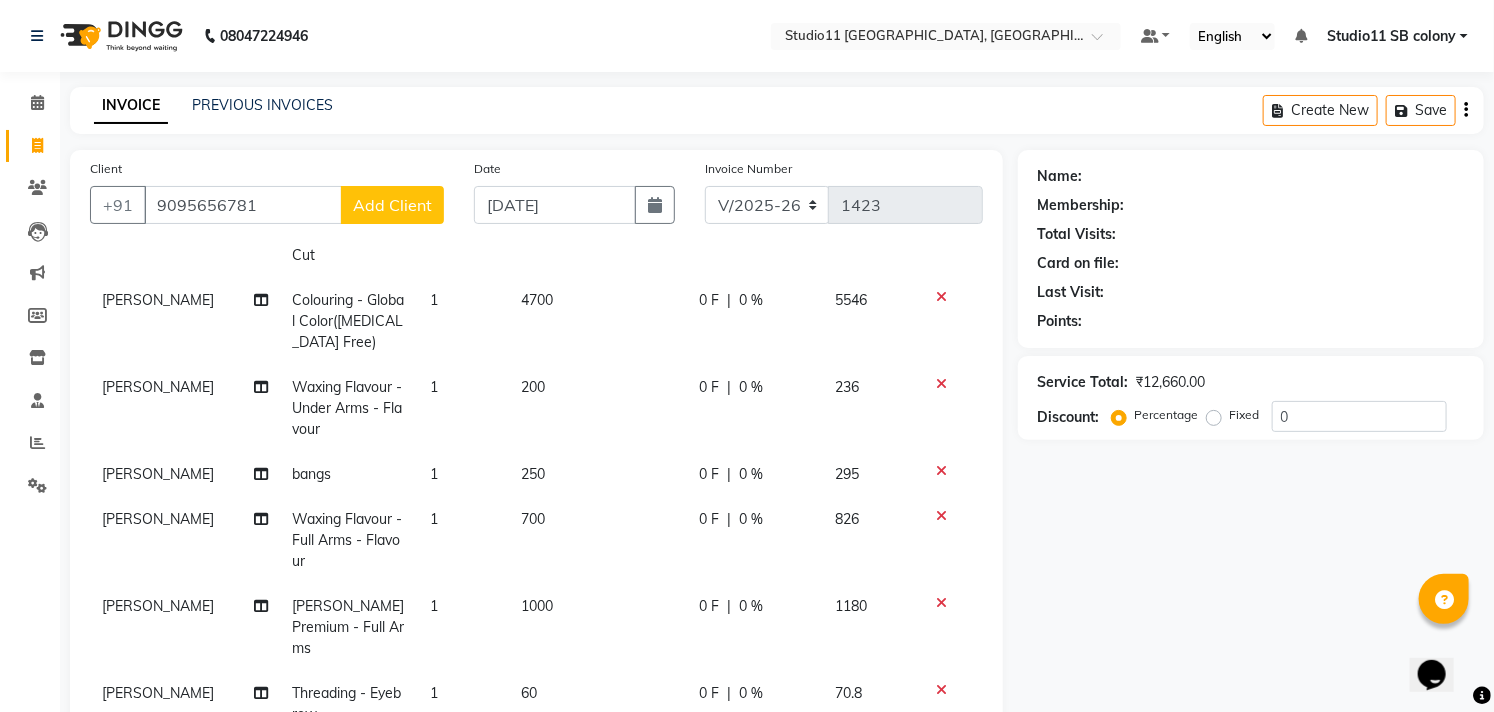 click on "Add Client" 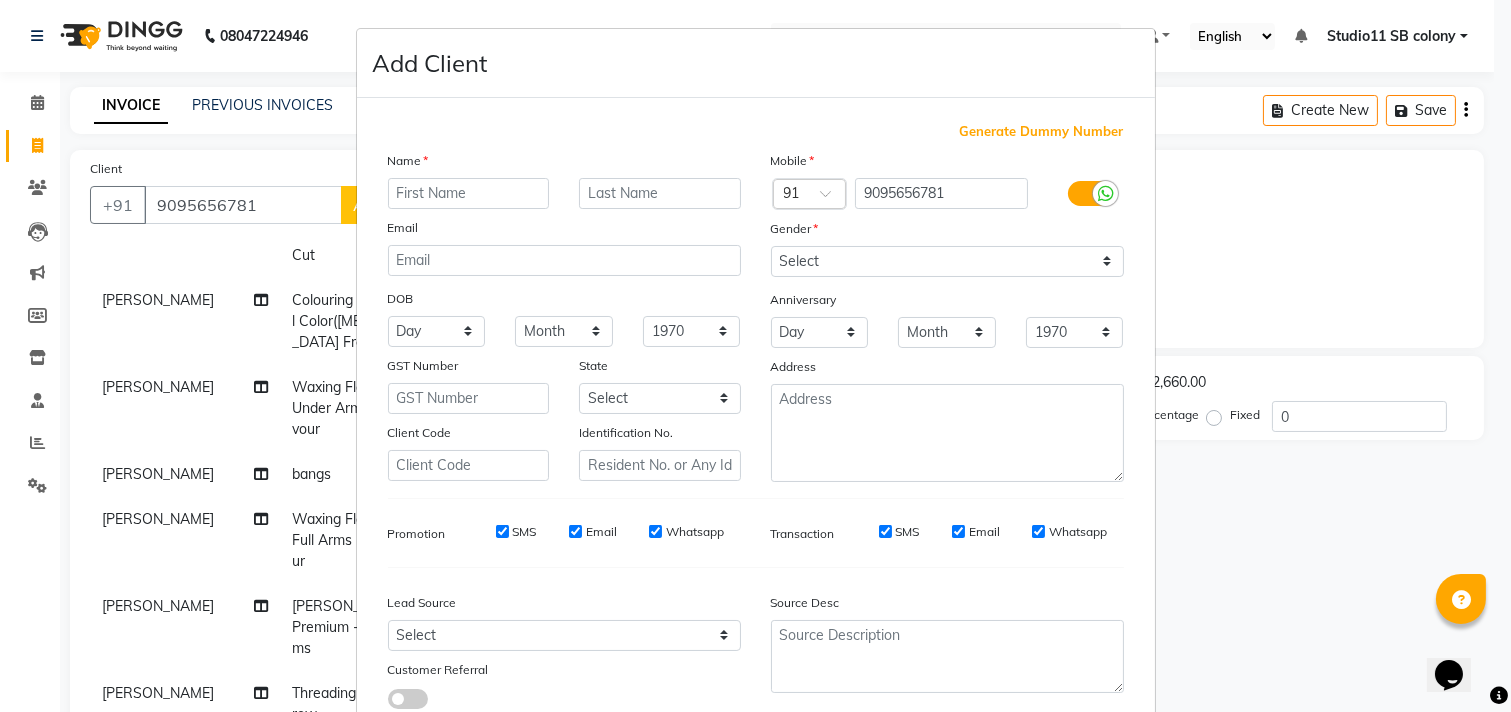 click at bounding box center [469, 193] 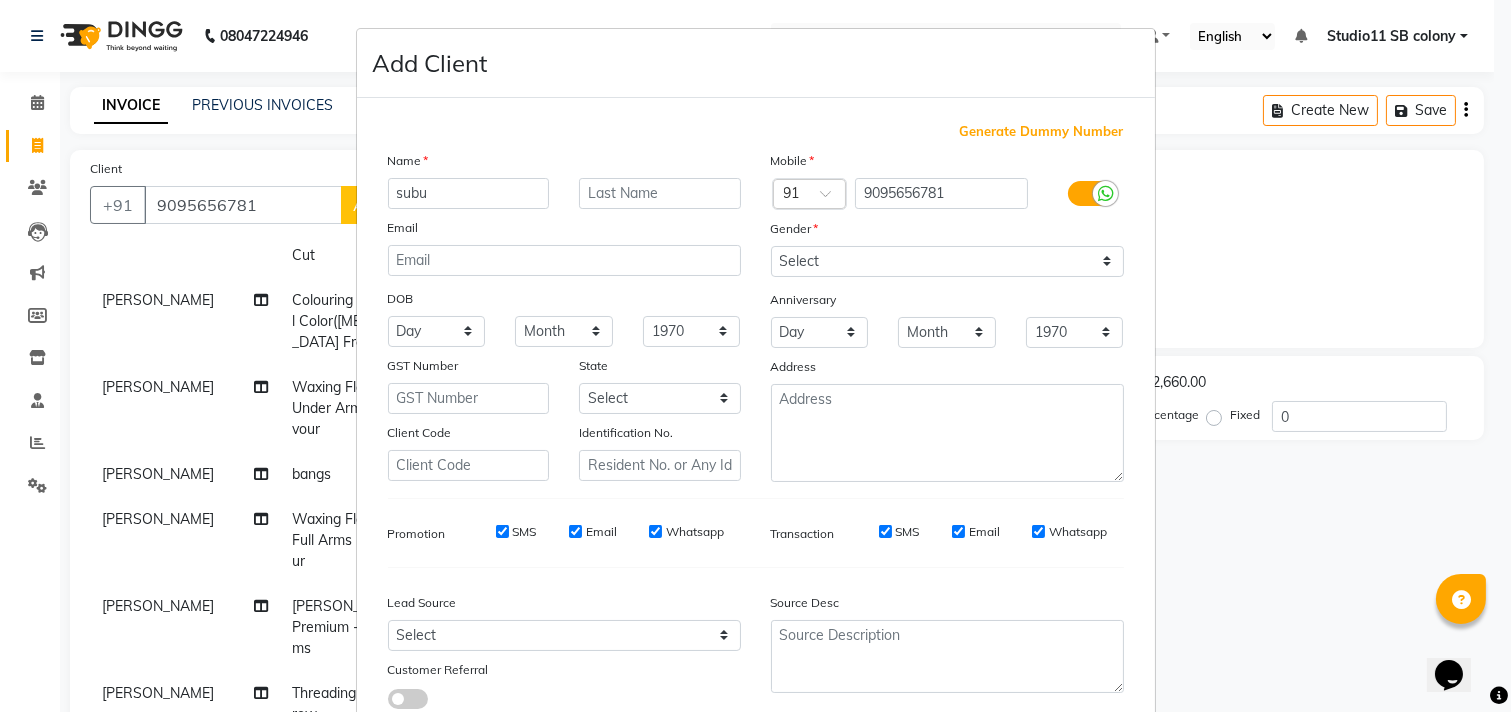 type on "subu" 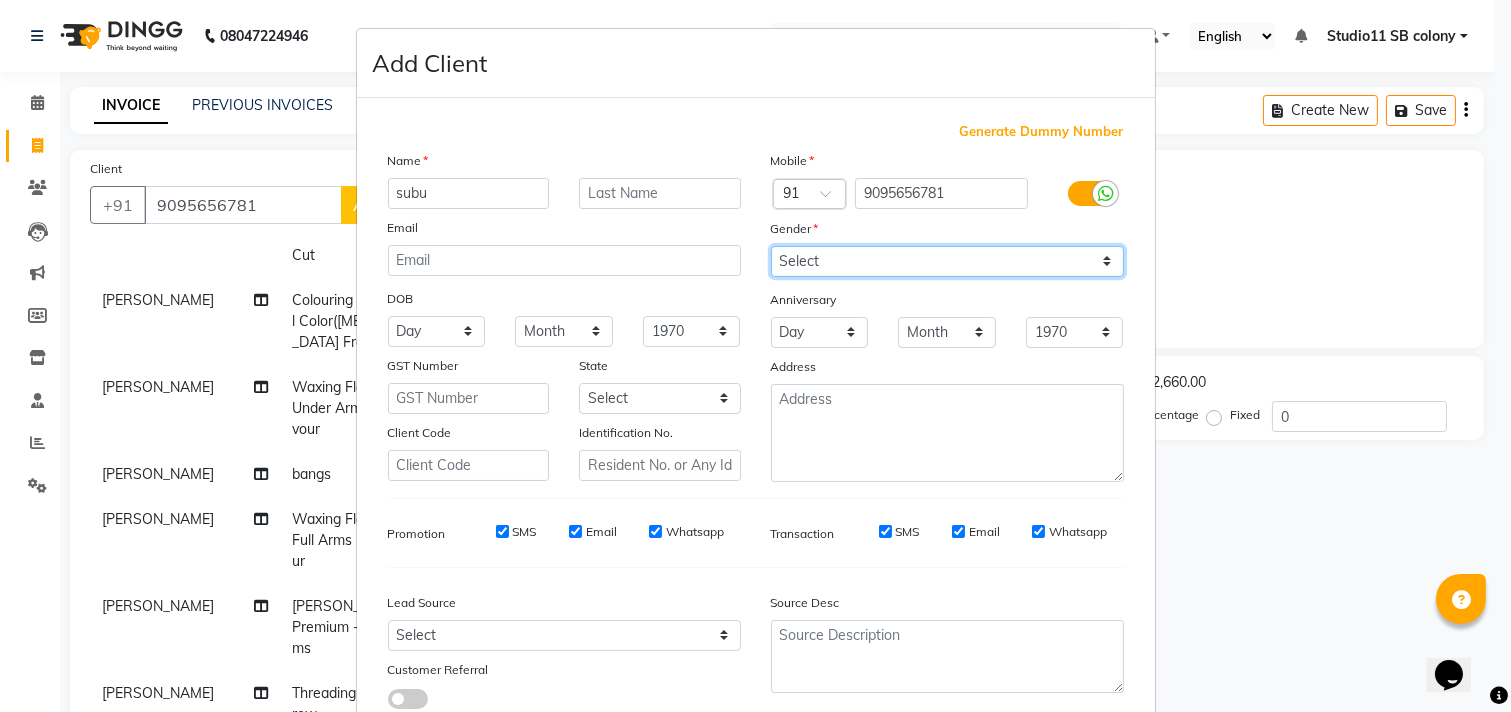 click on "Select Male Female Other Prefer Not To Say" at bounding box center [947, 261] 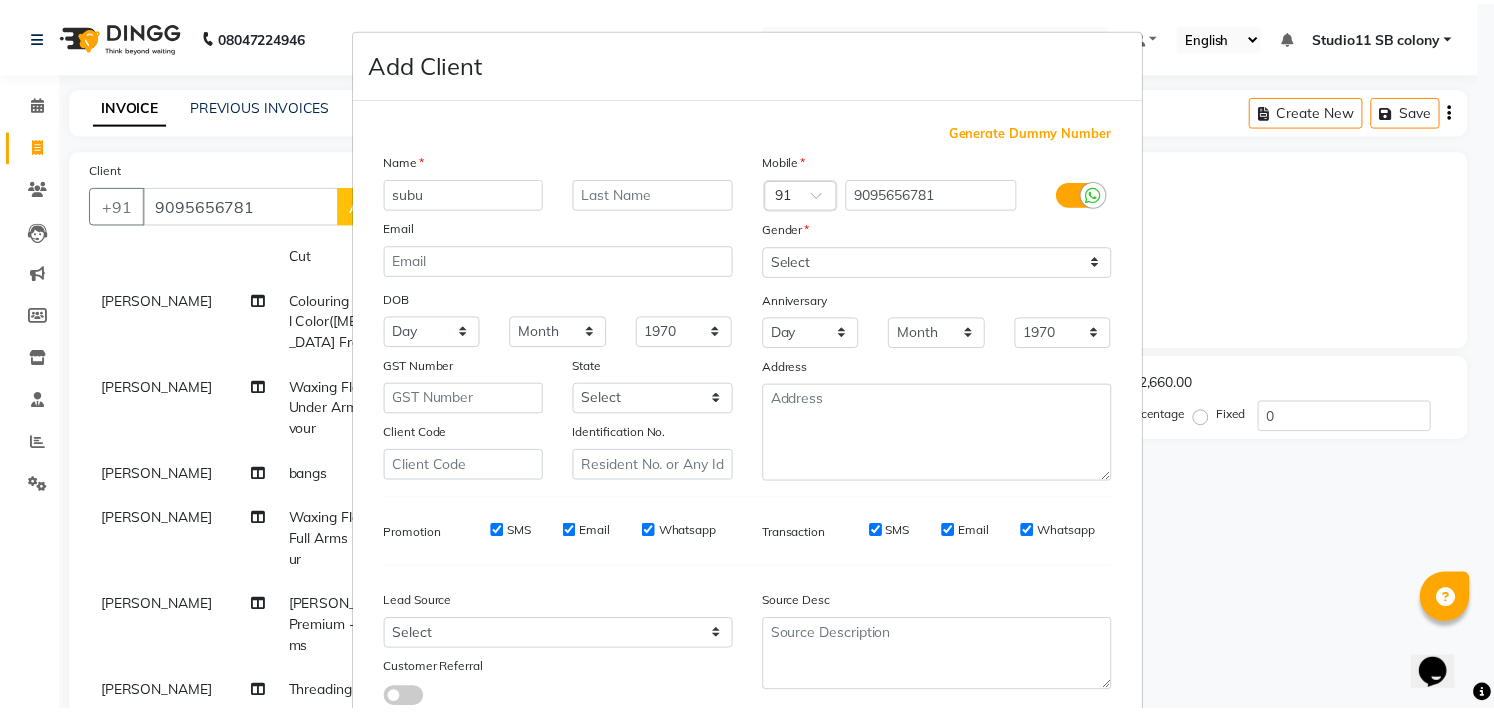 scroll, scrollTop: 138, scrollLeft: 0, axis: vertical 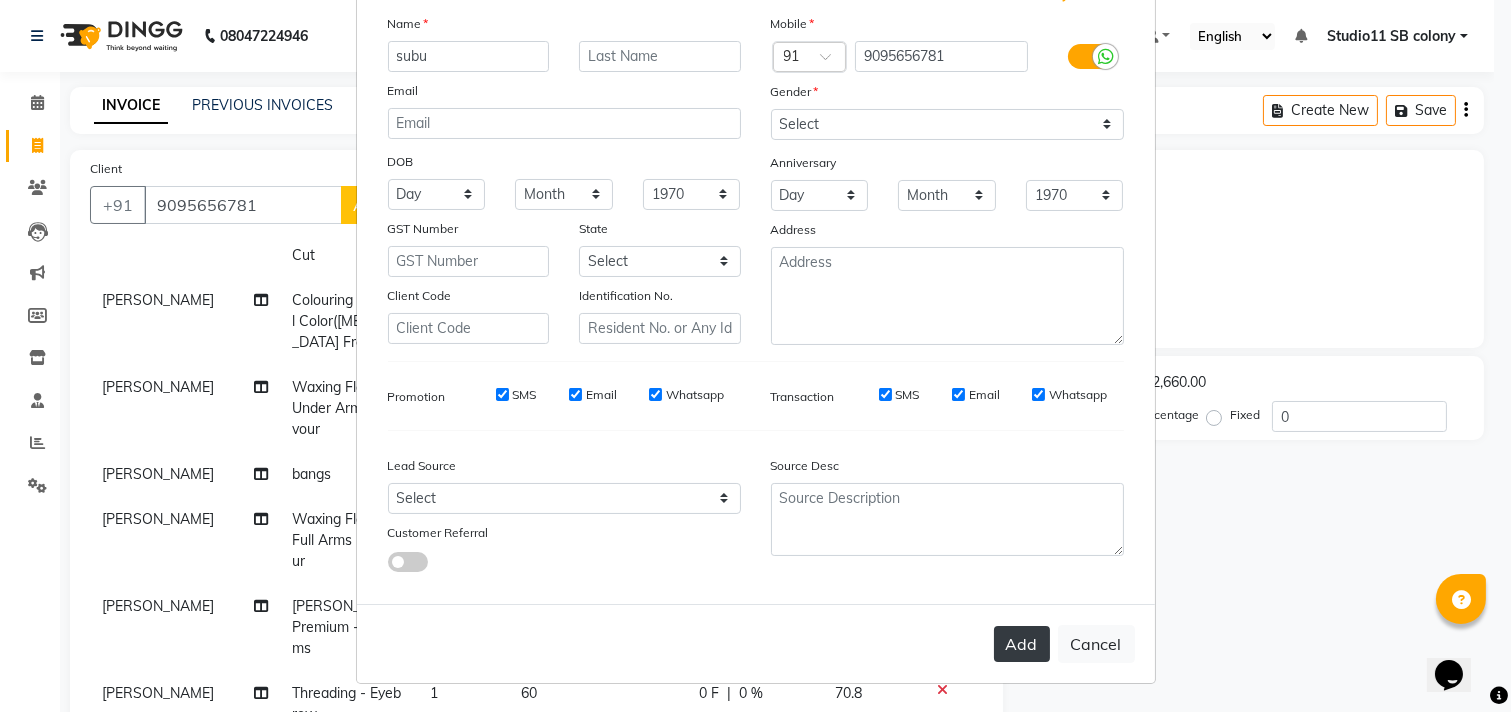 click on "Add" at bounding box center [1022, 644] 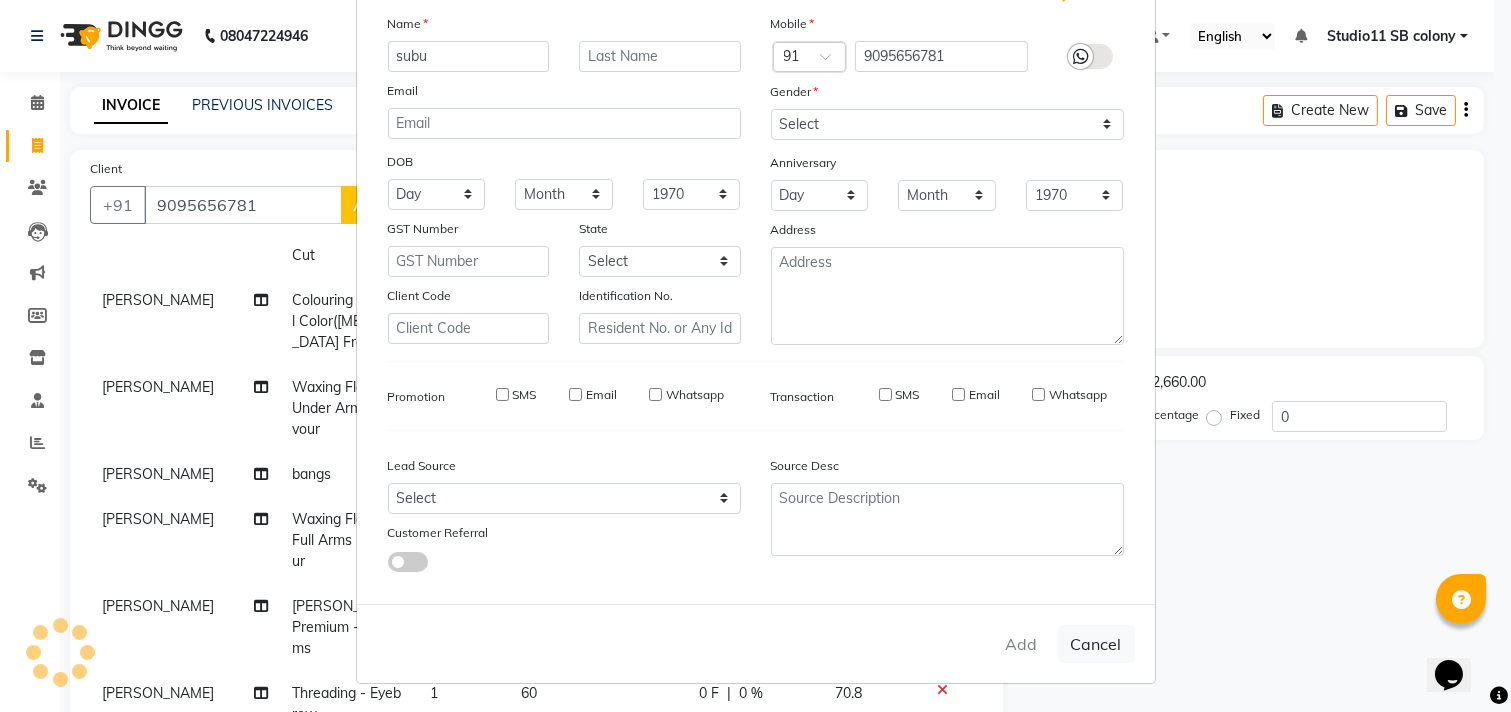 type 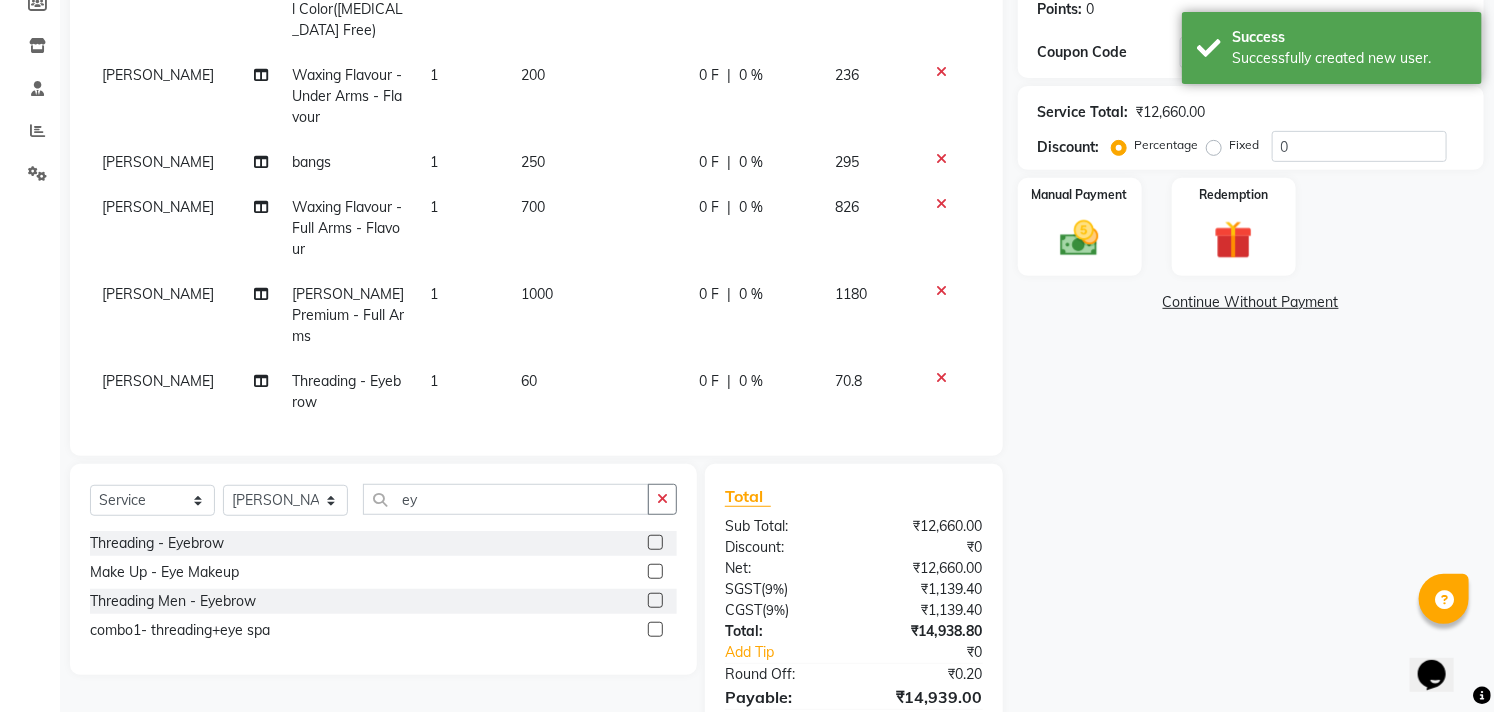 drag, startPoint x: 1510, startPoint y: 385, endPoint x: 5, endPoint y: 38, distance: 1544.485 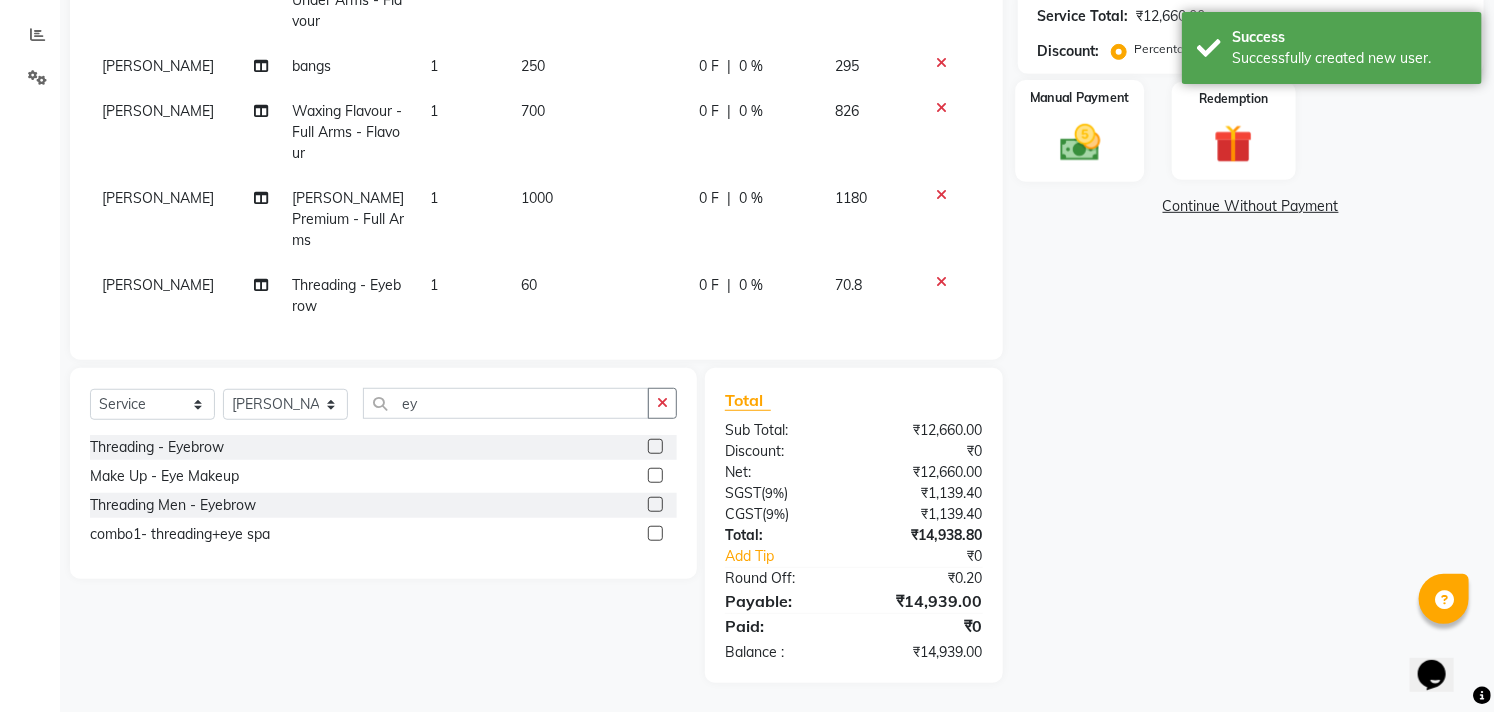 click on "Manual Payment" 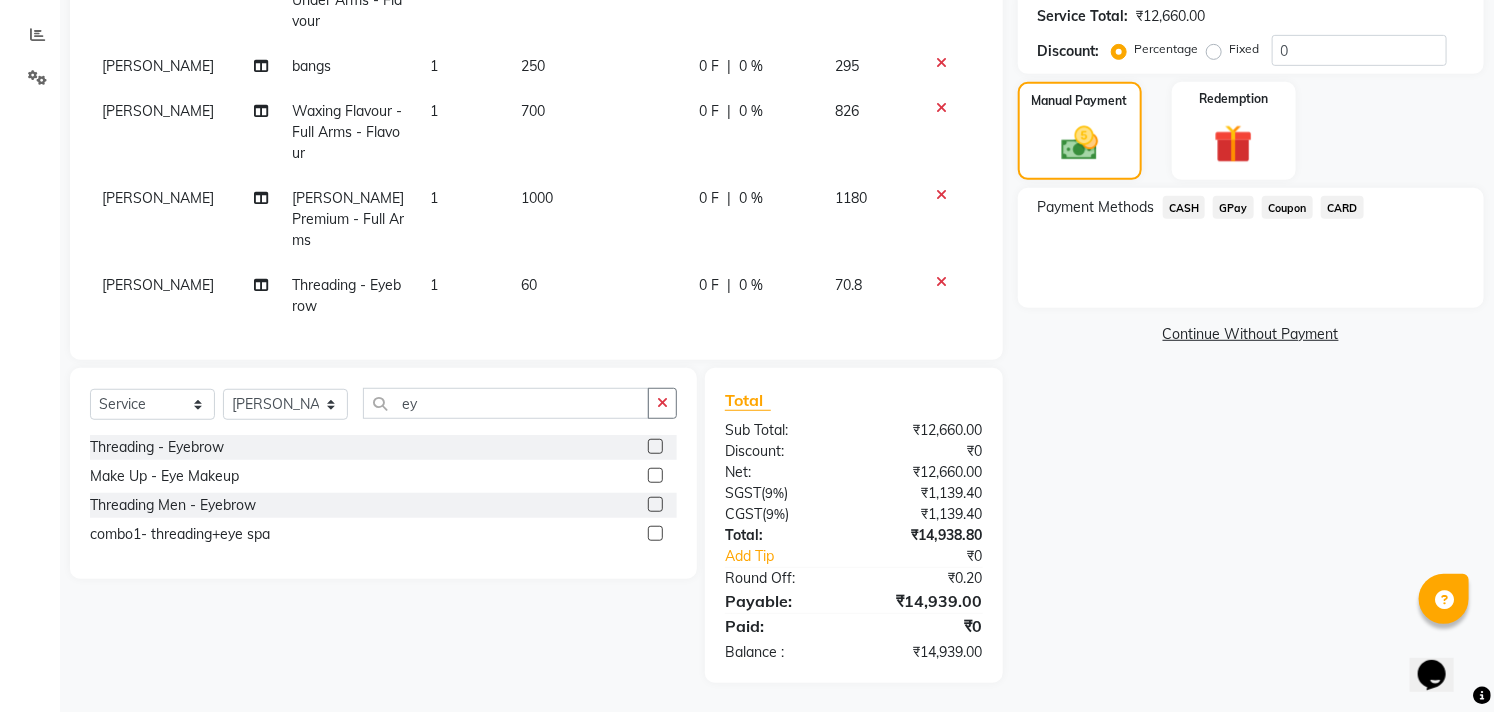 click on "1" 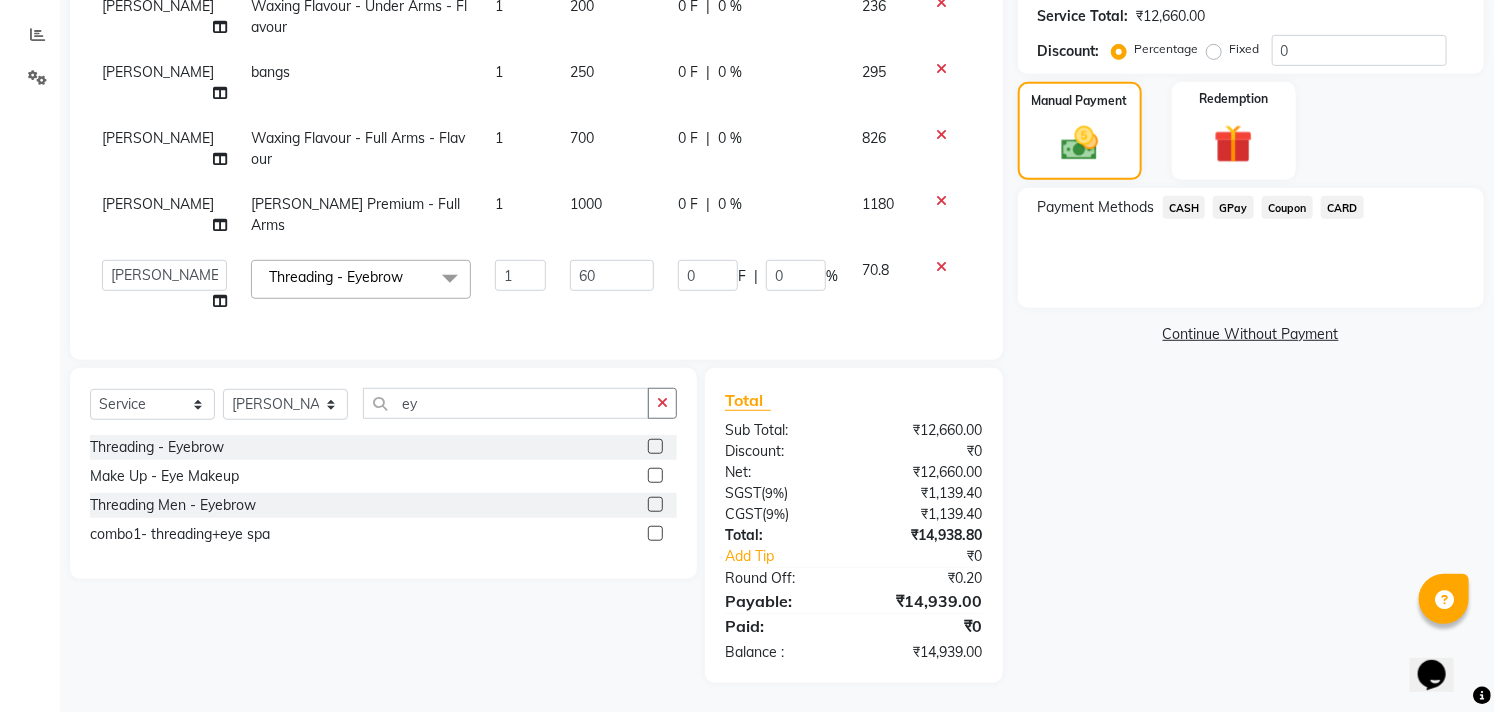 scroll, scrollTop: 155, scrollLeft: 0, axis: vertical 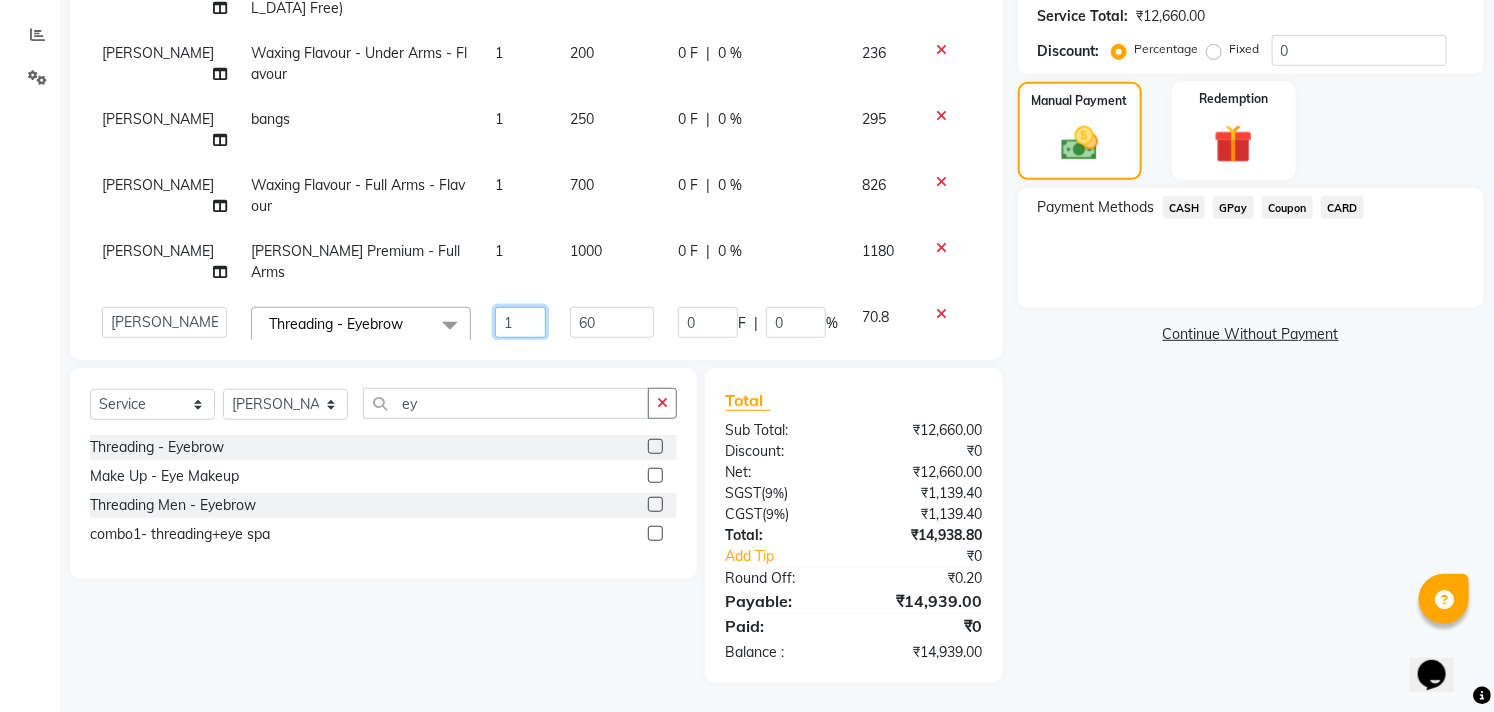 click on "1" 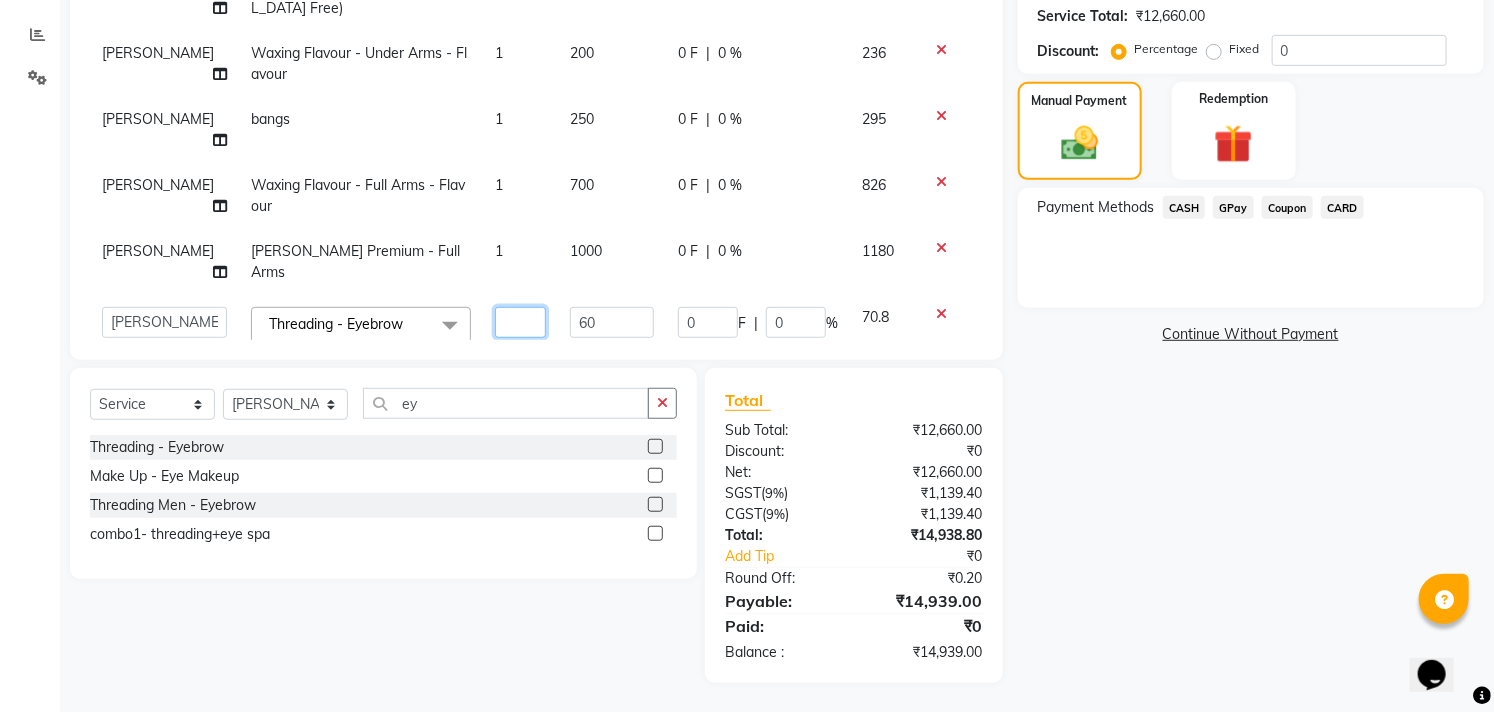 type on "7" 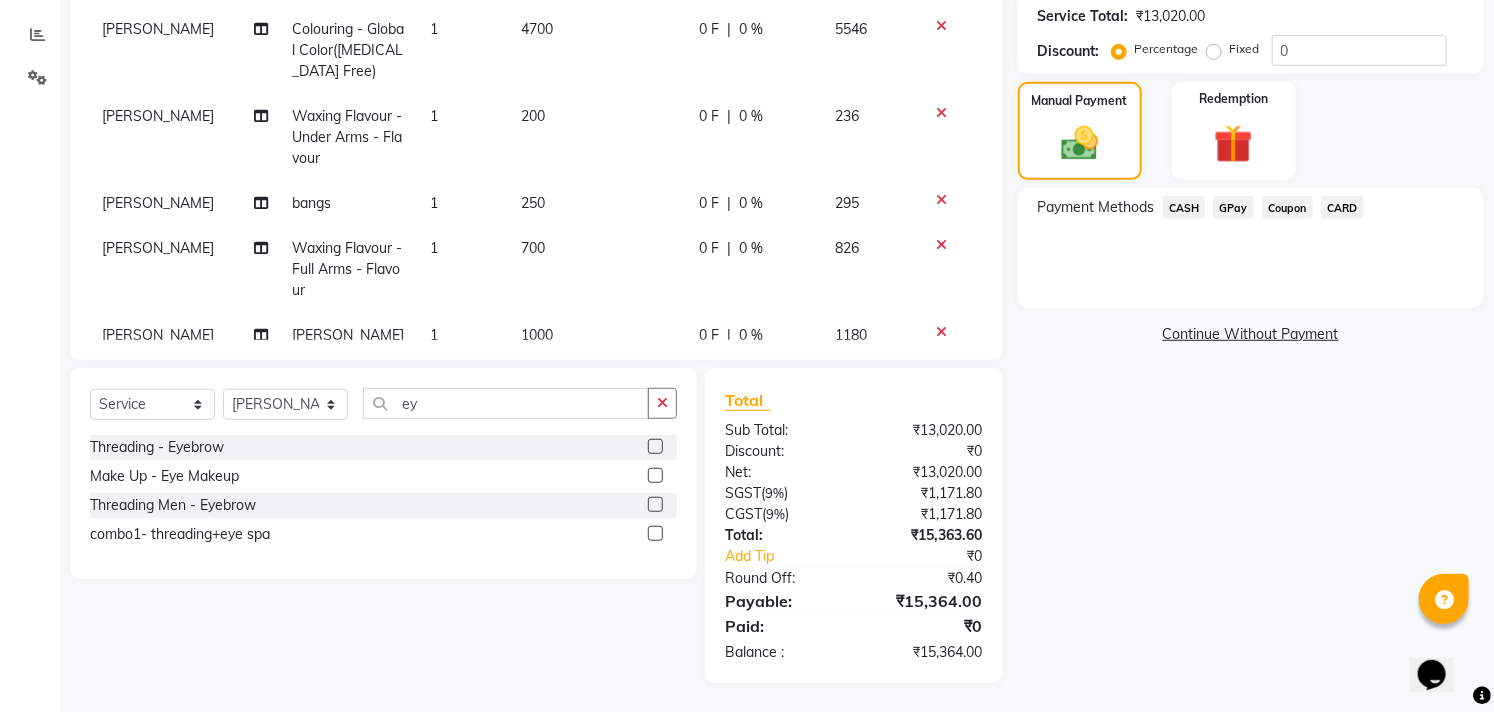 click on "Josna Facial-Signature - Ultra Bright Facial 1 3650 0 F | 0 % 4307 Josna De-Tan Premium Men - Face & Neck 1 1500 0 F | 0 % 1770 Josna Hair - Basic Hair Cut 1 600 0 F | 0 % 708 Josna Colouring - Global Color(Ammonia Free) 1 4700 0 F | 0 % 5546 Josna Waxing Flavour - Under Arms - Flavour 1 200 0 F | 0 % 236 Josna bangs 1 250 0 F | 0 % 295 Josna Waxing Flavour - Full Arms - Flavour 1 700 0 F | 0 % 826 Josna De-Tan Premium - Full Arms 1 1000 0 F | 0 % 1180 Josna Threading - Eyebrow 7 60 0 F | 0 % 495.6" 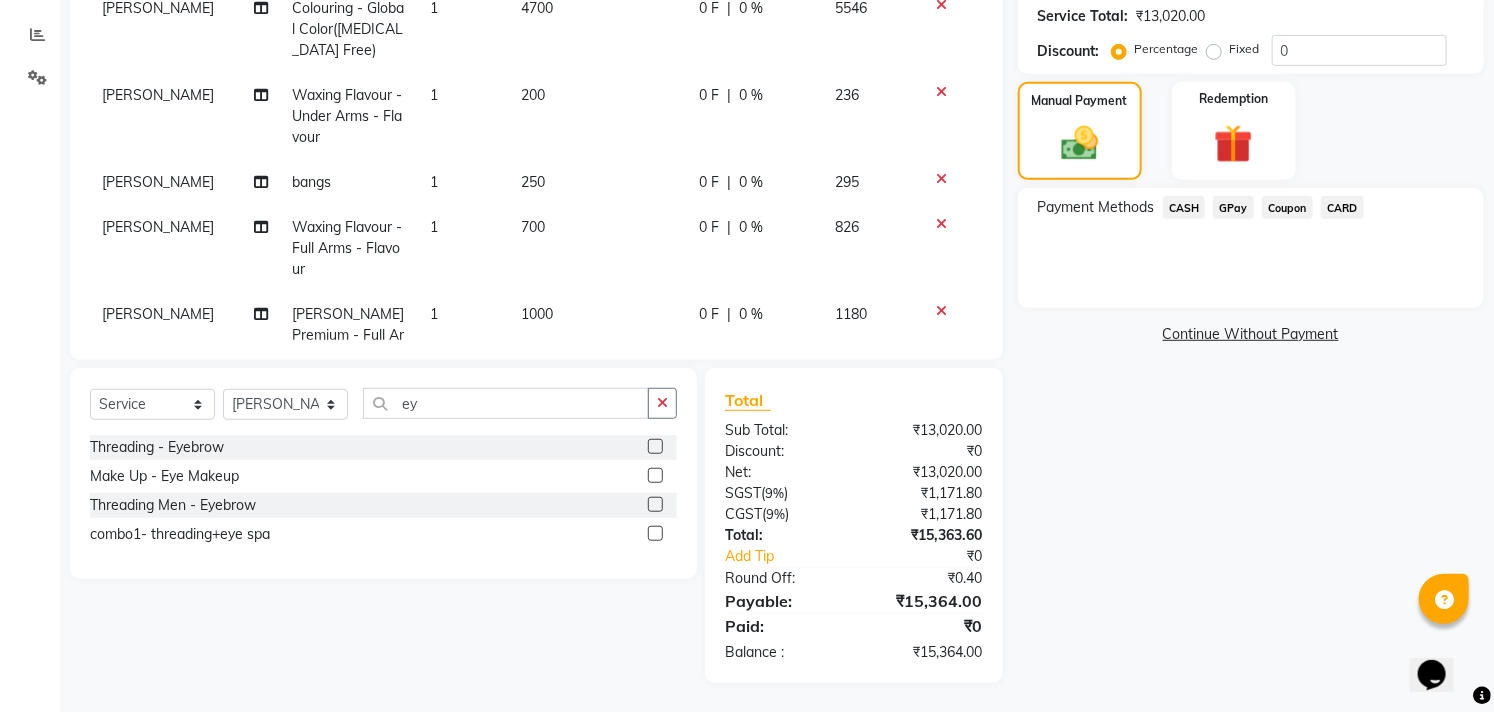 scroll, scrollTop: 292, scrollLeft: 0, axis: vertical 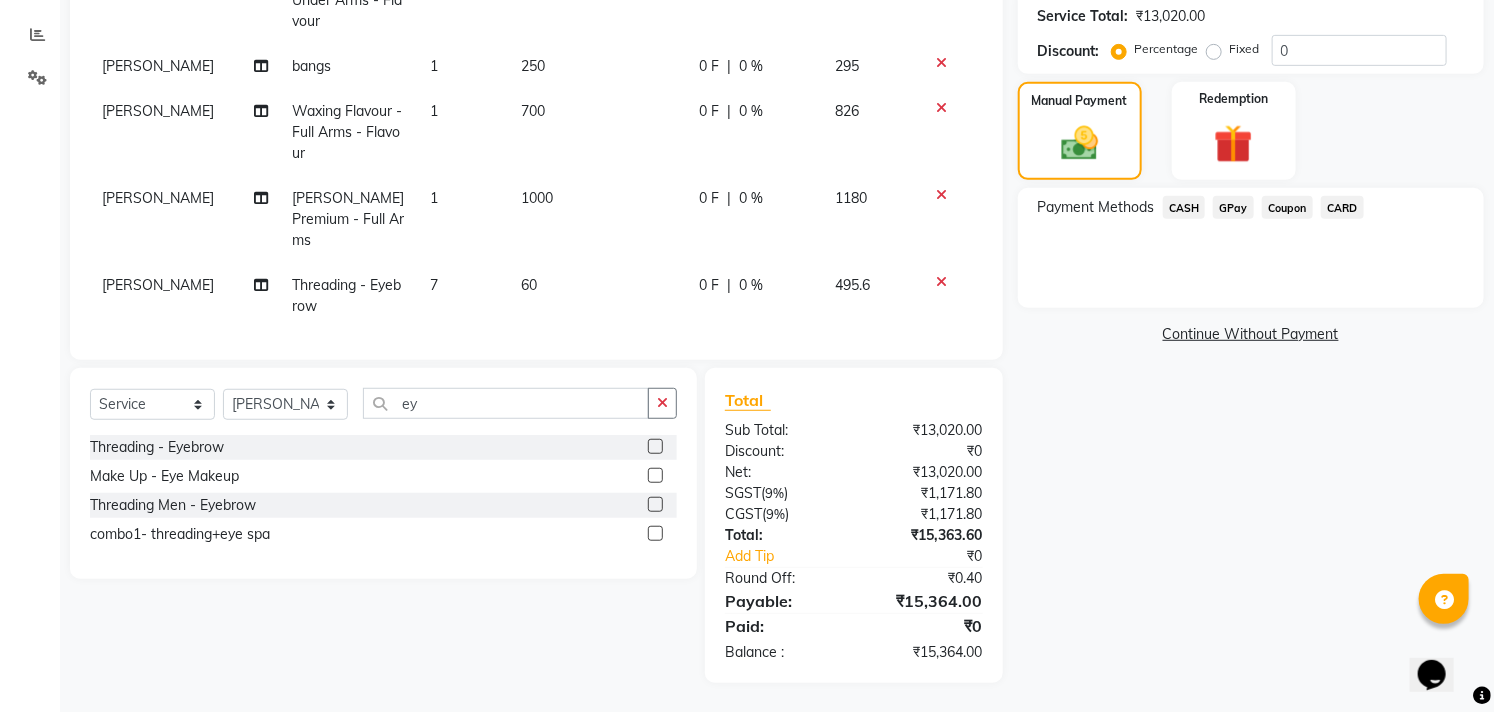 drag, startPoint x: 1167, startPoint y: 456, endPoint x: 821, endPoint y: 345, distance: 363.36896 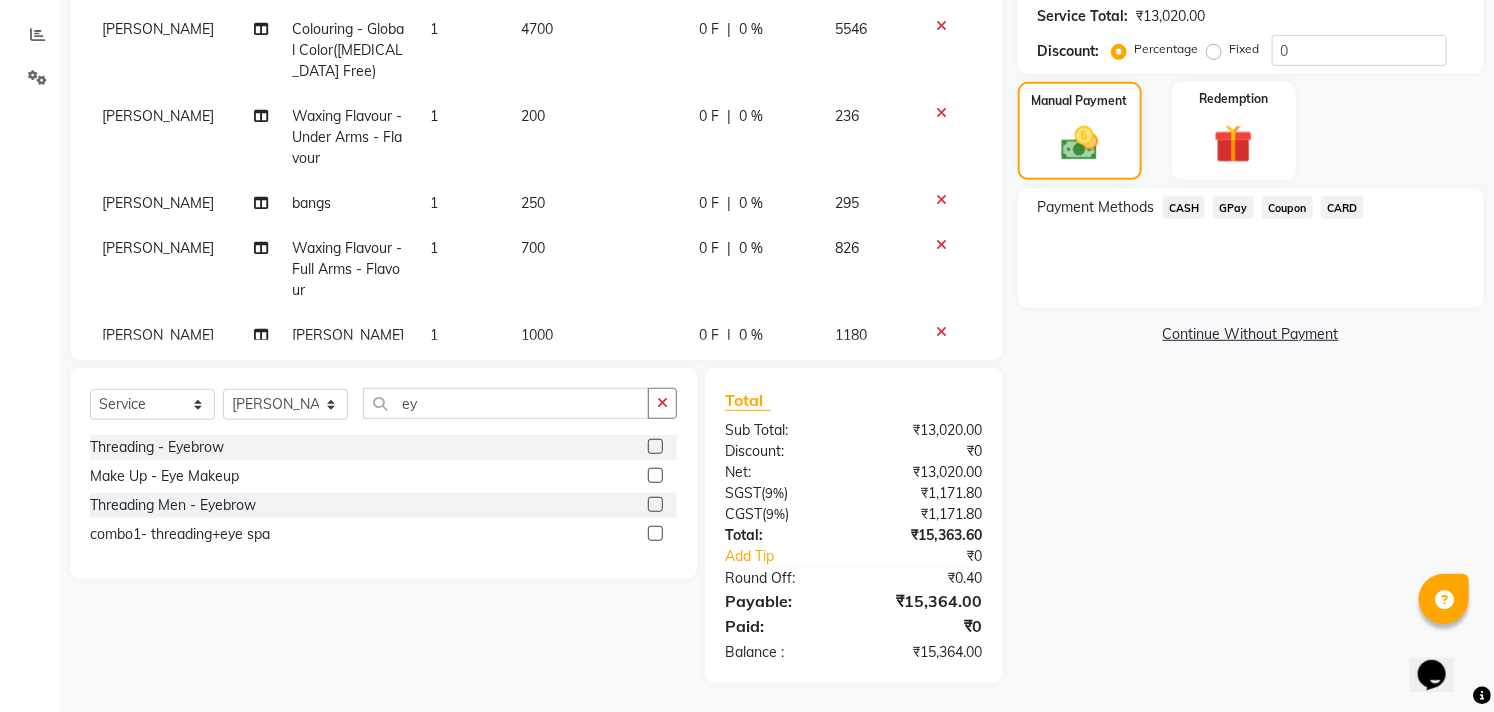 select on "68719" 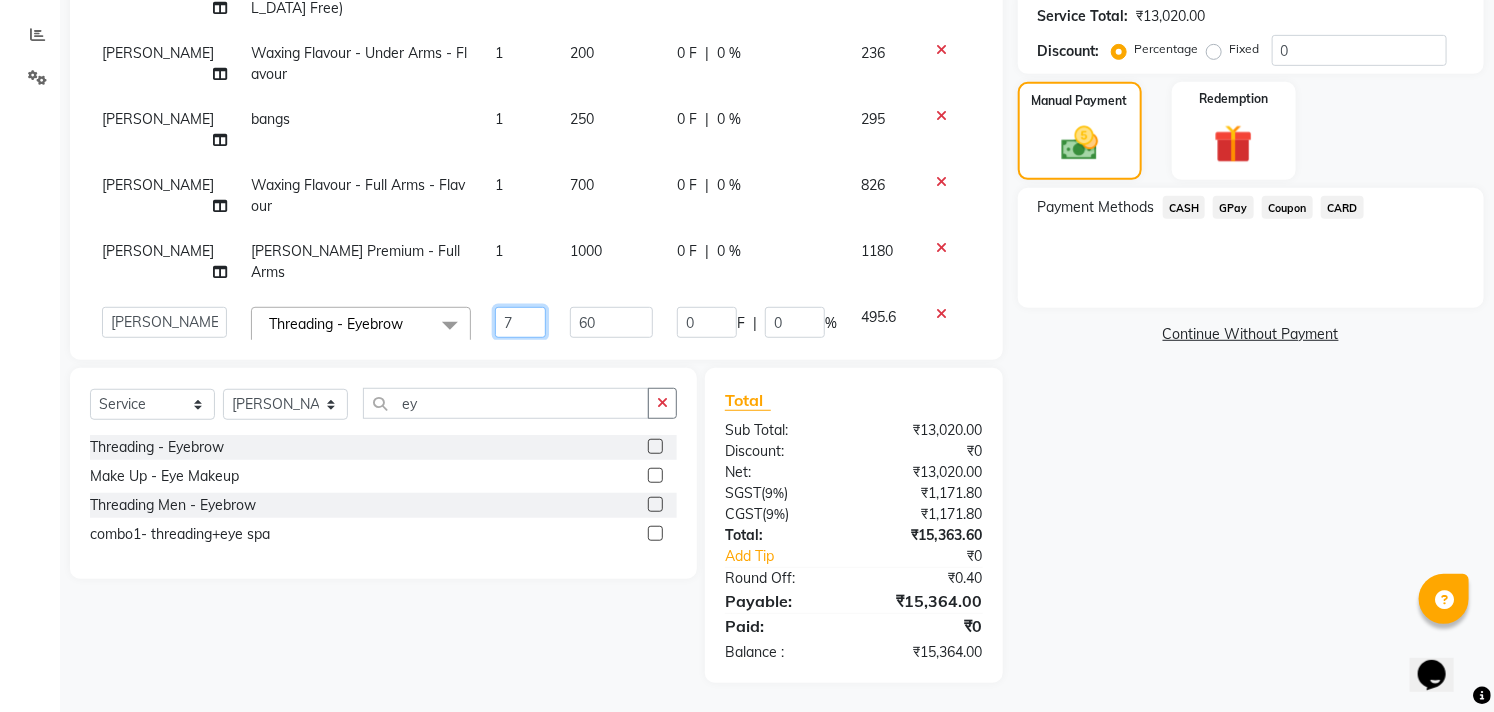 click on "7" 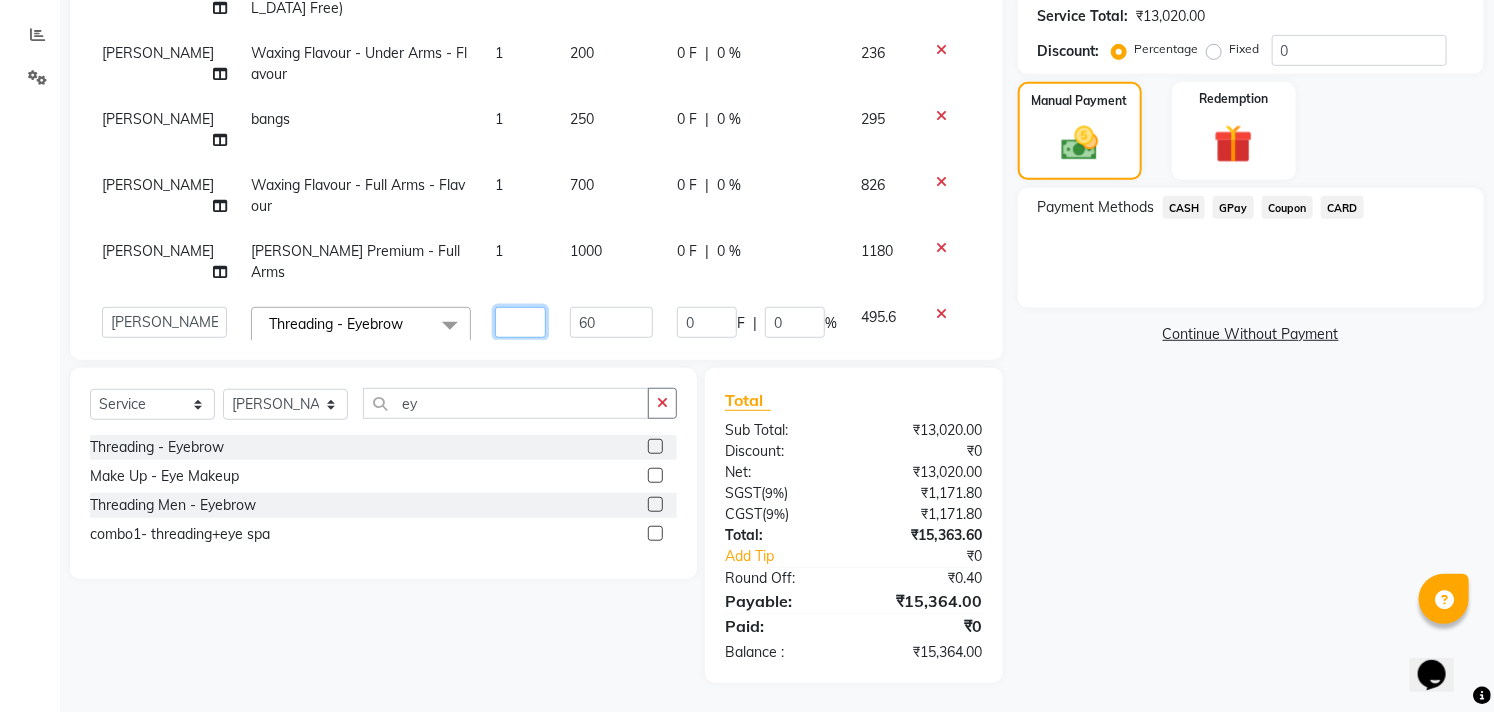 type on "2" 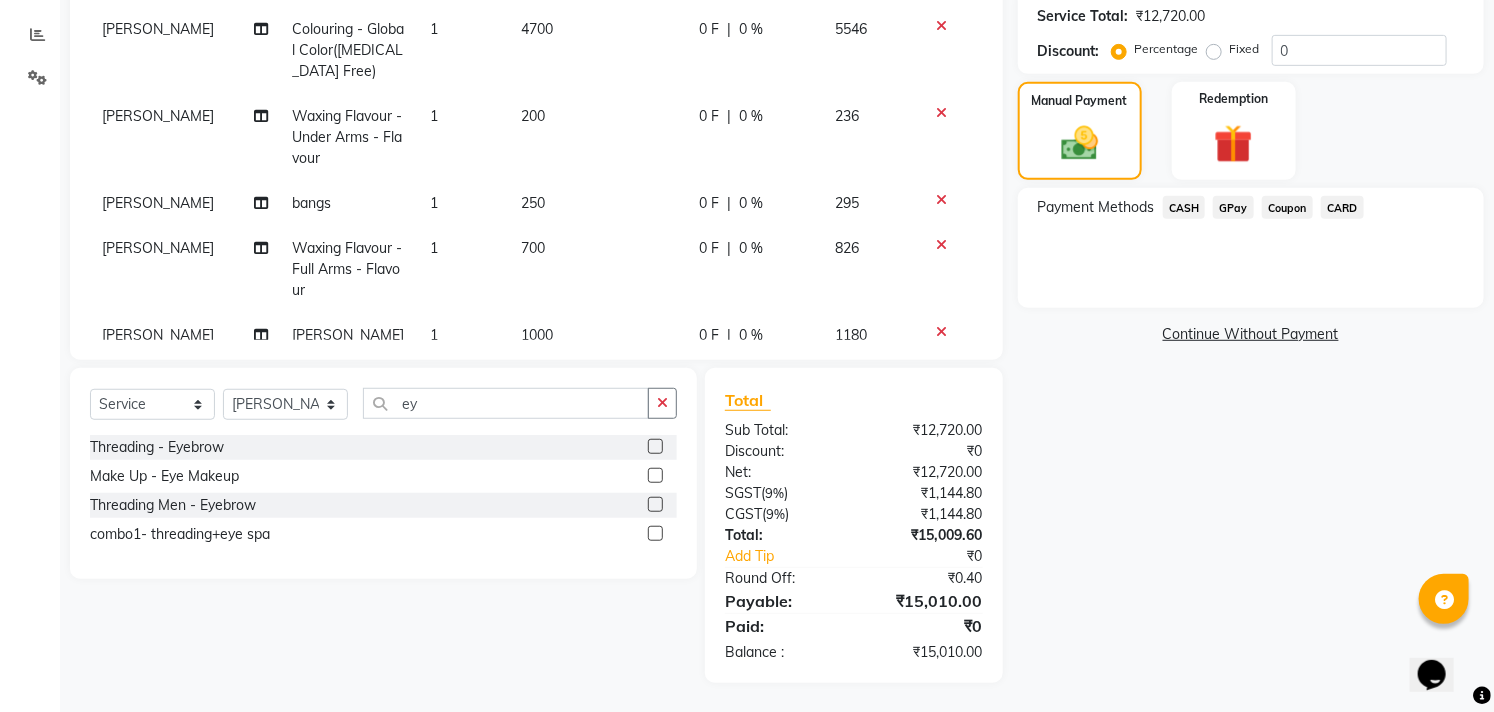 scroll, scrollTop: 176, scrollLeft: 0, axis: vertical 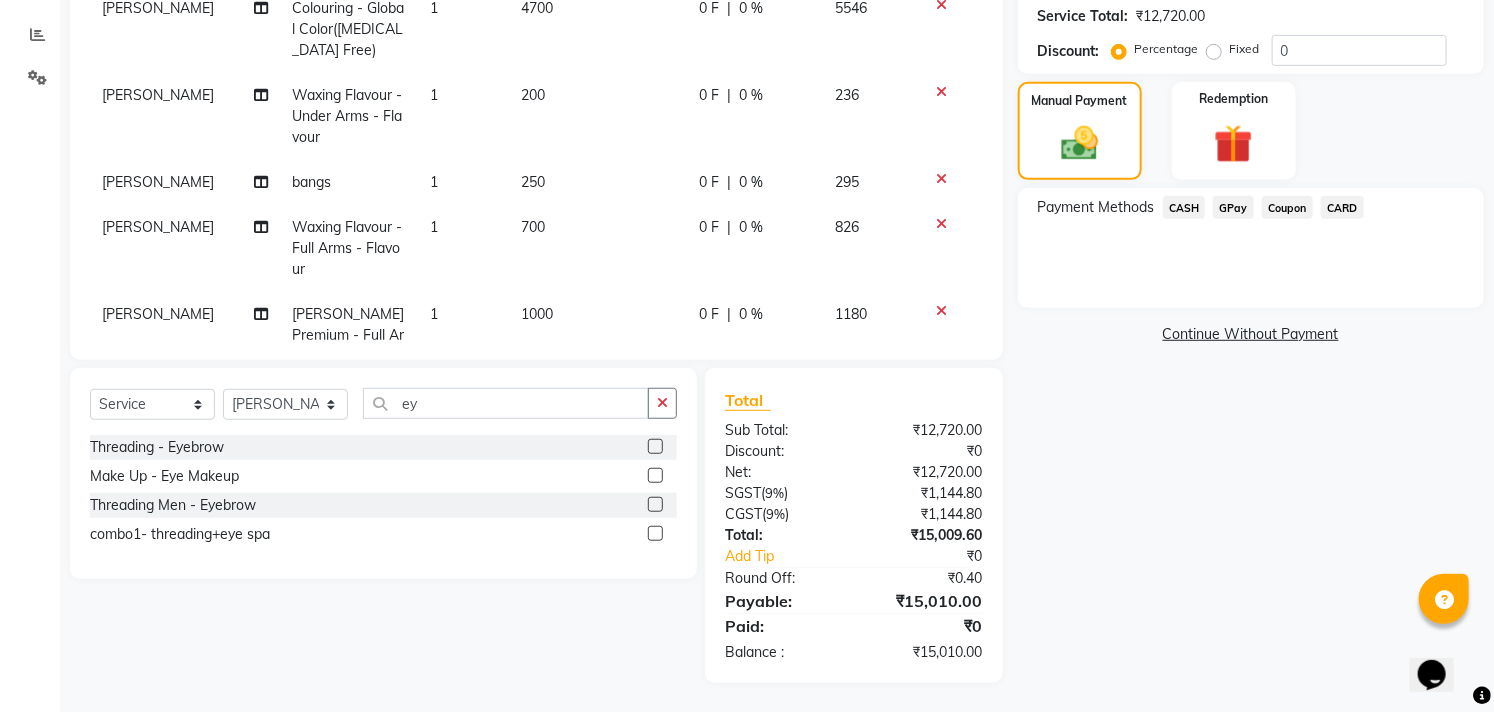 click on "Name: Subu  Membership:  No Active Membership  Total Visits:   Card on file:  0 Last Visit:   - Points:   0  Coupon Code Apply Service Total:  ₹12,720.00  Discount:  Percentage   Fixed  0 Manual Payment Redemption Payment Methods  CASH   GPay   Coupon   CARD   Continue Without Payment" 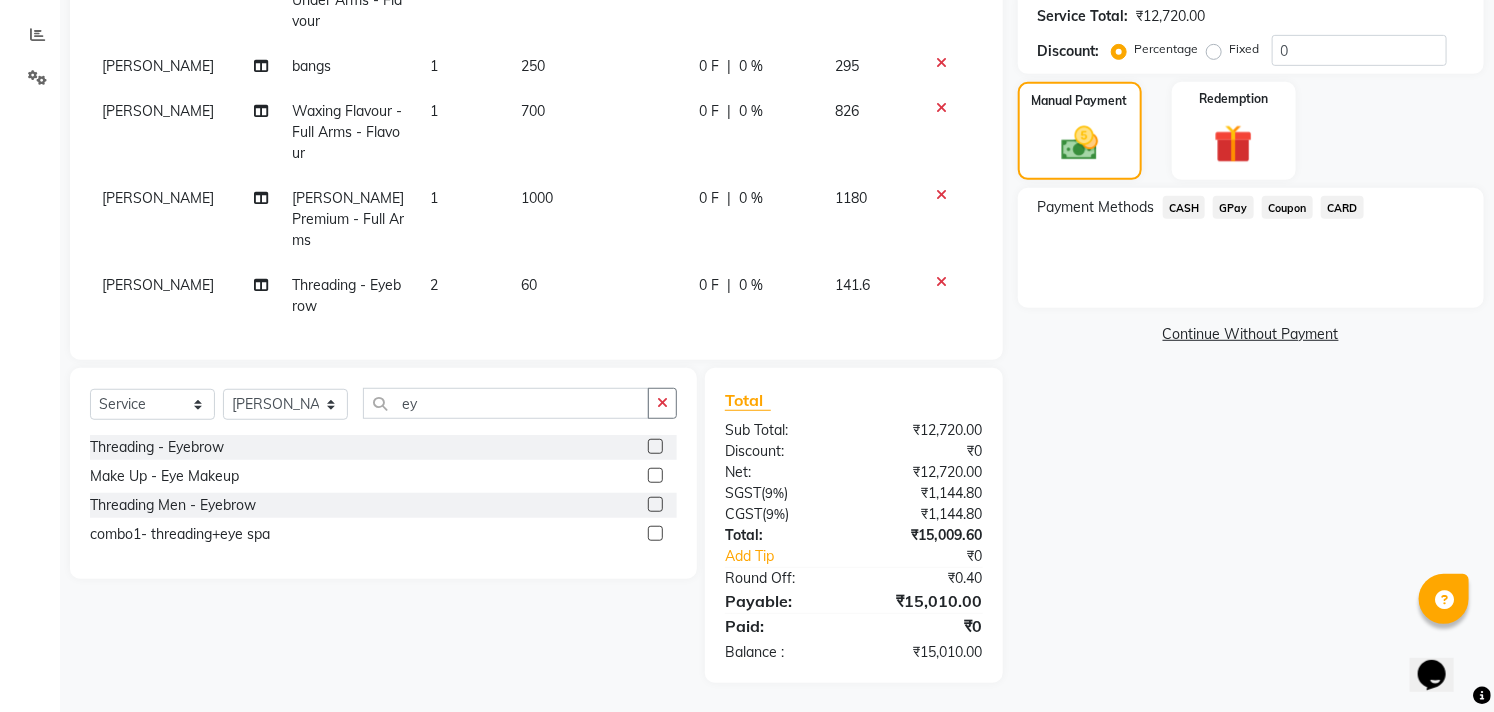 click on "2" 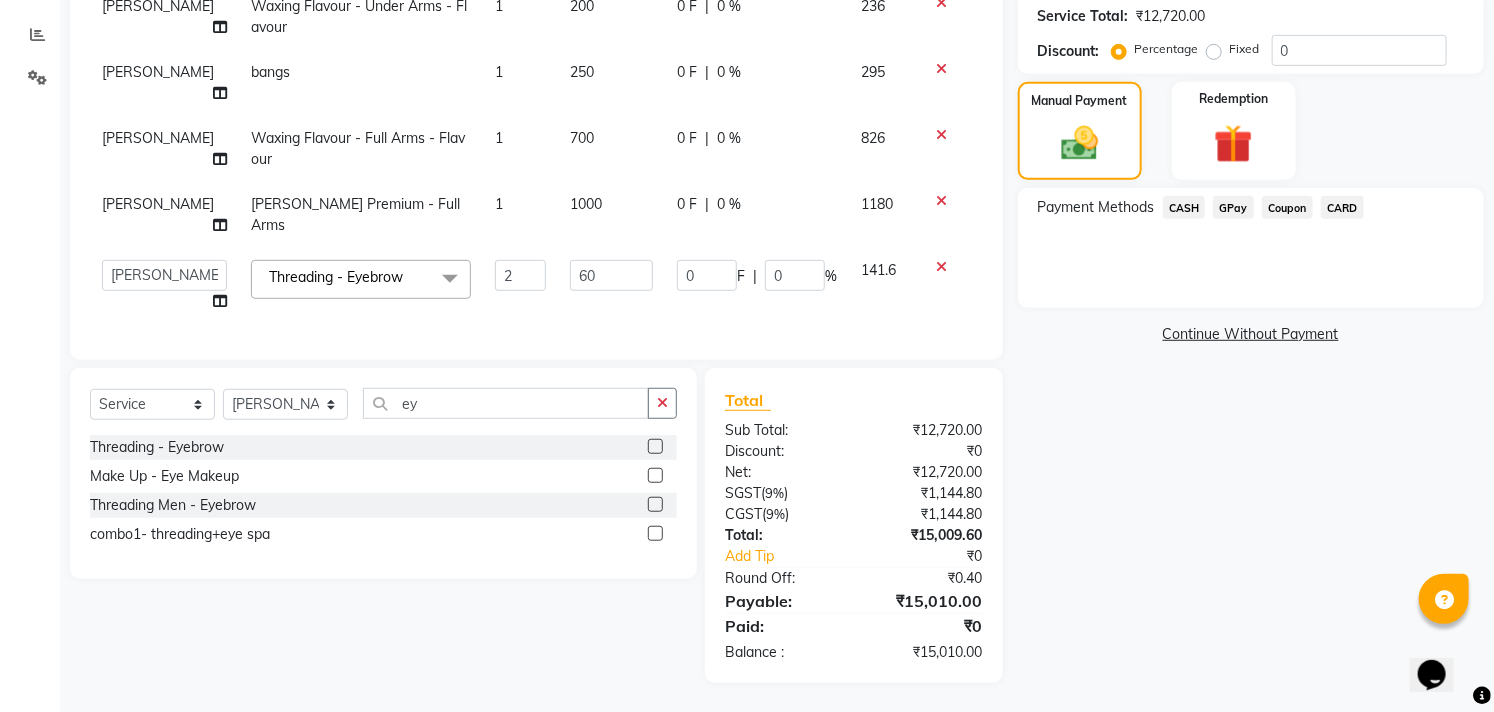 scroll, scrollTop: 155, scrollLeft: 0, axis: vertical 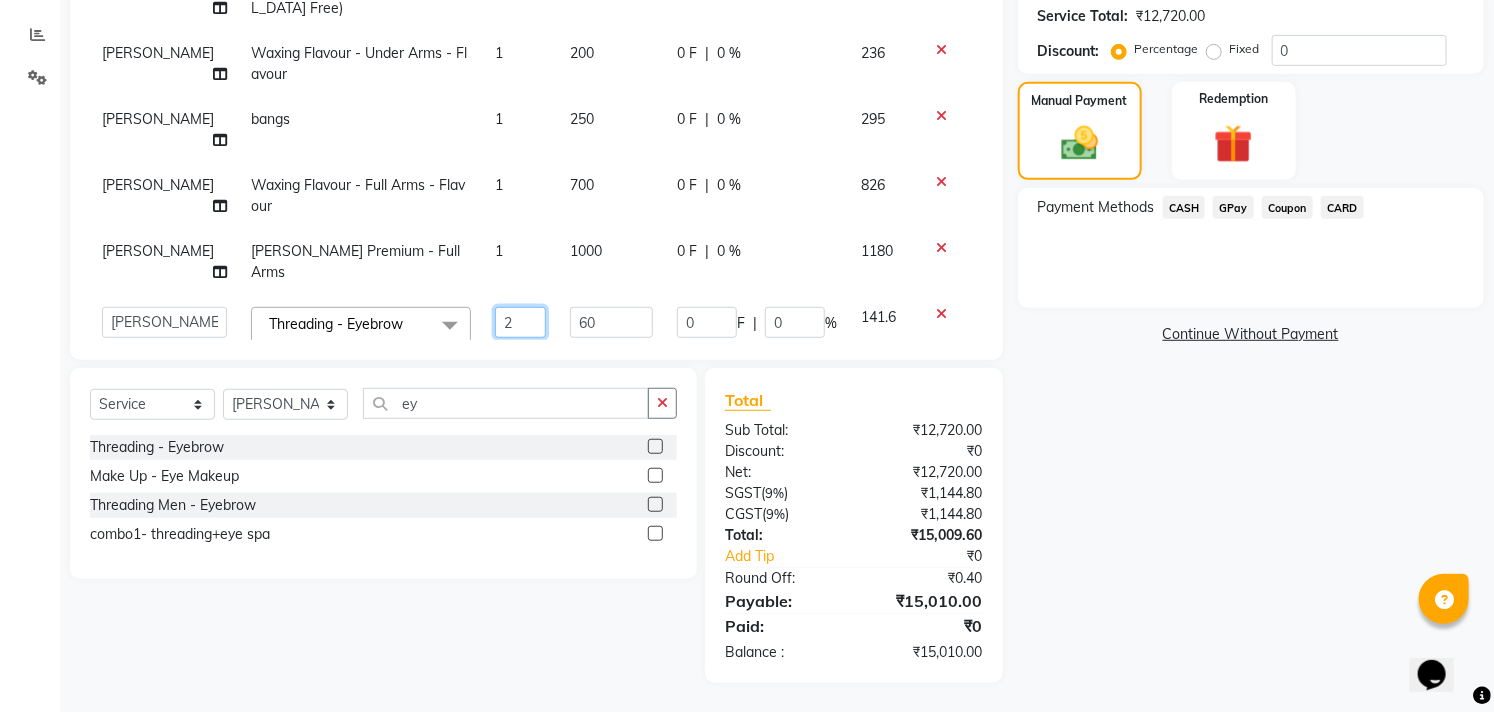 drag, startPoint x: 481, startPoint y: 261, endPoint x: 491, endPoint y: 258, distance: 10.440307 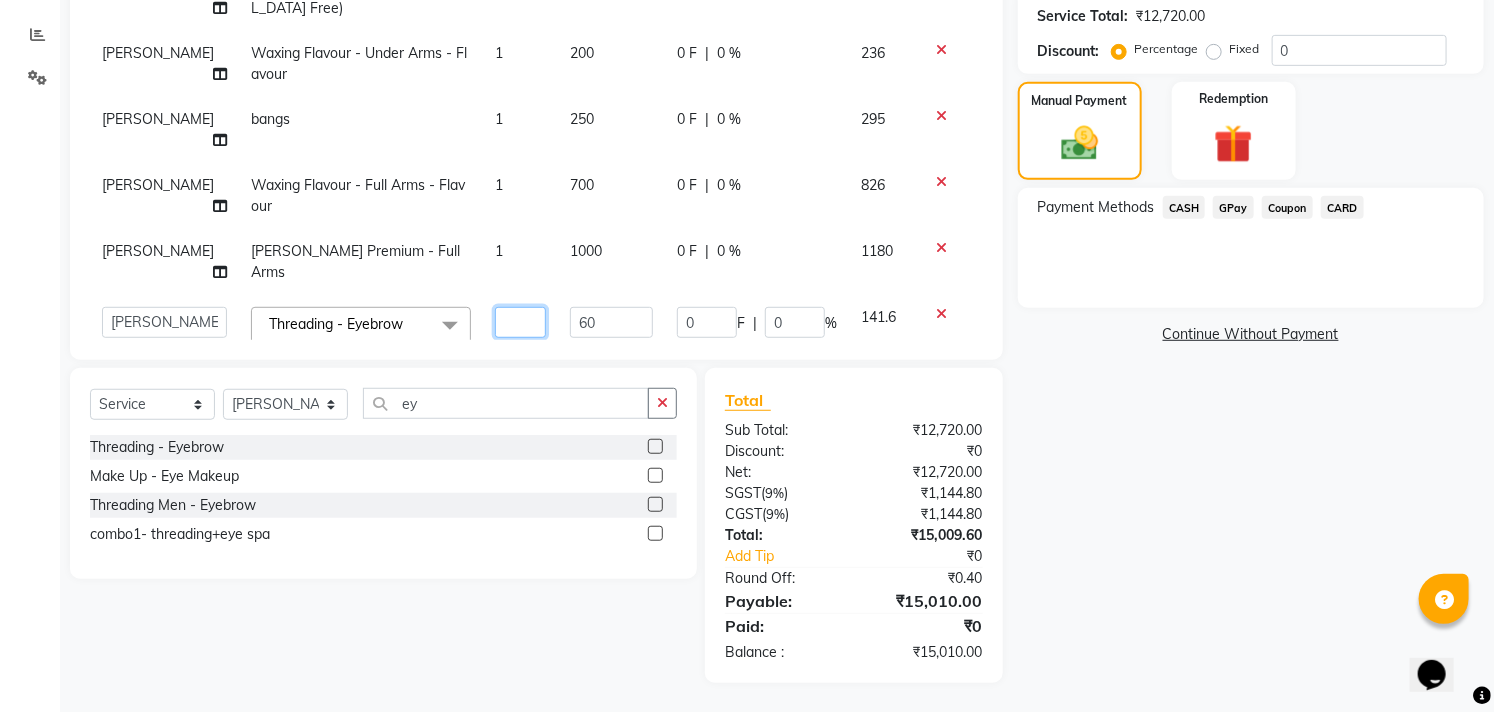 type on "1" 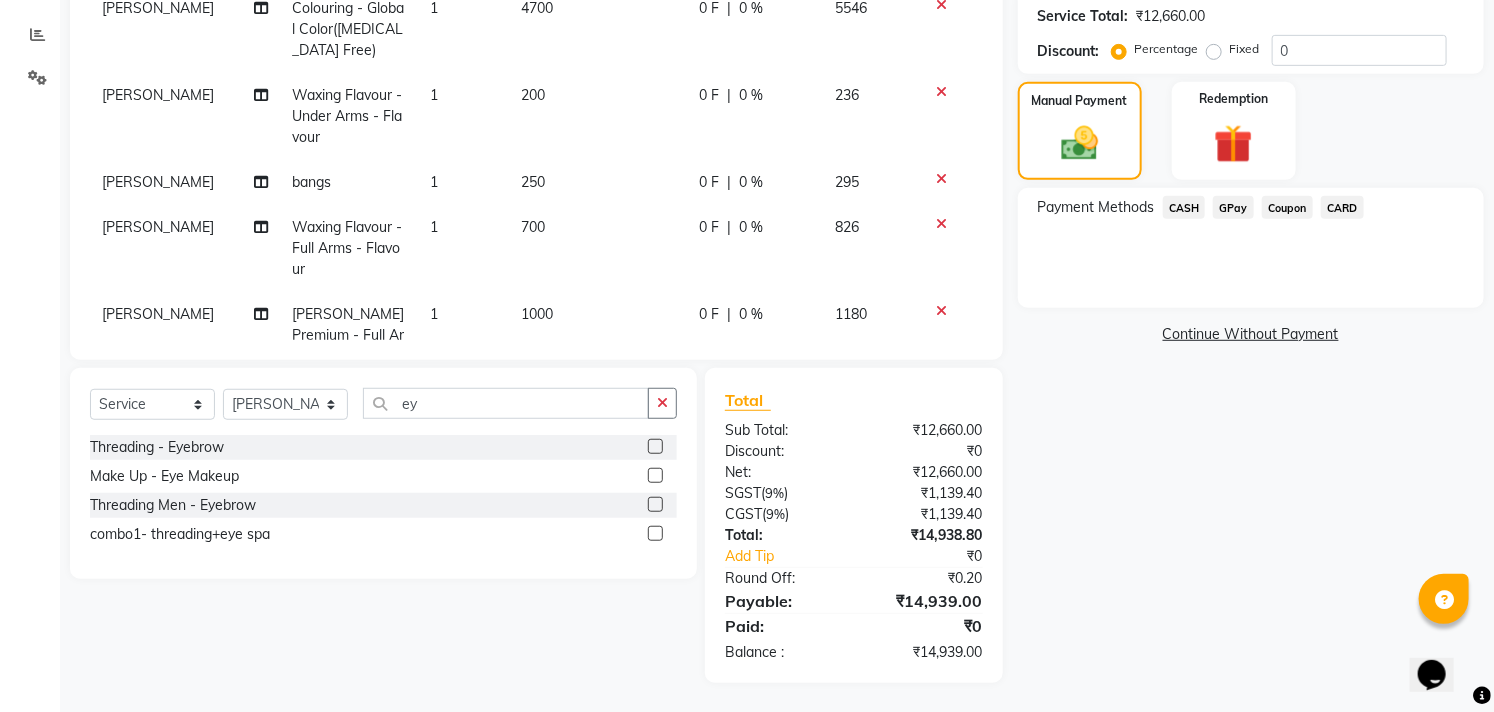 scroll, scrollTop: 292, scrollLeft: 0, axis: vertical 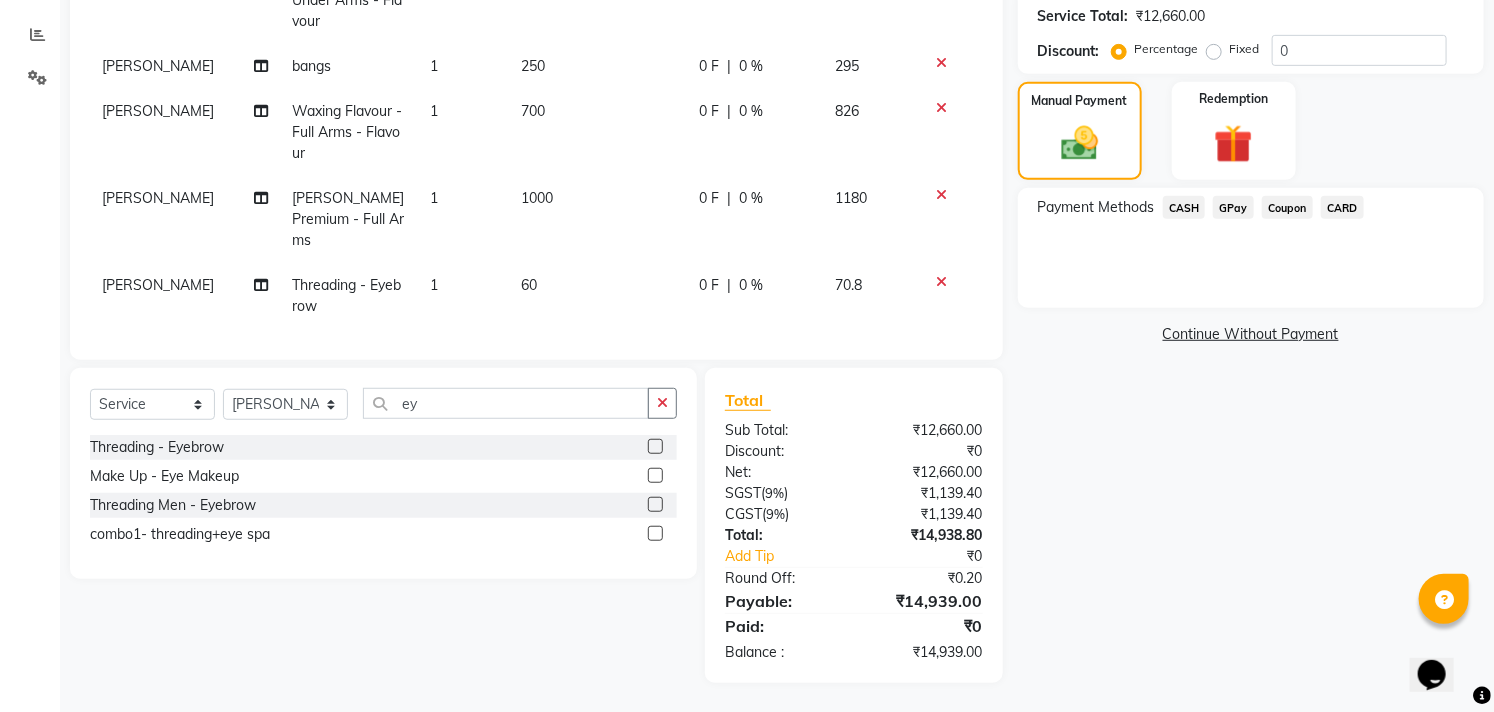 click on "60" 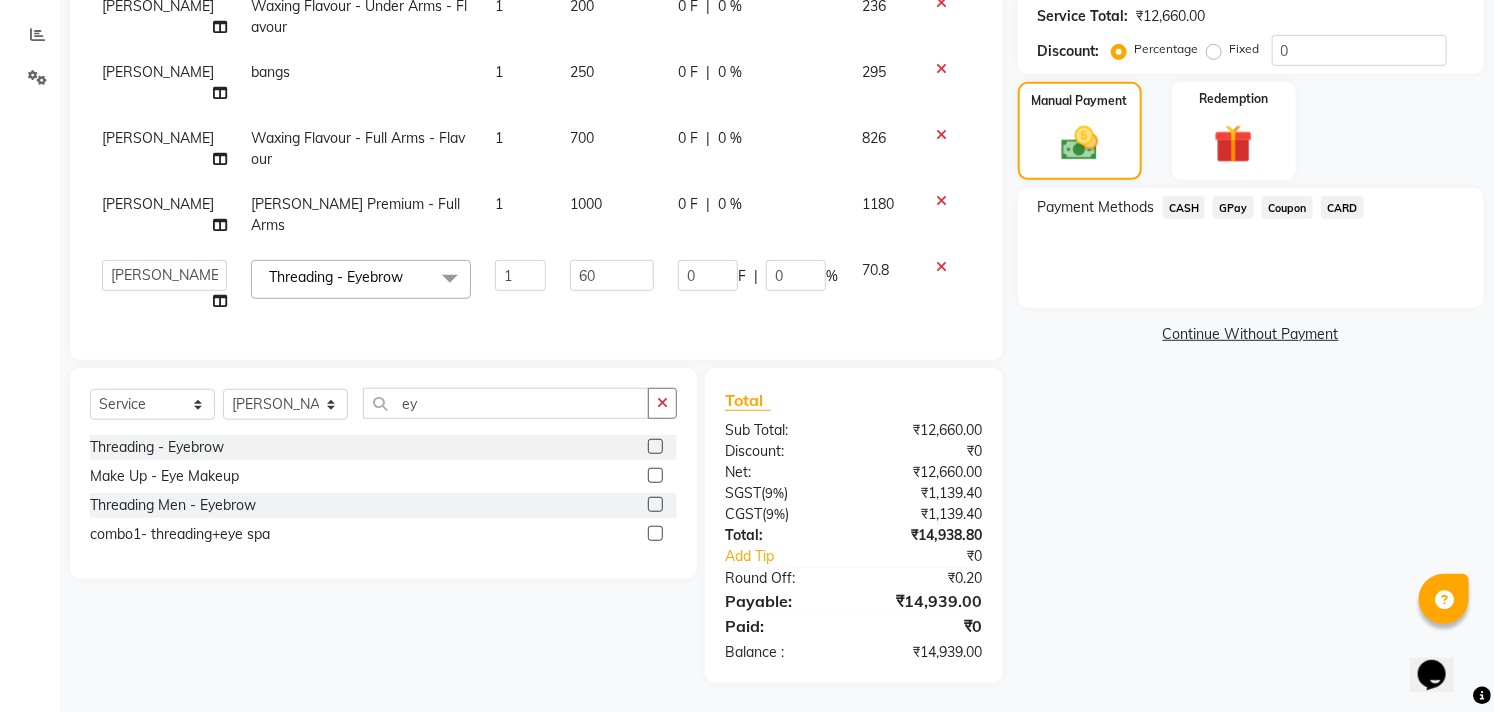 scroll, scrollTop: 155, scrollLeft: 0, axis: vertical 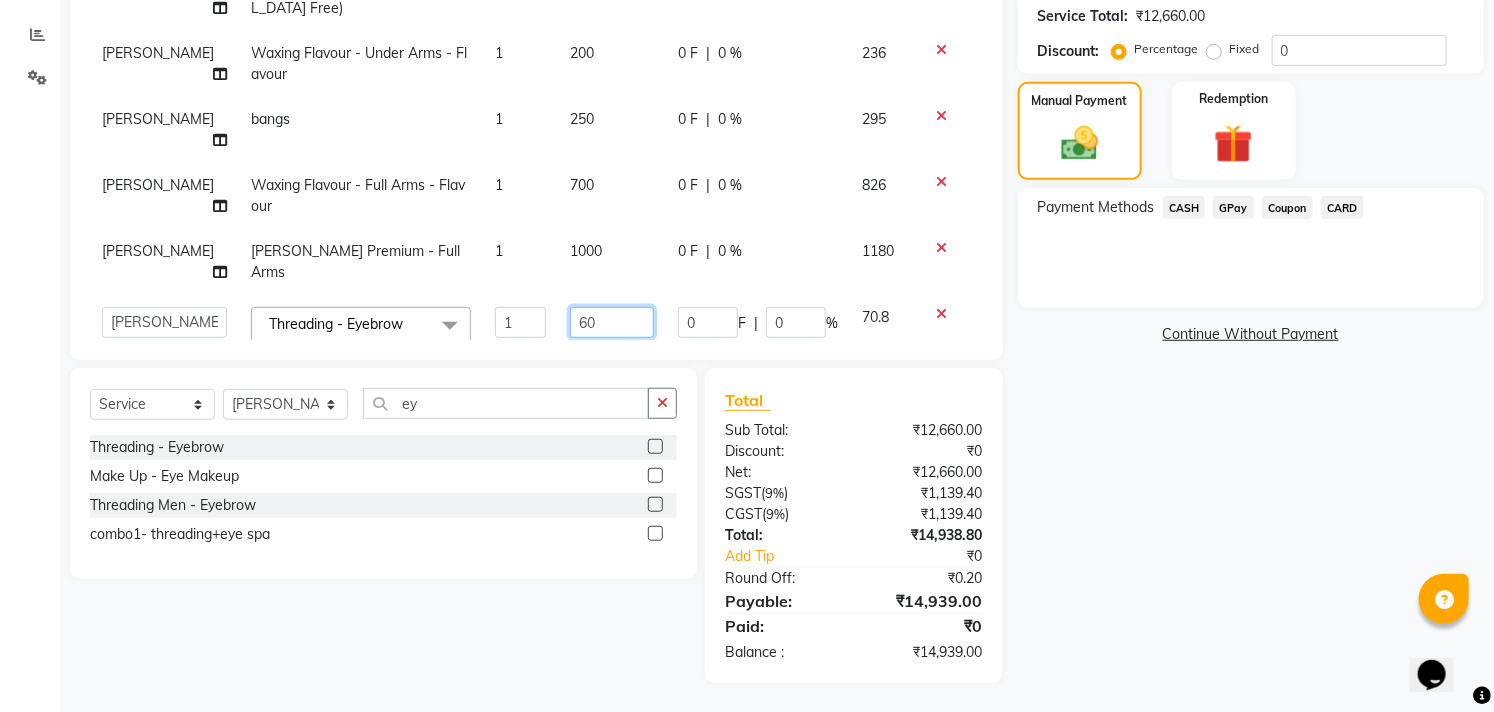 click on "60" 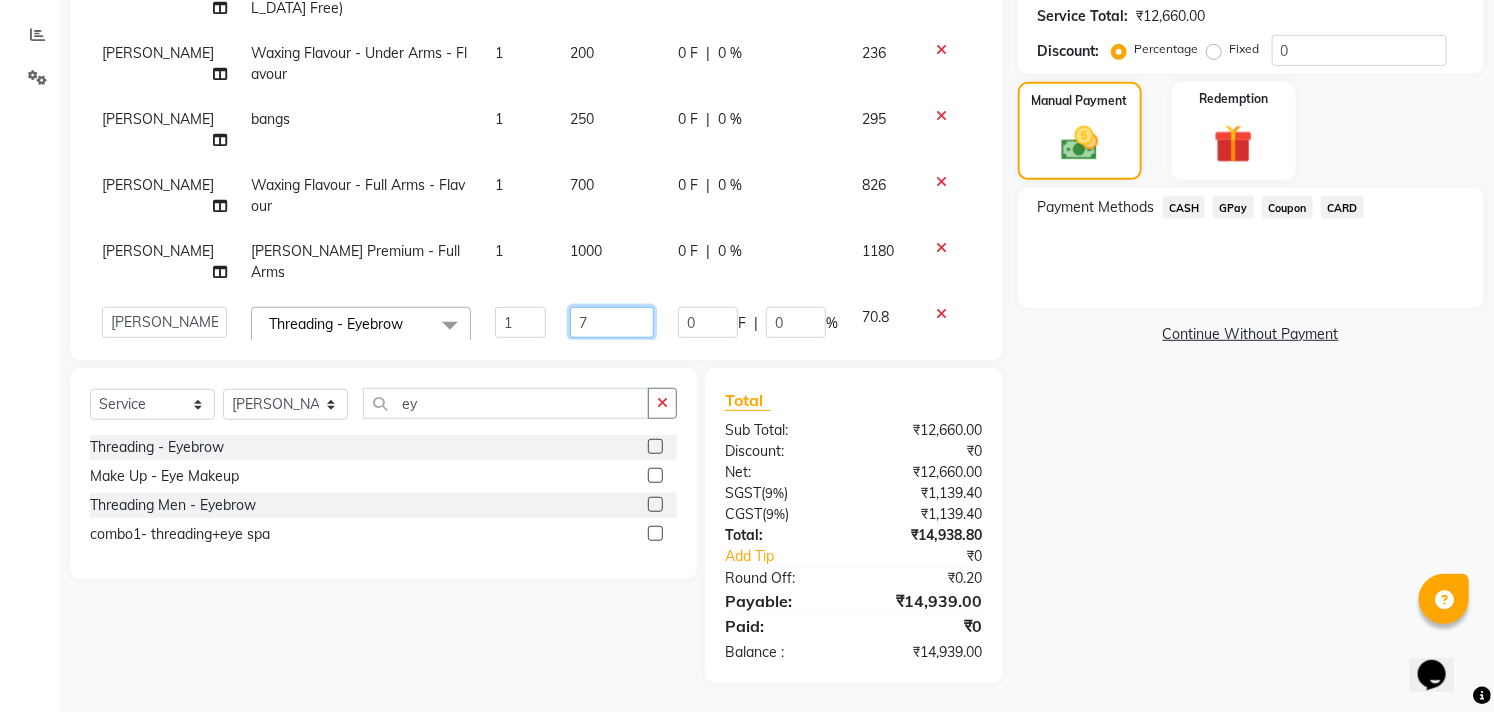 type on "70" 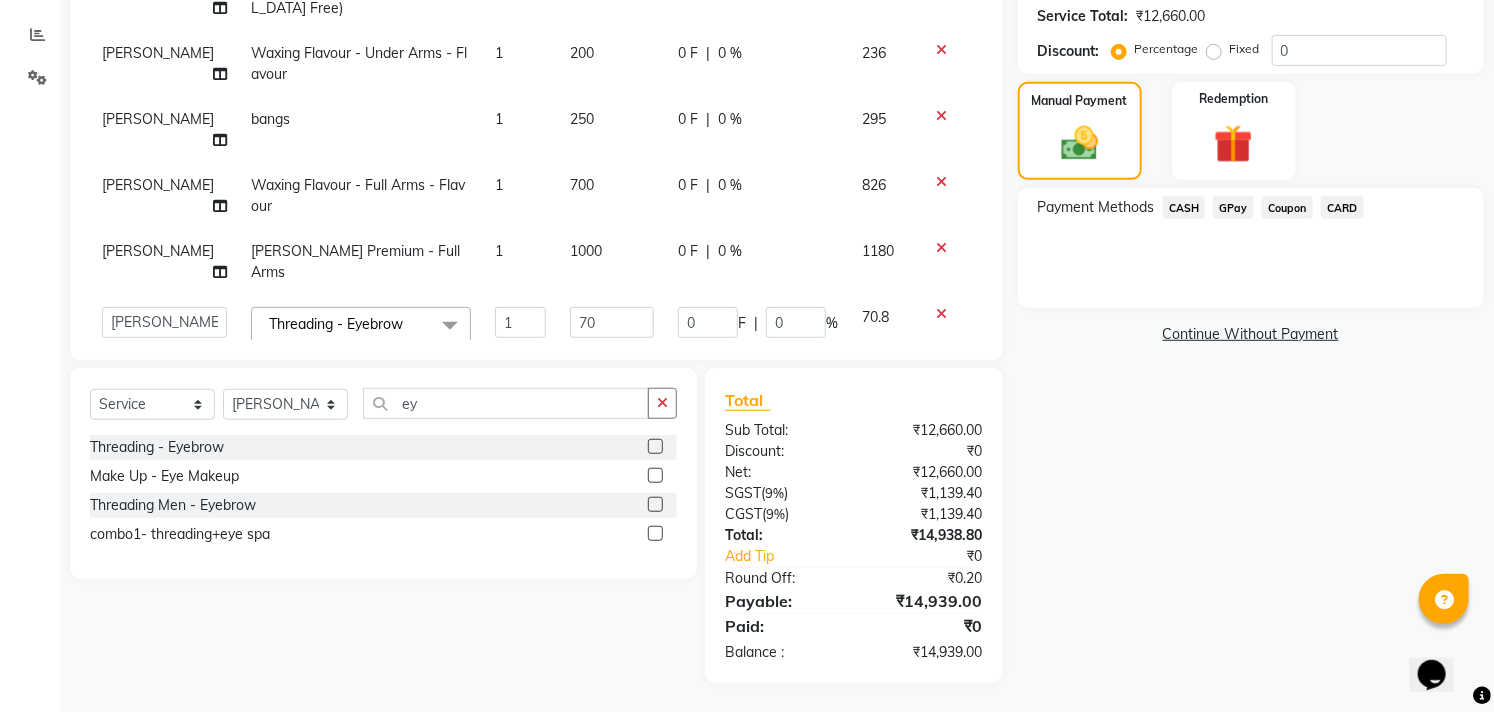 click on "Name: Subu  Membership:  No Active Membership  Total Visits:   Card on file:  0 Last Visit:   - Points:   0  Coupon Code Apply Service Total:  ₹12,660.00  Discount:  Percentage   Fixed  0 Manual Payment Redemption Payment Methods  CASH   GPay   Coupon   CARD   Continue Without Payment" 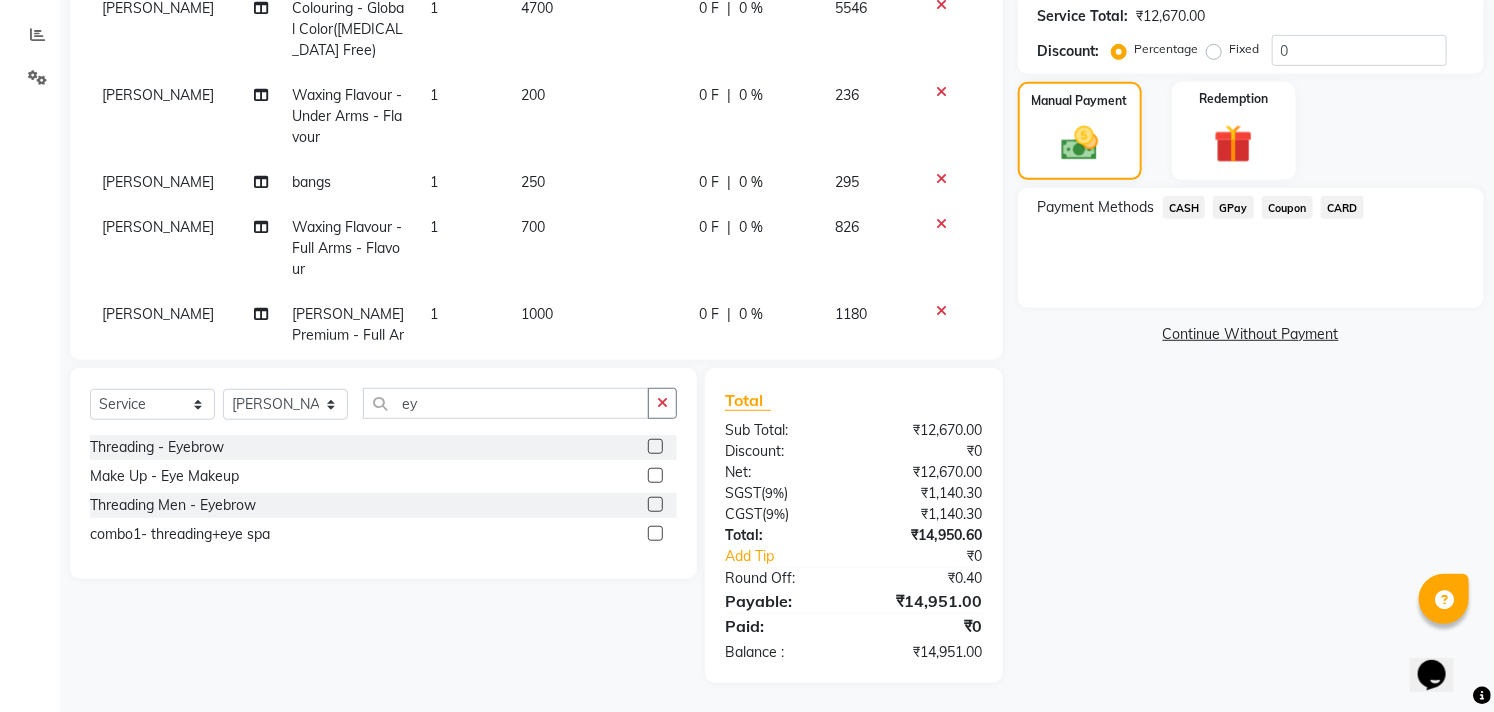 scroll, scrollTop: 292, scrollLeft: 0, axis: vertical 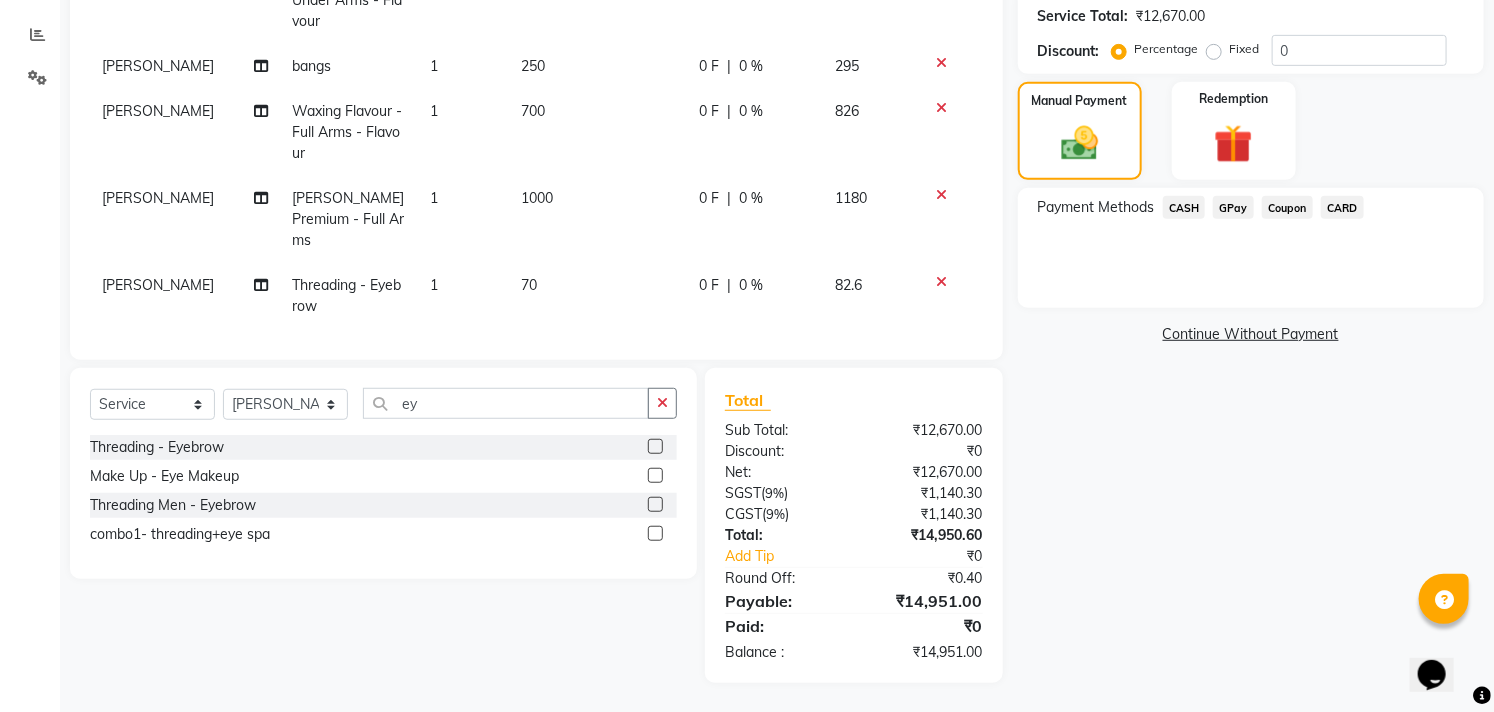 click on "70" 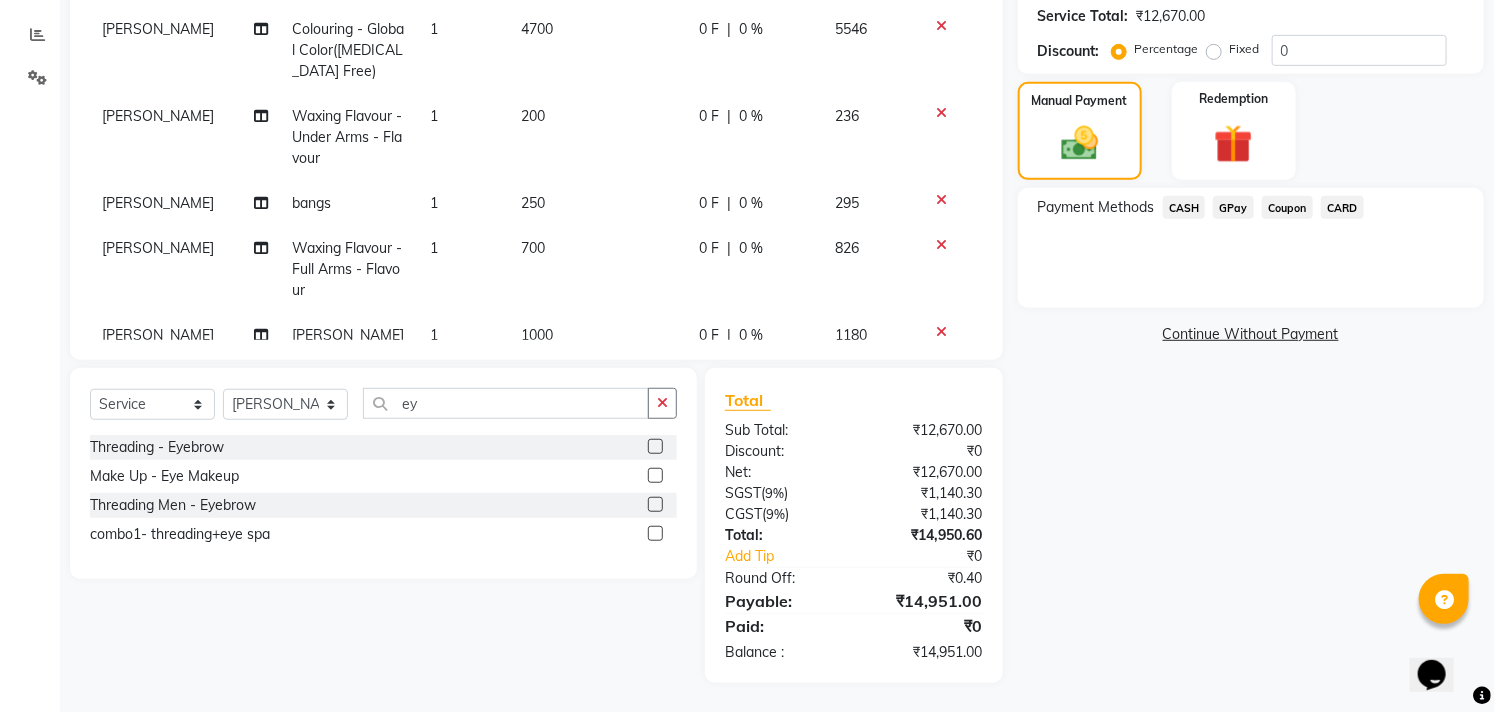 select on "68719" 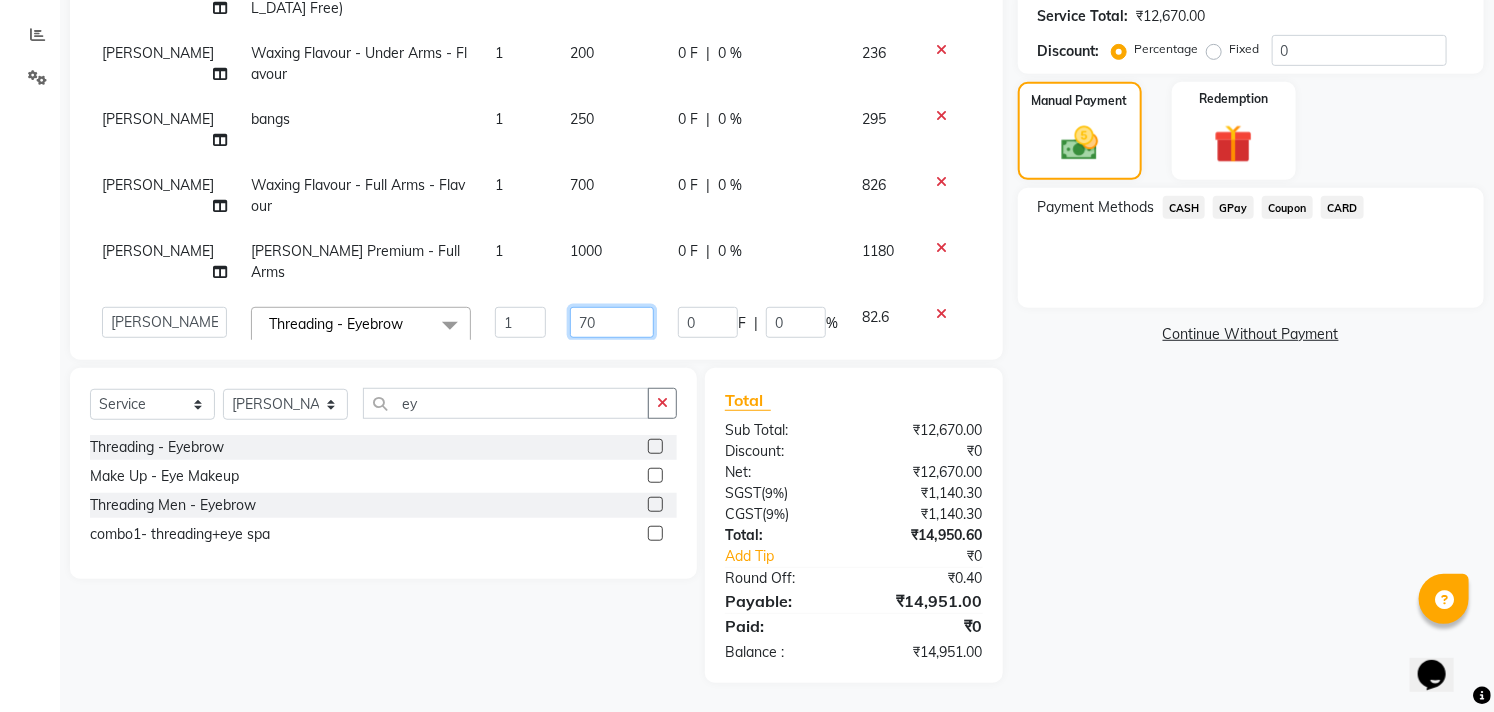 click on "70" 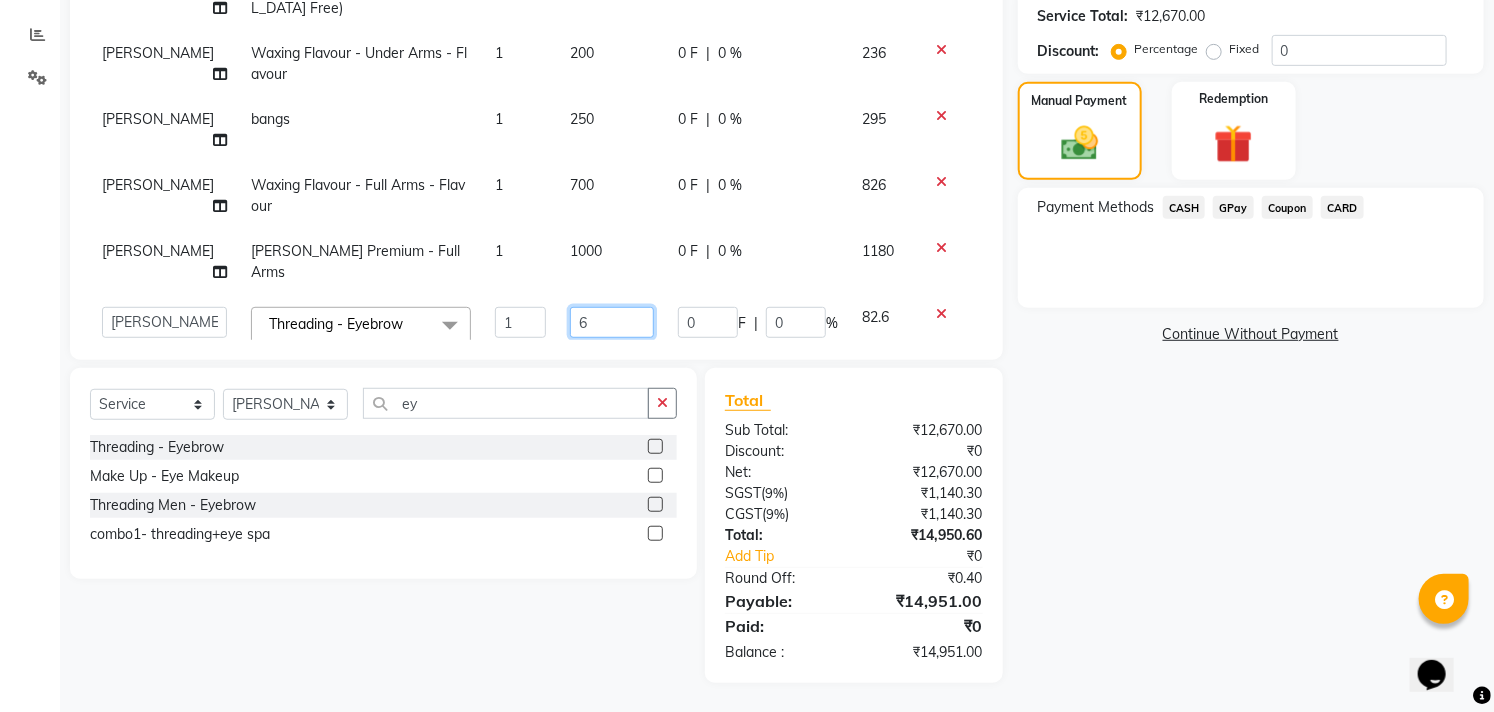 type on "60" 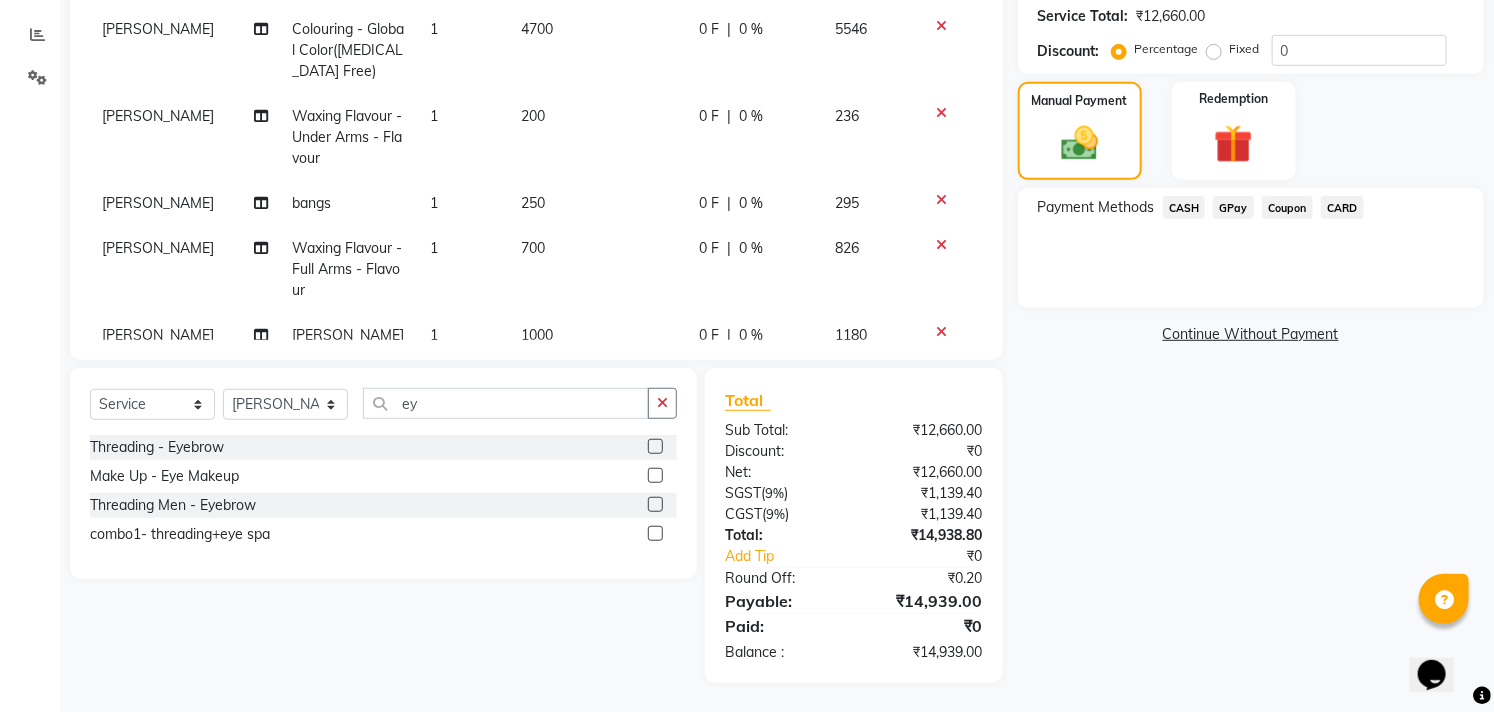 scroll, scrollTop: 176, scrollLeft: 0, axis: vertical 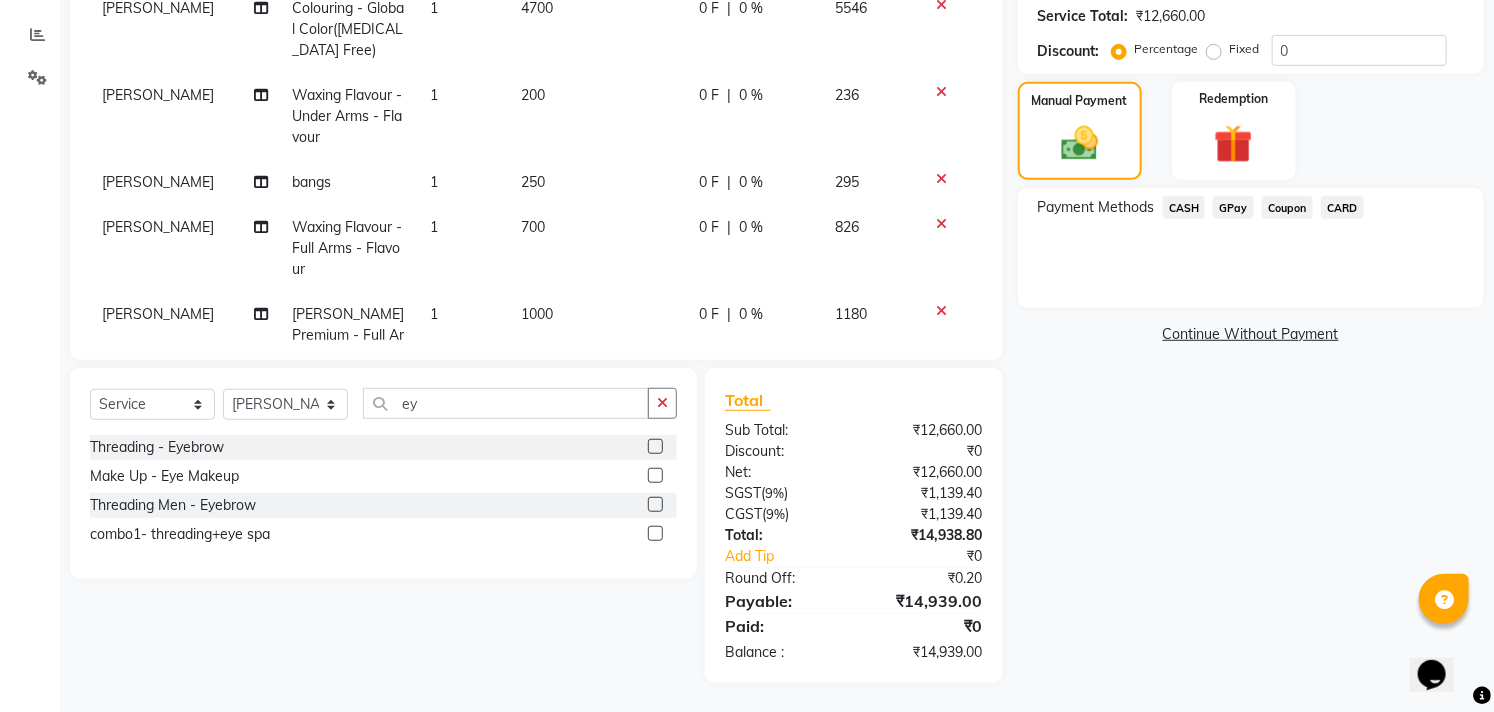click on "Name: Subu  Membership:  No Active Membership  Total Visits:   Card on file:  0 Last Visit:   - Points:   0  Coupon Code Apply Service Total:  ₹12,660.00  Discount:  Percentage   Fixed  0 Manual Payment Redemption Payment Methods  CASH   GPay   Coupon   CARD   Continue Without Payment" 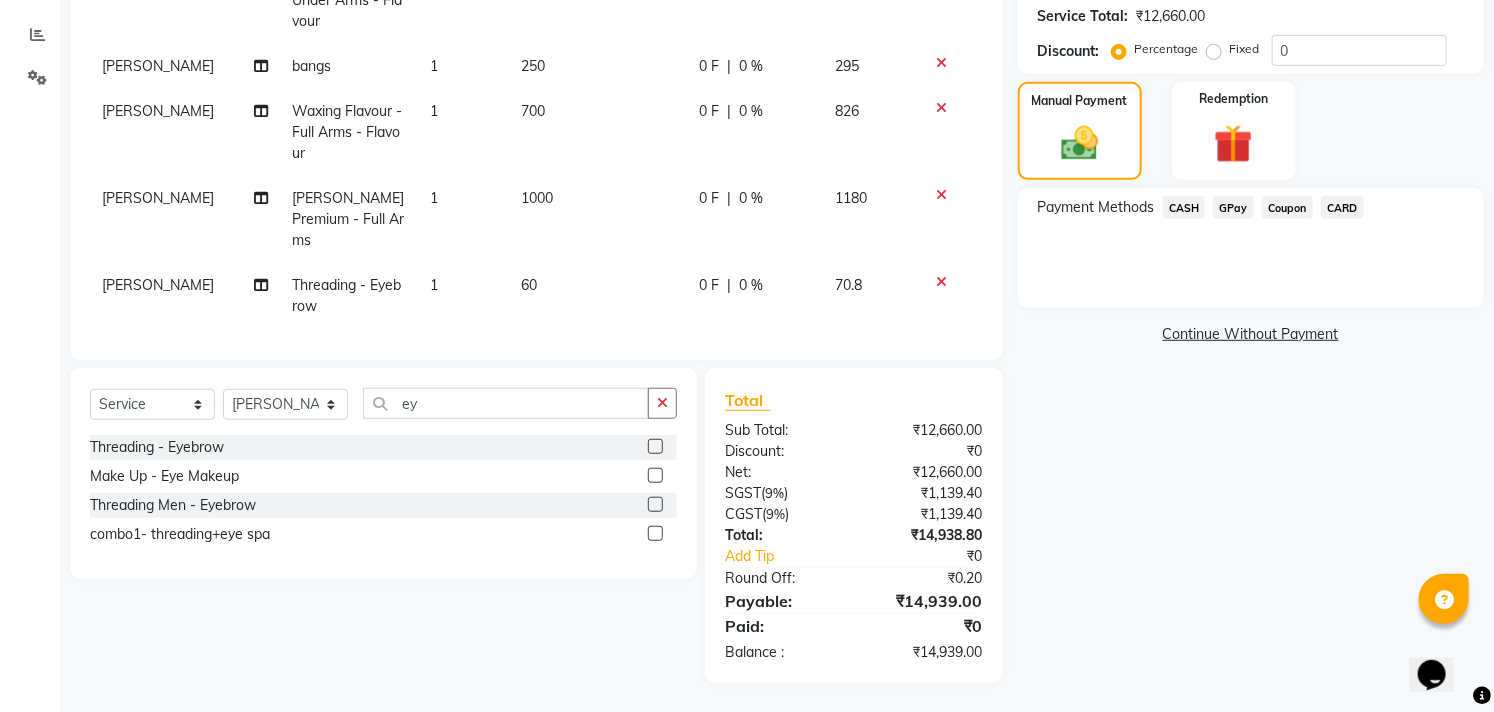 click 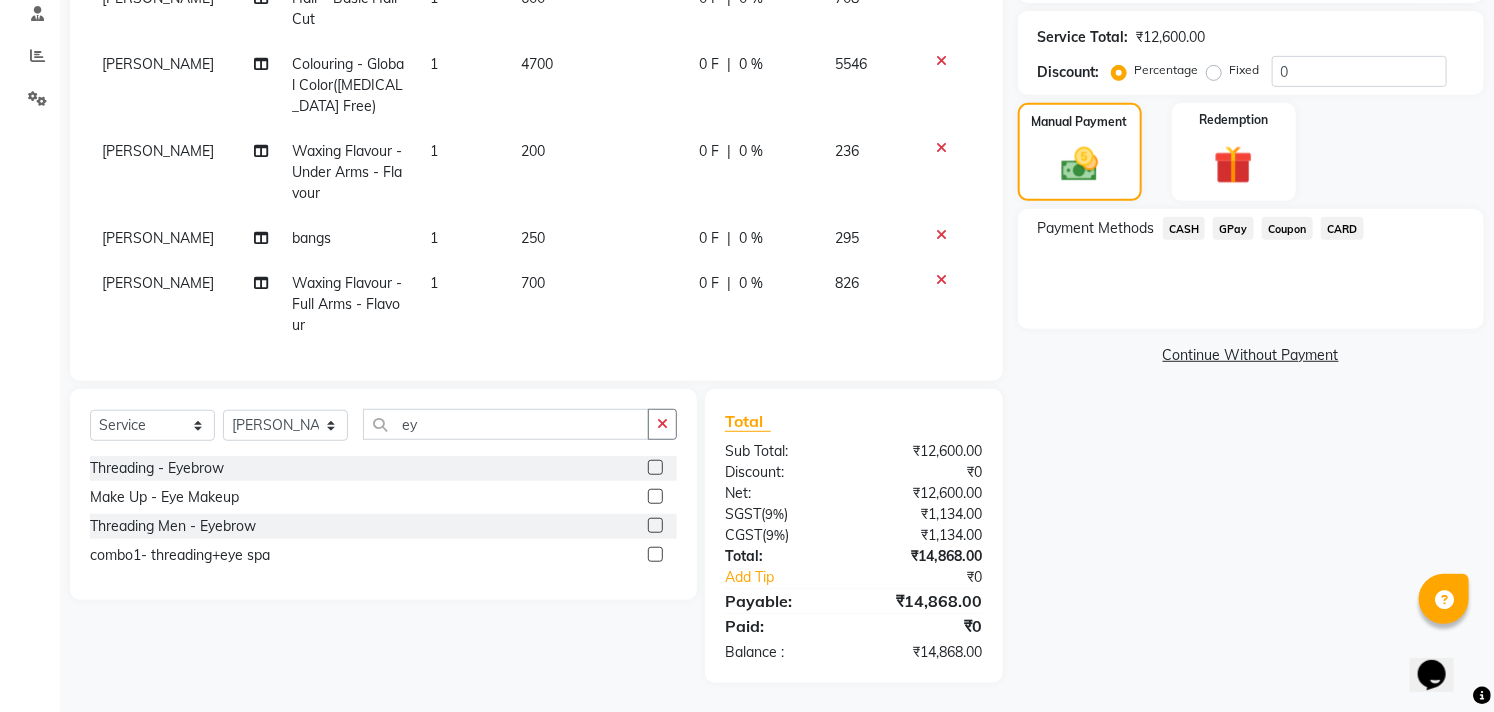 scroll, scrollTop: 226, scrollLeft: 0, axis: vertical 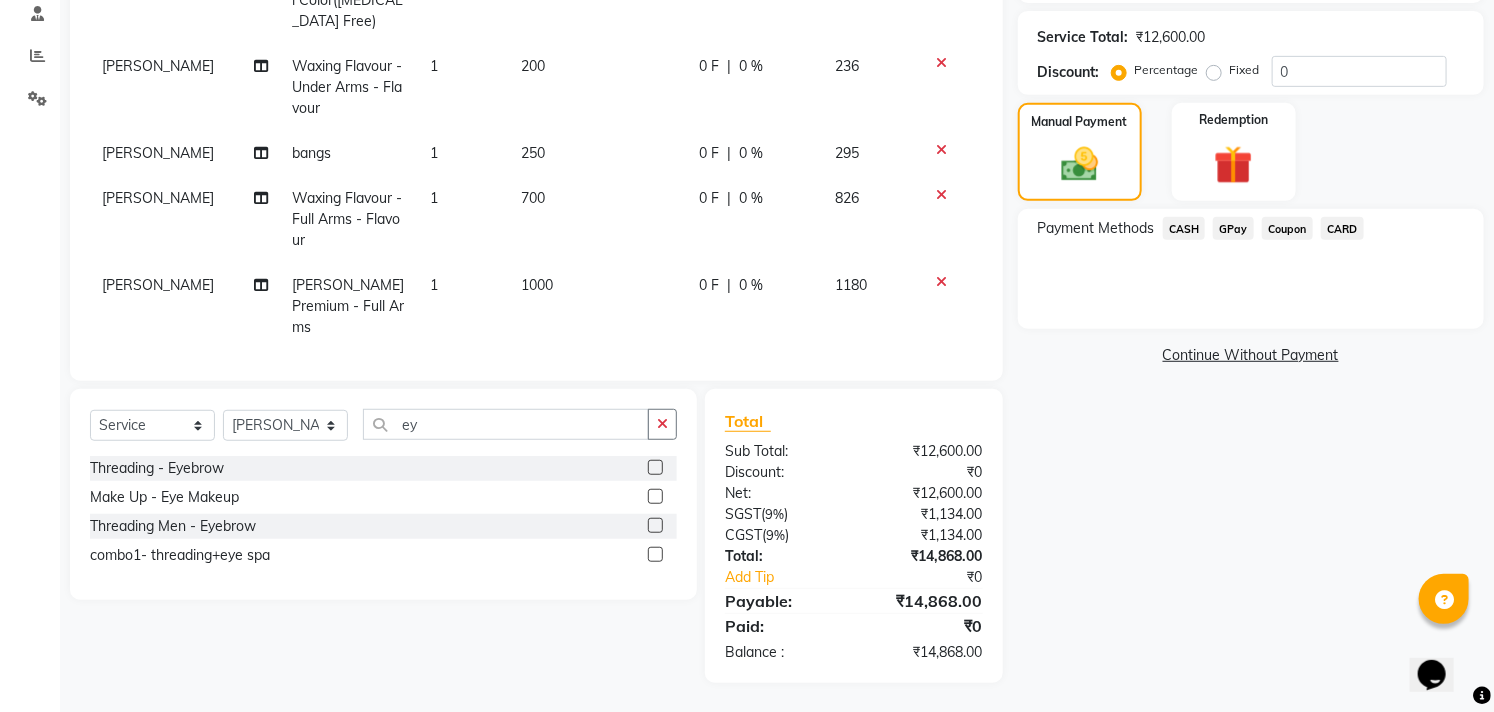 click on "Payment Methods  CASH   GPay   Coupon   CARD" 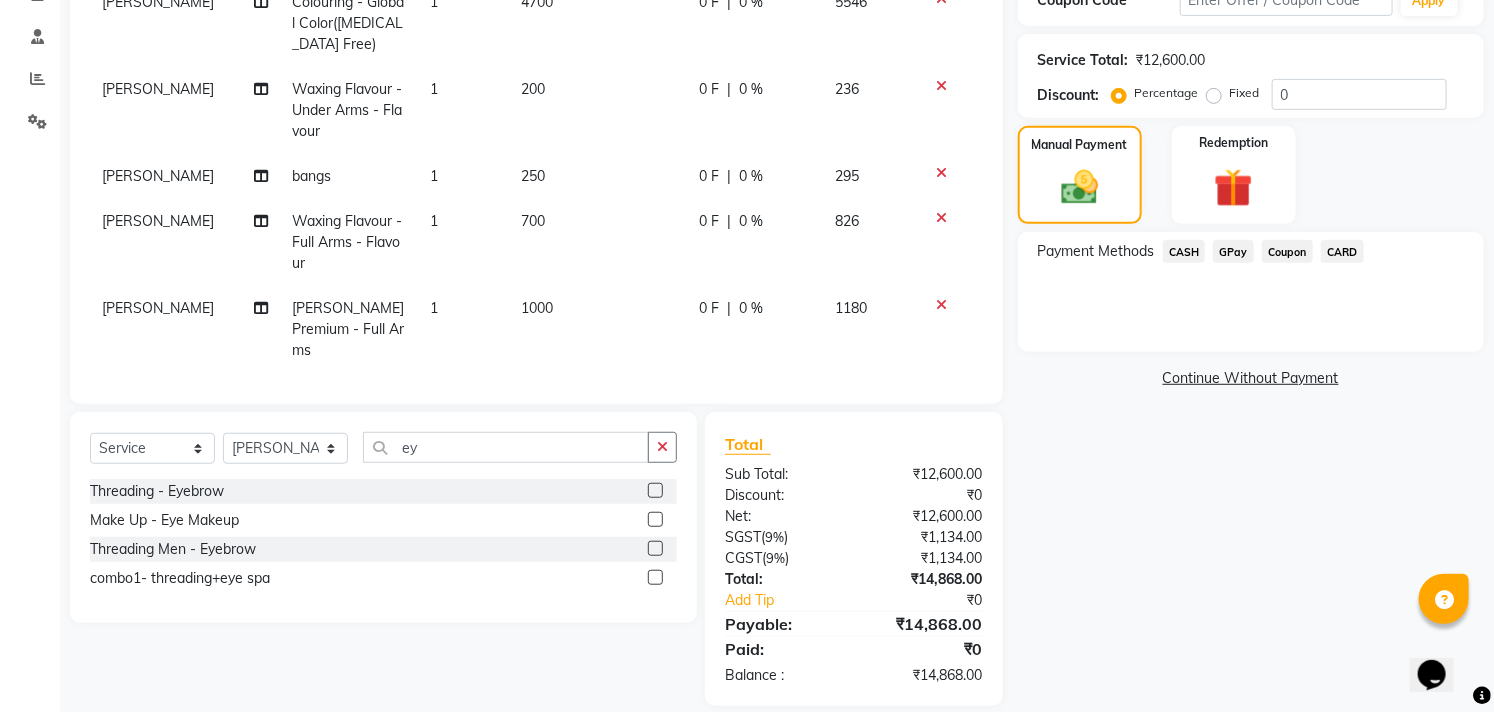 scroll, scrollTop: 387, scrollLeft: 0, axis: vertical 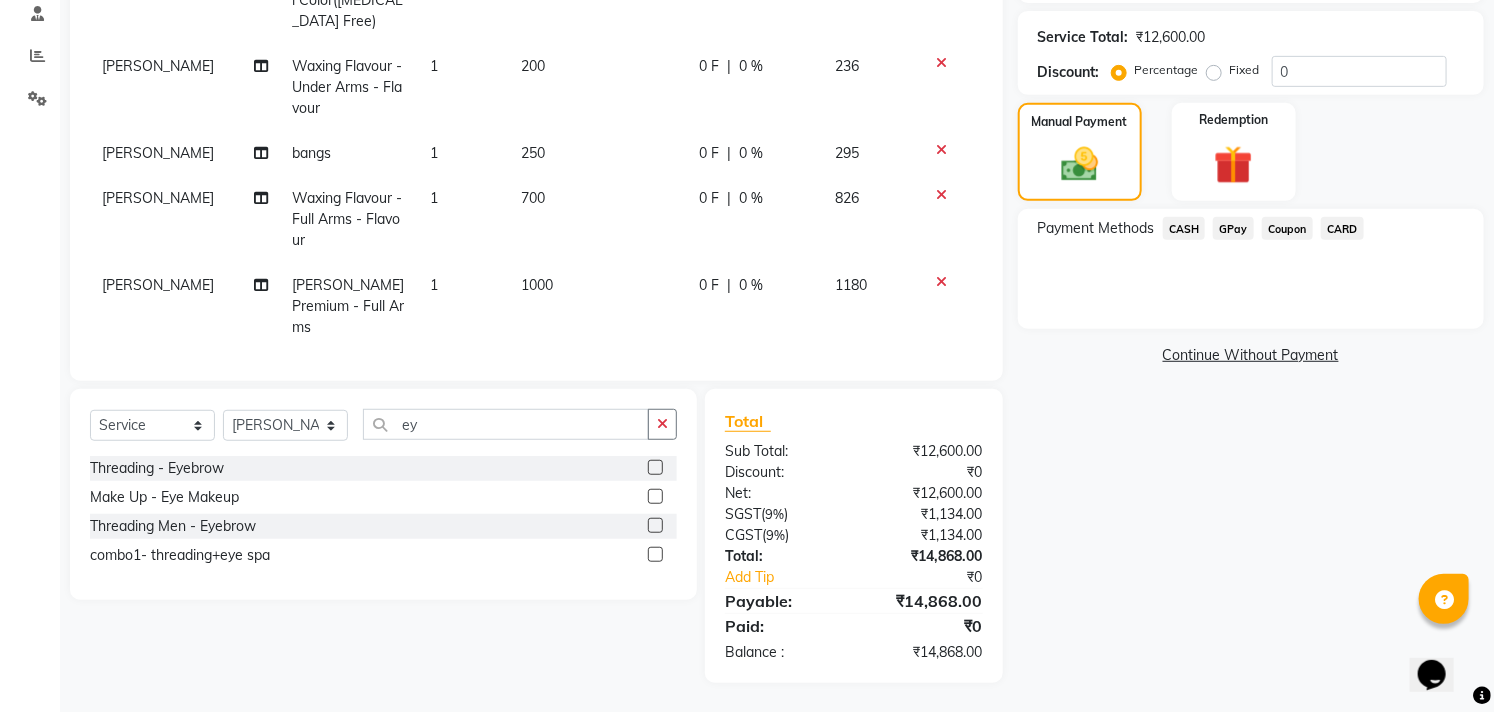 drag, startPoint x: 1197, startPoint y: 260, endPoint x: 1452, endPoint y: 275, distance: 255.4408 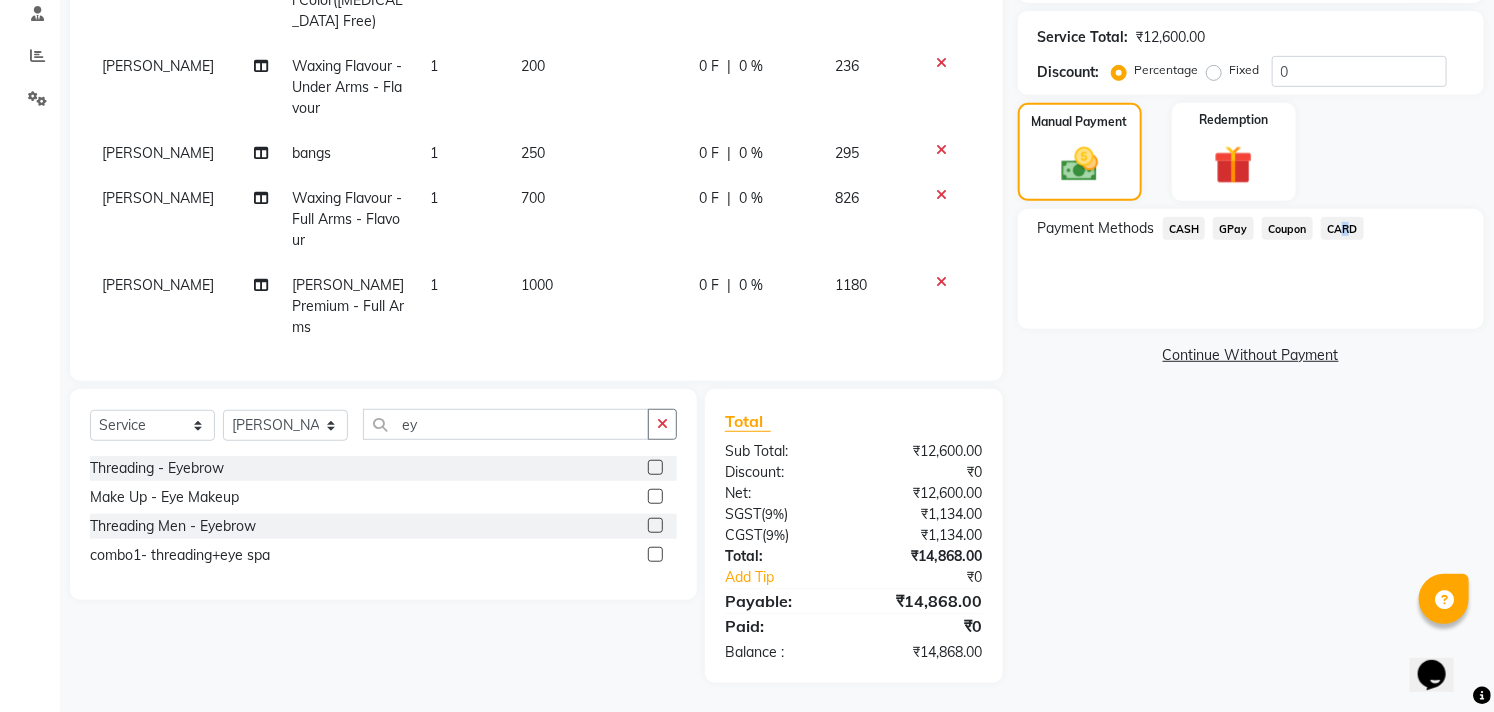 click on "CARD" 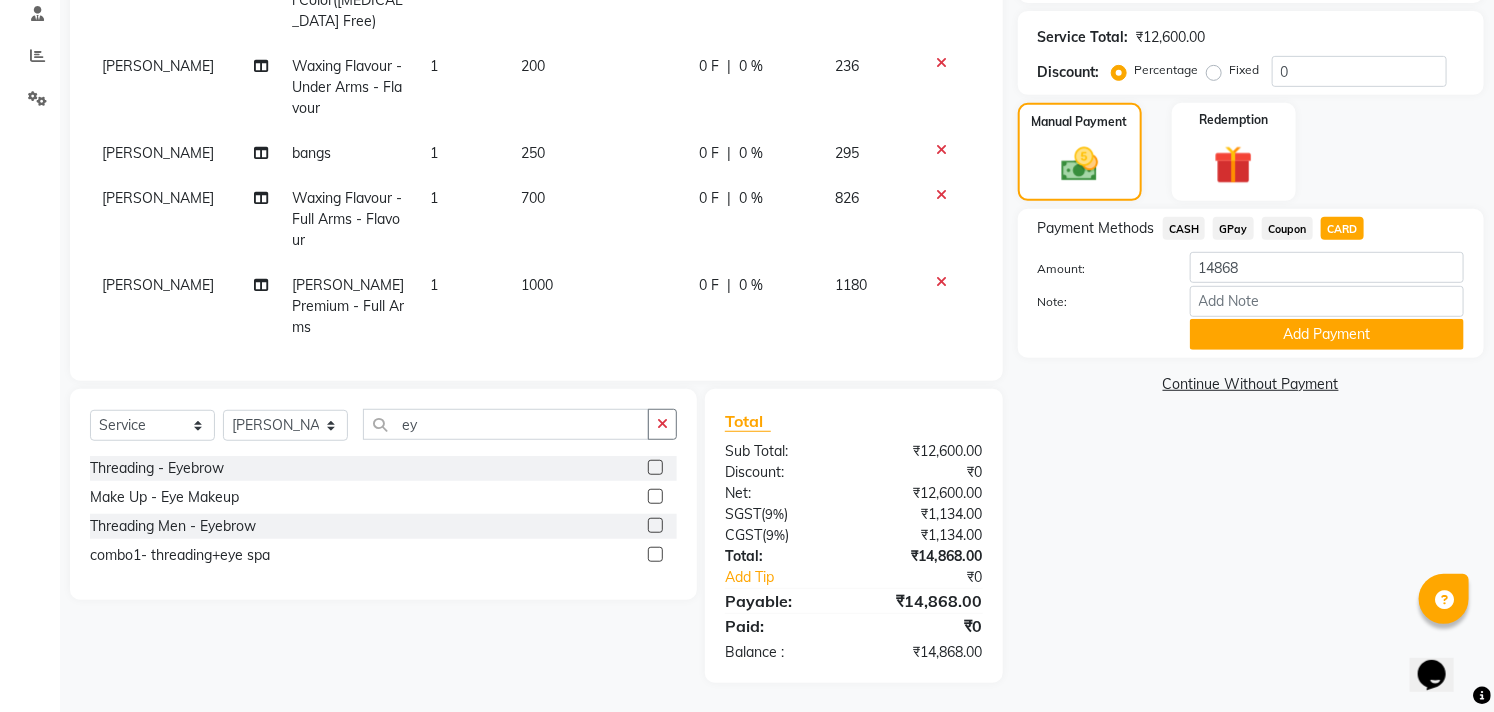 click on "Name: Subu  Membership:  No Active Membership  Total Visits:   Card on file:  0 Last Visit:   - Points:   0  Coupon Code Apply Service Total:  ₹12,600.00  Discount:  Percentage   Fixed  0 Manual Payment Redemption Payment Methods  CASH   GPay   Coupon   CARD  Amount: 14868 Note: Add Payment  Continue Without Payment" 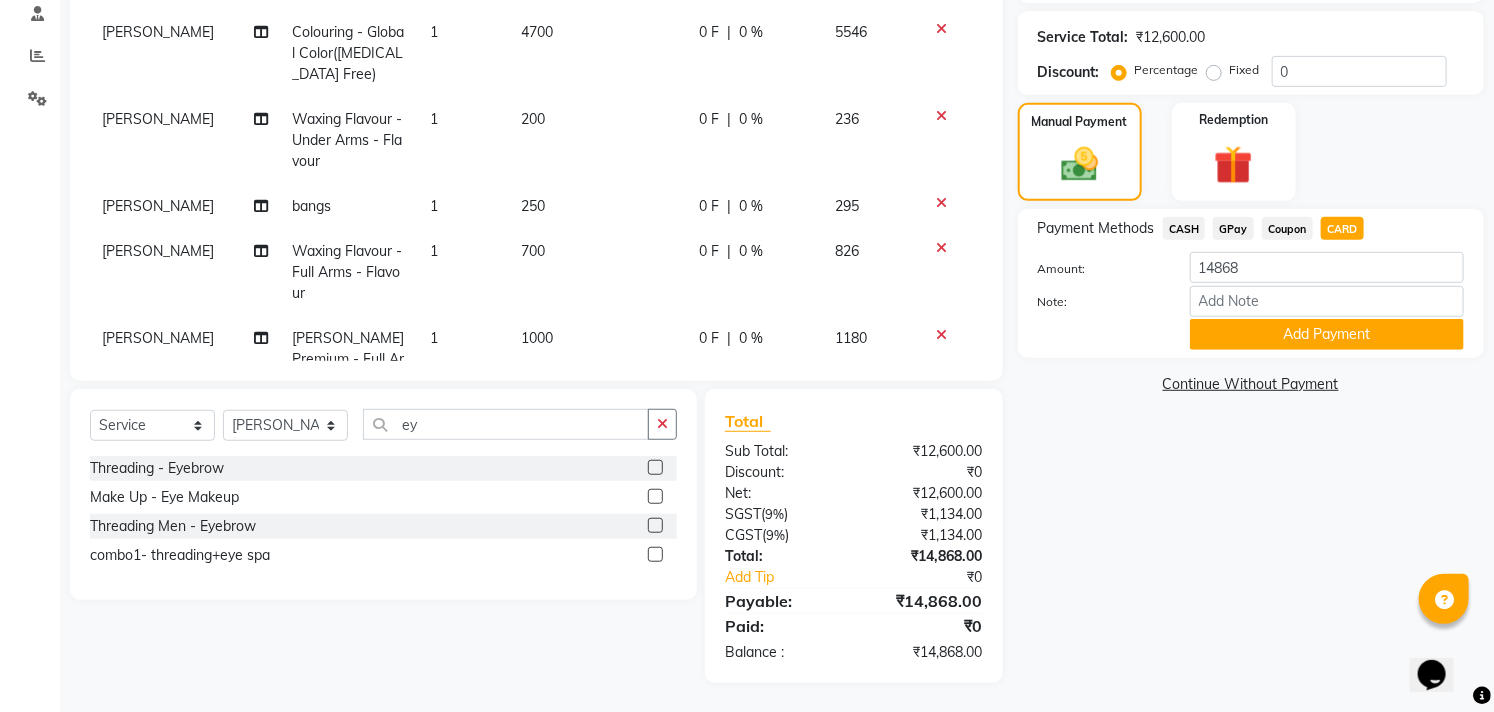 scroll, scrollTop: 226, scrollLeft: 0, axis: vertical 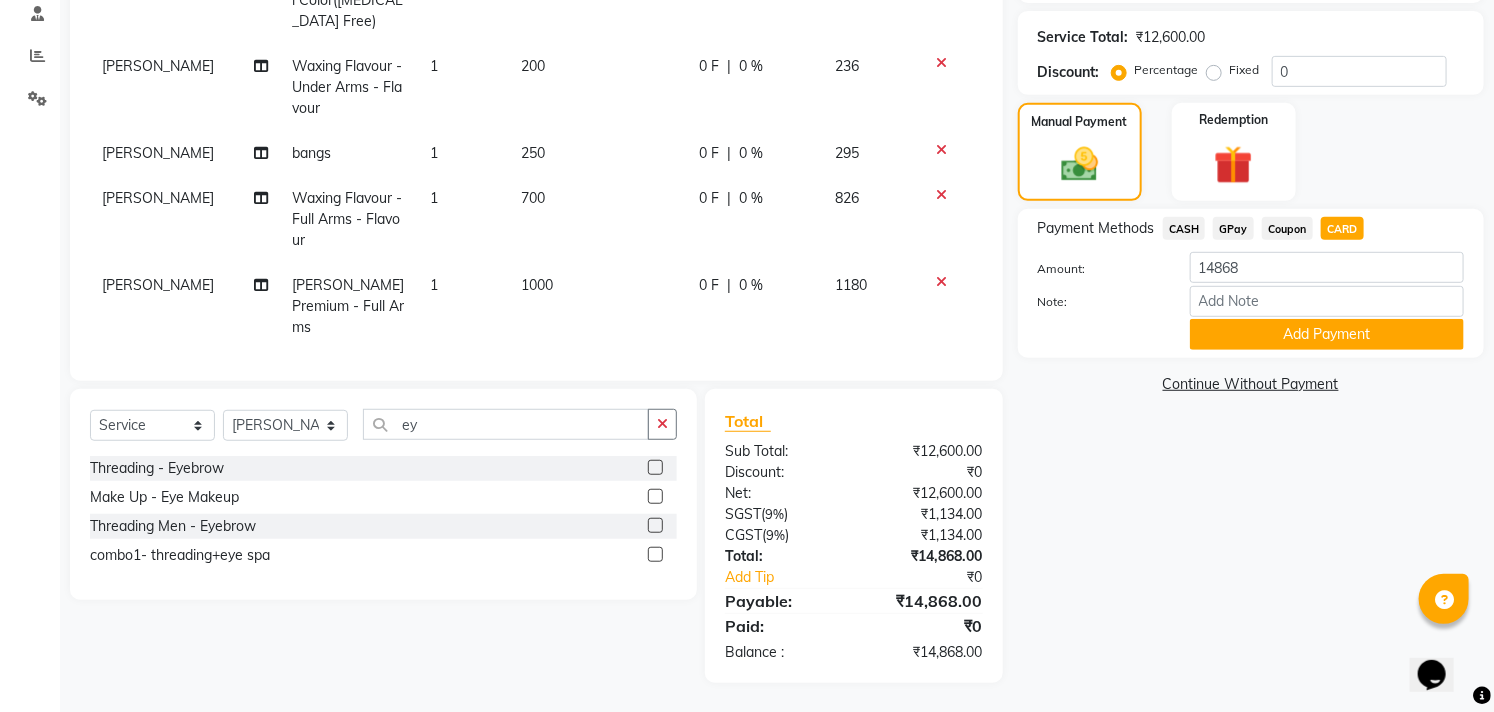 click on "200" 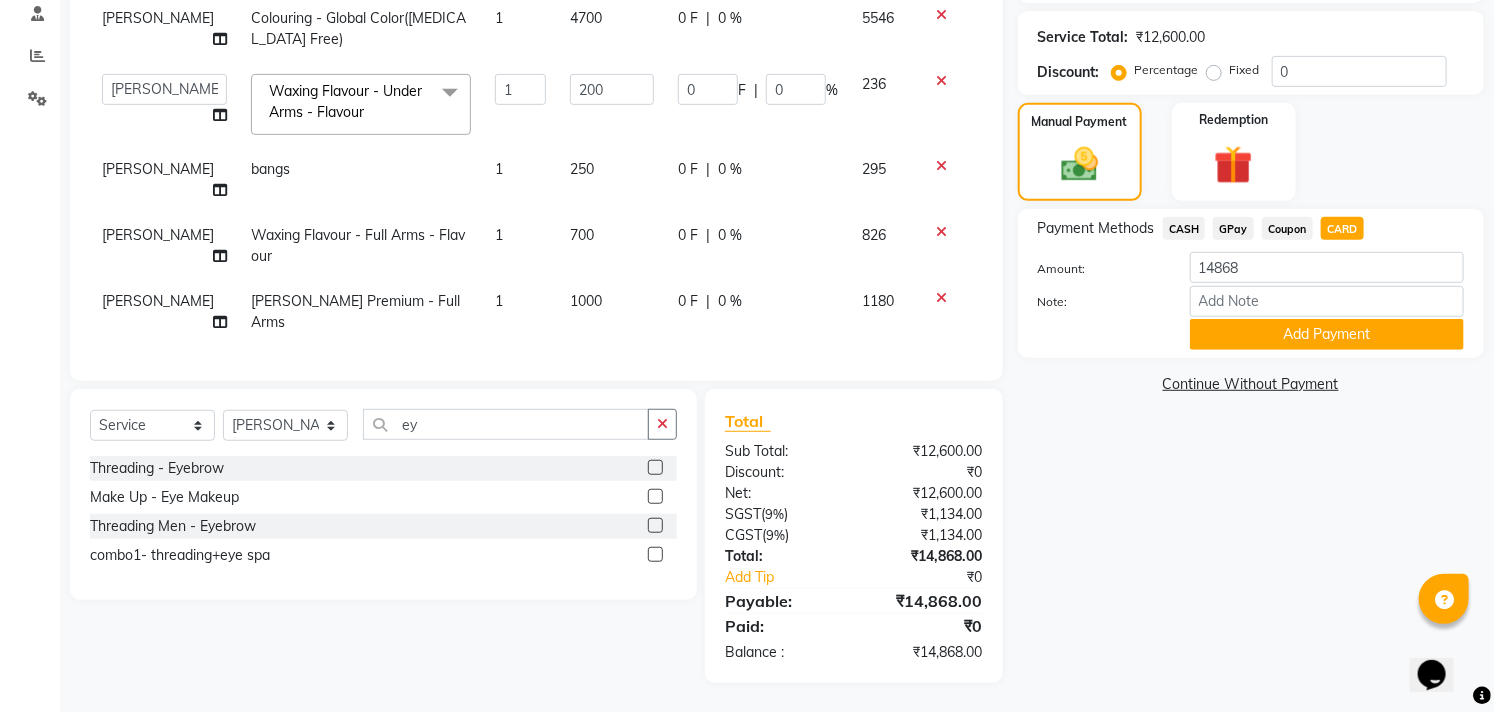 scroll, scrollTop: 98, scrollLeft: 0, axis: vertical 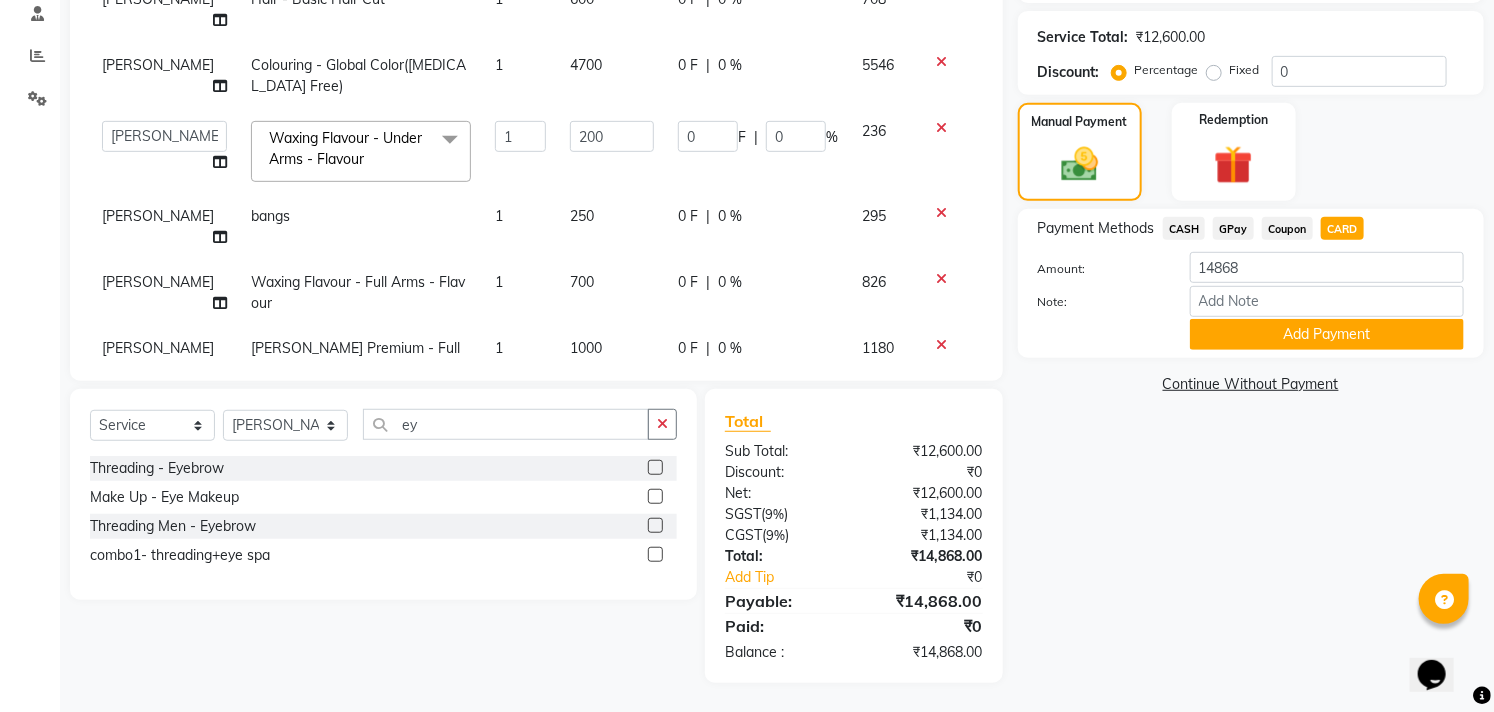 click on "Name: Subu  Membership:  No Active Membership  Total Visits:   Card on file:  0 Last Visit:   - Points:   0  Coupon Code Apply Service Total:  ₹12,600.00  Discount:  Percentage   Fixed  0 Manual Payment Redemption Payment Methods  CASH   GPay   Coupon   CARD  Amount: 14868 Note: Add Payment  Continue Without Payment" 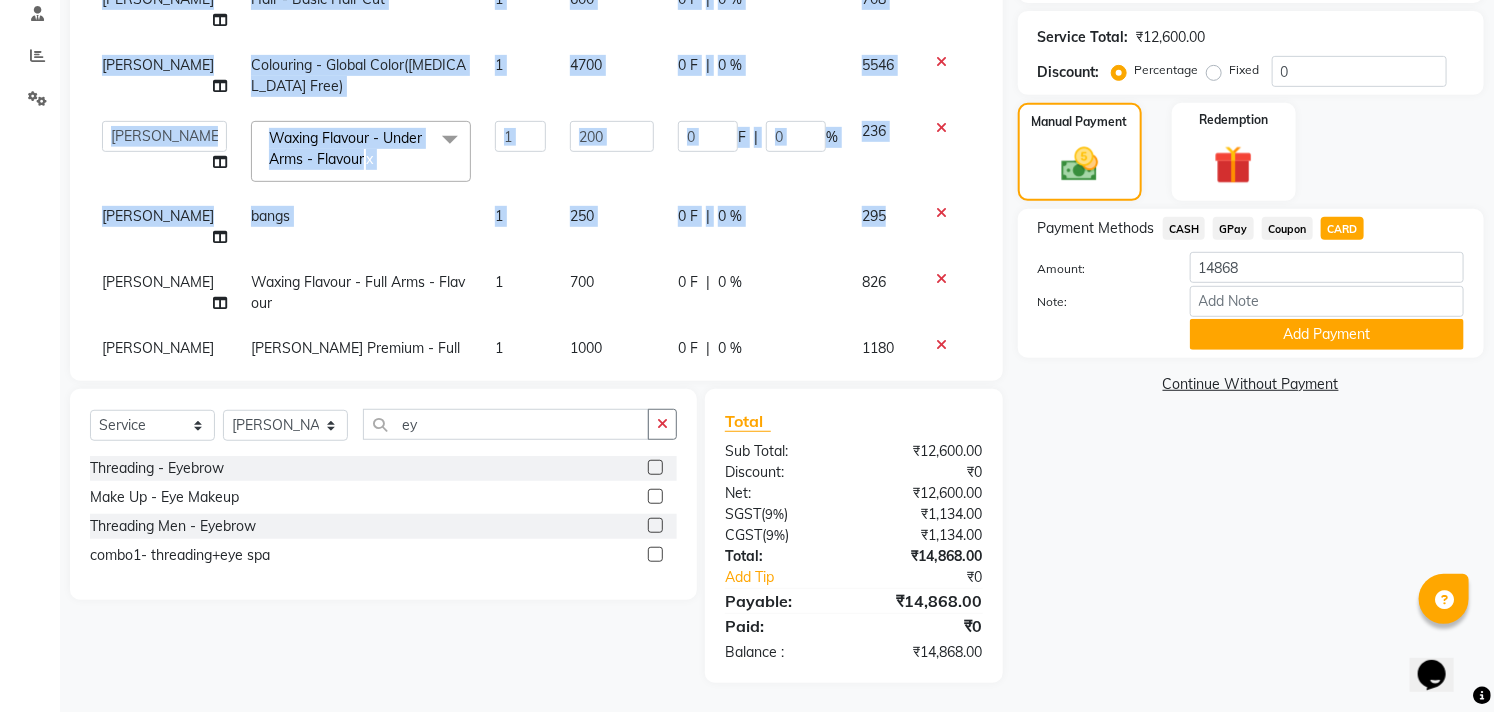 scroll, scrollTop: 98, scrollLeft: 14, axis: both 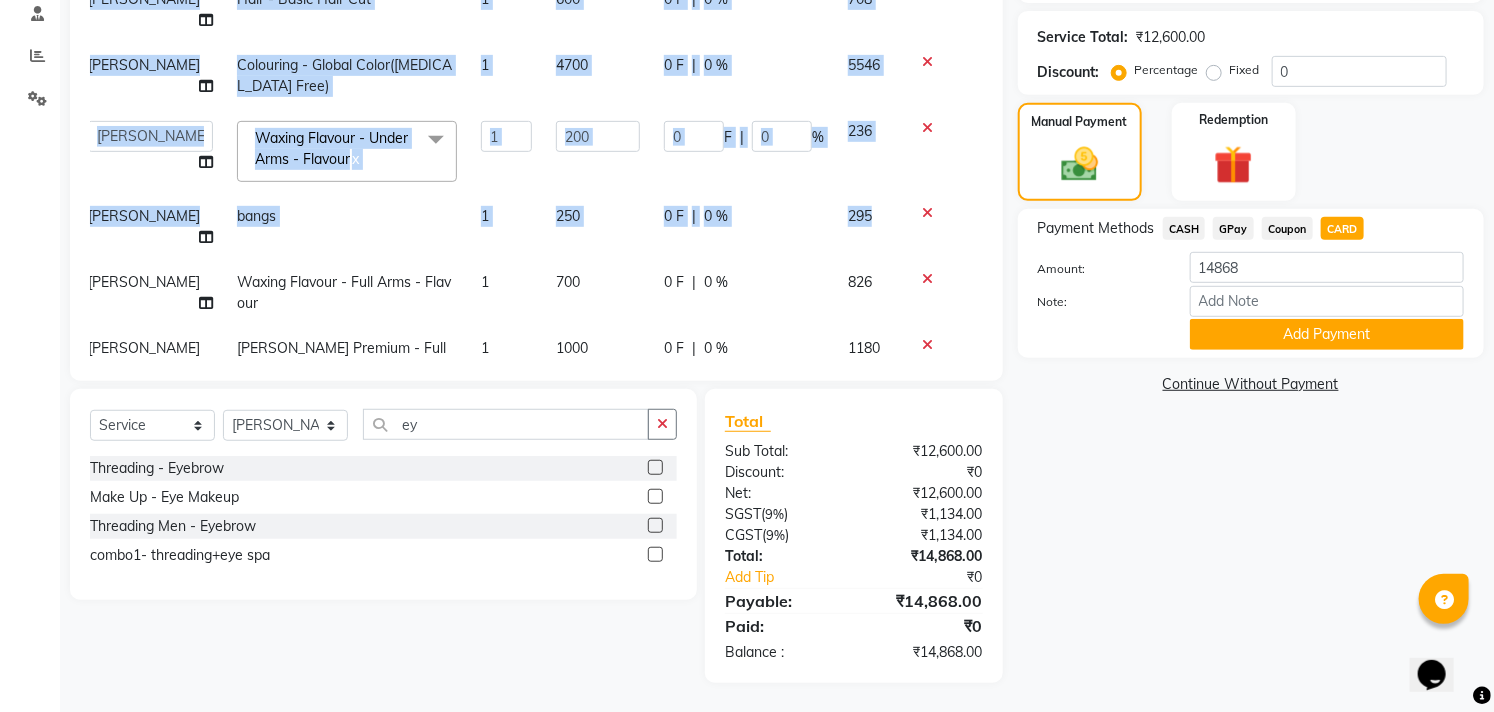 drag, startPoint x: 973, startPoint y: 203, endPoint x: 976, endPoint y: 251, distance: 48.09366 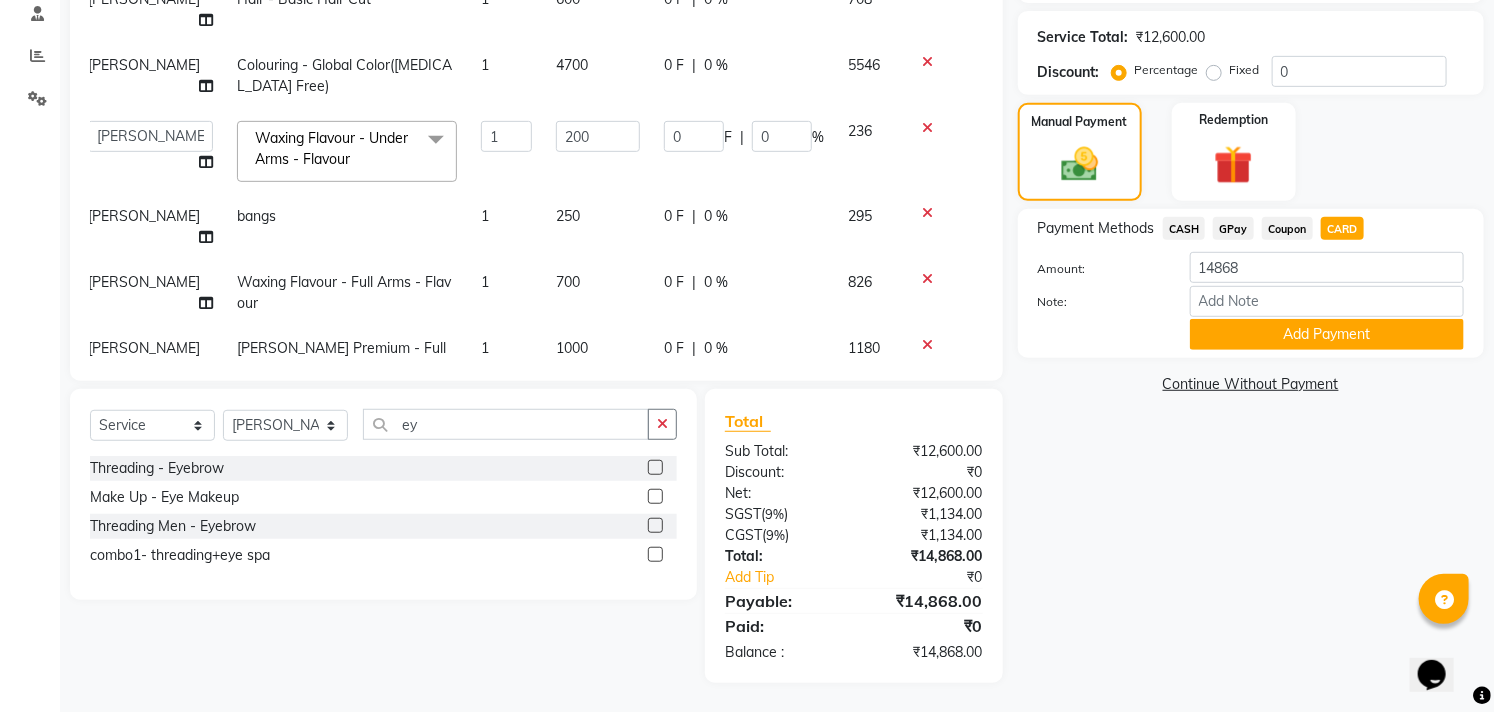 drag, startPoint x: 1123, startPoint y: 540, endPoint x: 998, endPoint y: 261, distance: 305.7221 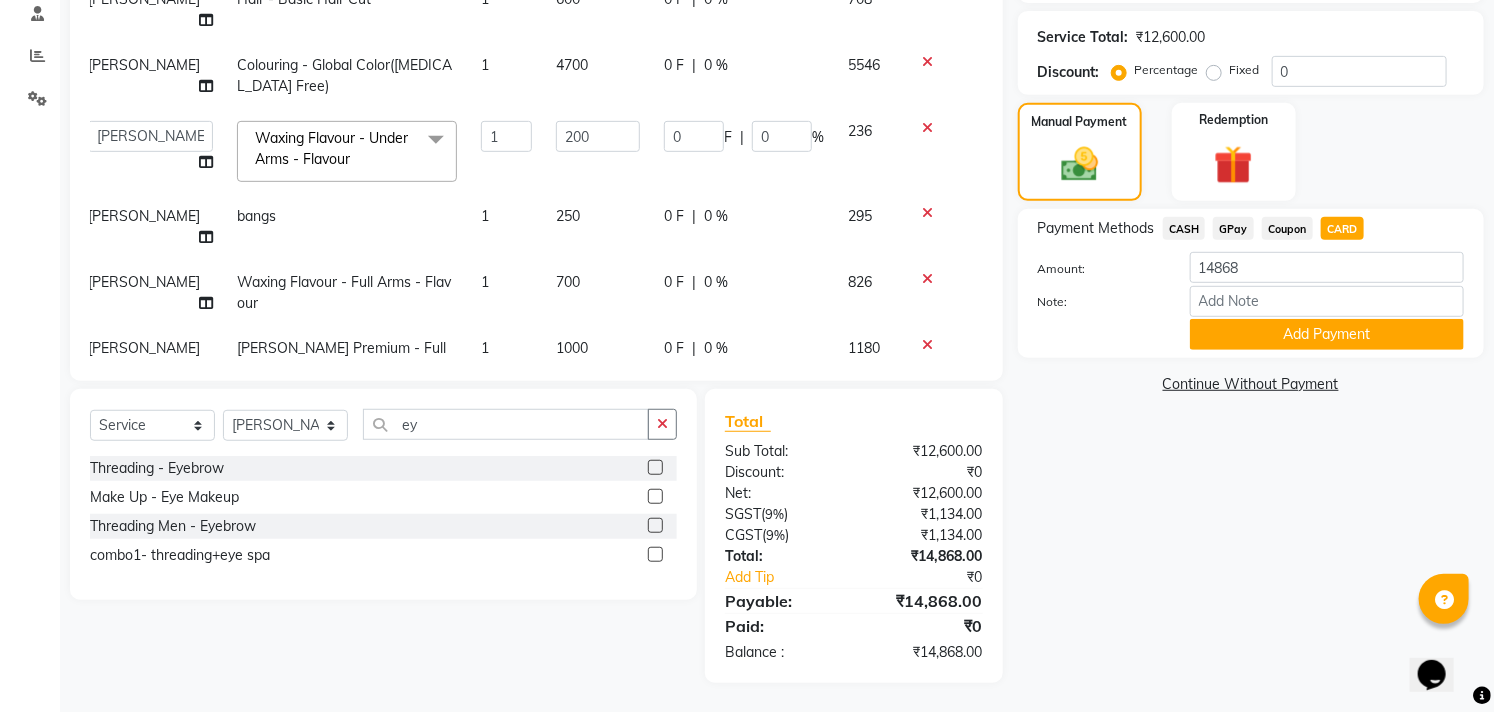 click on "Name: Subu  Membership:  No Active Membership  Total Visits:   Card on file:  0 Last Visit:   - Points:   0  Coupon Code Apply Service Total:  ₹12,600.00  Discount:  Percentage   Fixed  0 Manual Payment Redemption Payment Methods  CASH   GPay   Coupon   CARD  Amount: 14868 Note: Add Payment  Continue Without Payment" 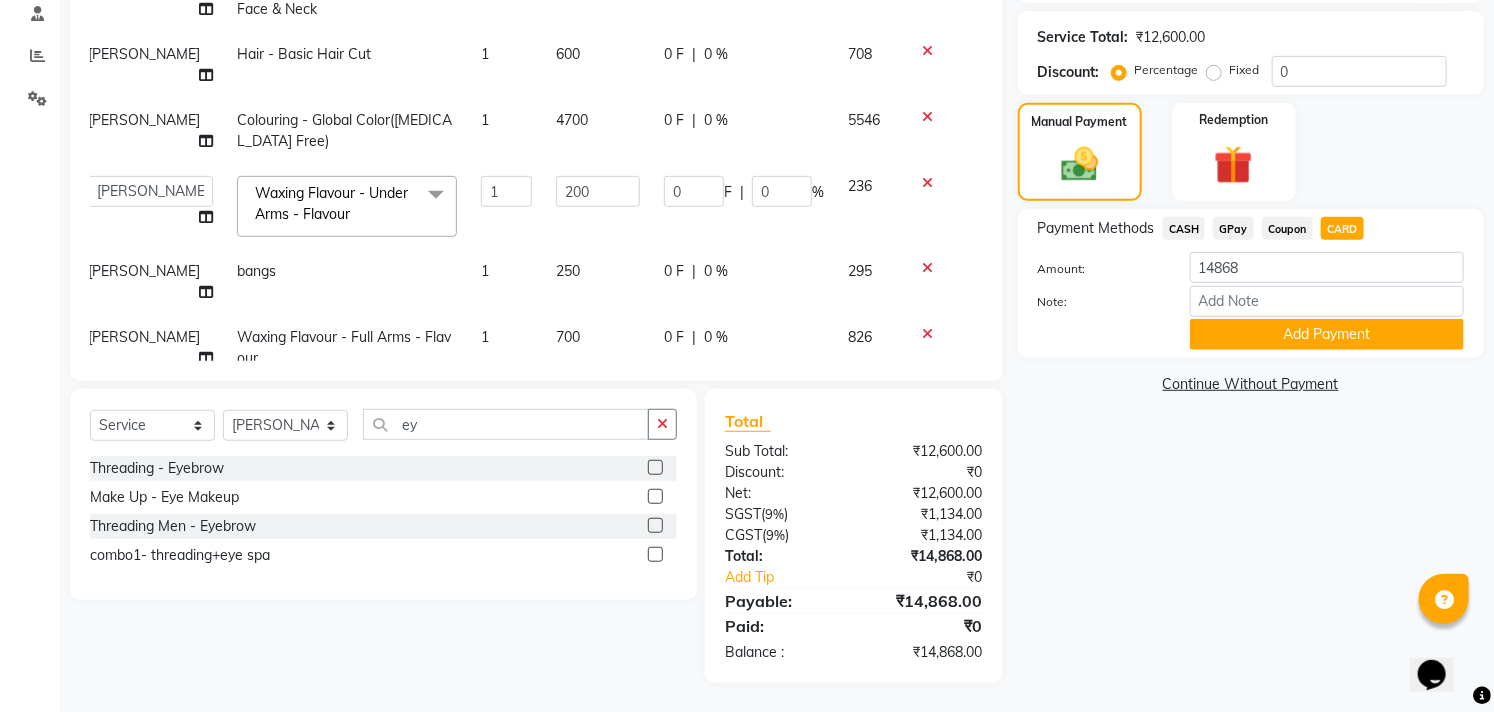 scroll, scrollTop: 0, scrollLeft: 14, axis: horizontal 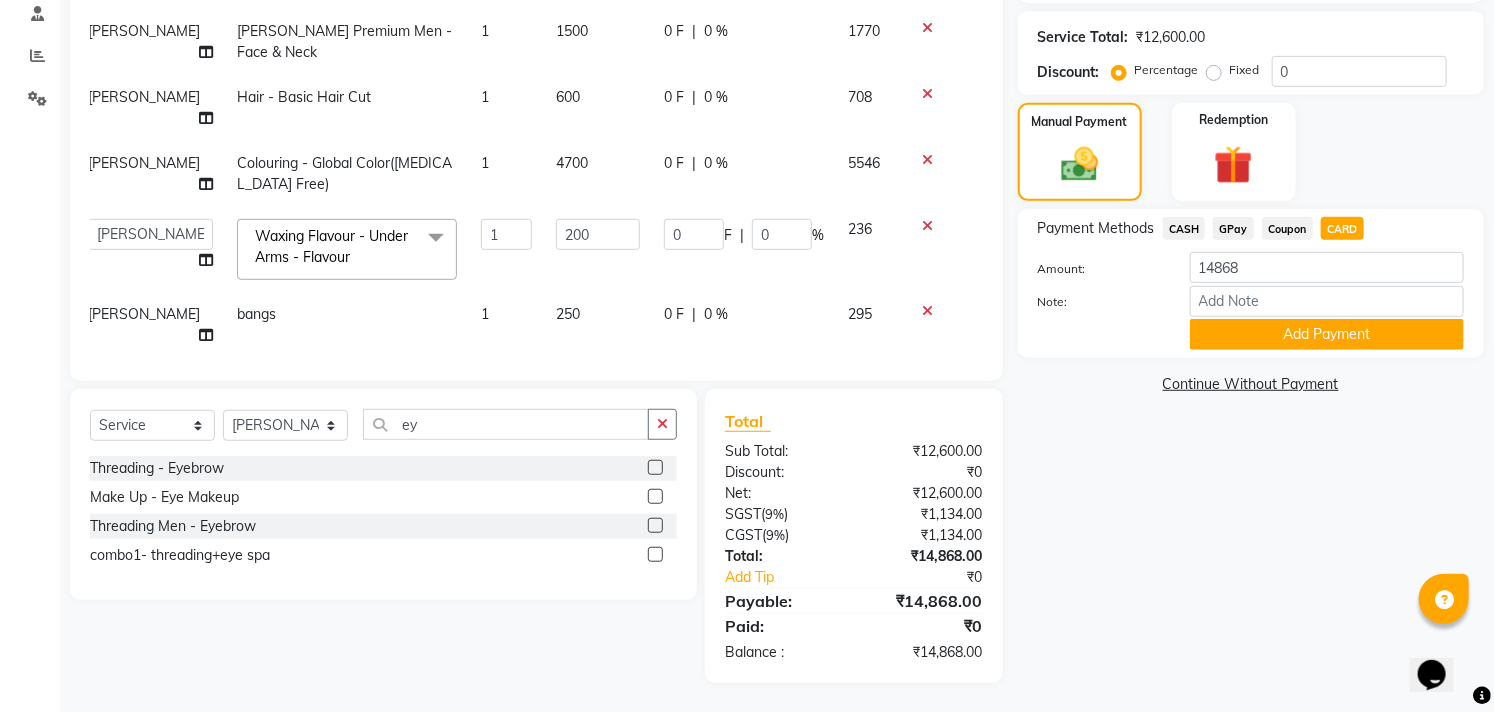 click 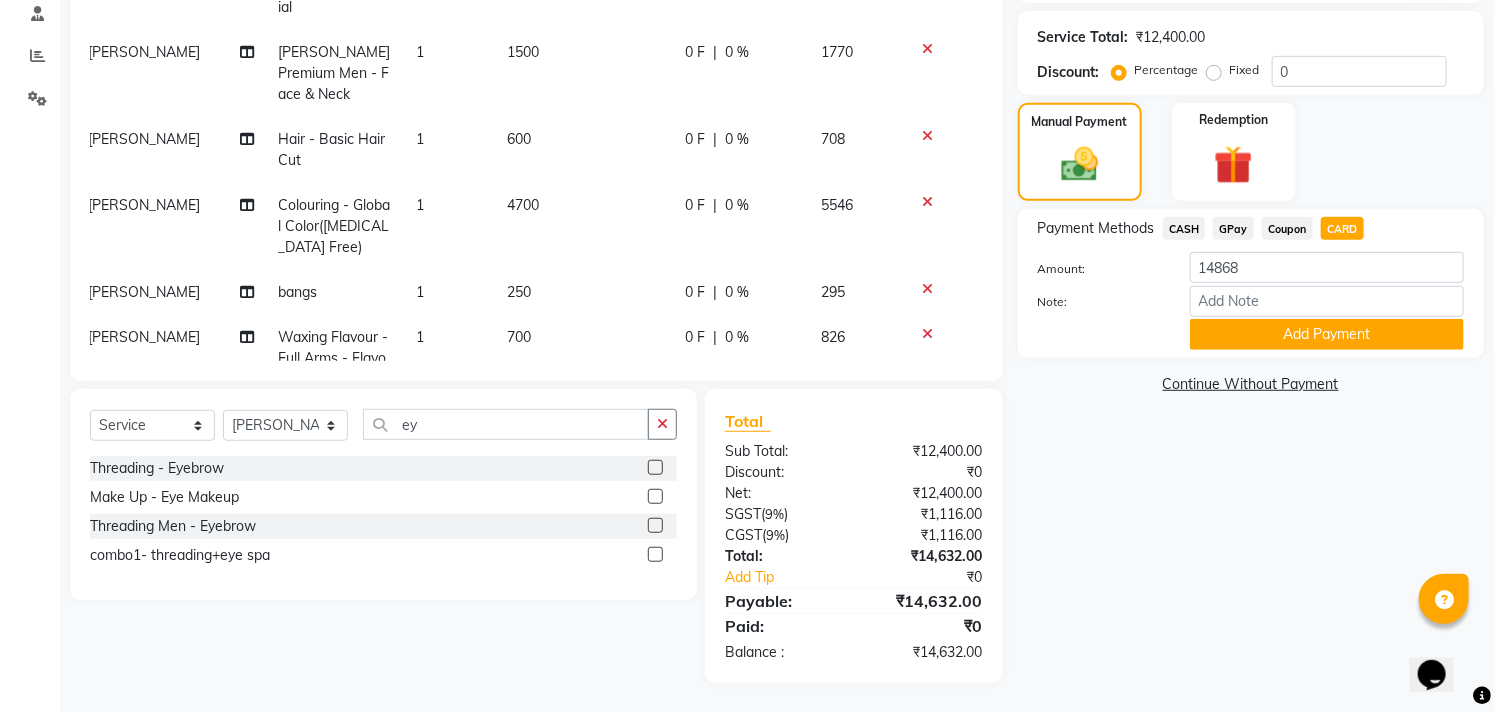 click on "Name: Subu  Membership:  No Active Membership  Total Visits:   Card on file:  0 Last Visit:   - Points:   0  Coupon Code Apply Service Total:  ₹12,400.00  Discount:  Percentage   Fixed  0 Manual Payment Redemption Payment Methods  CASH   GPay   Coupon   CARD  Amount: 14868 Note: Add Payment  Continue Without Payment" 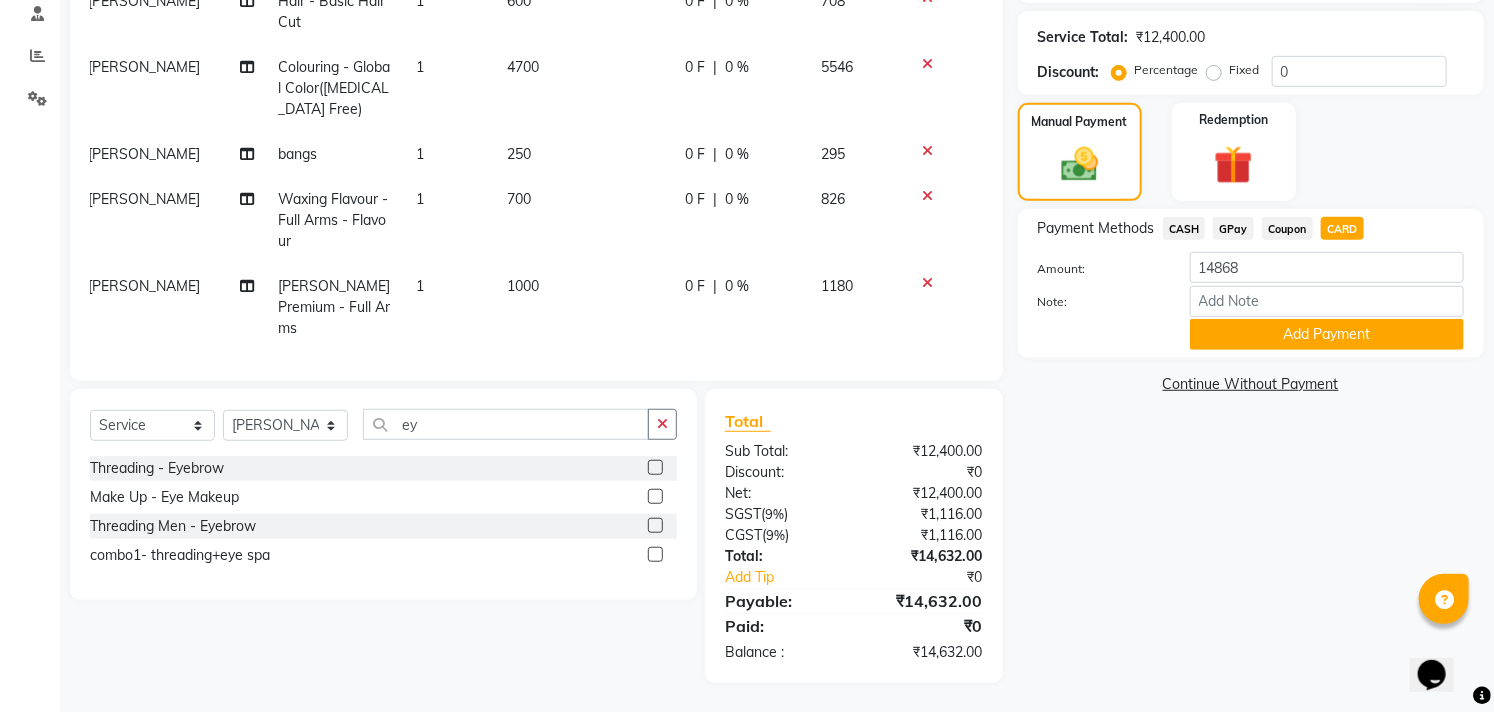 click on "CASH" 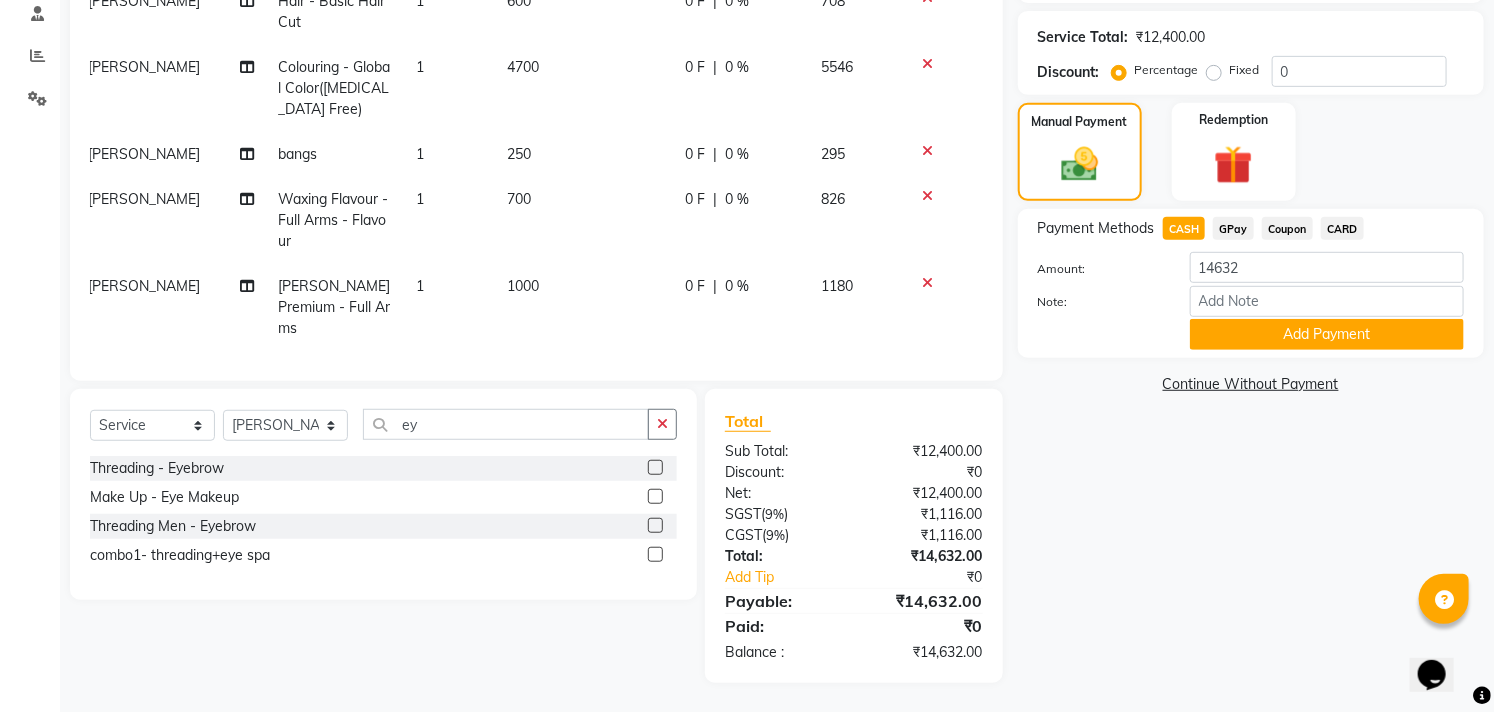 click on "GPay" 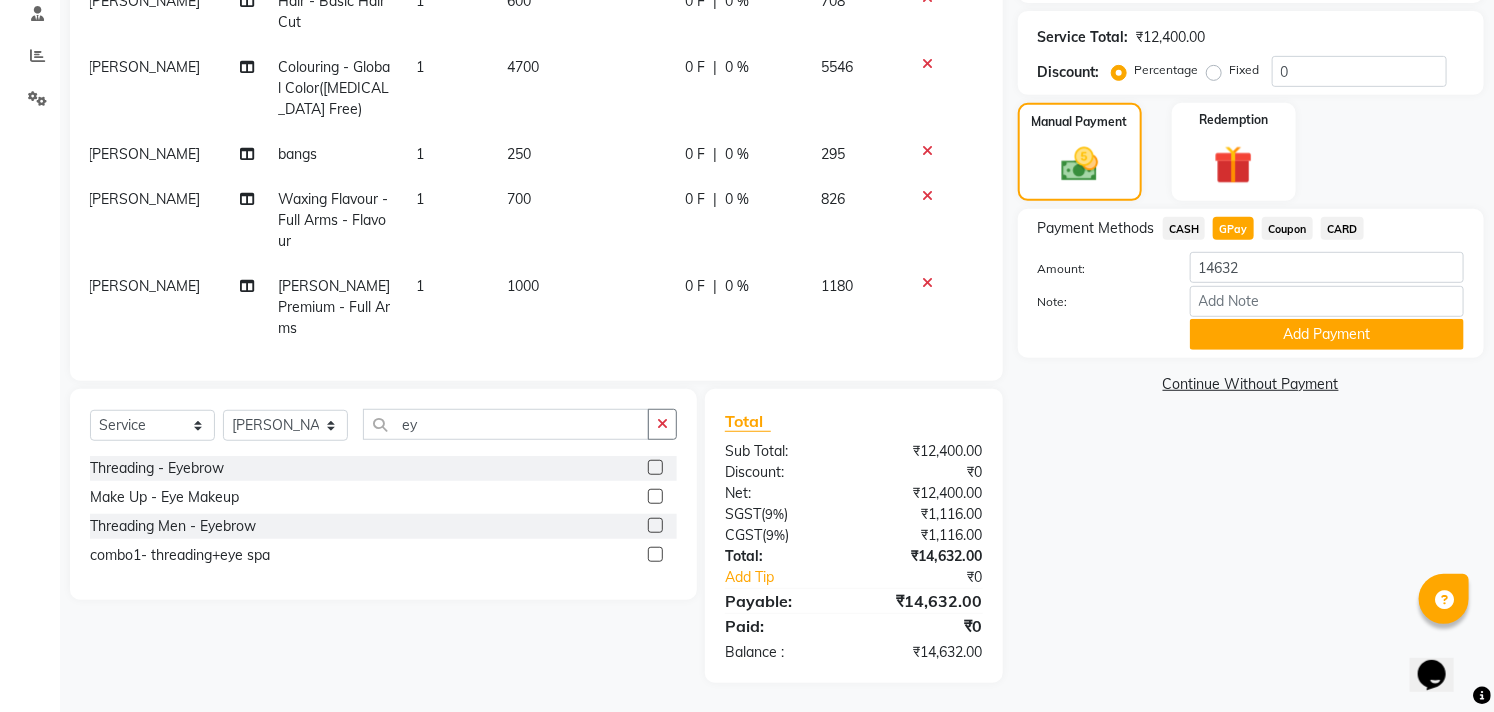 click on "CASH" 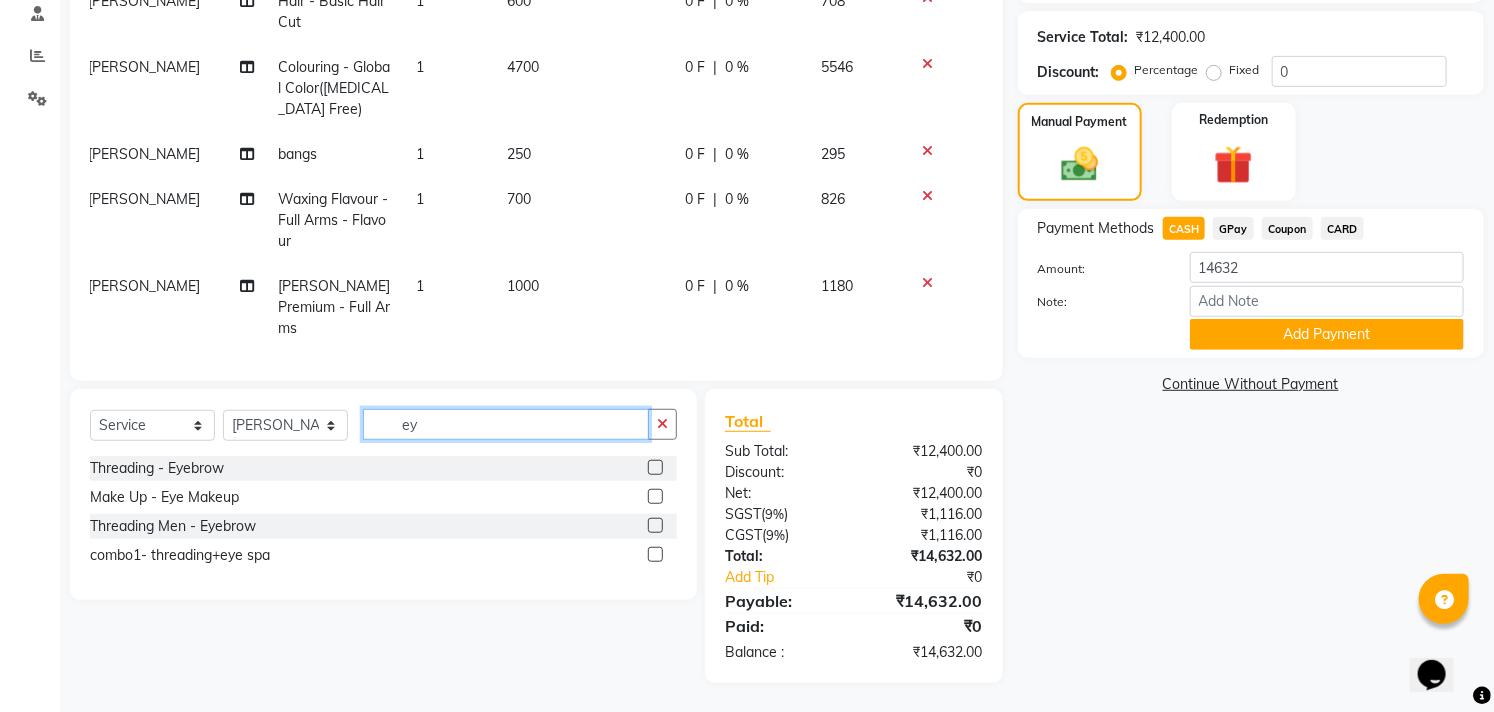 click on "ey" 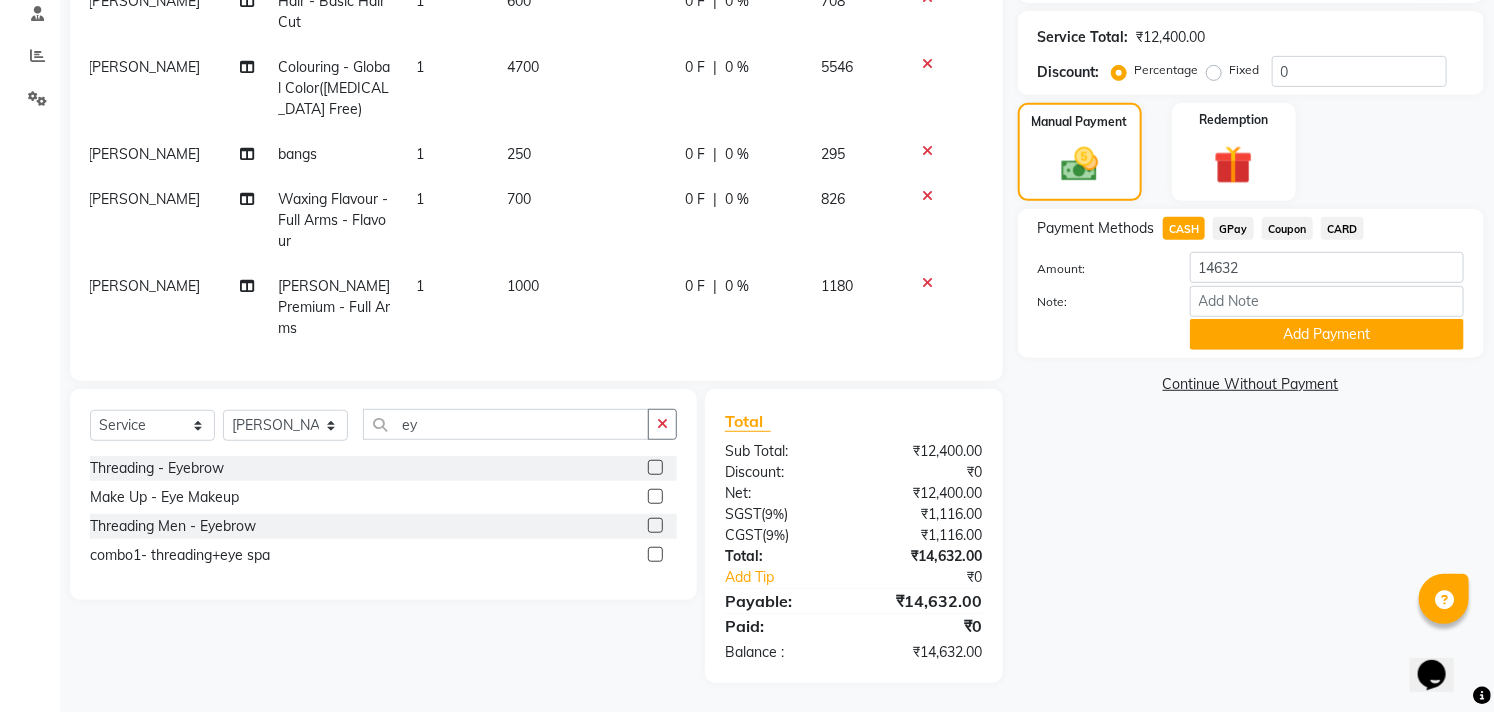 click on "GPay" 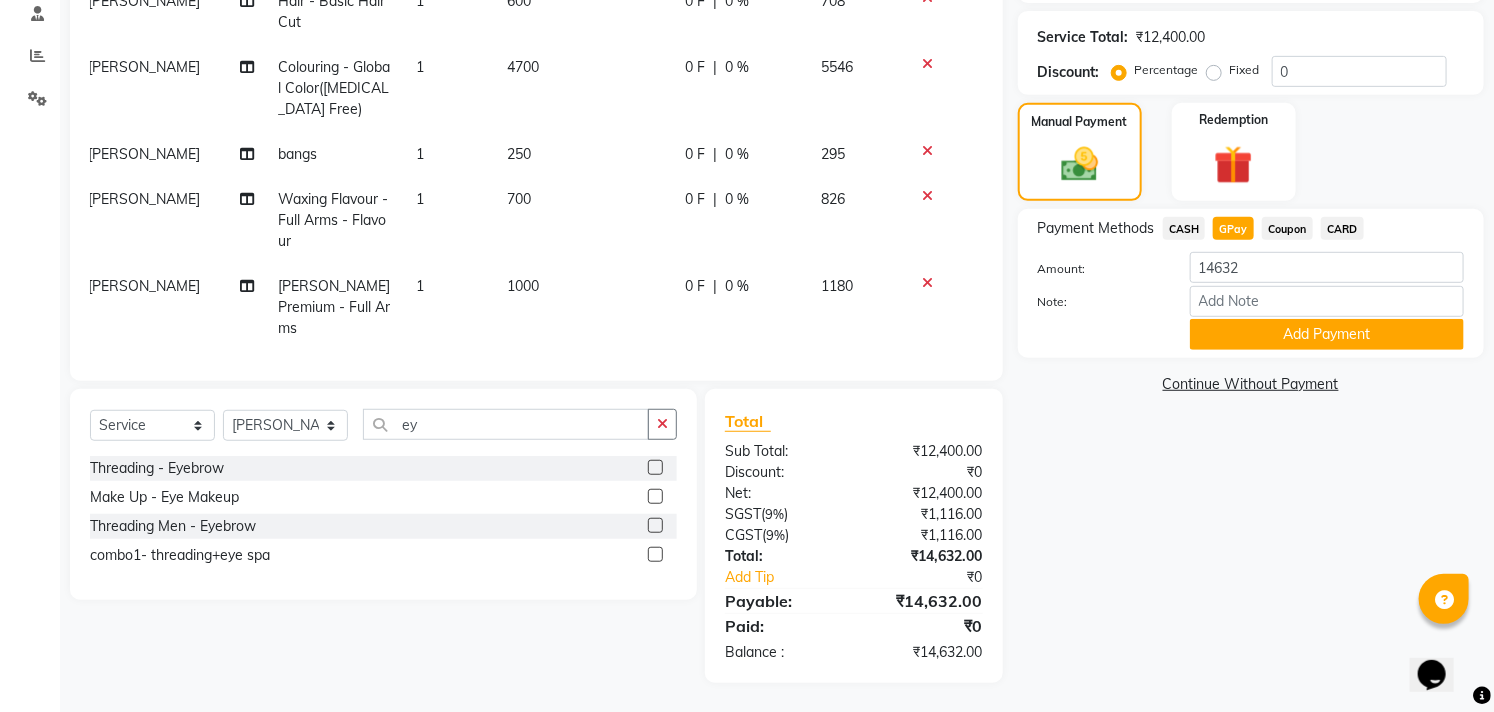 click on "CASH" 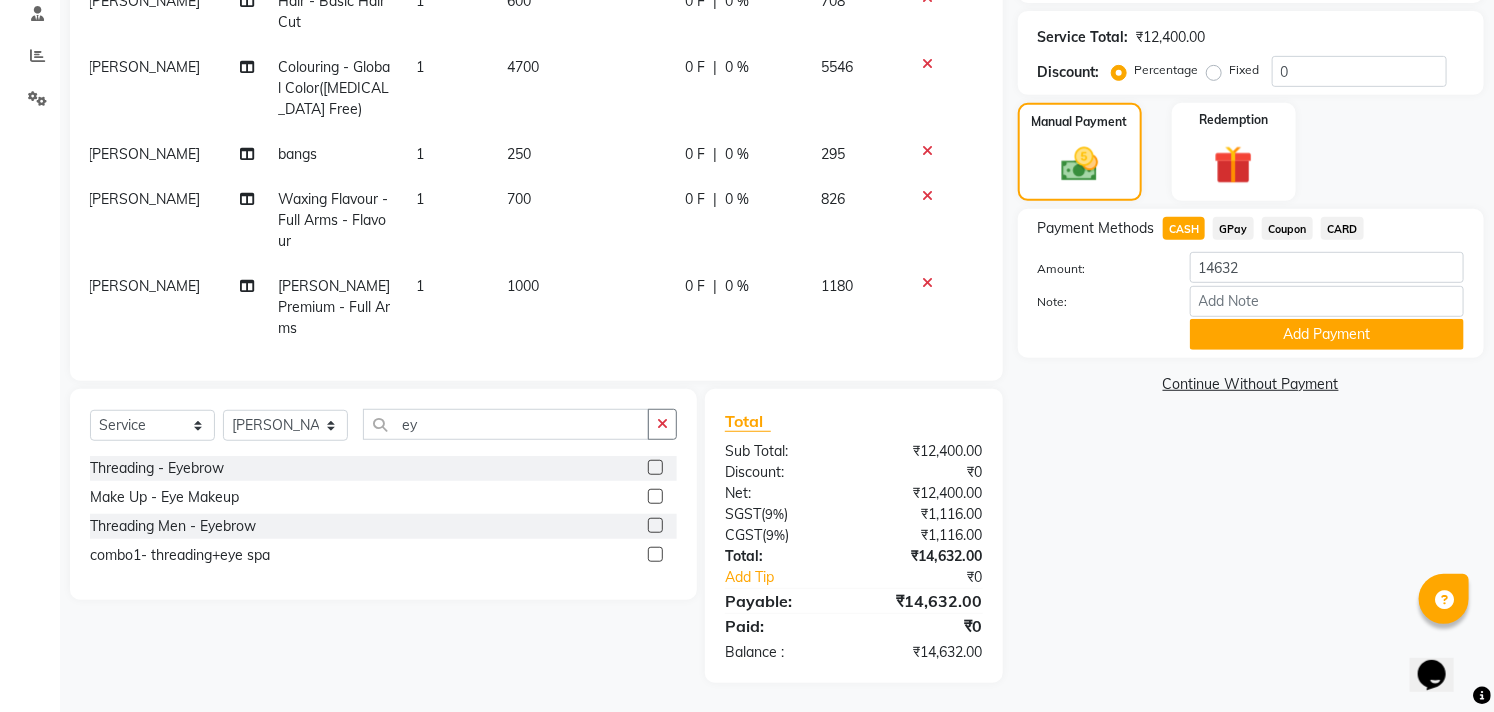 drag, startPoint x: 1345, startPoint y: 223, endPoint x: 1335, endPoint y: 232, distance: 13.453624 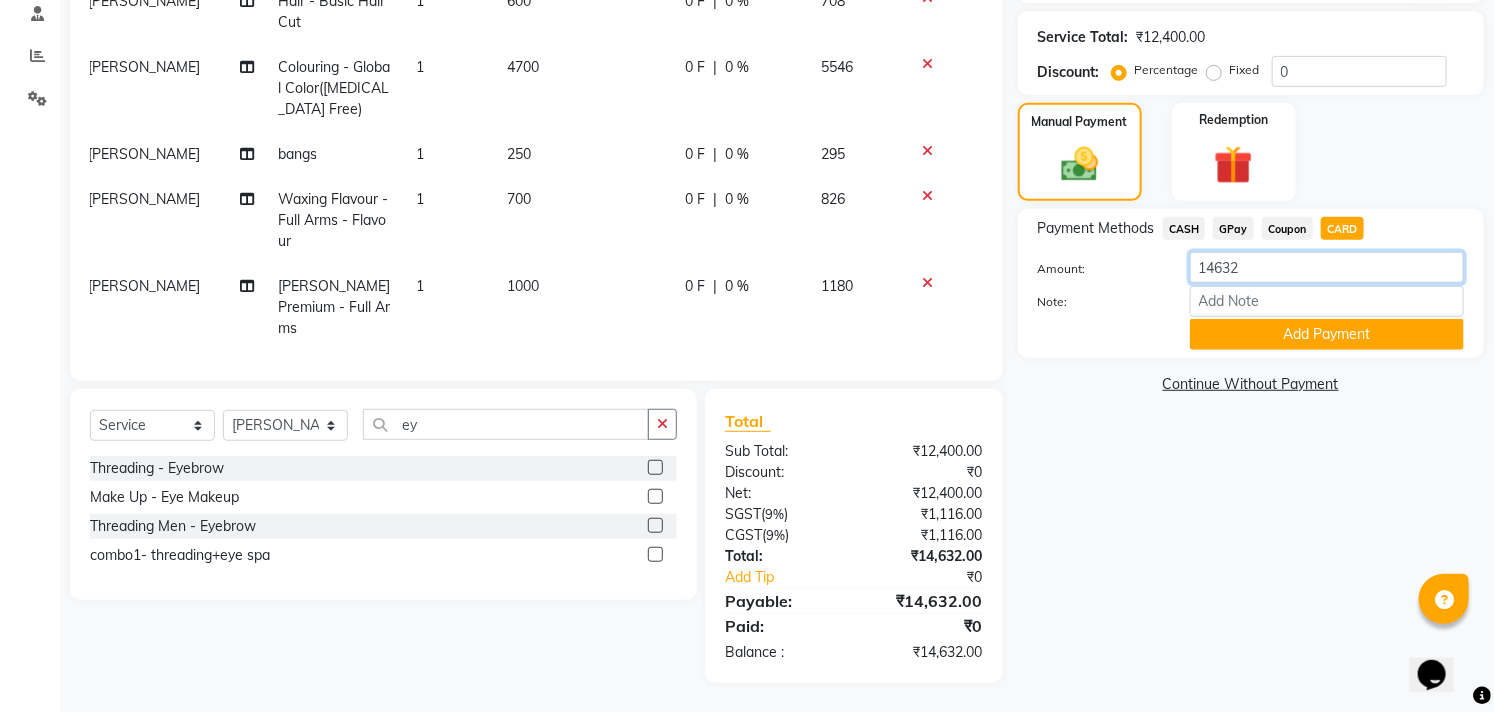 click on "14632" 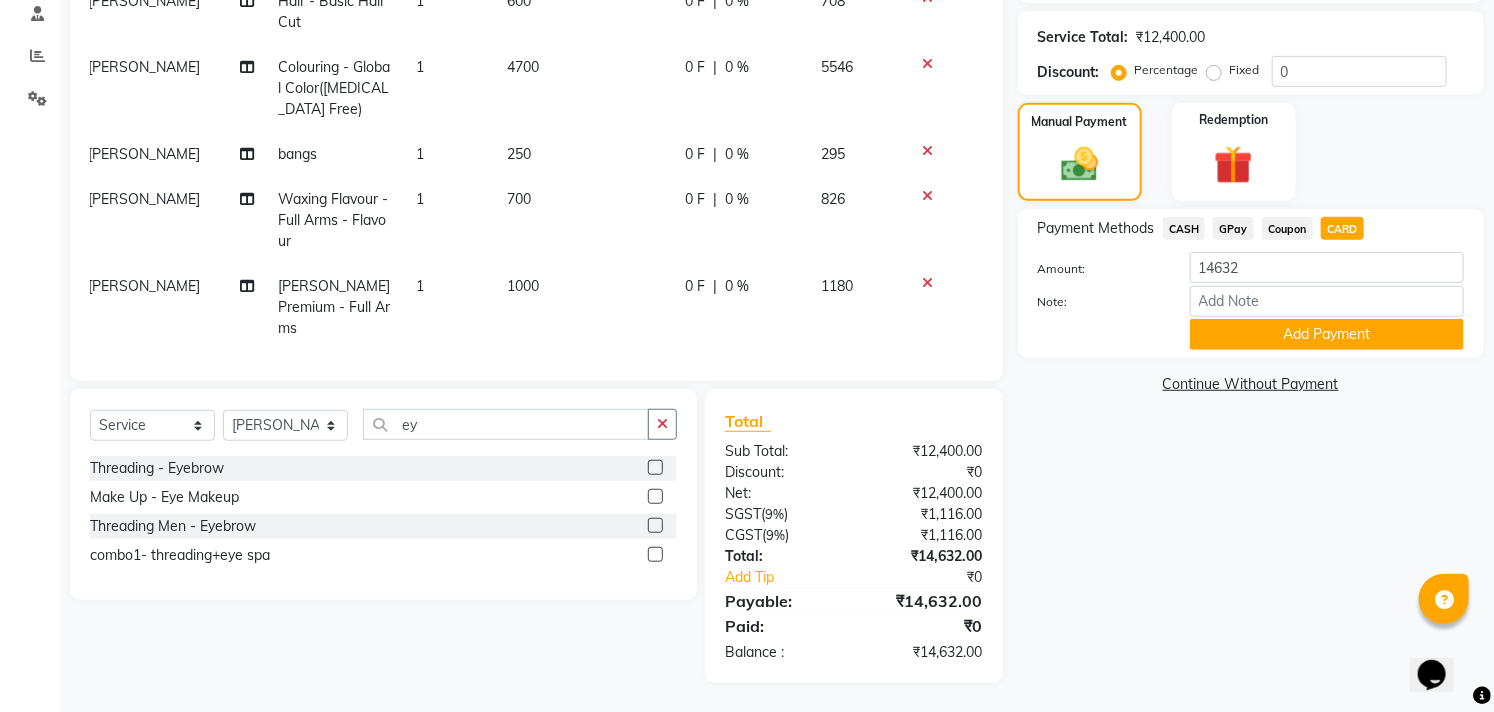 click on "250" 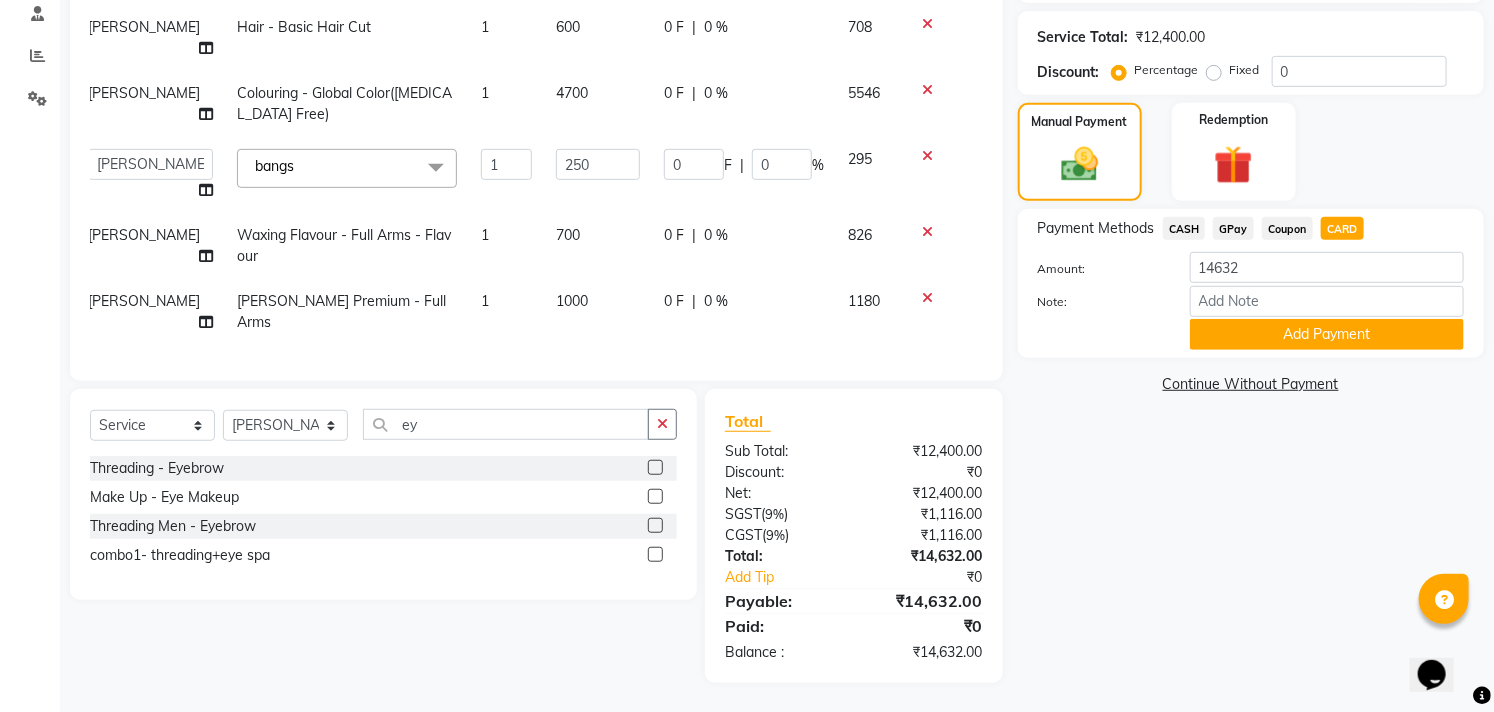 scroll, scrollTop: 44, scrollLeft: 14, axis: both 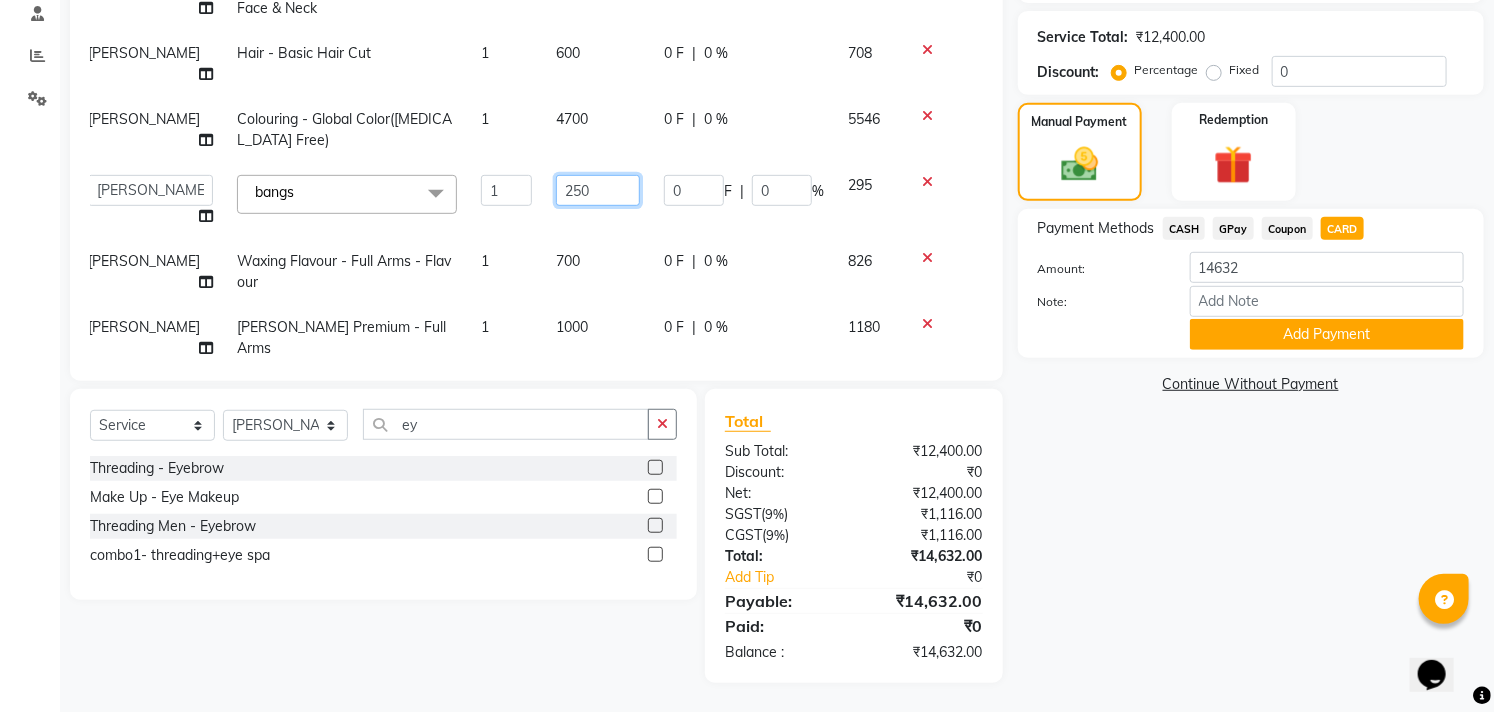 click on "250" 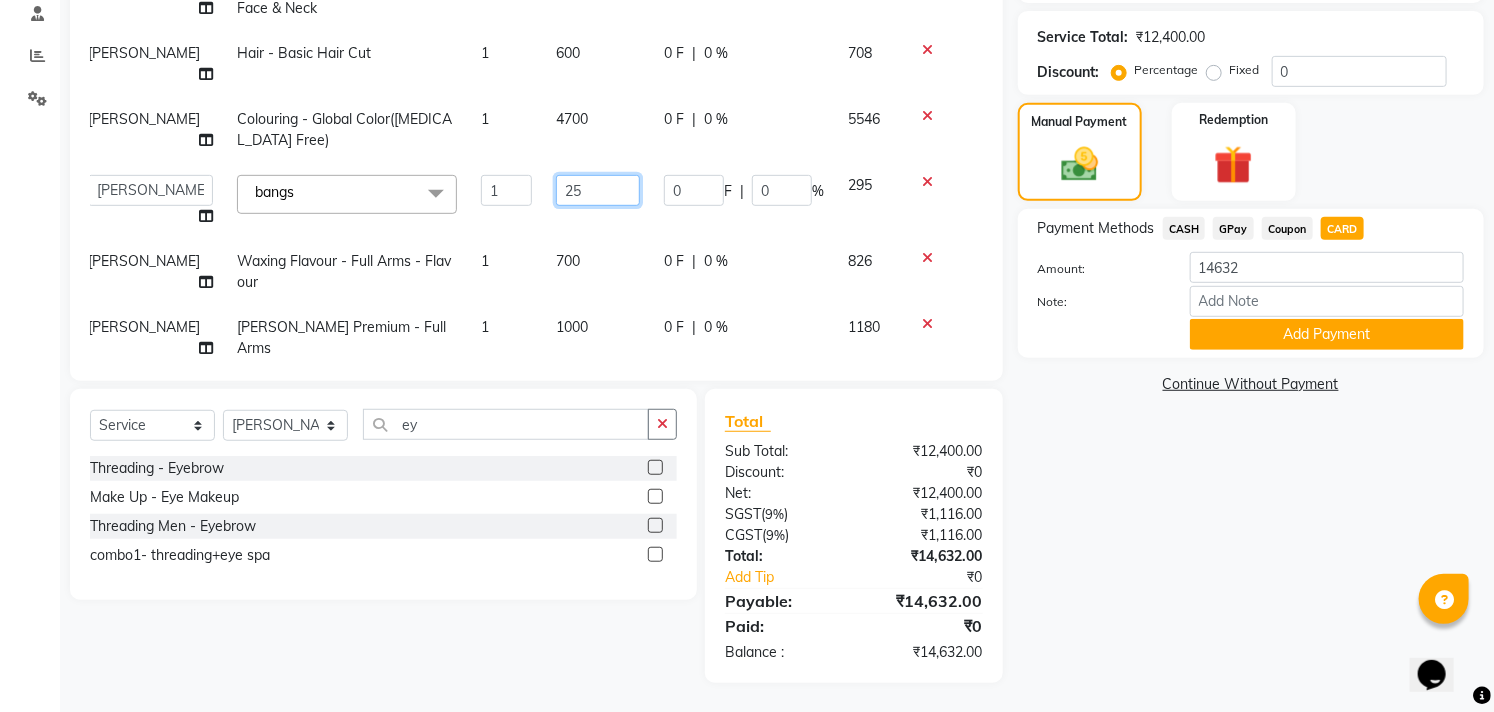 type on "2" 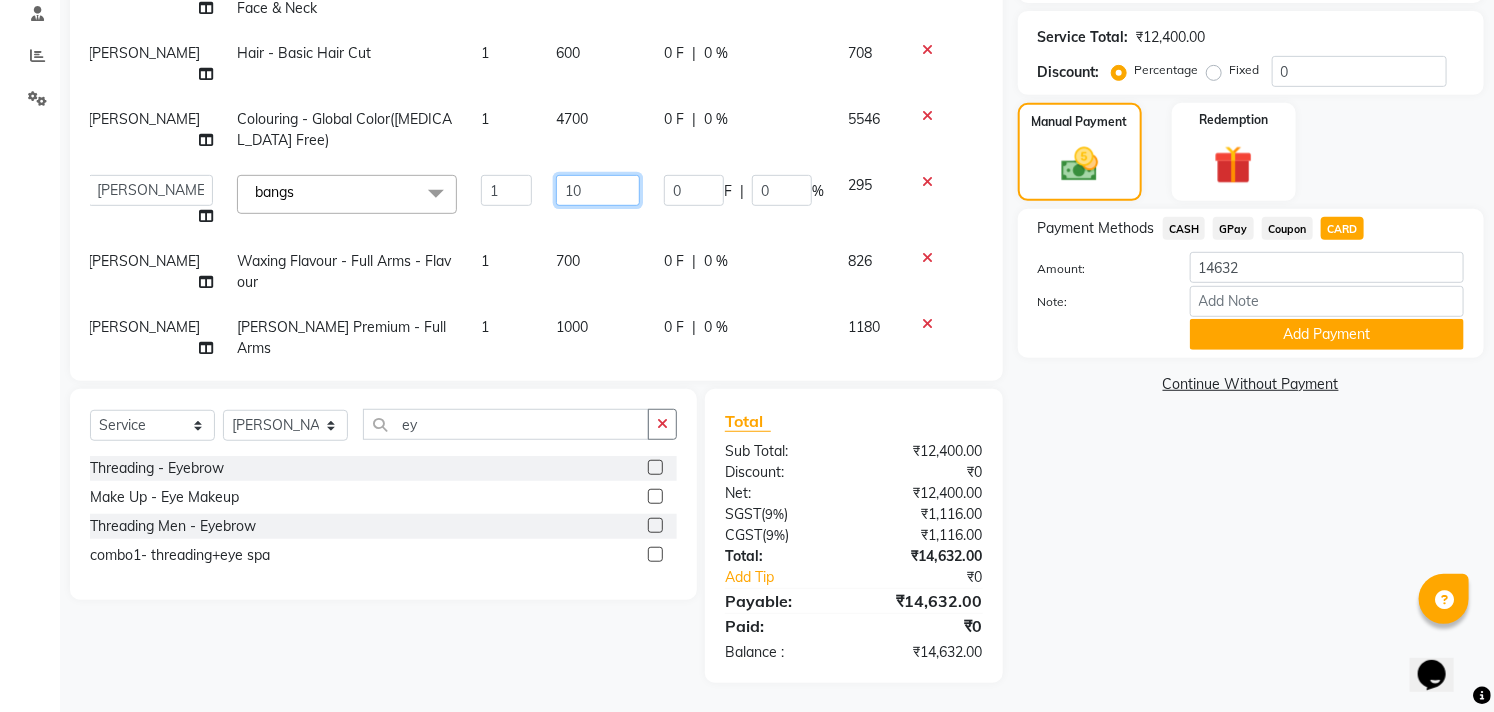 type on "100" 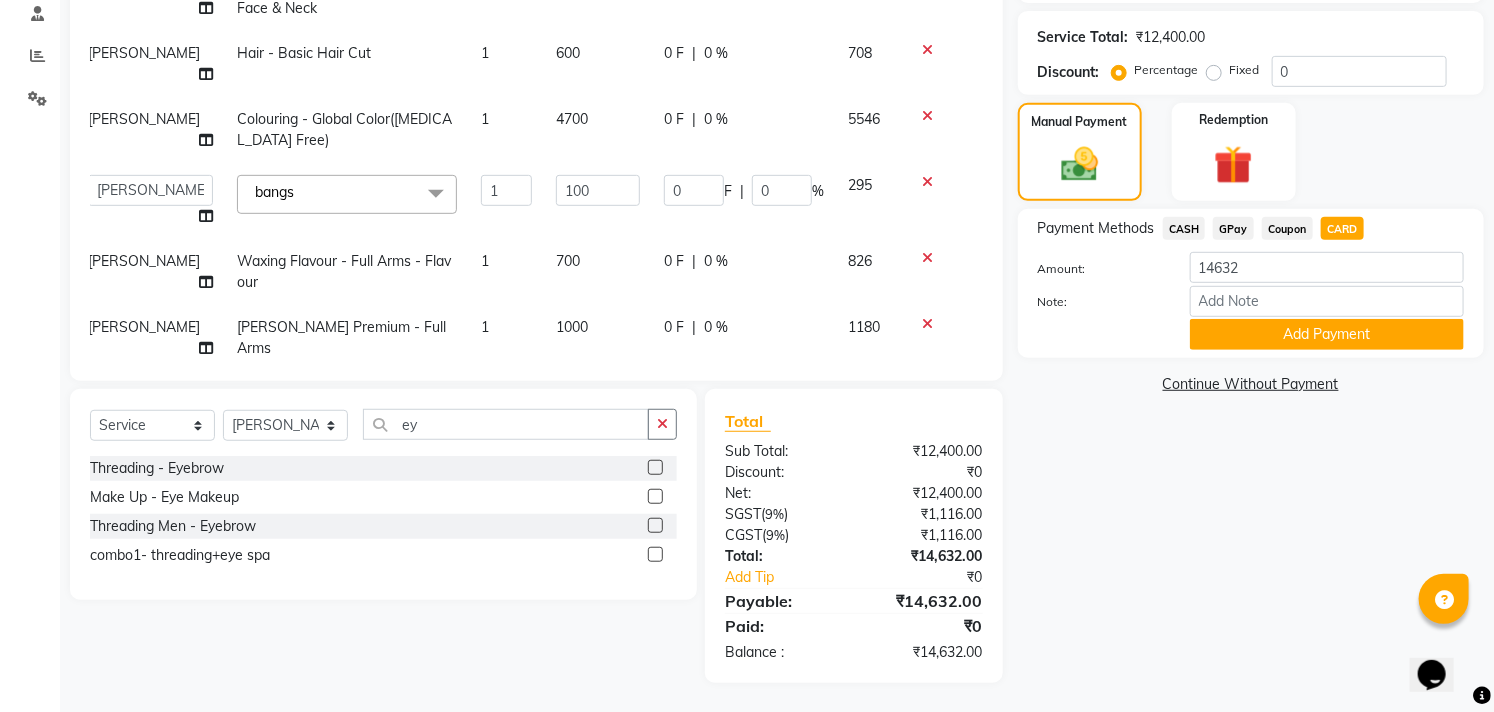 click on "Name: Subu  Membership:  No Active Membership  Total Visits:   Card on file:  0 Last Visit:   - Points:   0  Coupon Code Apply Service Total:  ₹12,400.00  Discount:  Percentage   Fixed  0 Manual Payment Redemption Payment Methods  CASH   GPay   Coupon   CARD  Amount: 14632 Note: Add Payment  Continue Without Payment" 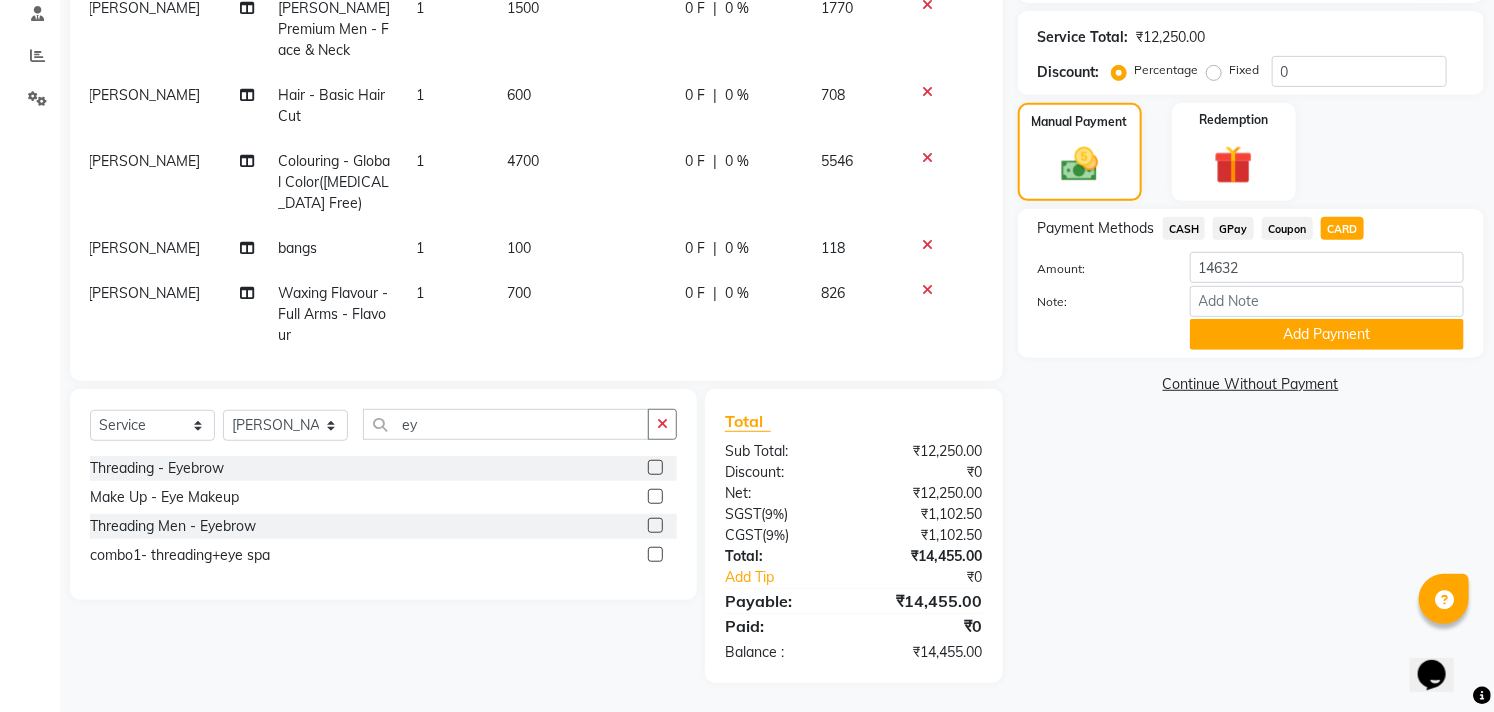 click on "100" 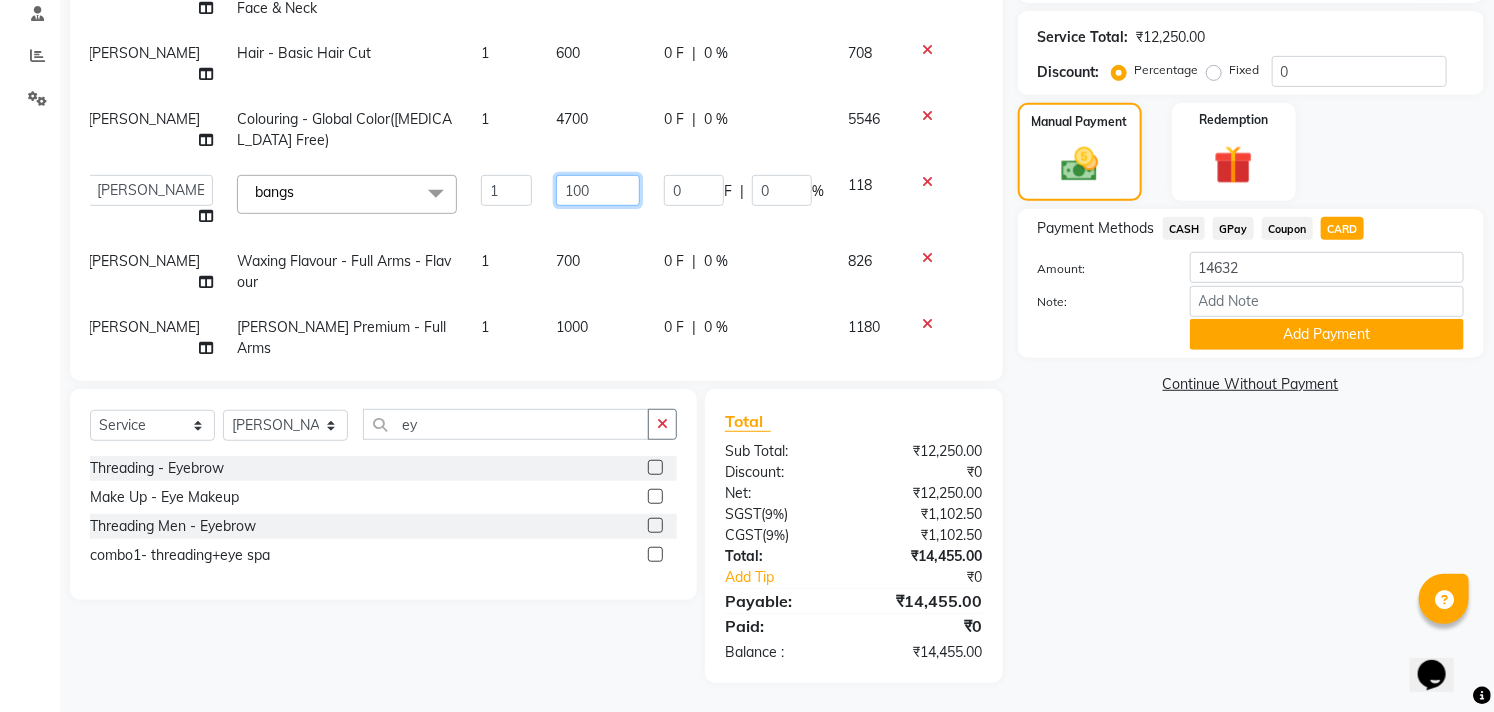 click on "100" 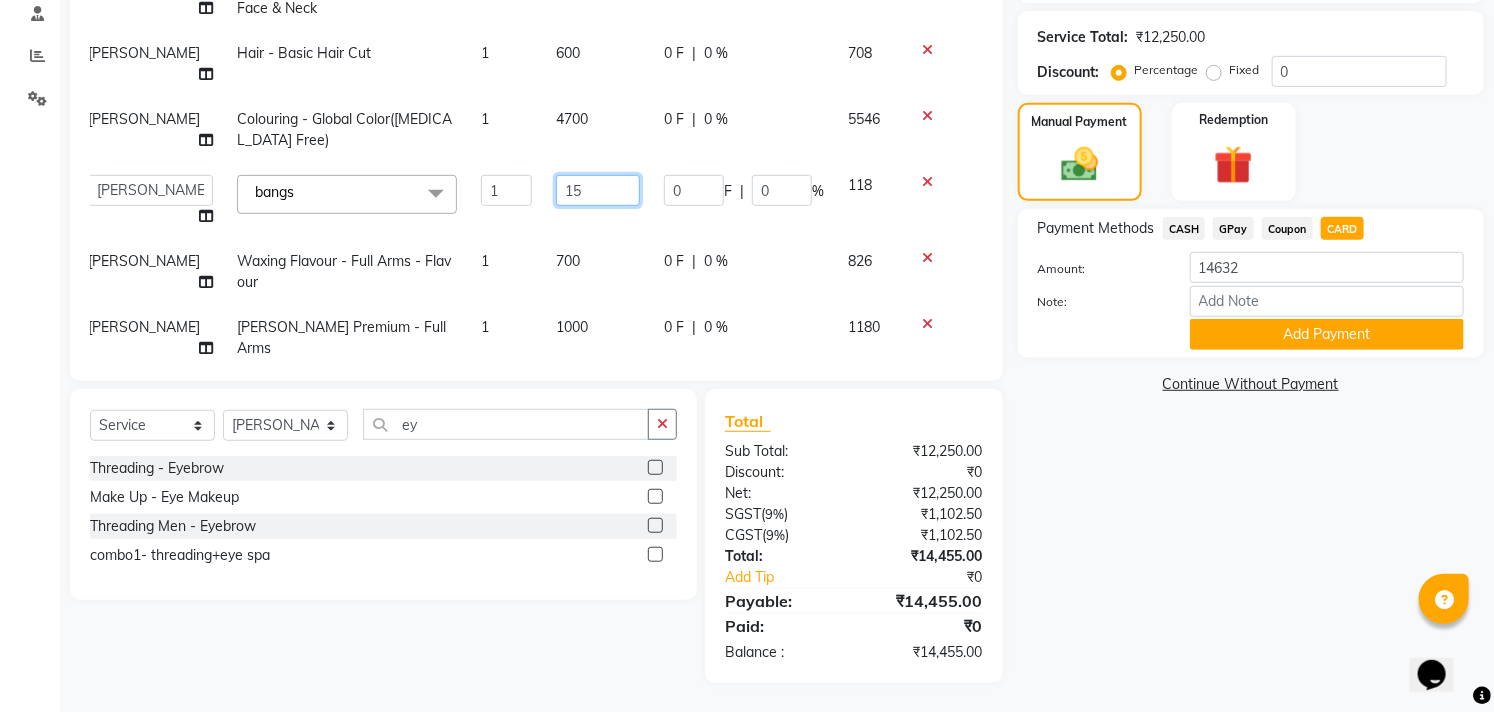 type on "150" 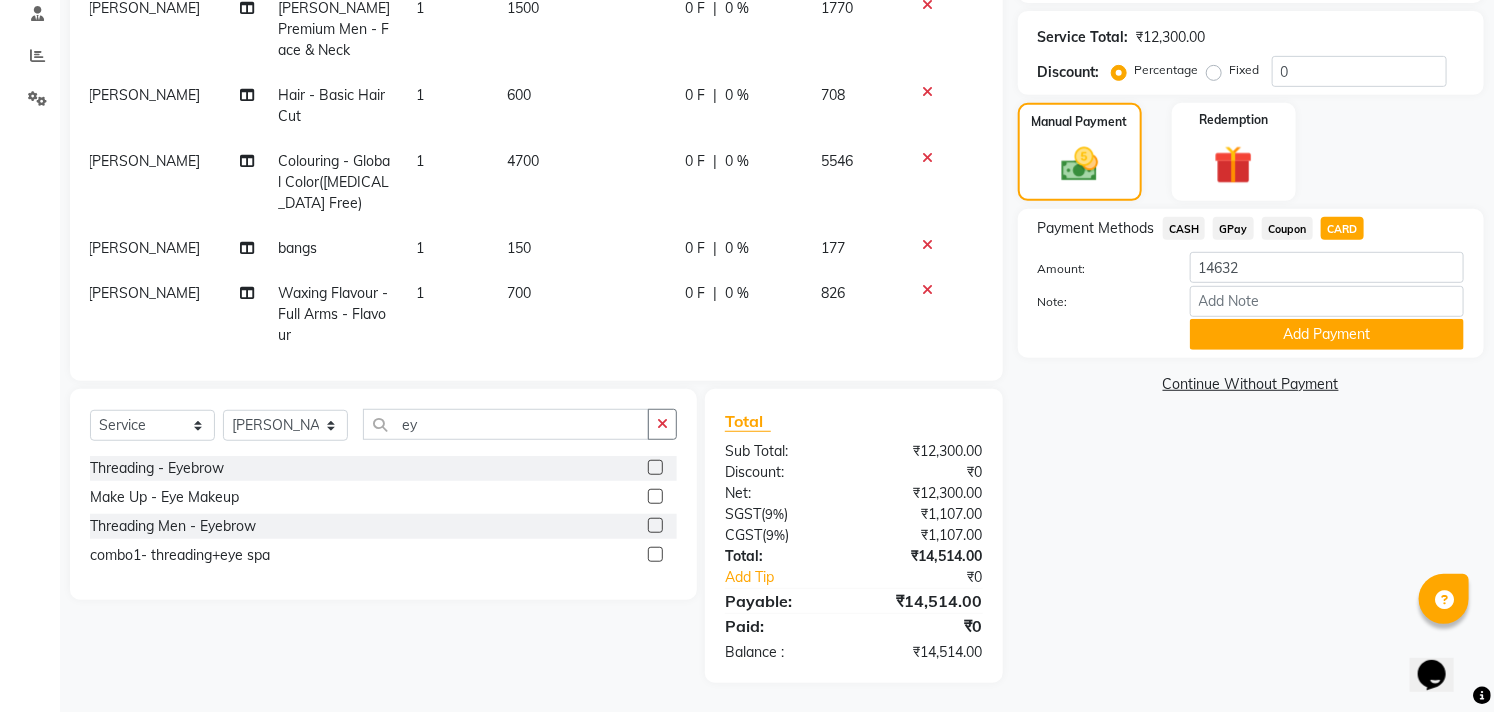 click on "Name: Subu  Membership:  No Active Membership  Total Visits:   Card on file:  0 Last Visit:   - Points:   0  Coupon Code Apply Service Total:  ₹12,300.00  Discount:  Percentage   Fixed  0 Manual Payment Redemption Payment Methods  CASH   GPay   Coupon   CARD  Amount: 14632 Note: Add Payment  Continue Without Payment" 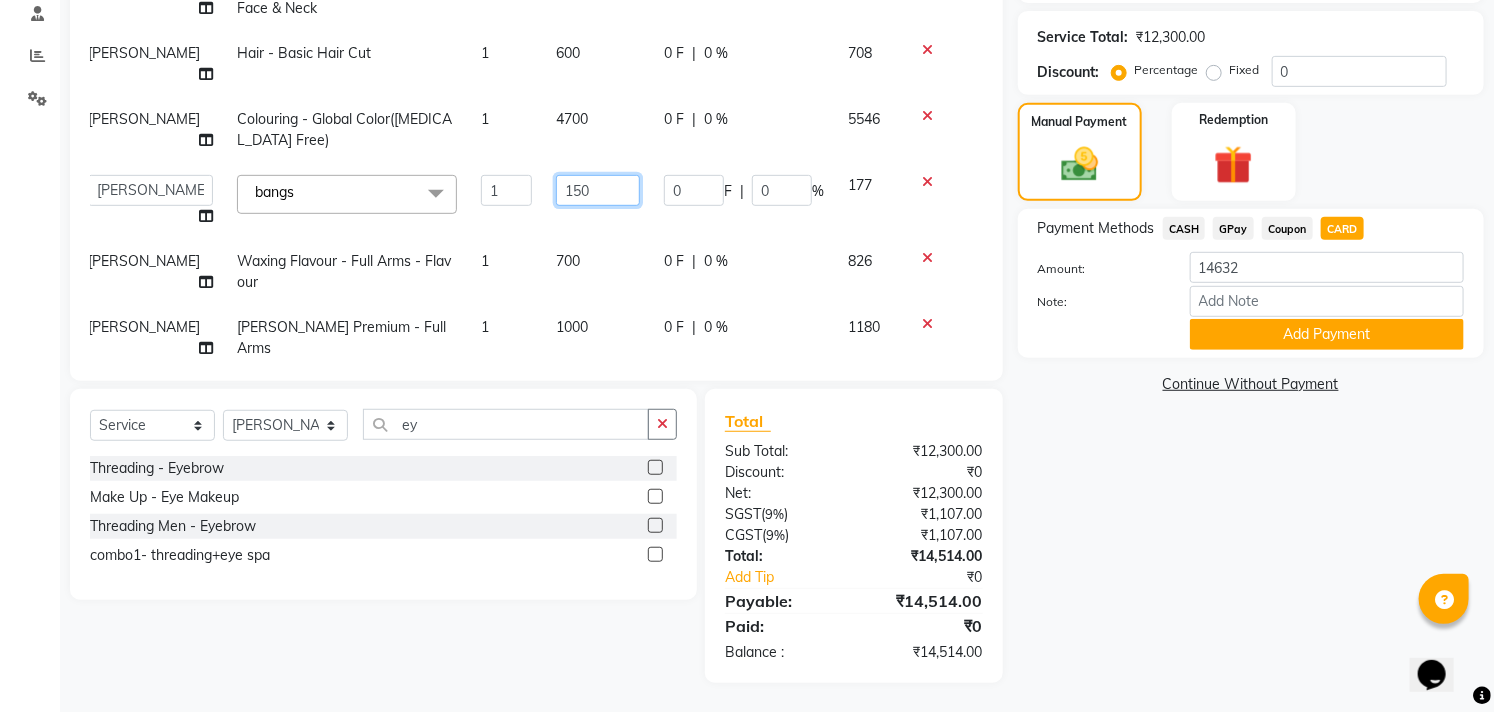 click on "150" 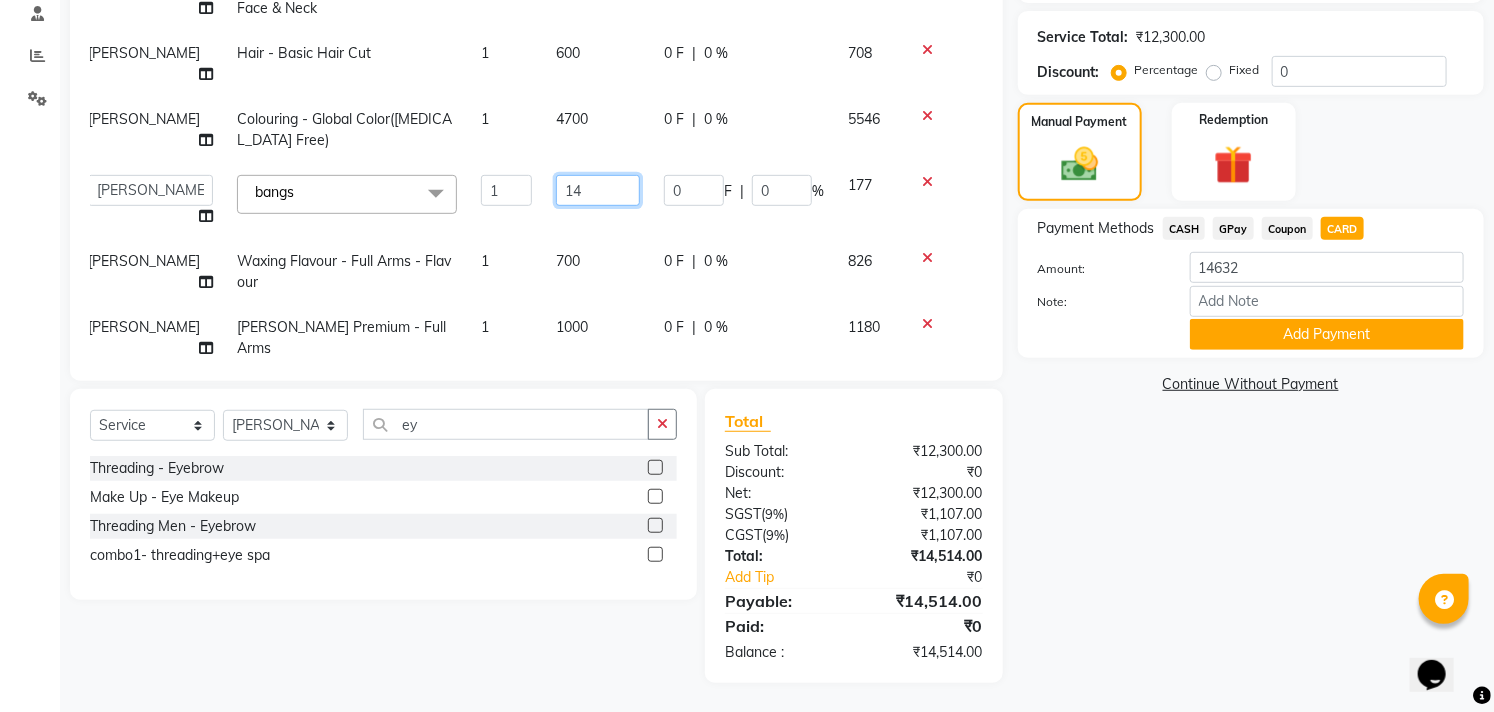 type on "145" 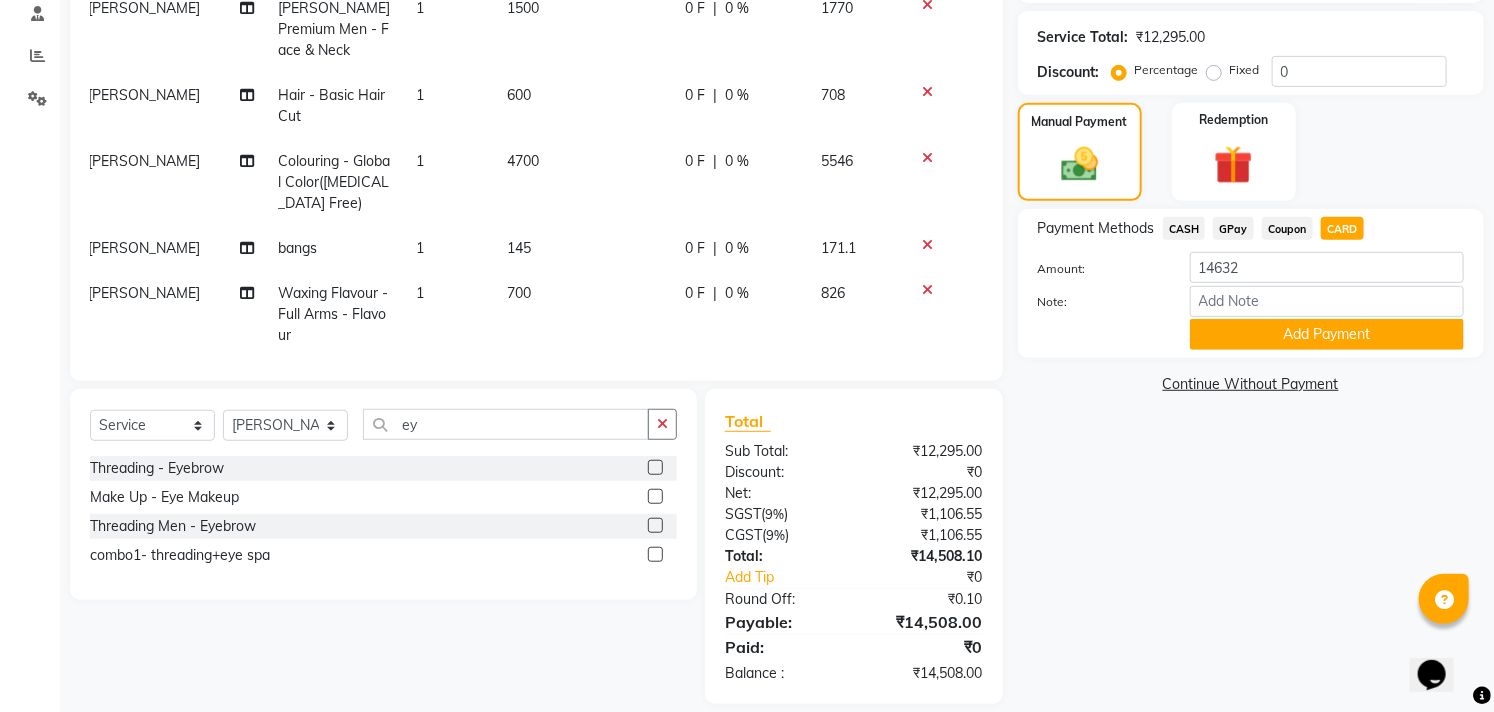 click on "Name: Subu  Membership:  No Active Membership  Total Visits:   Card on file:  0 Last Visit:   - Points:   0  Coupon Code Apply Service Total:  ₹12,295.00  Discount:  Percentage   Fixed  0 Manual Payment Redemption Payment Methods  CASH   GPay   Coupon   CARD  Amount: 14632 Note: Add Payment  Continue Without Payment" 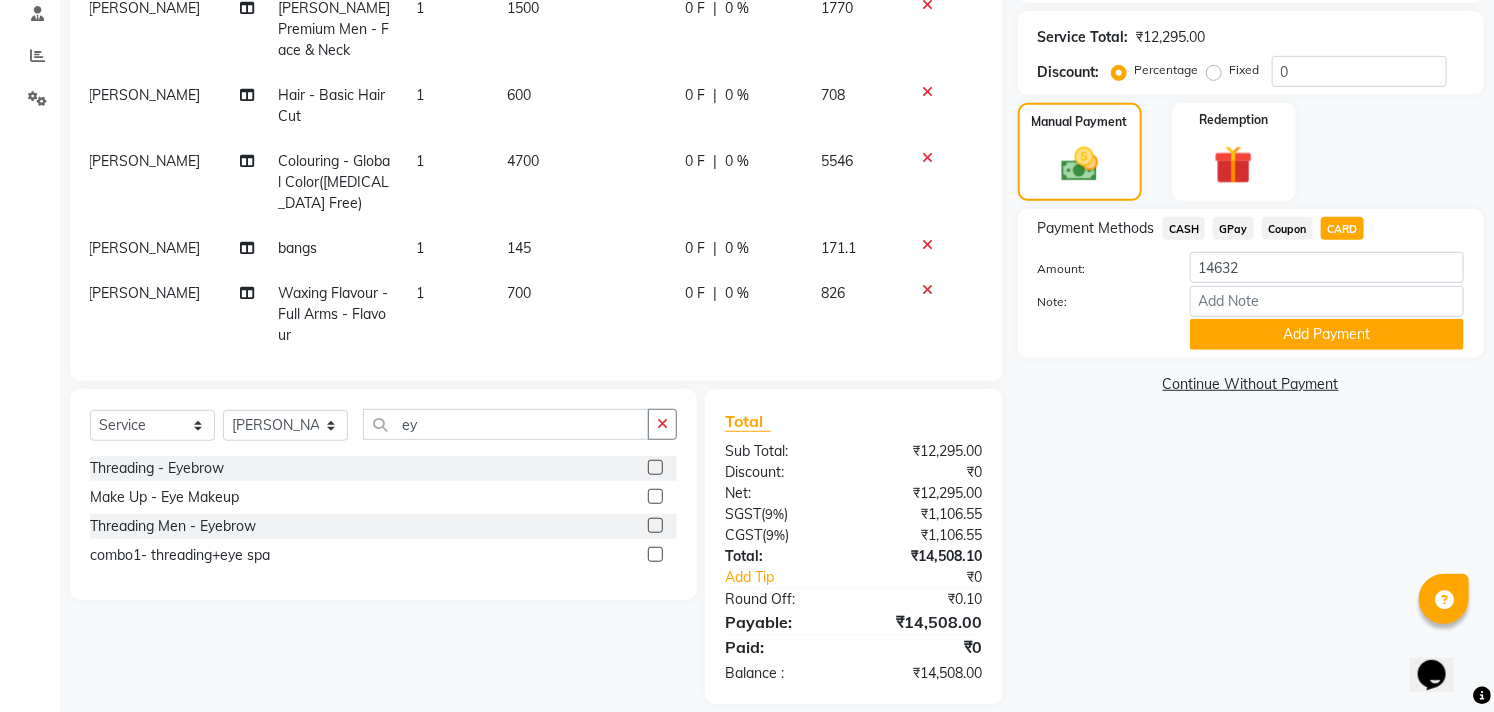 drag, startPoint x: 518, startPoint y: 241, endPoint x: 551, endPoint y: 244, distance: 33.13608 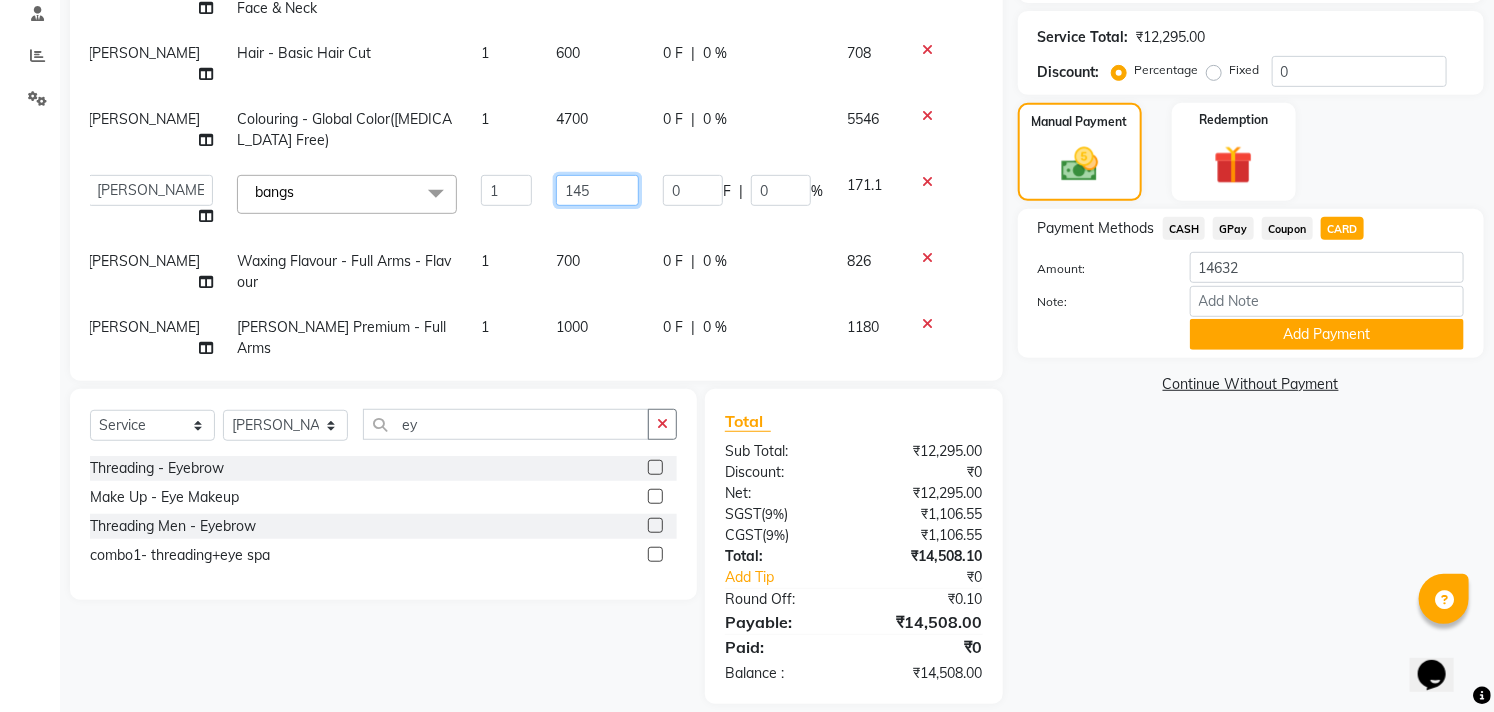 click on "145" 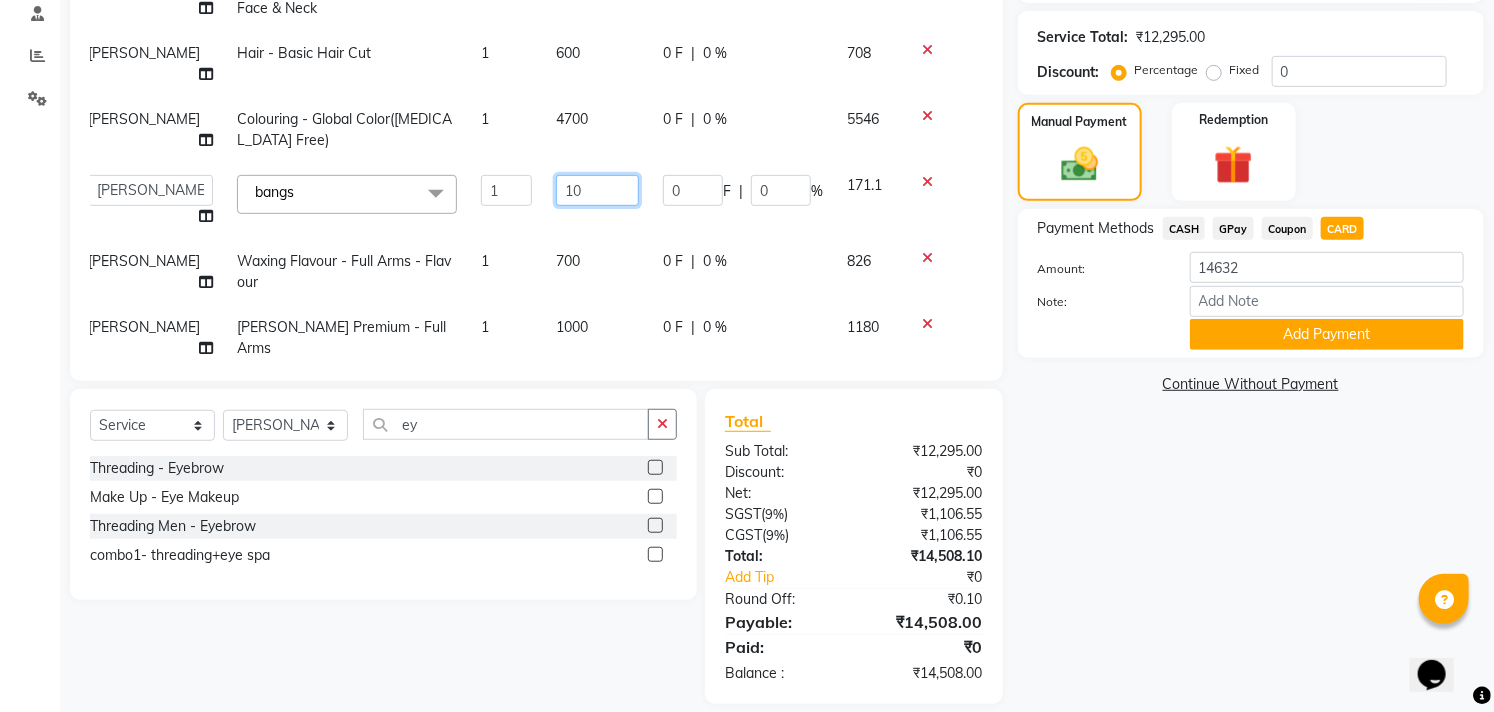 type on "100" 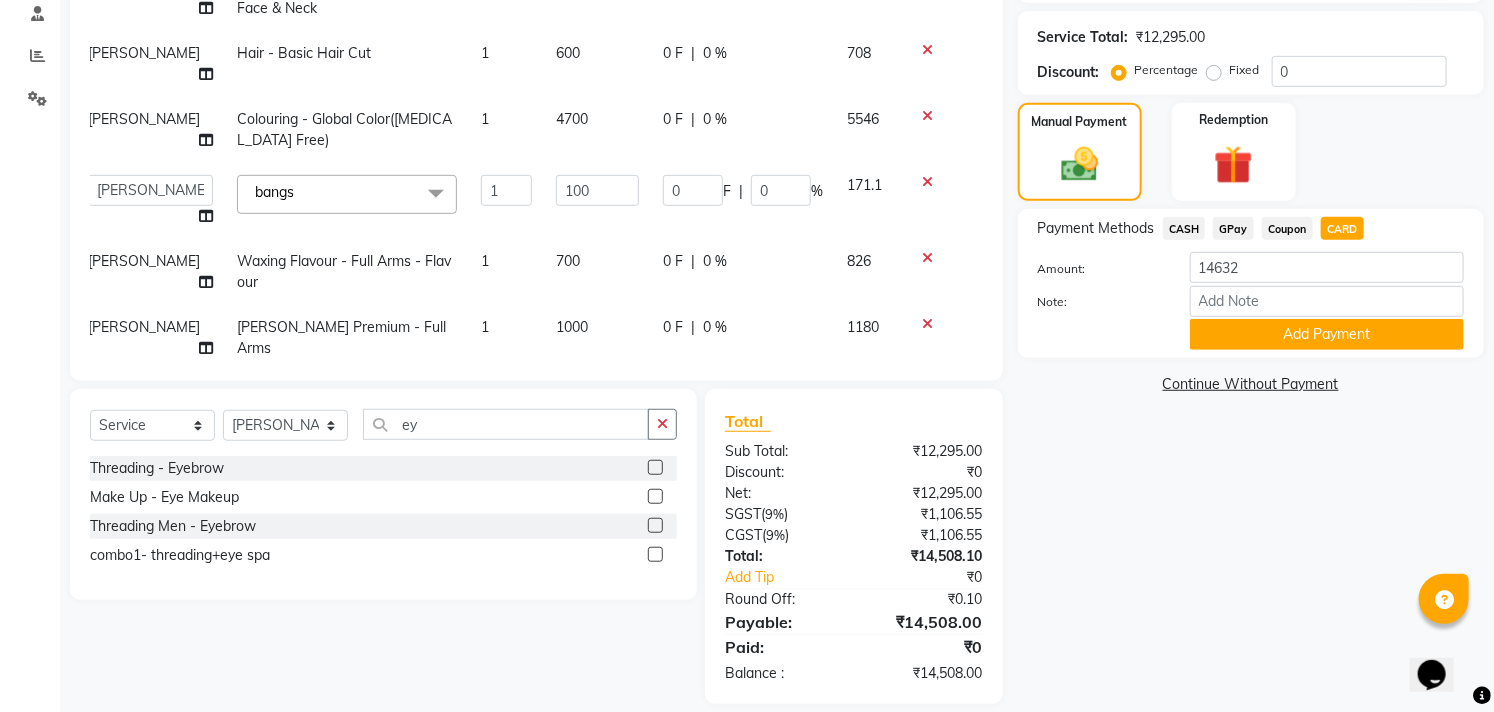 click on "Name: Subu  Membership:  No Active Membership  Total Visits:   Card on file:  0 Last Visit:   - Points:   0  Coupon Code Apply Service Total:  ₹12,295.00  Discount:  Percentage   Fixed  0 Manual Payment Redemption Payment Methods  CASH   GPay   Coupon   CARD  Amount: 14632 Note: Add Payment  Continue Without Payment" 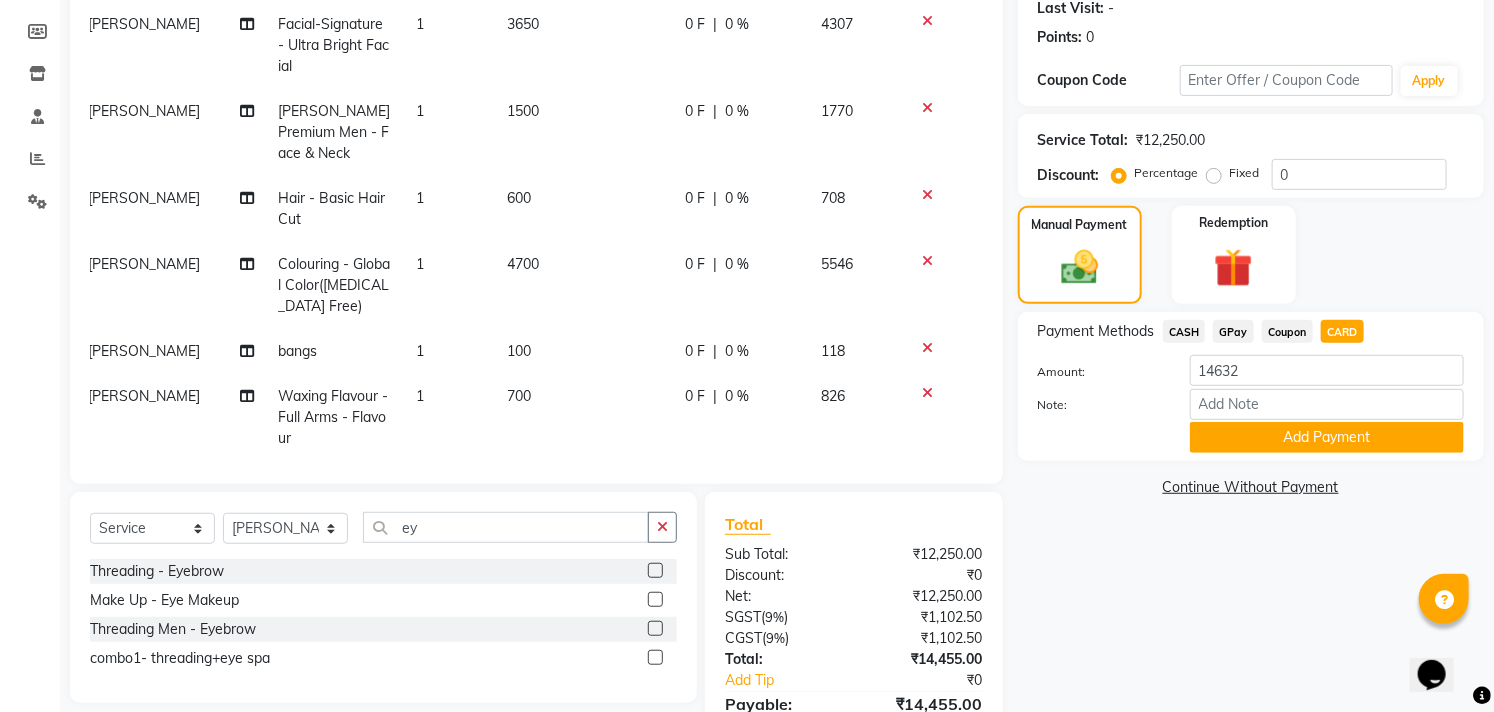 scroll, scrollTop: 387, scrollLeft: 0, axis: vertical 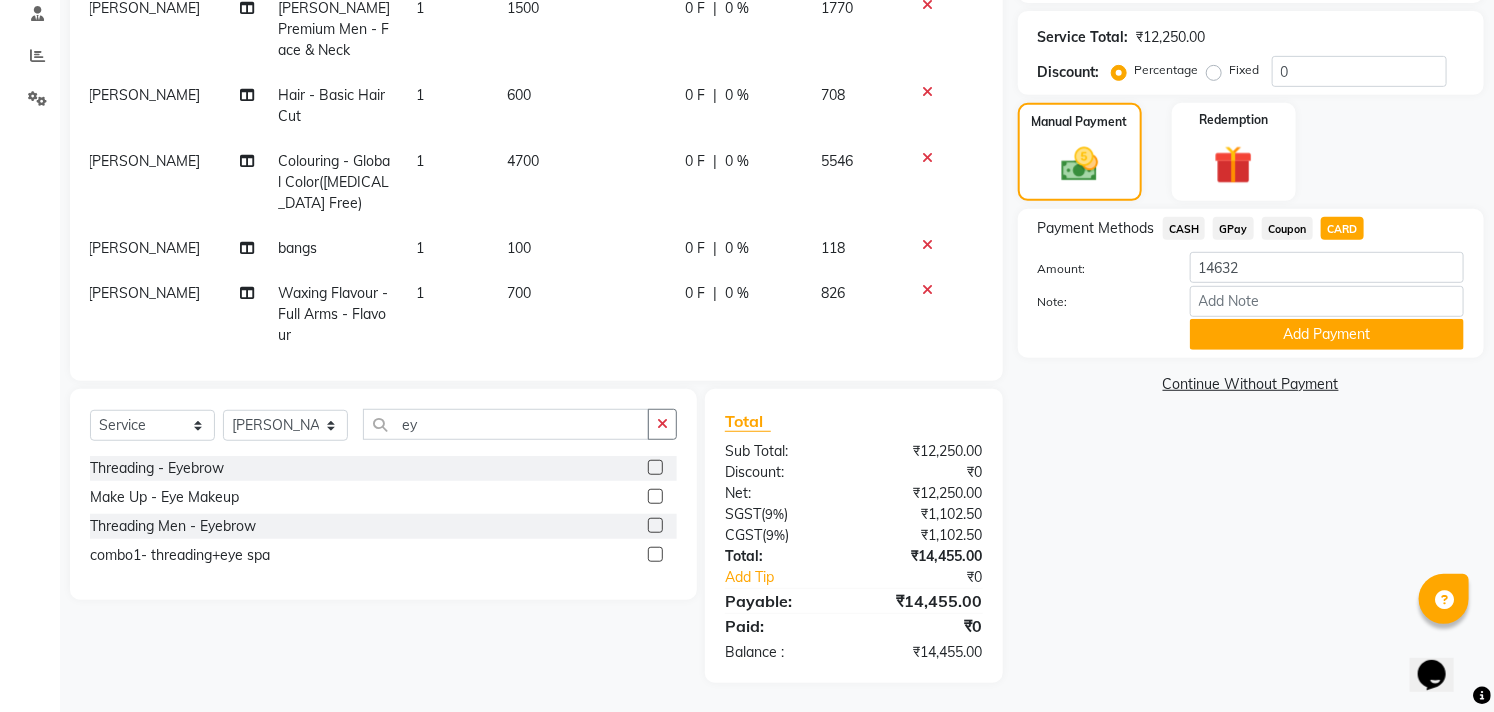 click on "CASH" 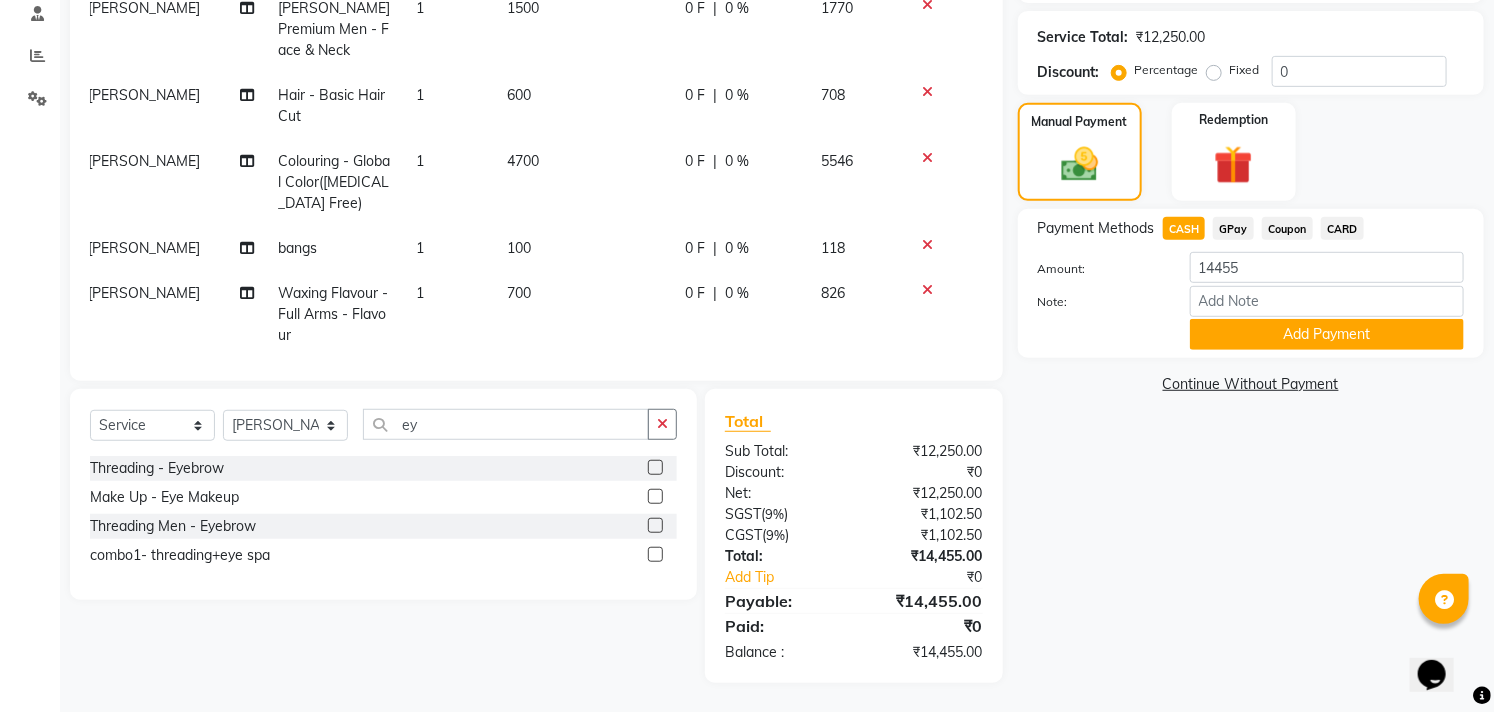 click on "CARD" 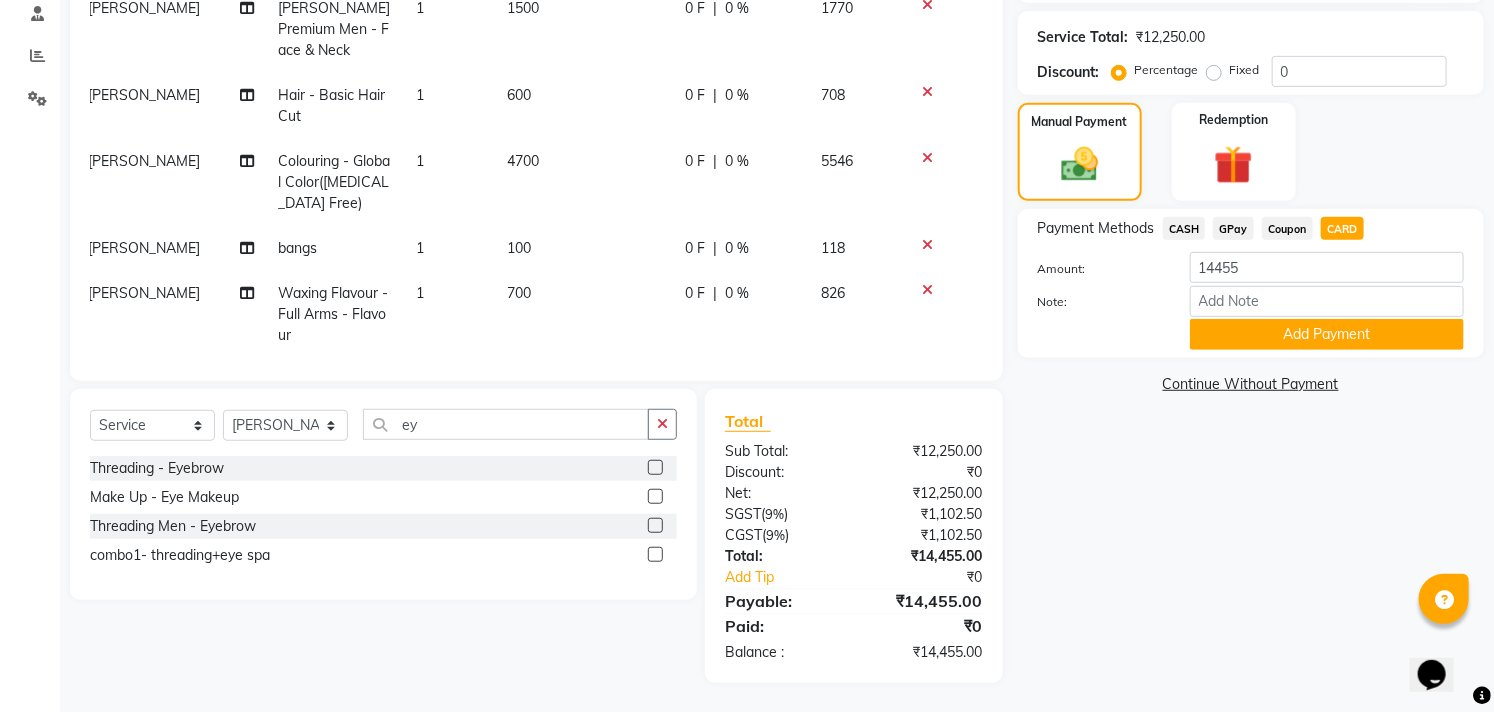click on "100" 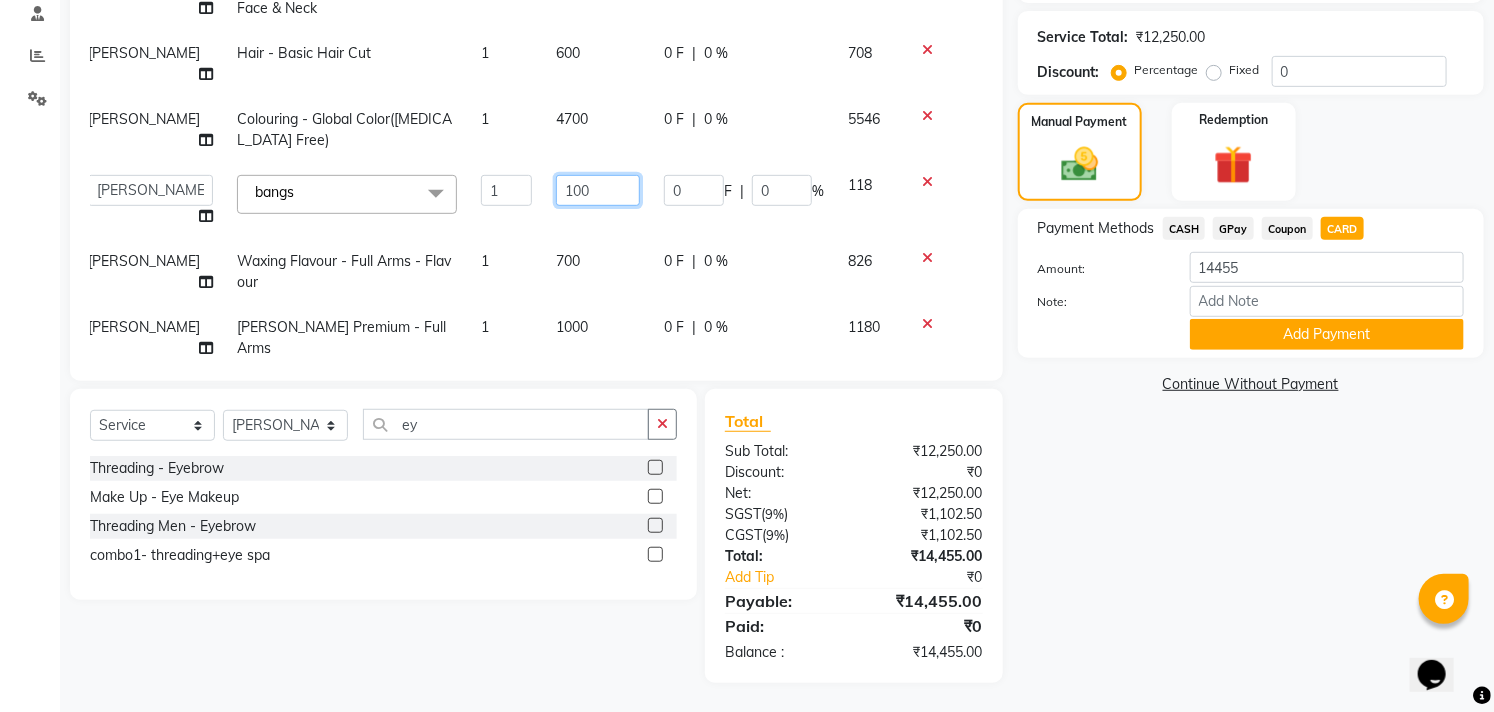 click on "100" 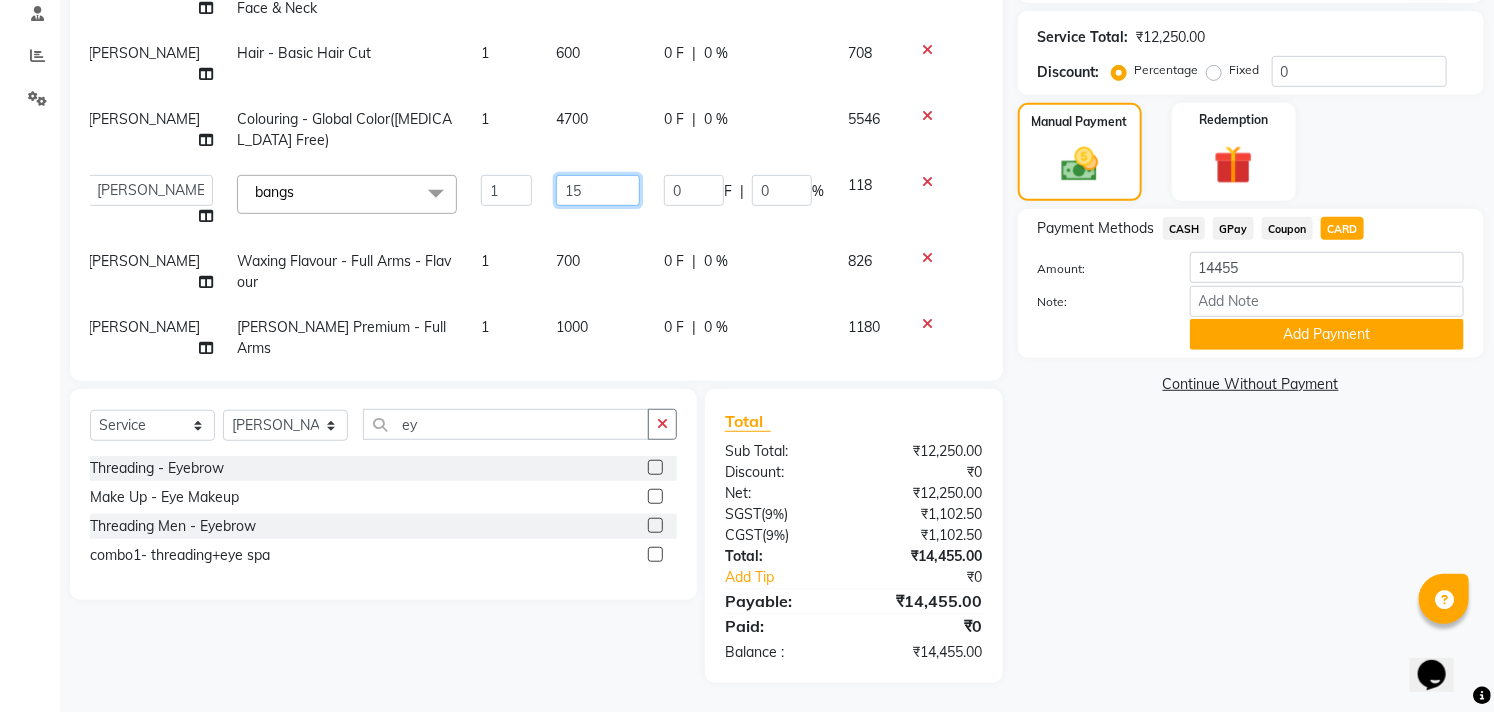 type on "150" 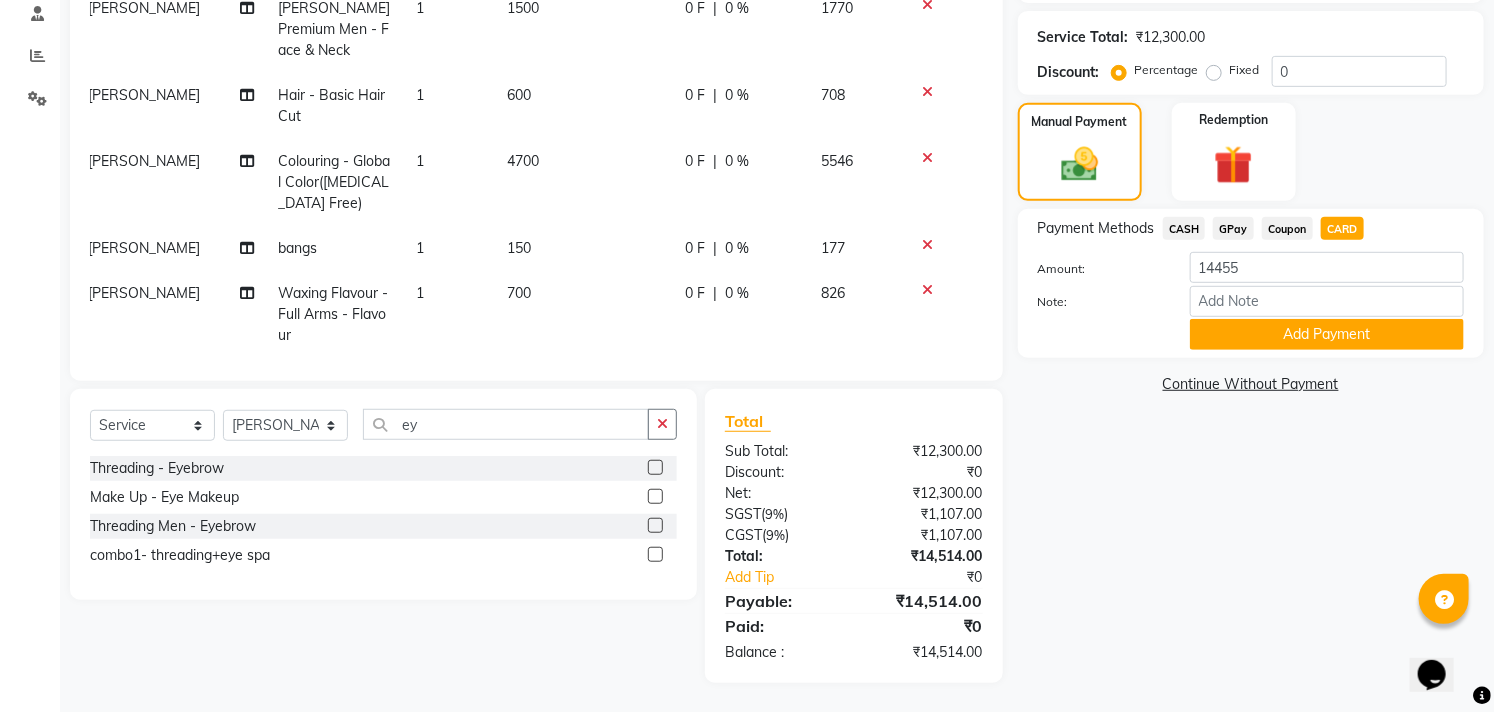 click on "Name: Subu  Membership:  No Active Membership  Total Visits:   Card on file:  0 Last Visit:   - Points:   0  Coupon Code Apply Service Total:  ₹12,300.00  Discount:  Percentage   Fixed  0 Manual Payment Redemption Payment Methods  CASH   GPay   Coupon   CARD  Amount: 14455 Note: Add Payment  Continue Without Payment" 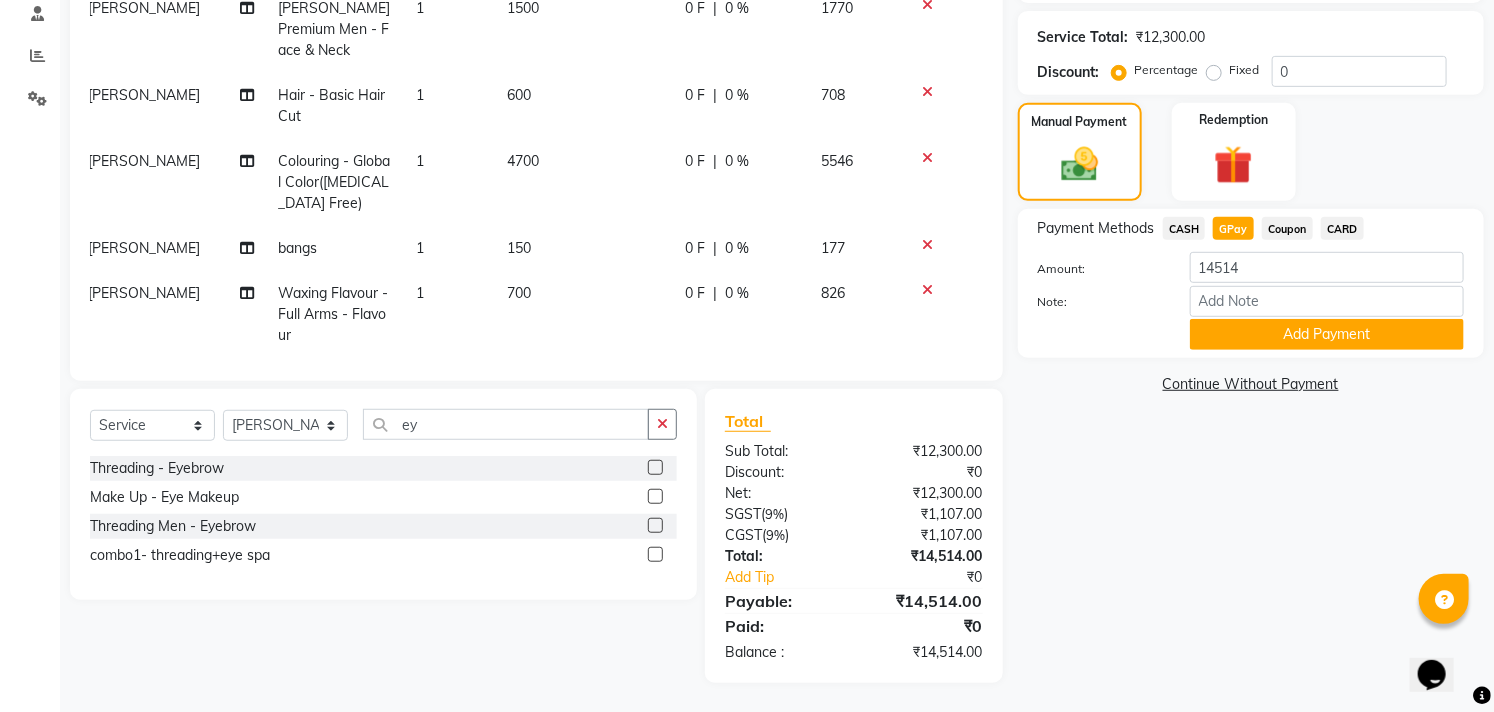 click on "CARD" 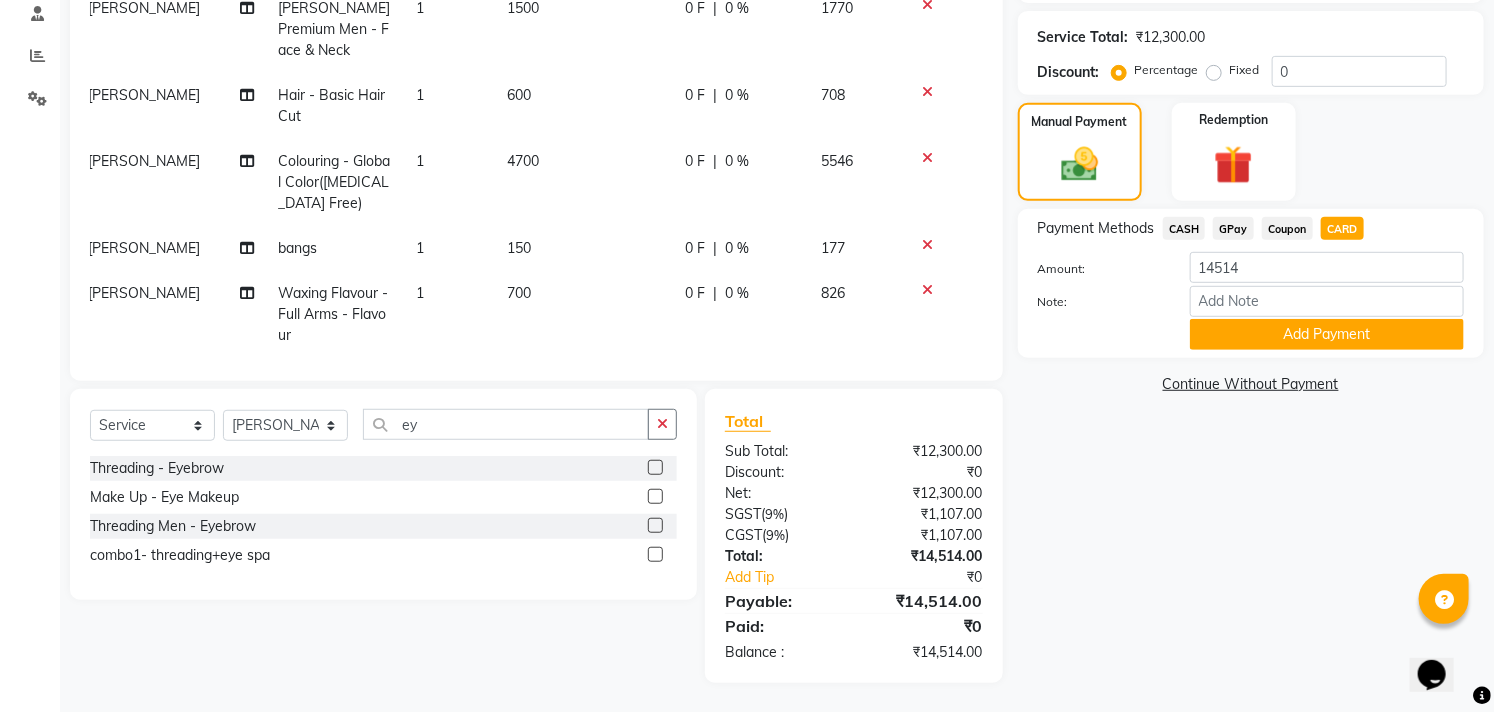 click on "150" 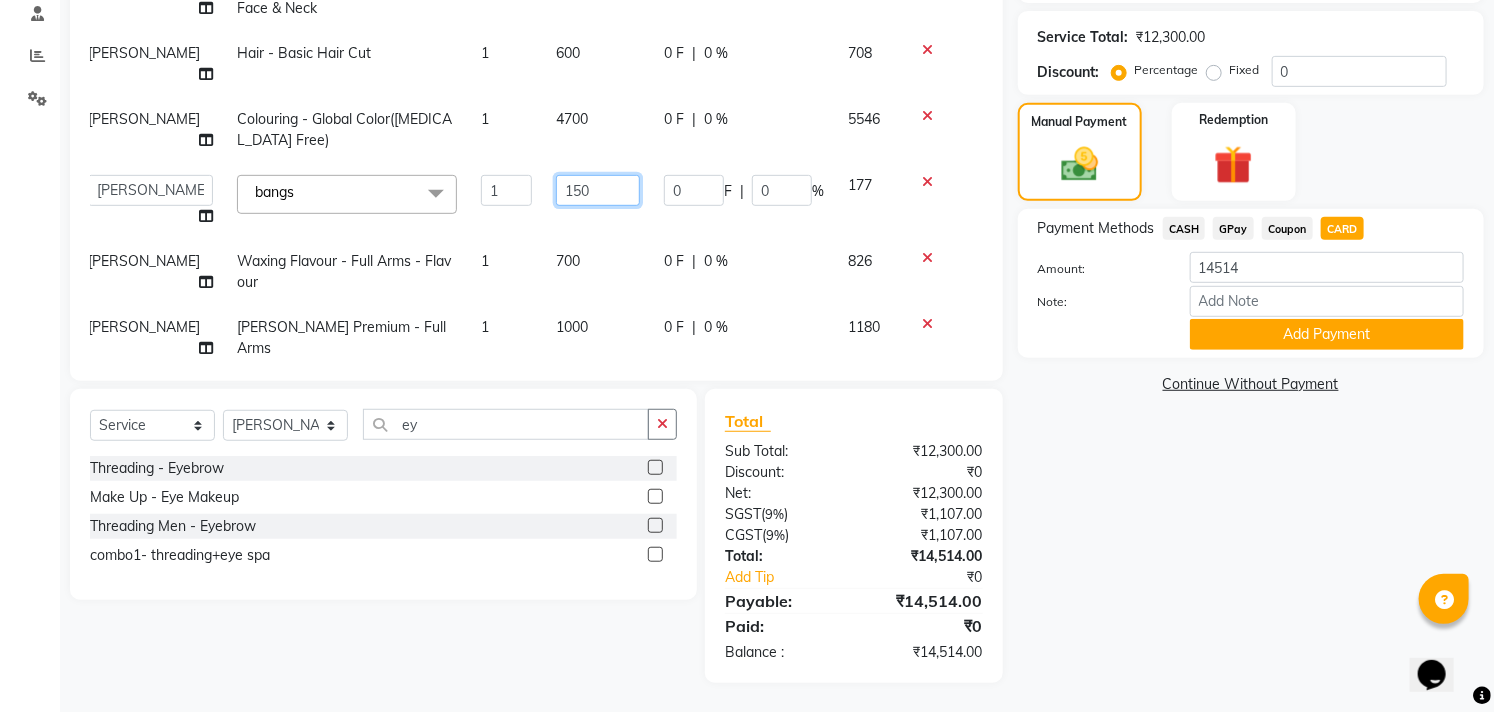 click on "150" 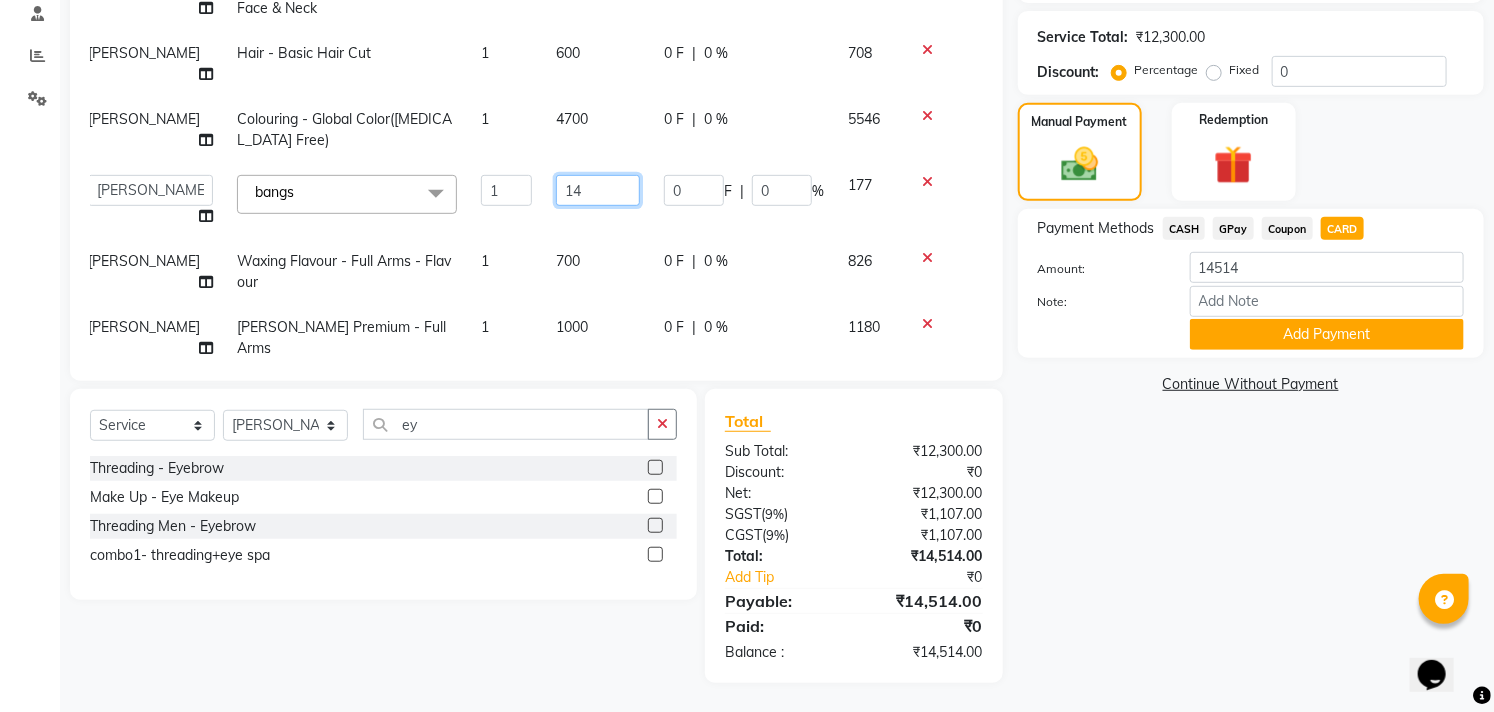 type on "148" 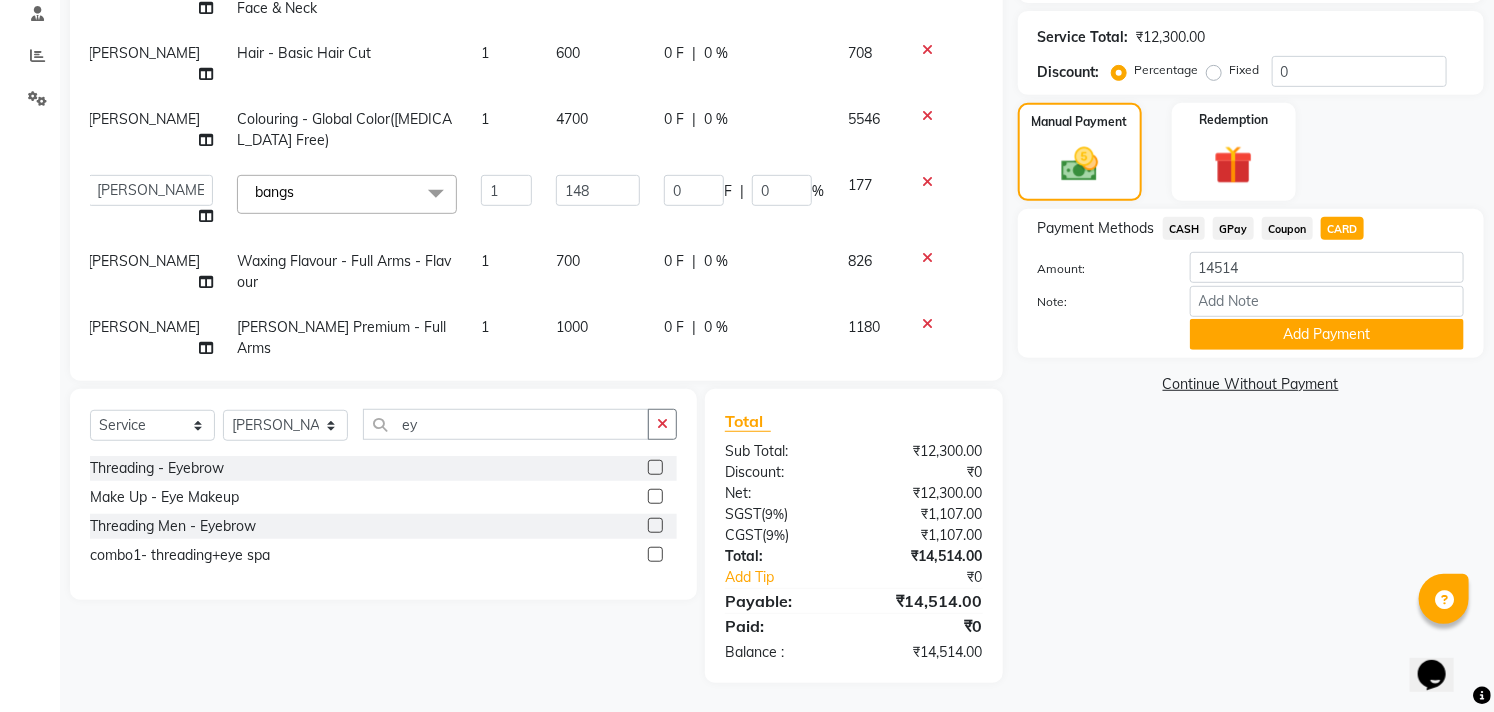 click on "Name: Subu  Membership:  No Active Membership  Total Visits:   Card on file:  0 Last Visit:   - Points:   0  Coupon Code Apply Service Total:  ₹12,300.00  Discount:  Percentage   Fixed  0 Manual Payment Redemption Payment Methods  CASH   GPay   Coupon   CARD  Amount: 14514 Note: Add Payment  Continue Without Payment" 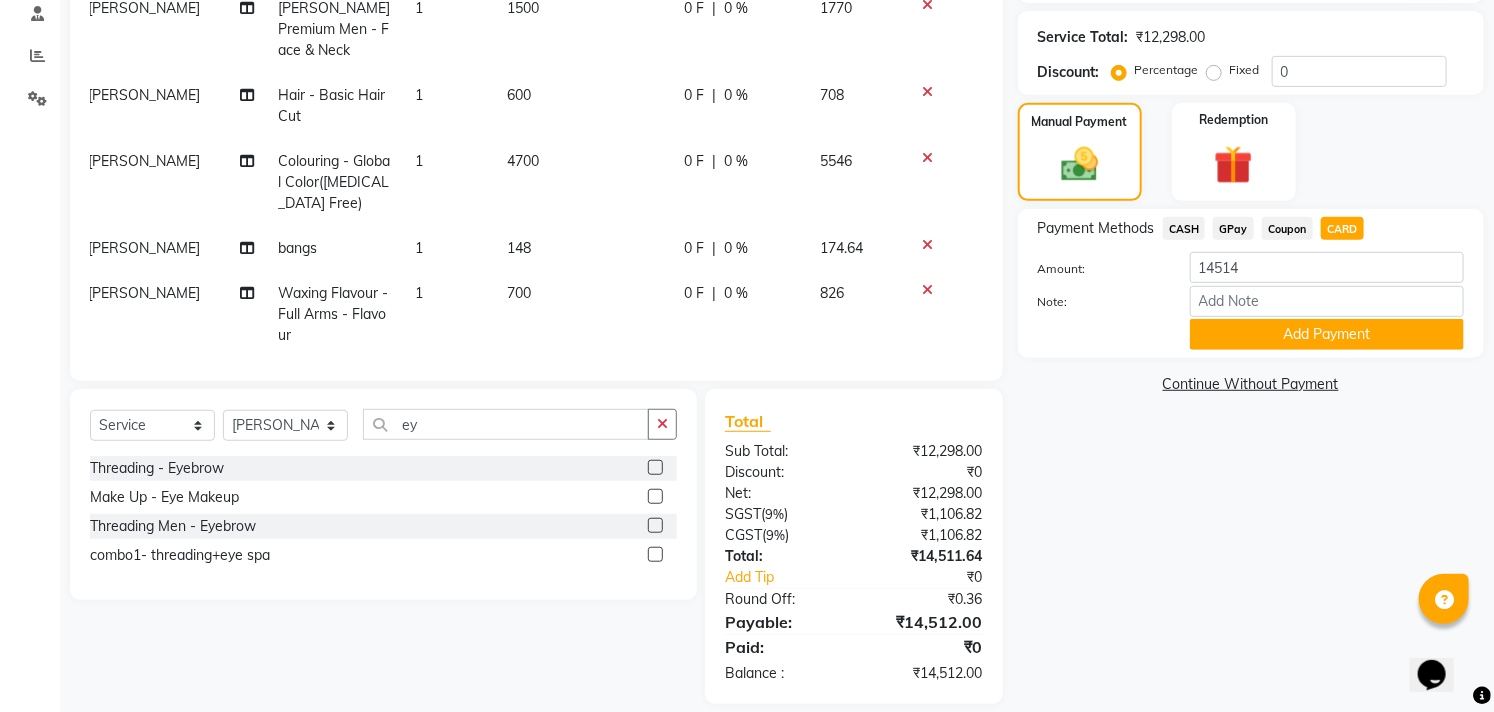 click on "Coupon" 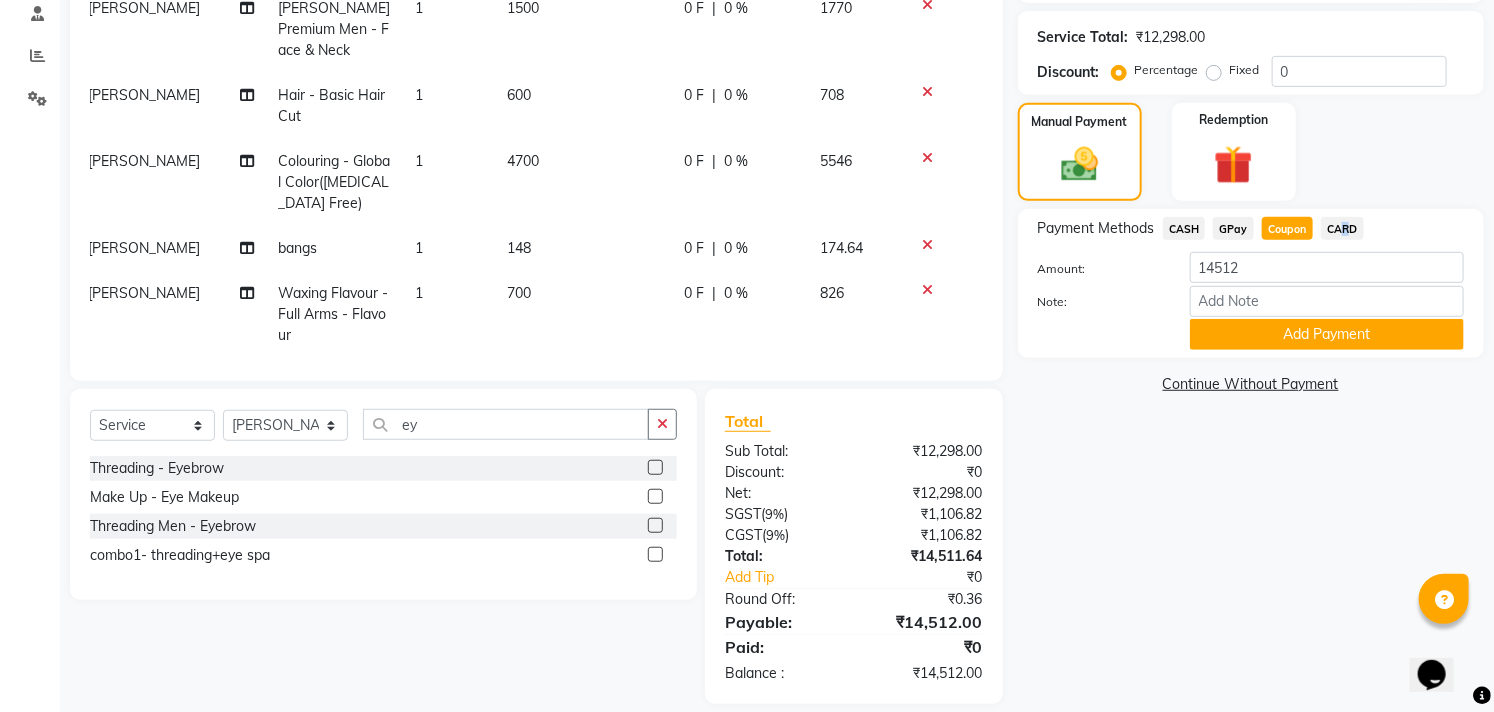 click on "CARD" 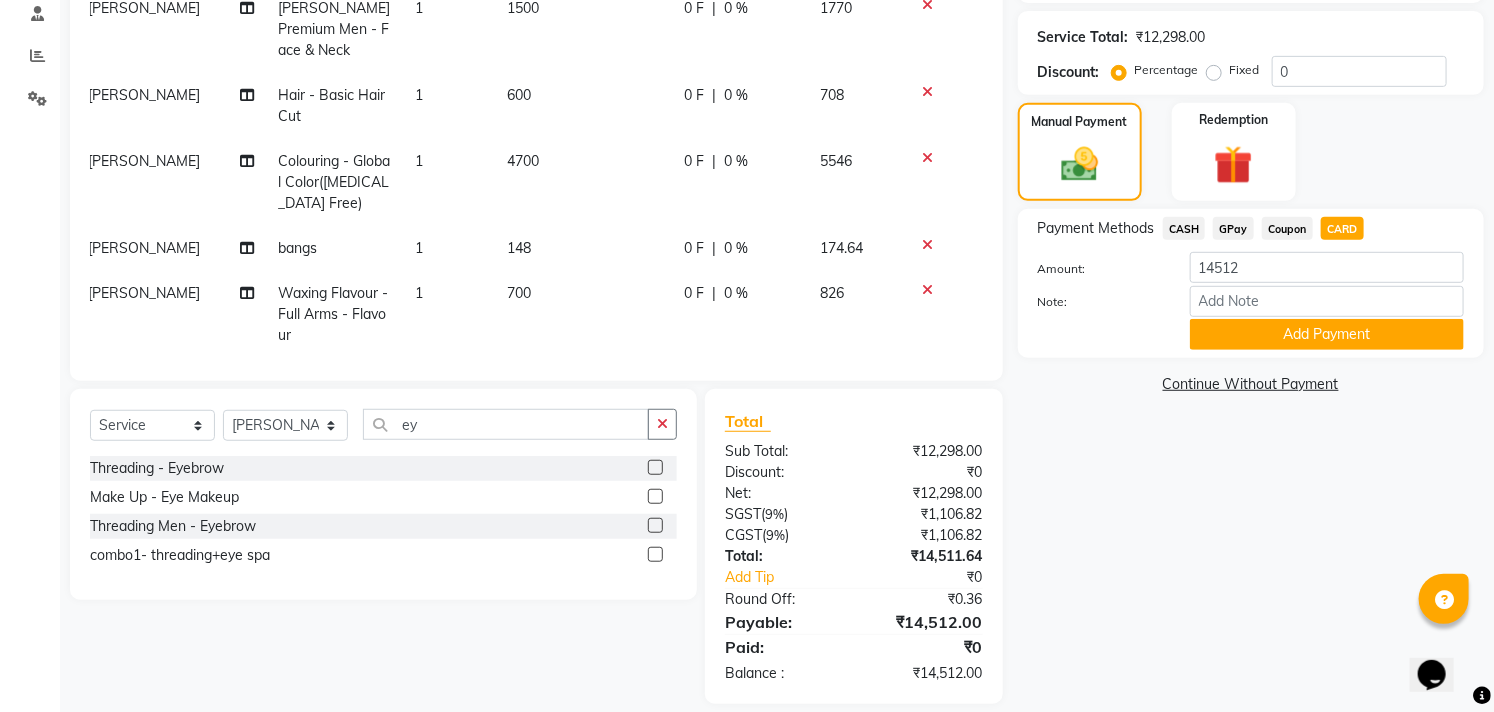 click on "Coupon" 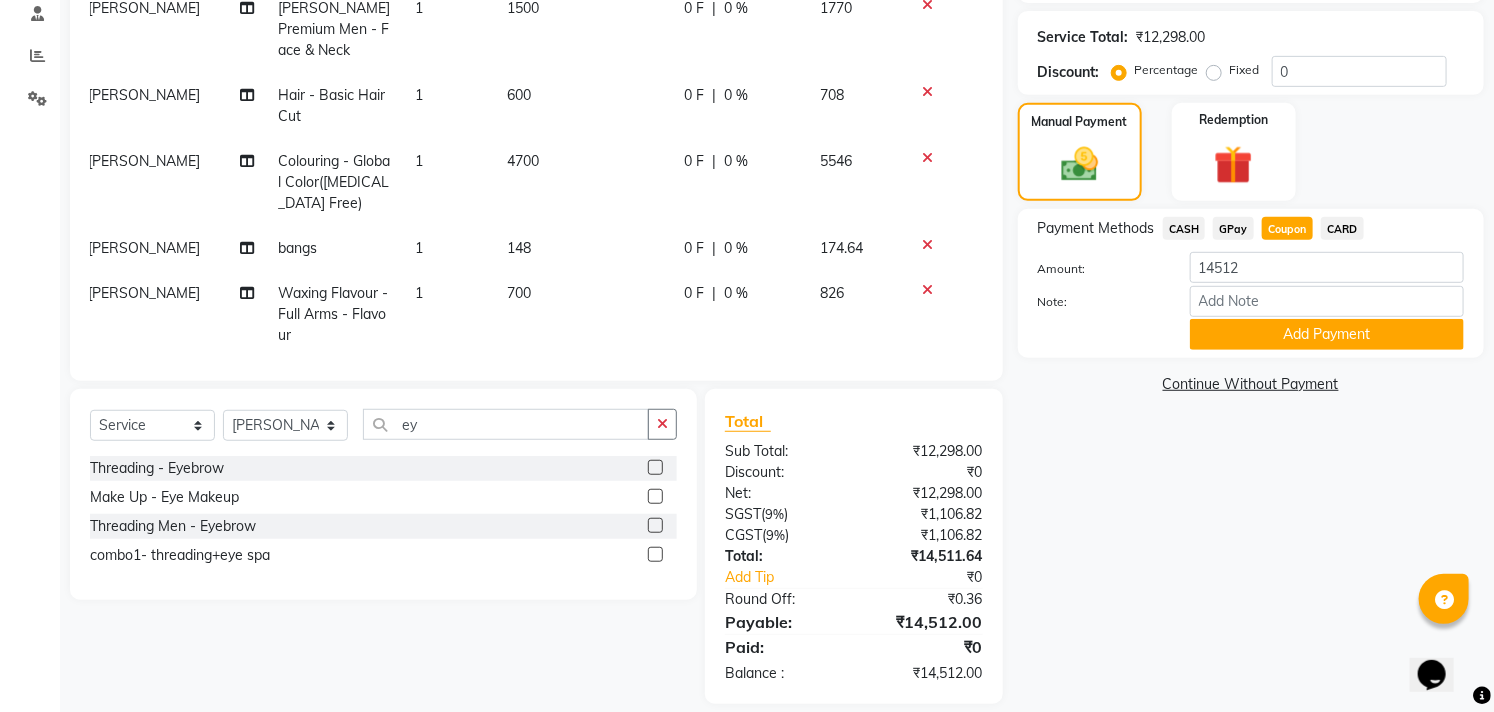 click on "148" 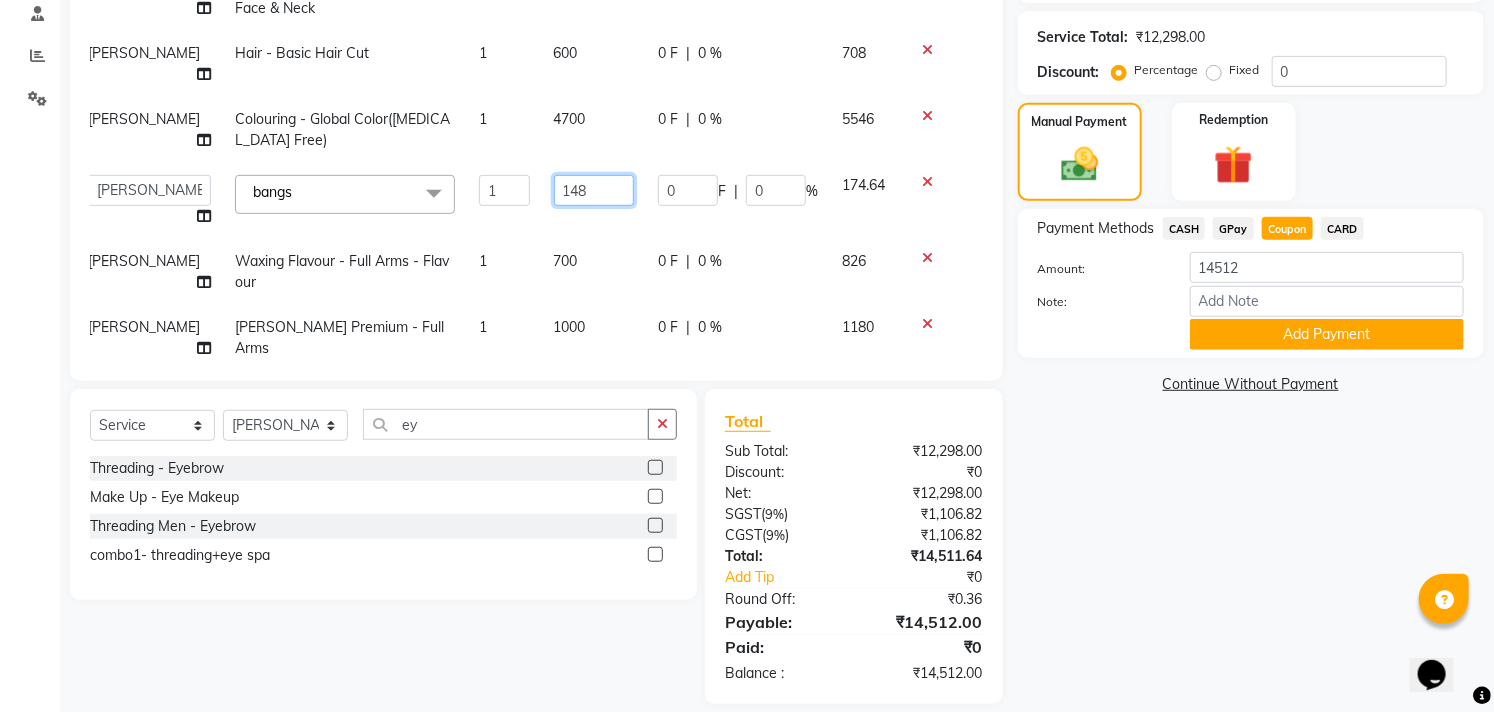 click on "148" 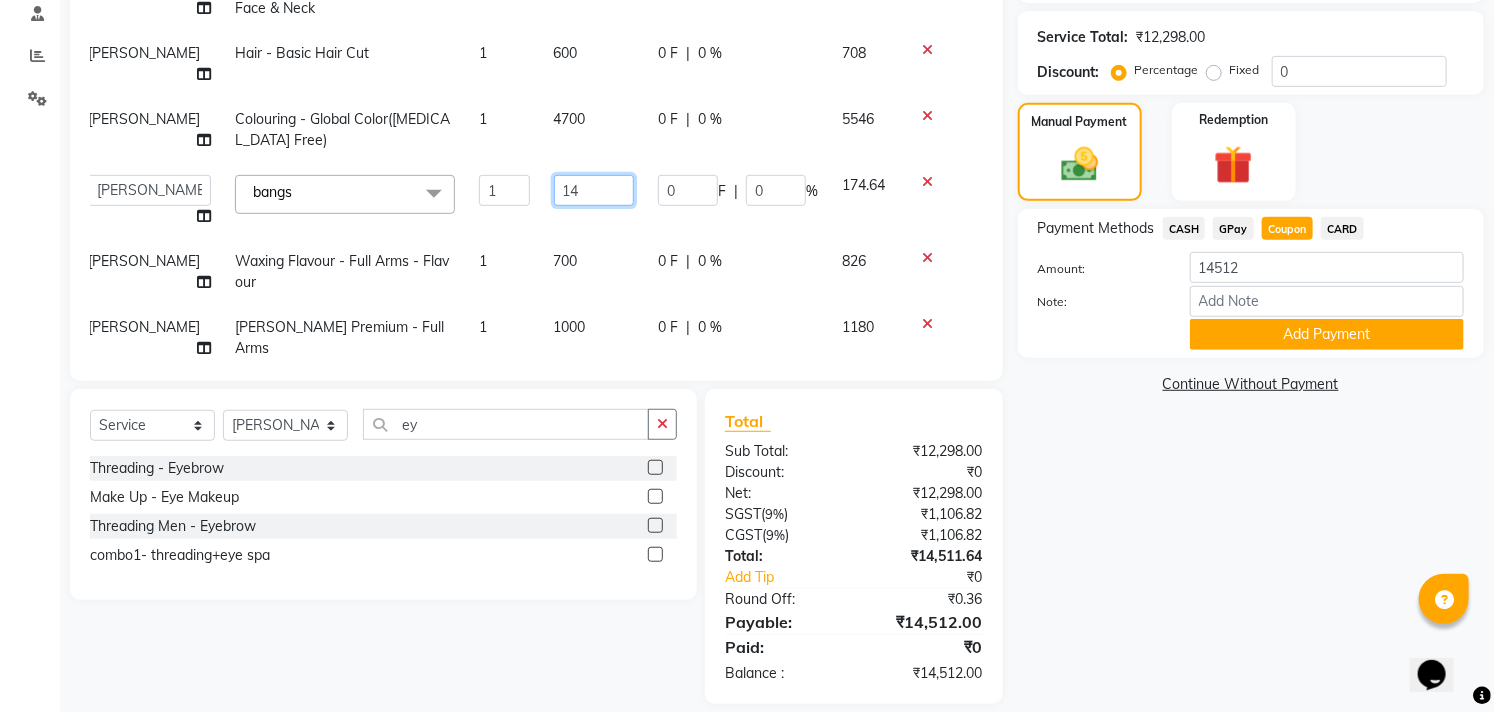 type on "143" 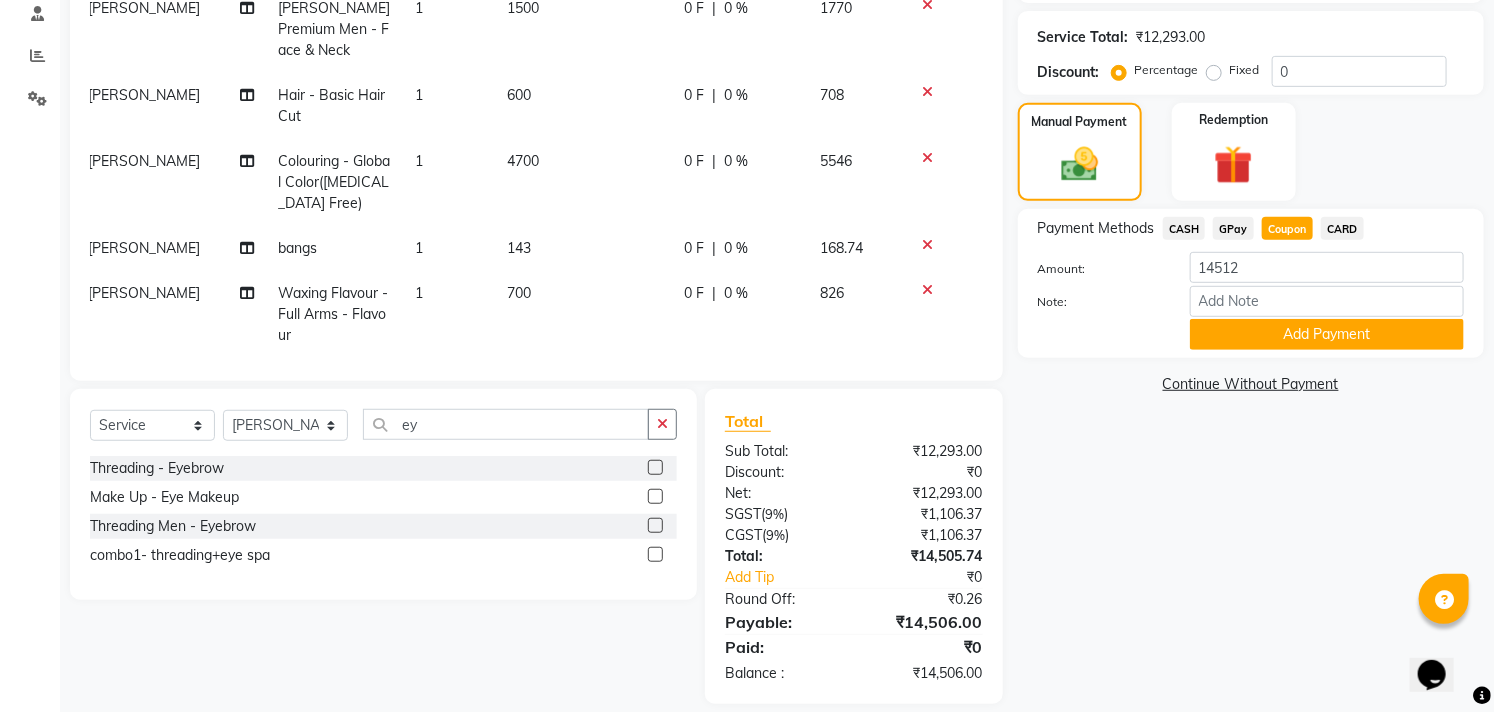 click on "Name: Subu  Membership:  No Active Membership  Total Visits:   Card on file:  0 Last Visit:   - Points:   0  Coupon Code Apply Service Total:  ₹12,293.00  Discount:  Percentage   Fixed  0 Manual Payment Redemption Payment Methods  CASH   GPay   Coupon   CARD  Amount: 14512 Note: Add Payment  Continue Without Payment" 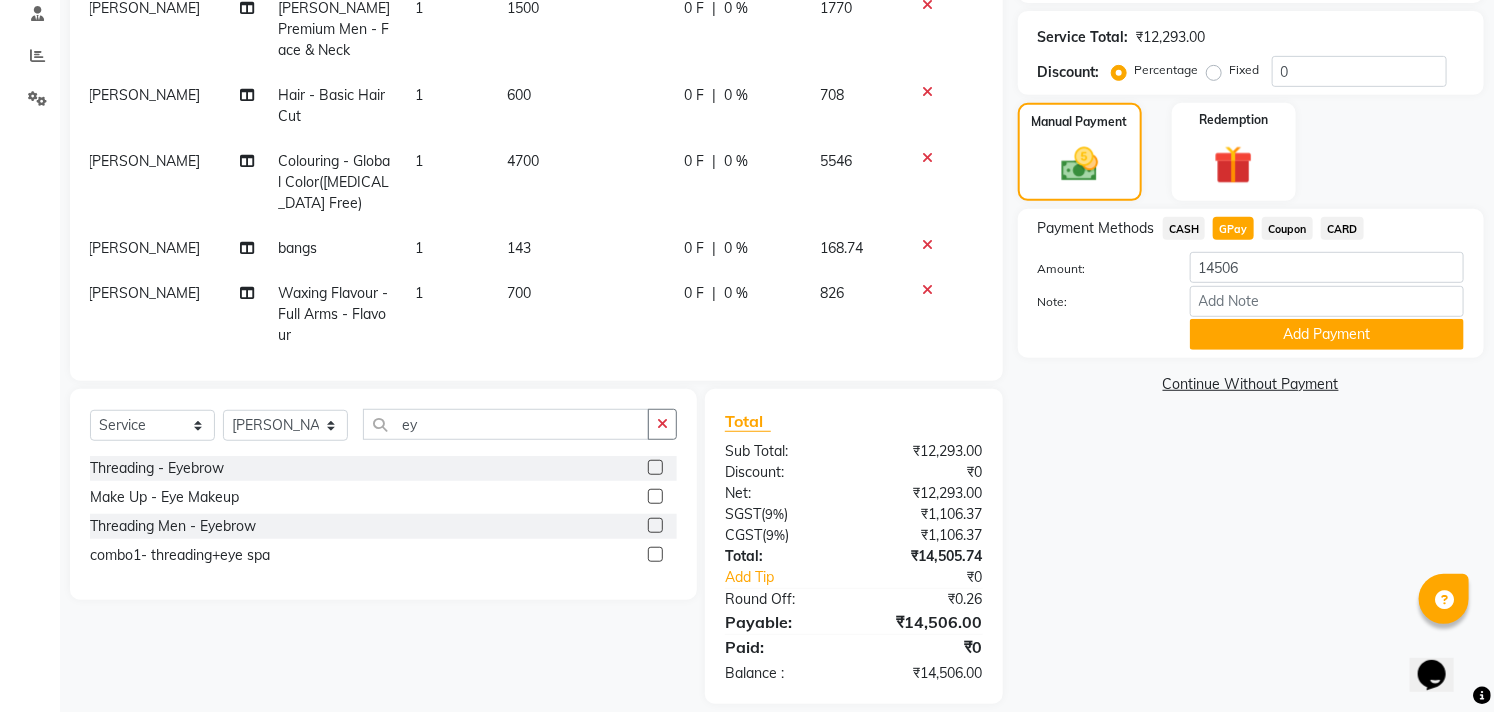click on "143" 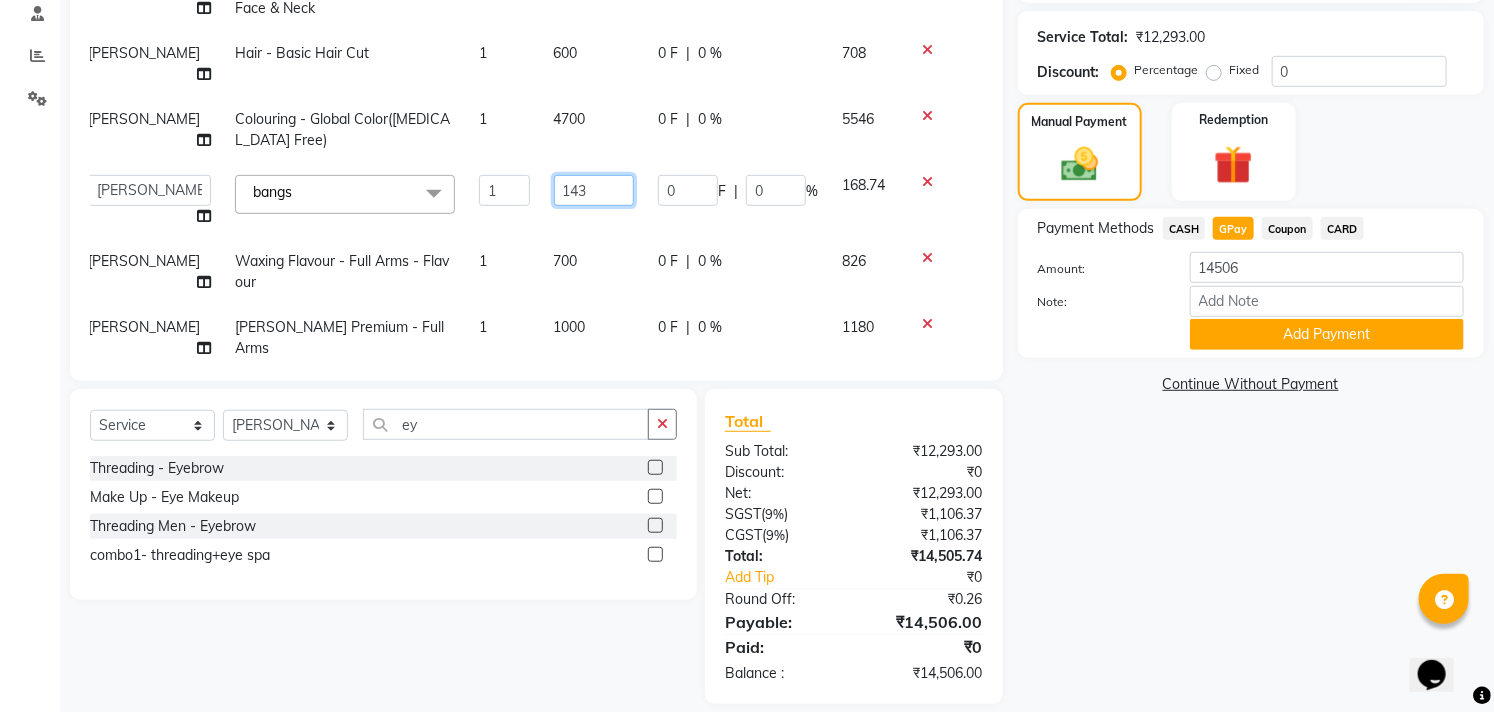 click on "143" 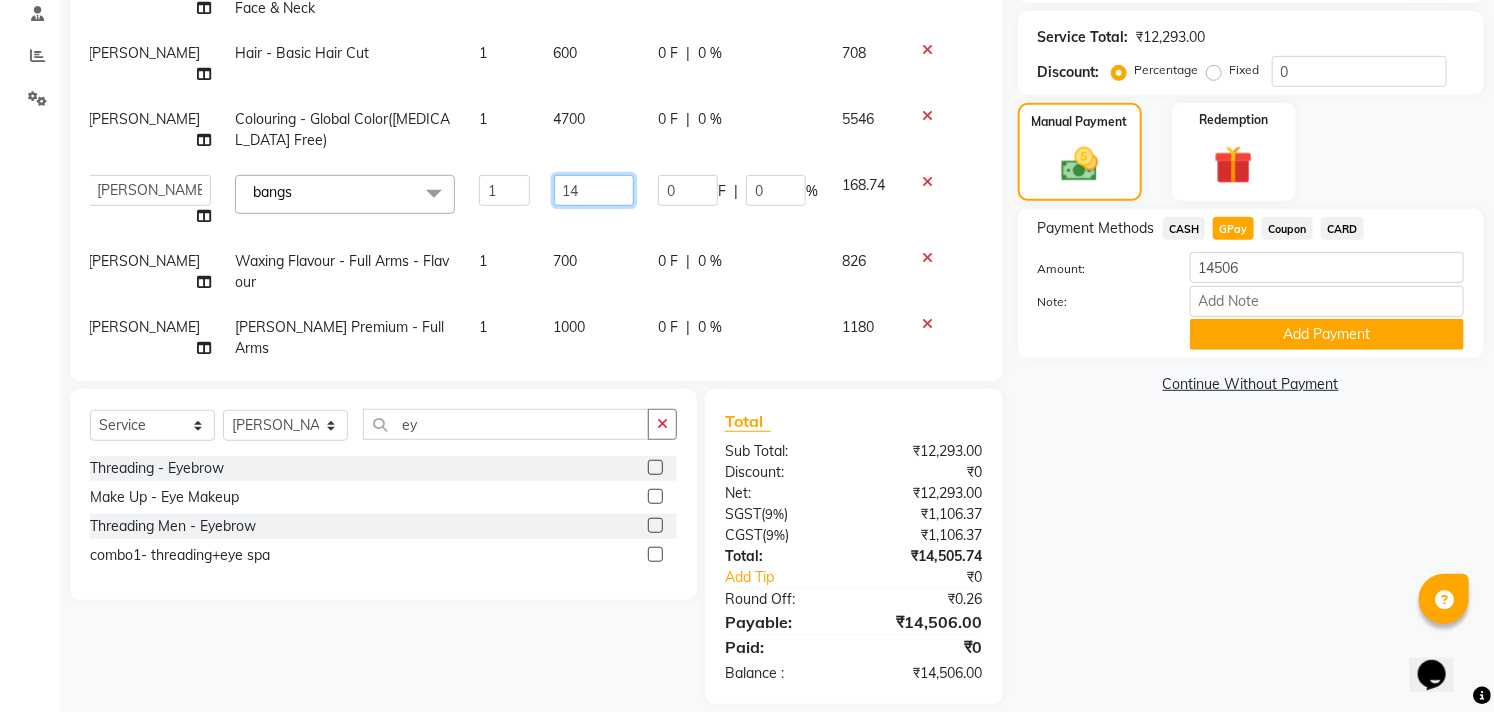 type on "141" 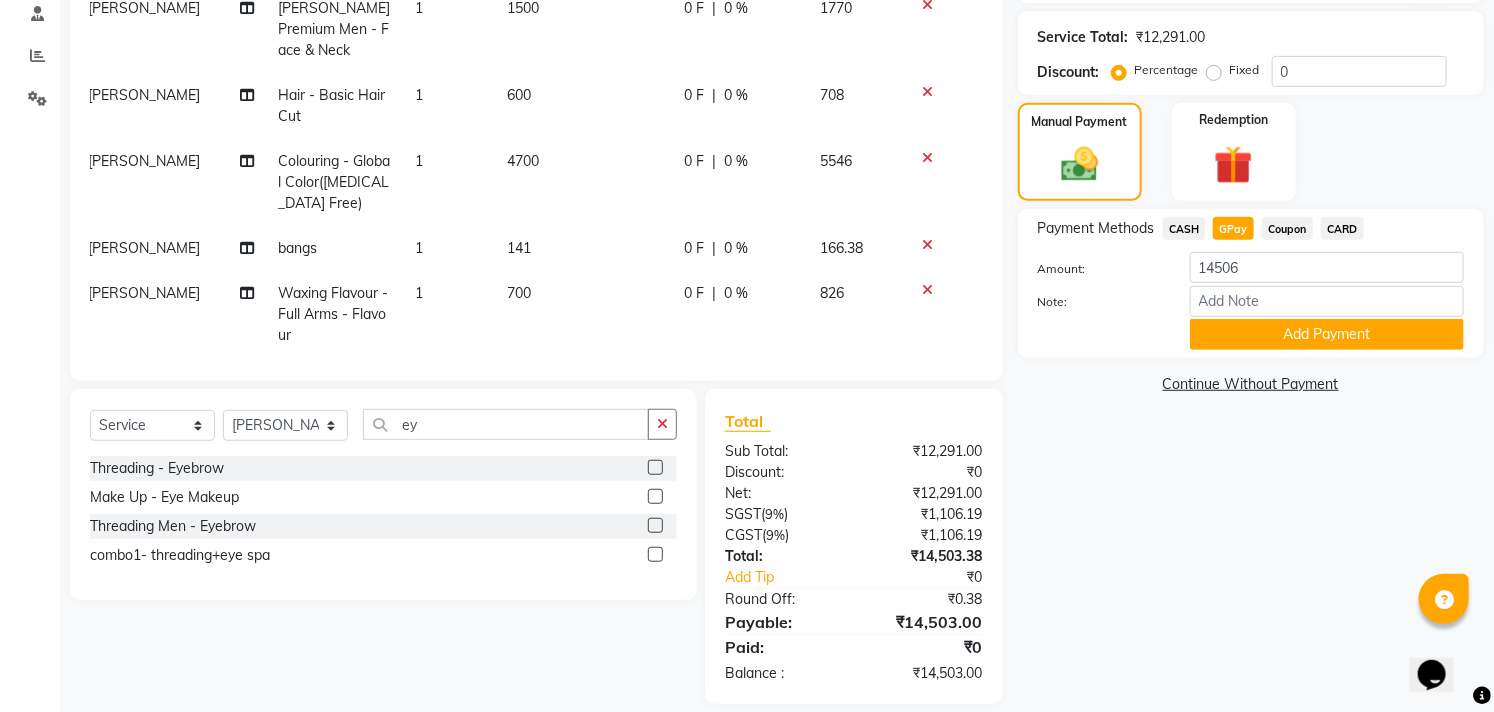drag, startPoint x: 1103, startPoint y: 492, endPoint x: 1124, endPoint y: 391, distance: 103.16007 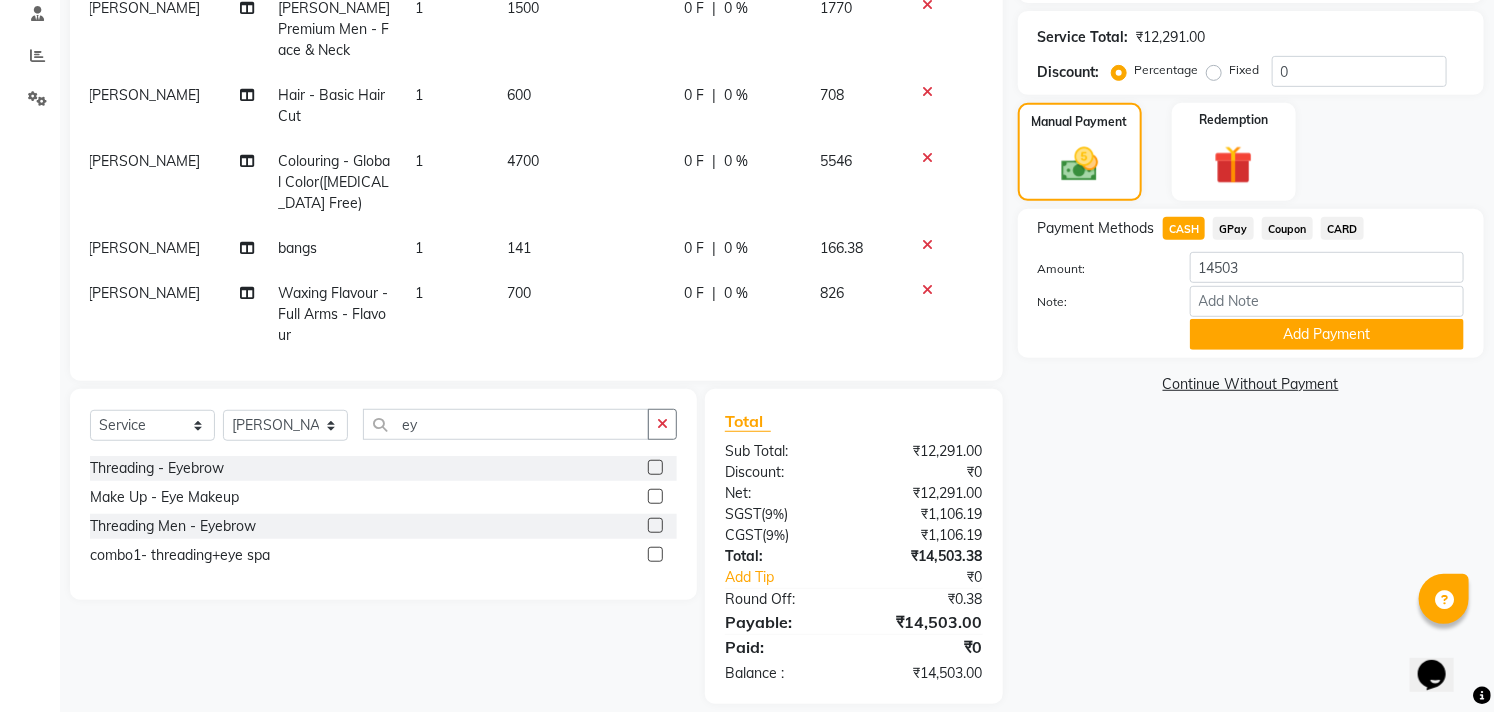 click on "GPay" 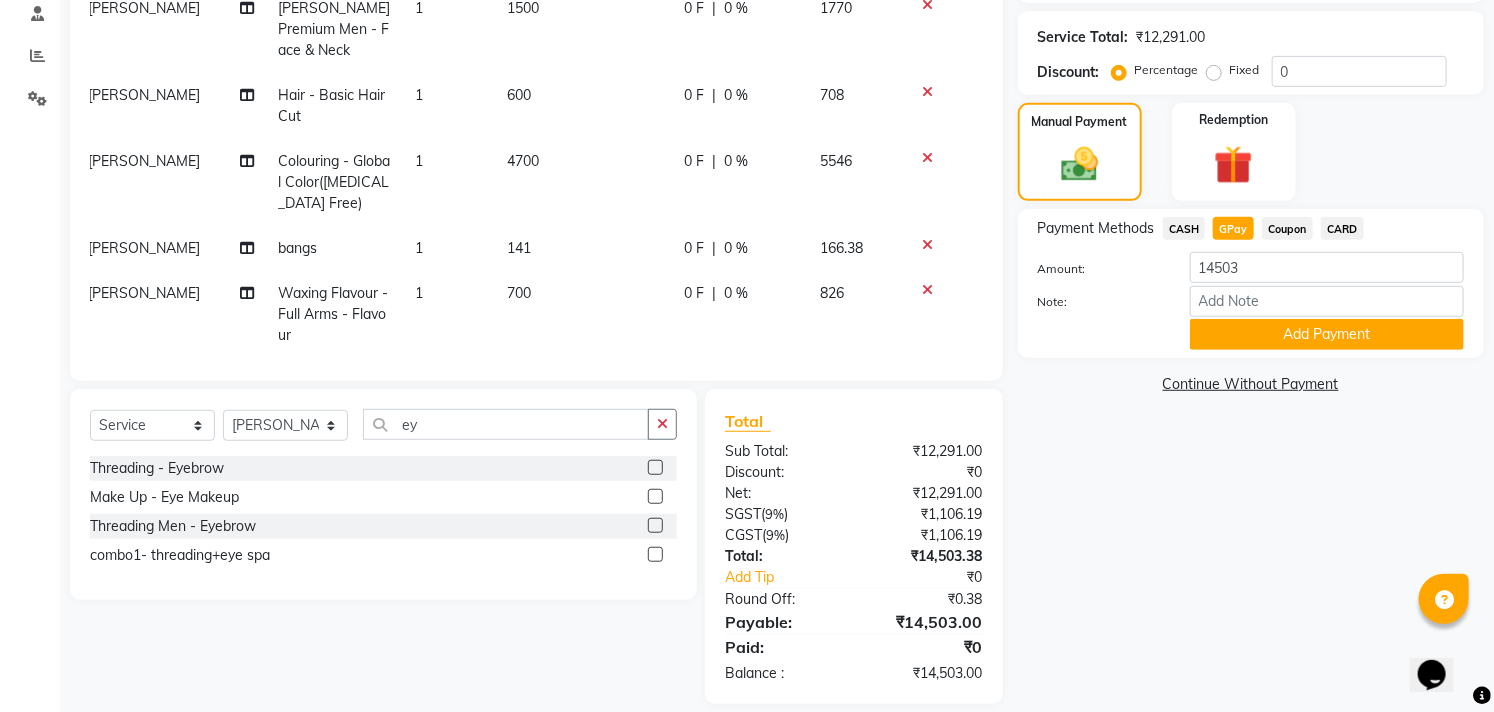 click on "141" 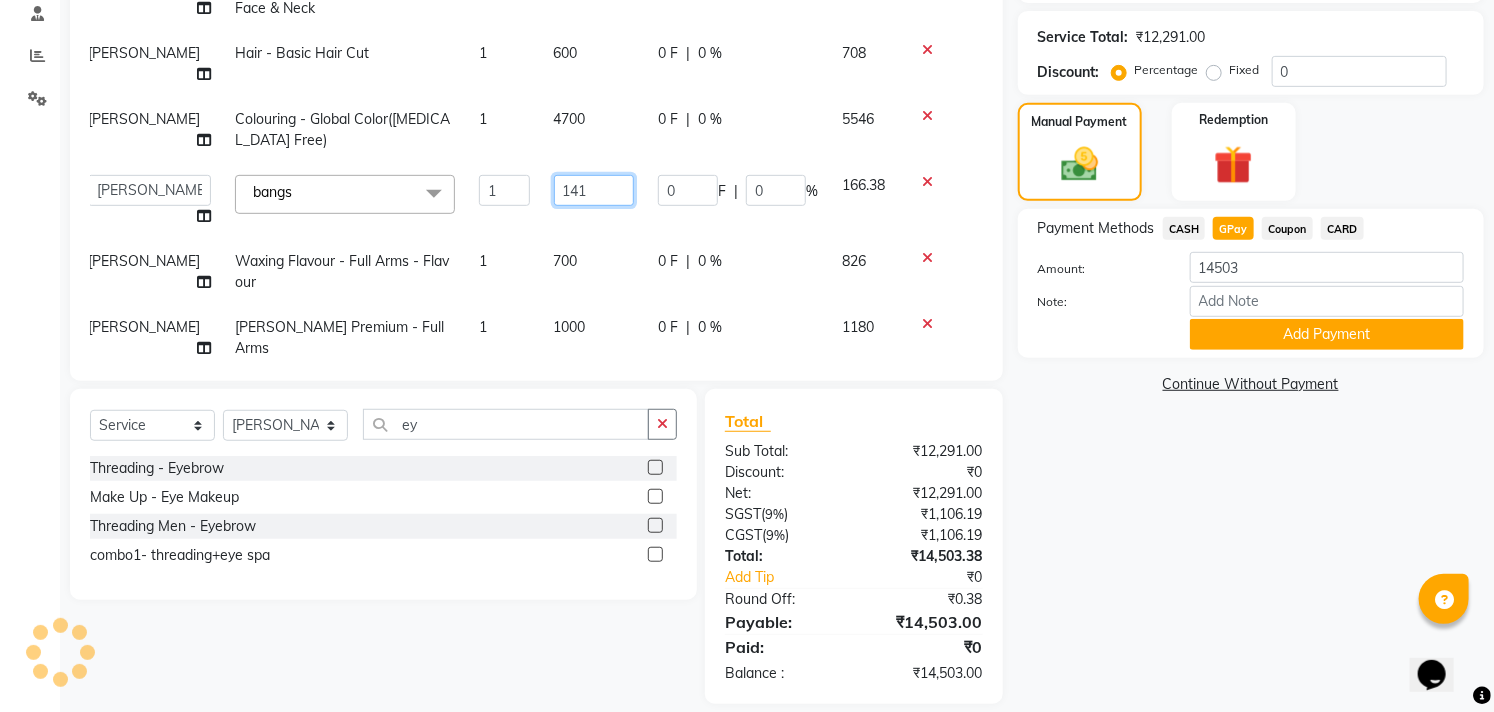 click on "141" 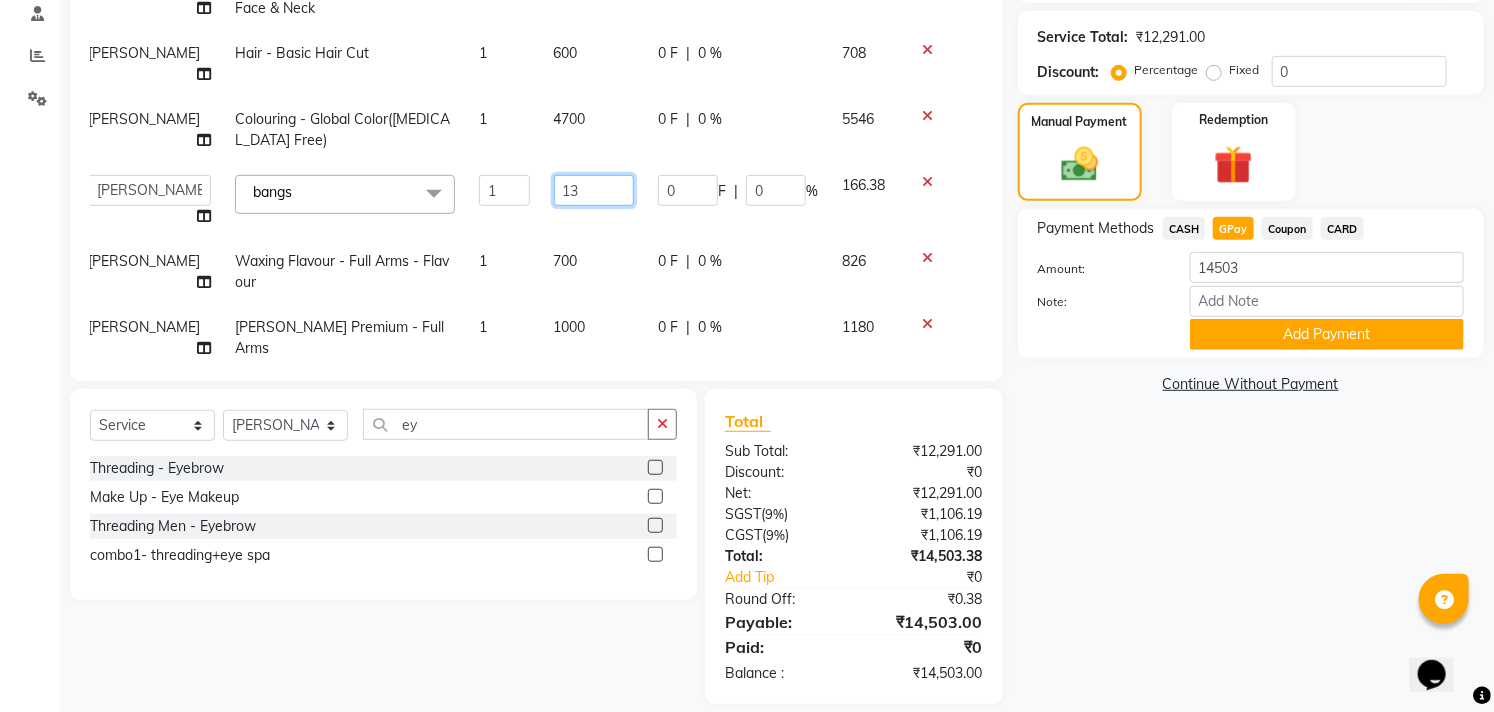 type on "139" 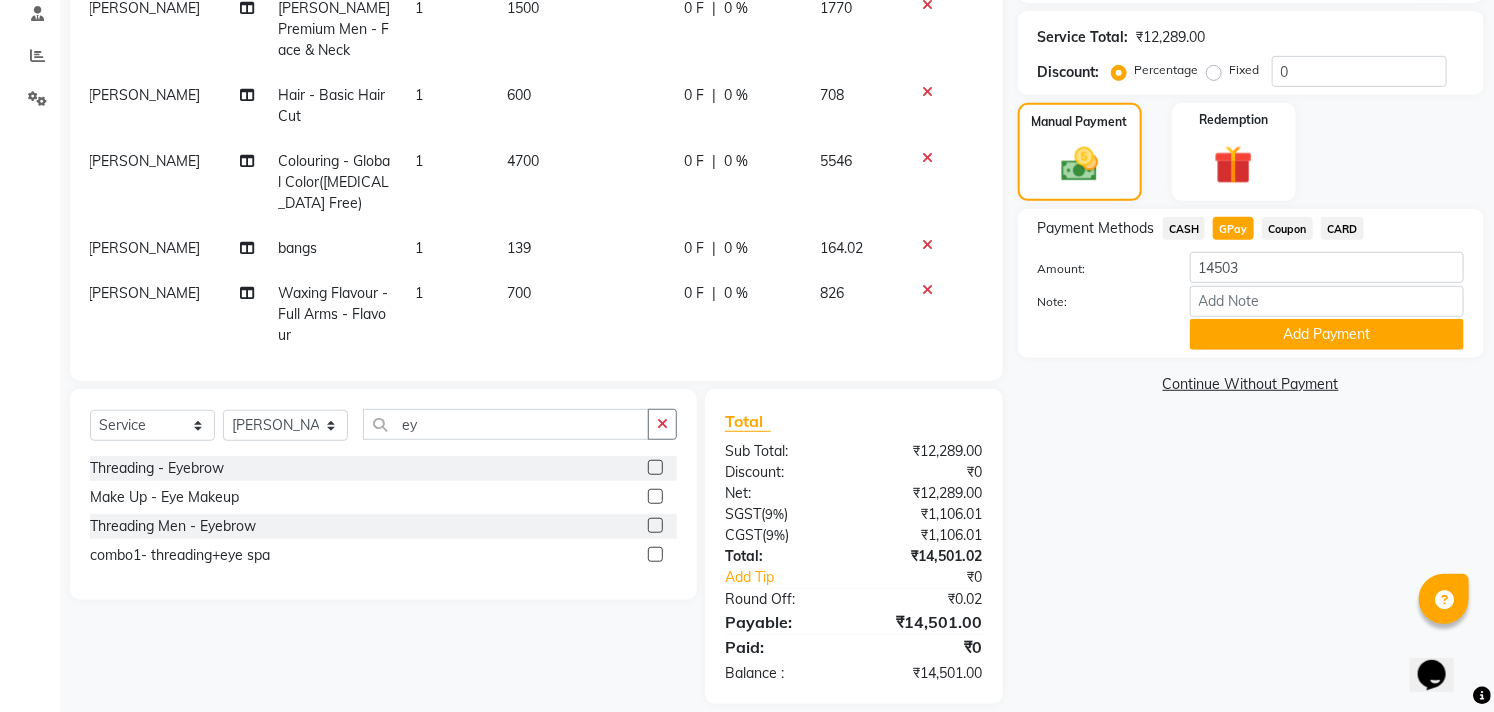 drag, startPoint x: 1203, startPoint y: 497, endPoint x: 1185, endPoint y: 221, distance: 276.58633 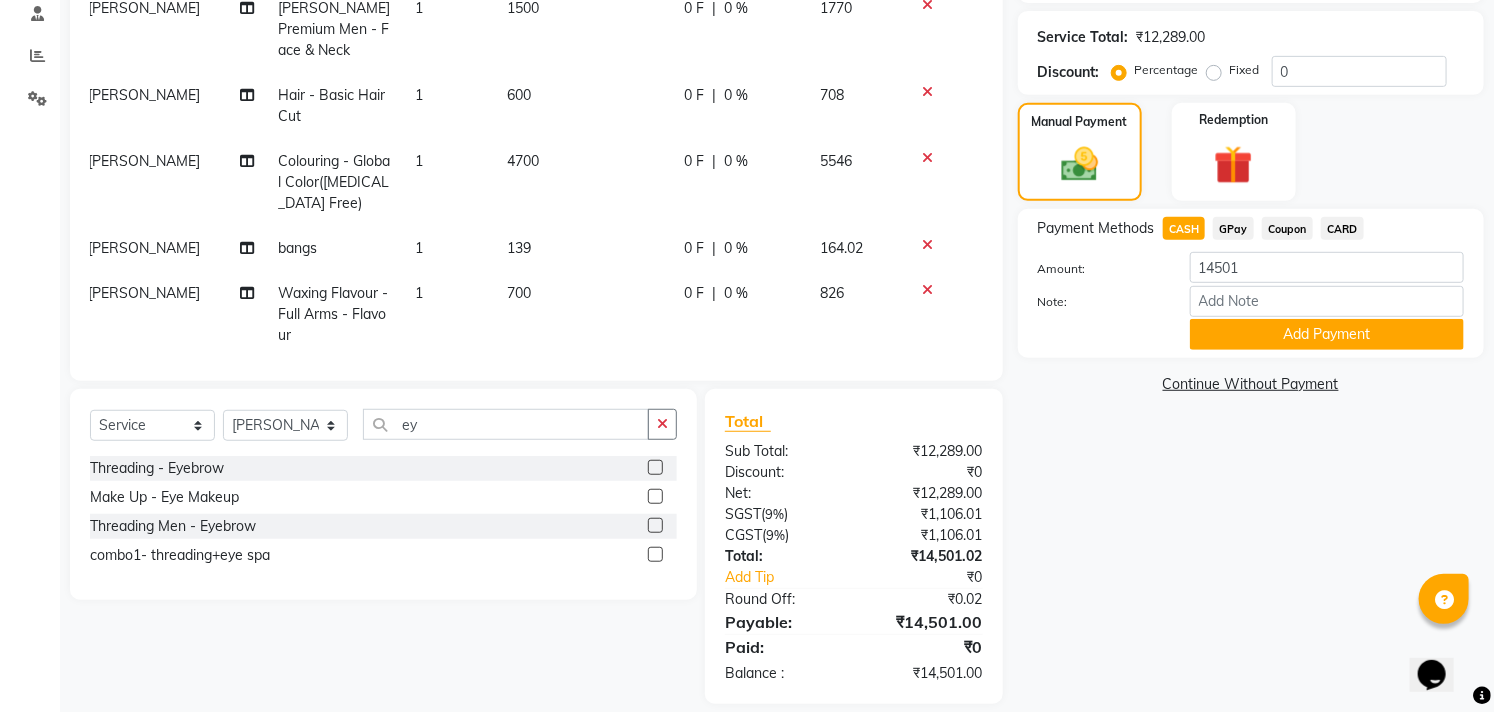 click on "GPay" 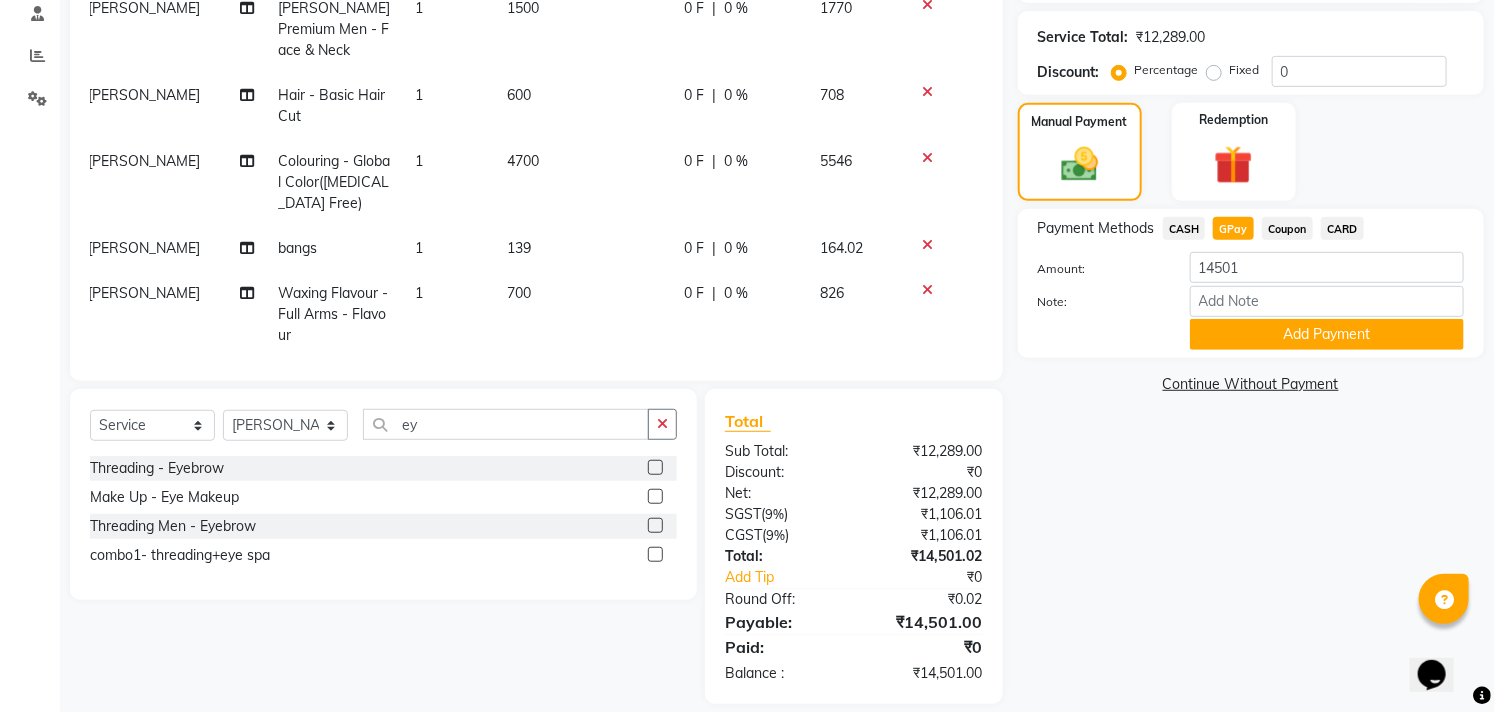click on "139" 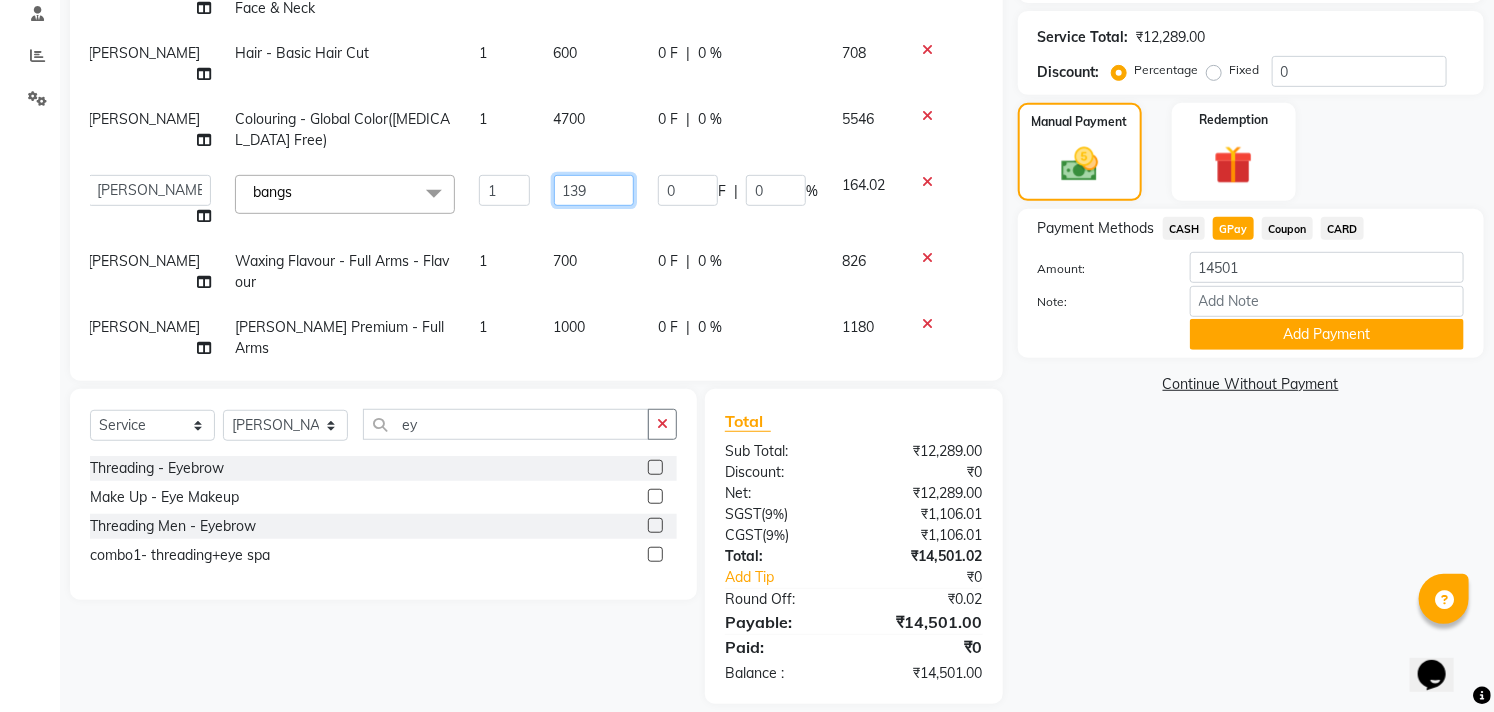 click on "139" 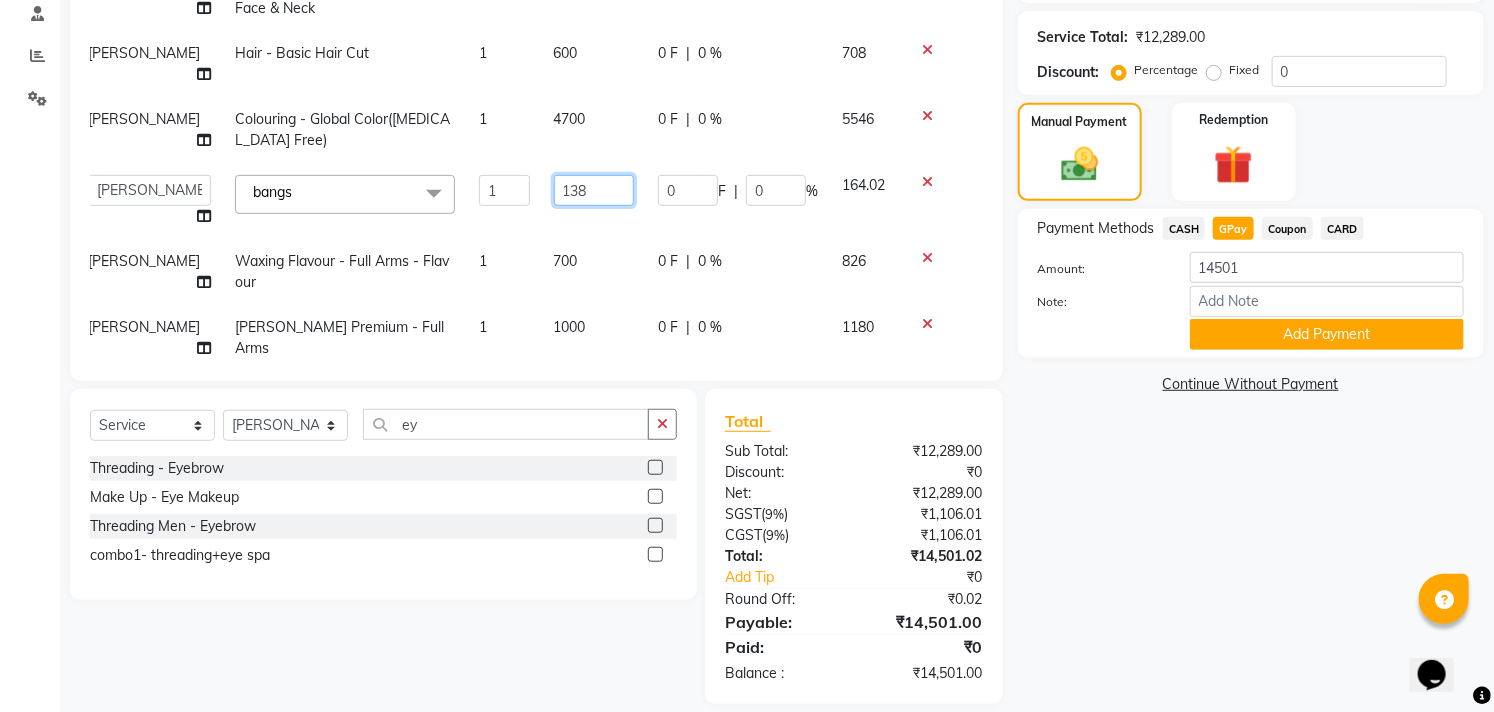 type on "138.5" 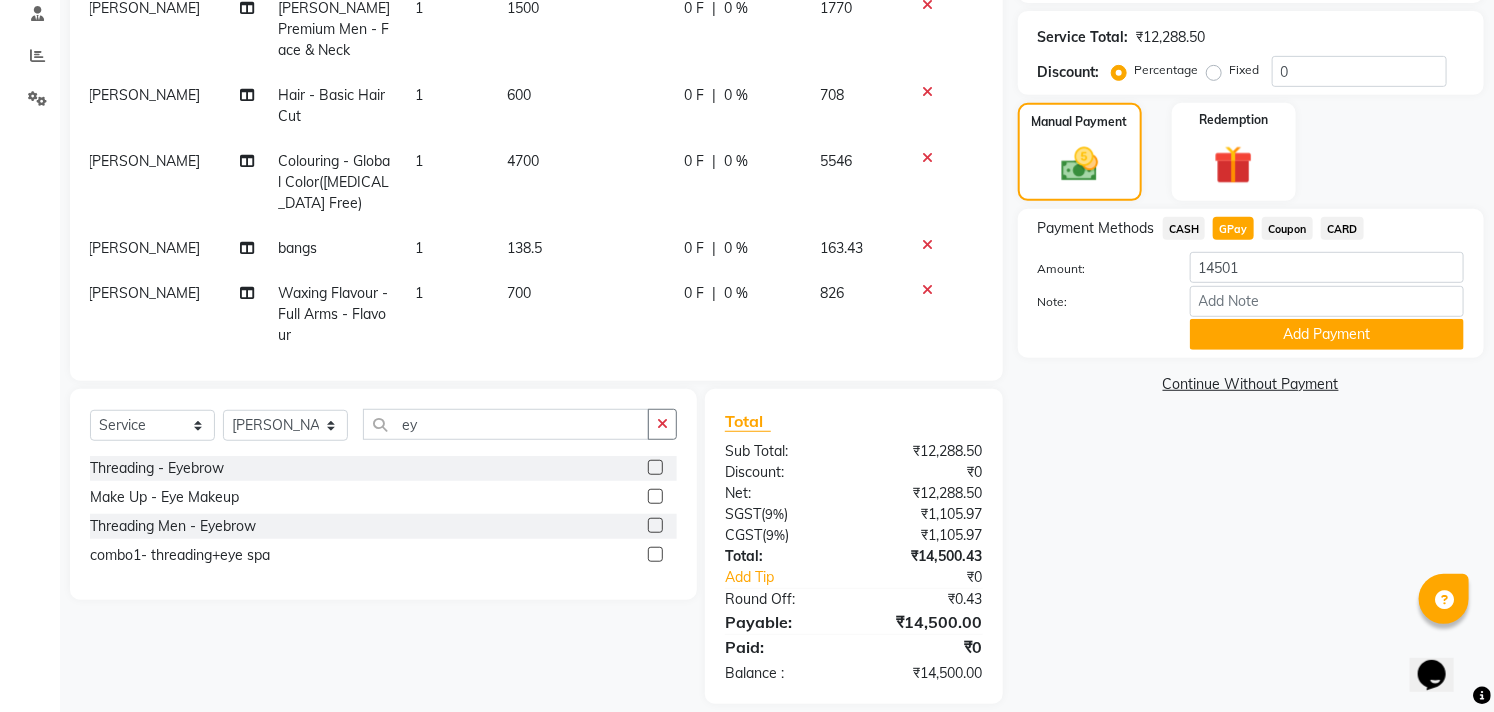 click on "Name: Subu  Membership:  No Active Membership  Total Visits:   Card on file:  0 Last Visit:   - Points:   0  Coupon Code Apply Service Total:  ₹12,288.50  Discount:  Percentage   Fixed  0 Manual Payment Redemption Payment Methods  CASH   GPay   Coupon   CARD  Amount: 14501 Note: Add Payment  Continue Without Payment" 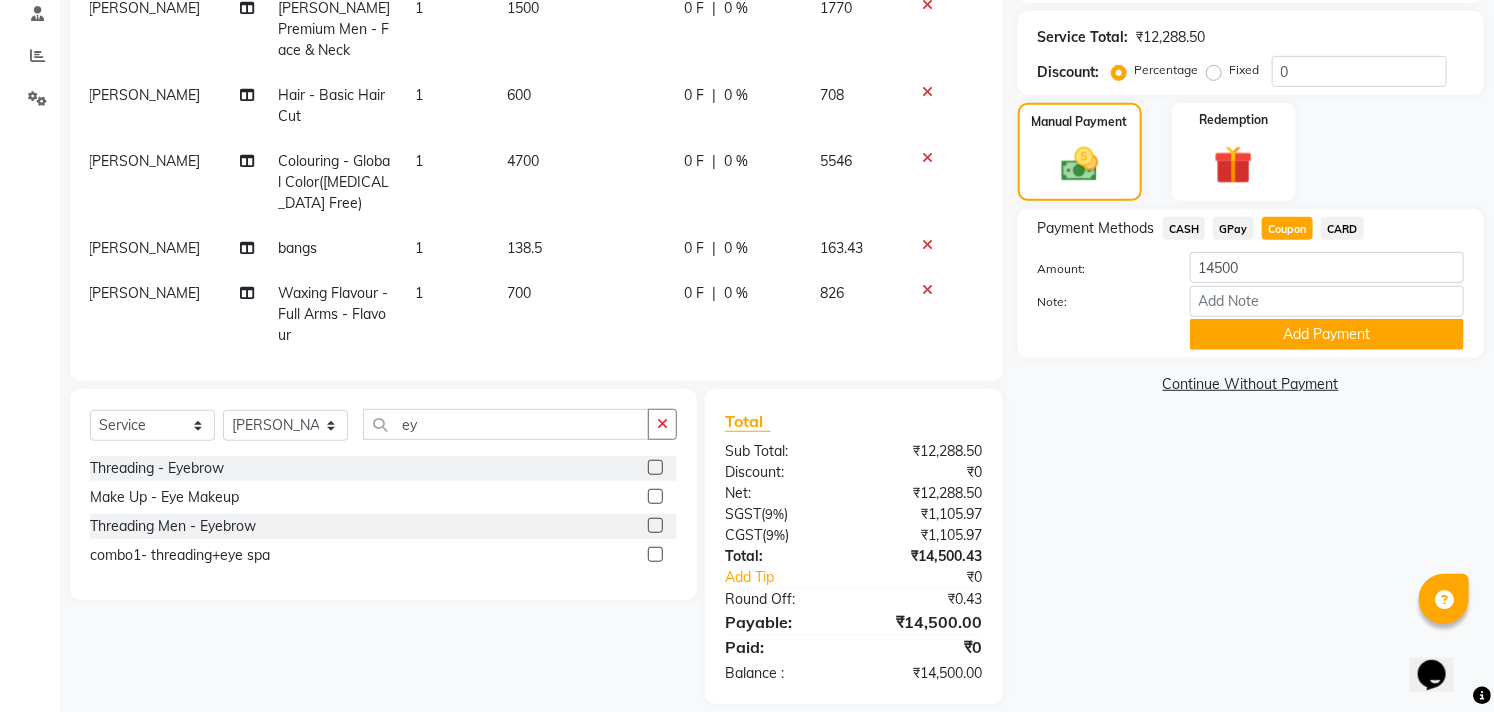 click on "CARD" 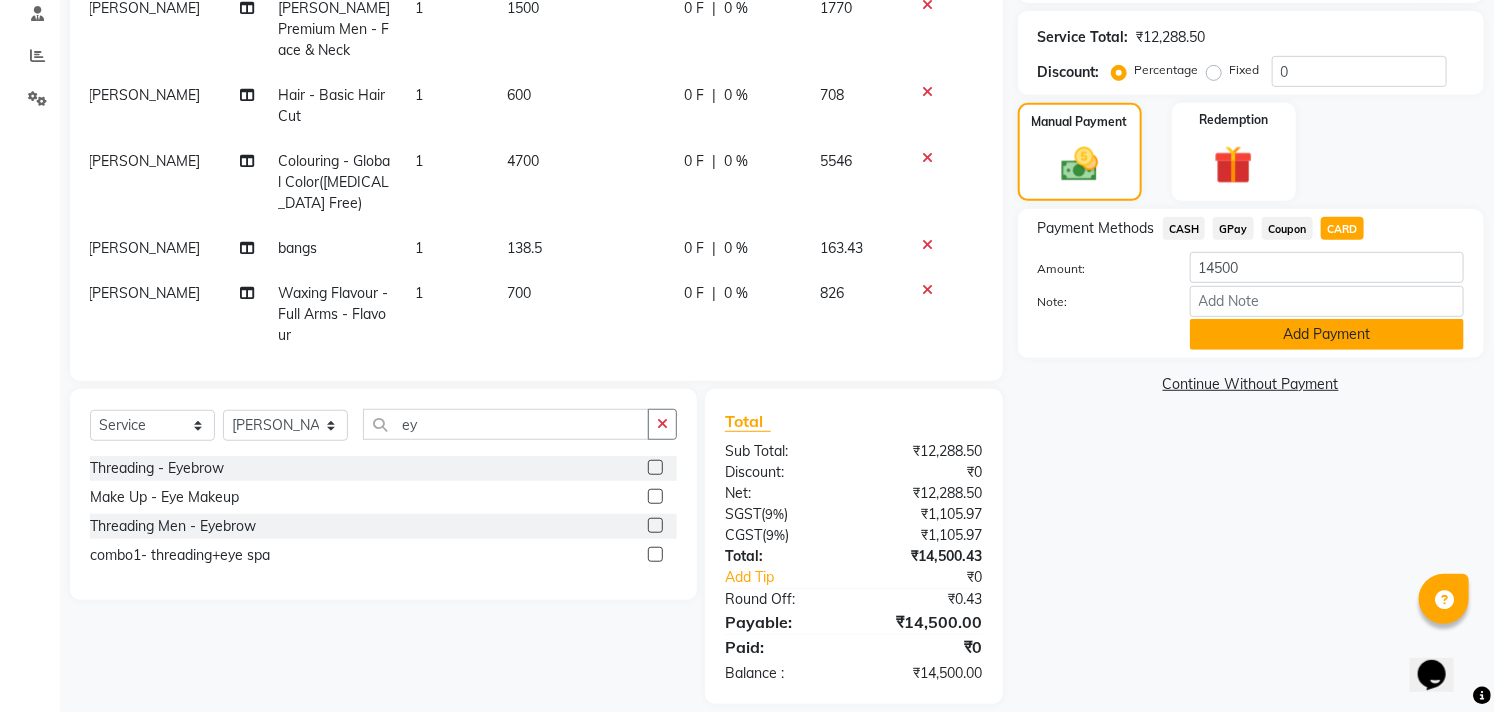 click on "Add Payment" 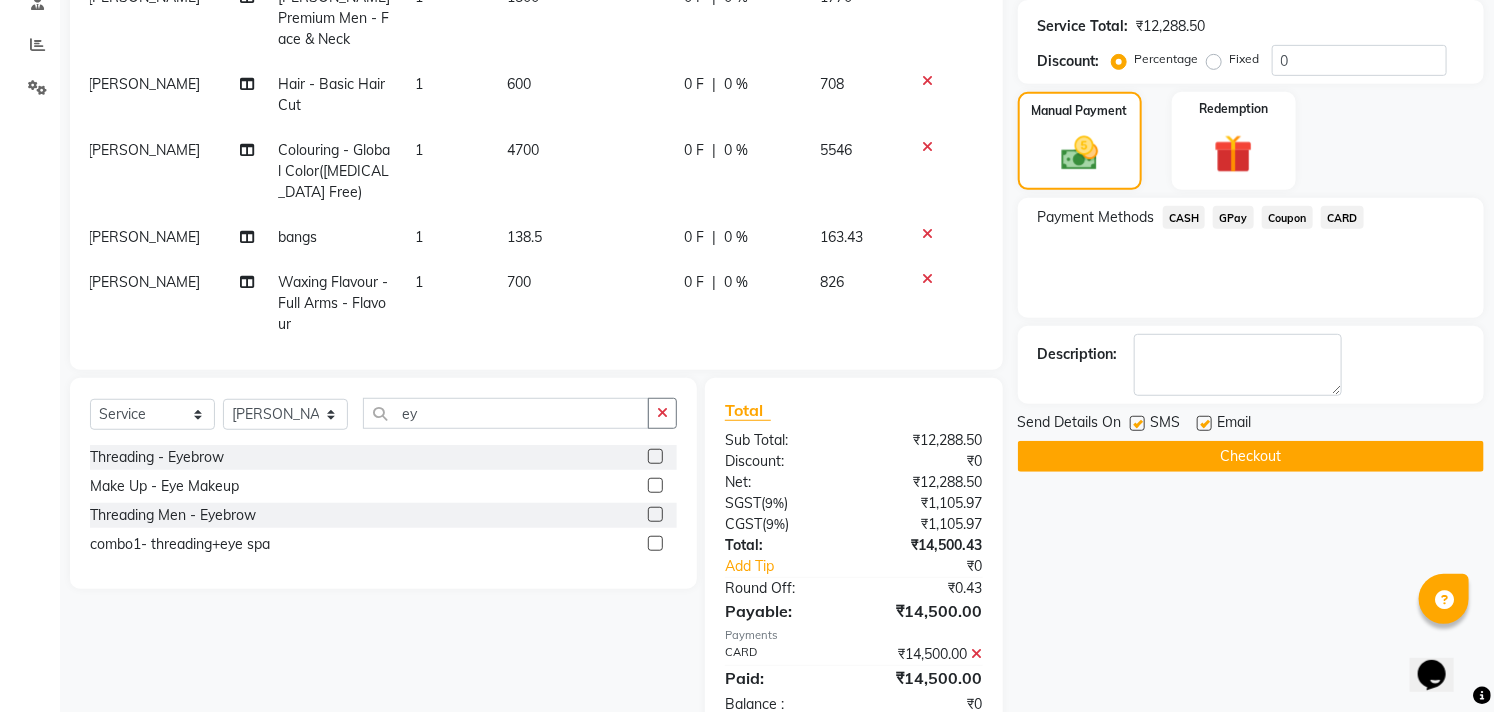 scroll, scrollTop: 451, scrollLeft: 0, axis: vertical 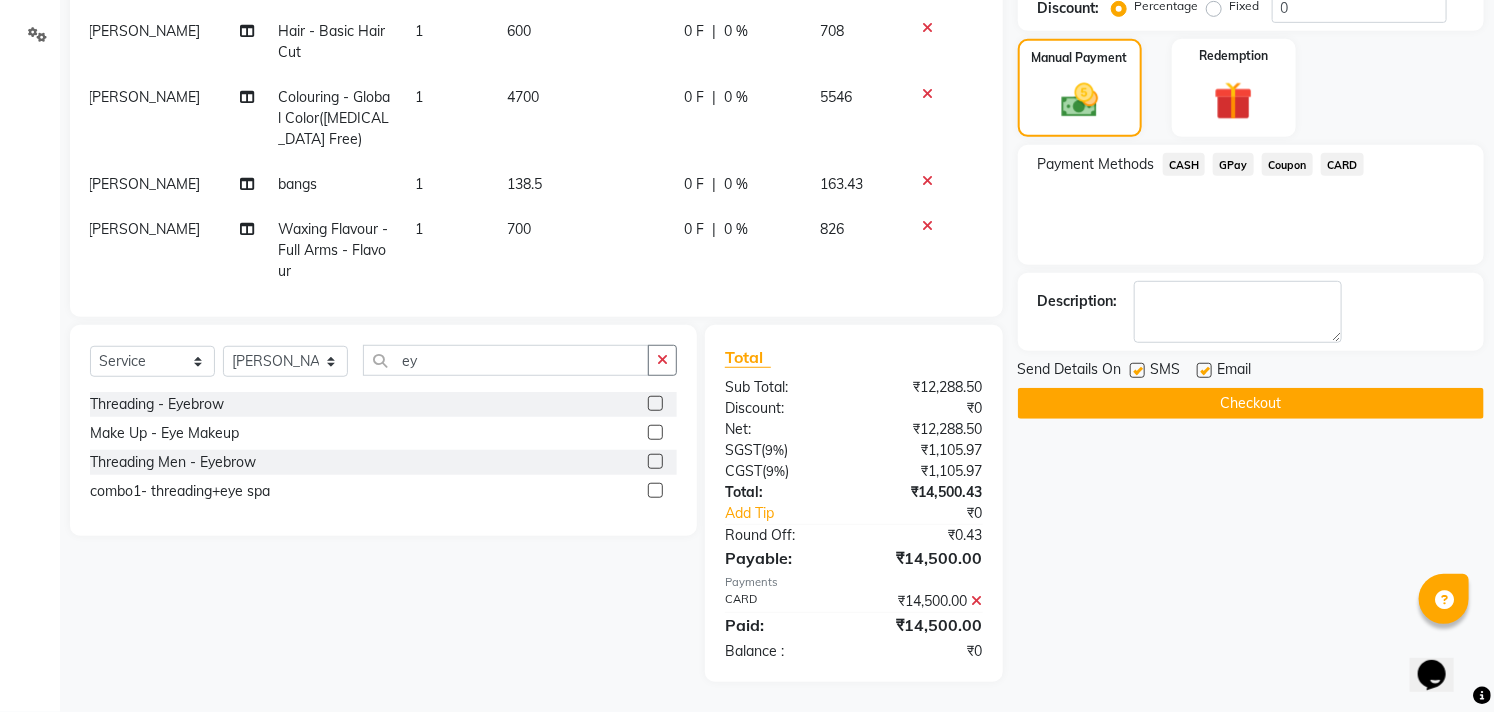 click 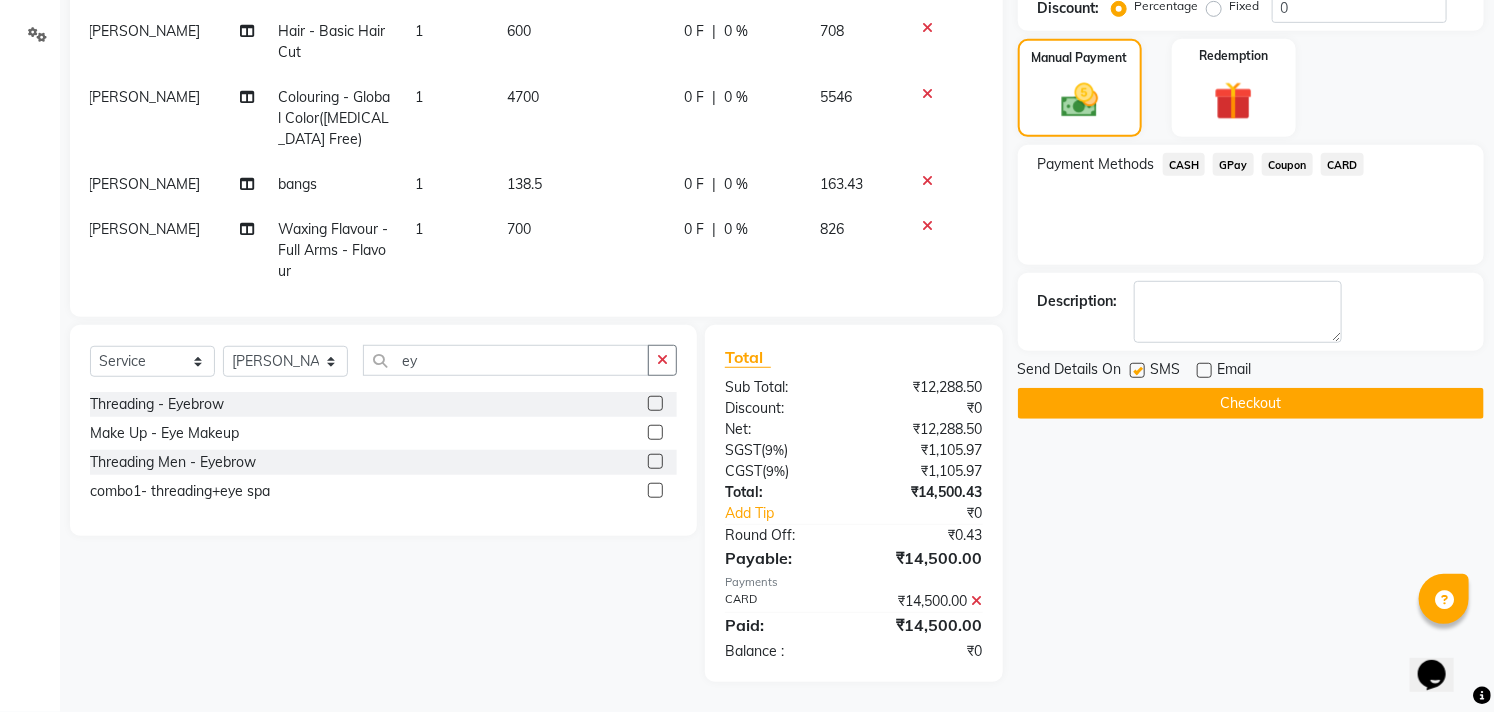 click 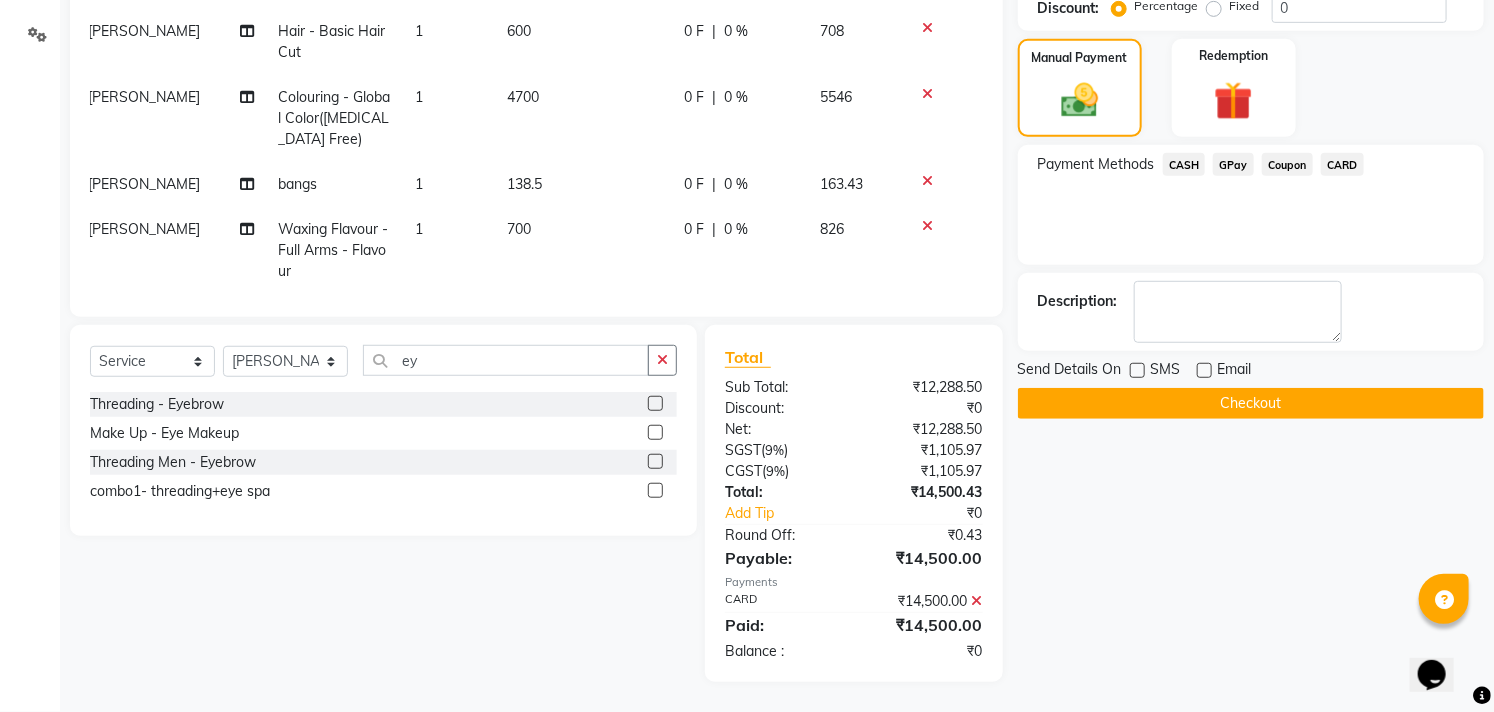 click on "Checkout" 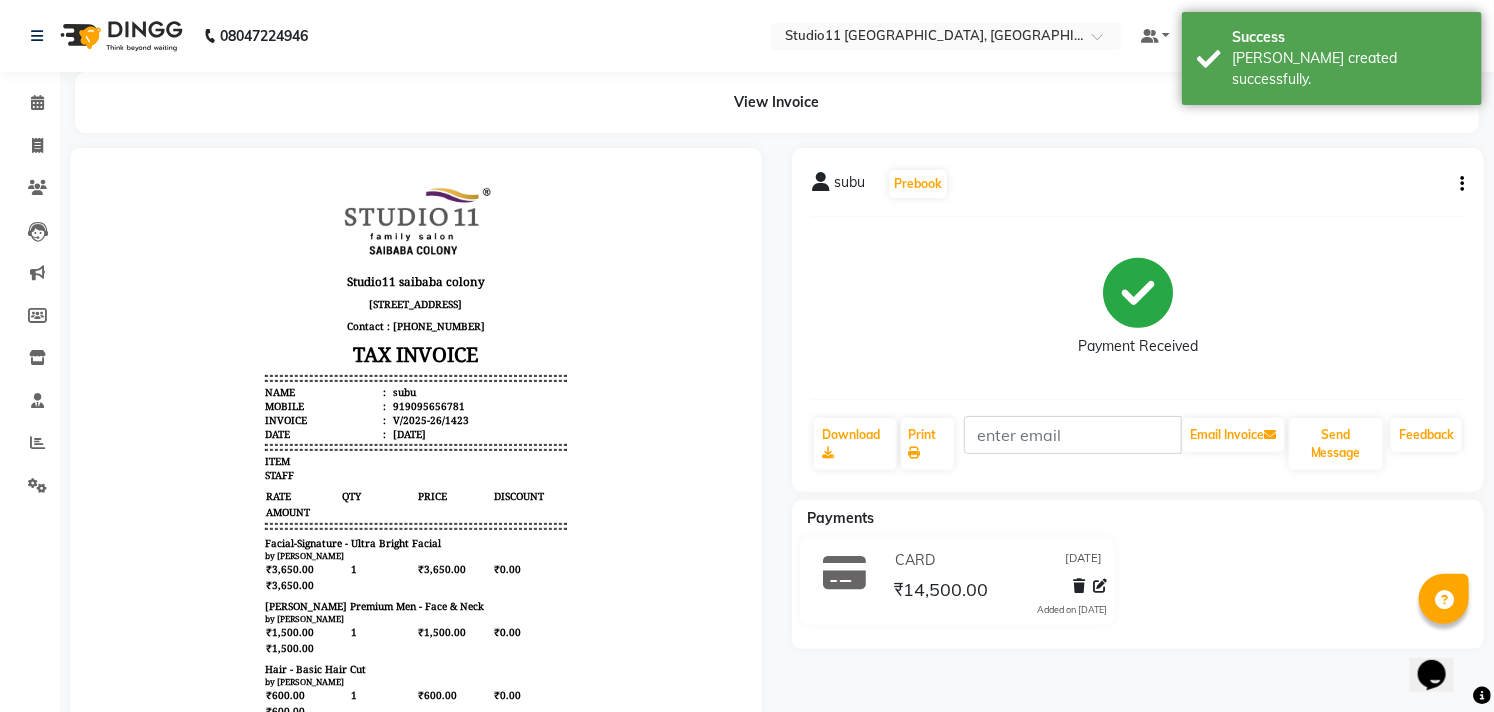 scroll, scrollTop: 0, scrollLeft: 0, axis: both 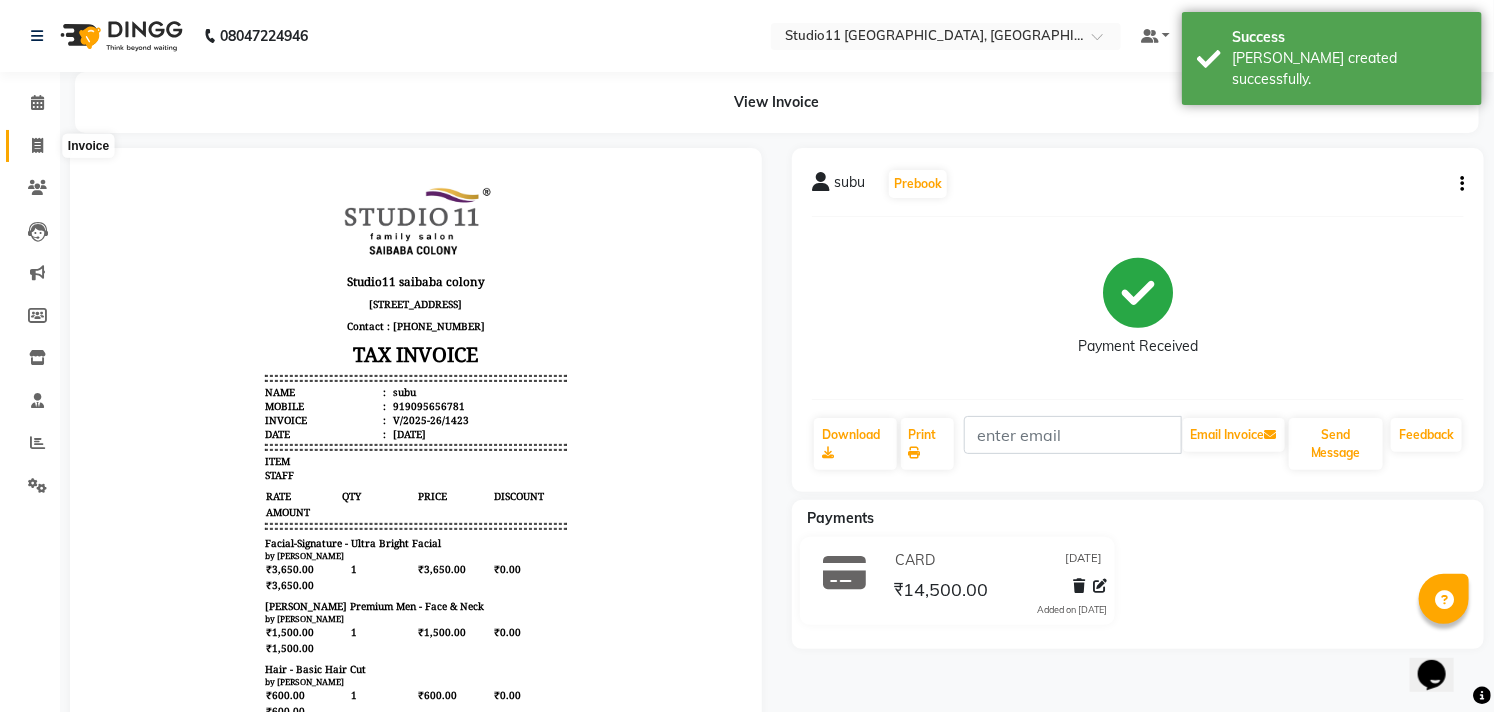 click 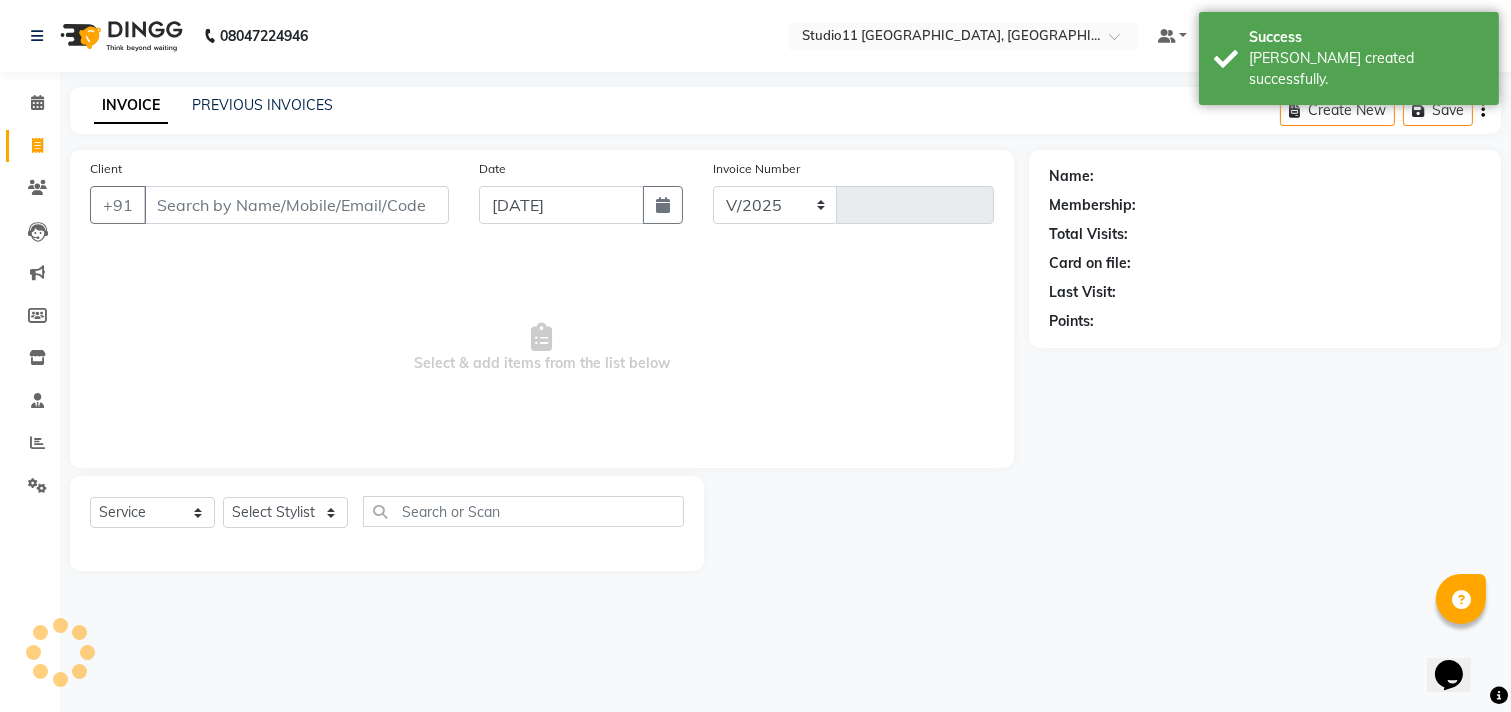 select on "7717" 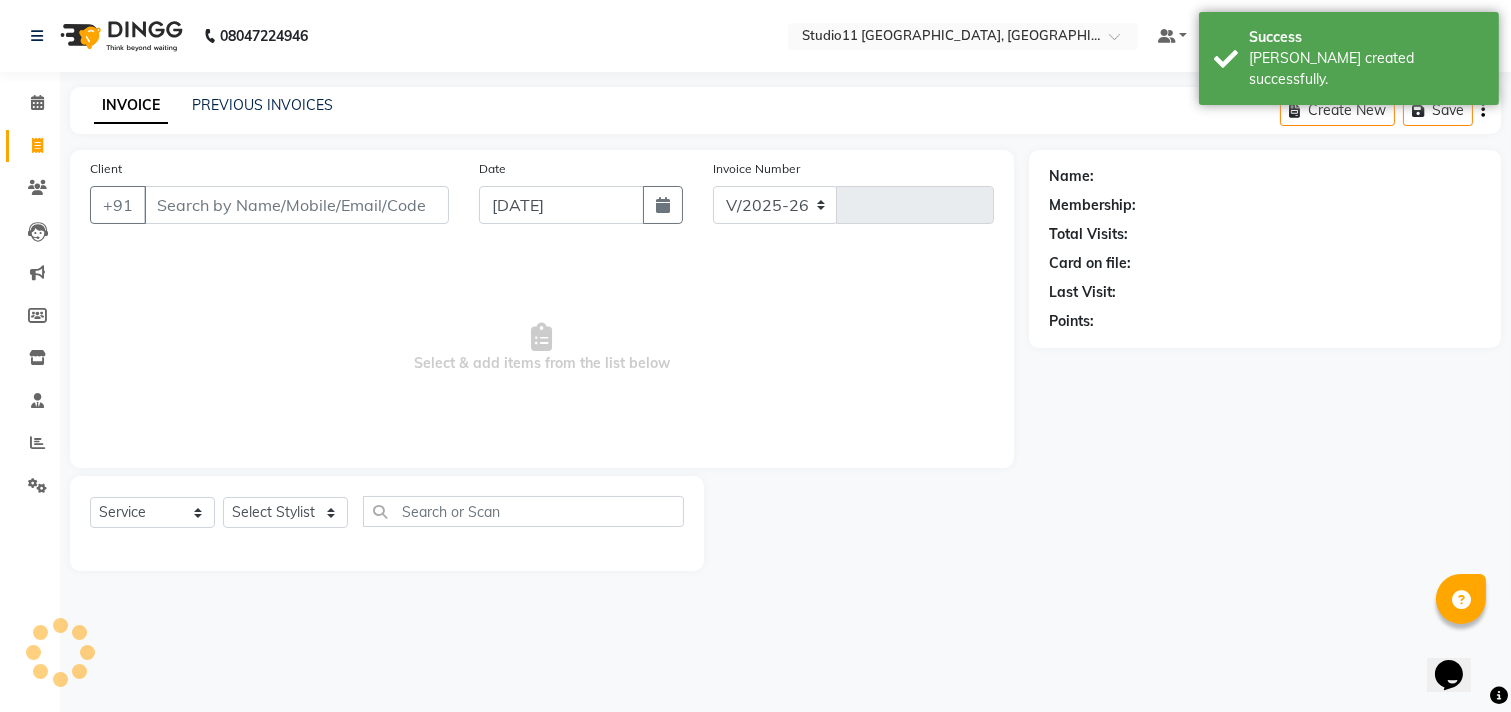 type on "1424" 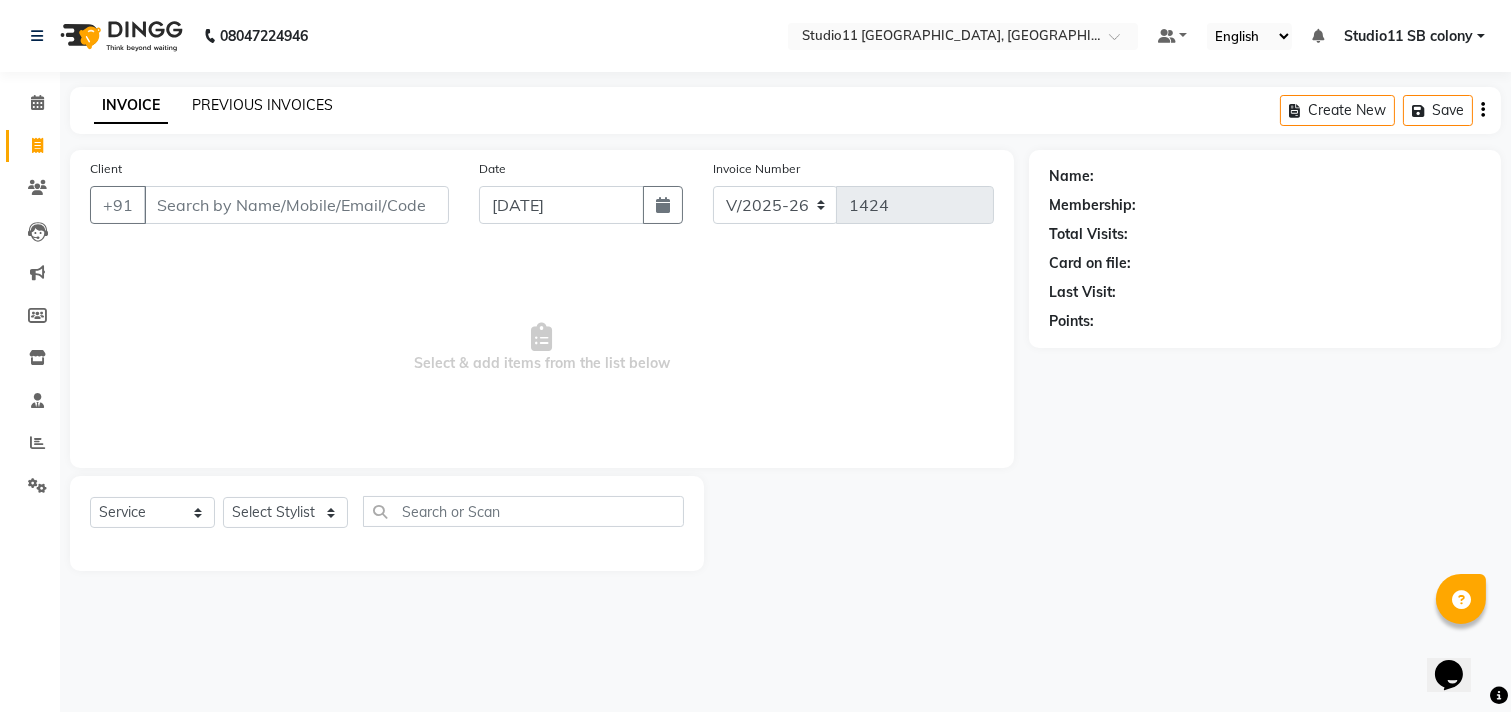 click on "PREVIOUS INVOICES" 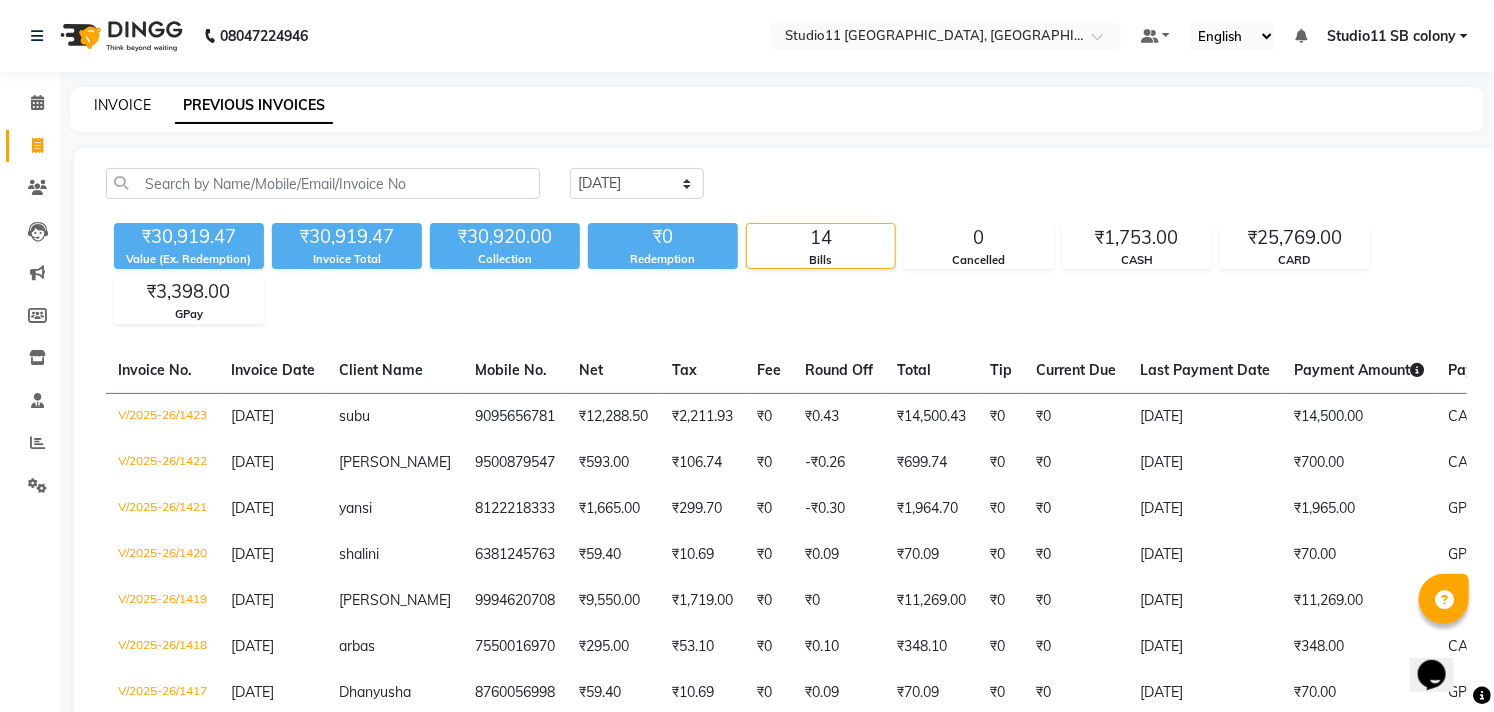 click on "INVOICE" 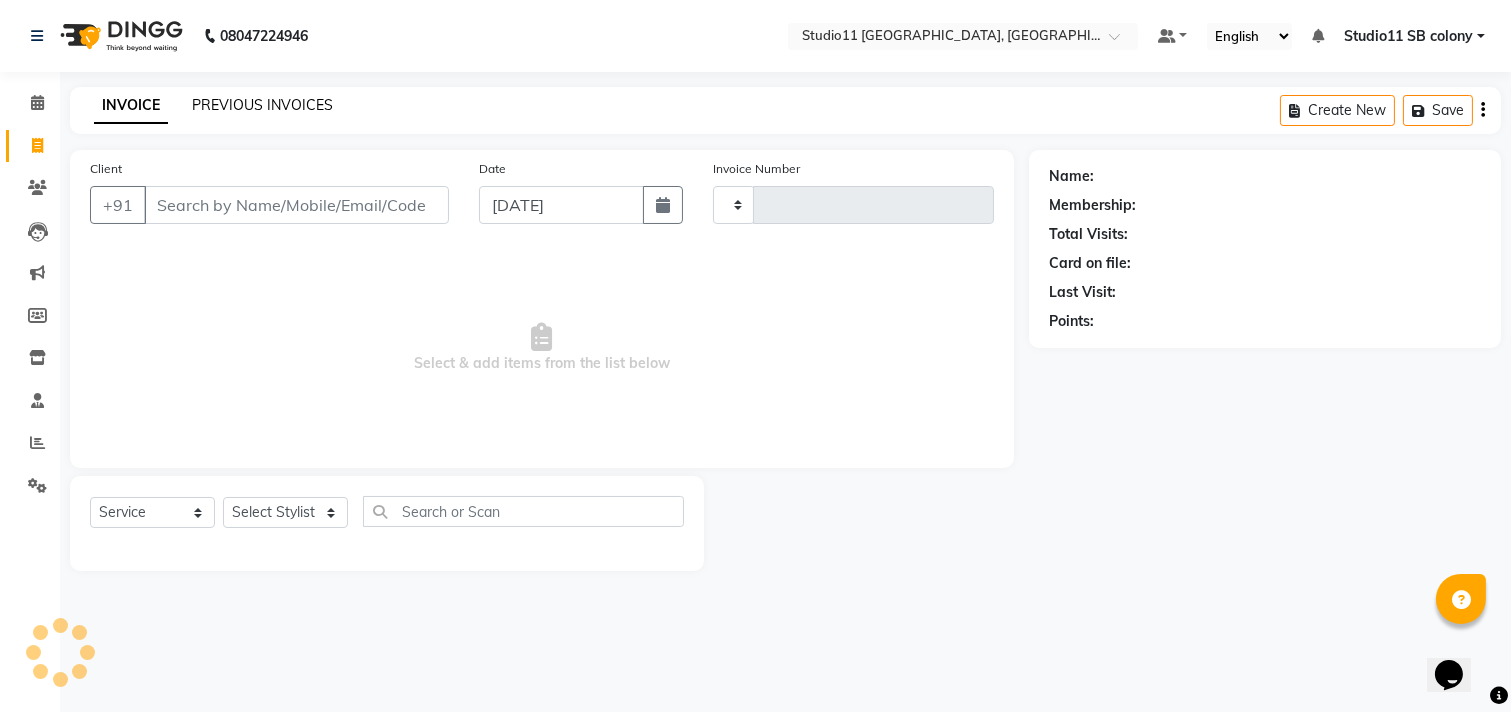 click on "PREVIOUS INVOICES" 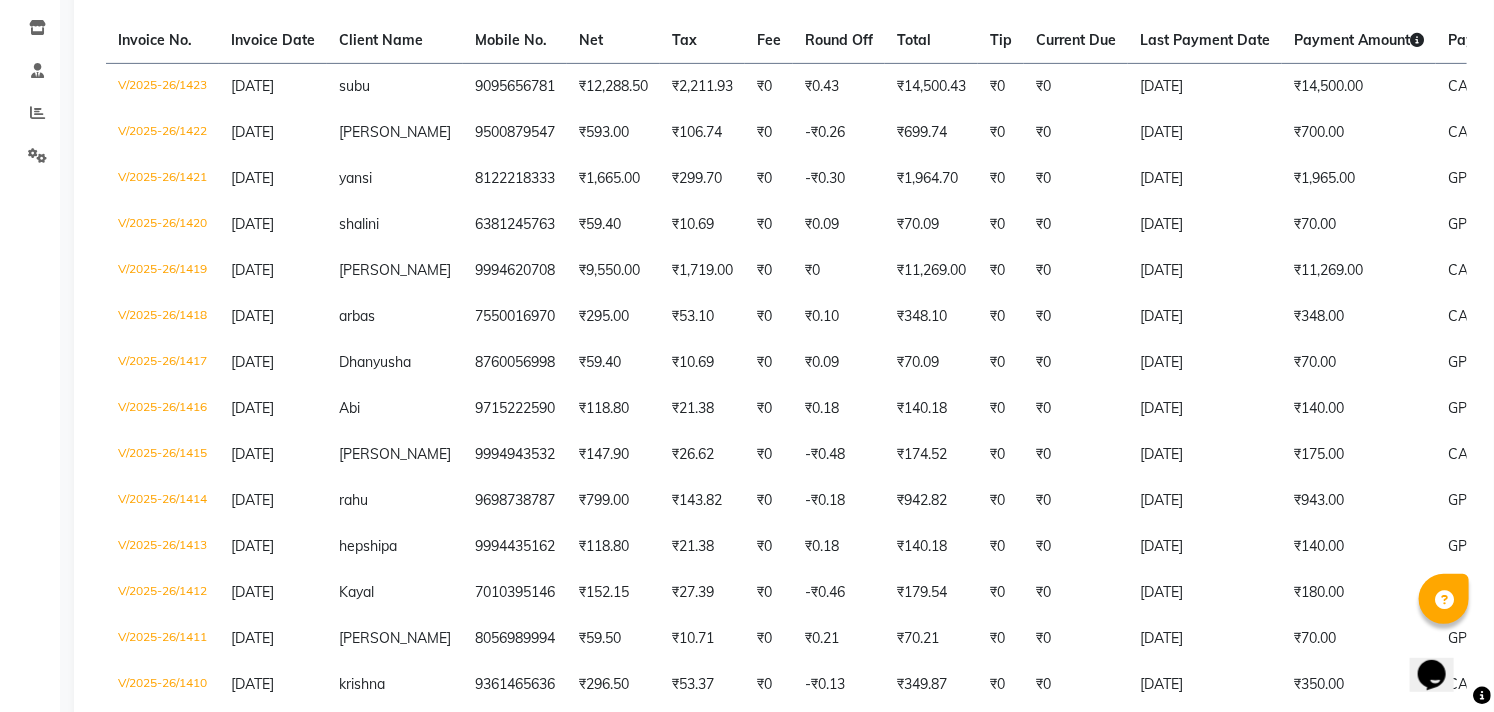 scroll, scrollTop: 0, scrollLeft: 0, axis: both 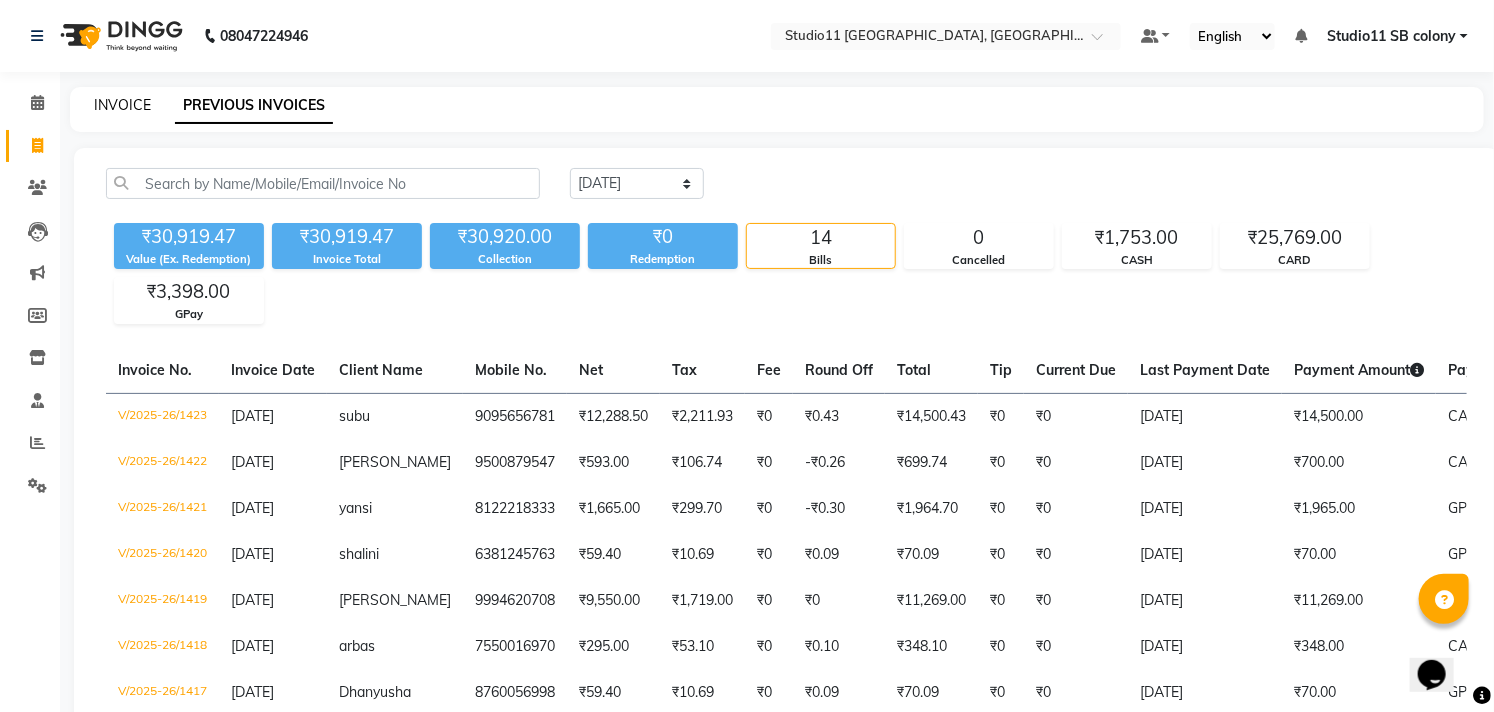 click on "INVOICE" 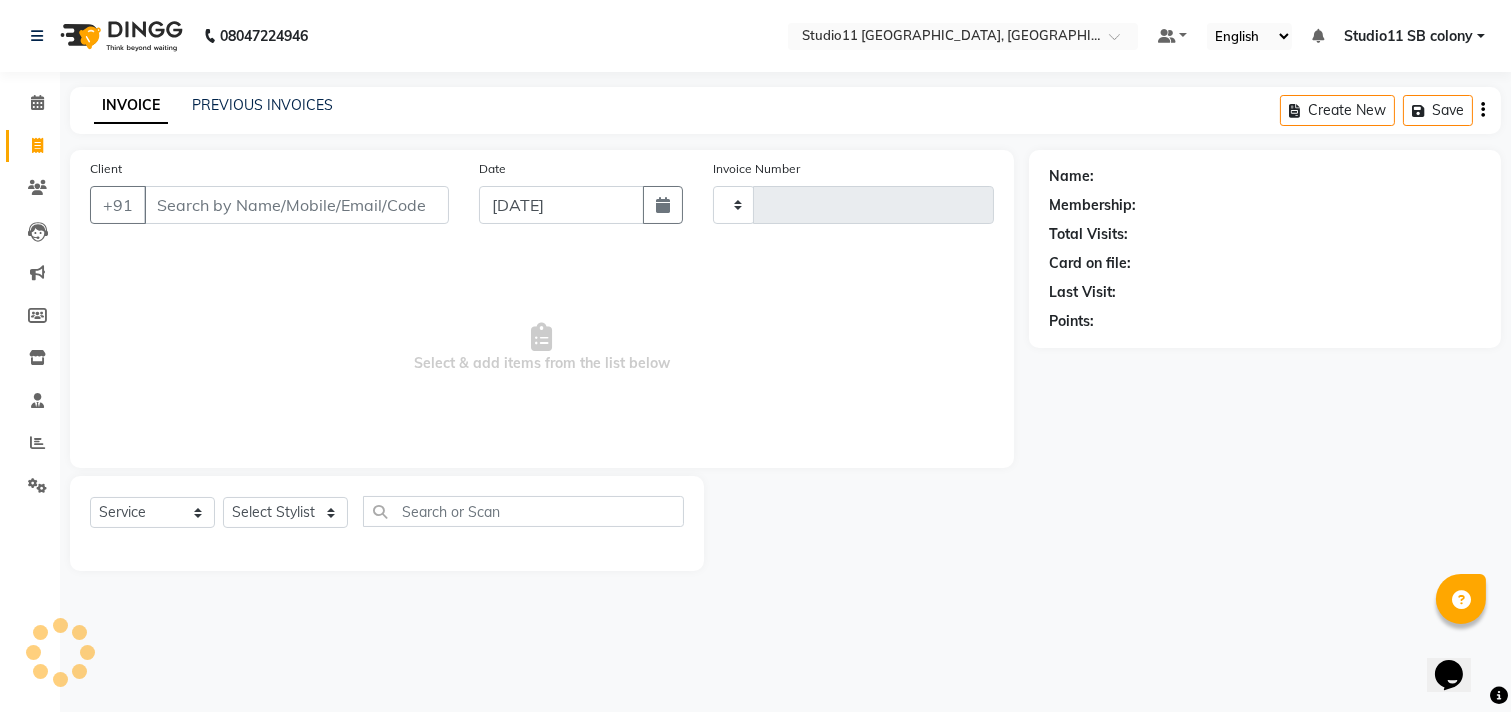 type on "1424" 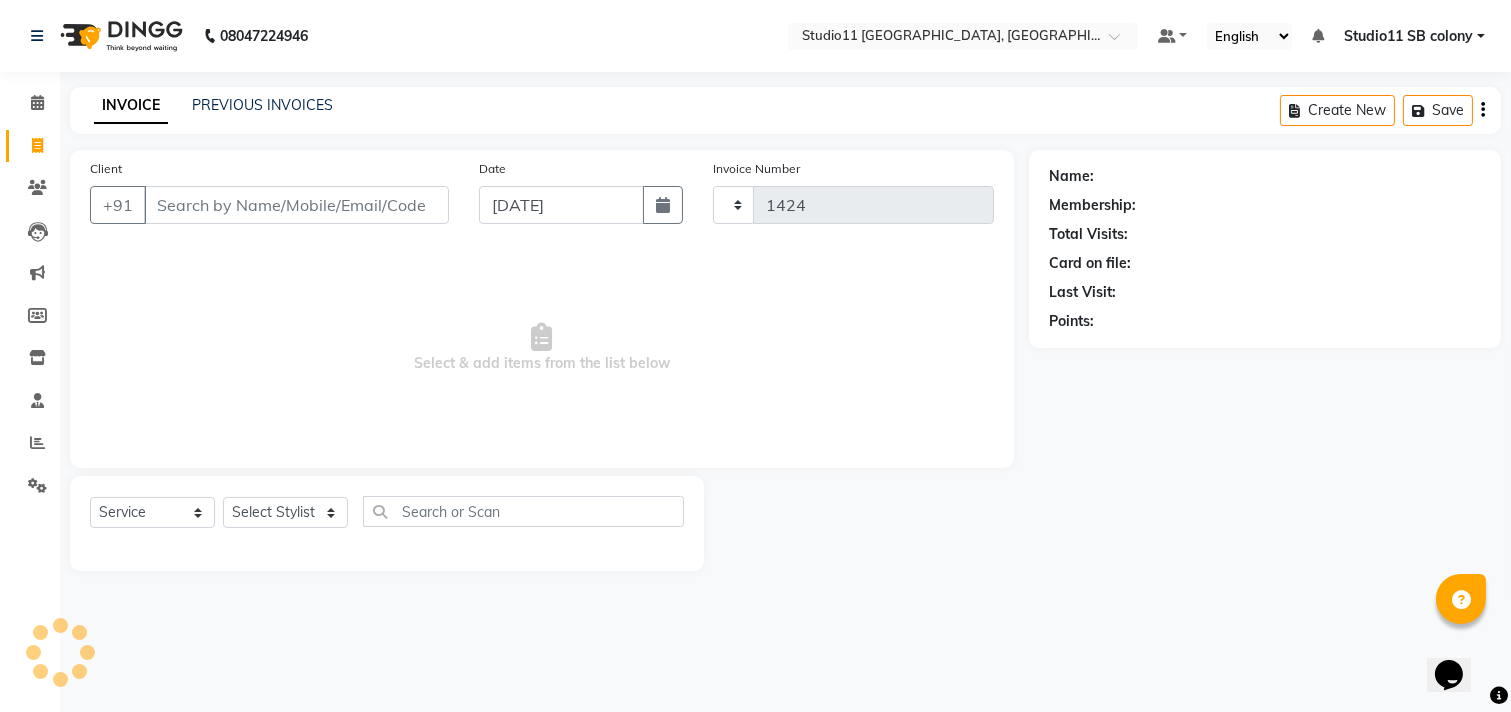 select on "7717" 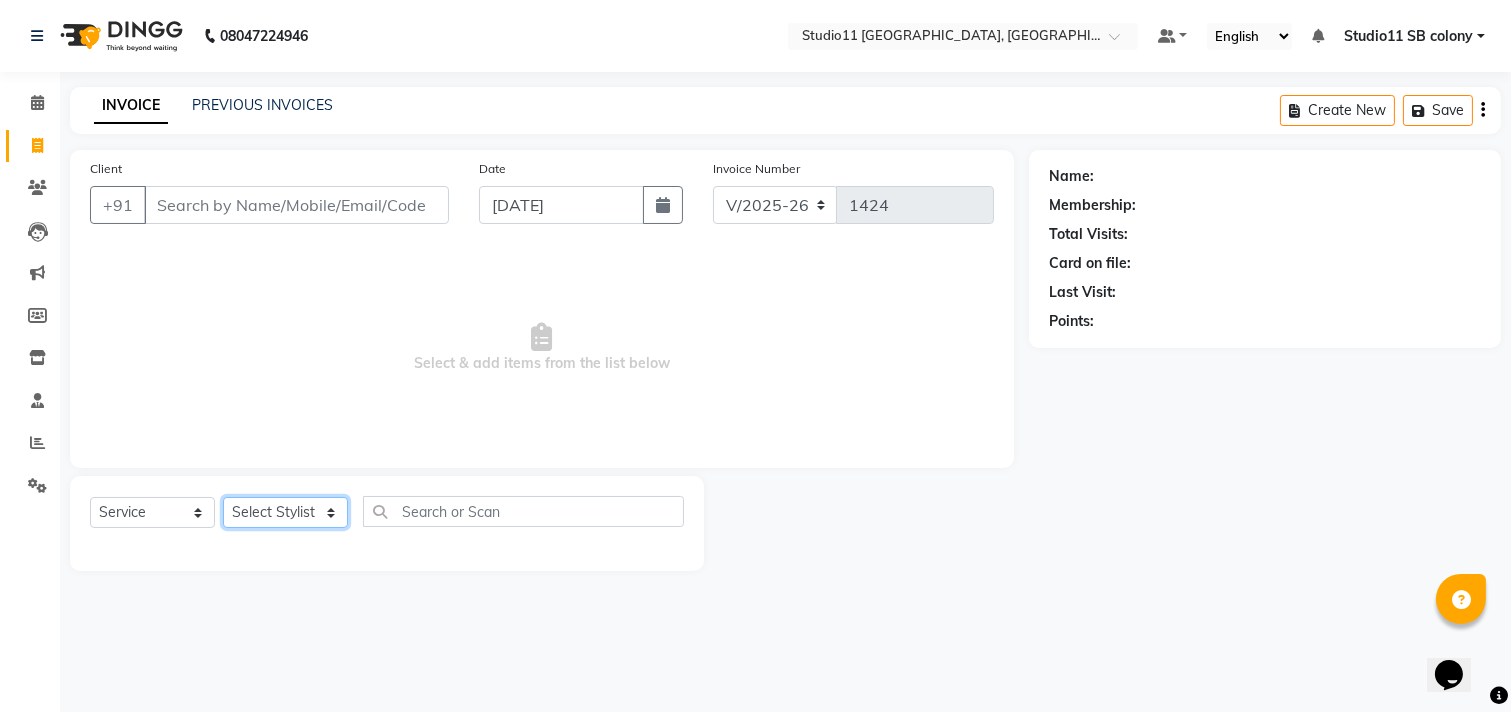 click on "Select Stylist Afzal Akbar Dani Jeni Josna kaif lavanya manimekalai Praveen Sonu Studio11 SB colony Tahir tamil" 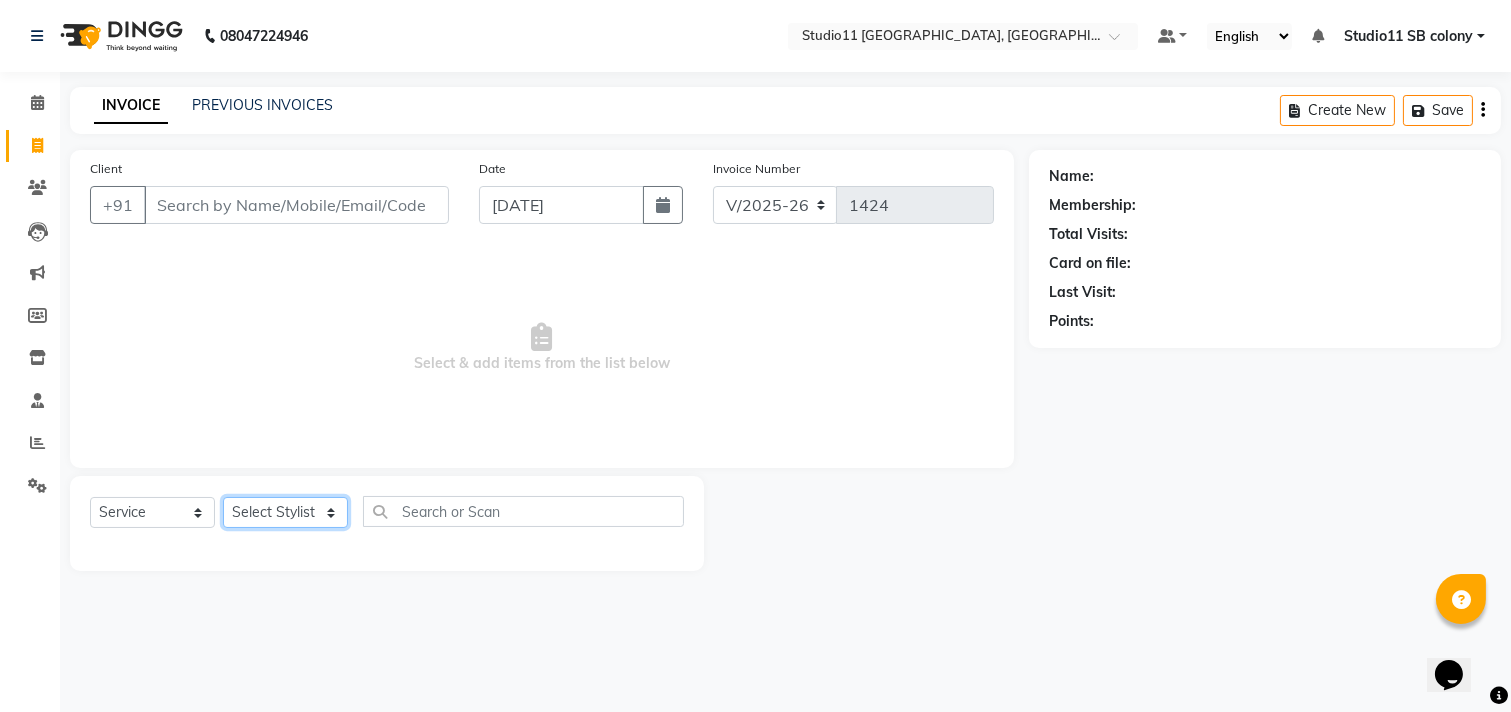 select on "68835" 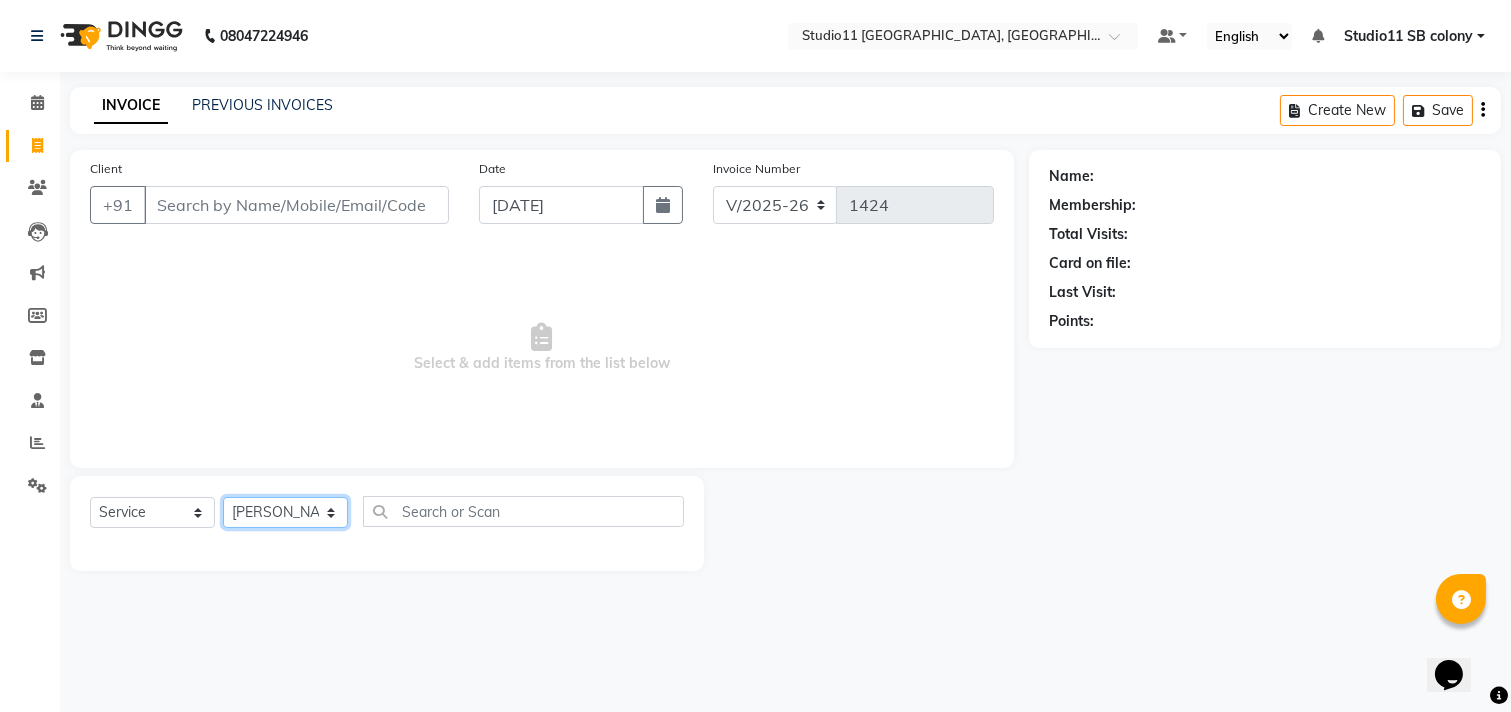 click on "Select Stylist Afzal Akbar Dani Jeni Josna kaif lavanya manimekalai Praveen Sonu Studio11 SB colony Tahir tamil" 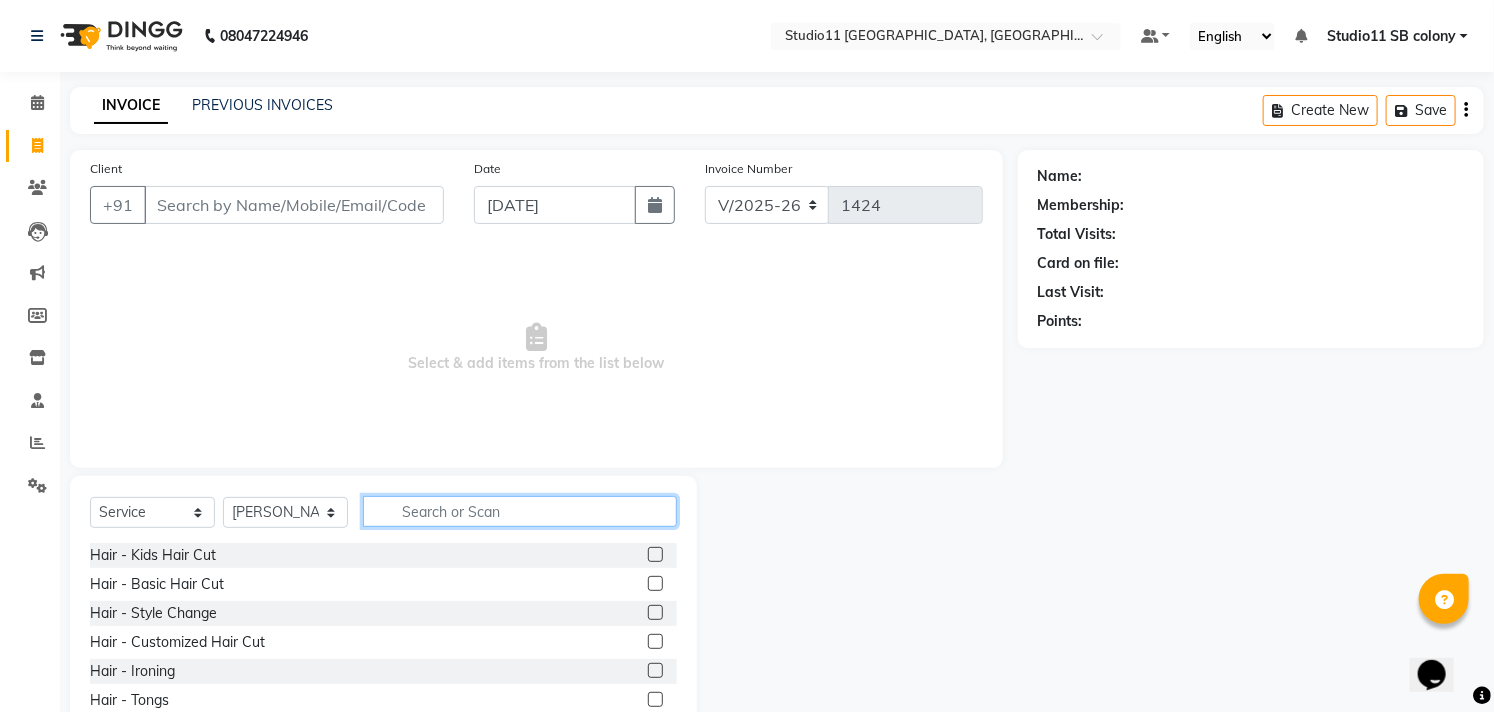 click 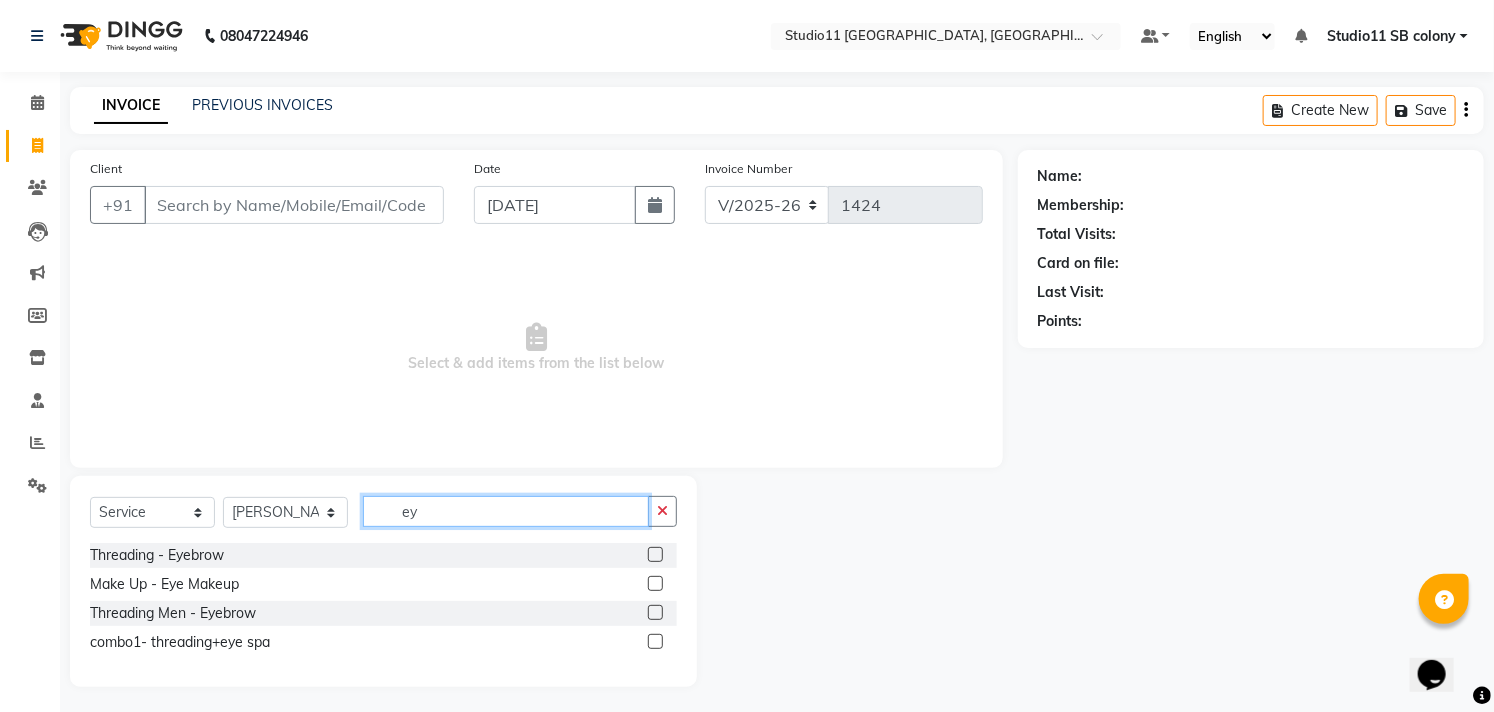 type on "ey" 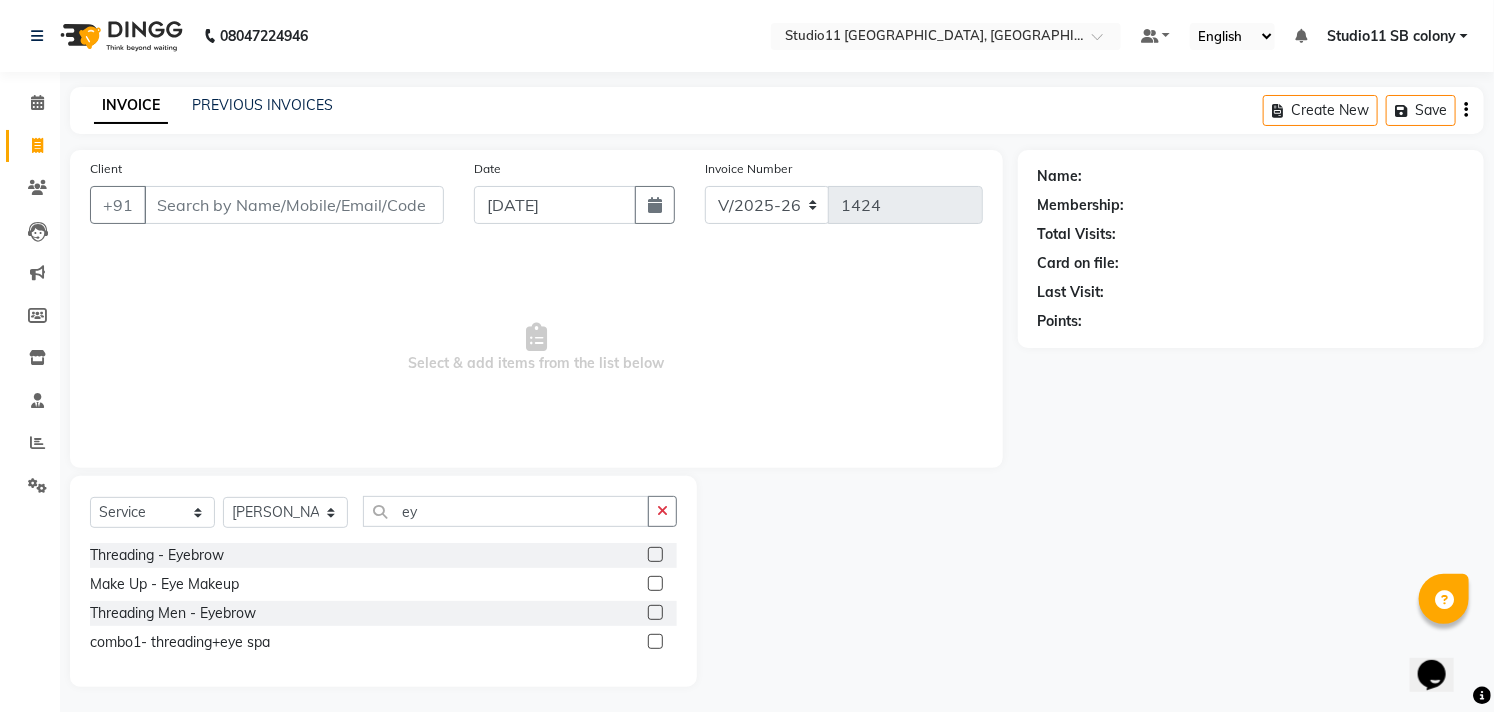 click 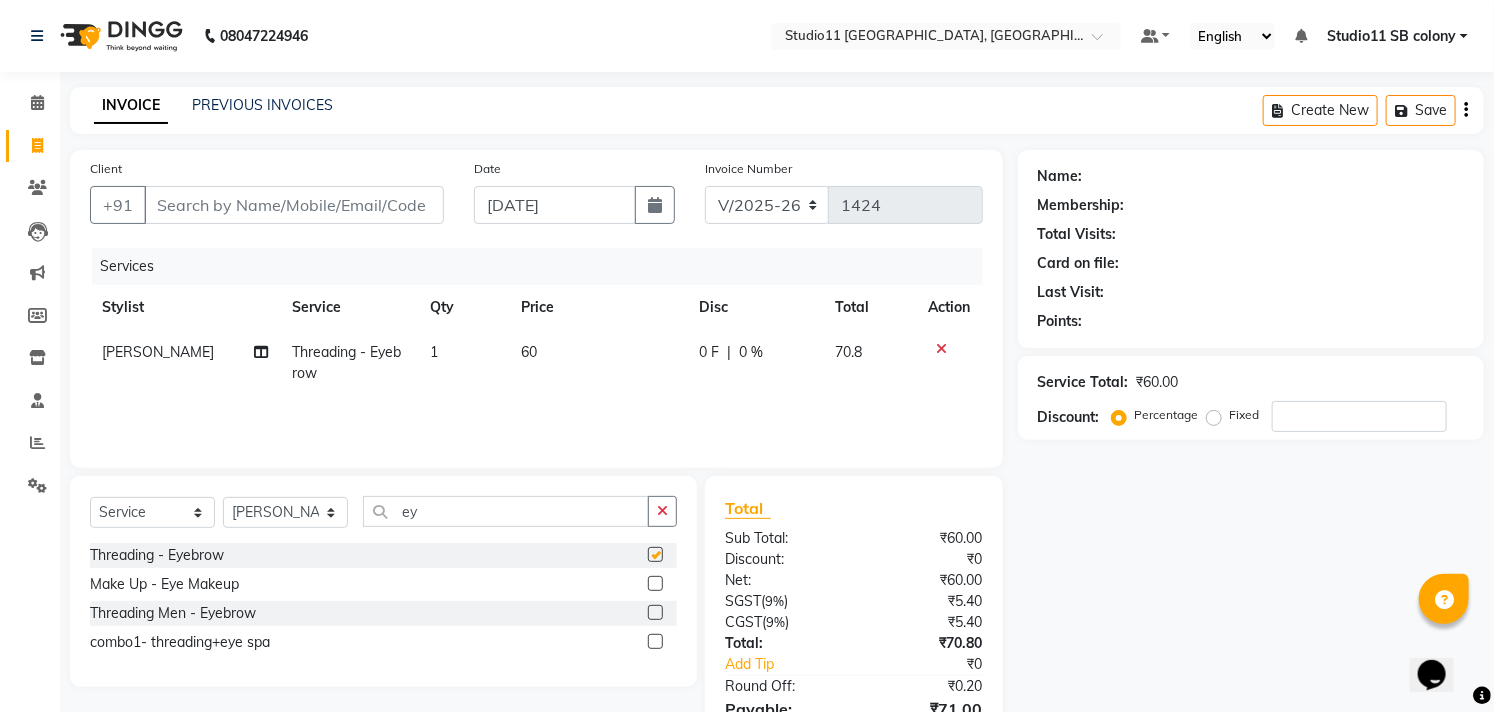 checkbox on "false" 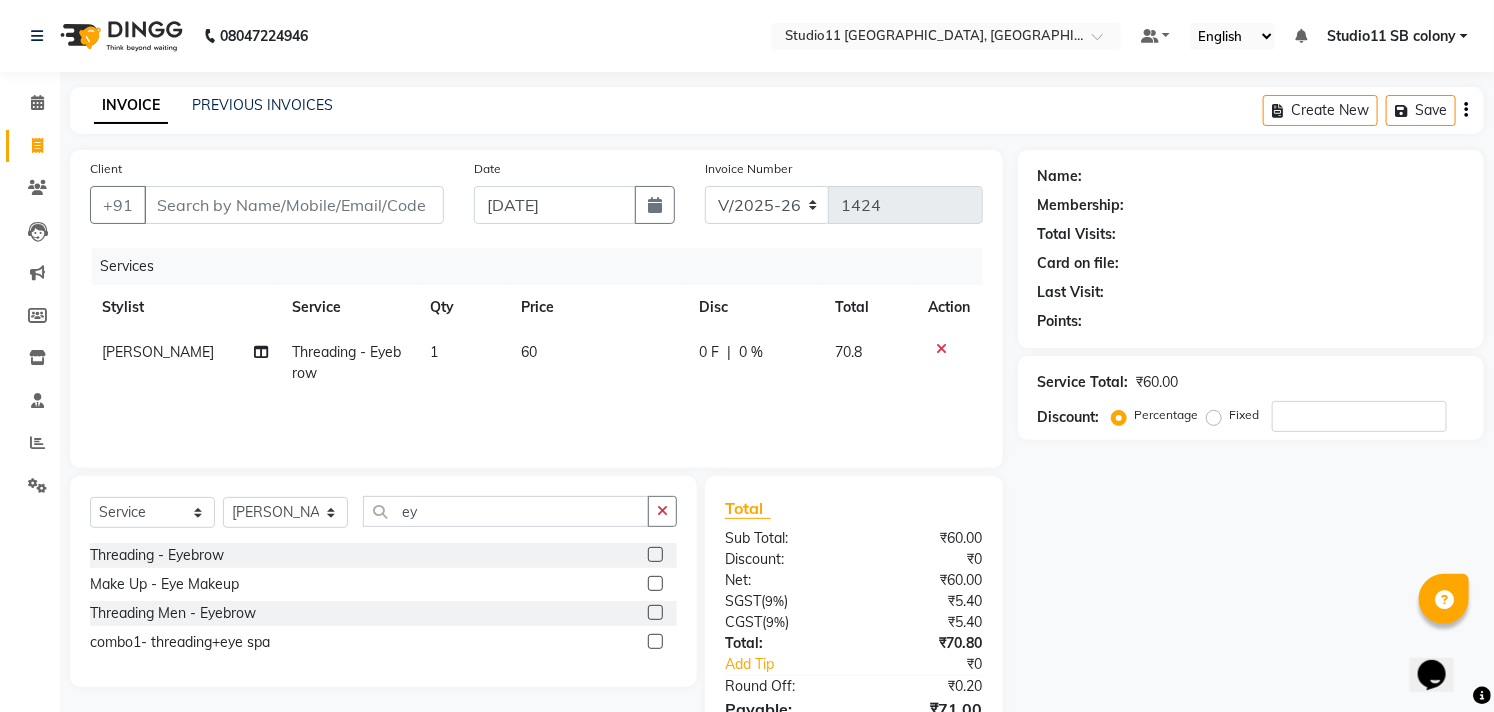 click on "60" 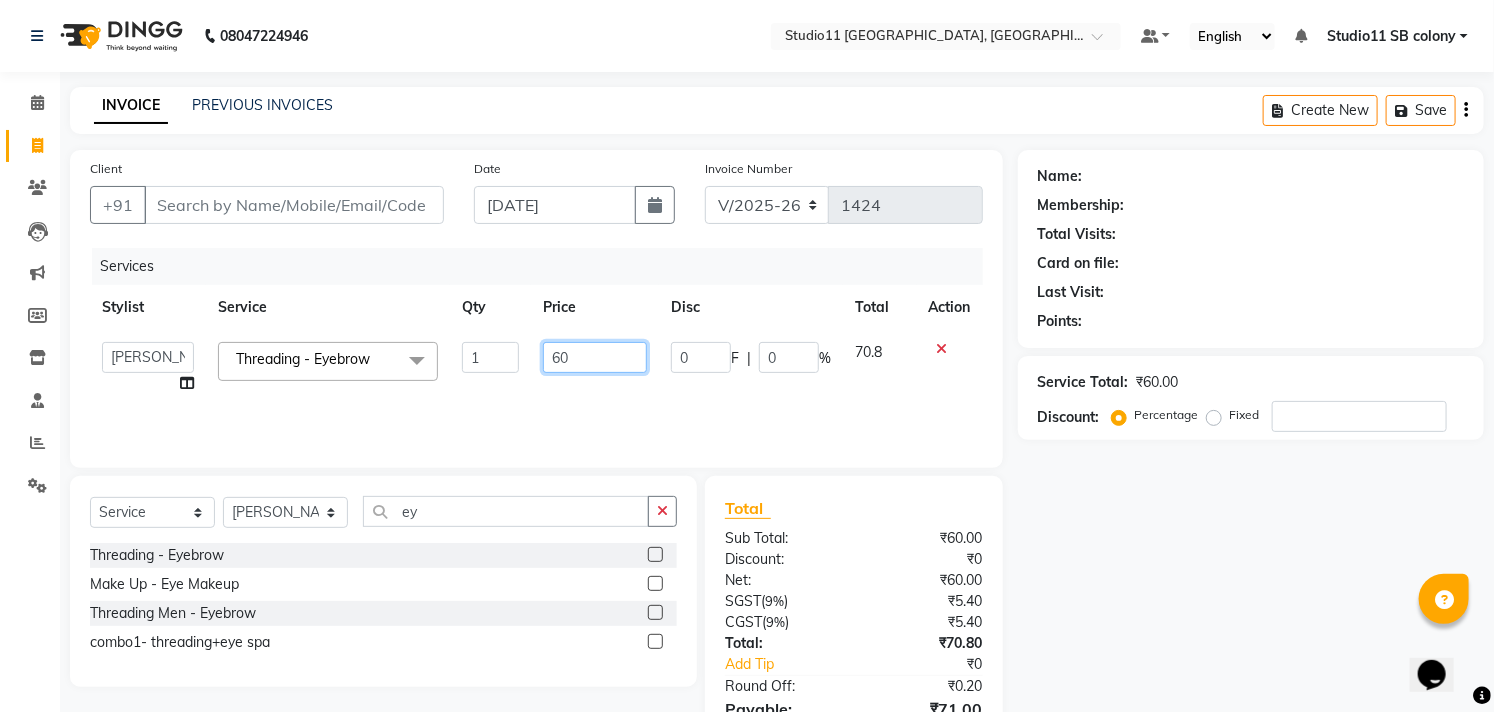 click on "60" 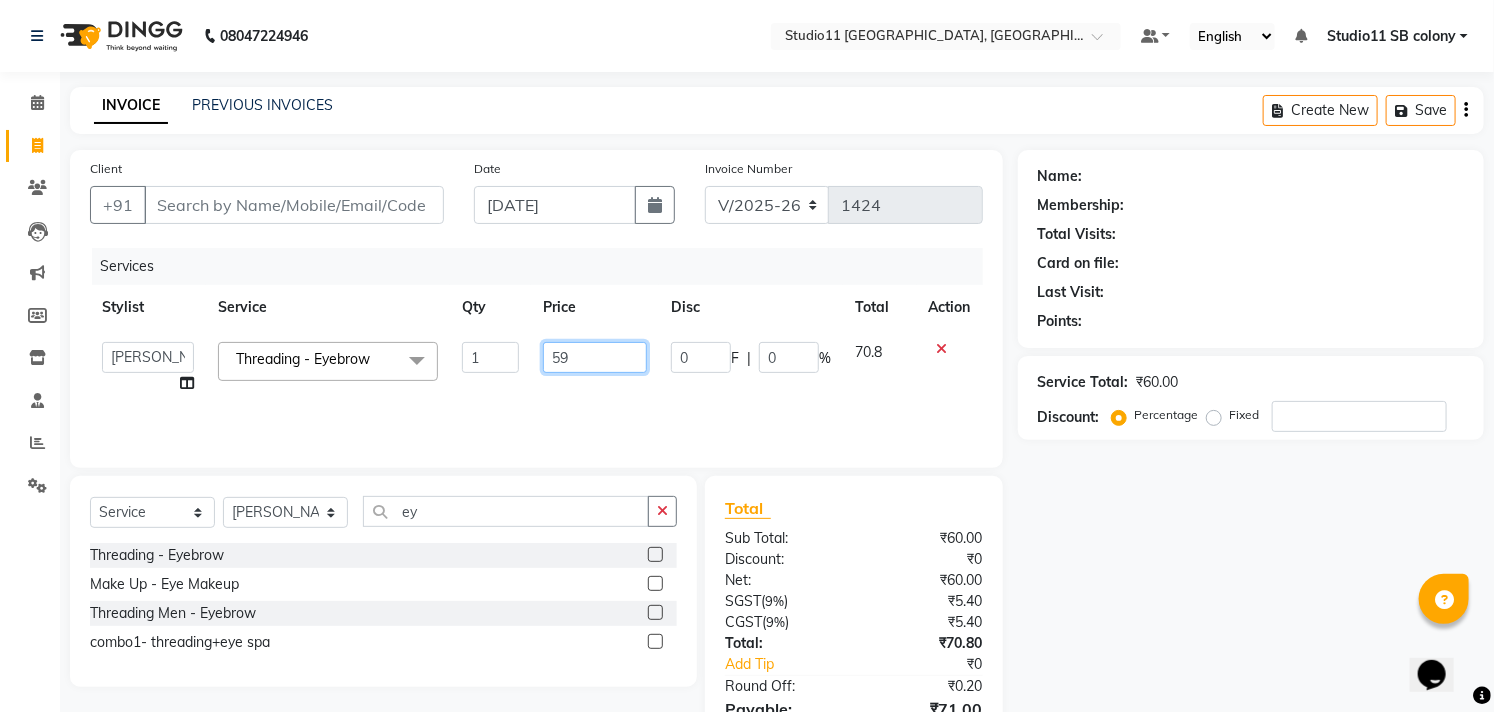 type on "59.4" 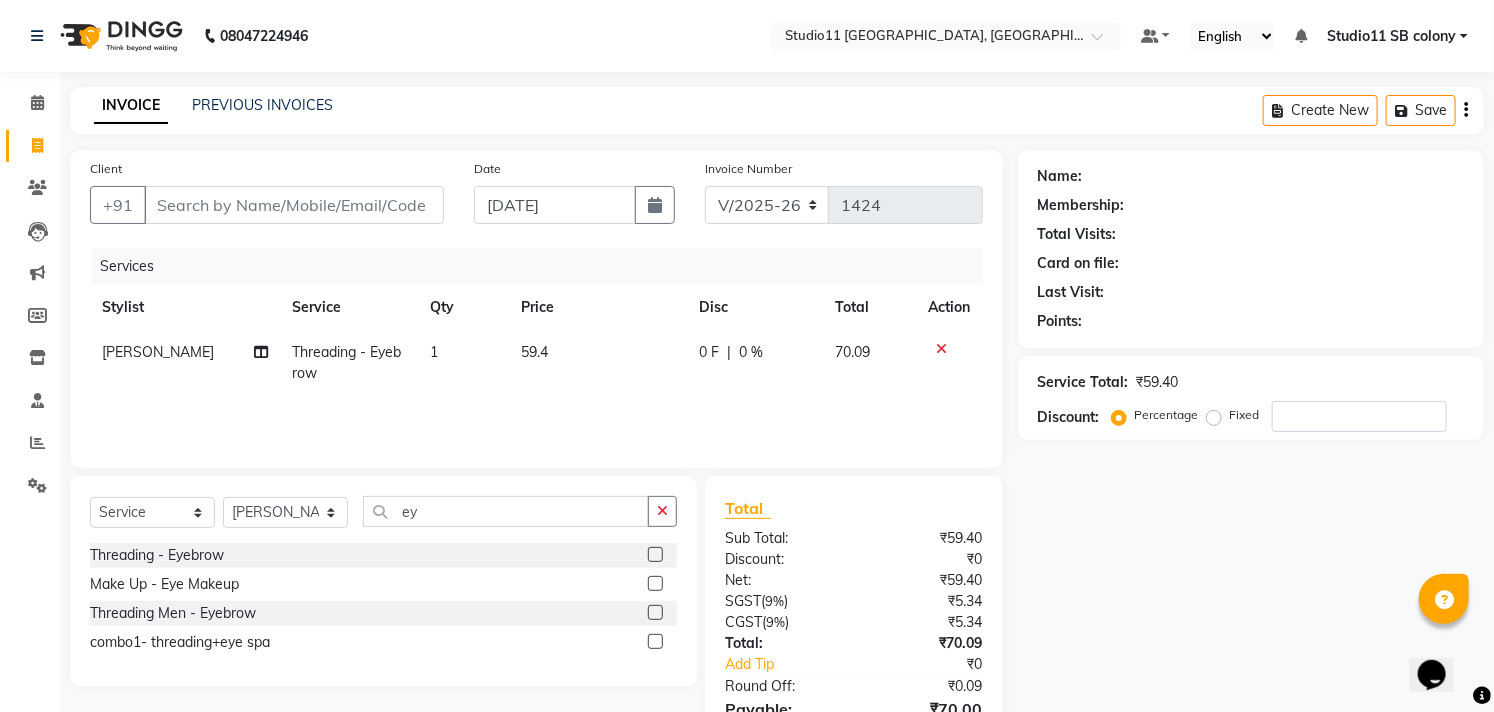 drag, startPoint x: 1240, startPoint y: 567, endPoint x: 1263, endPoint y: 547, distance: 30.479502 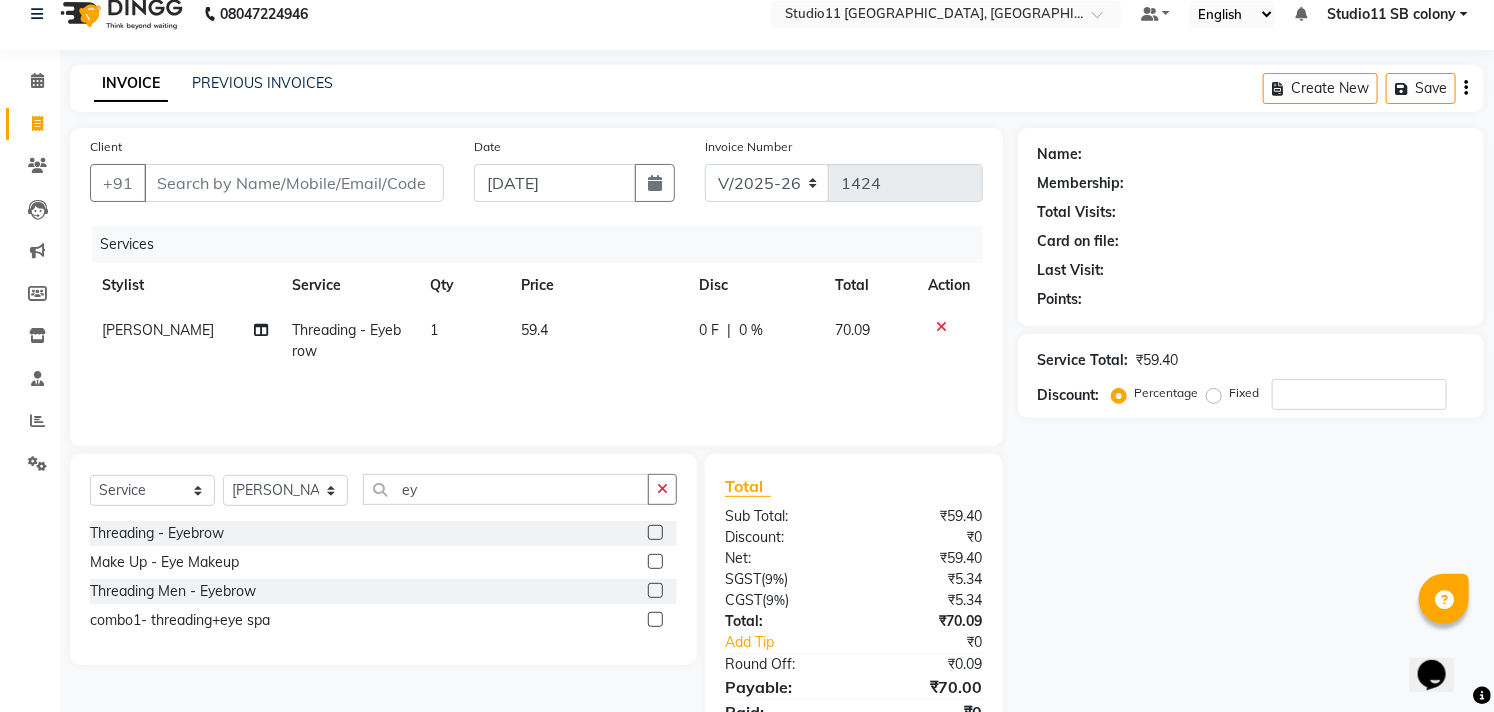 scroll, scrollTop: 18, scrollLeft: 0, axis: vertical 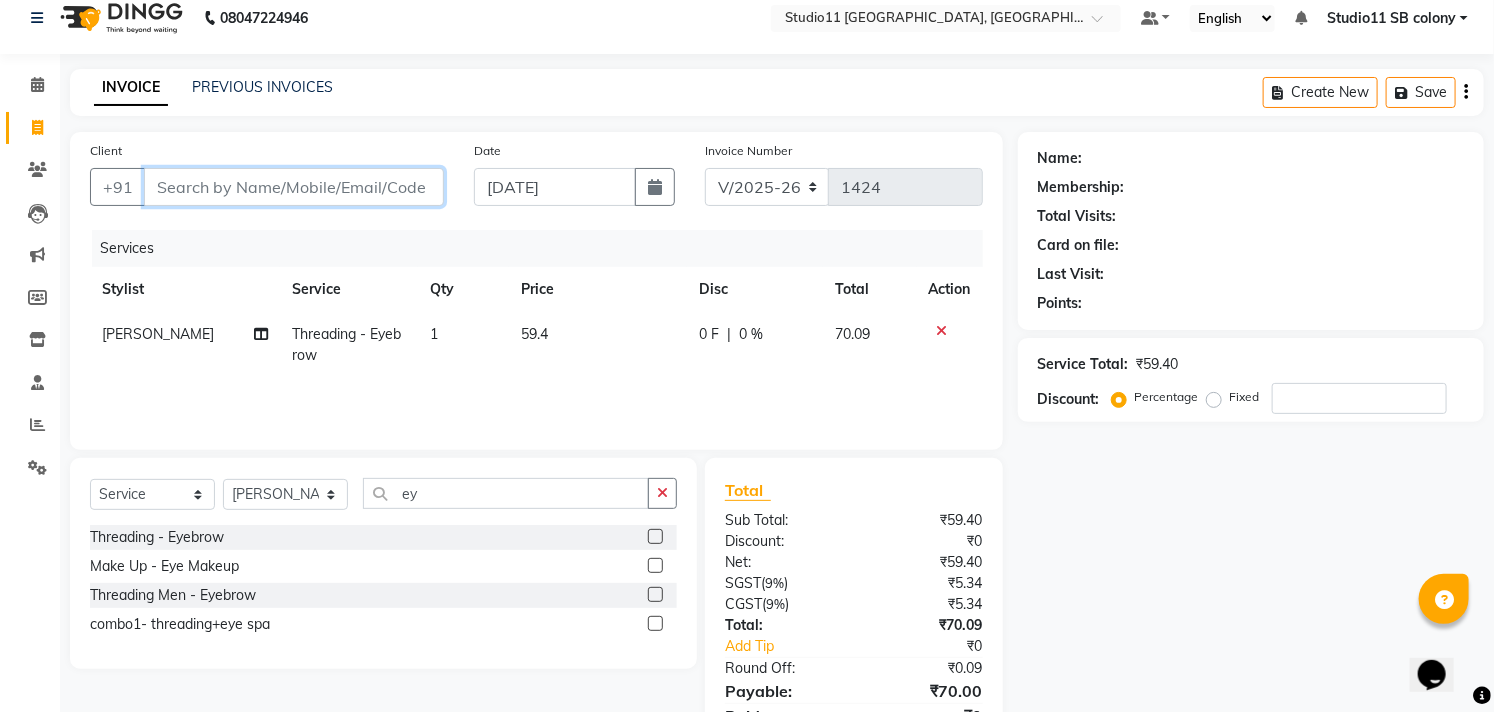 click on "Client" at bounding box center (294, 187) 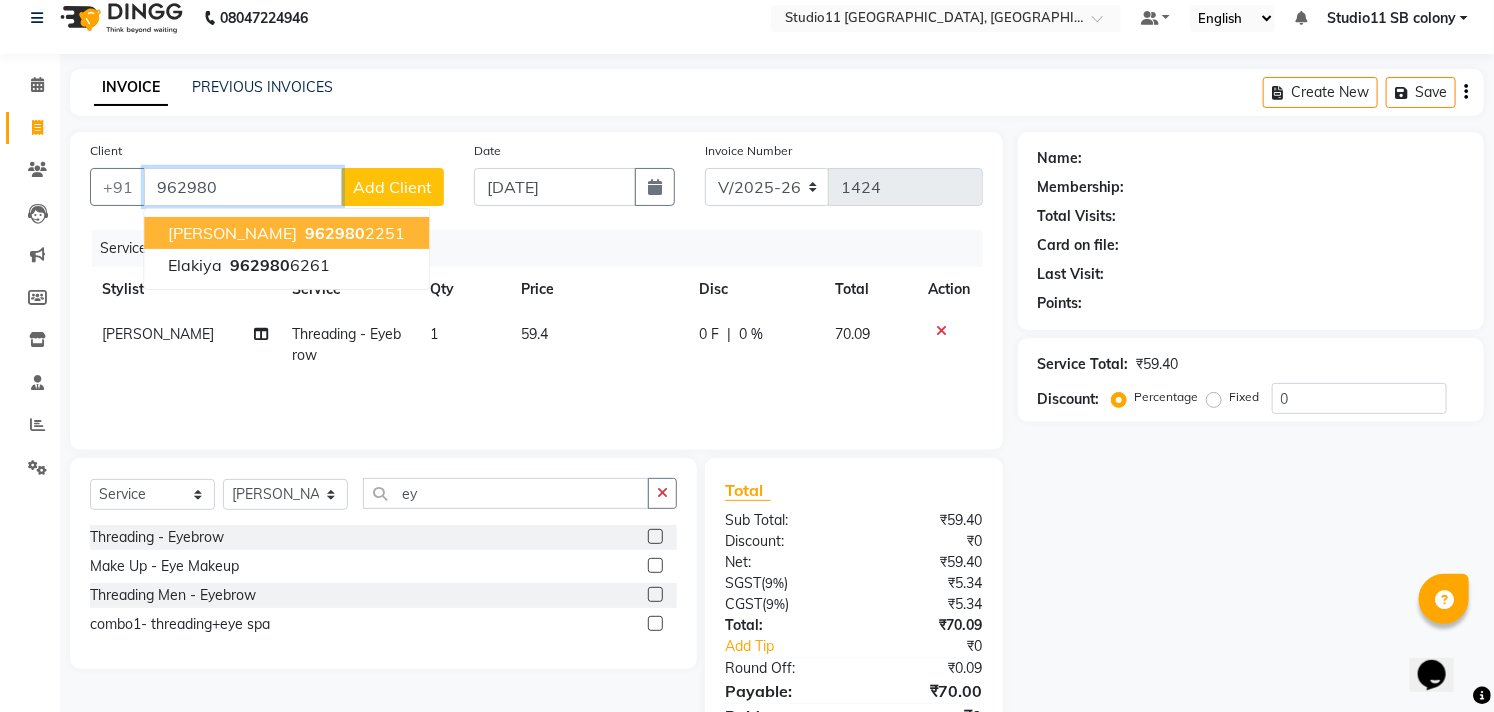 click on "962980 2251" at bounding box center [353, 233] 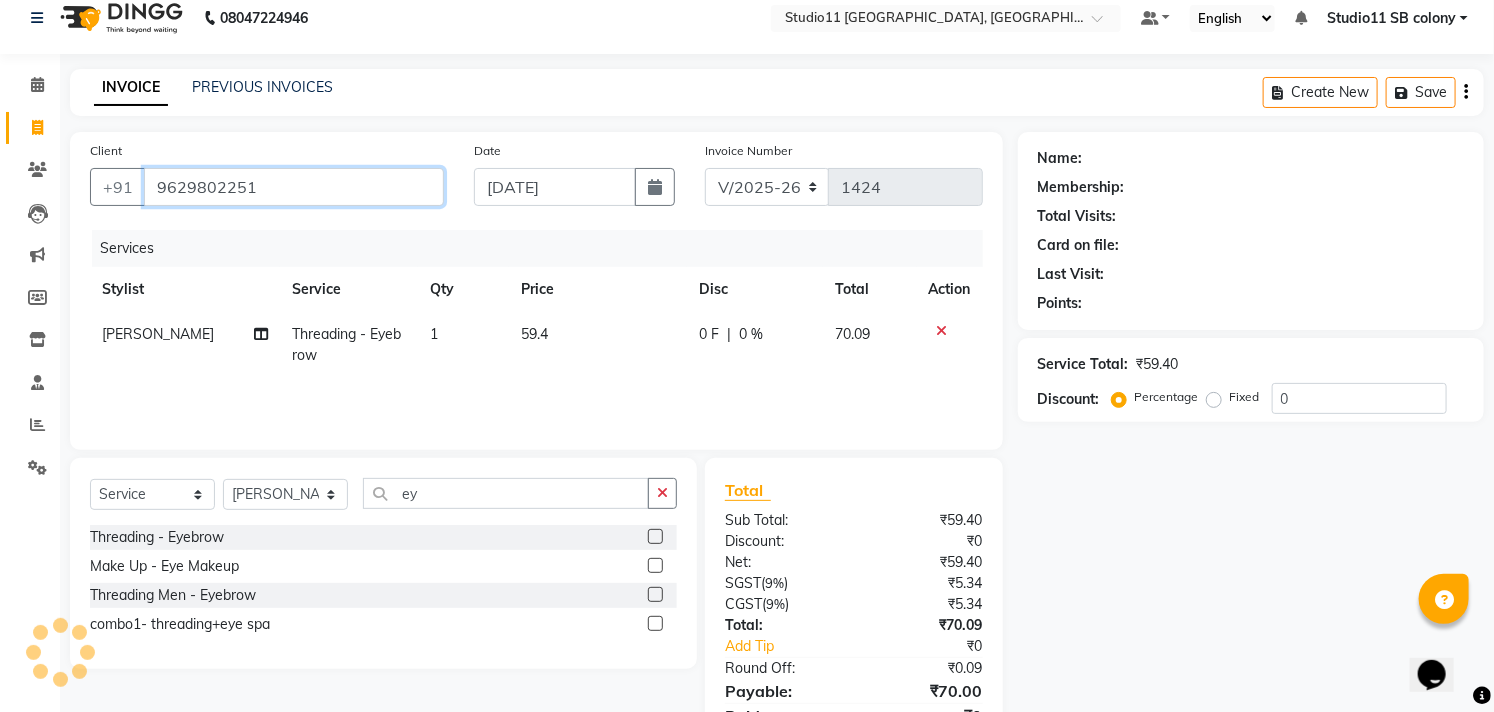 type on "9629802251" 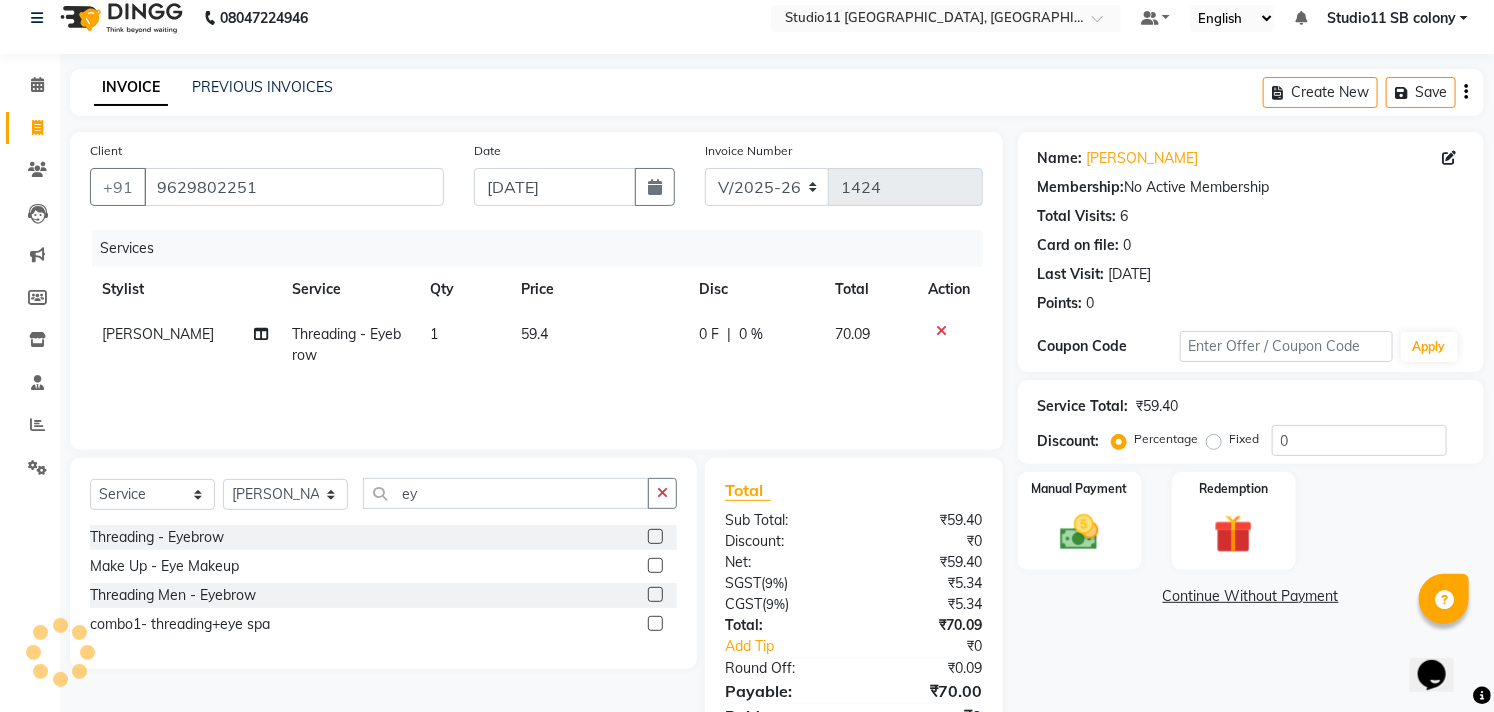 scroll, scrollTop: 108, scrollLeft: 0, axis: vertical 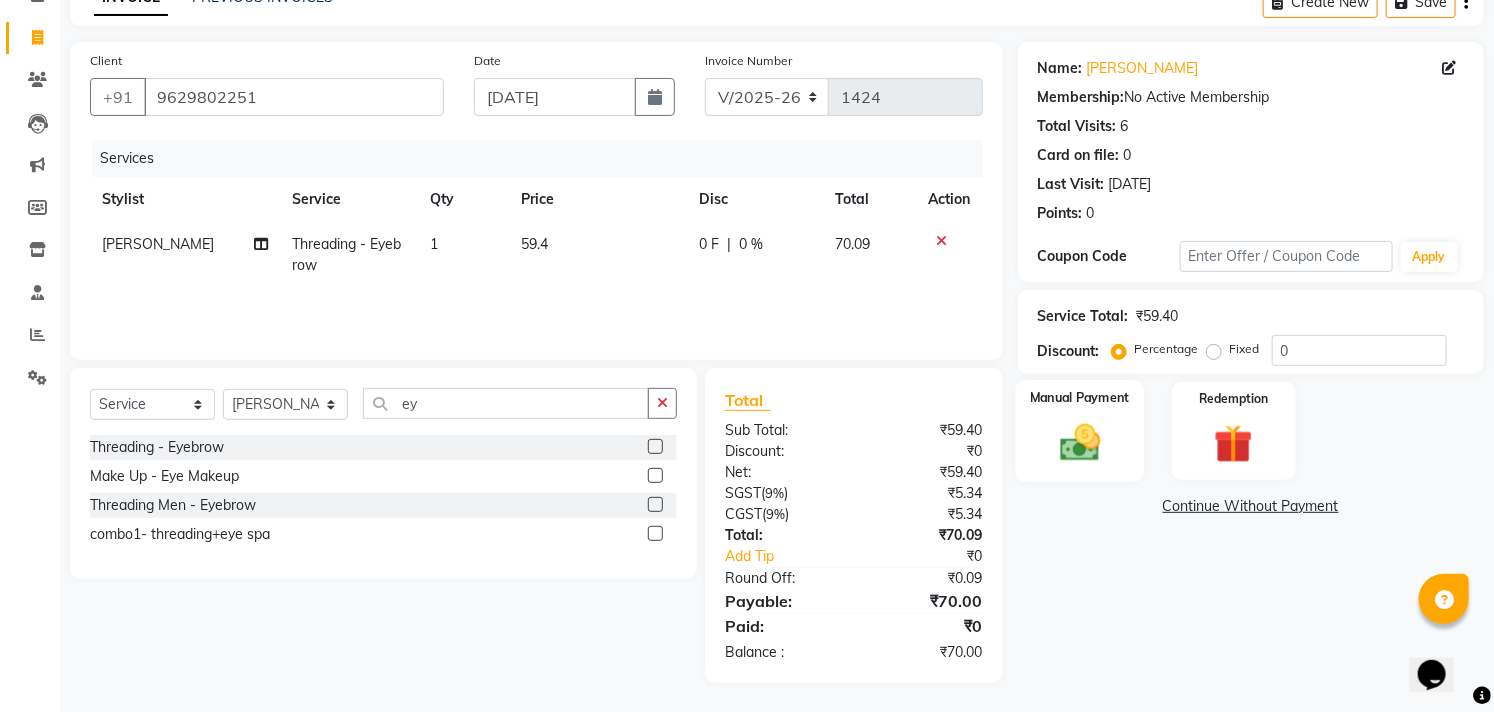 click on "Manual Payment" 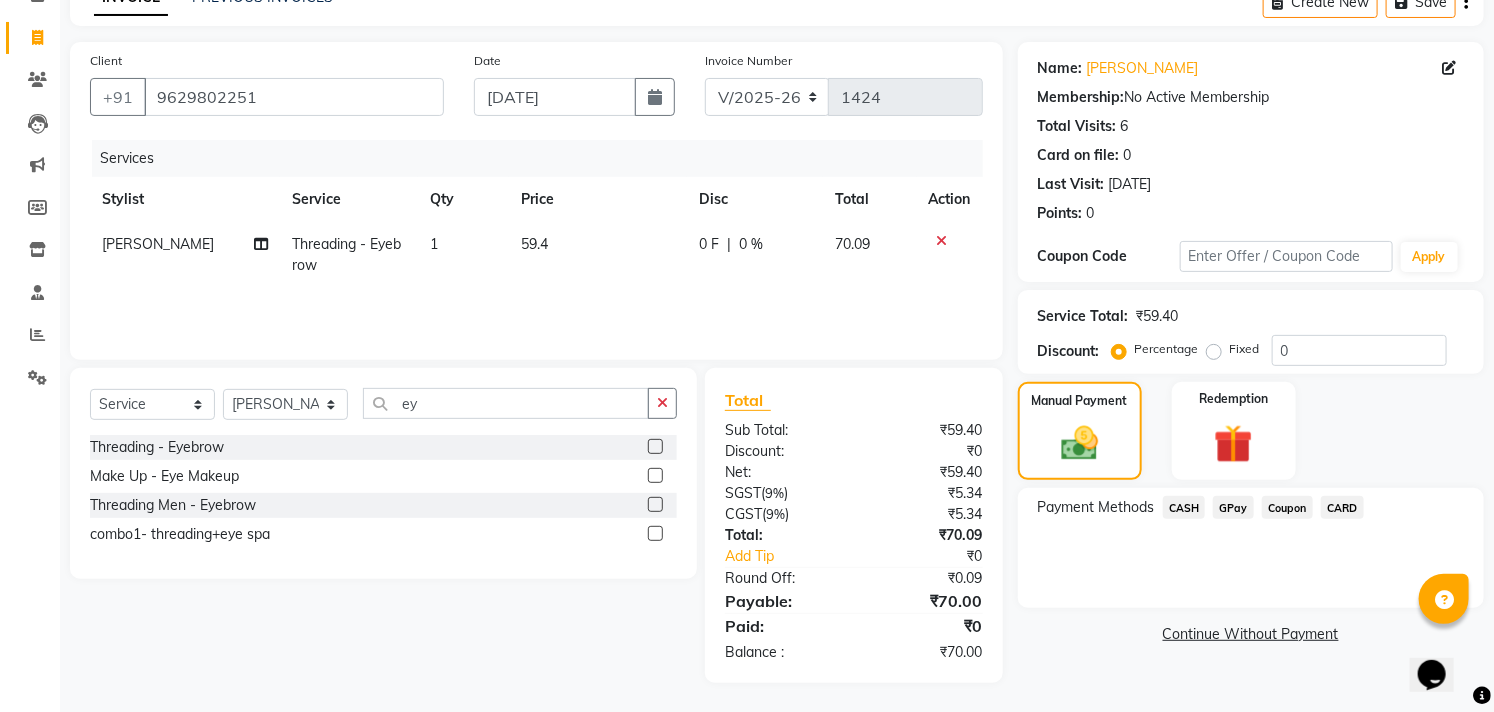 click on "GPay" 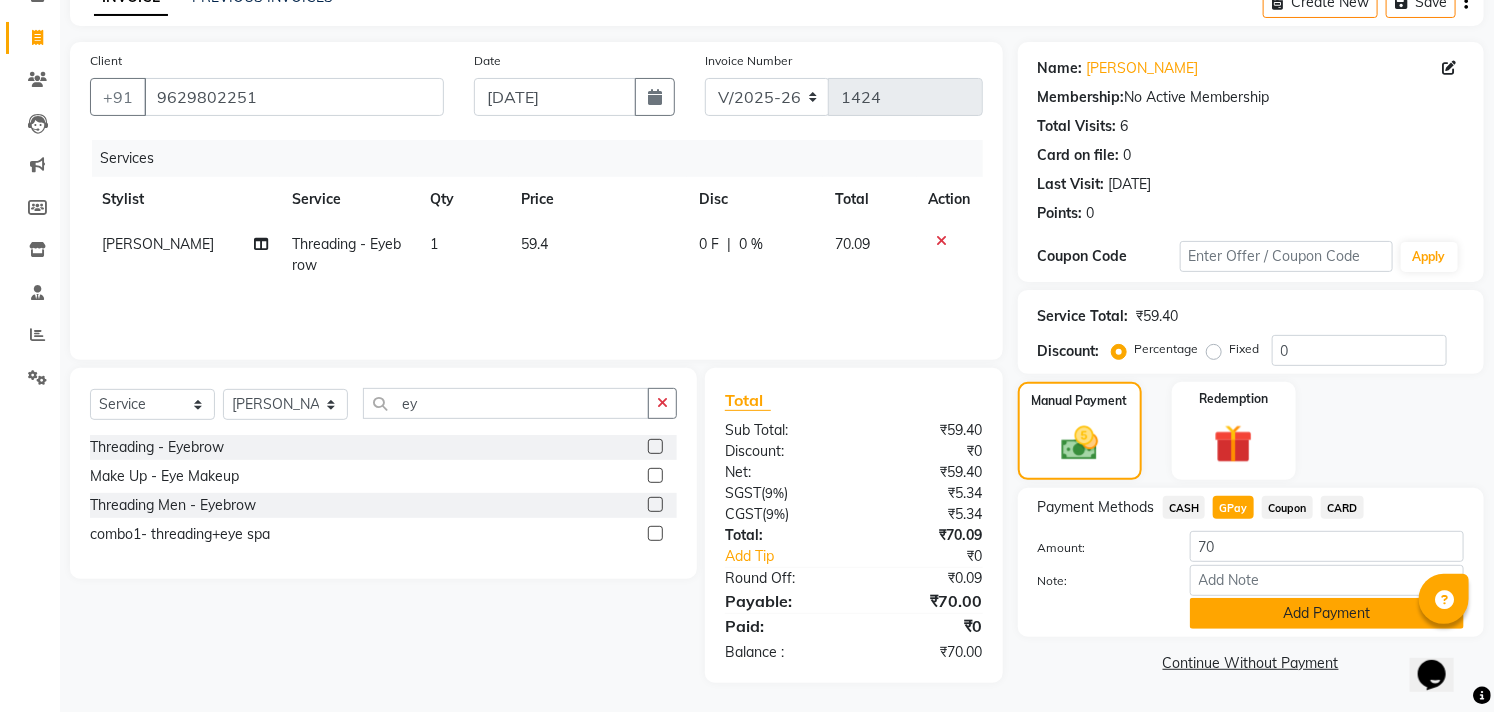 click on "Add Payment" 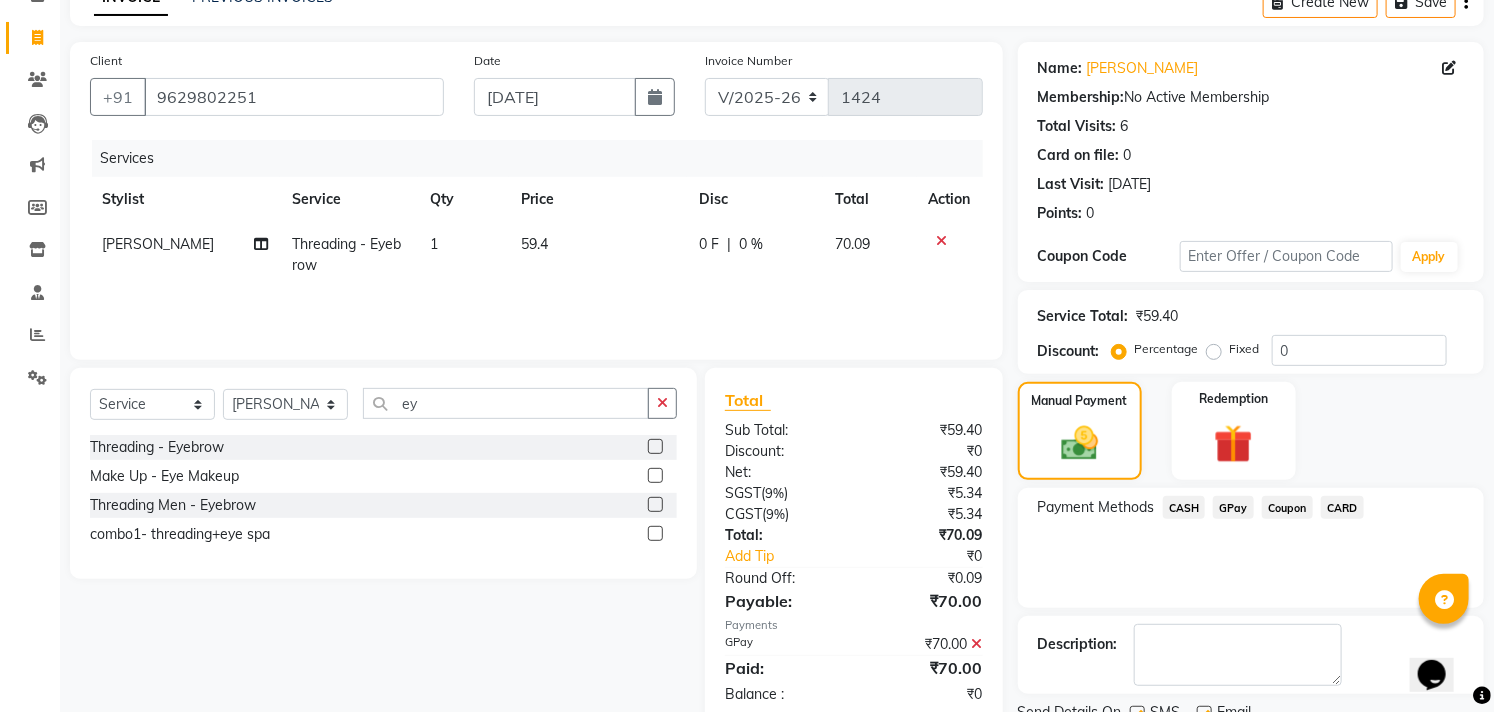 scroll, scrollTop: 187, scrollLeft: 0, axis: vertical 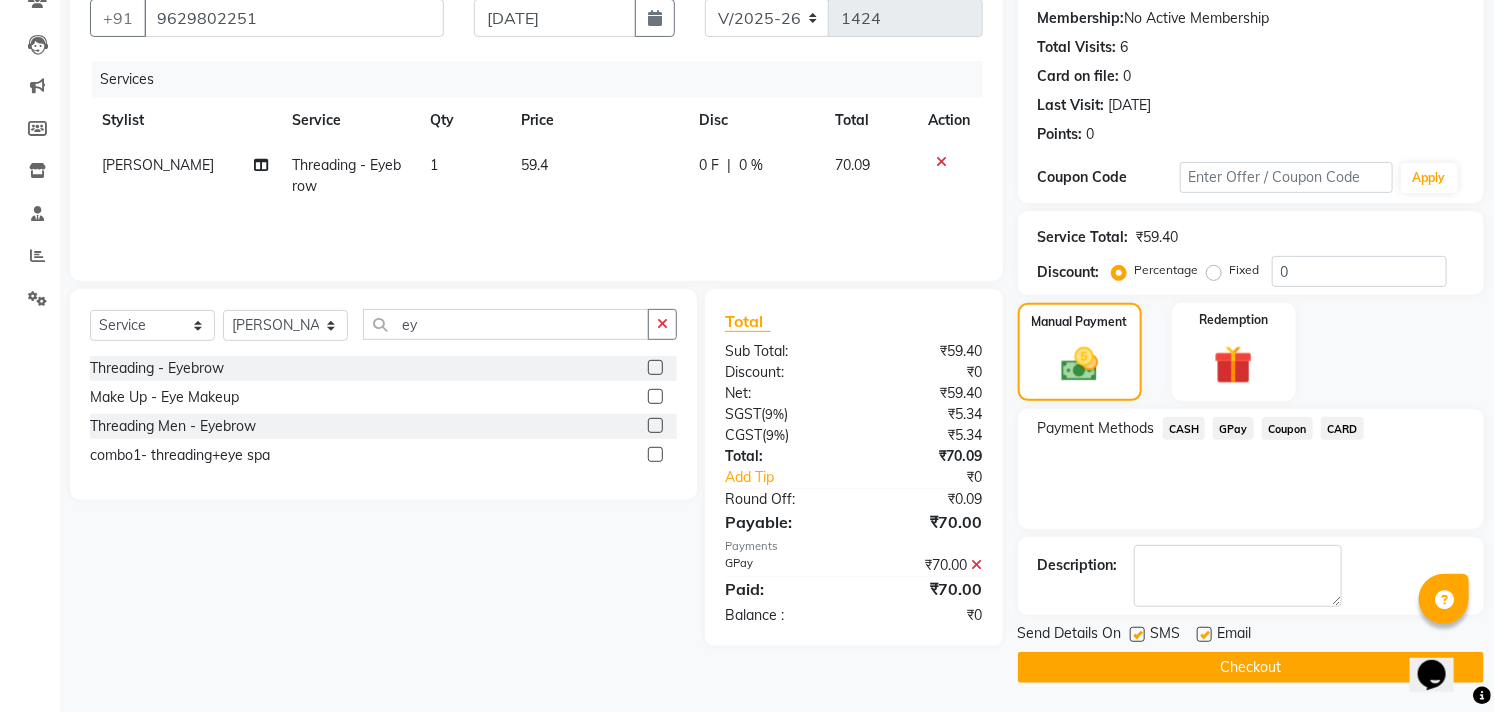 click 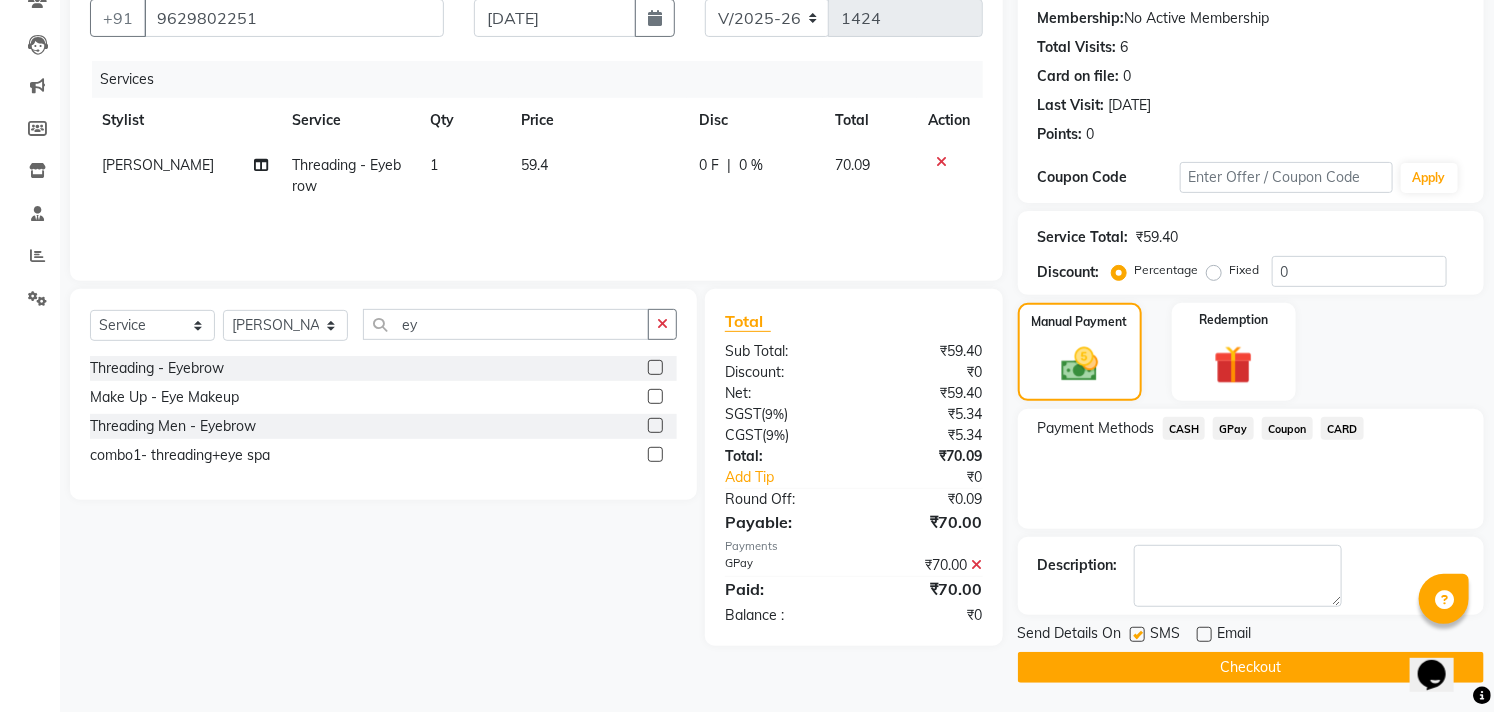 click 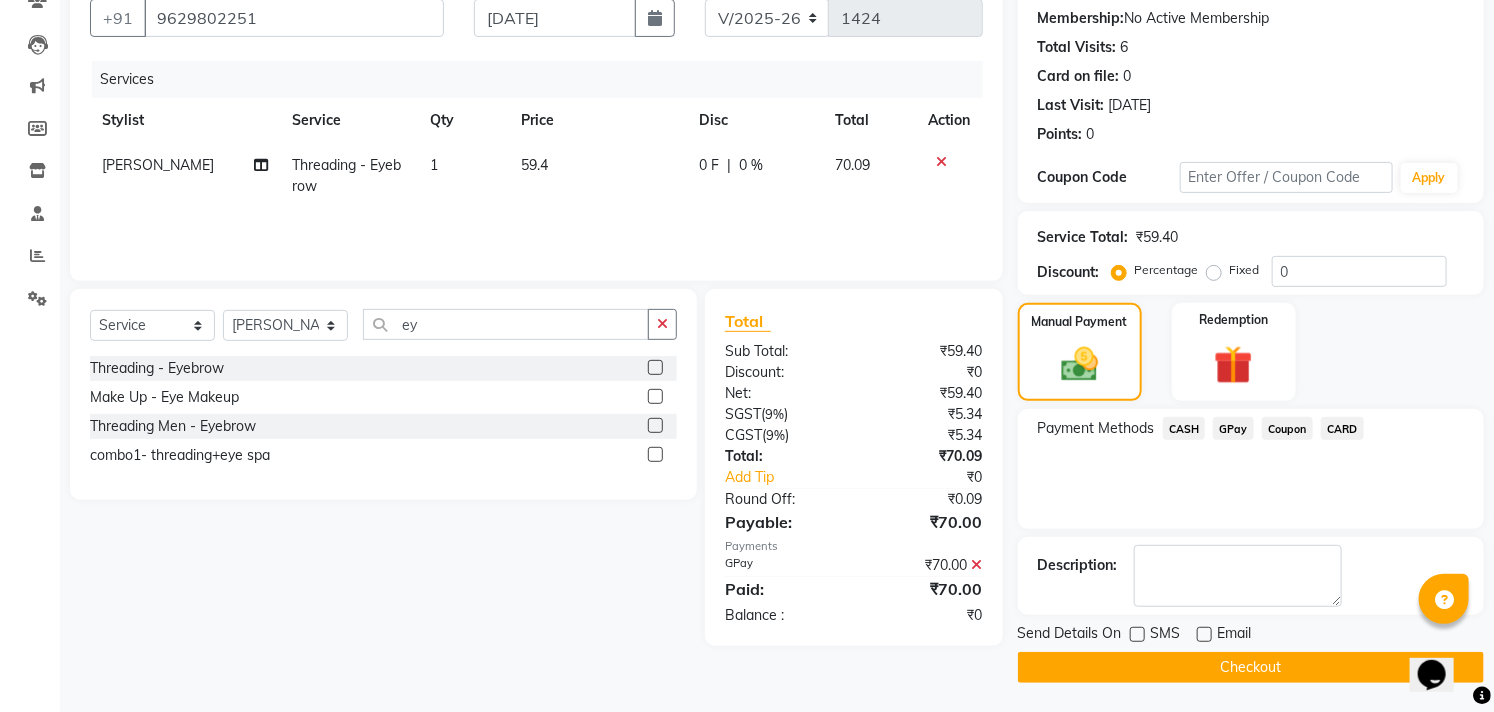 click on "Checkout" 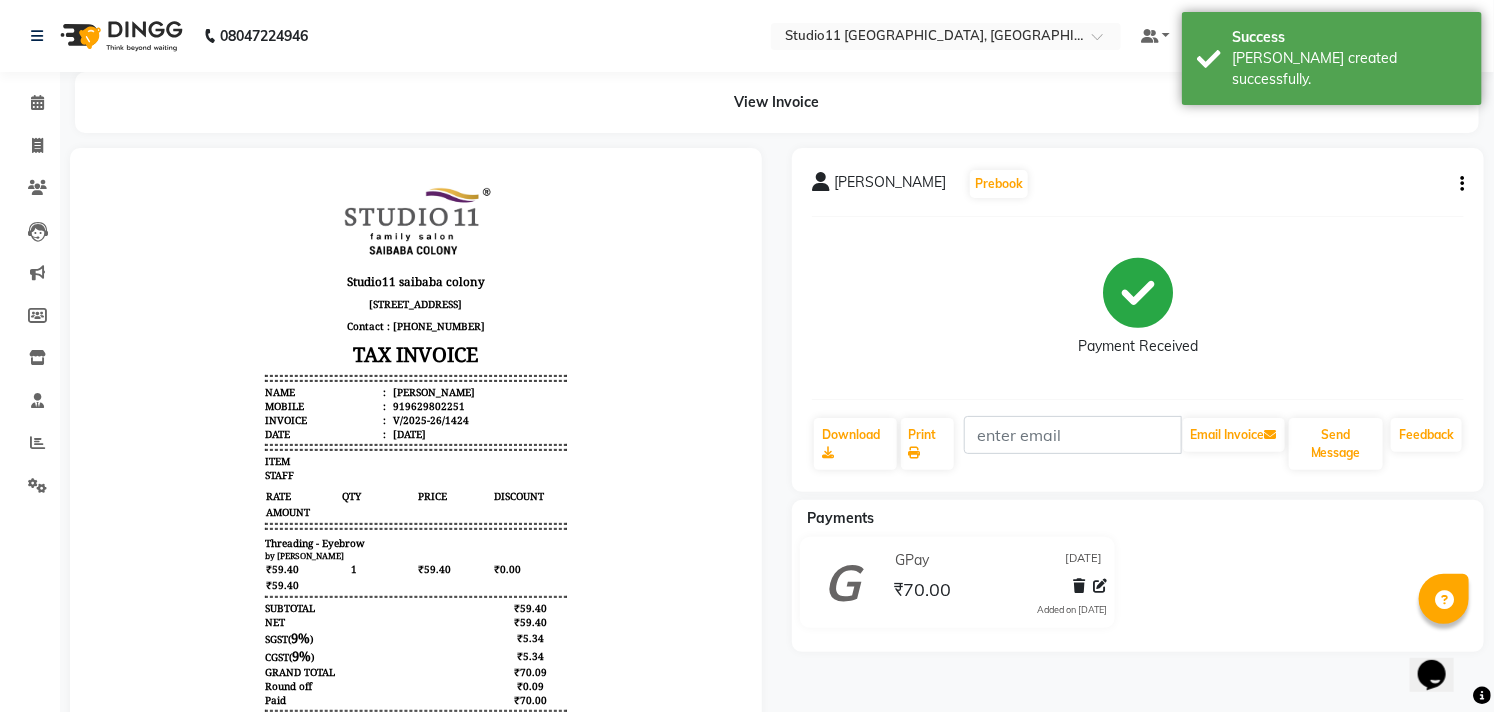 scroll, scrollTop: 0, scrollLeft: 0, axis: both 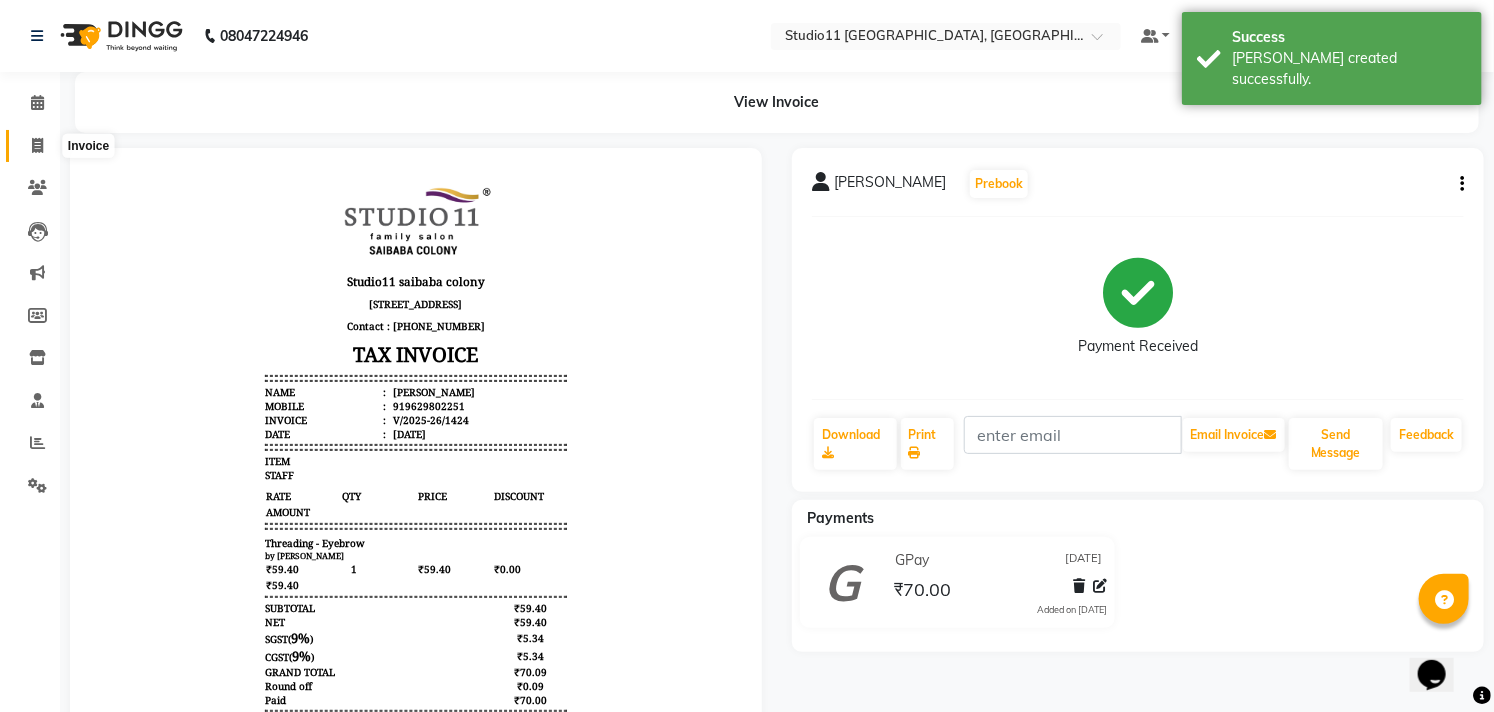 click 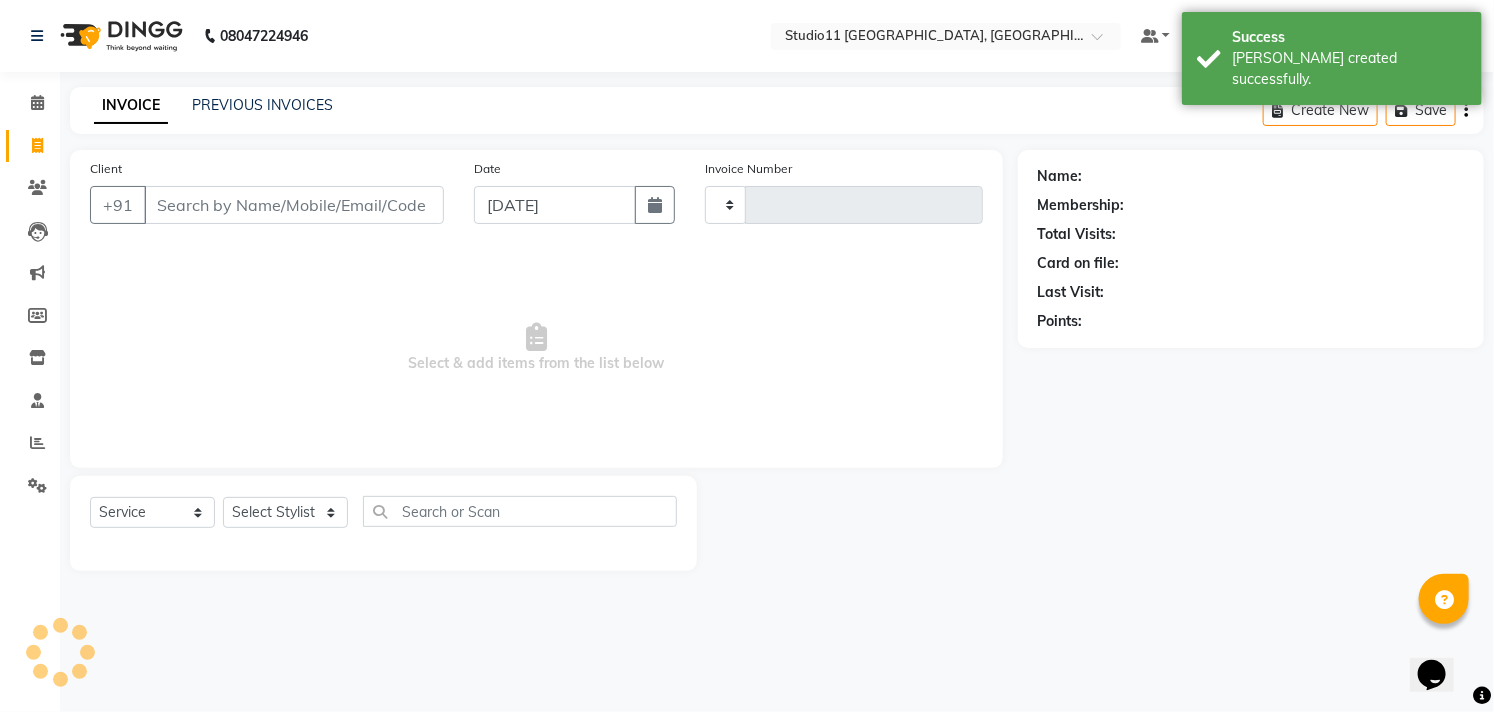 type on "1425" 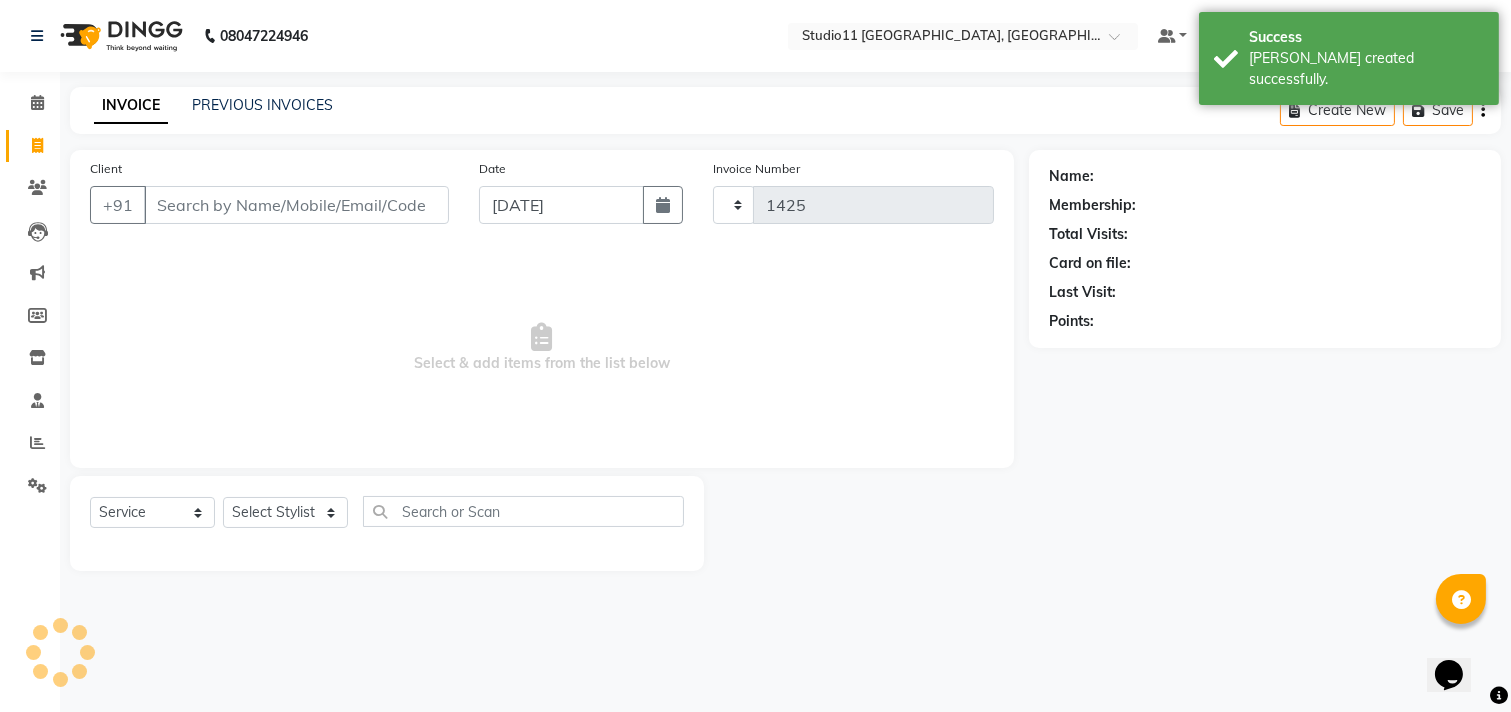select on "7717" 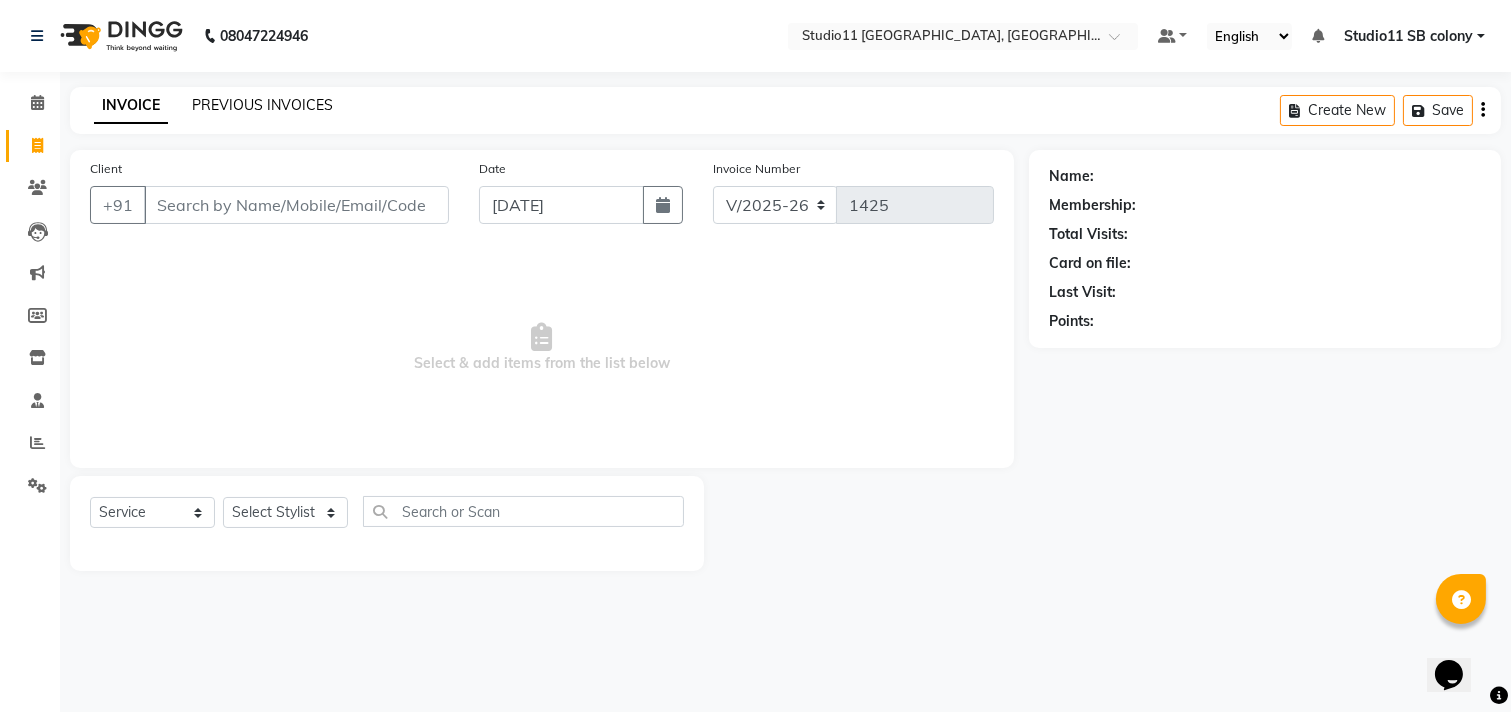 click on "PREVIOUS INVOICES" 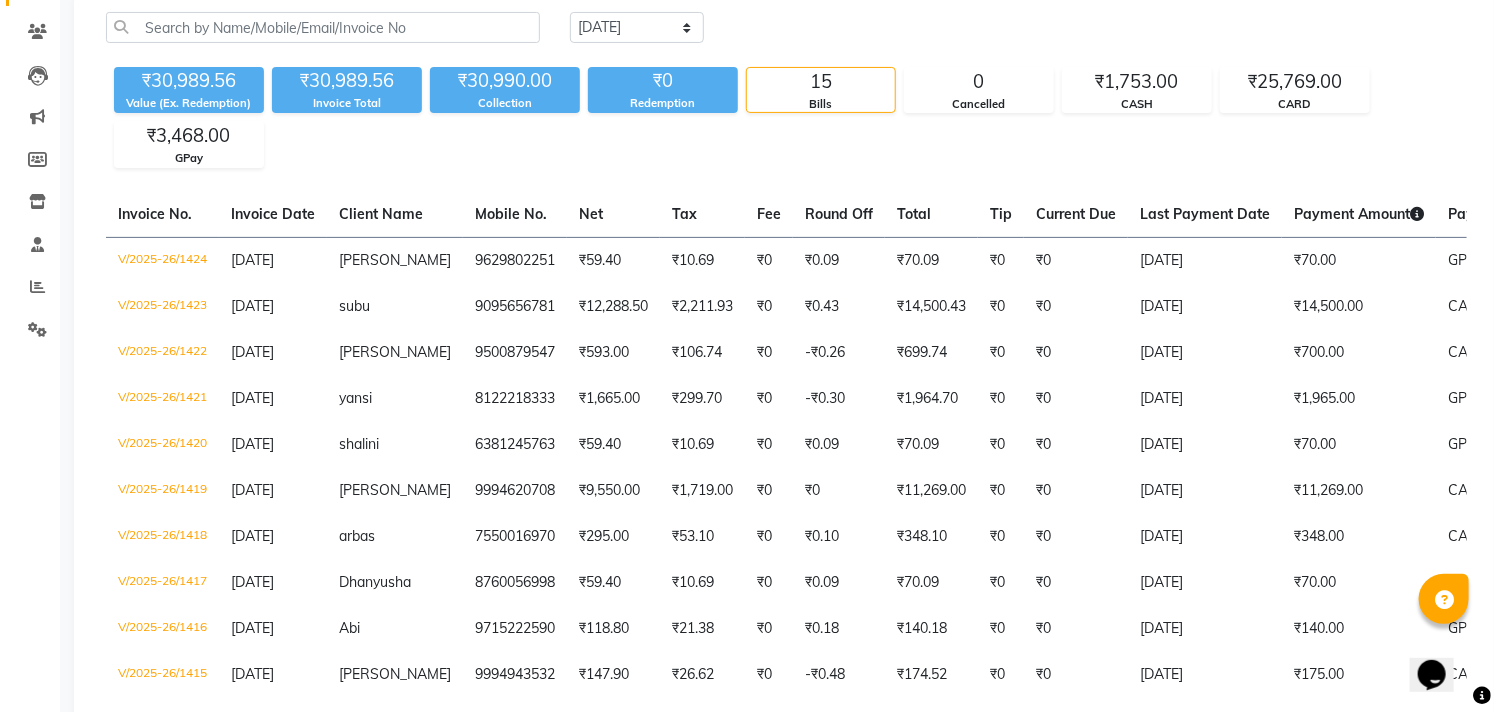 scroll, scrollTop: 172, scrollLeft: 0, axis: vertical 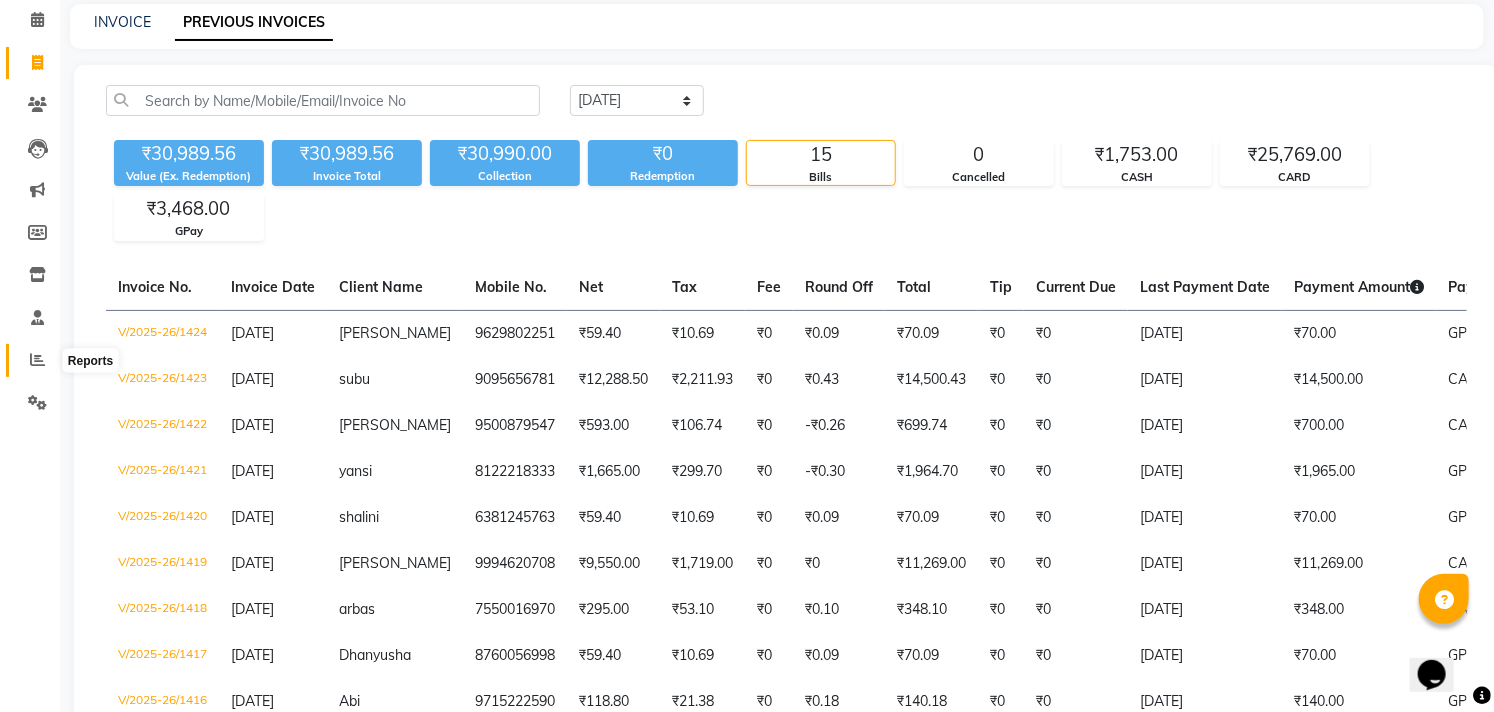 click 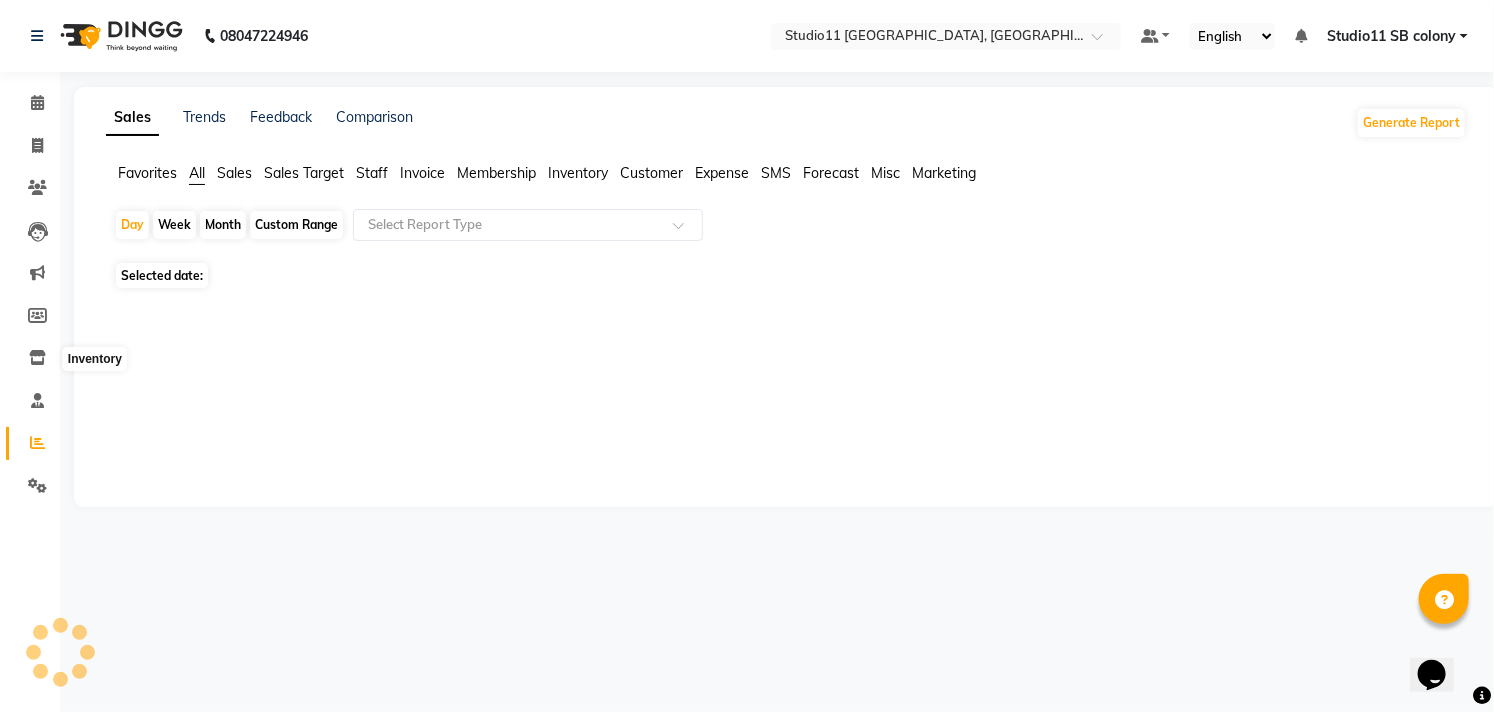 scroll, scrollTop: 0, scrollLeft: 0, axis: both 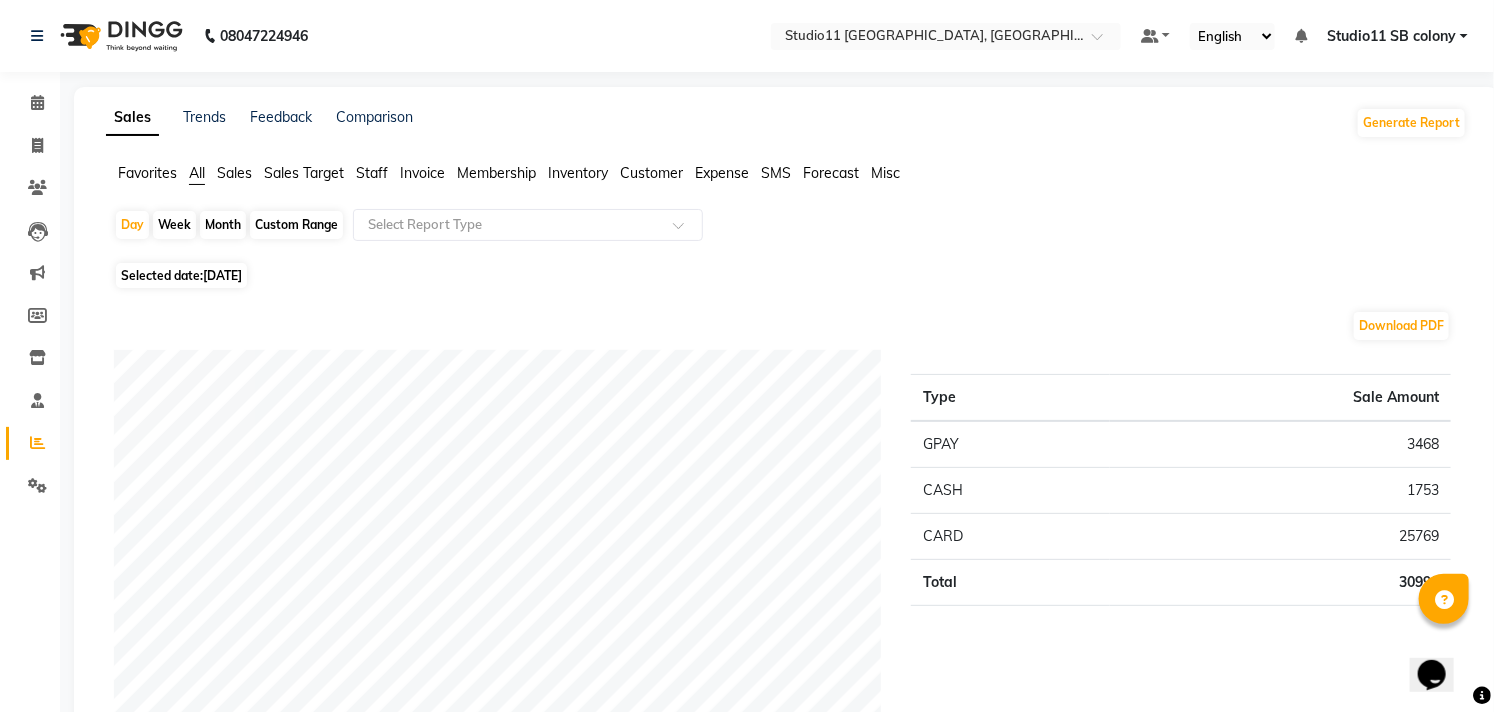 click on "Month" 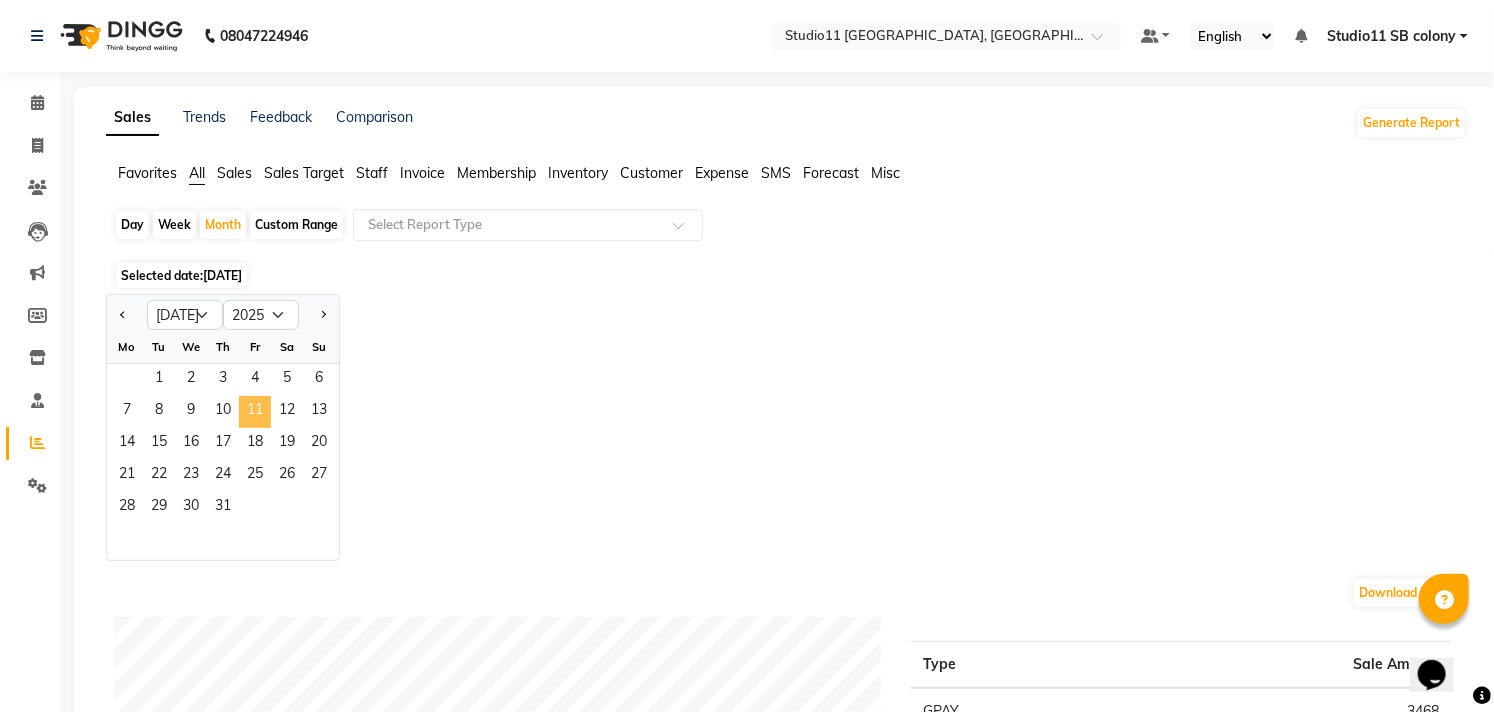 click on "11" 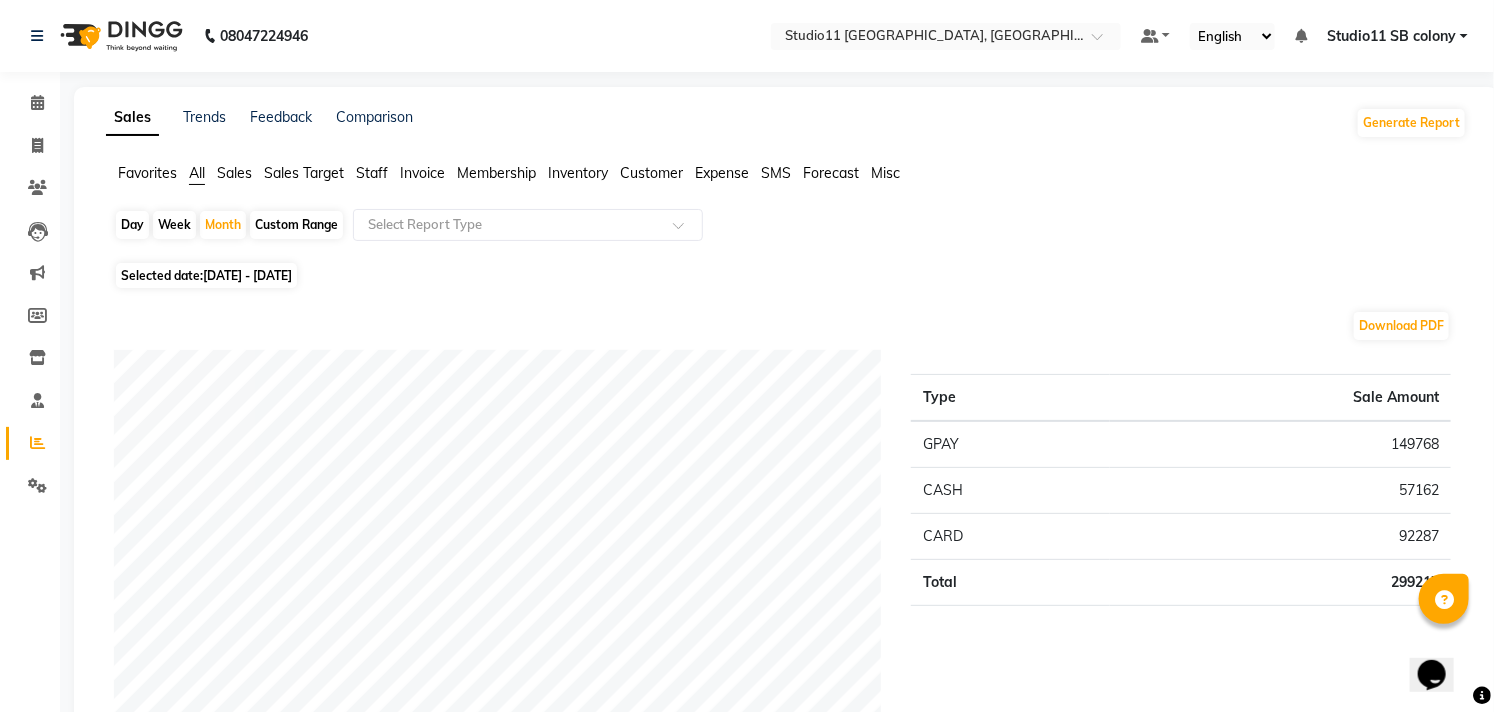 click on "Staff" 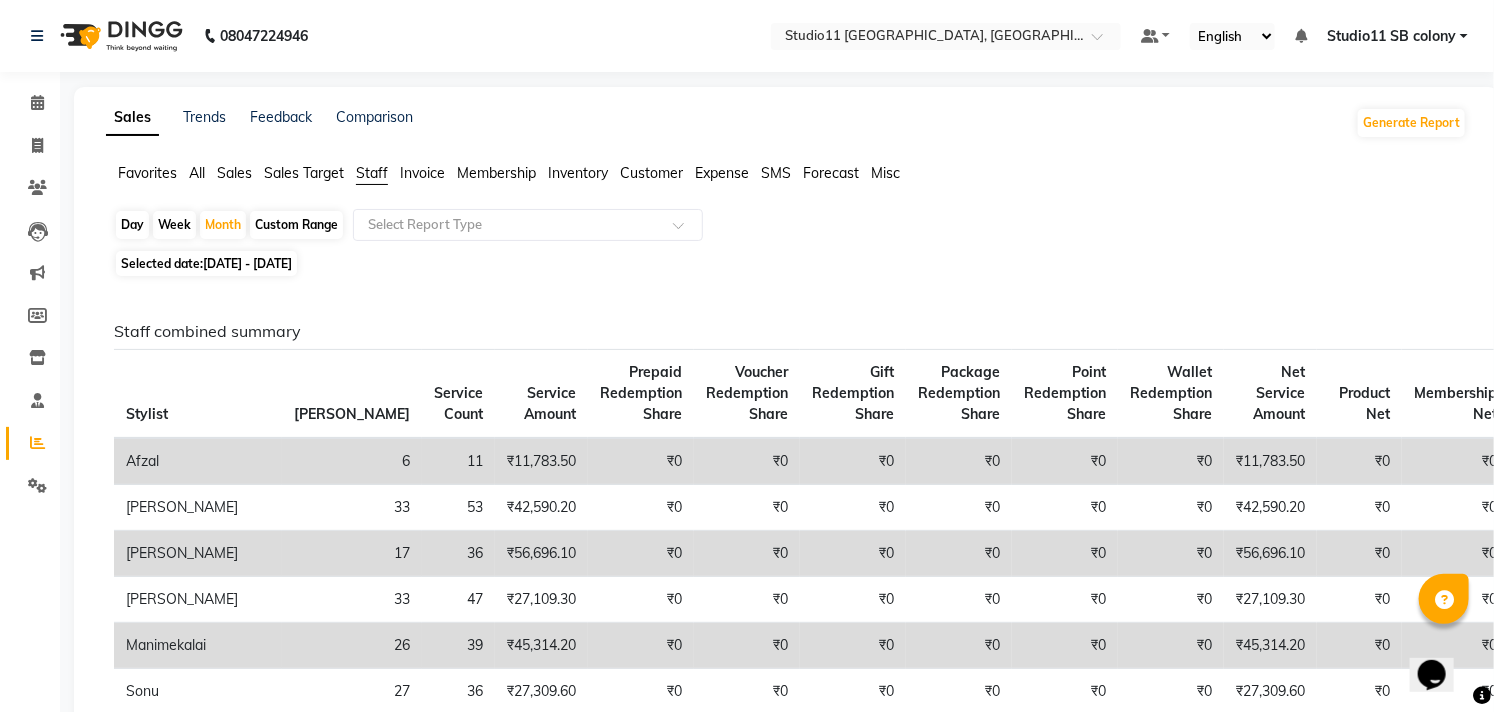 click on "Selected date:  01-07-2025 - 31-07-2025" 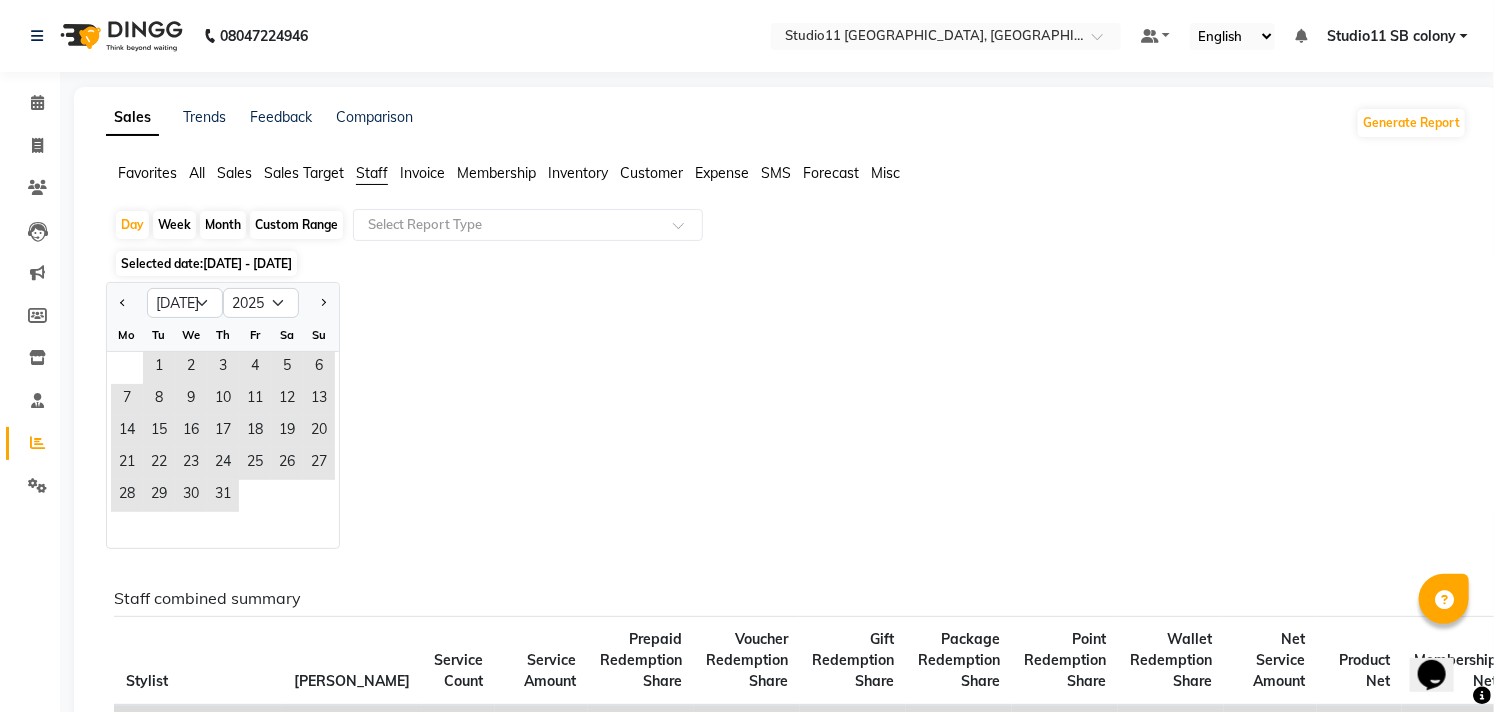click on "Jan Feb Mar Apr May Jun Jul Aug Sep Oct Nov Dec 2015 2016 2017 2018 2019 2020 2021 2022 2023 2024 2025 2026 2027 2028 2029 2030 2031 2032 2033 2034 2035 Mo Tu We Th Fr Sa Su  1   2   3   4   5   6   7   8   9   10   11   12   13   14   15   16   17   18   19   20   21   22   23   24   25   26   27   28   29   30   31" 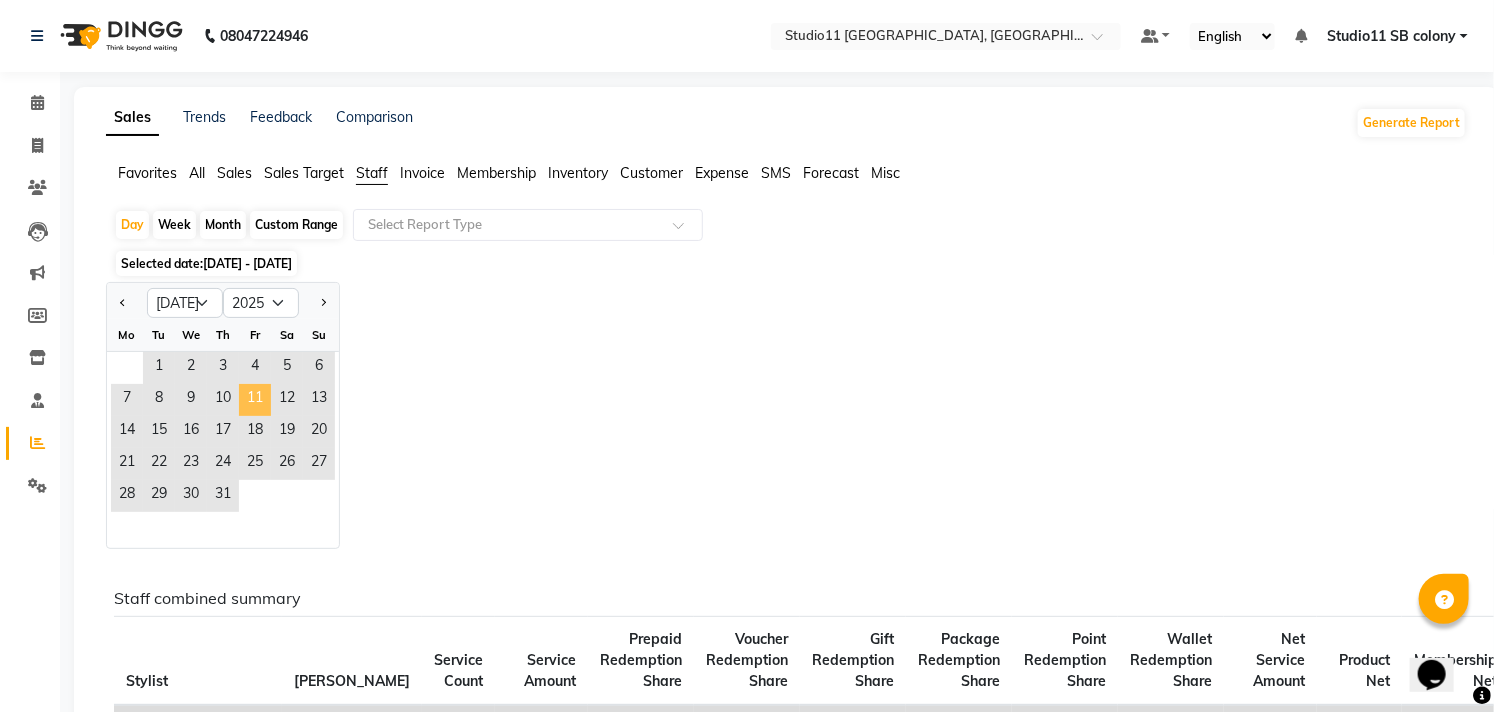 click on "11" 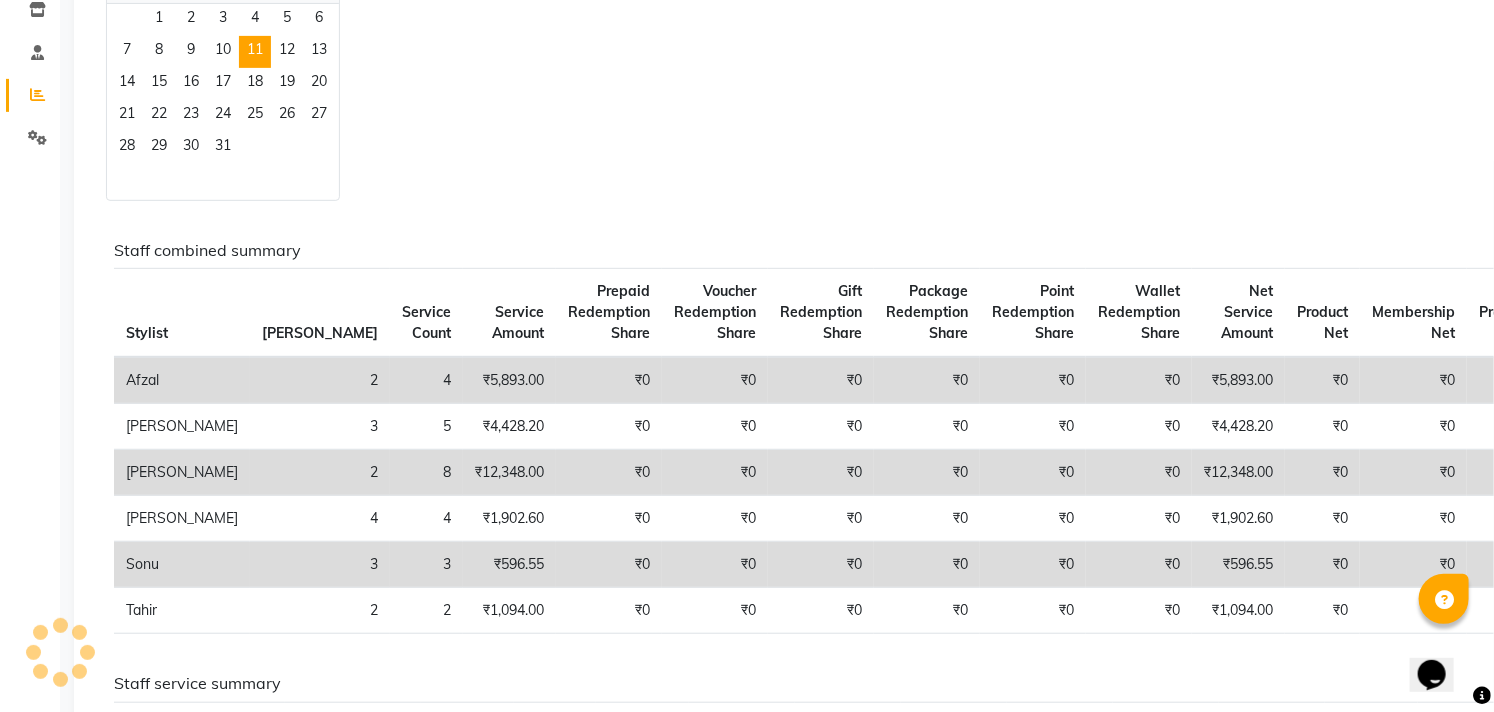 scroll, scrollTop: 362, scrollLeft: 0, axis: vertical 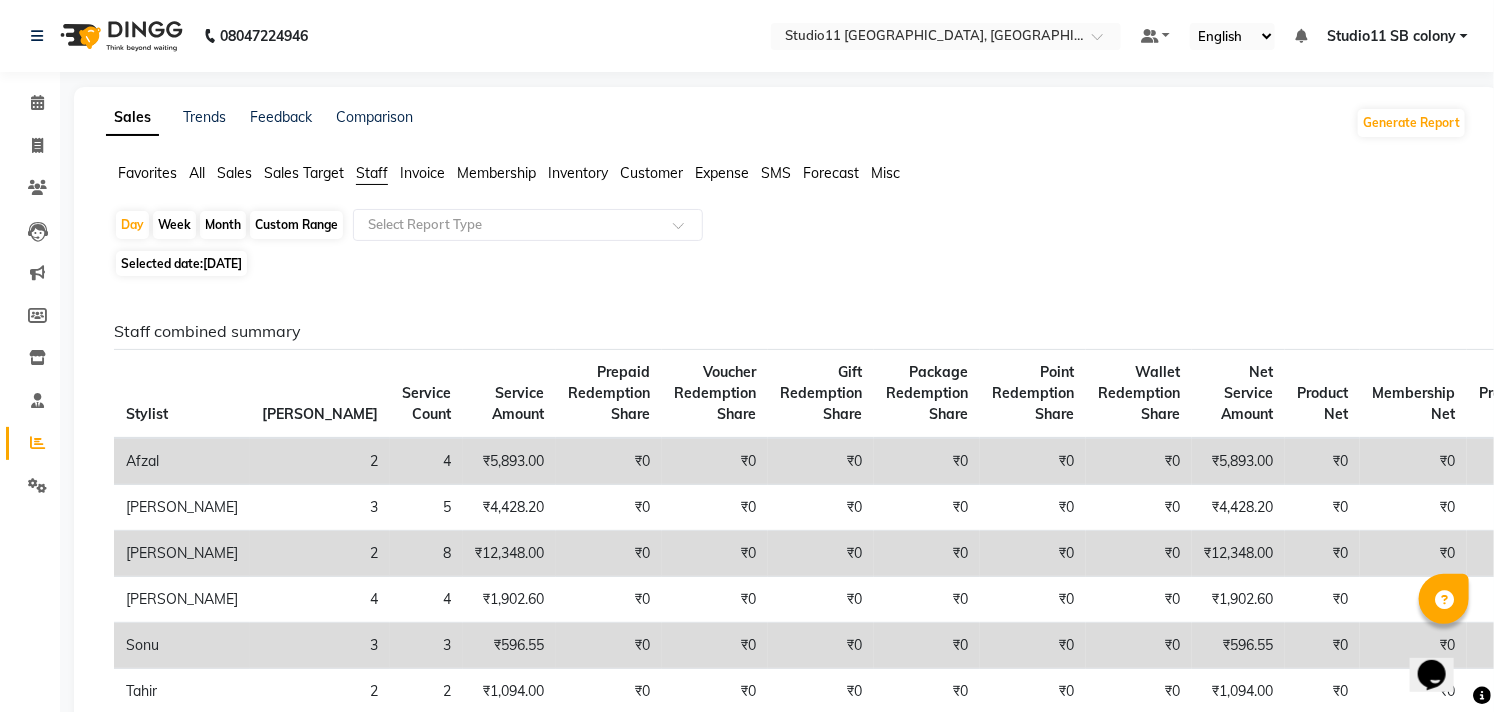 click on "All" 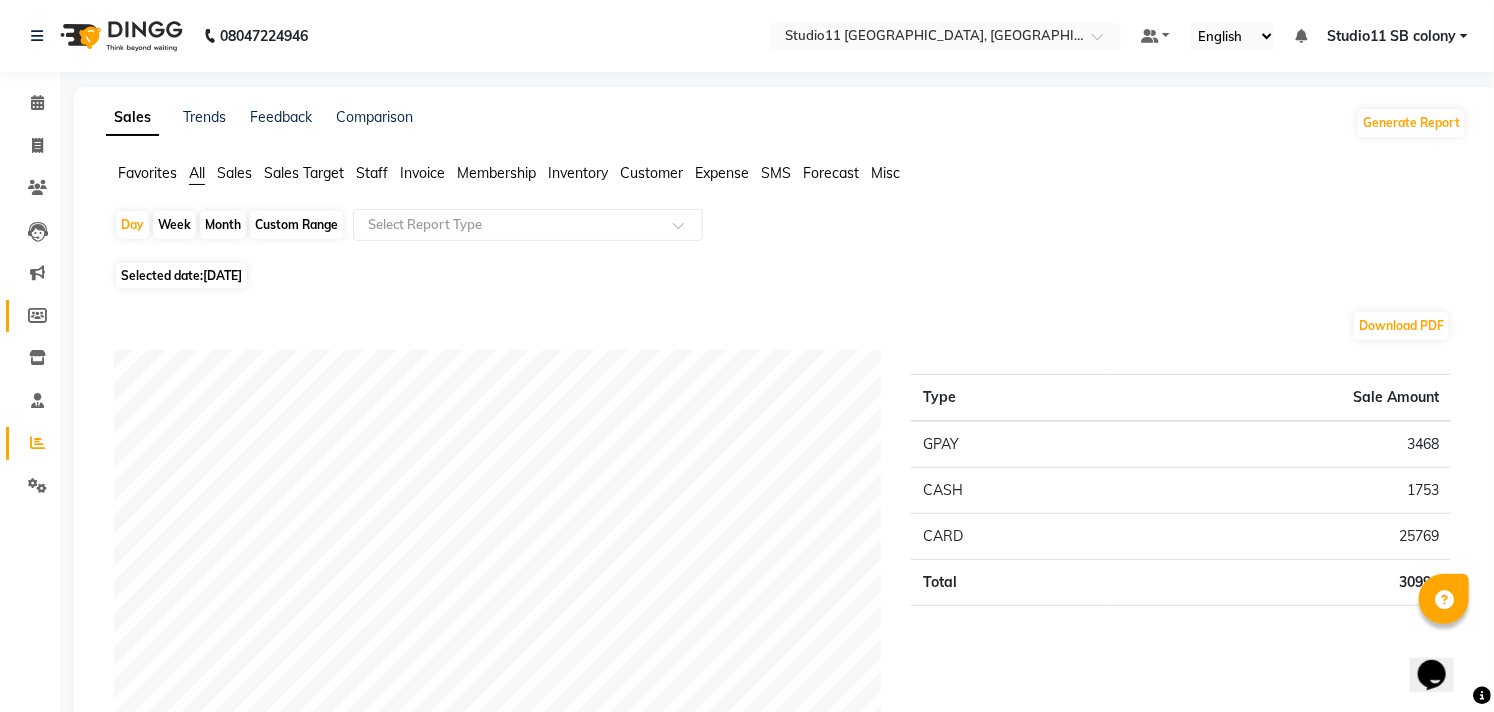 click on "Members" 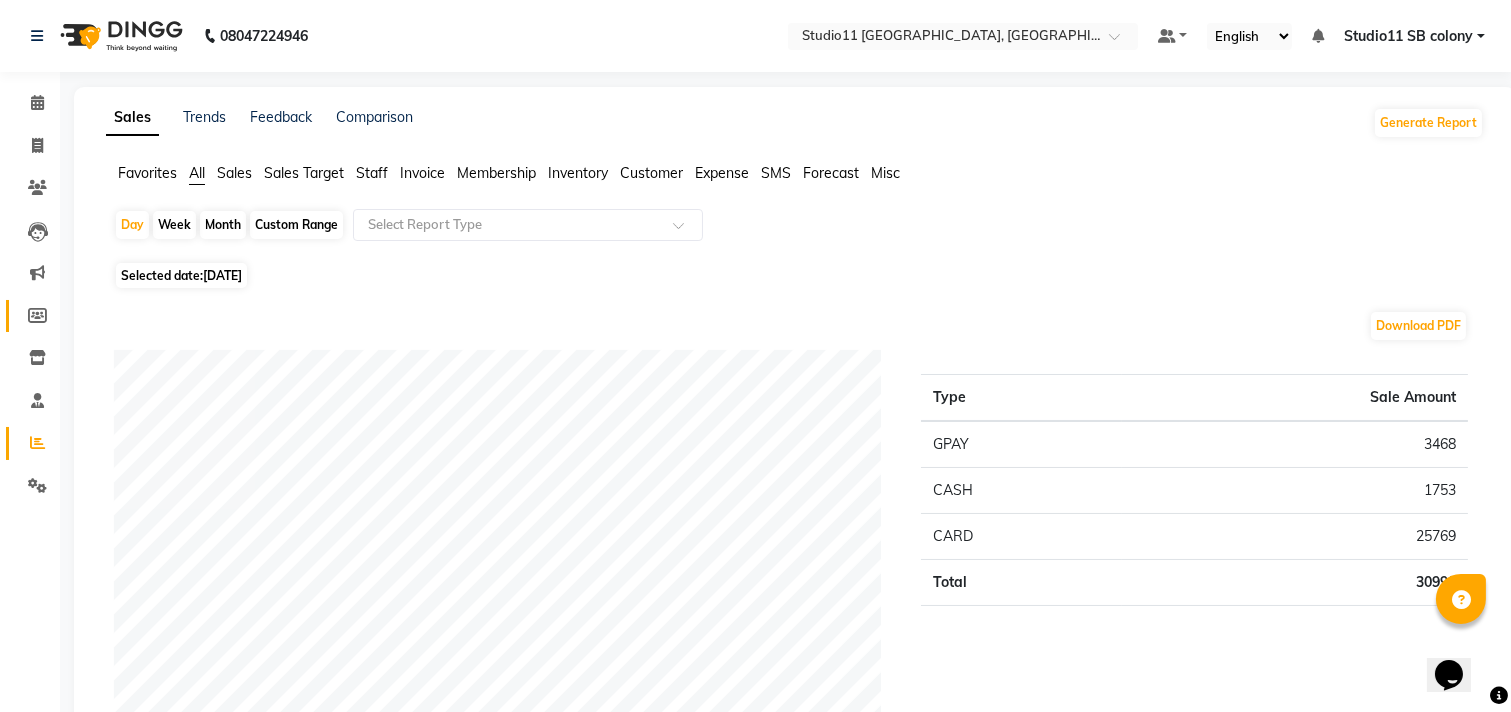 select 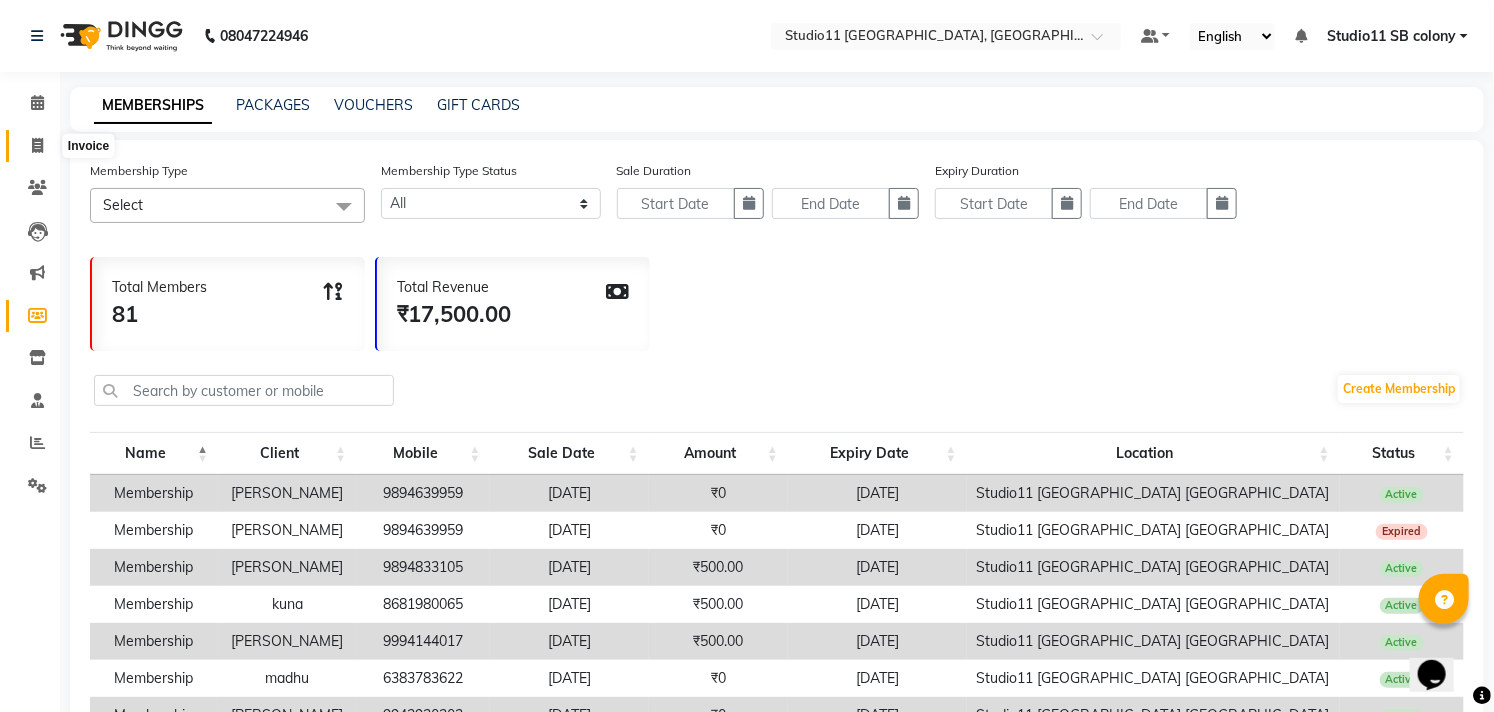 click 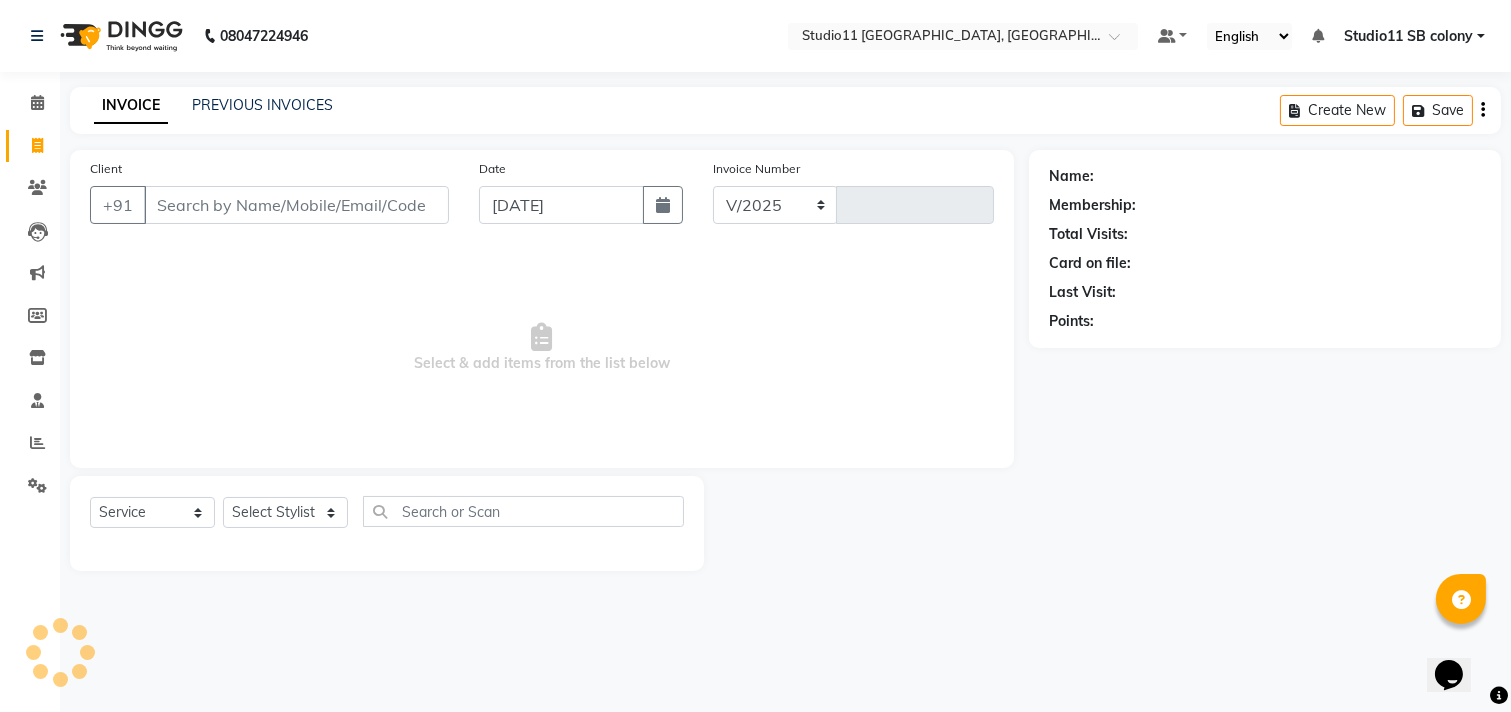 select on "7717" 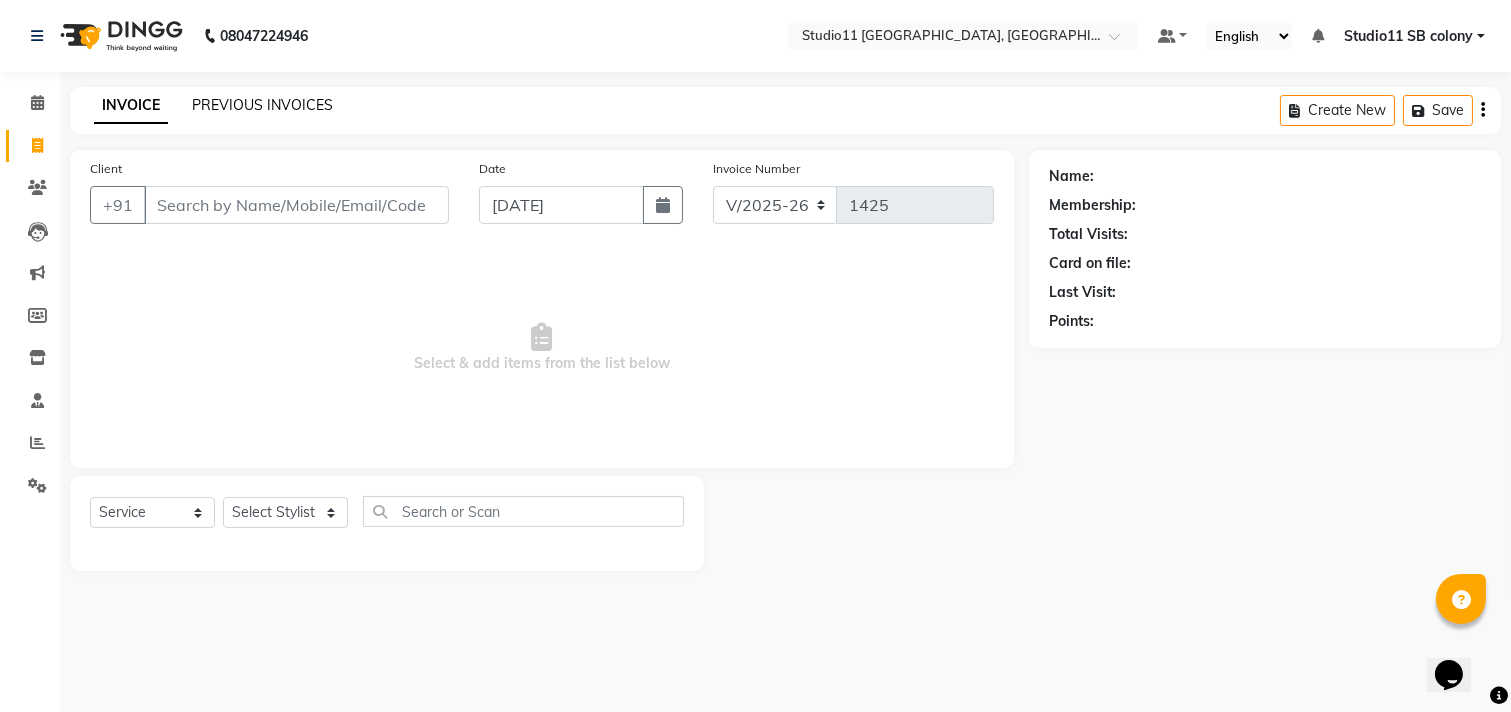 click on "PREVIOUS INVOICES" 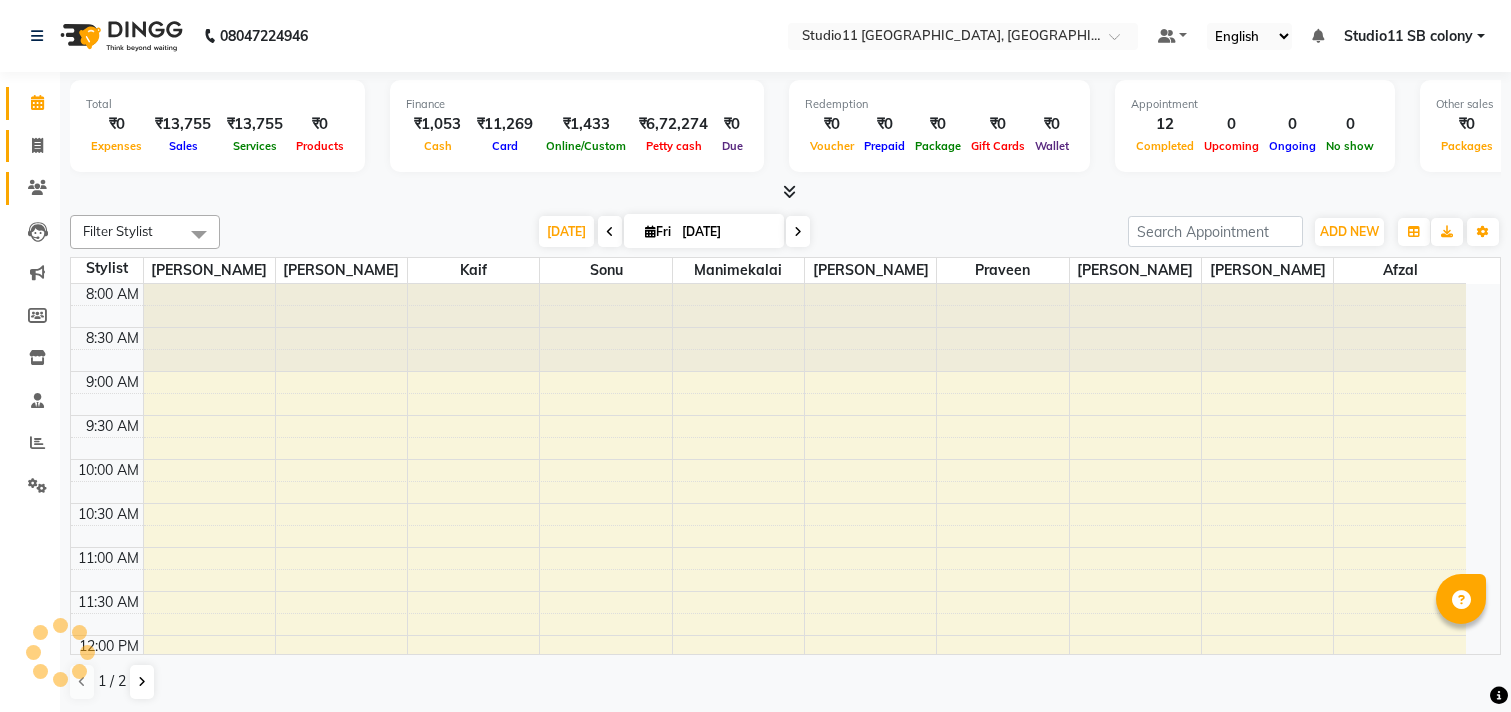 scroll, scrollTop: 0, scrollLeft: 0, axis: both 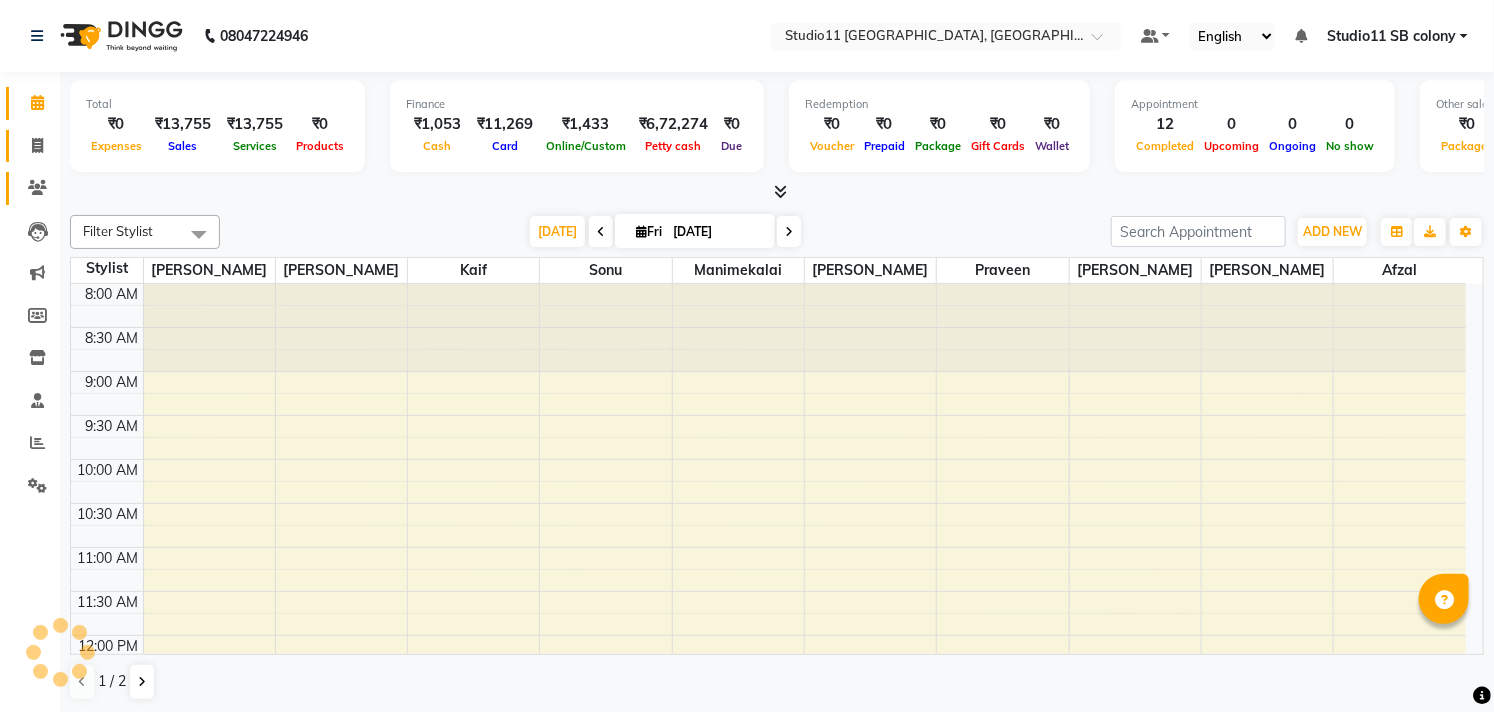drag, startPoint x: 34, startPoint y: 147, endPoint x: 16, endPoint y: 184, distance: 41.14608 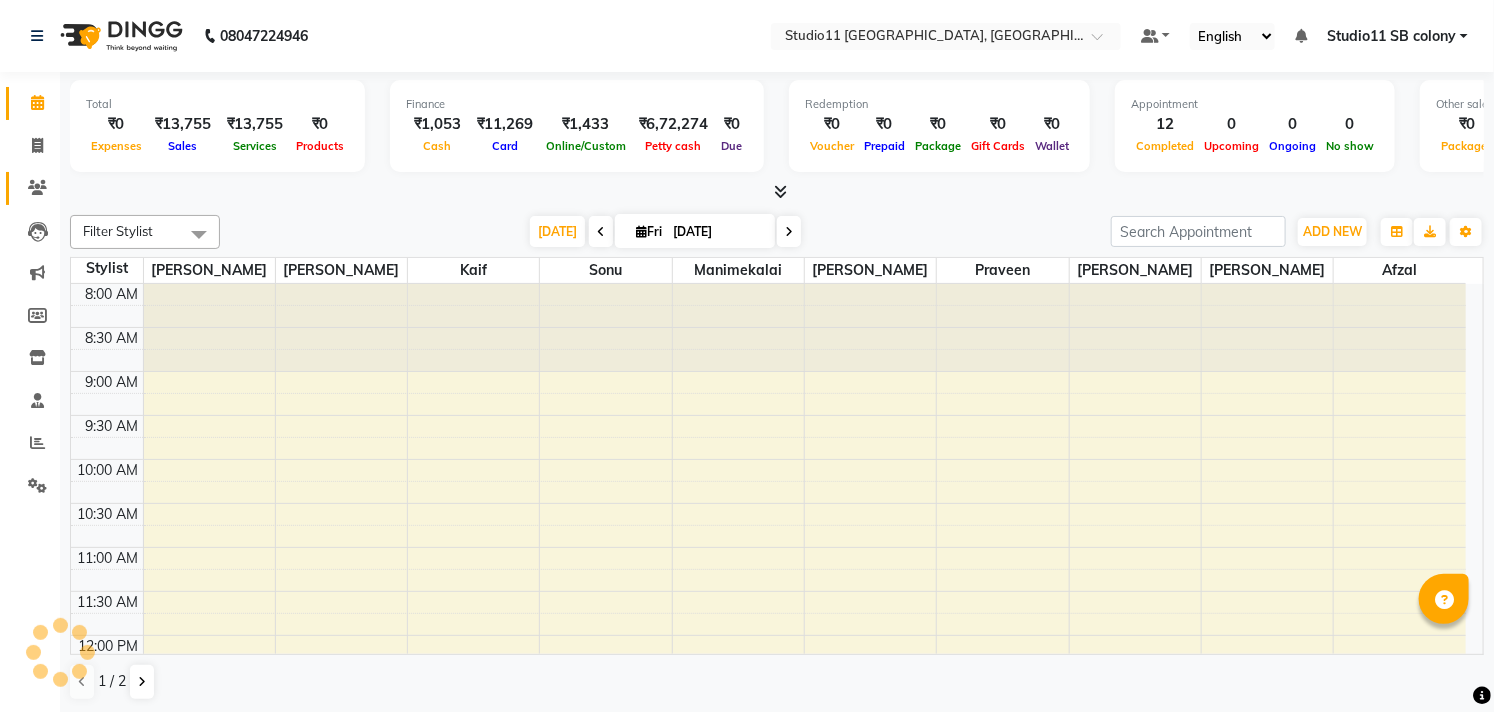 select on "service" 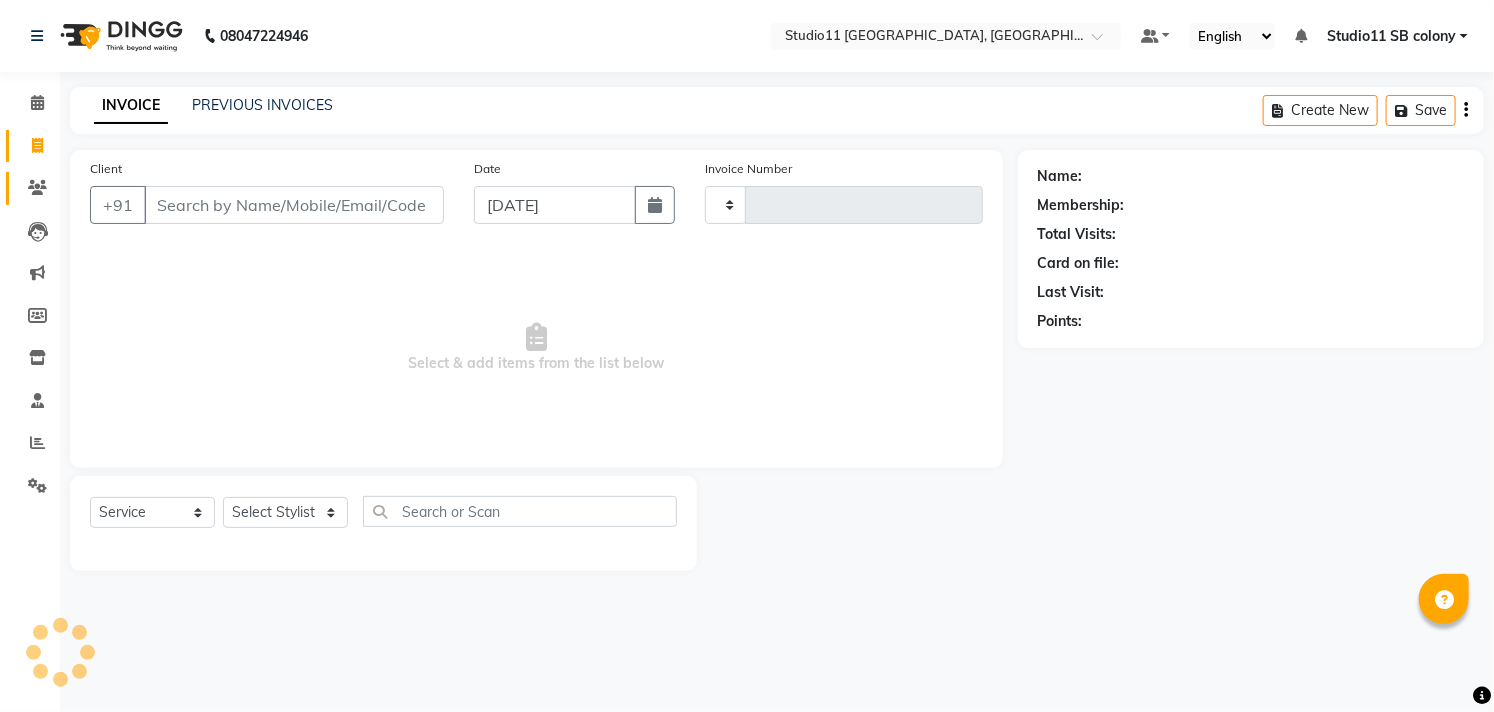 type on "1421" 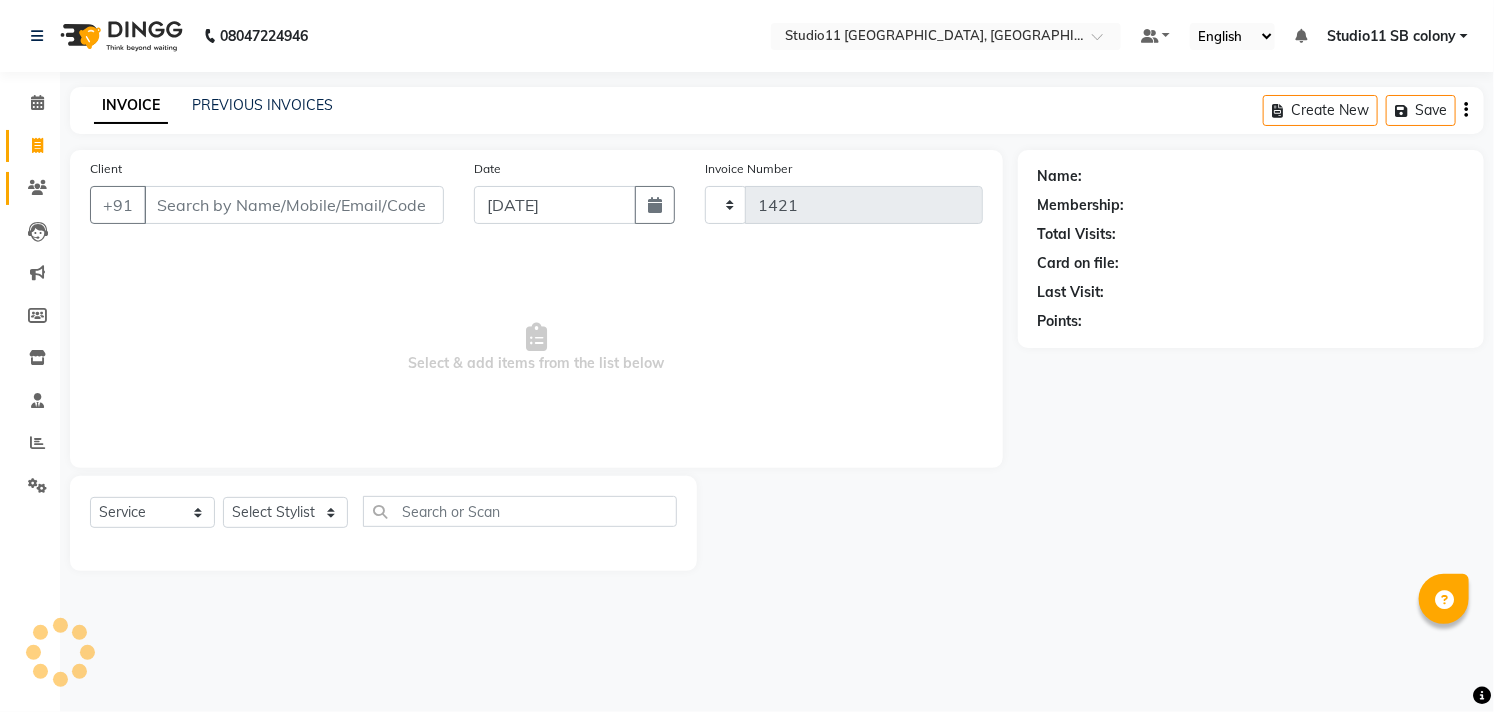 select on "7717" 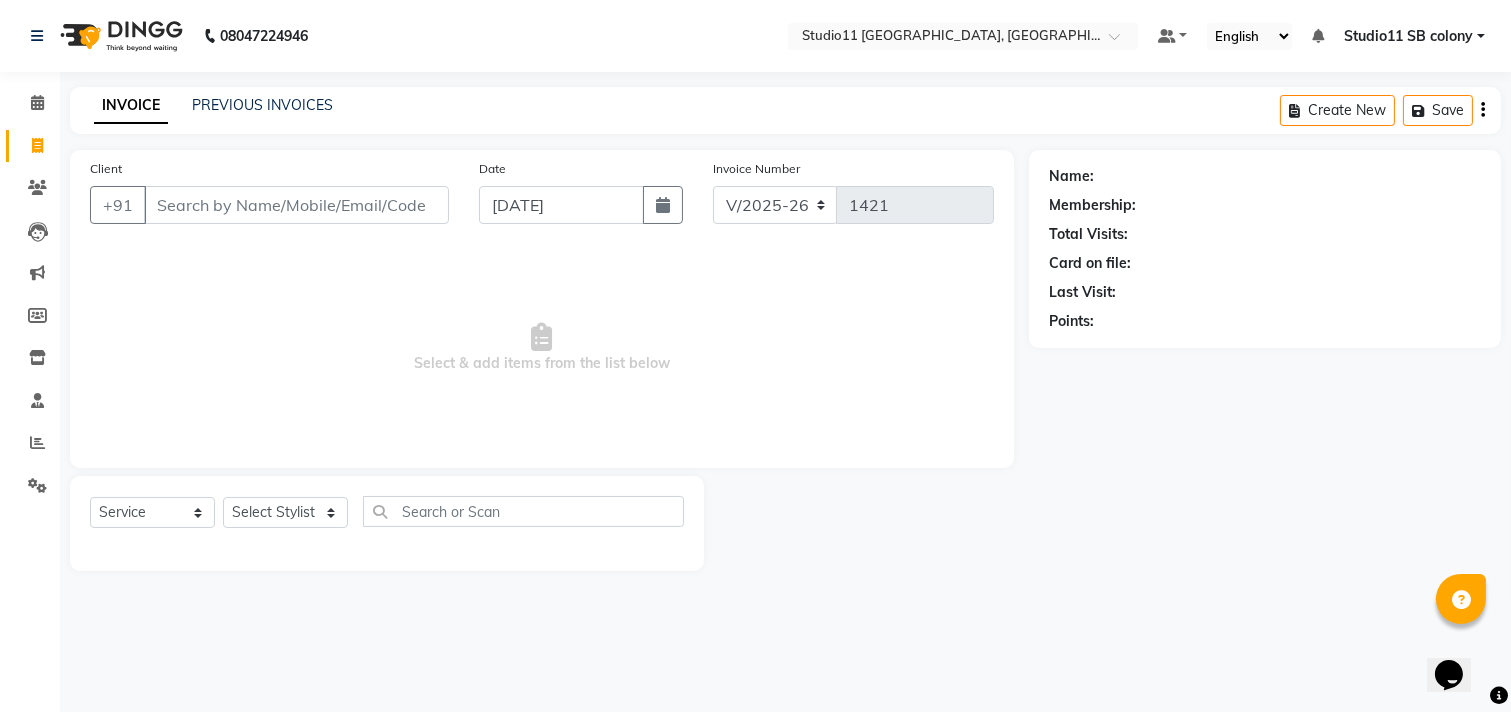 scroll, scrollTop: 0, scrollLeft: 0, axis: both 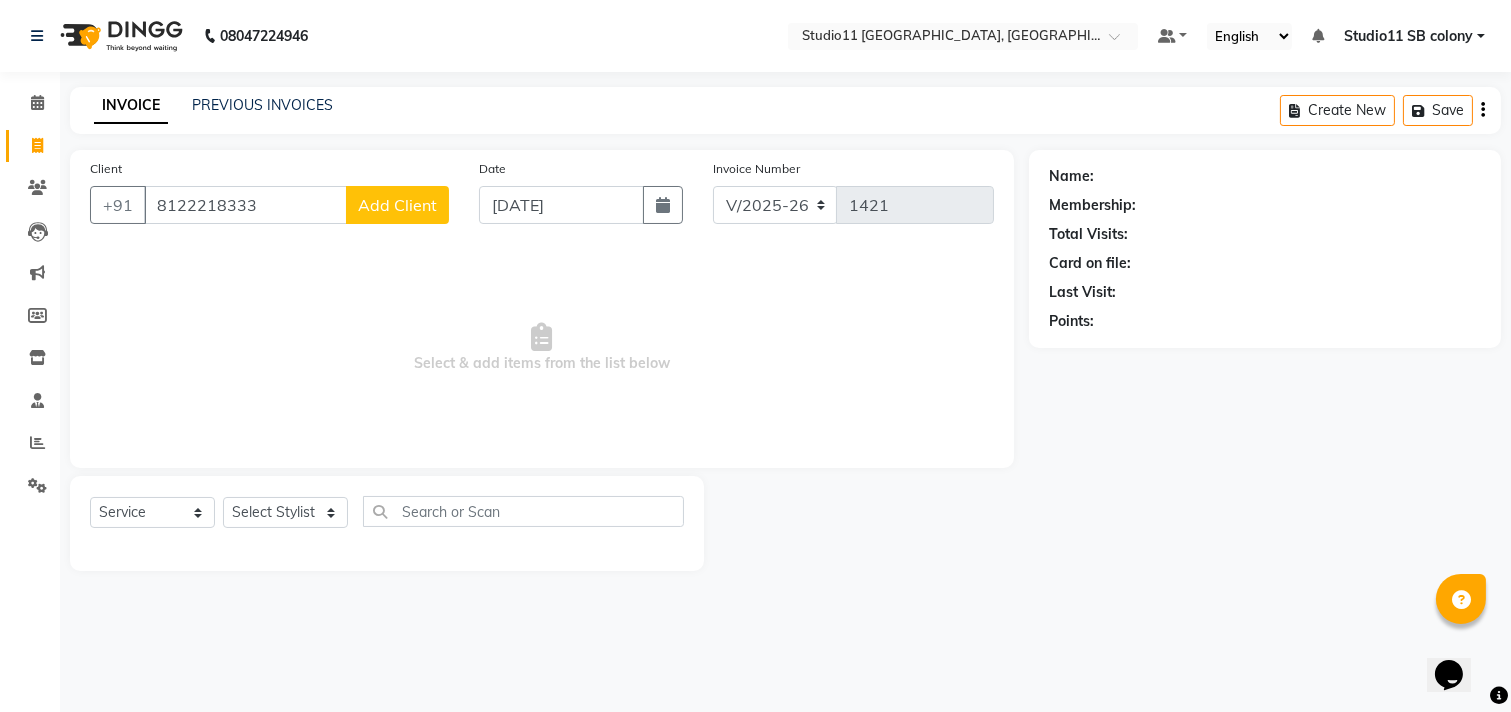 type on "8122218333" 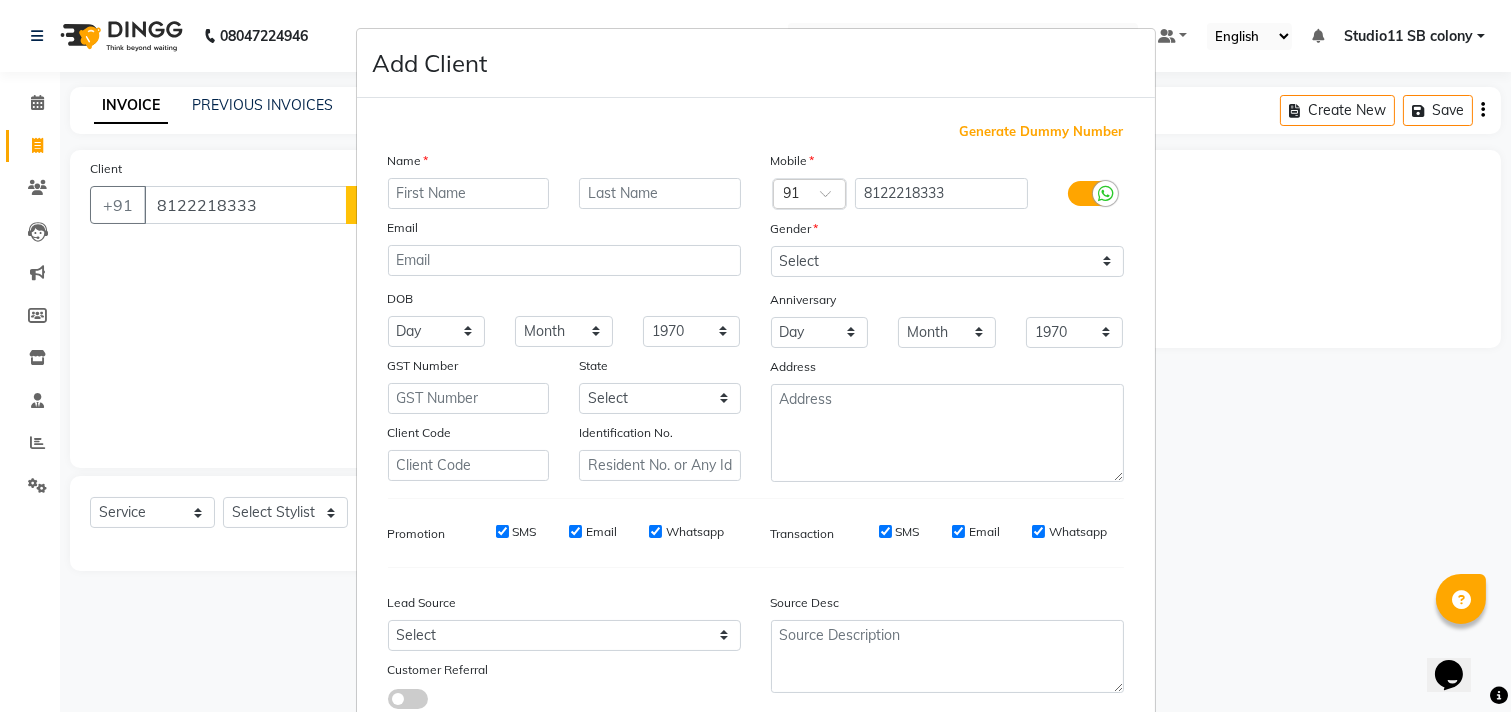 click at bounding box center (469, 193) 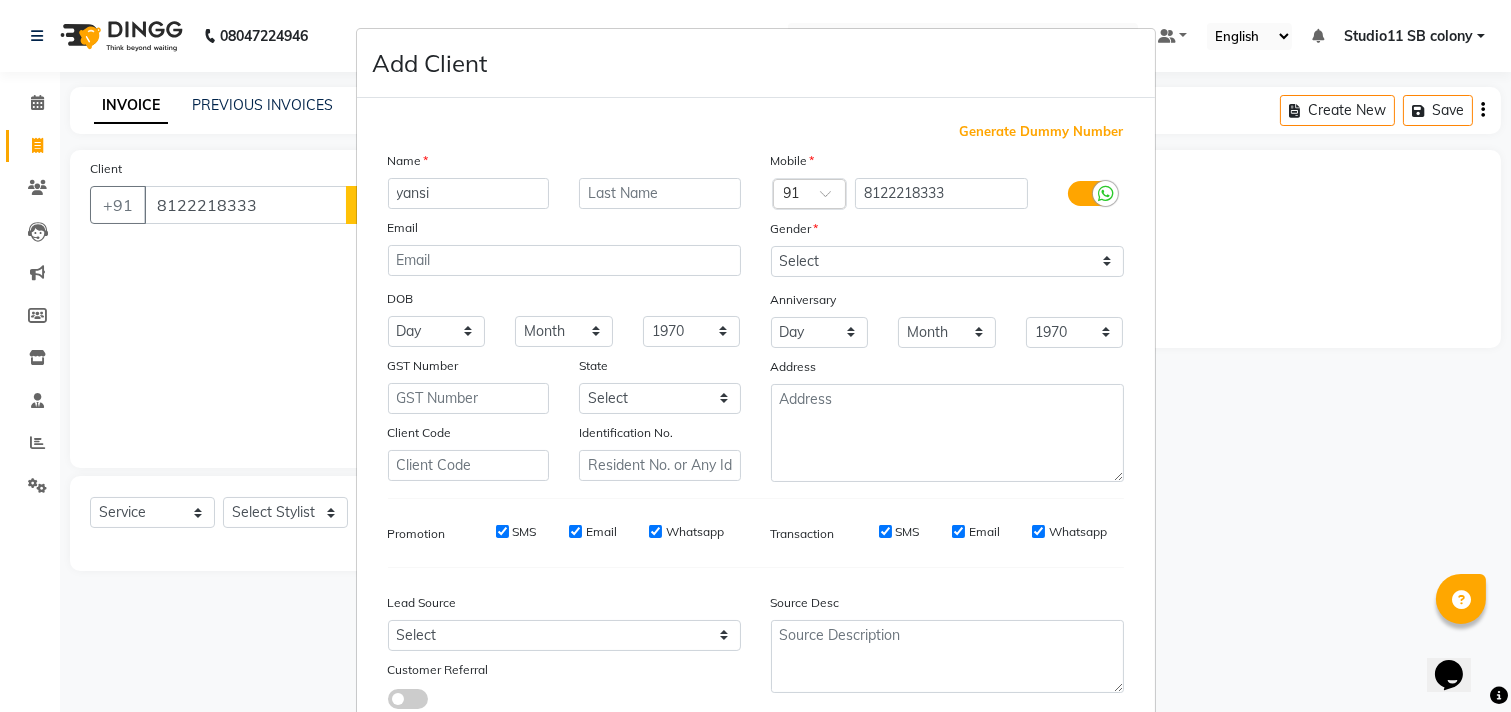 type on "yansi" 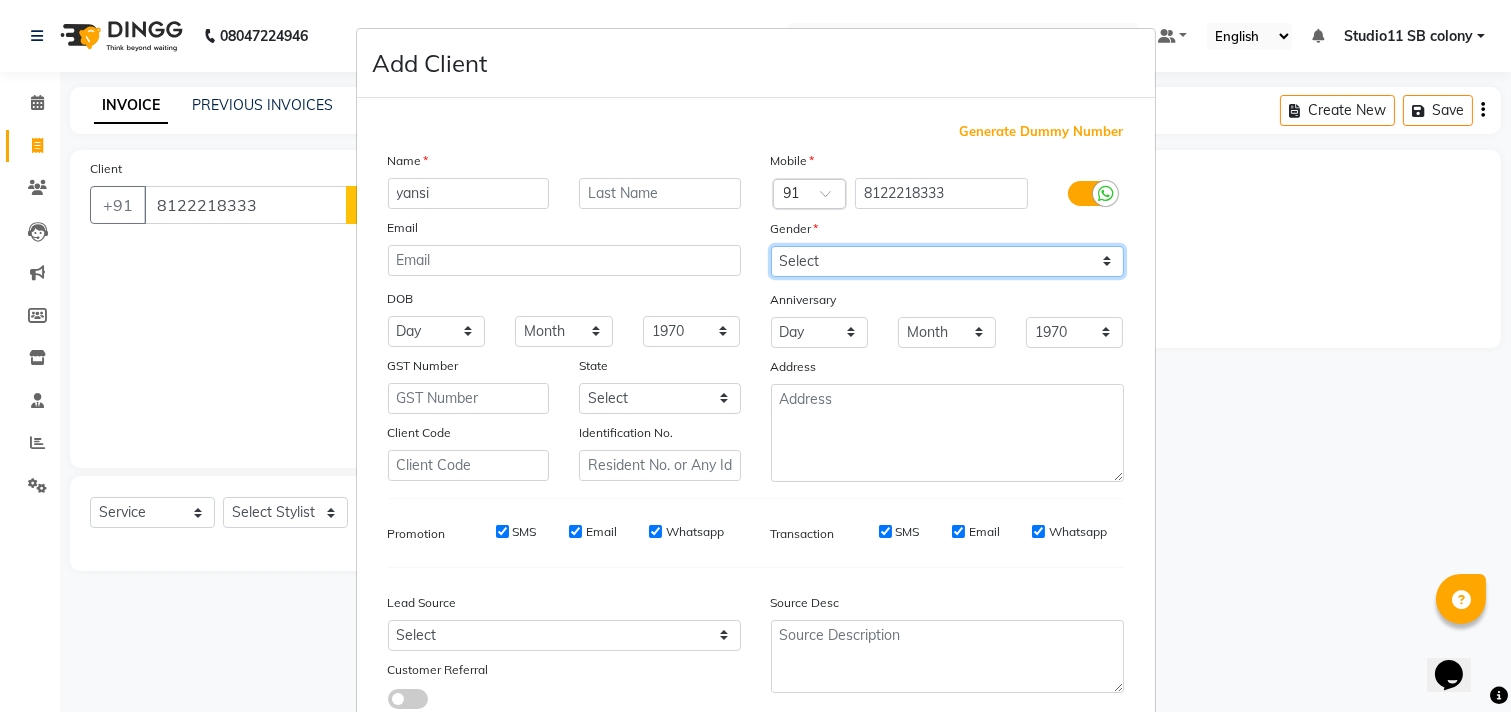 drag, startPoint x: 808, startPoint y: 263, endPoint x: 816, endPoint y: 272, distance: 12.0415945 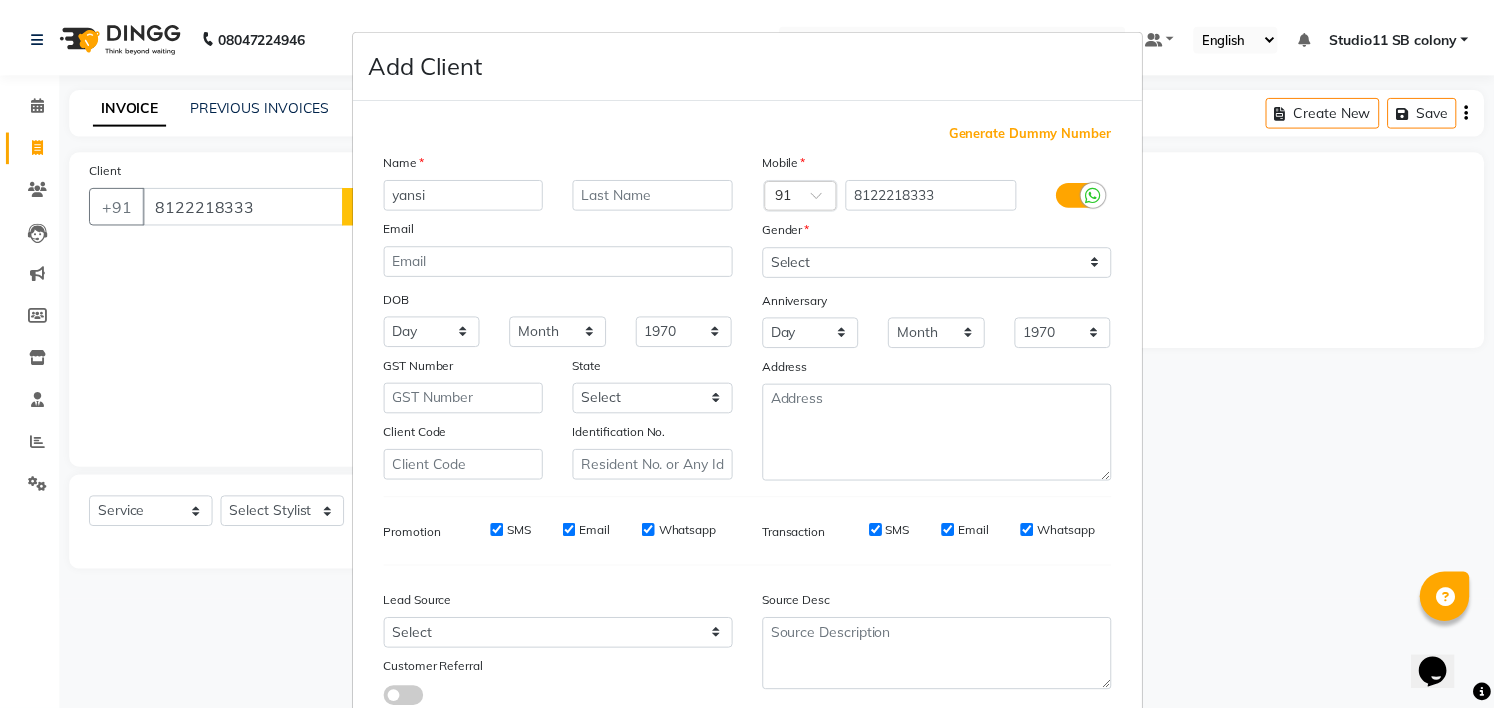 scroll, scrollTop: 138, scrollLeft: 0, axis: vertical 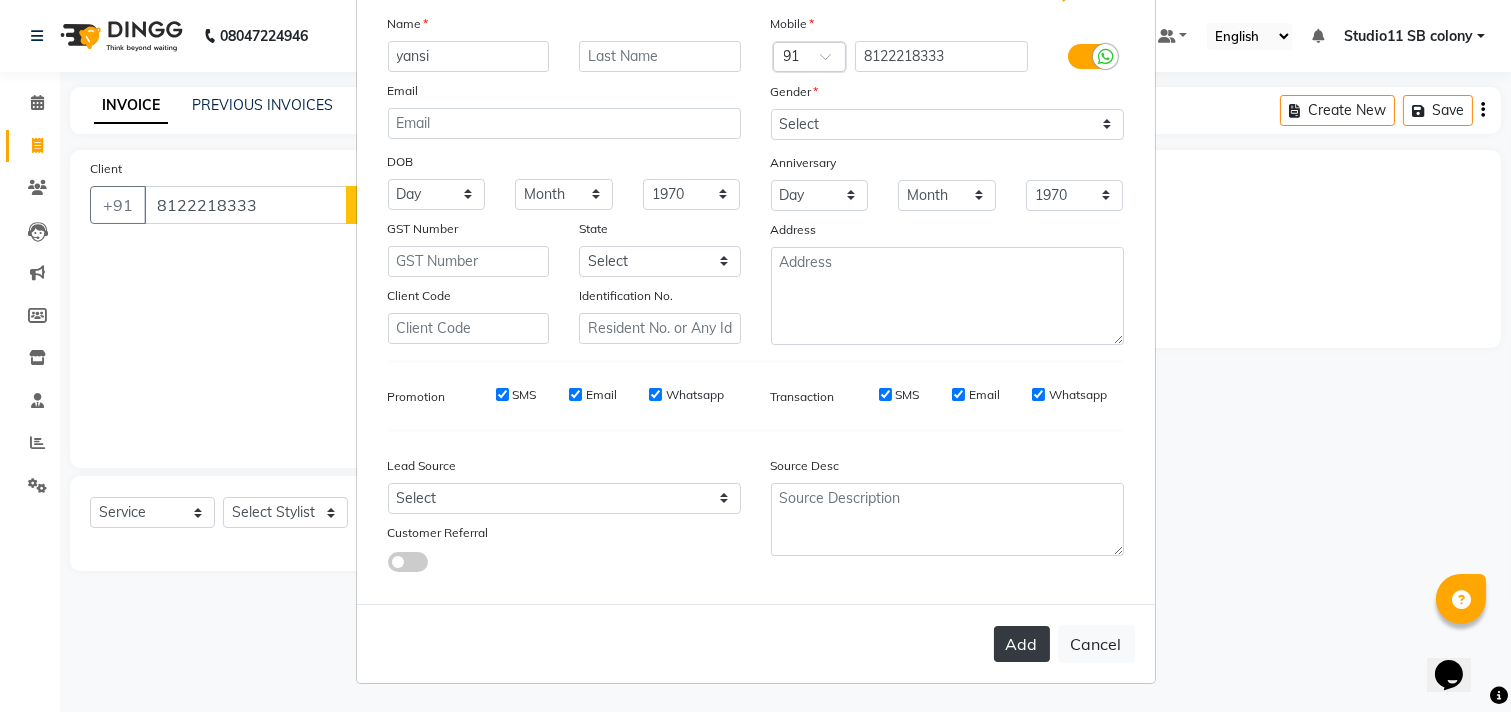 click on "Add" at bounding box center (1022, 644) 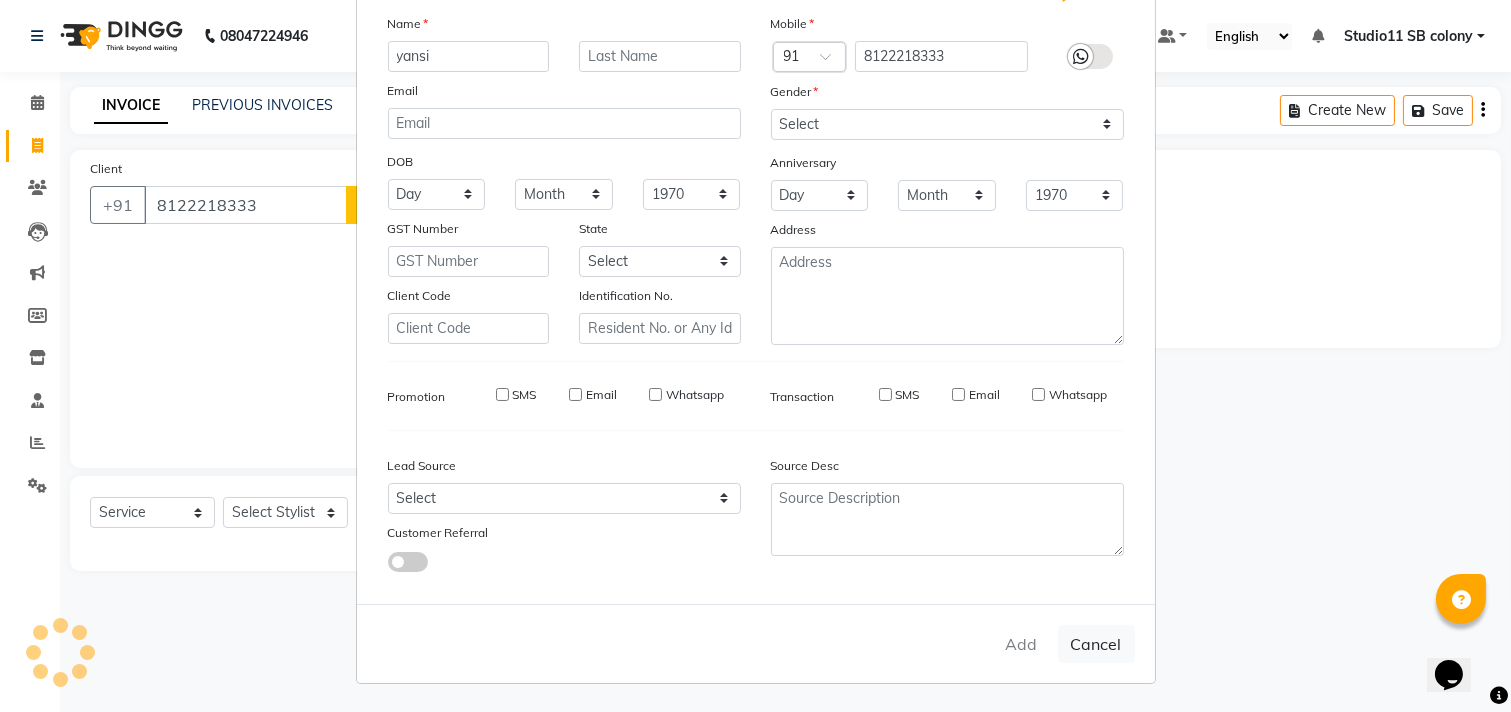 type 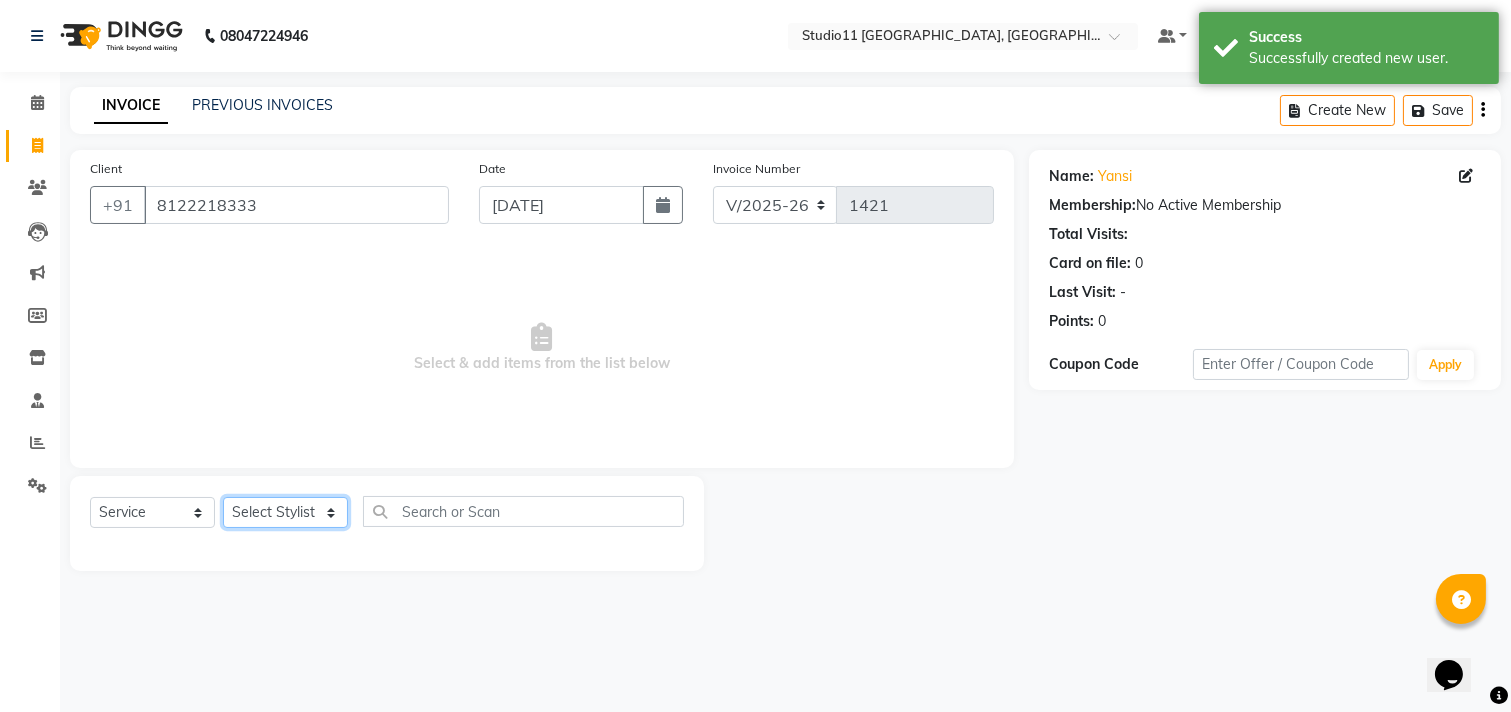 click on "Select Stylist Afzal Akbar Dani Jeni Josna kaif lavanya manimekalai Praveen Sonu Studio11 SB colony Tahir tamil" 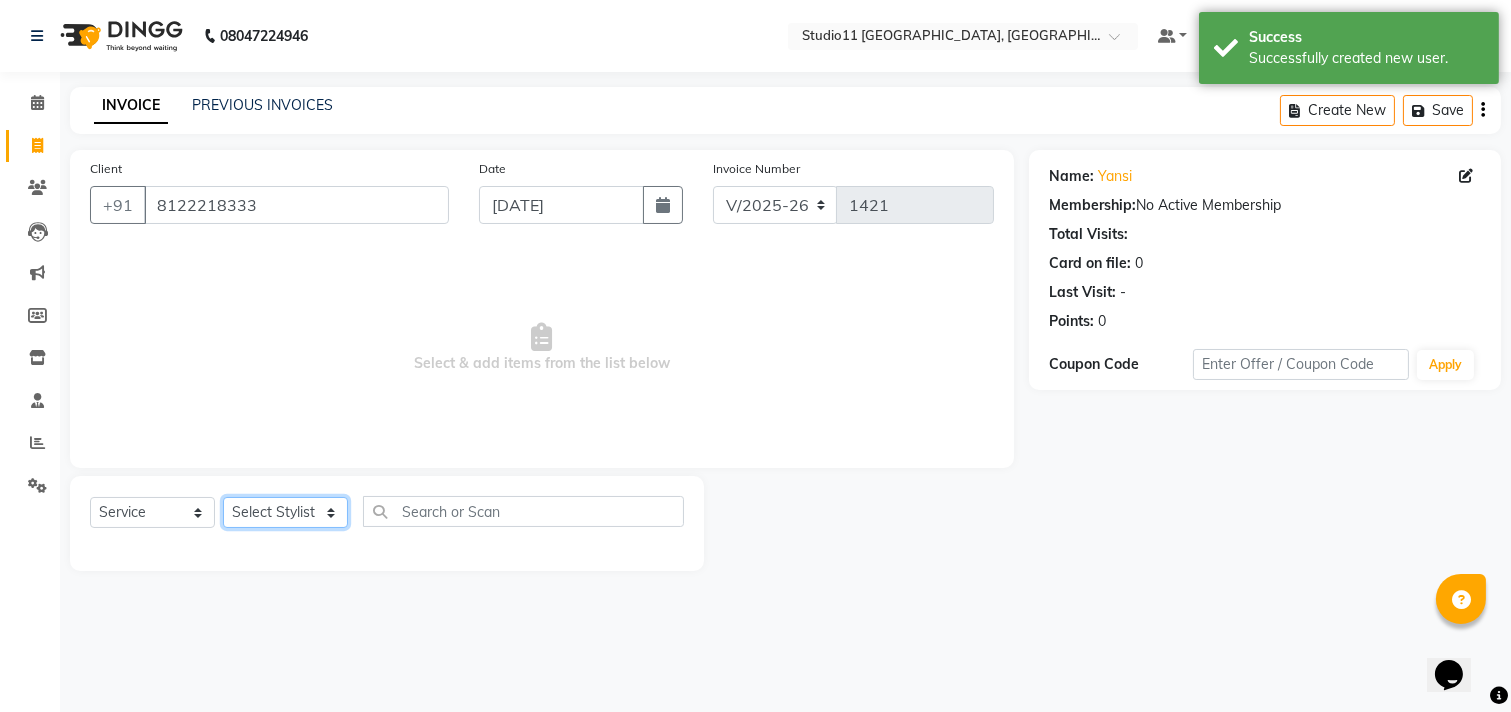 select on "68835" 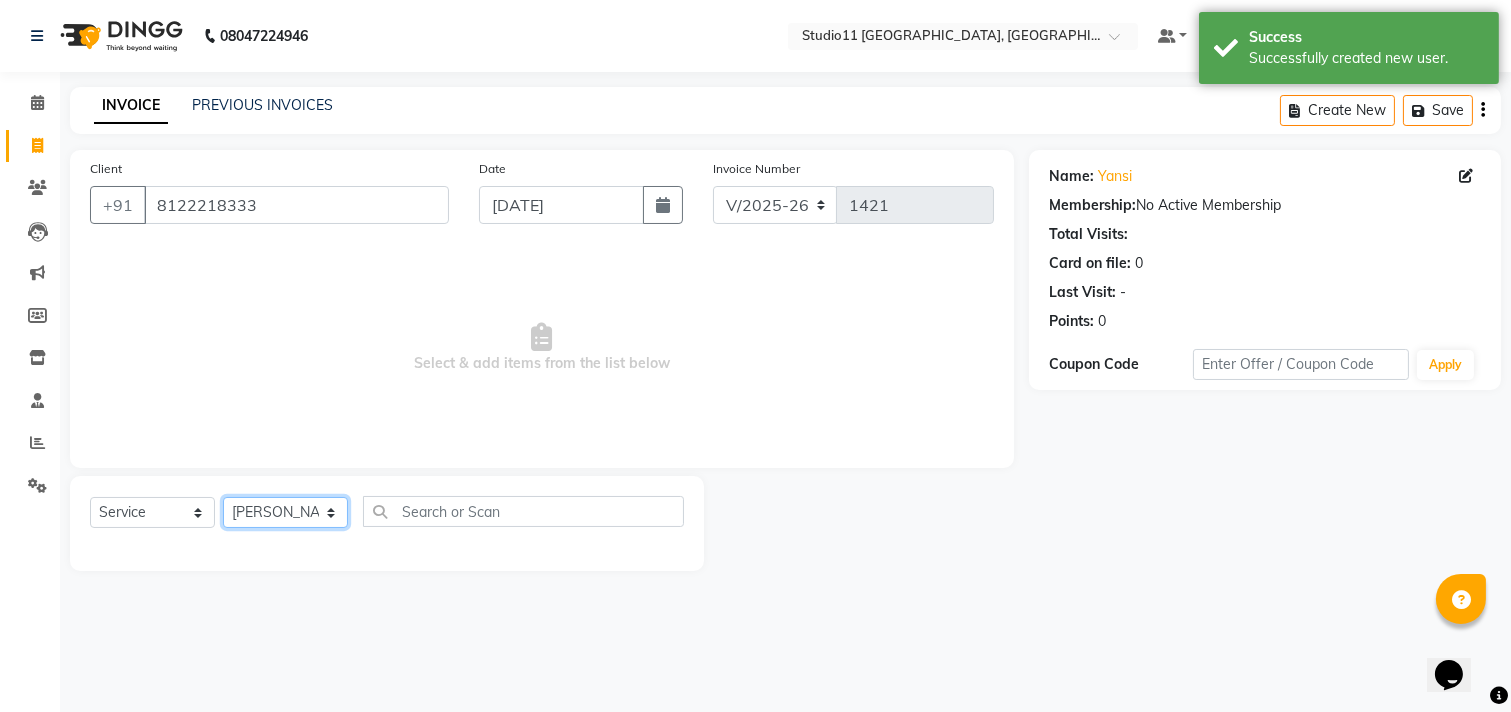 click on "Select Stylist Afzal Akbar Dani Jeni Josna kaif lavanya manimekalai Praveen Sonu Studio11 SB colony Tahir tamil" 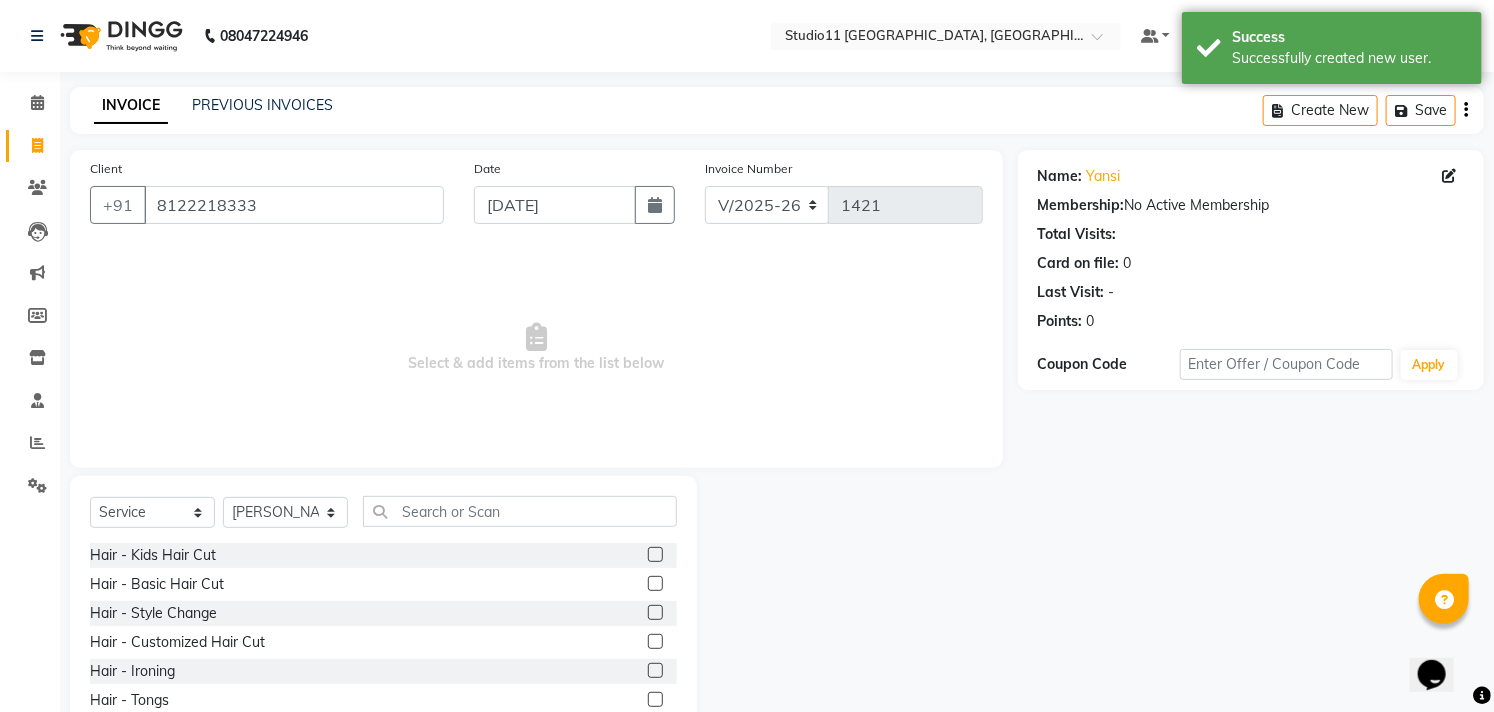click 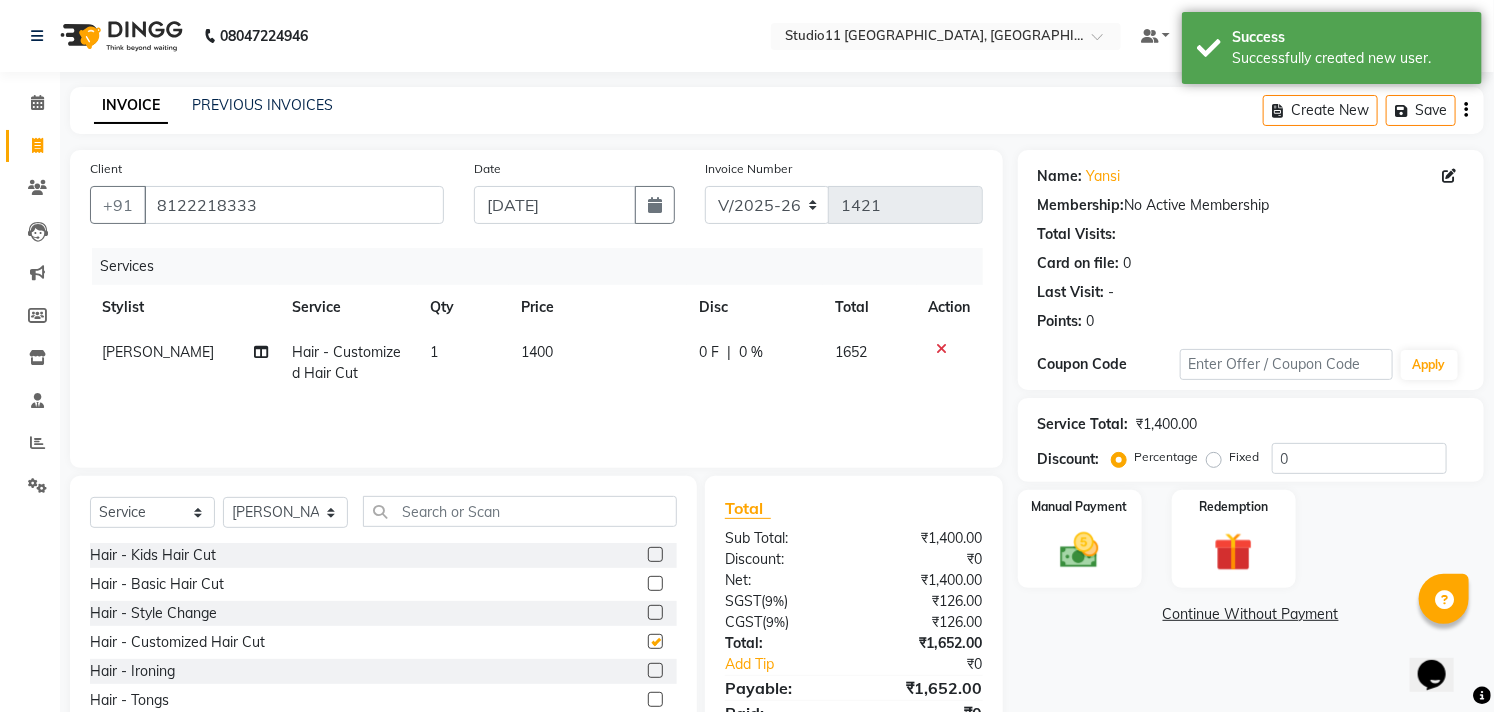 checkbox on "false" 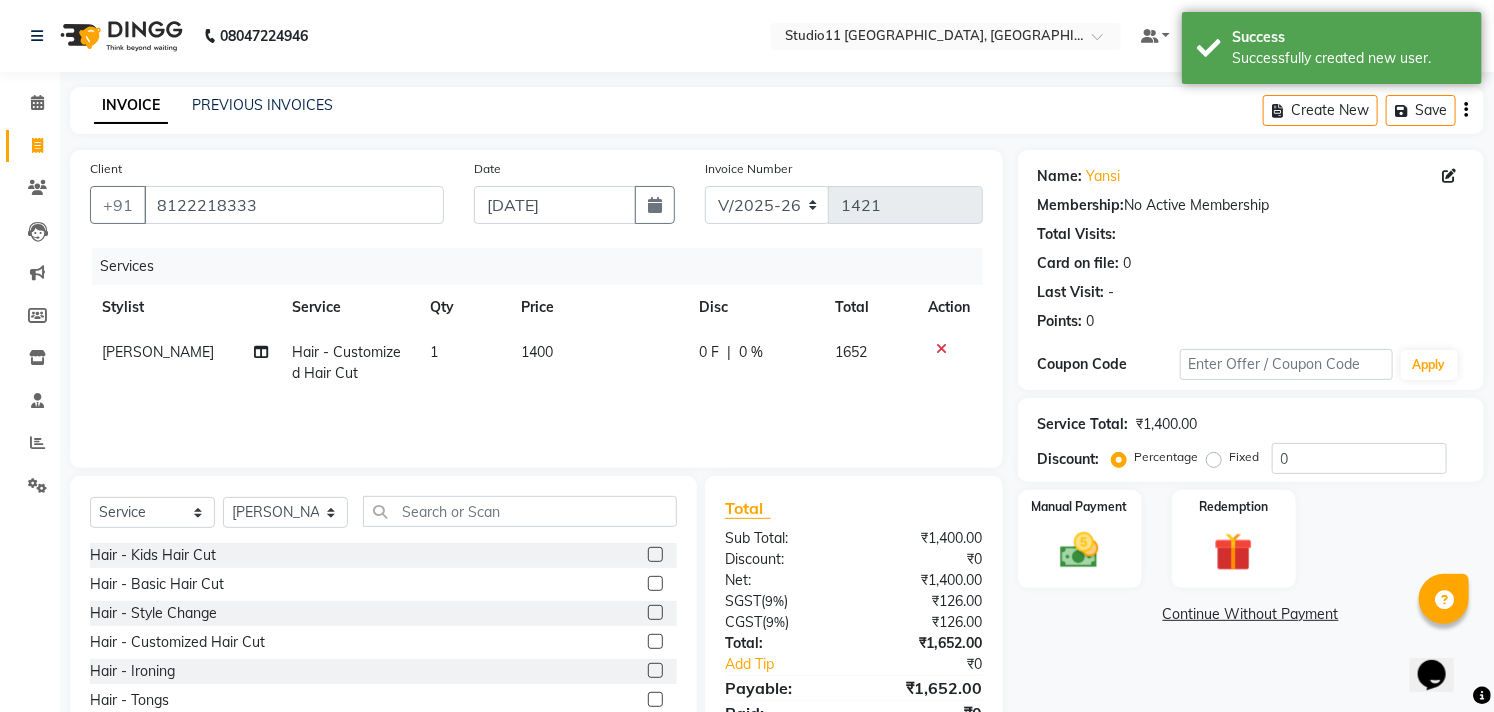 click on "1400" 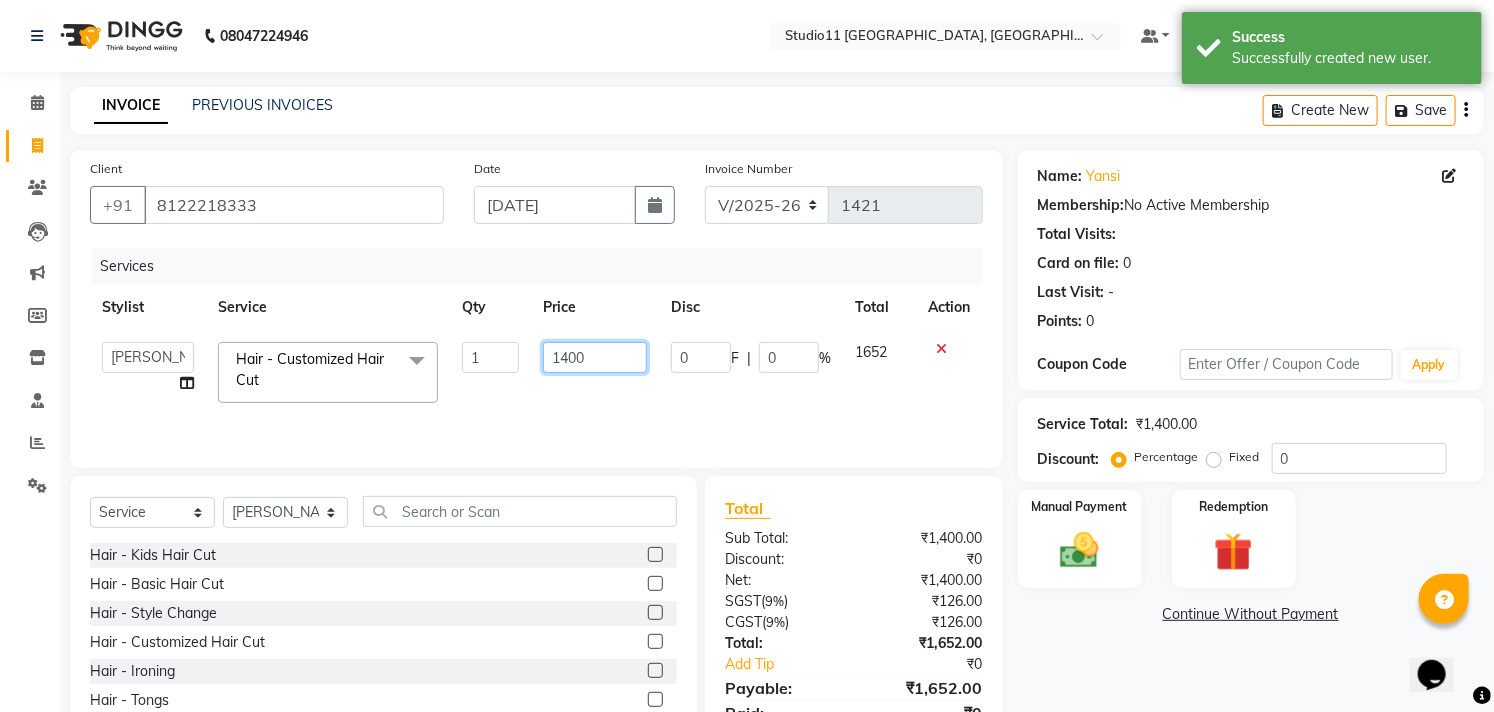 click on "1400" 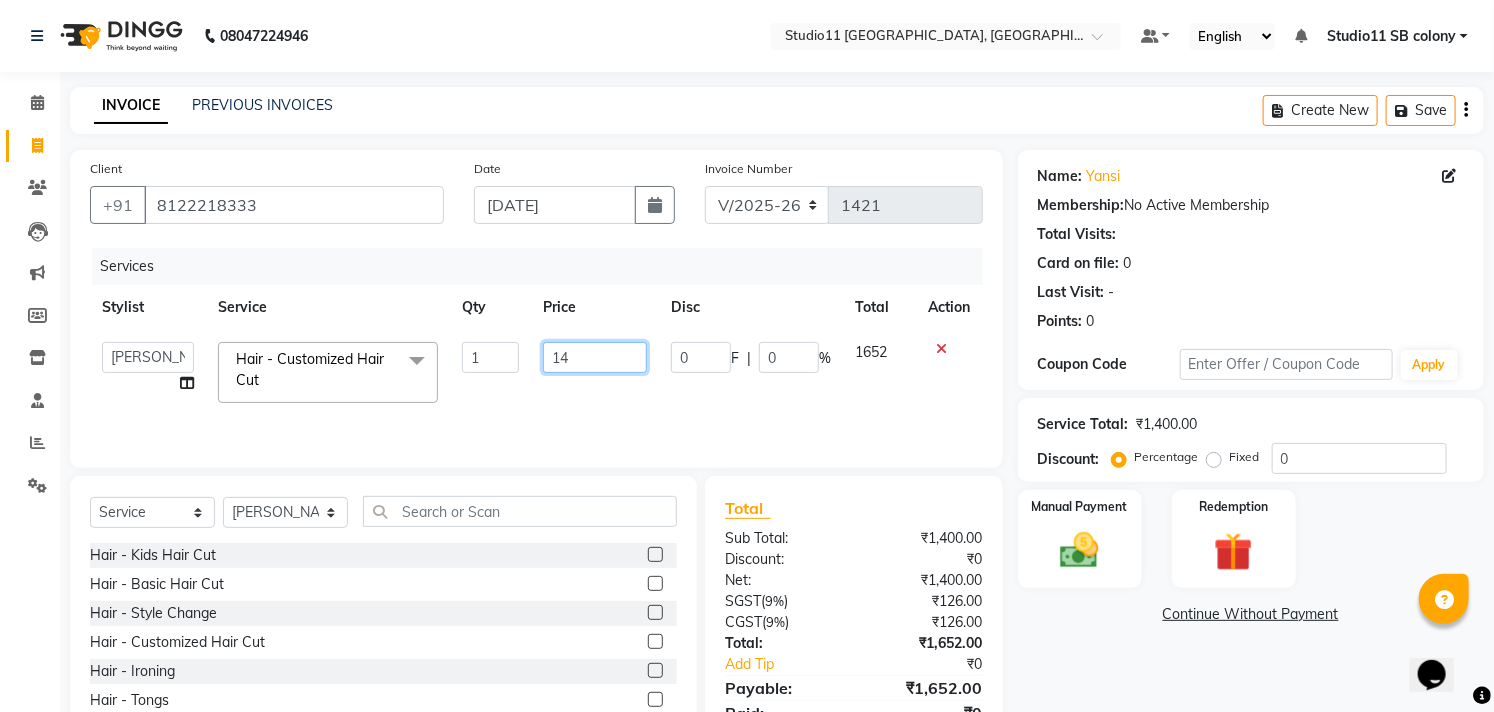type on "1" 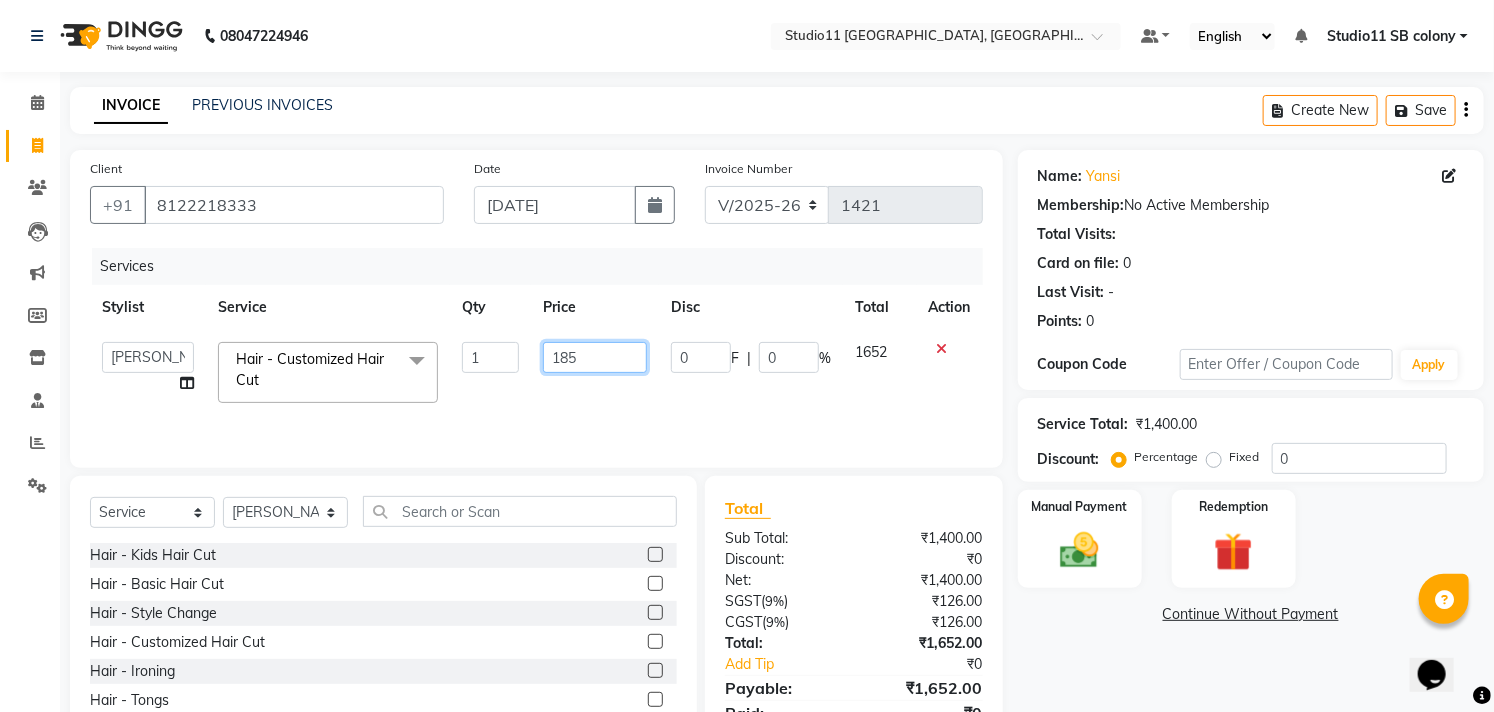 type on "1850" 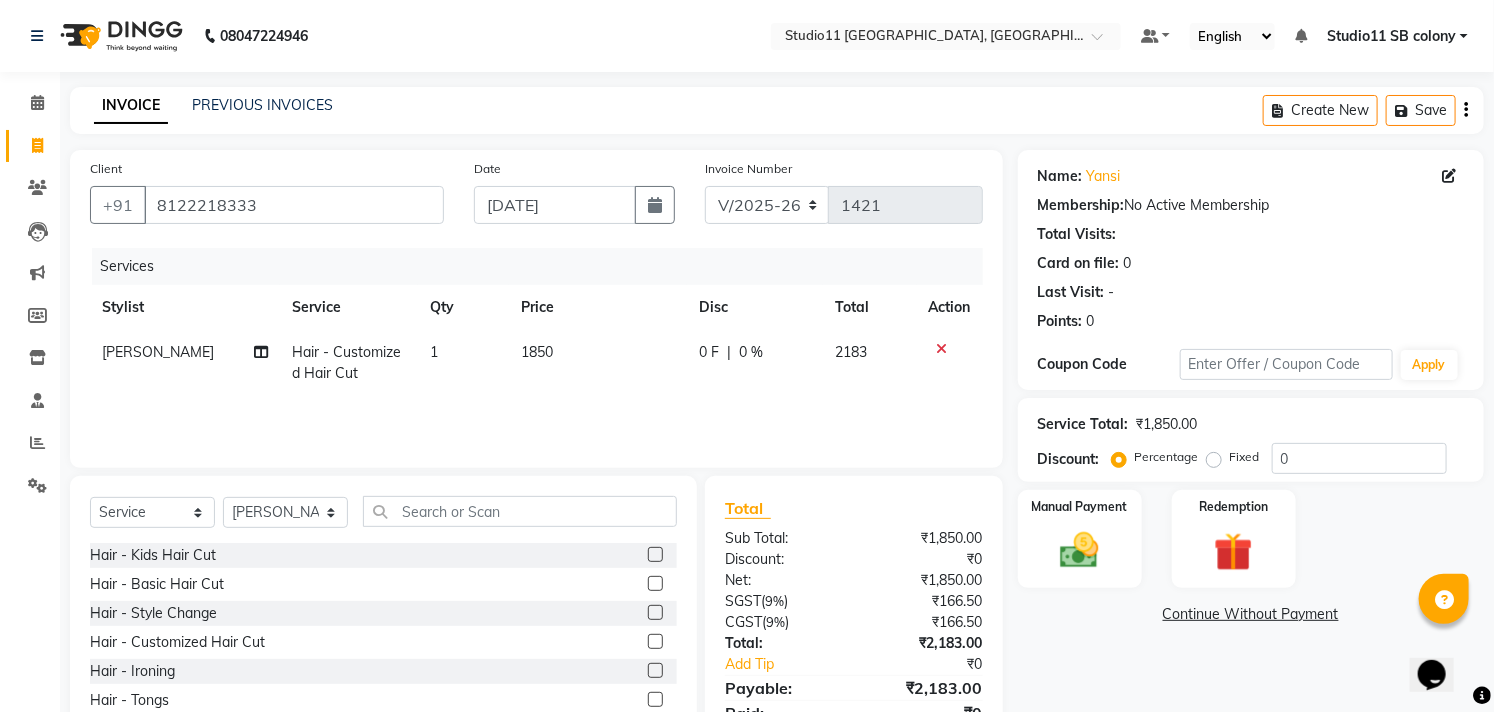click on "1850" 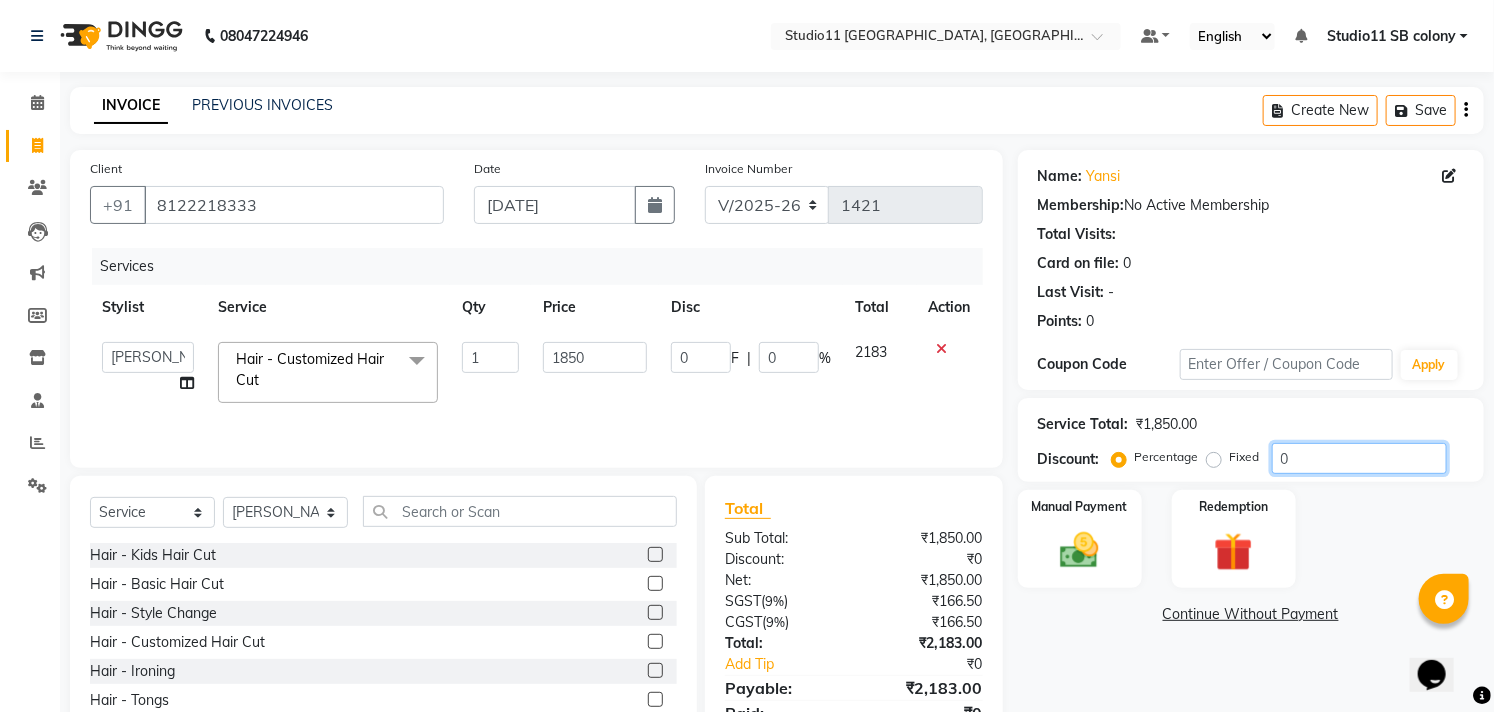 click on "0" 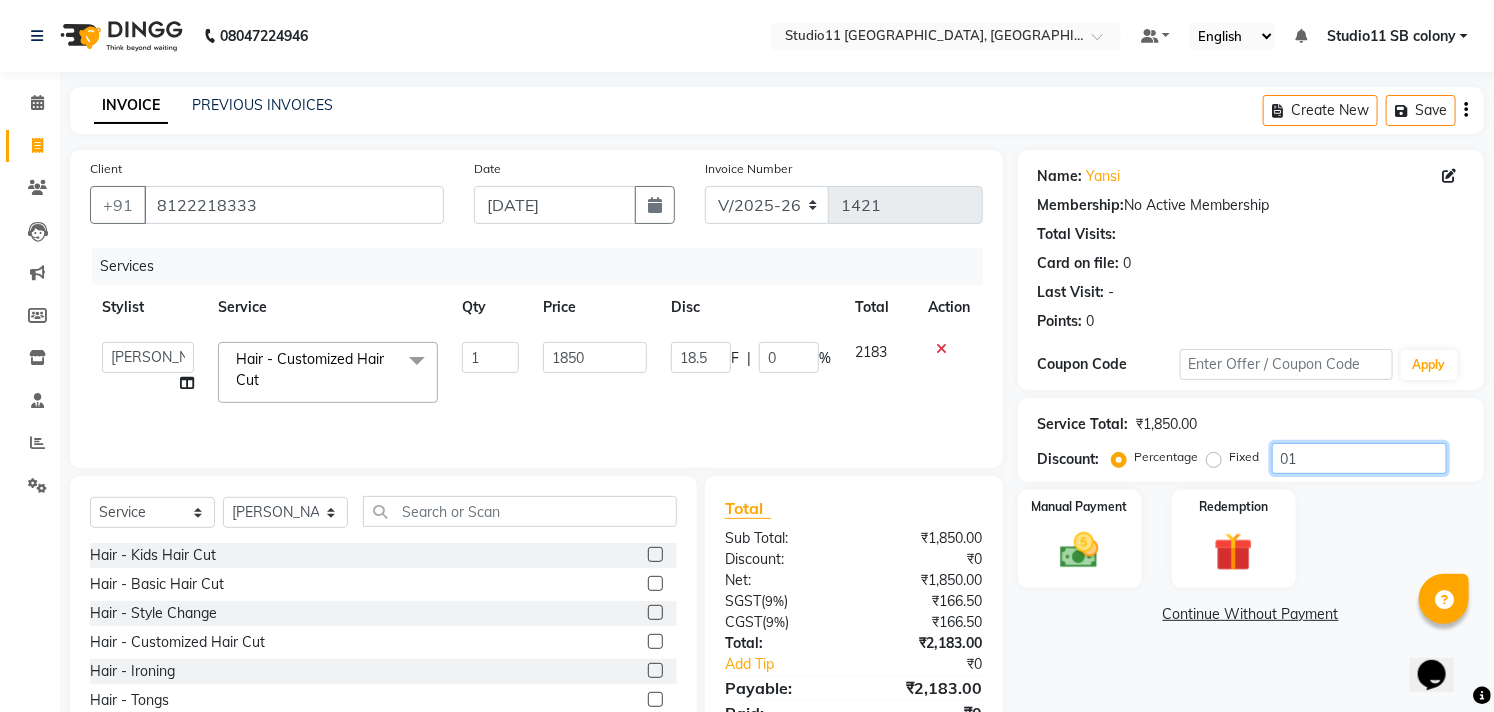 type on "1" 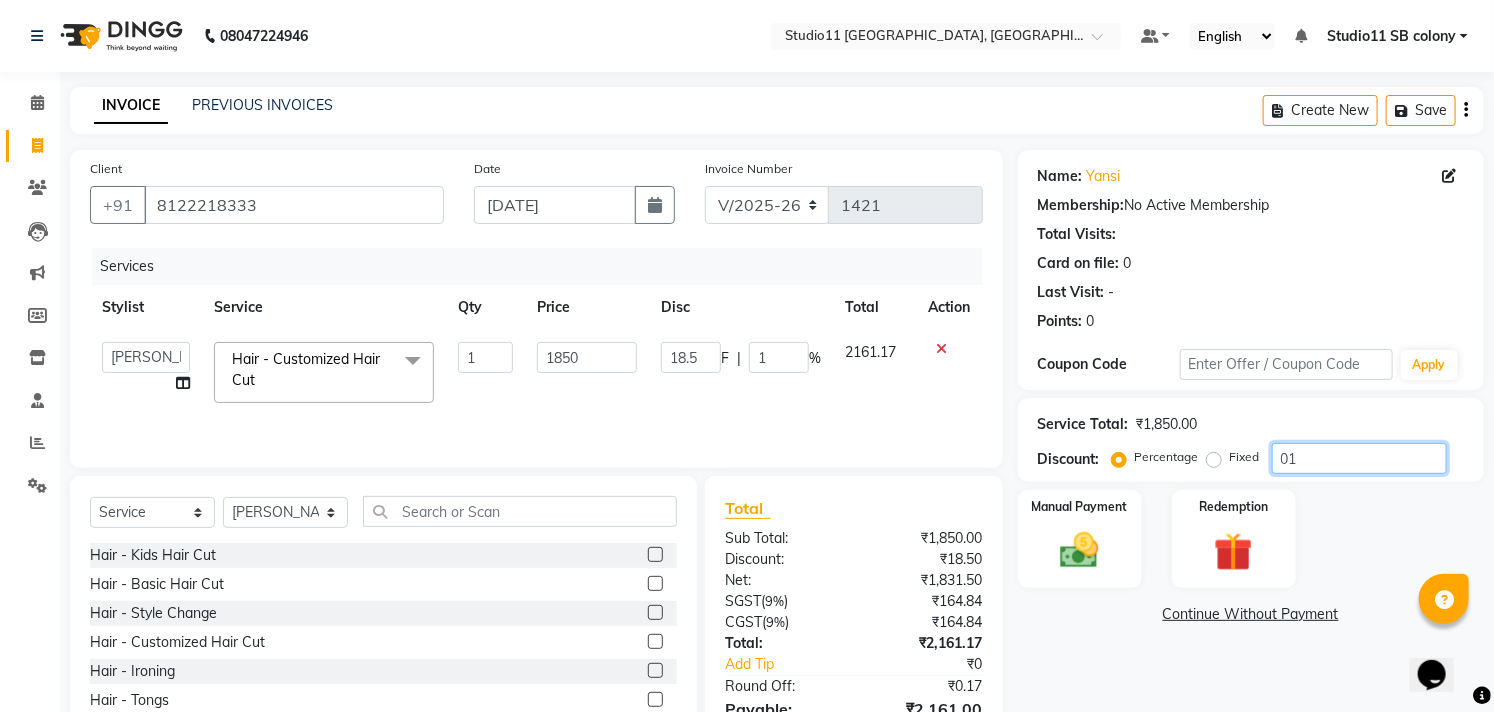 type on "010" 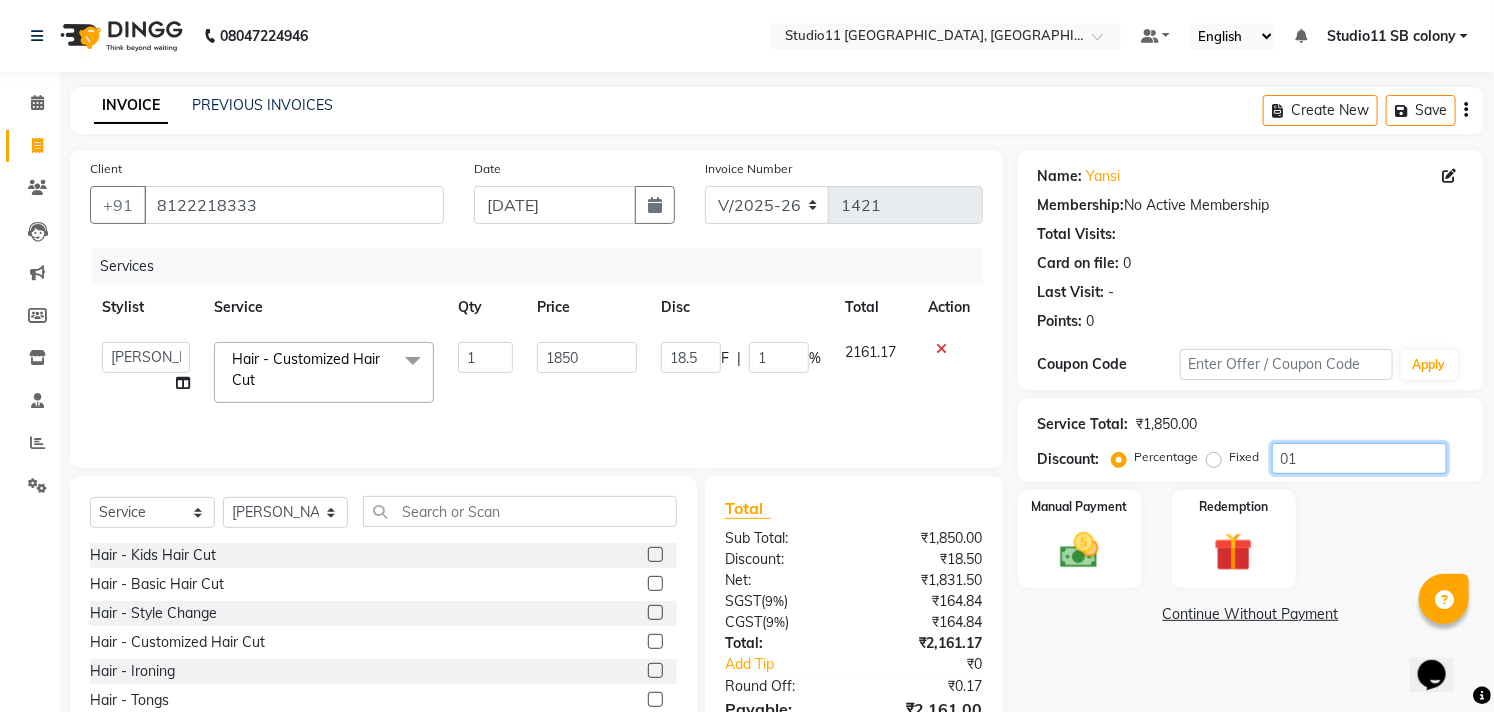 type on "185" 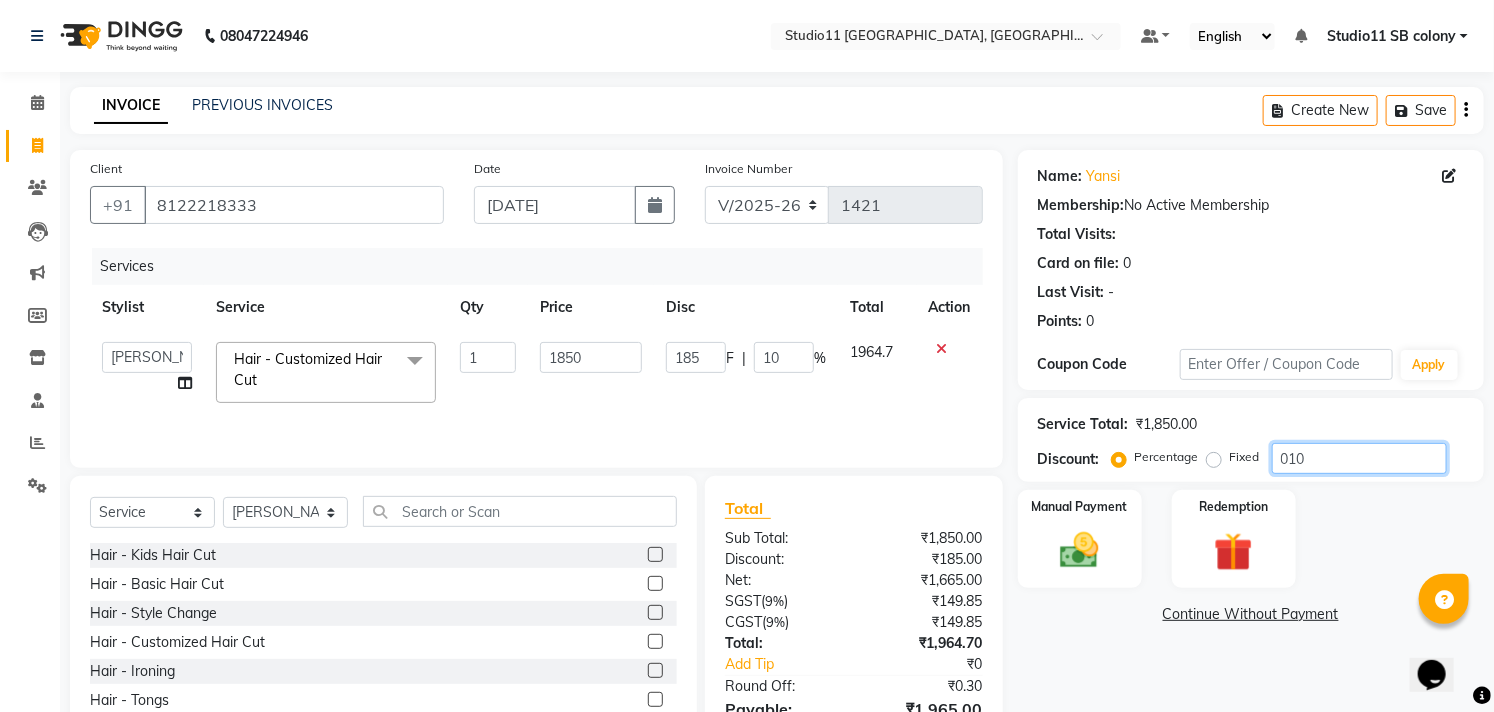 scroll, scrollTop: 108, scrollLeft: 0, axis: vertical 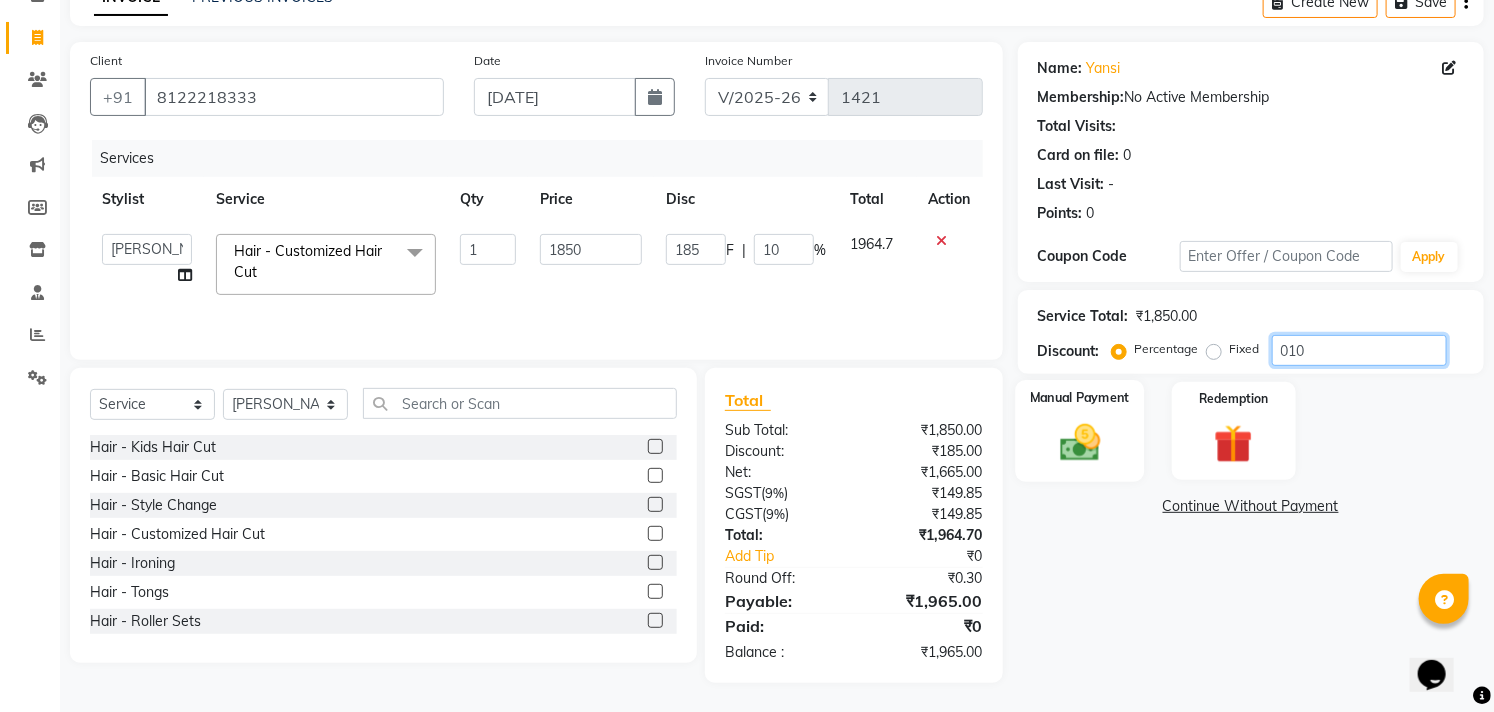 type on "010" 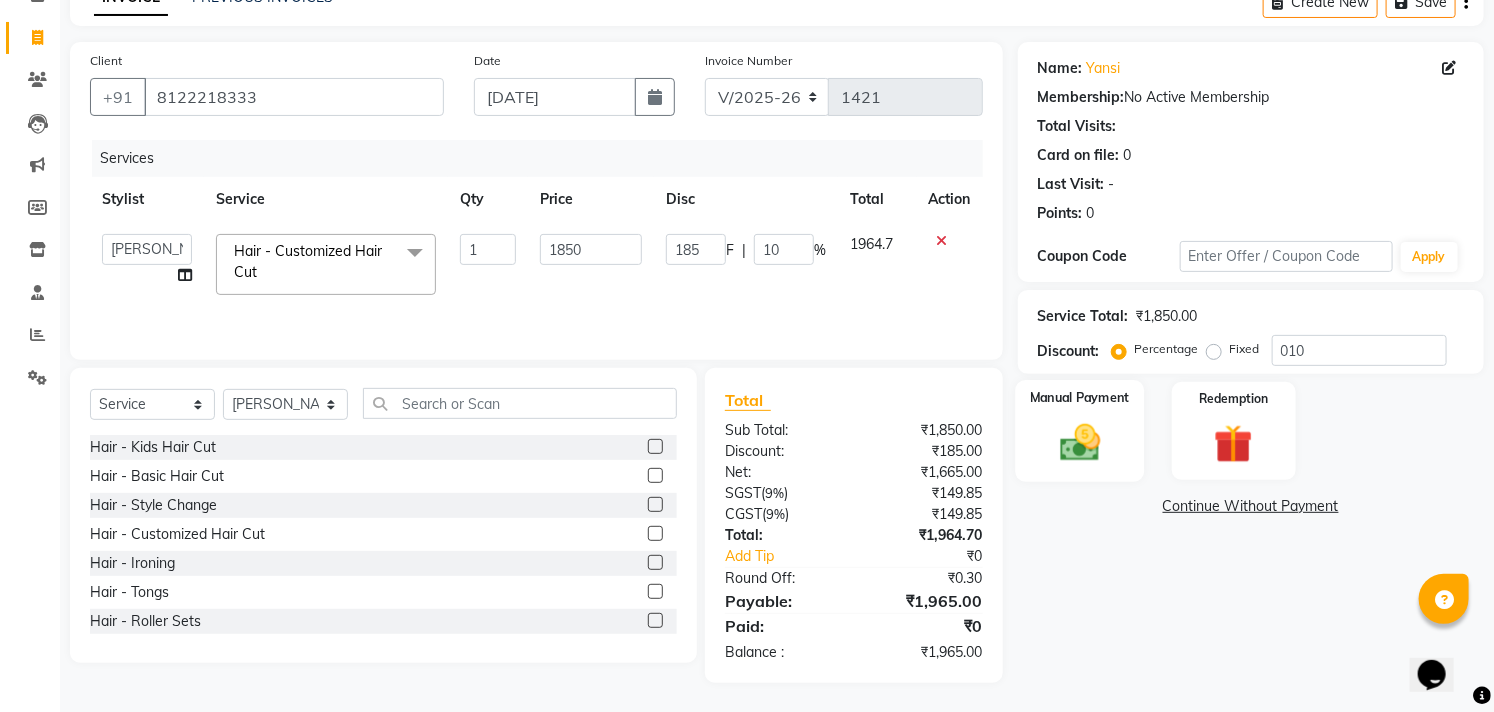 click 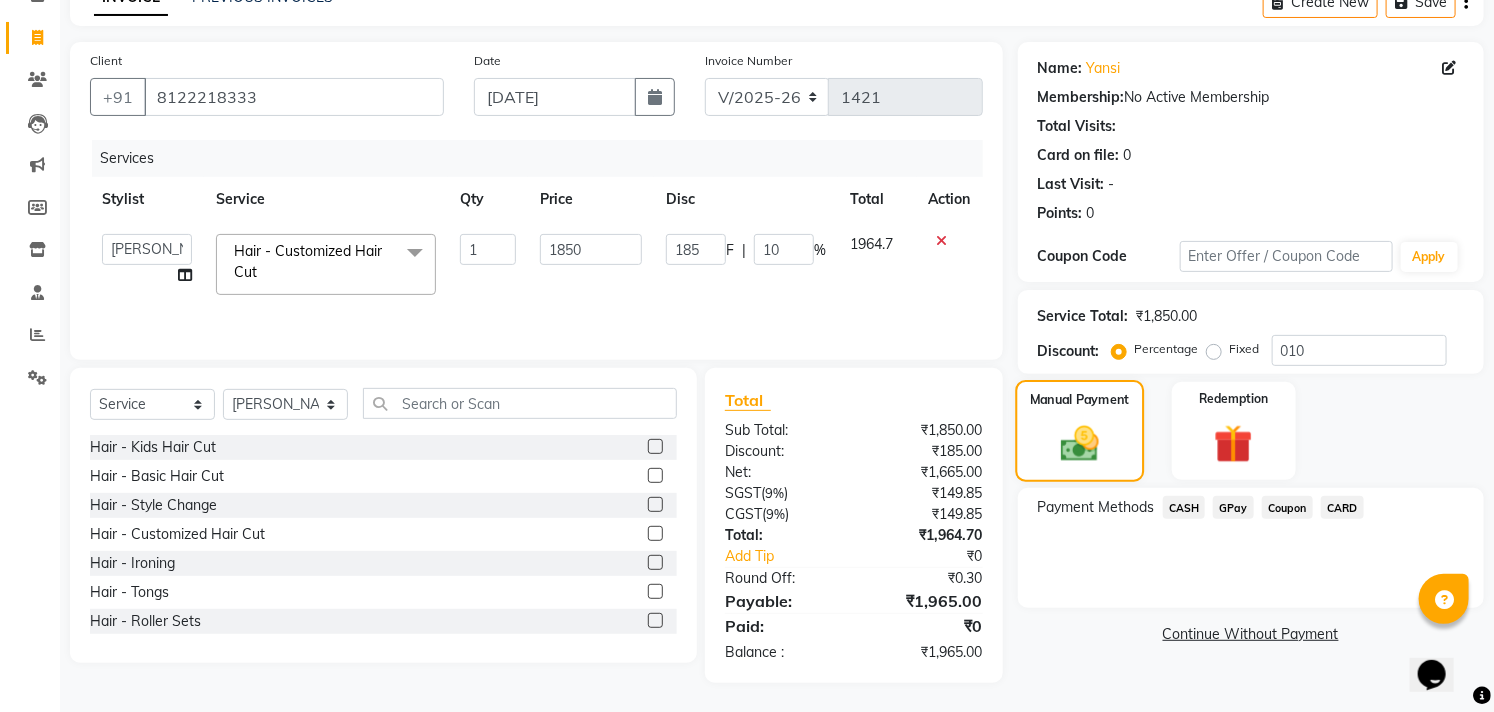 click 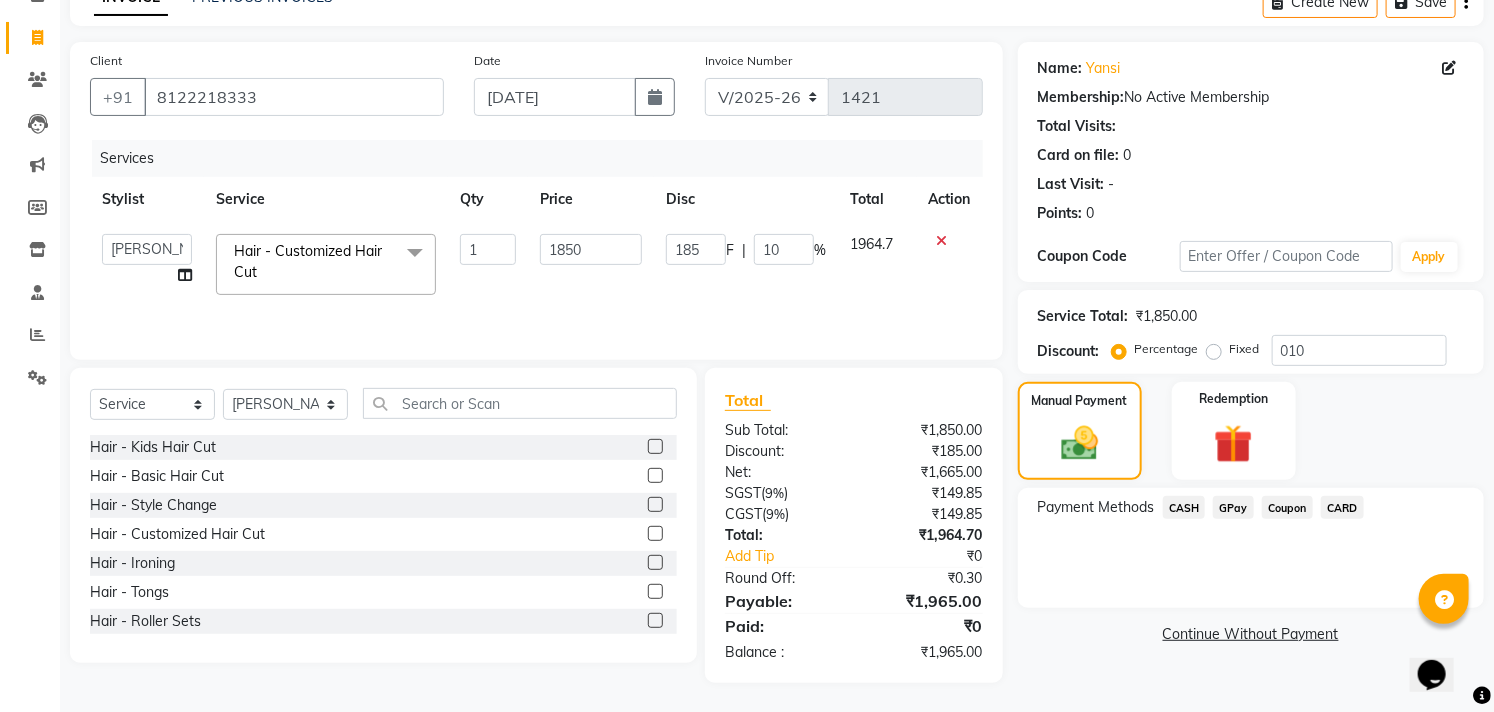 click on "GPay" 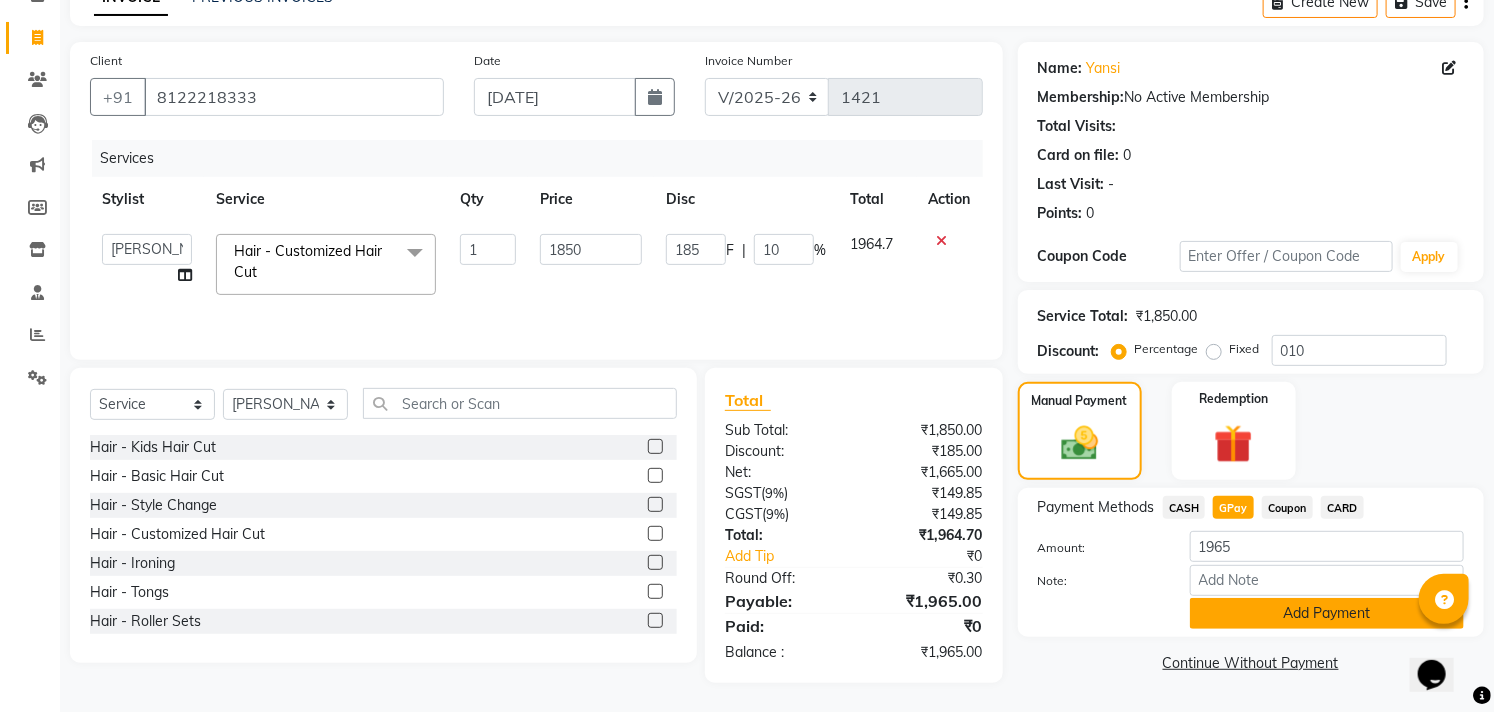click on "Add Payment" 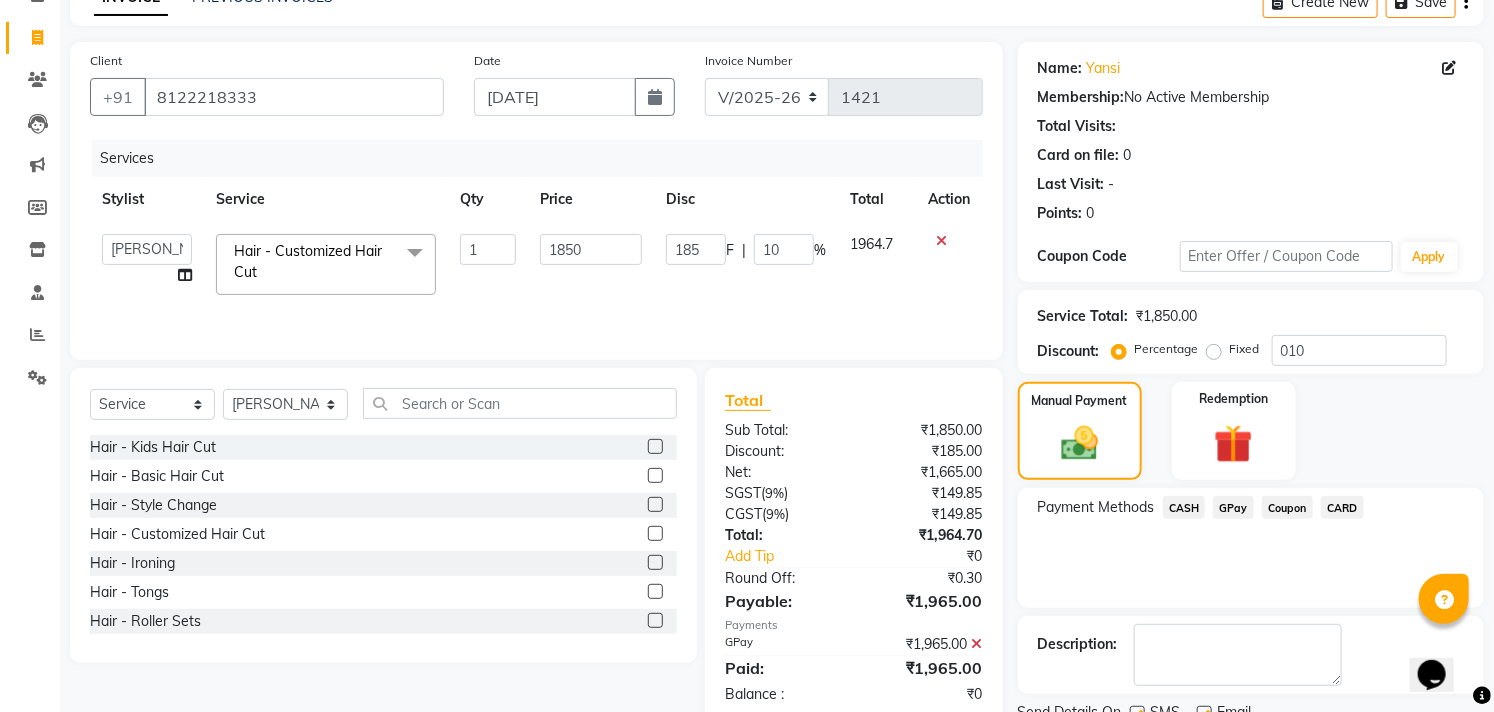 scroll, scrollTop: 187, scrollLeft: 0, axis: vertical 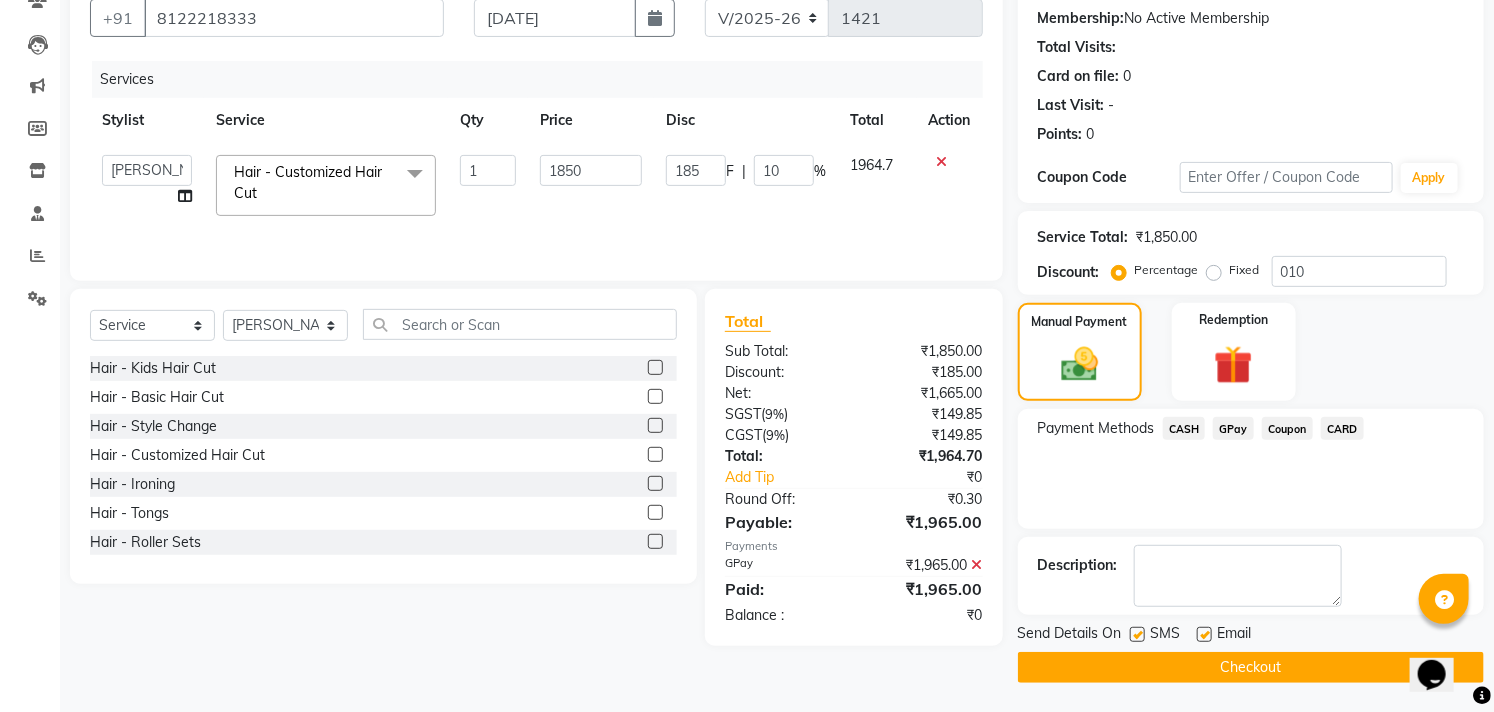 click 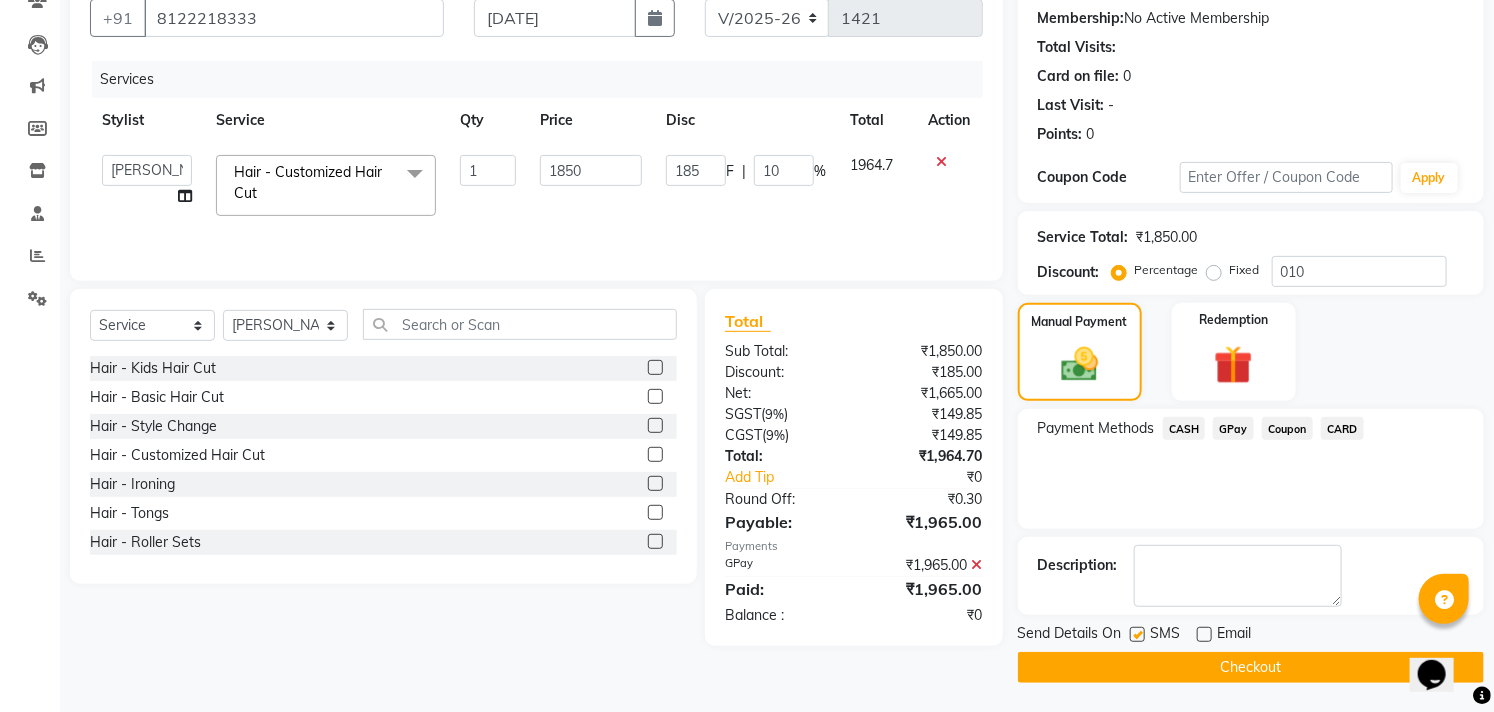 drag, startPoint x: 1138, startPoint y: 628, endPoint x: 1137, endPoint y: 651, distance: 23.021729 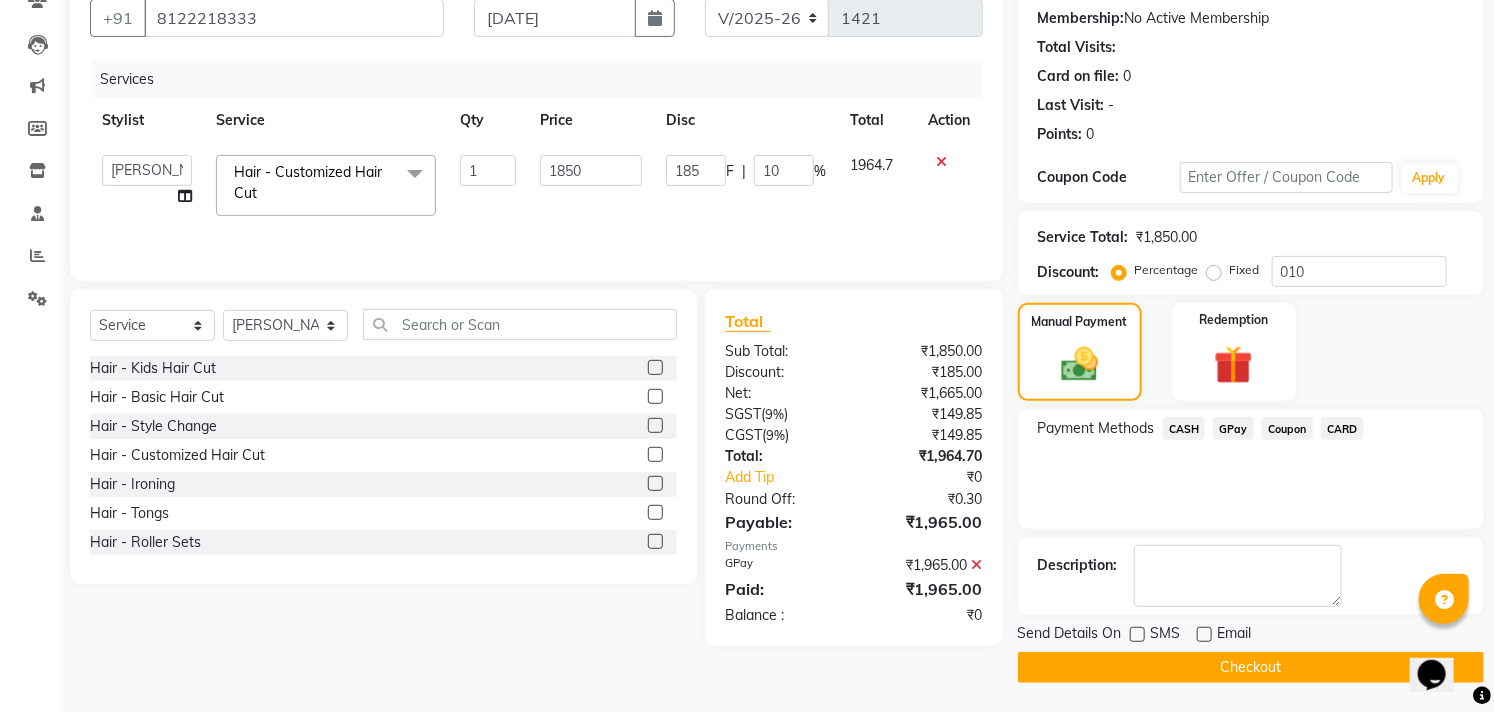 click on "Checkout" 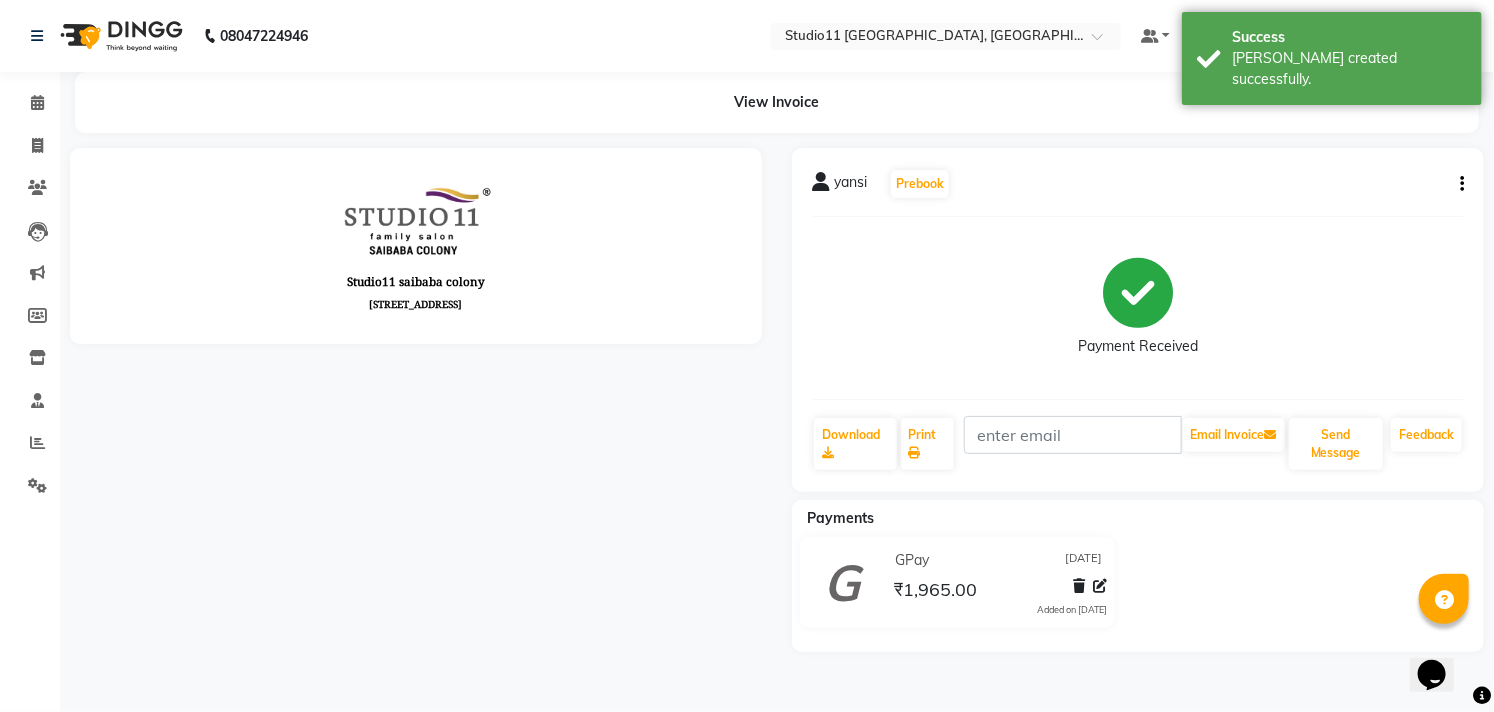 scroll, scrollTop: 0, scrollLeft: 0, axis: both 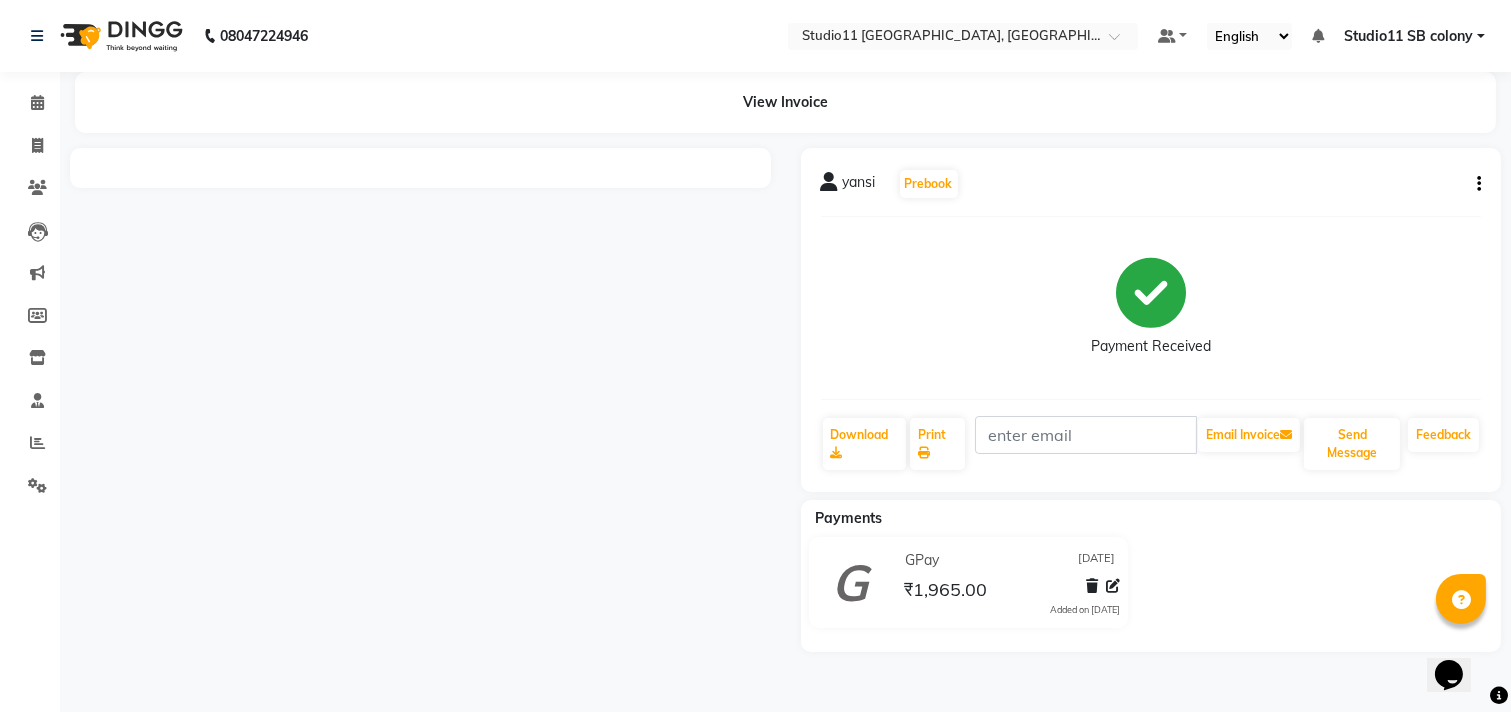 click at bounding box center (420, 400) 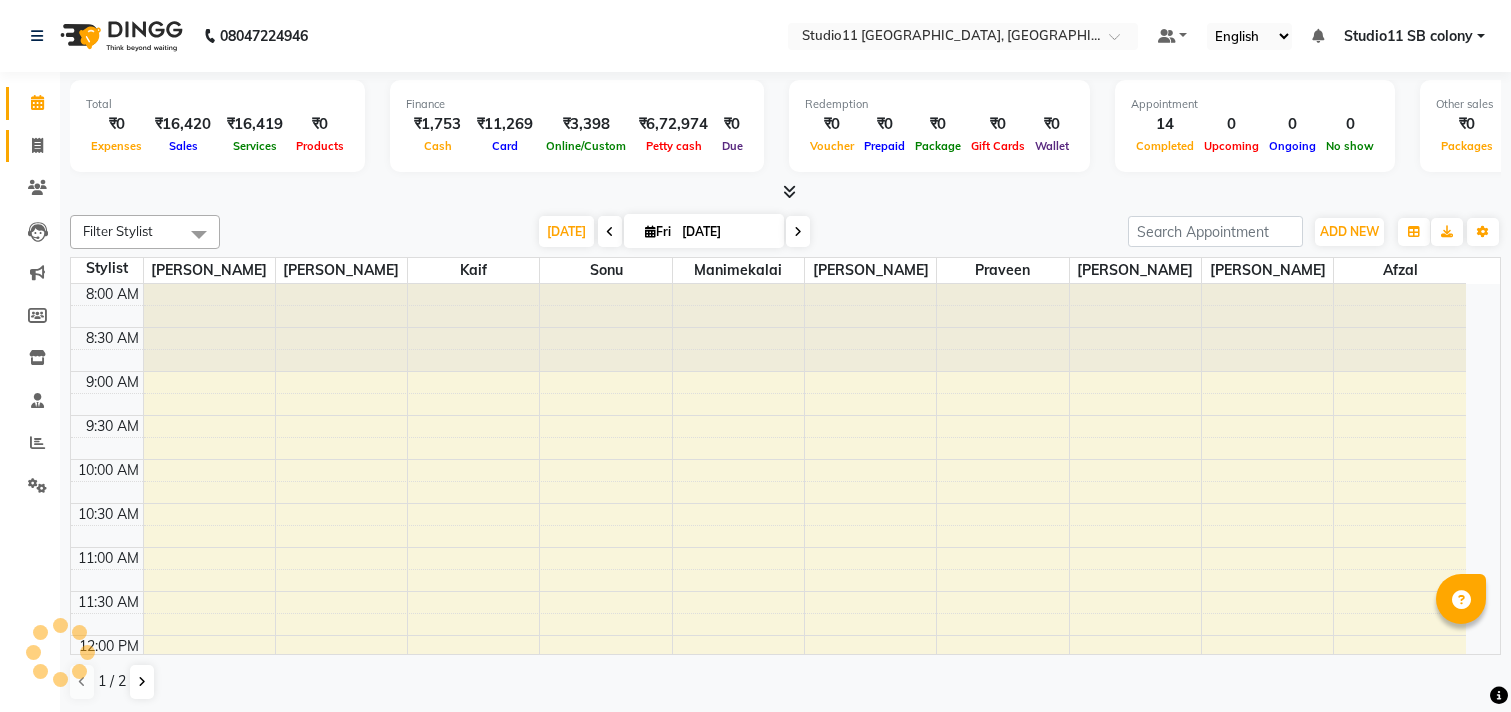 scroll, scrollTop: 0, scrollLeft: 0, axis: both 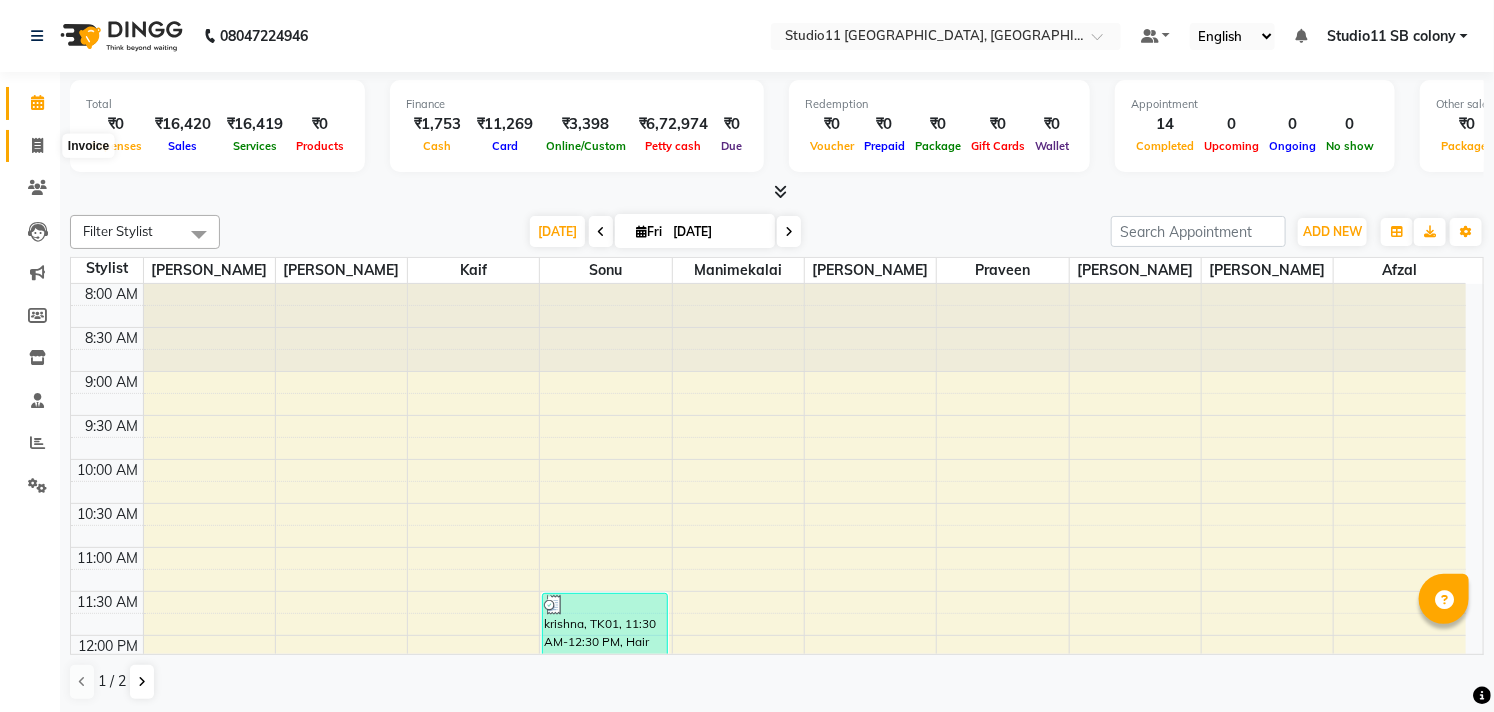click 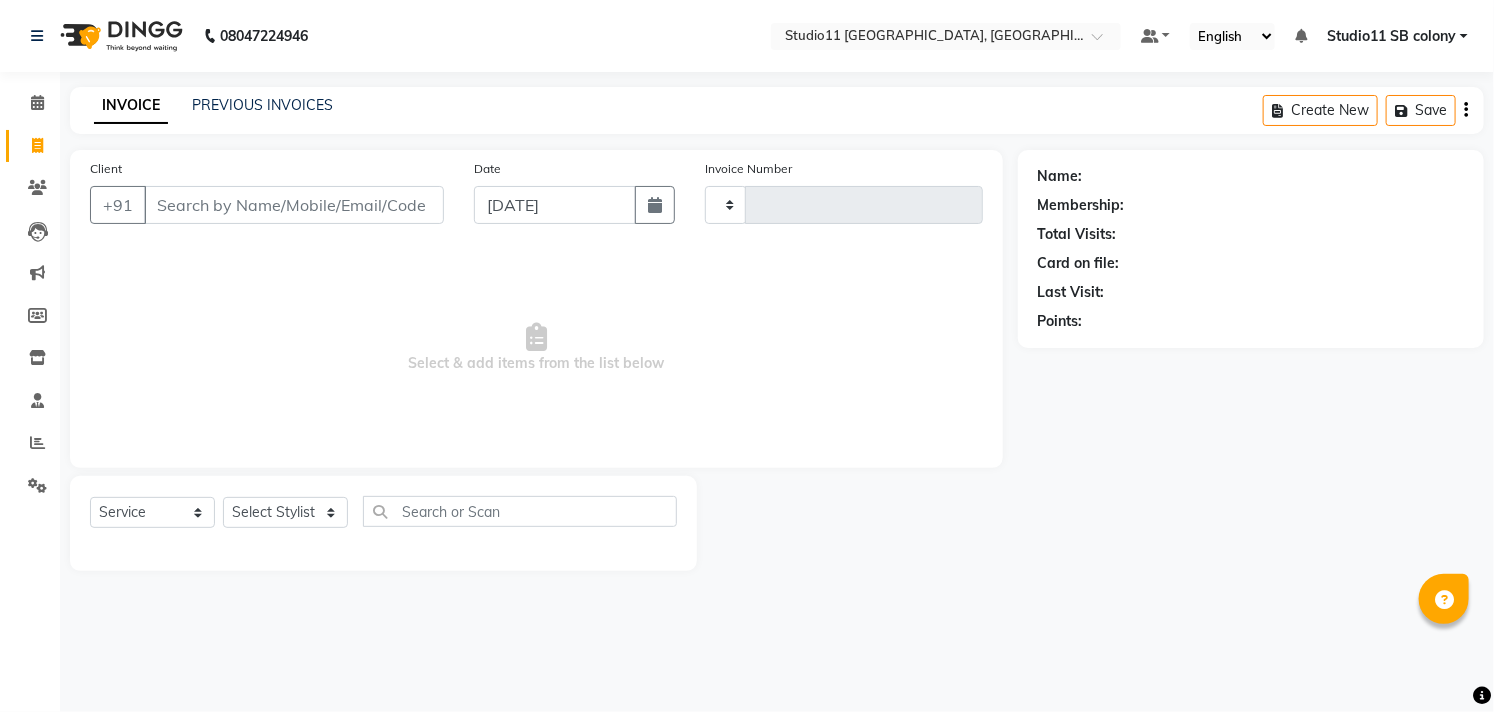 type on "1423" 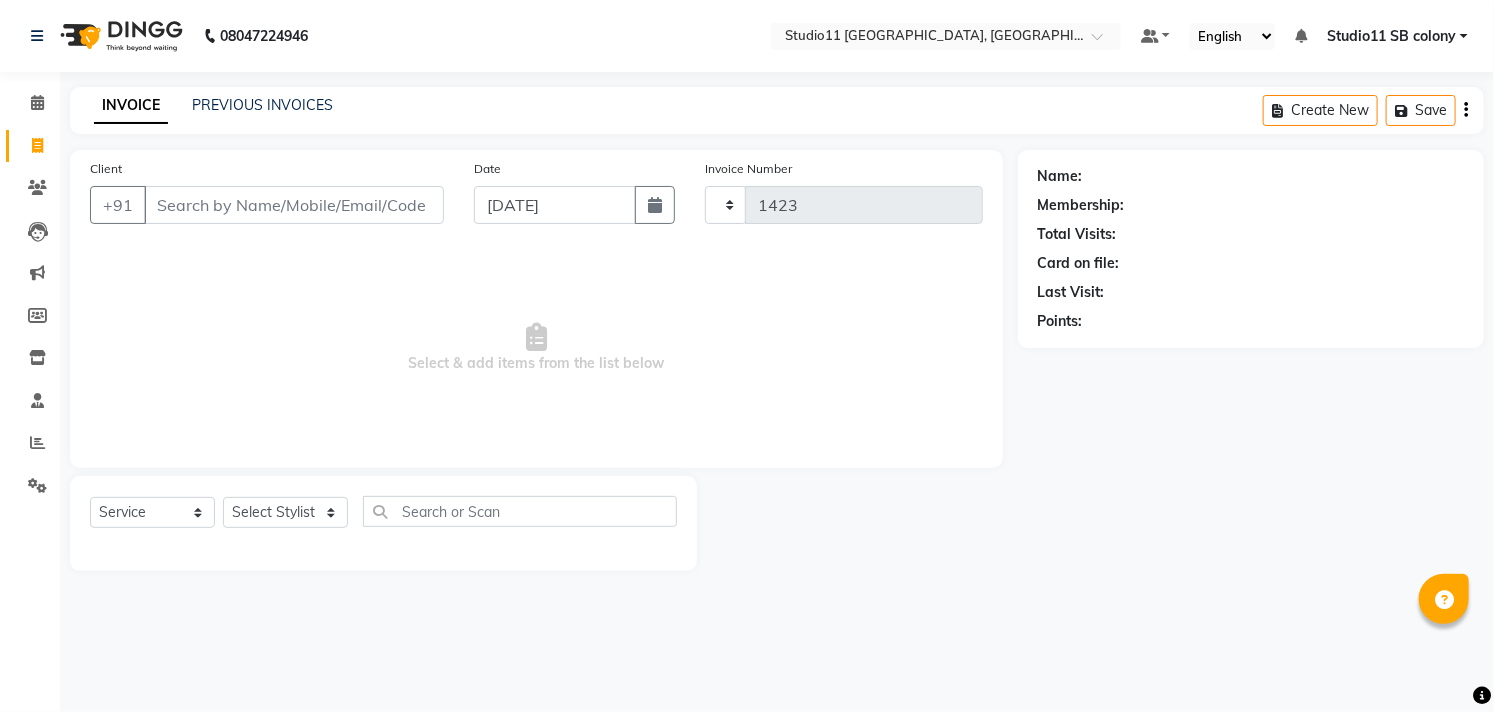 select on "7717" 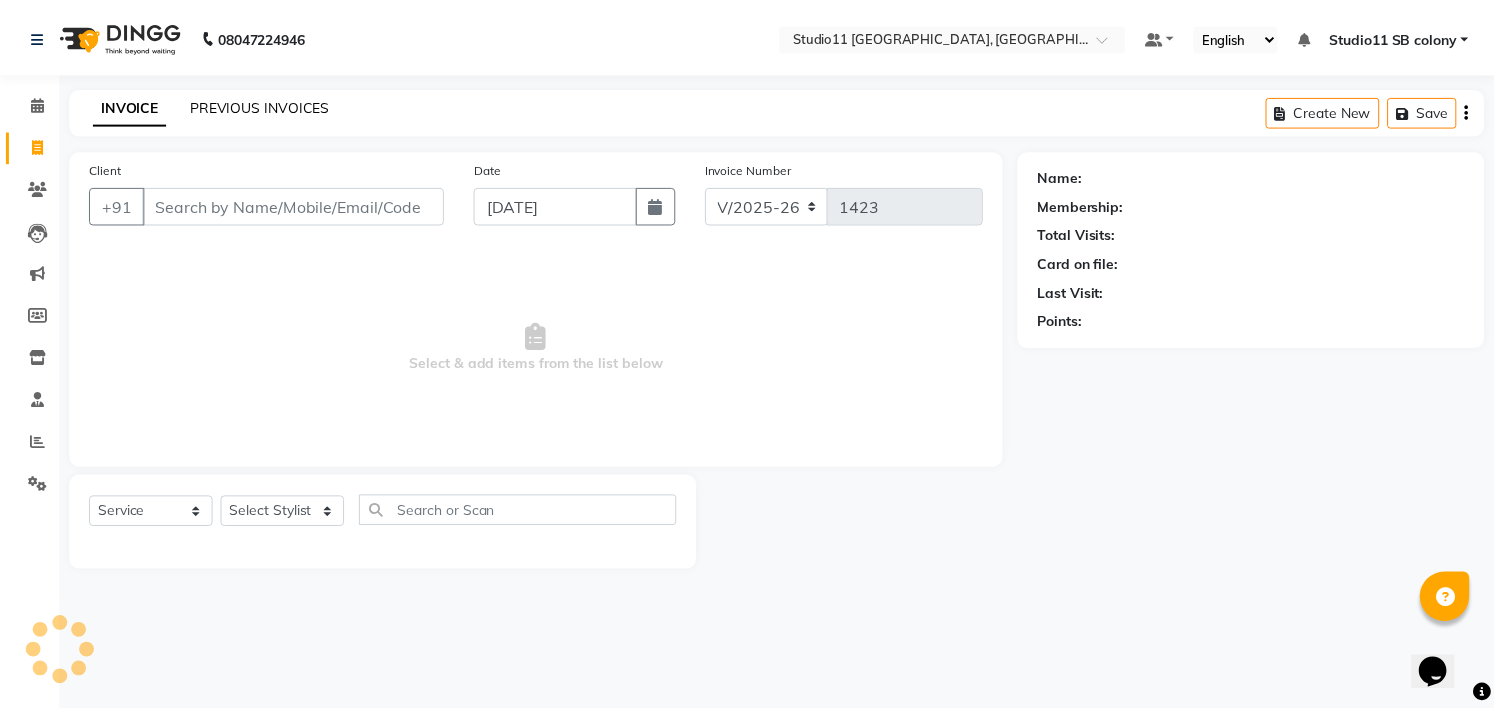 scroll, scrollTop: 0, scrollLeft: 0, axis: both 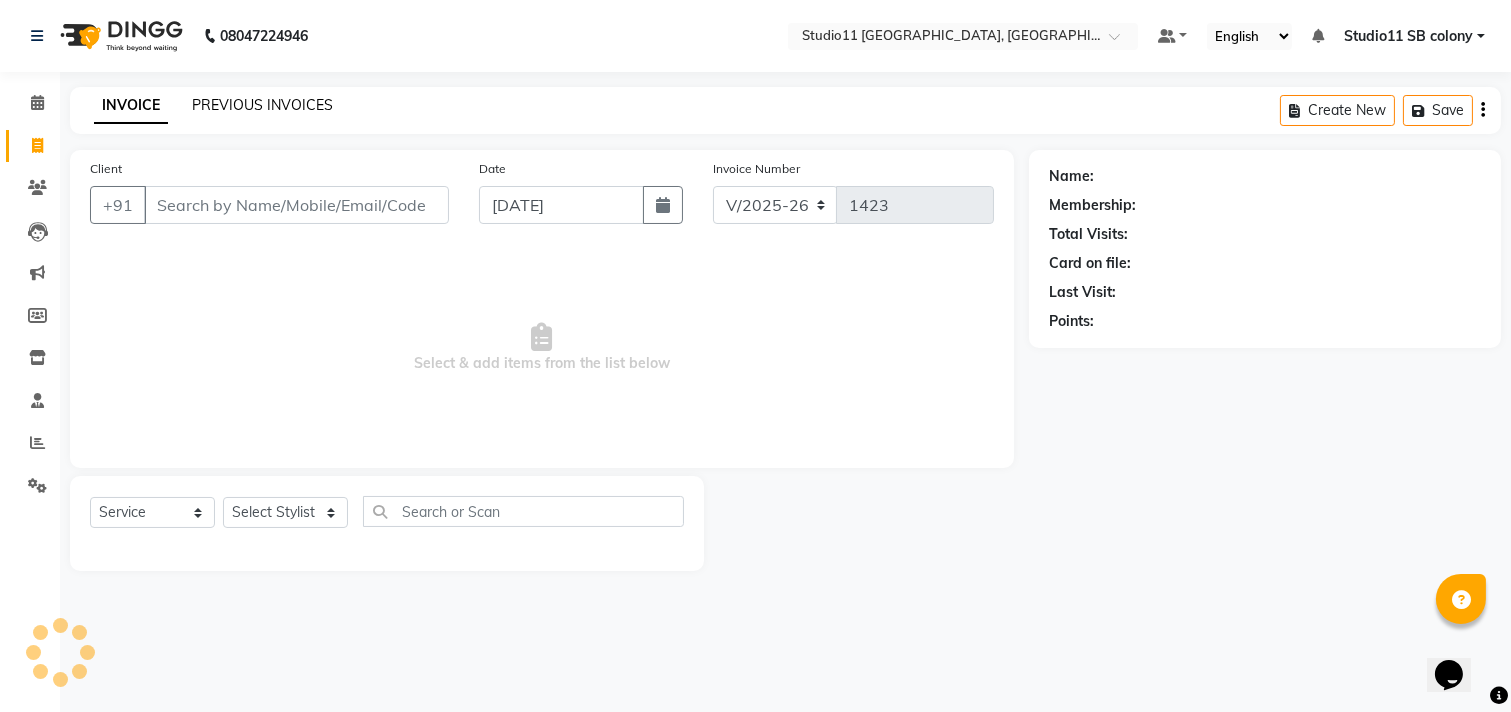 click on "PREVIOUS INVOICES" 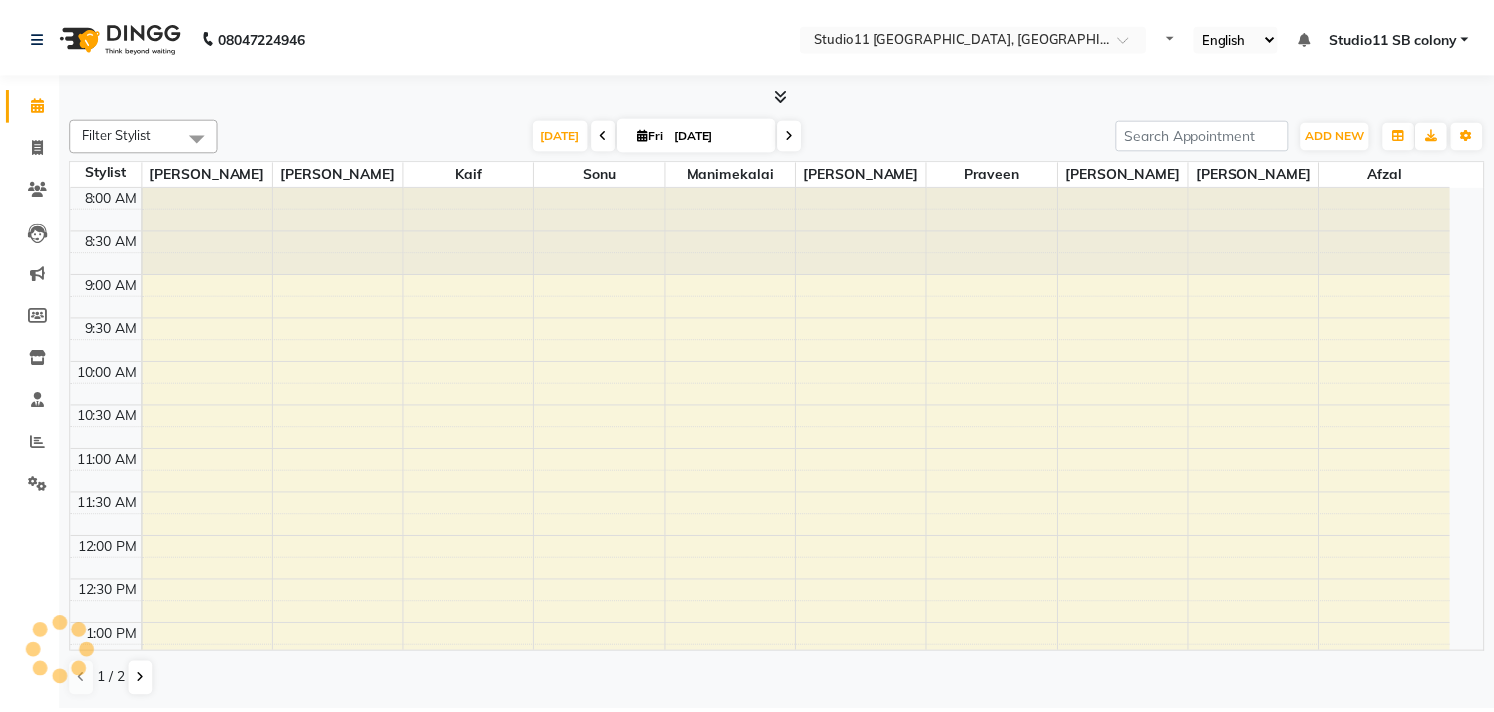 scroll, scrollTop: 0, scrollLeft: 0, axis: both 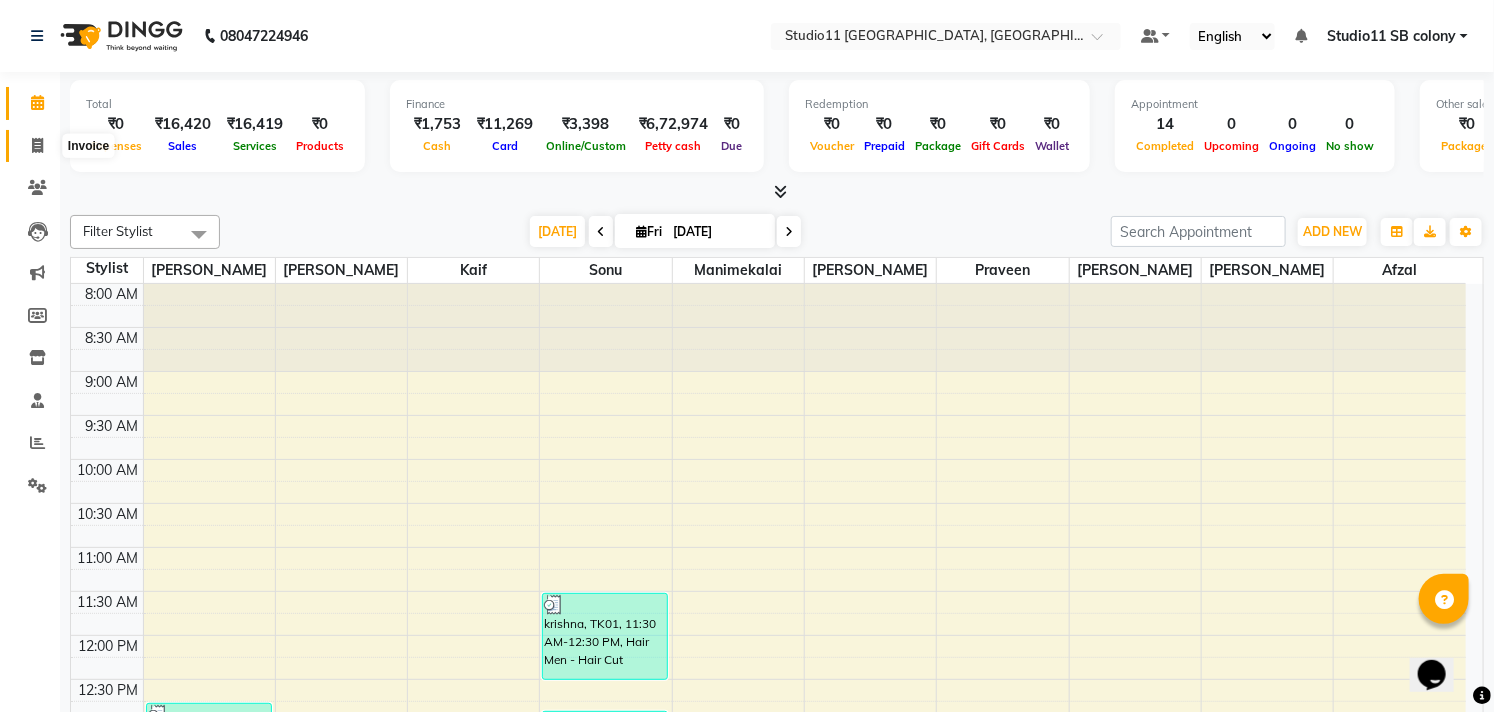 click 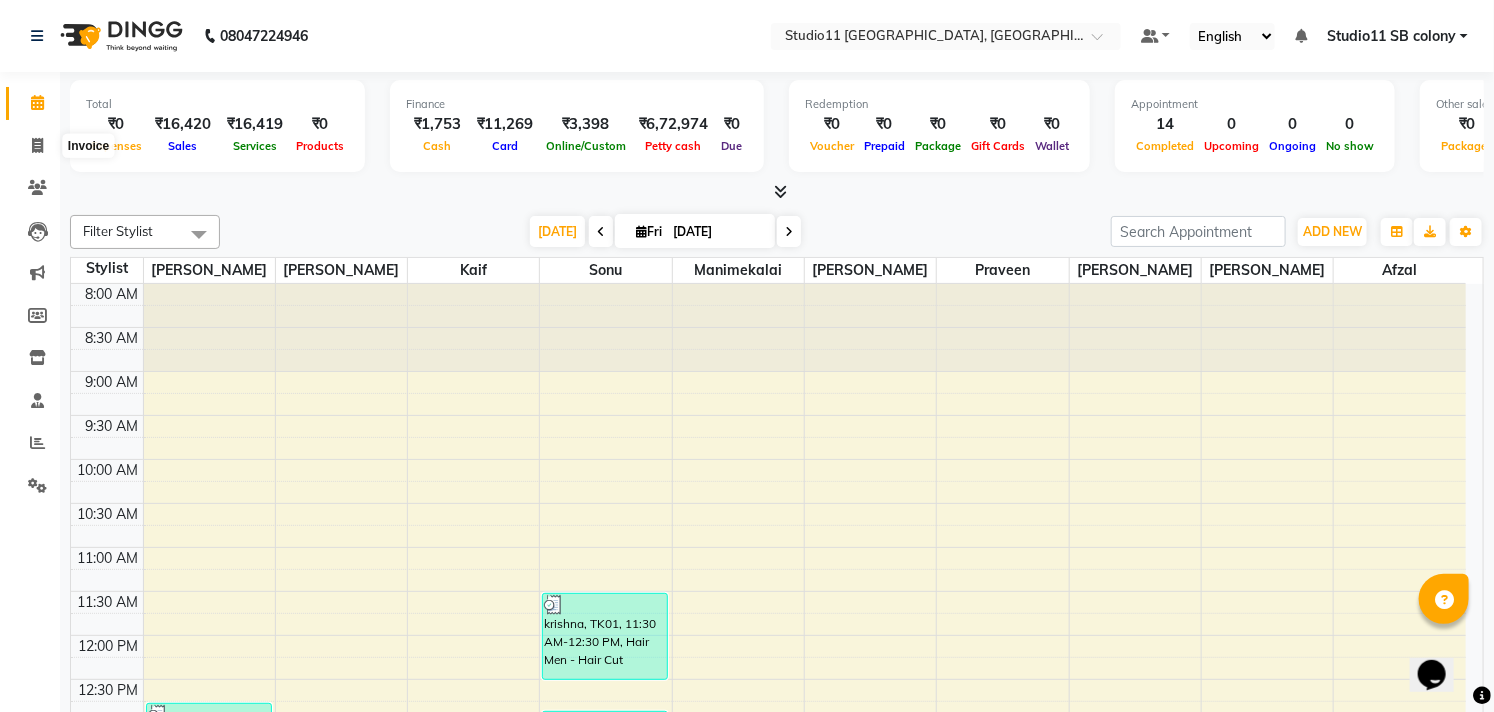 select on "service" 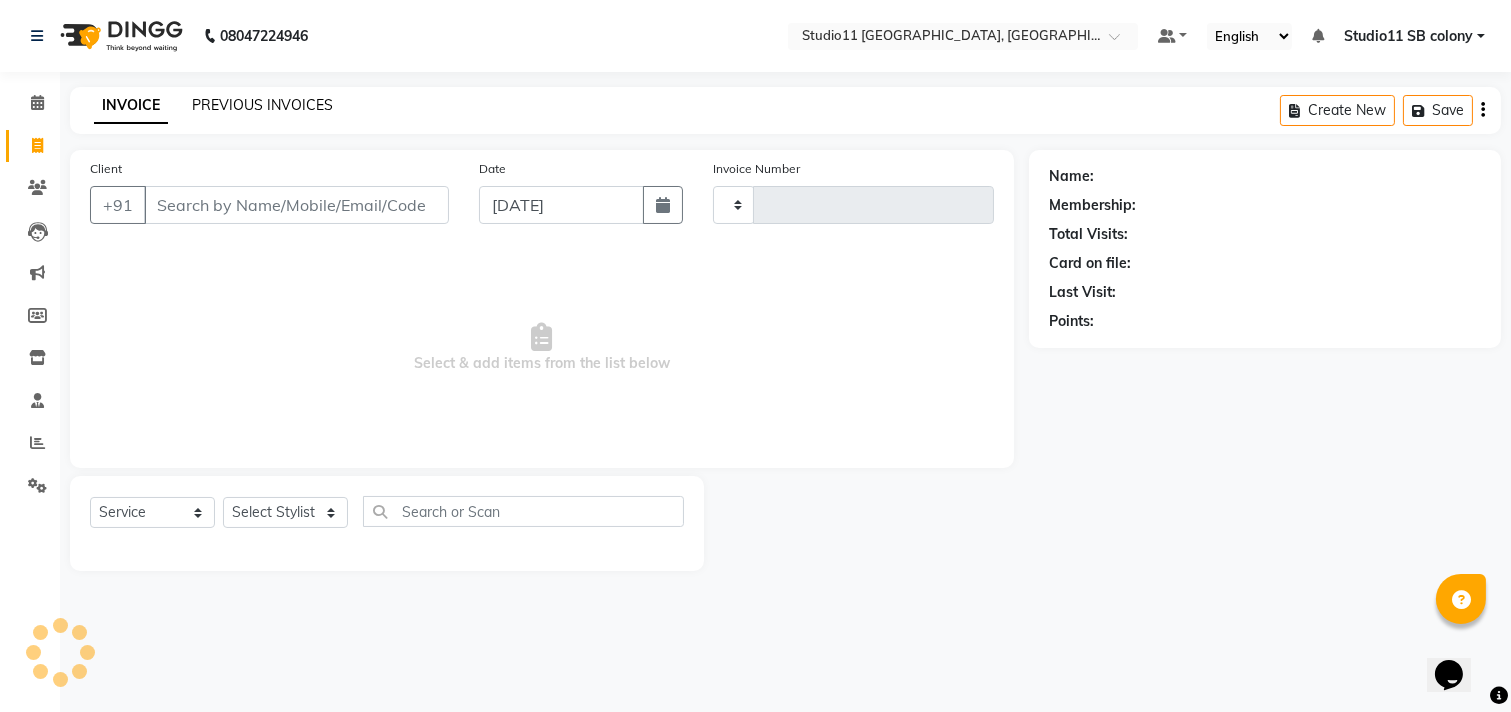 click on "PREVIOUS INVOICES" 